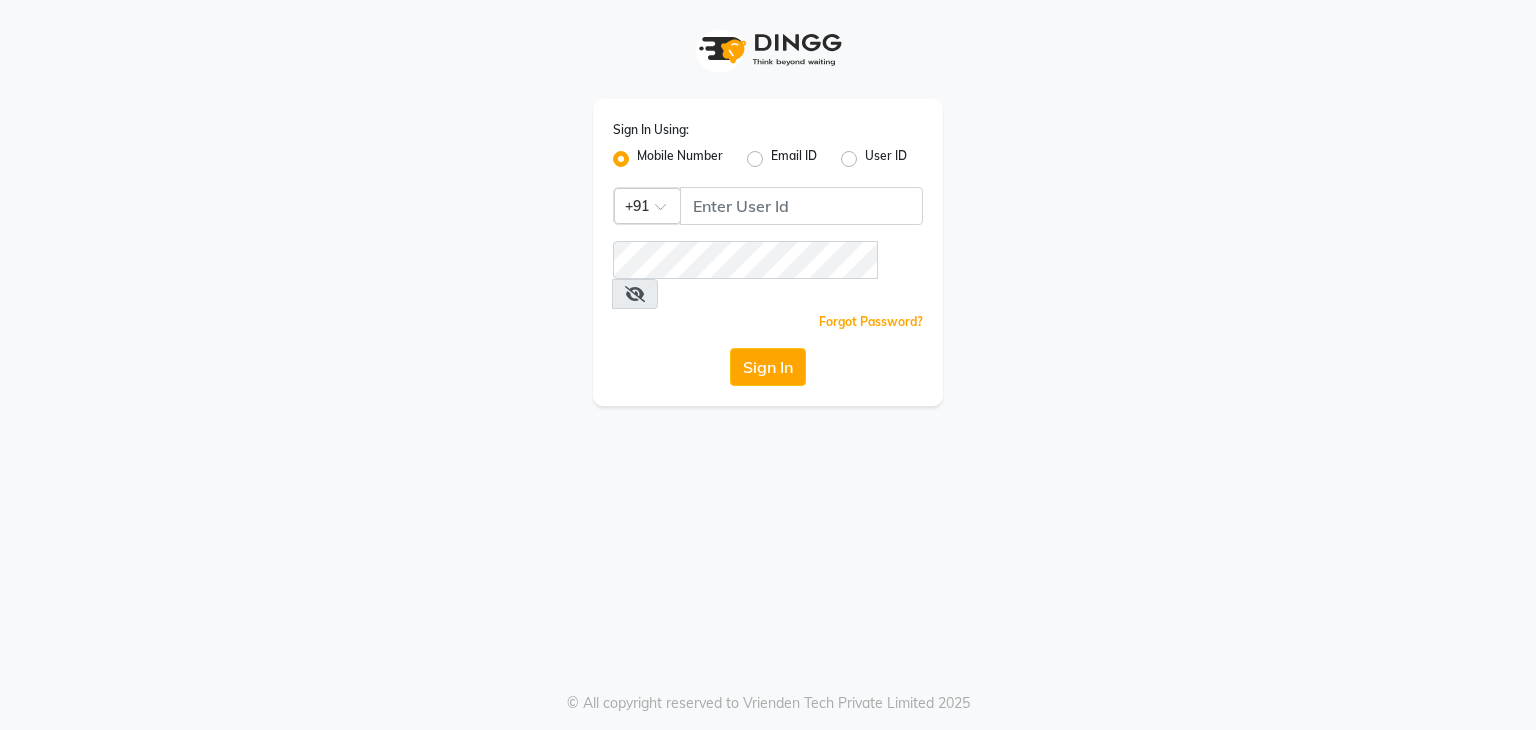 scroll, scrollTop: 0, scrollLeft: 0, axis: both 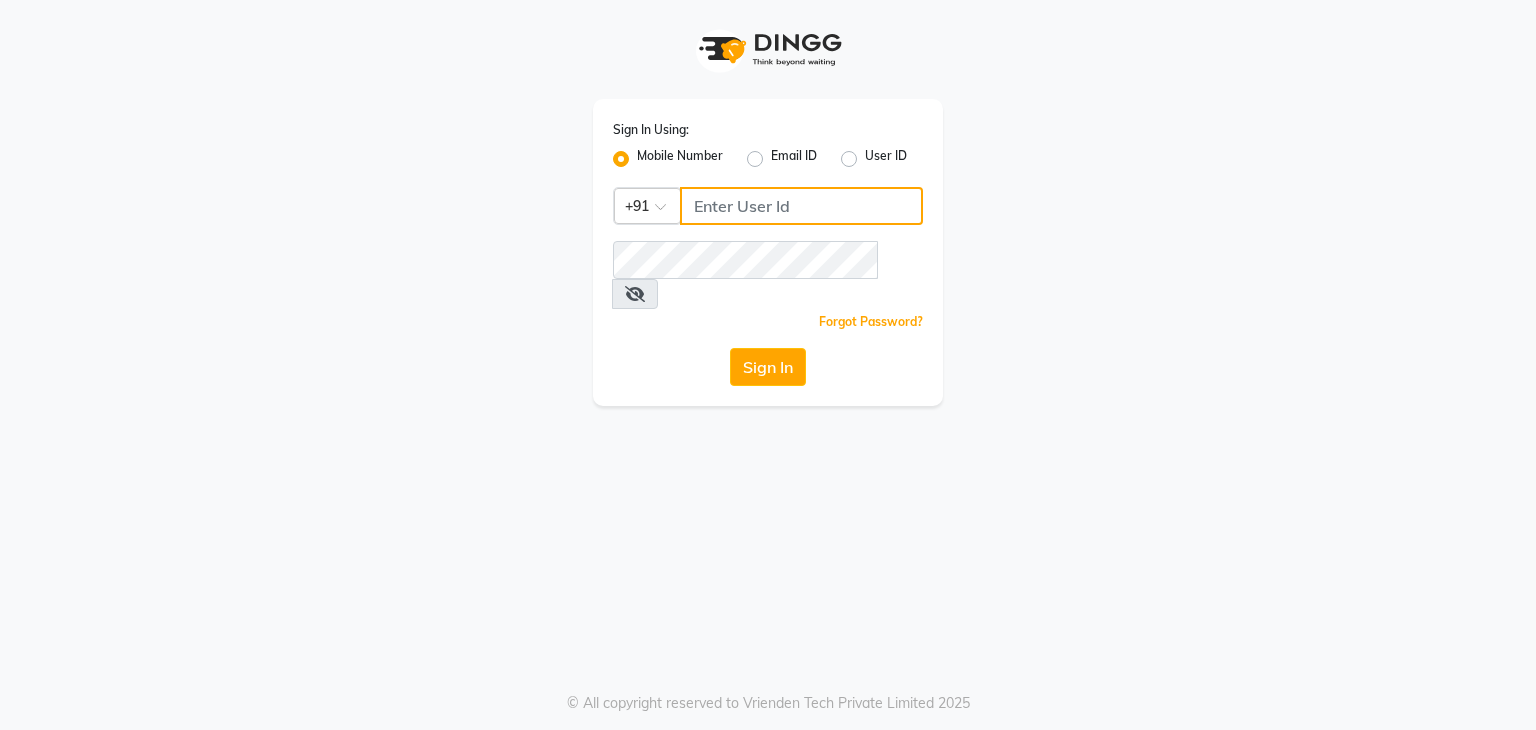 click 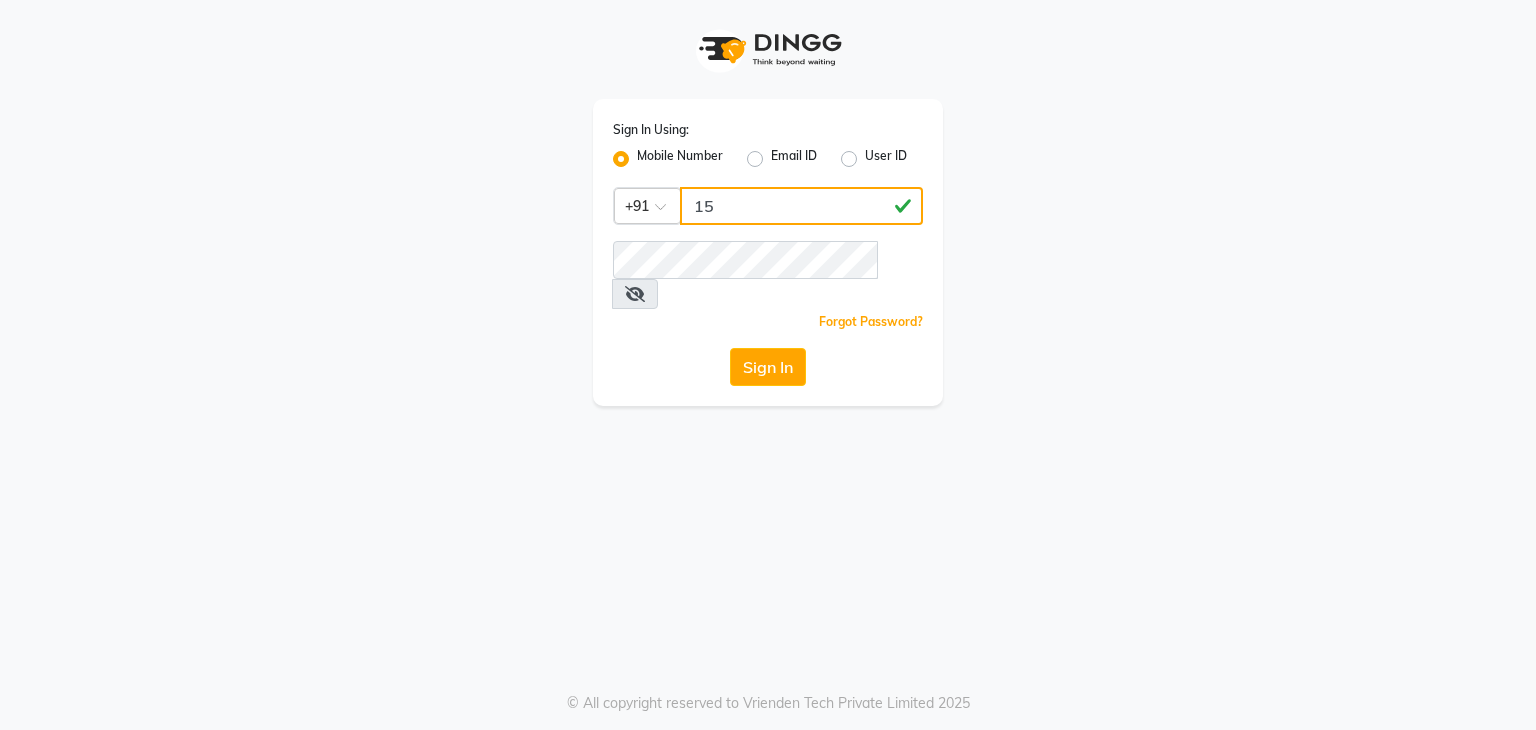 type on "1" 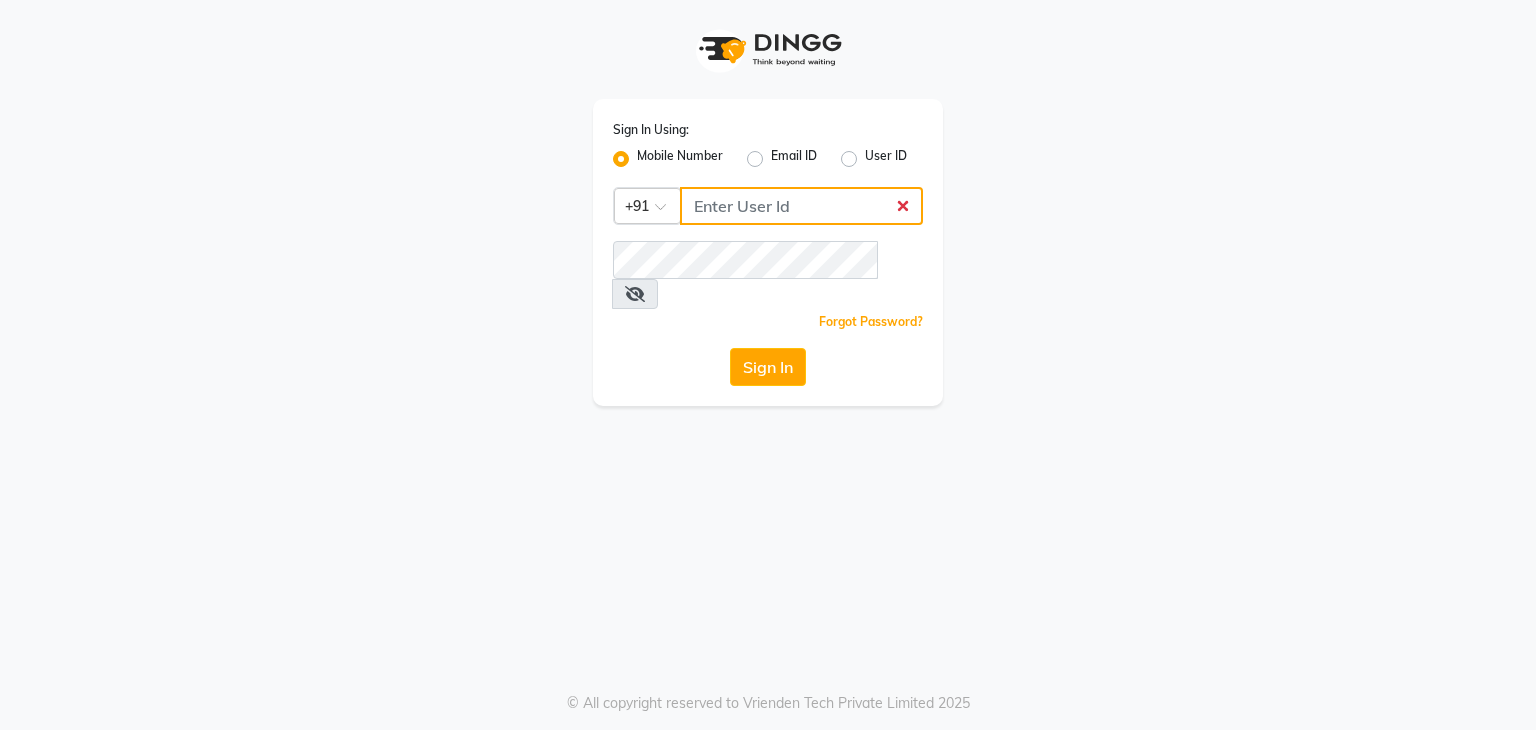 type 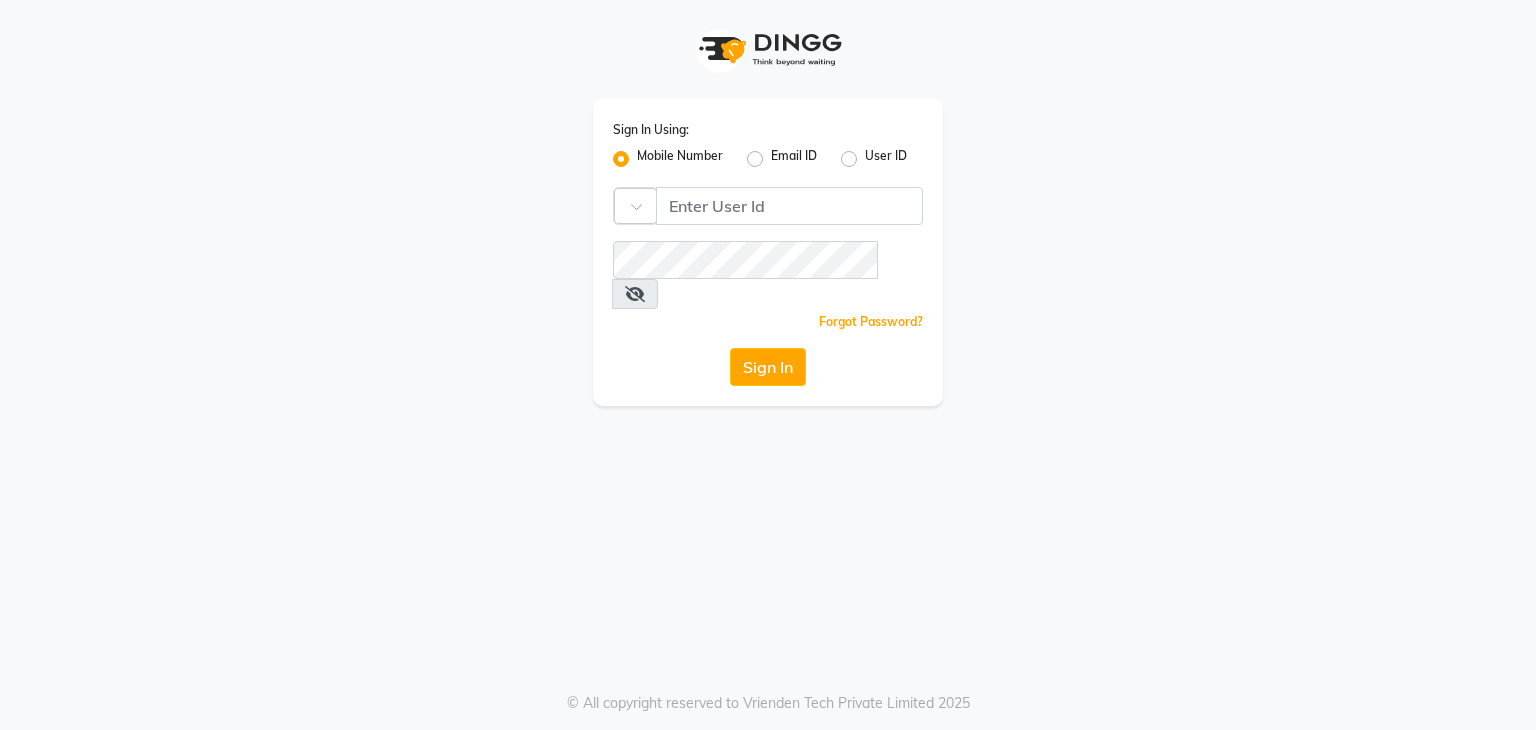 scroll, scrollTop: 0, scrollLeft: 0, axis: both 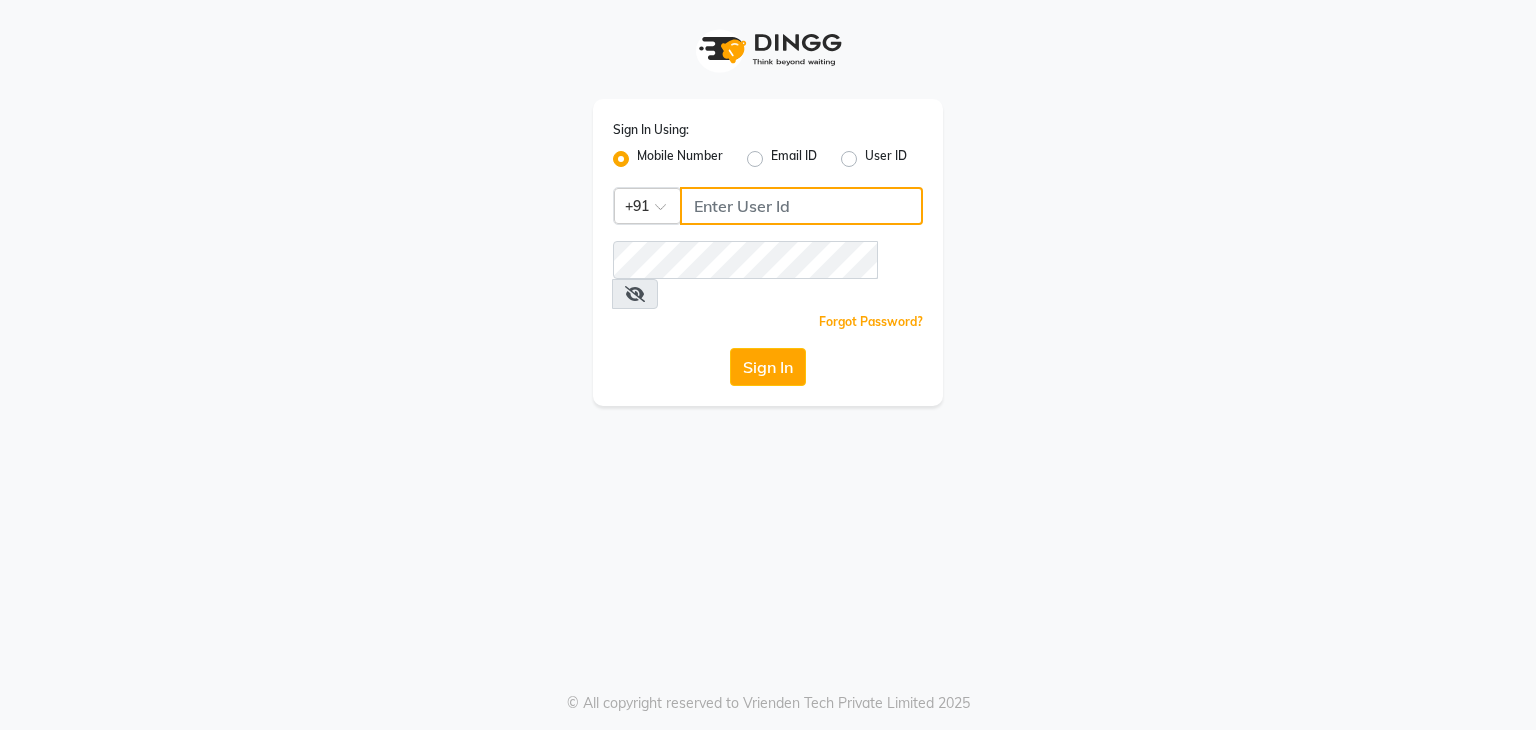 click 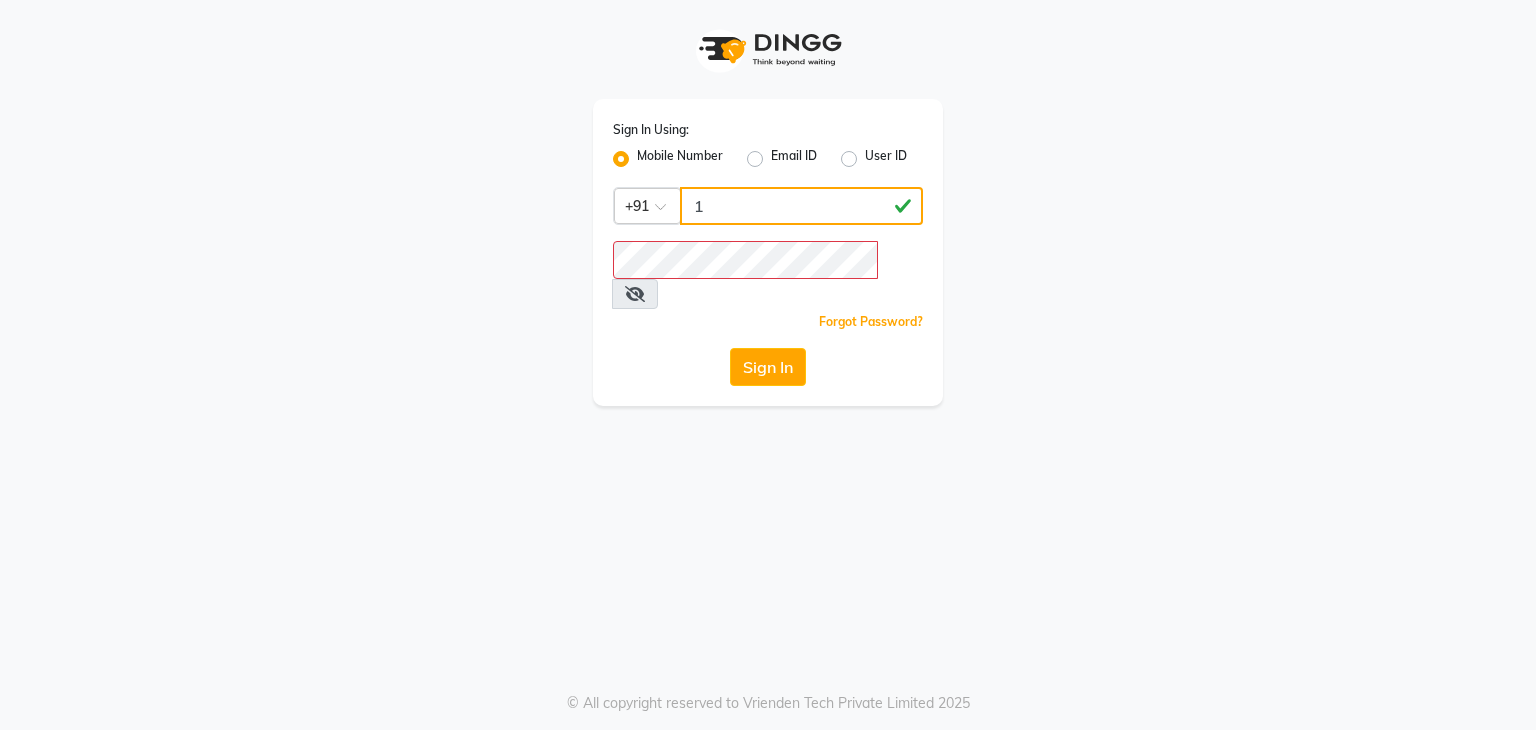 click on "1" 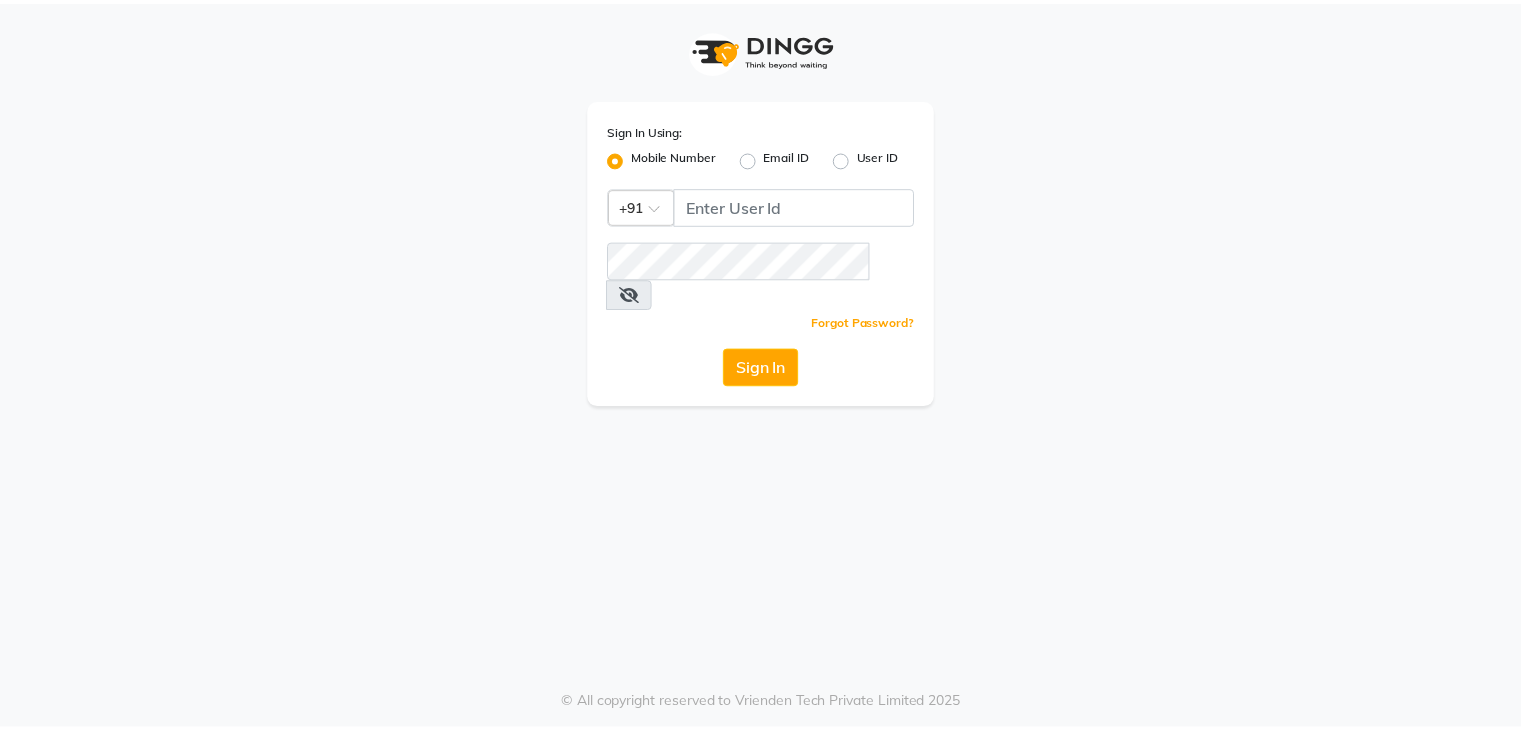 scroll, scrollTop: 0, scrollLeft: 0, axis: both 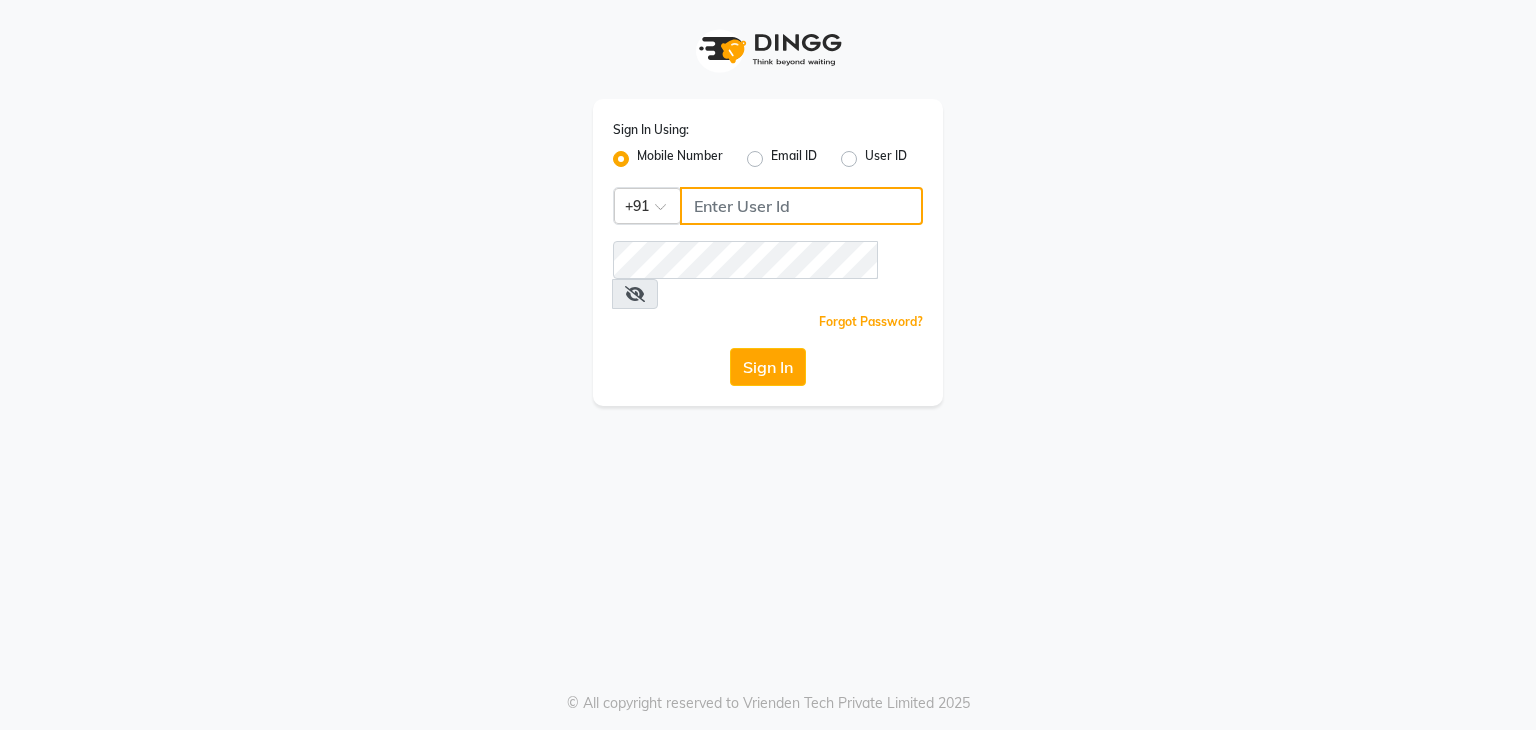 click 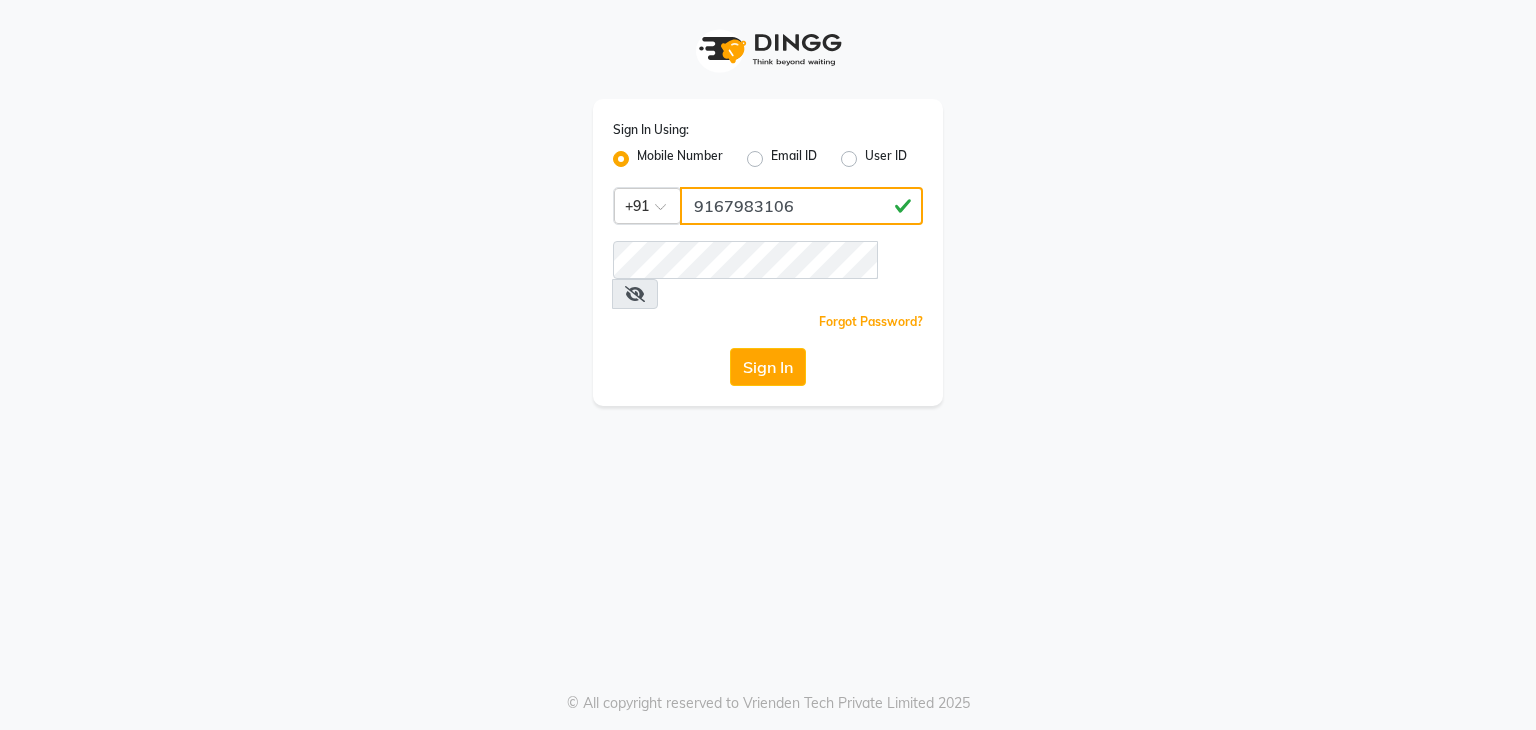 type on "9167983106" 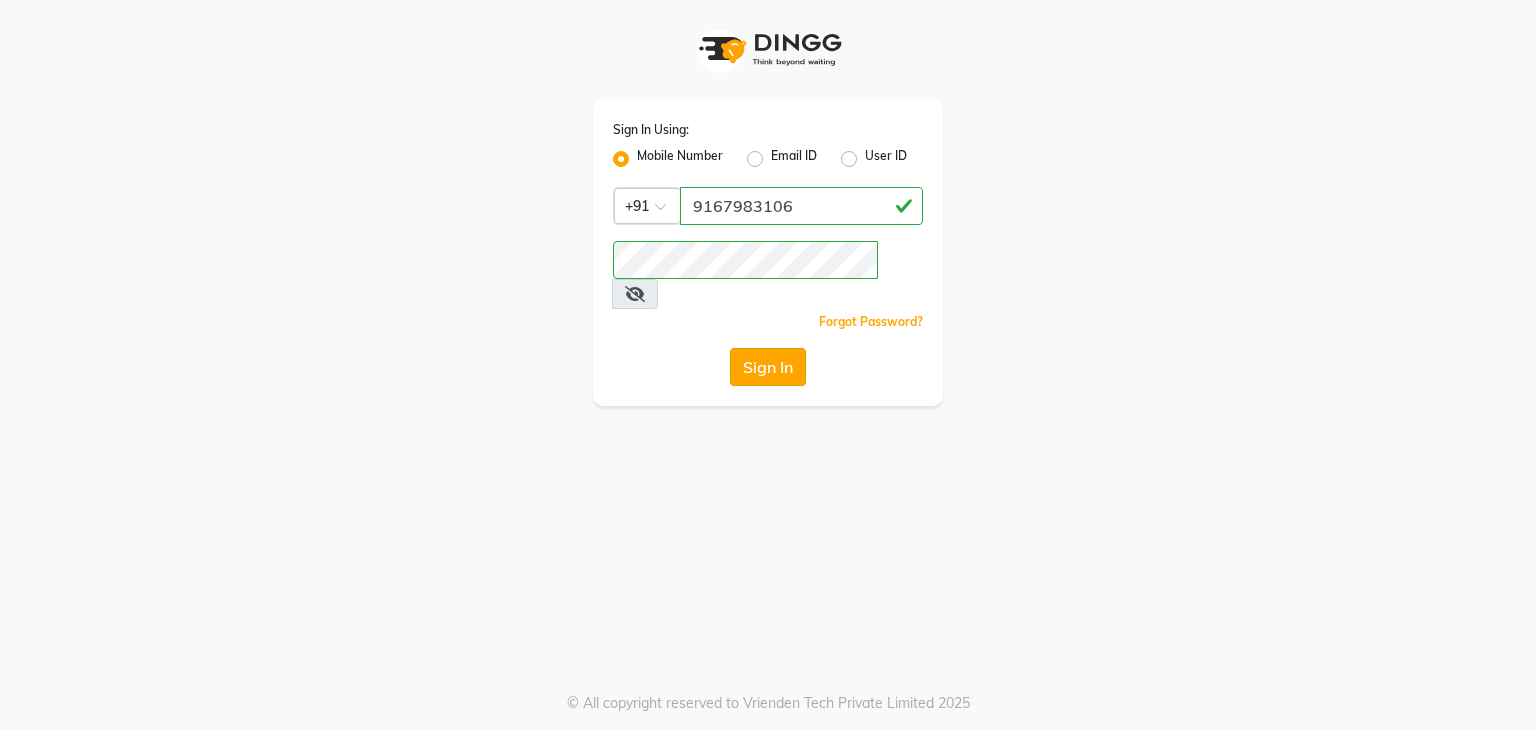 click on "Sign In" 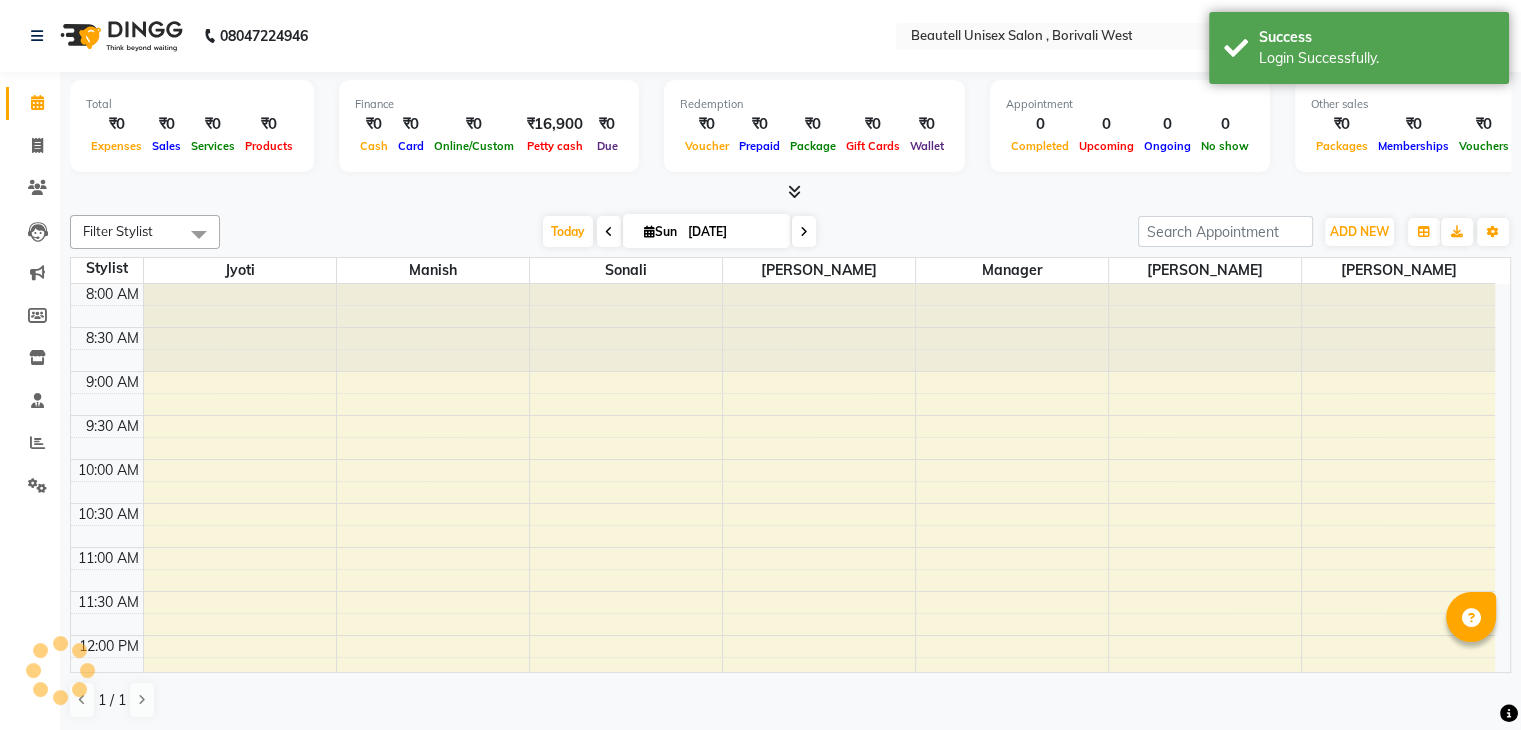 scroll, scrollTop: 0, scrollLeft: 0, axis: both 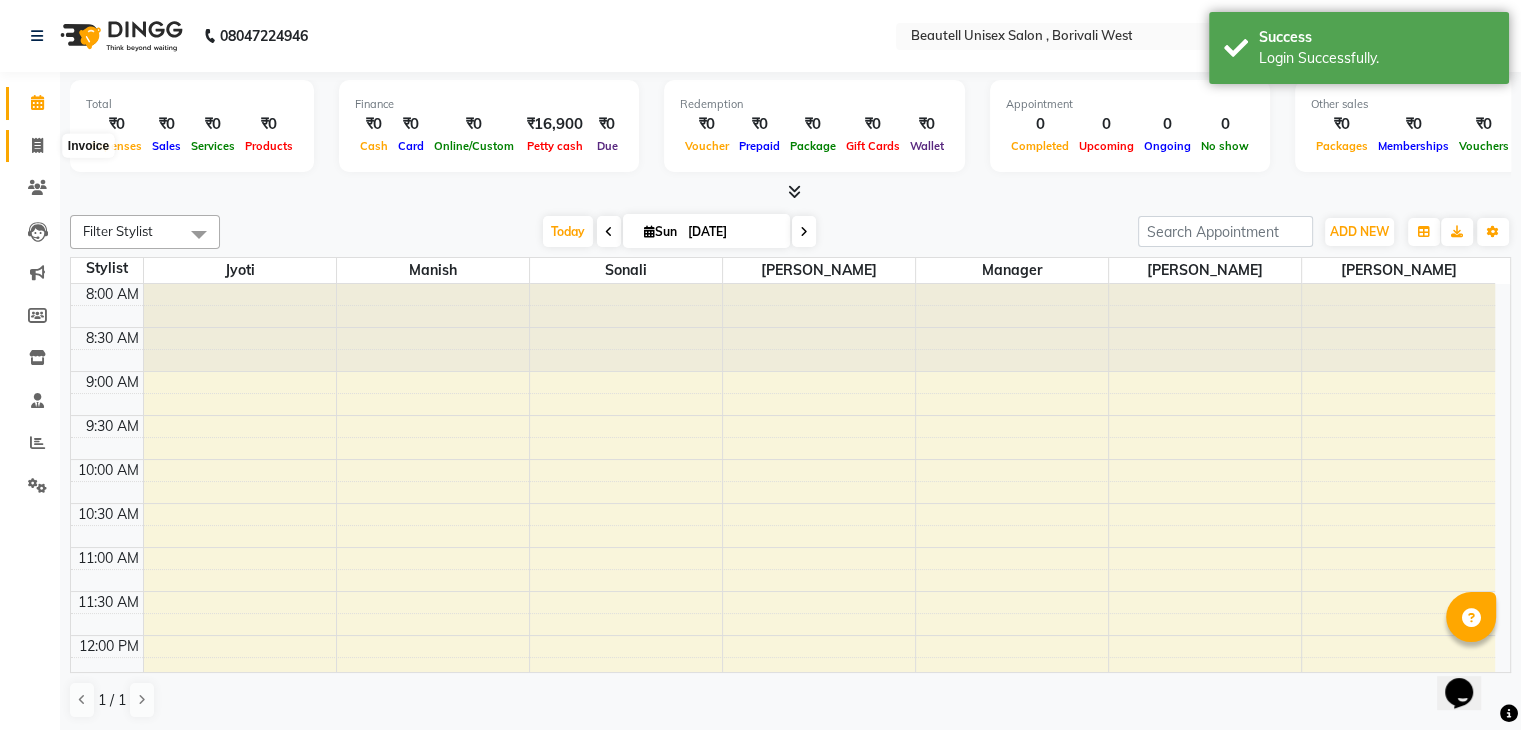 click 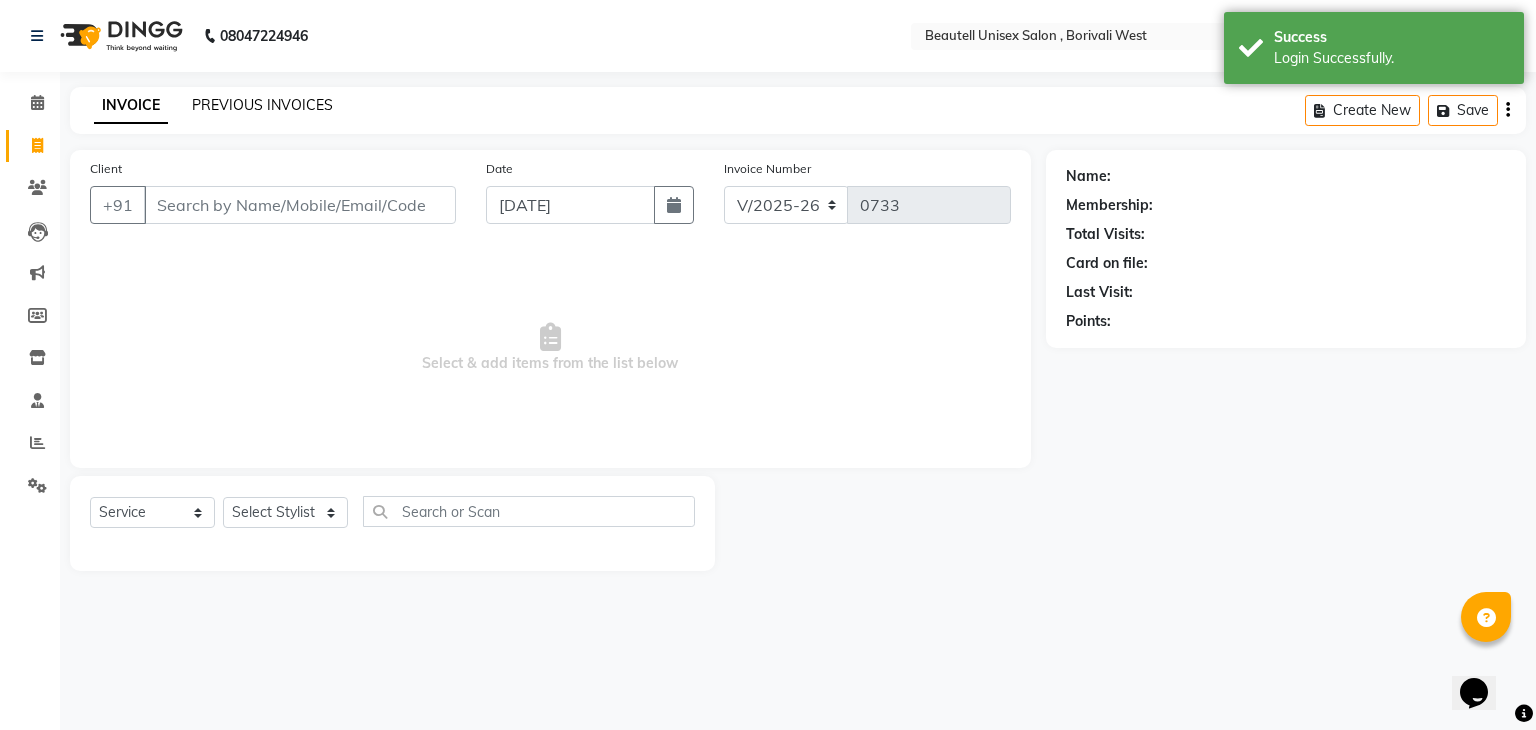 click on "PREVIOUS INVOICES" 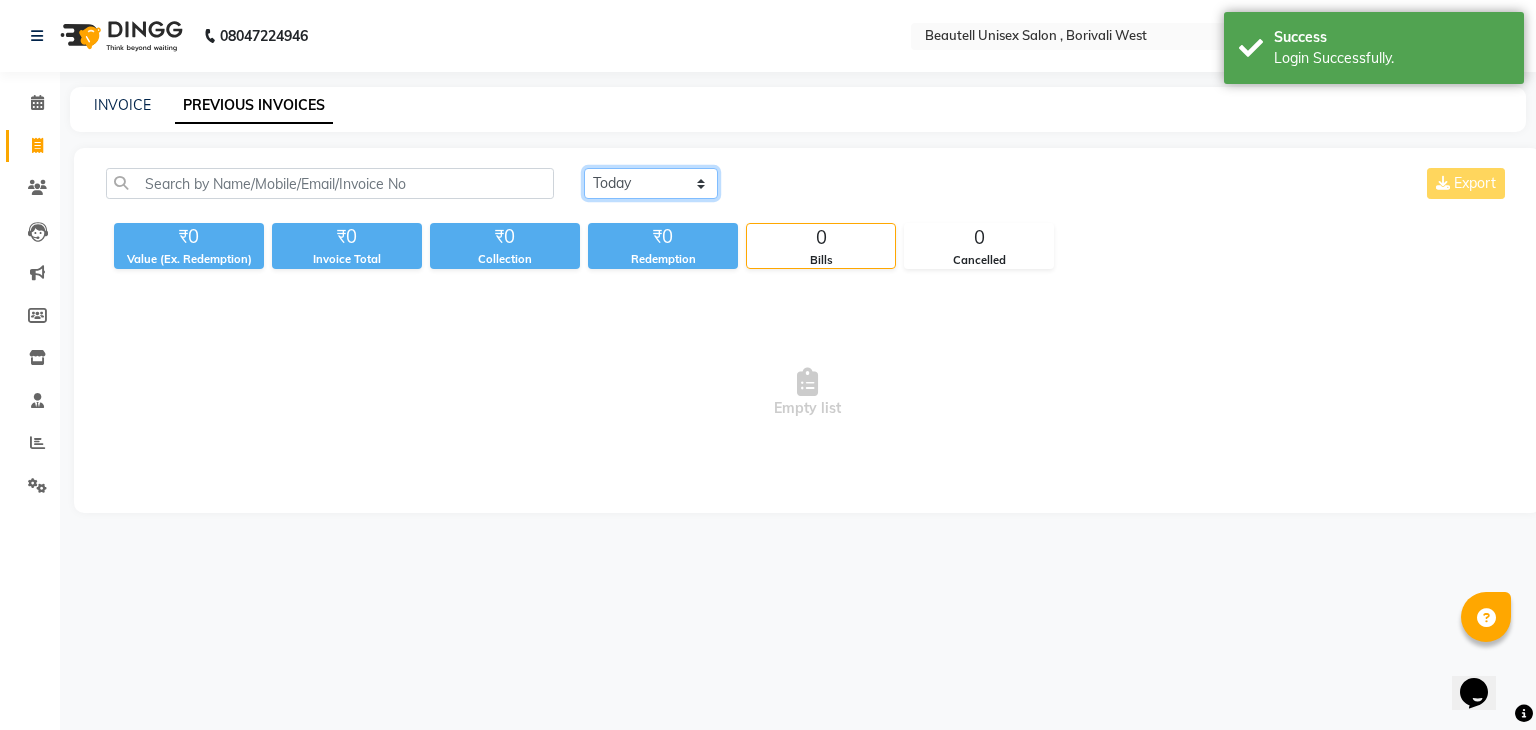 click on "[DATE] [DATE] Custom Range" 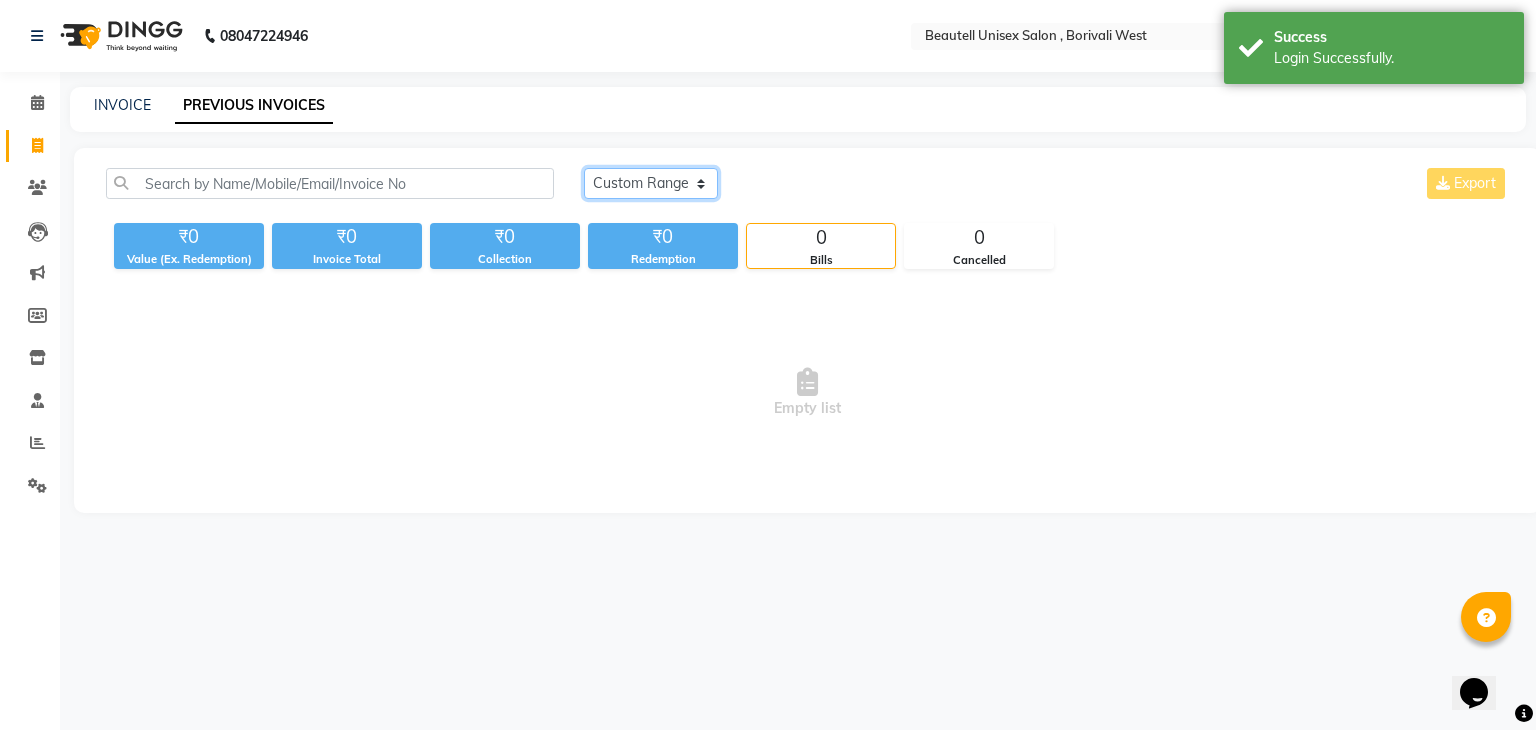 click on "[DATE] [DATE] Custom Range" 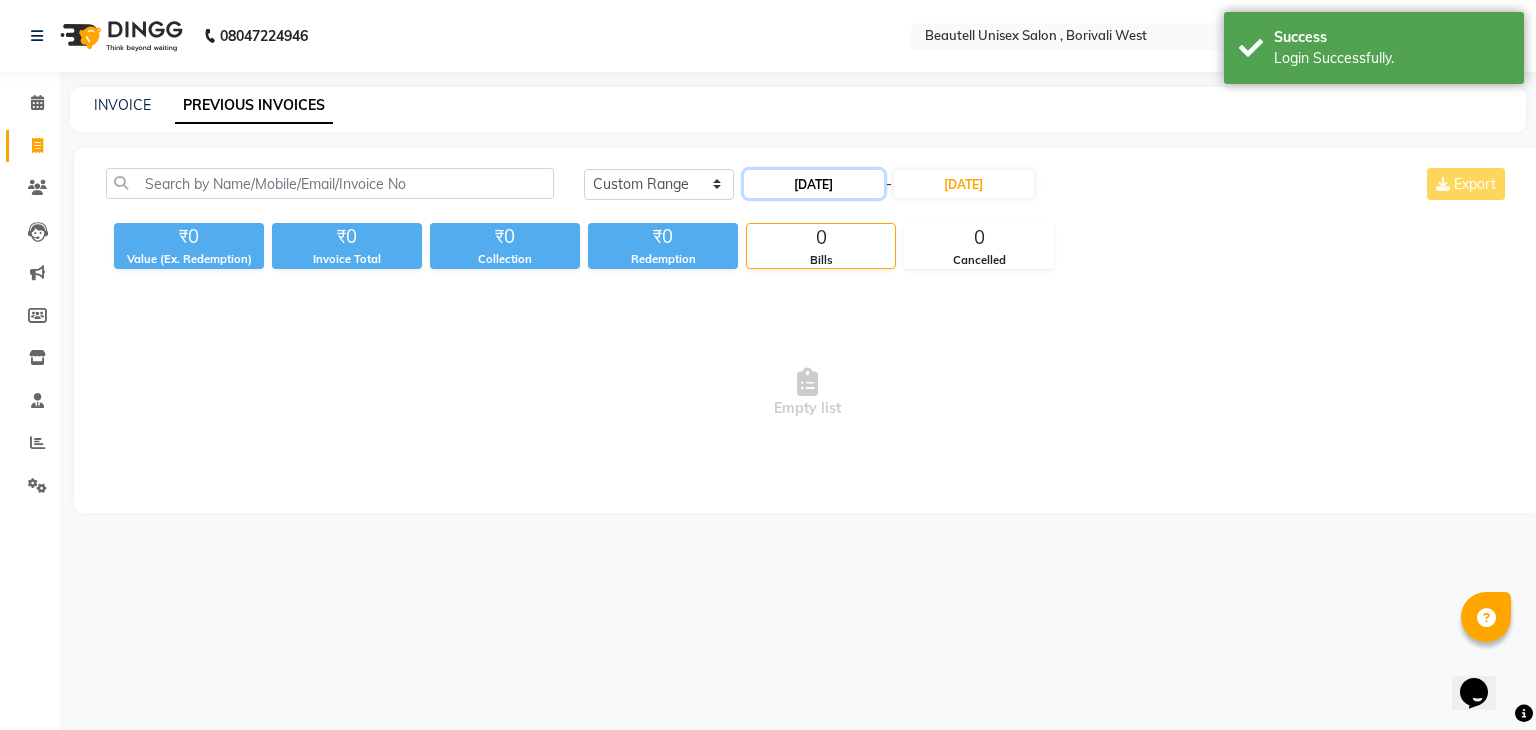 click on "[DATE]" 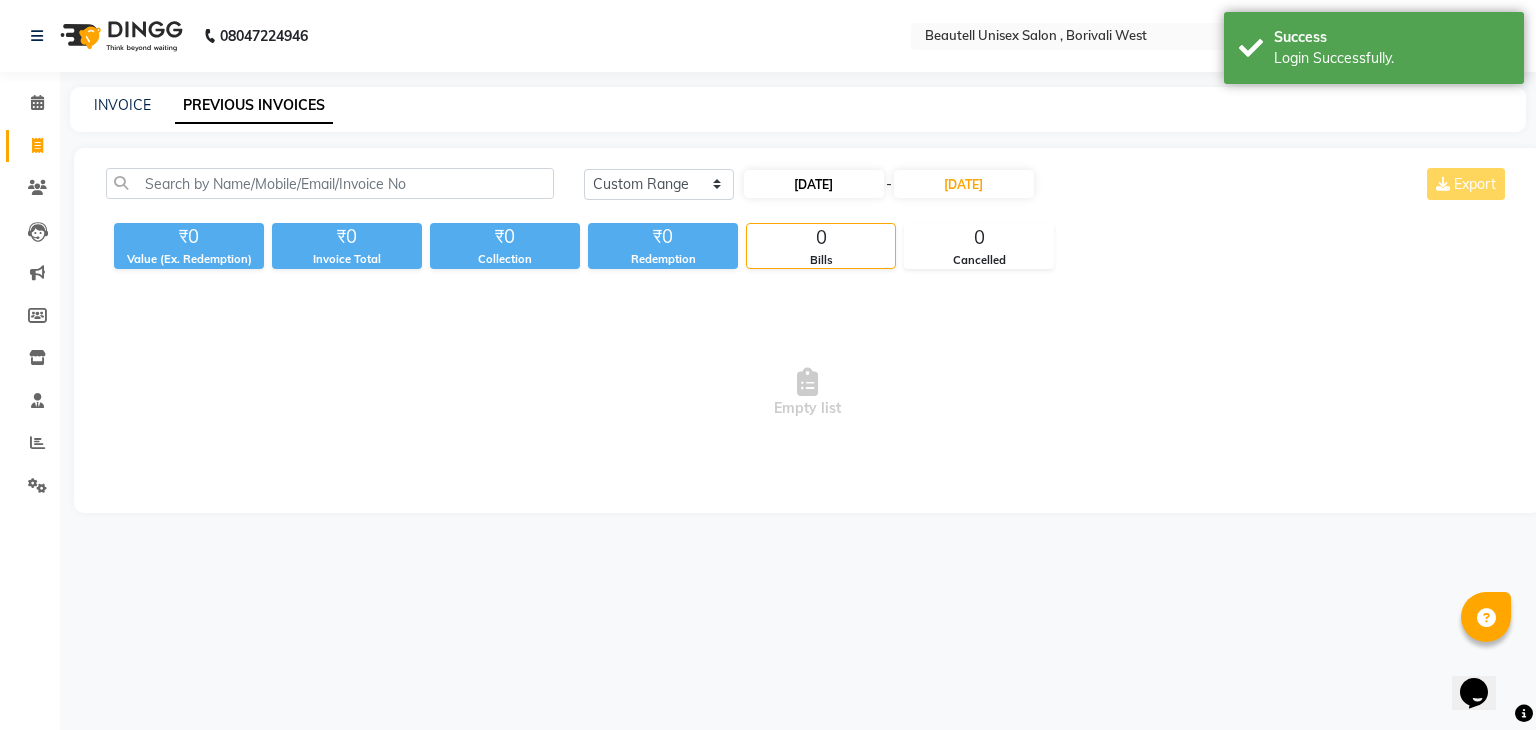 select on "7" 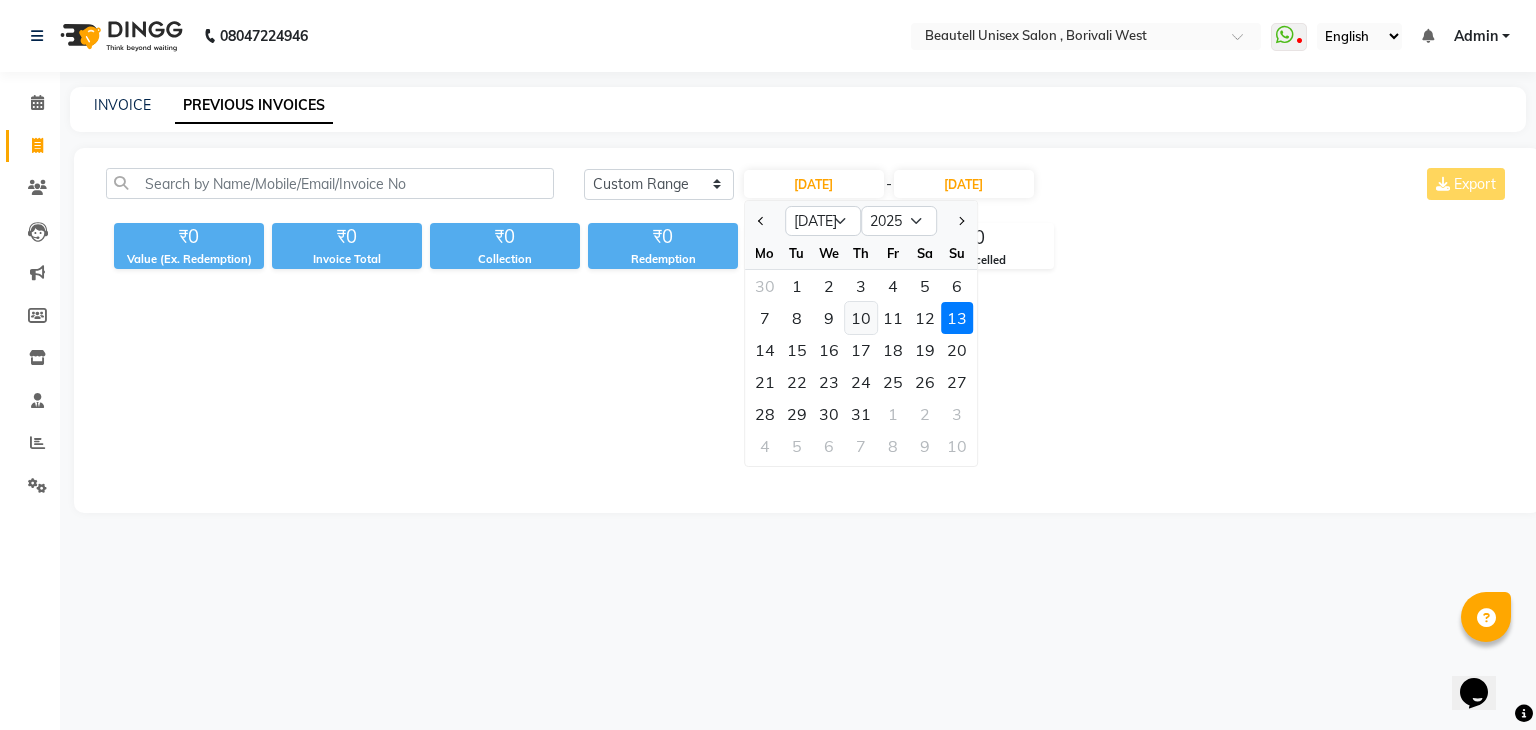 click on "10" 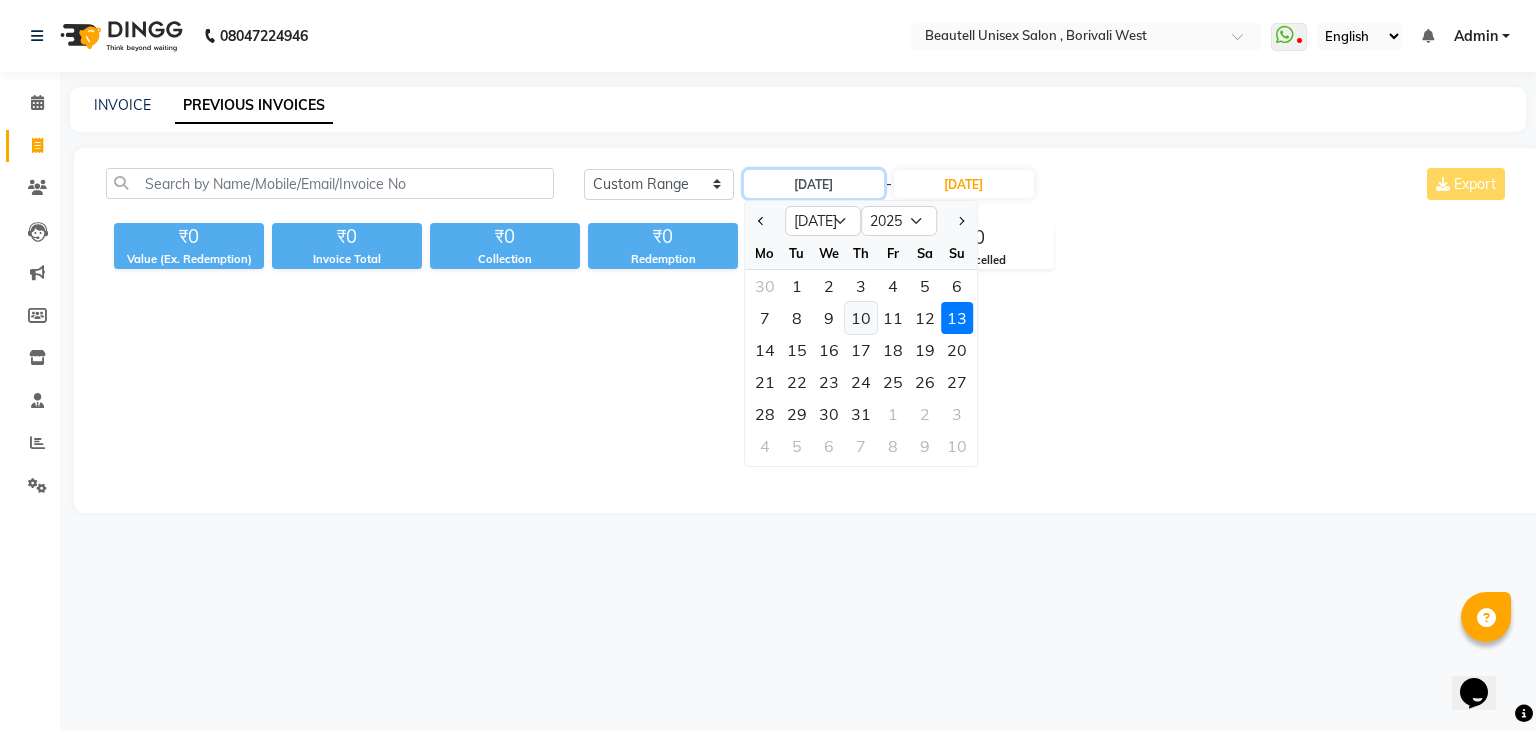 type on "[DATE]" 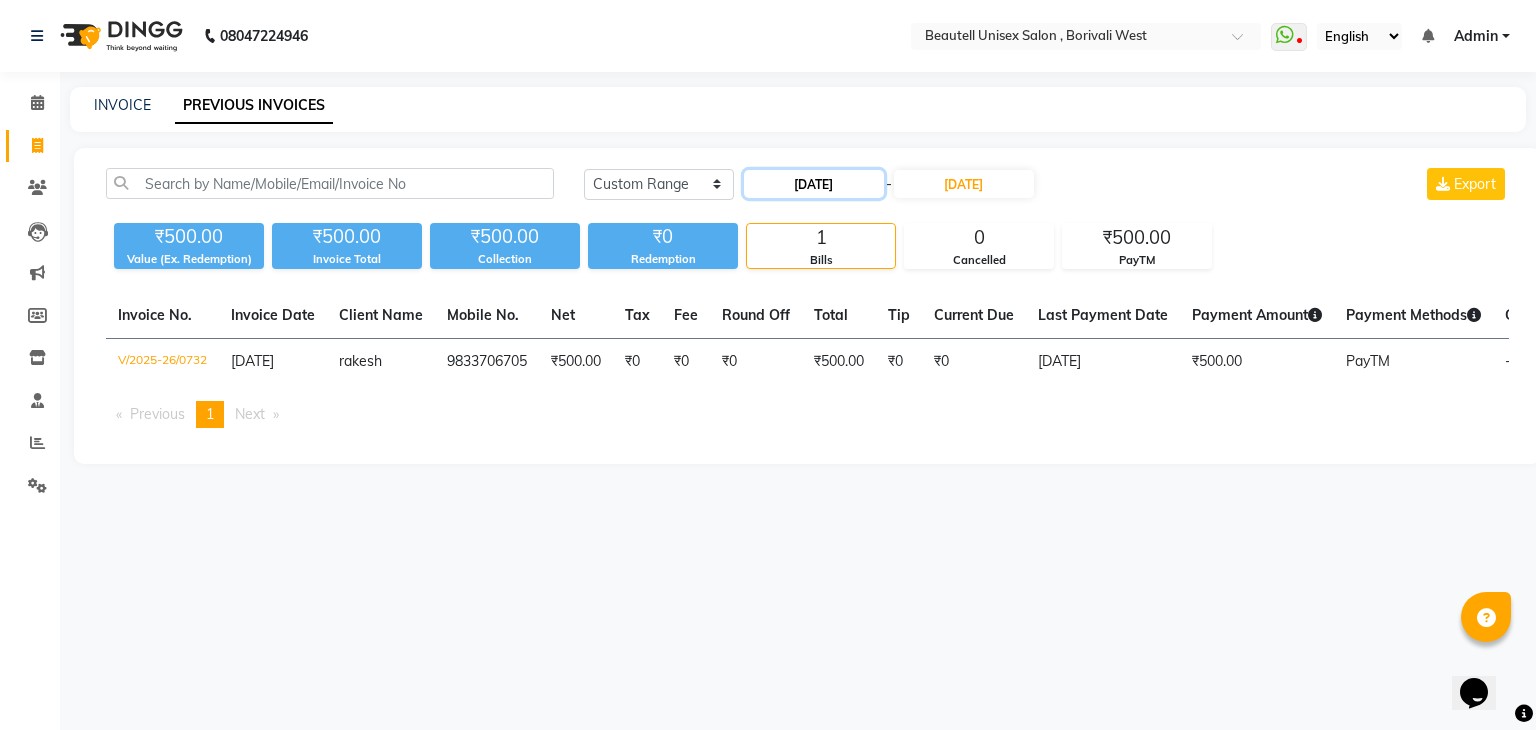 click on "[DATE]" 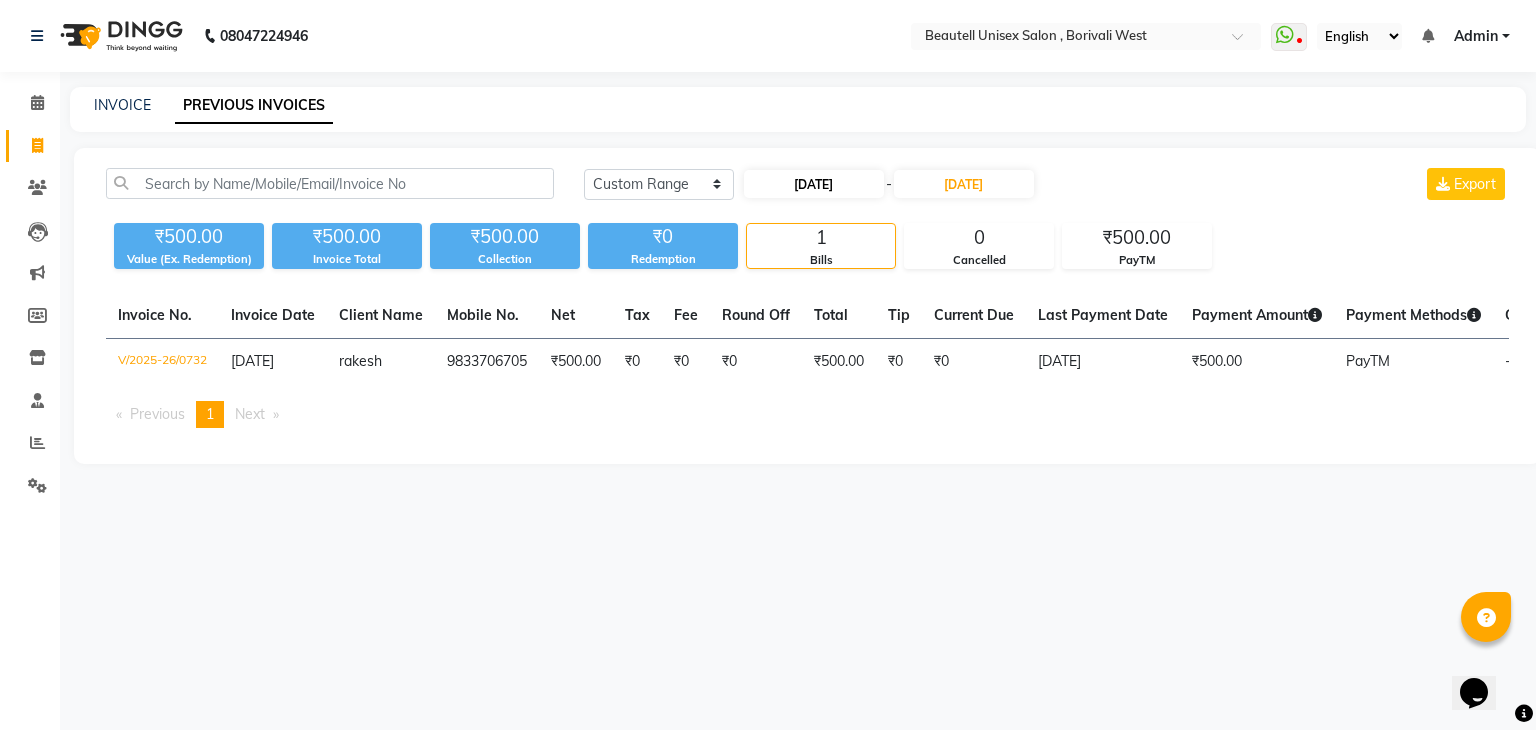 select on "7" 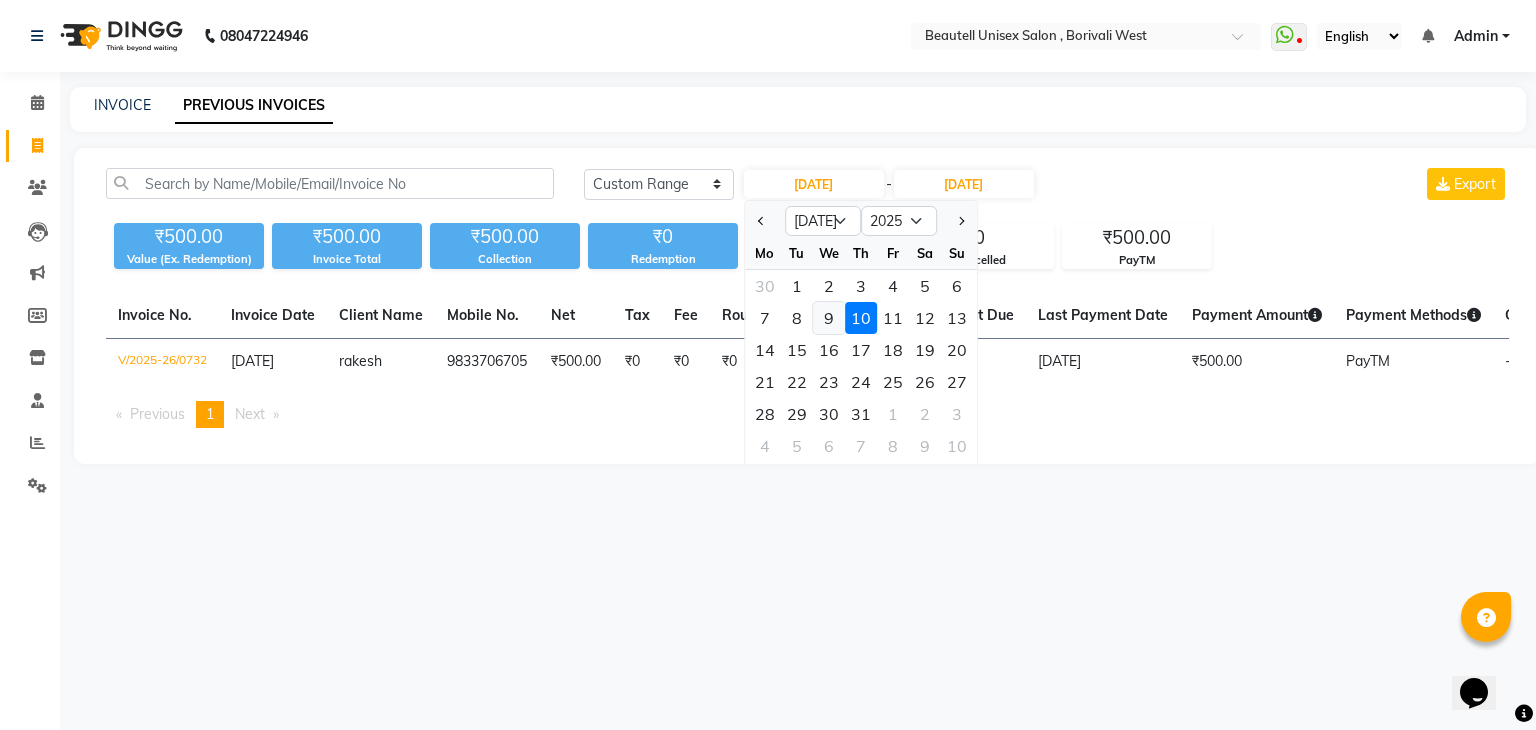 click on "9" 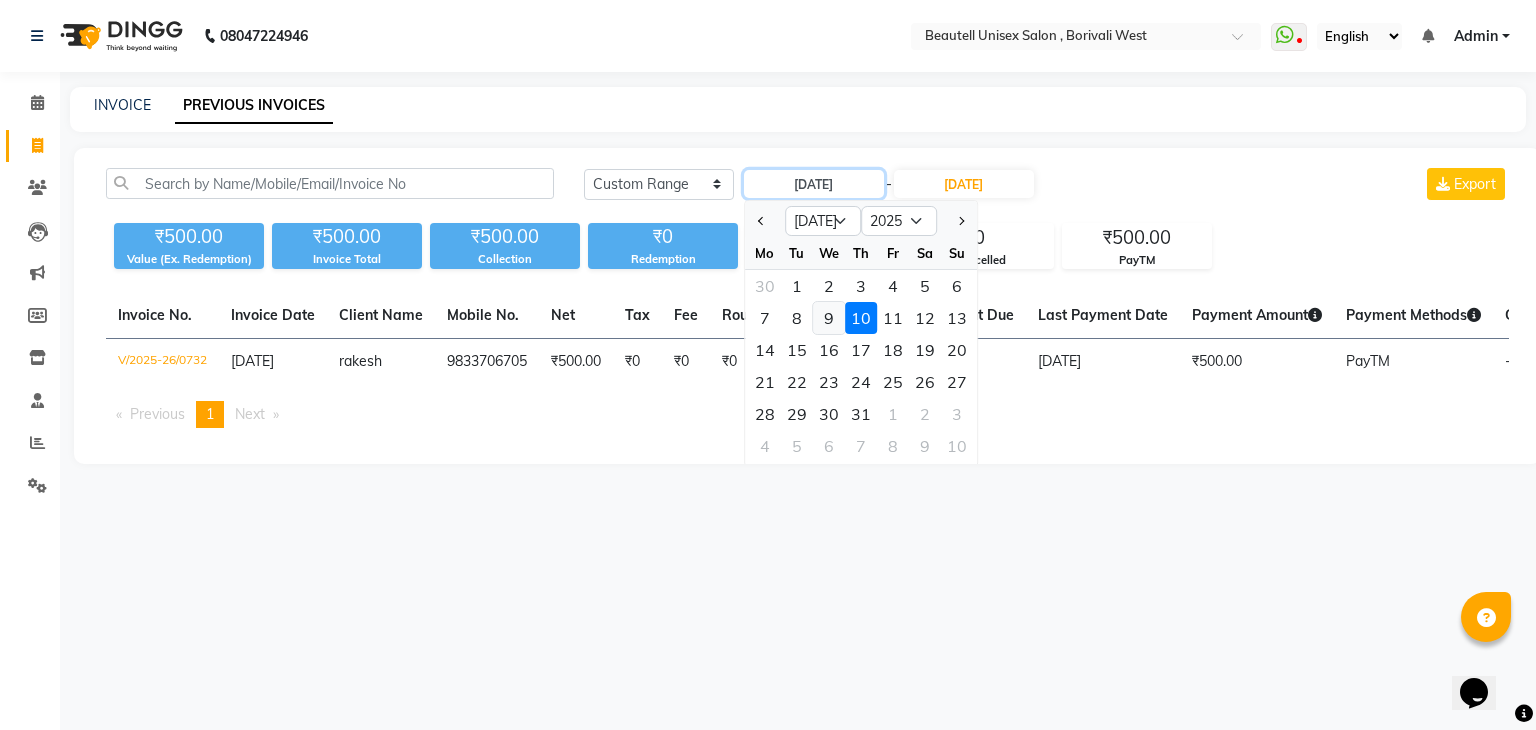 type on "09-07-2025" 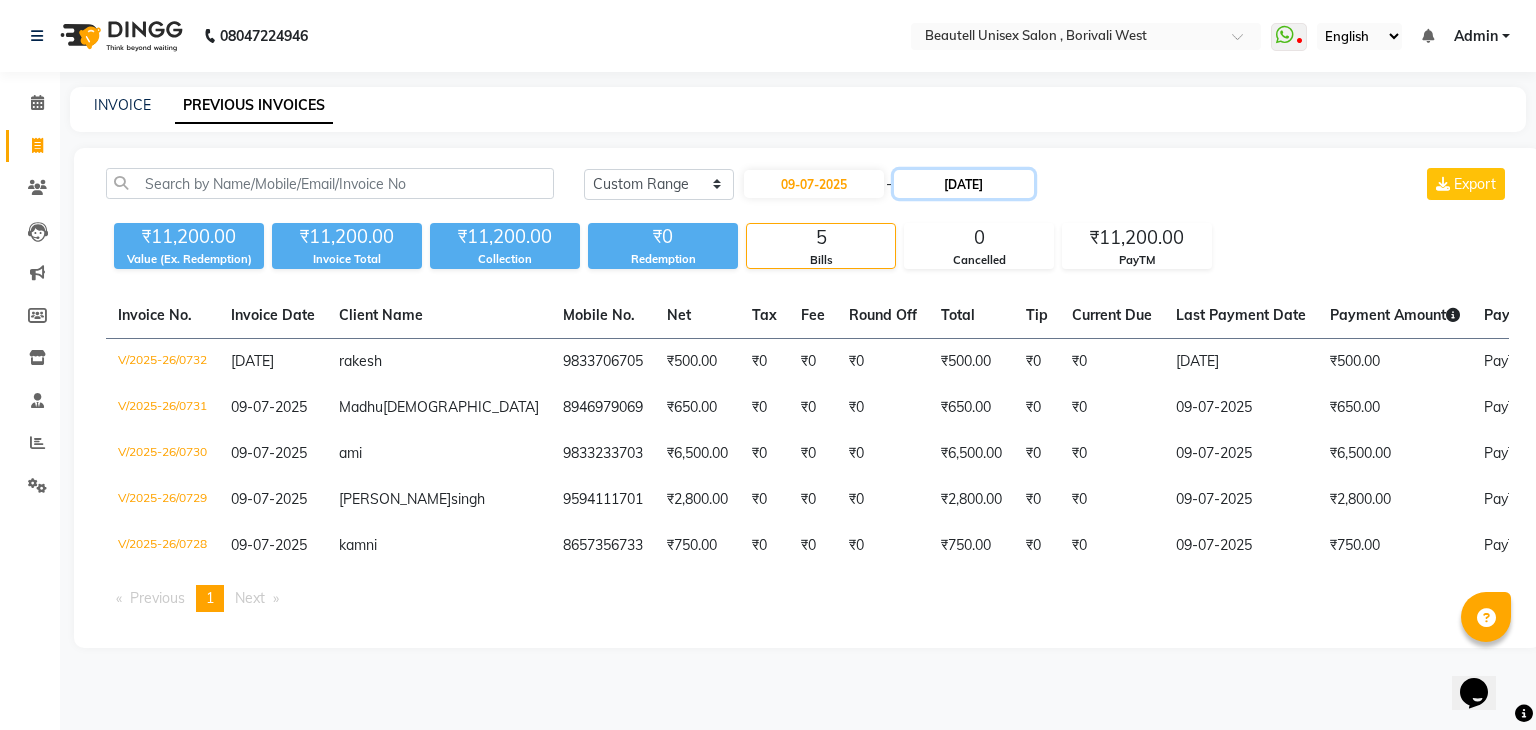 click on "[DATE]" 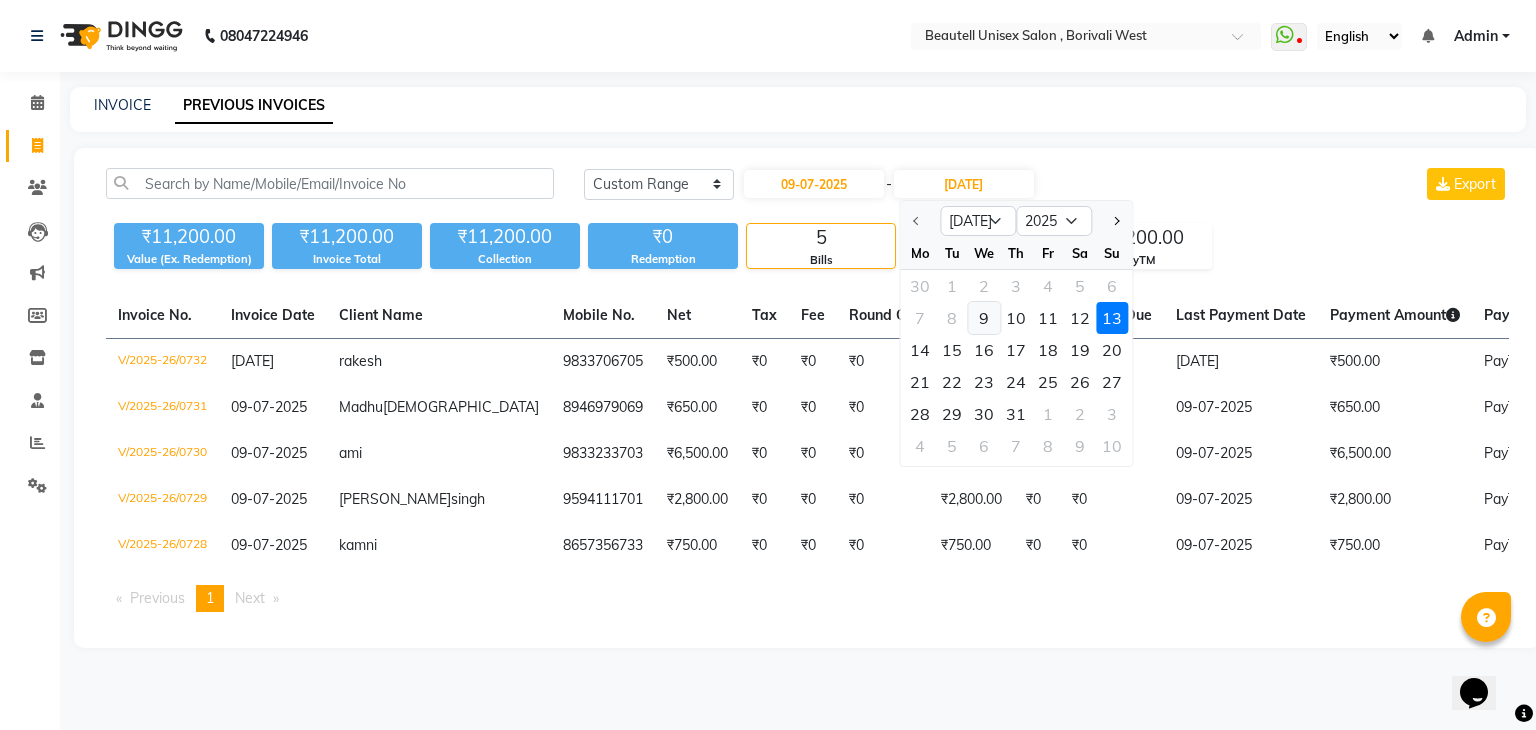 click on "9" 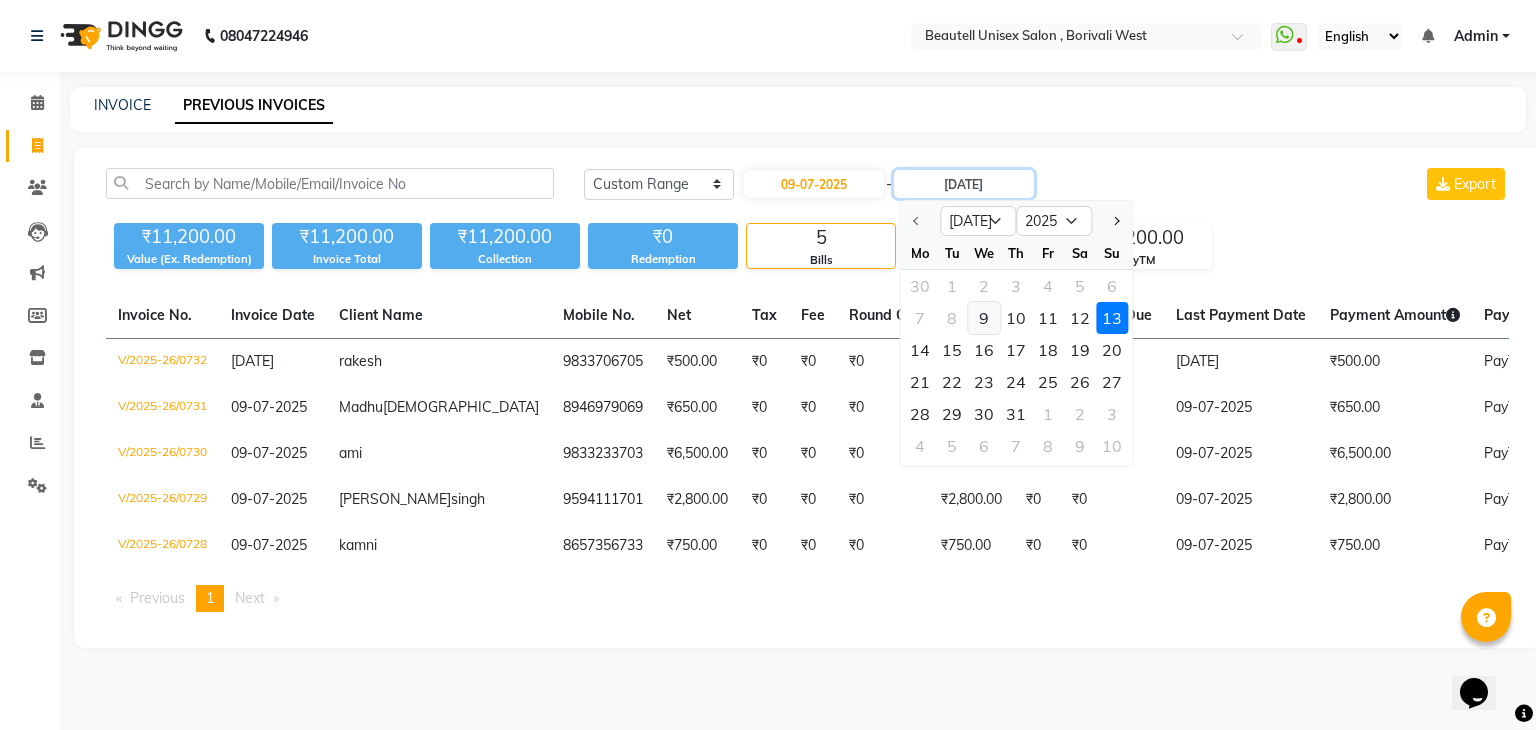 type on "09-07-2025" 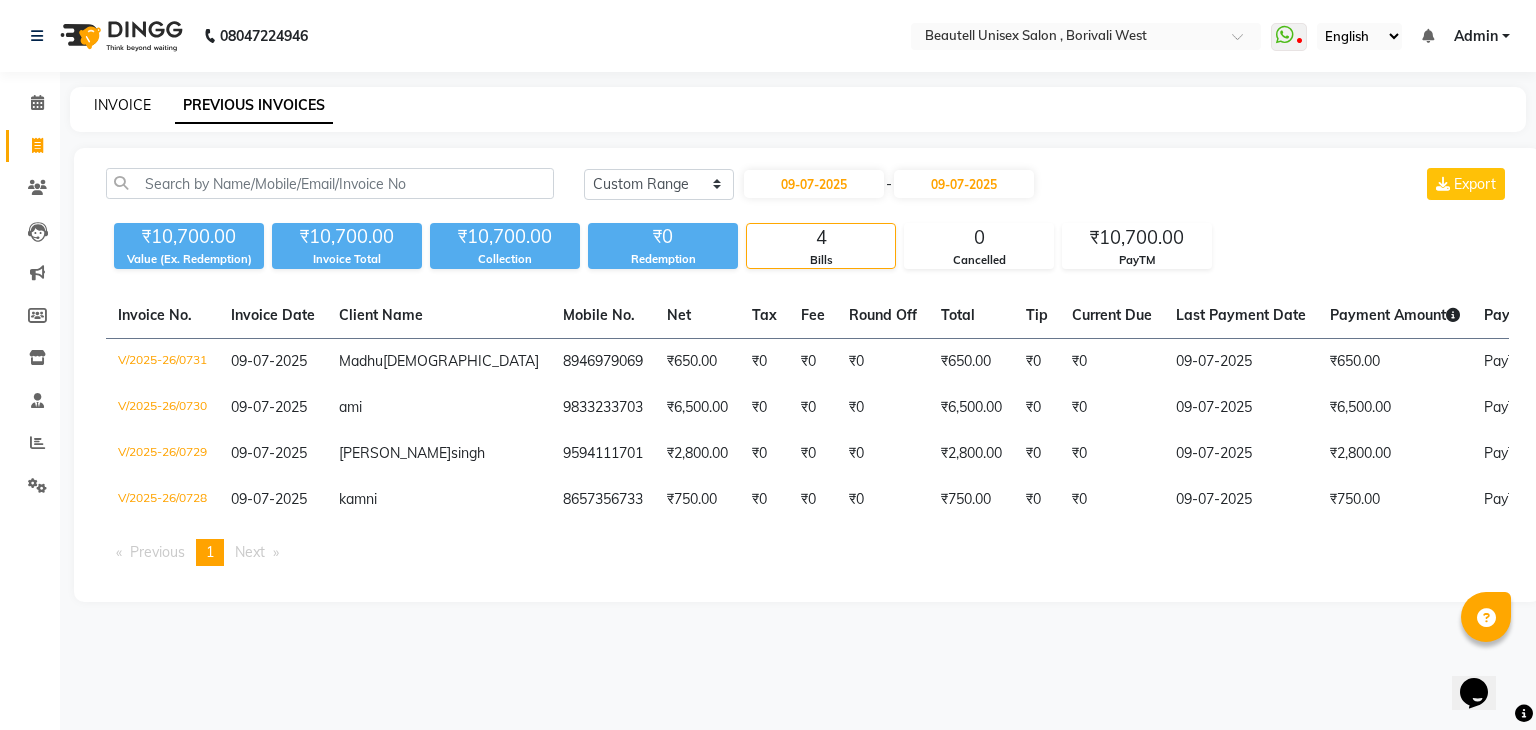 click on "INVOICE" 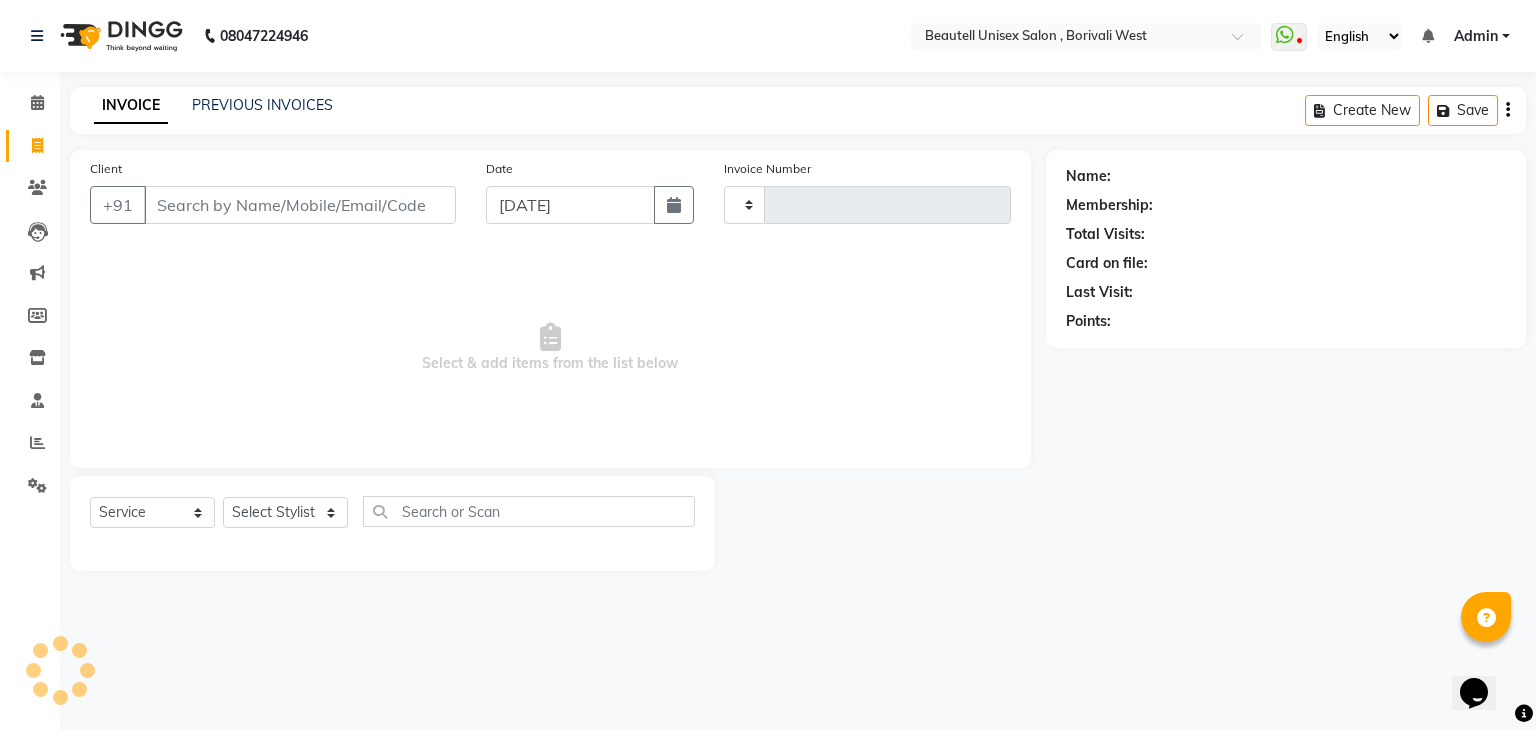 type on "0733" 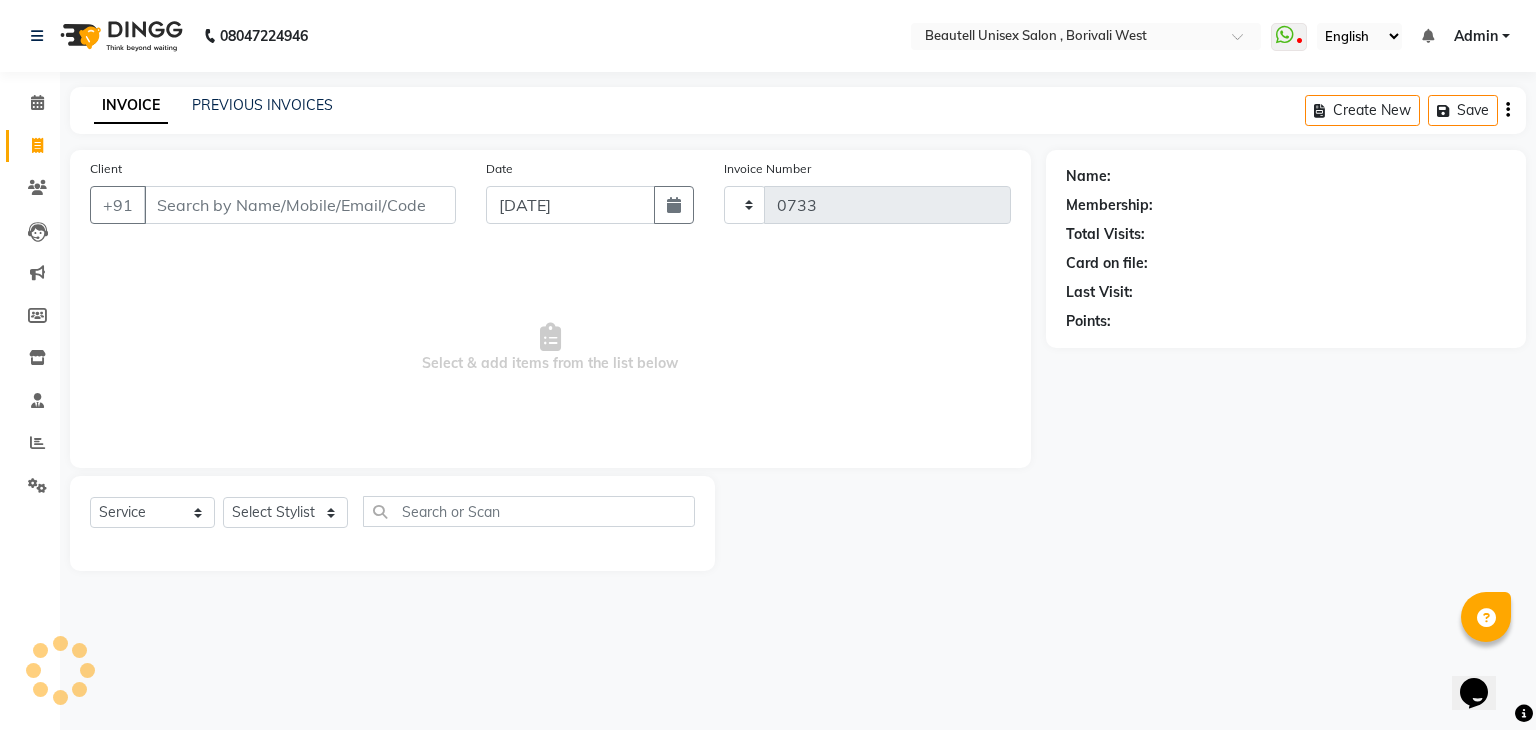 select on "7692" 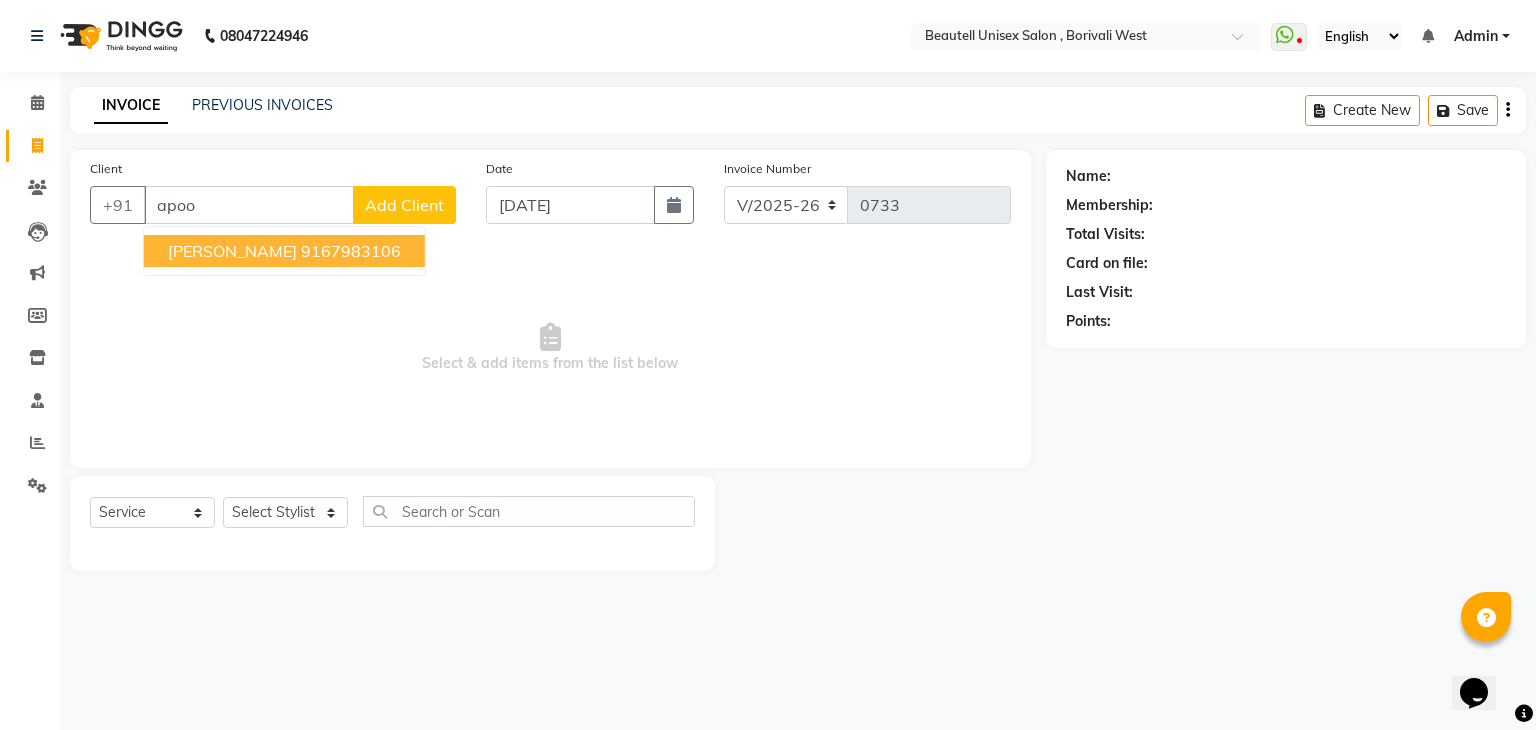 click on "[PERSON_NAME]  9167983106" at bounding box center (284, 251) 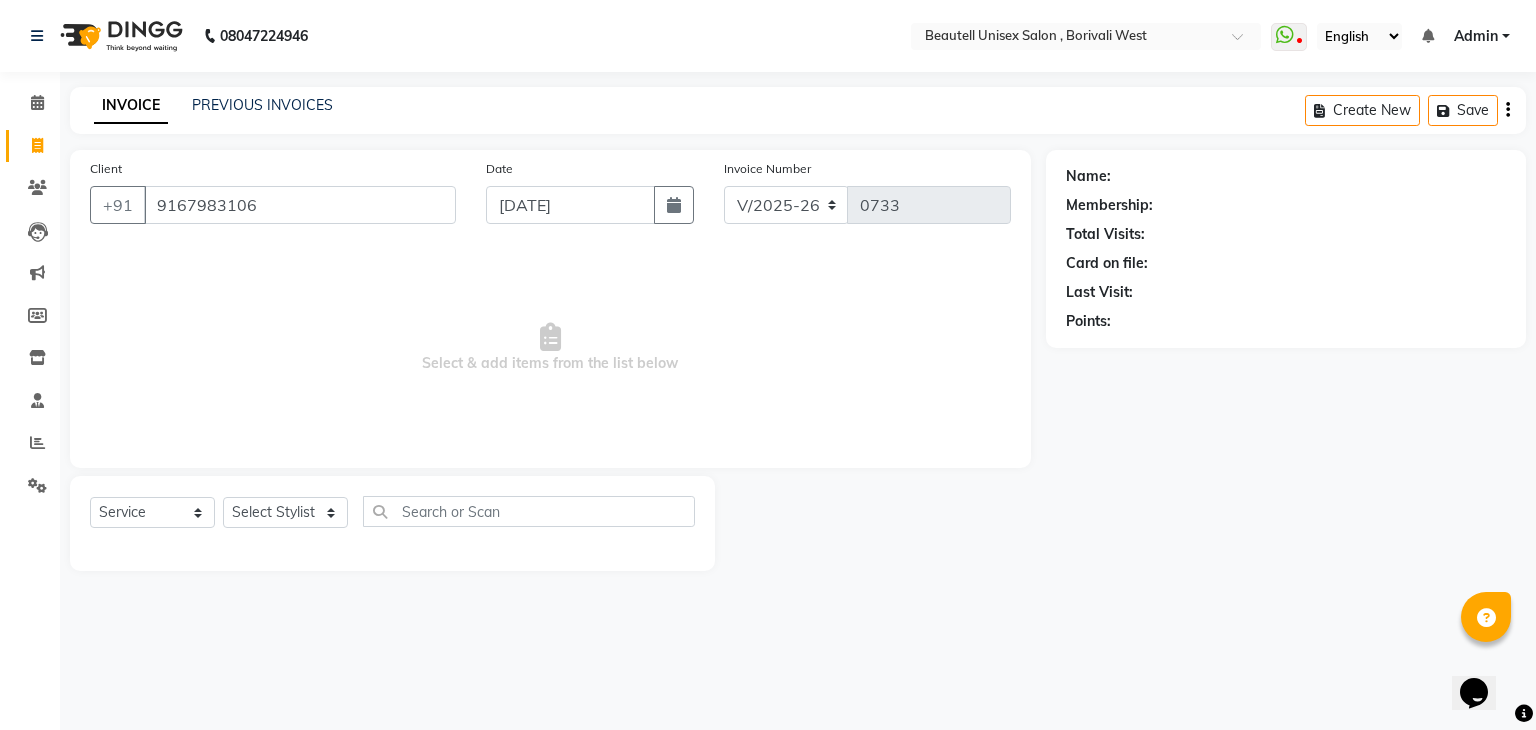 type on "9167983106" 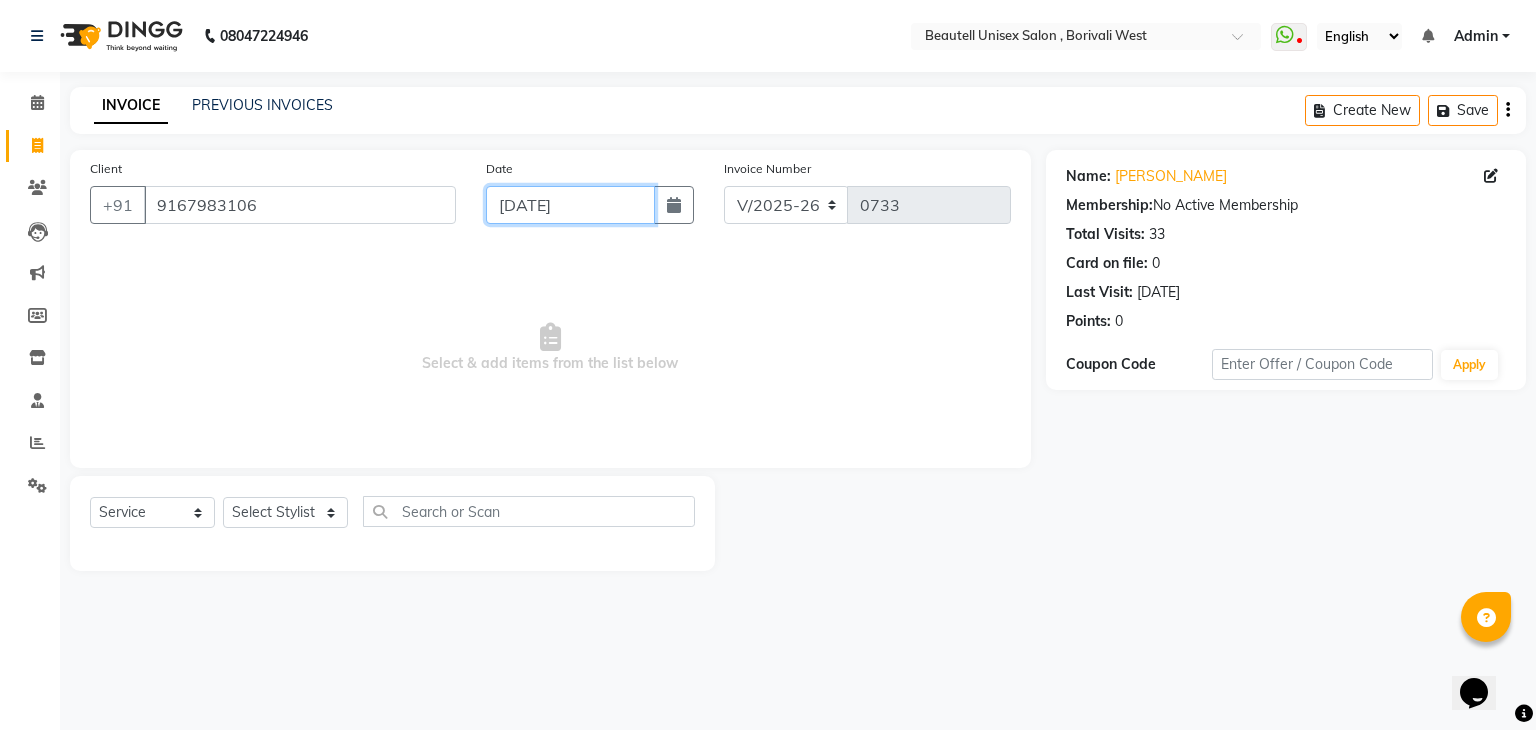 click on "[DATE]" 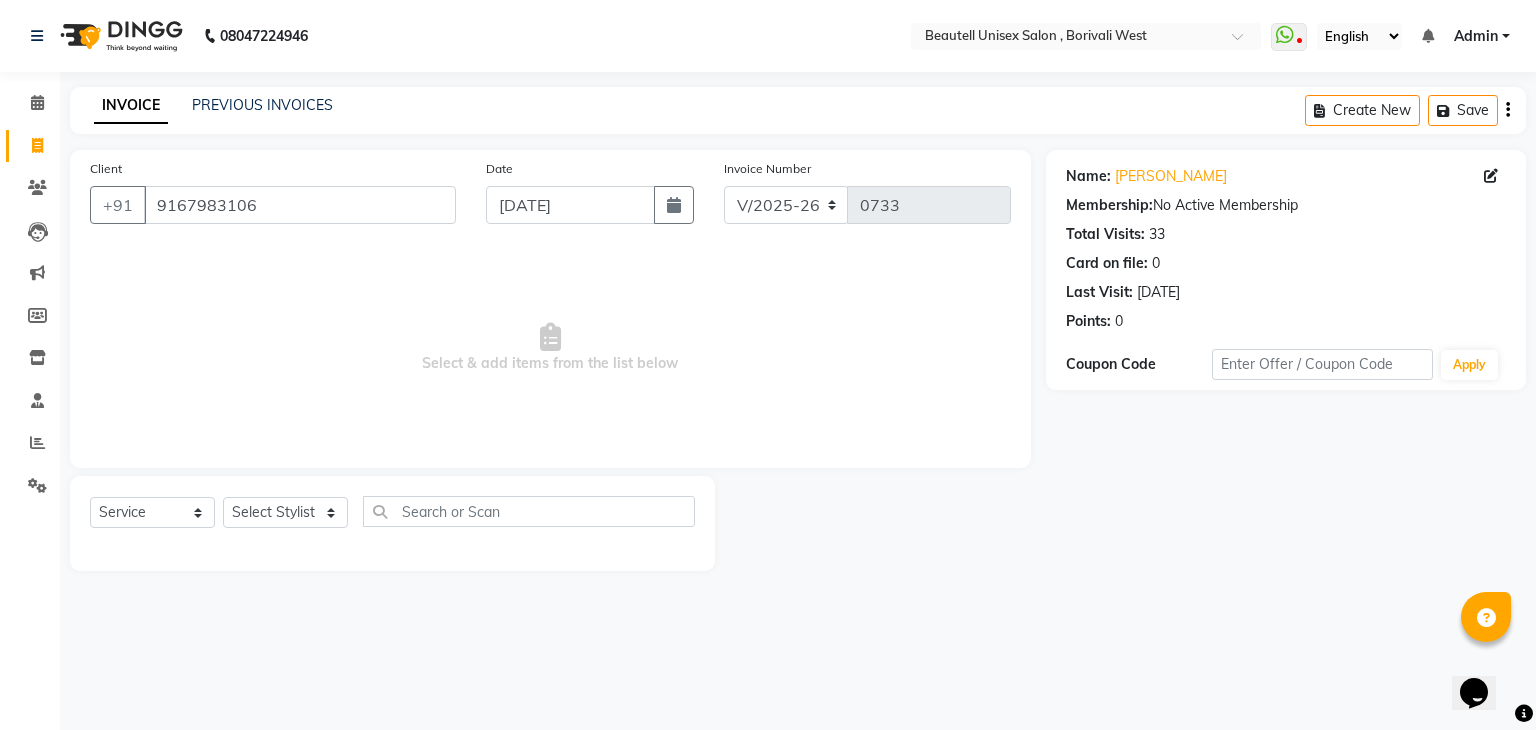 select on "7" 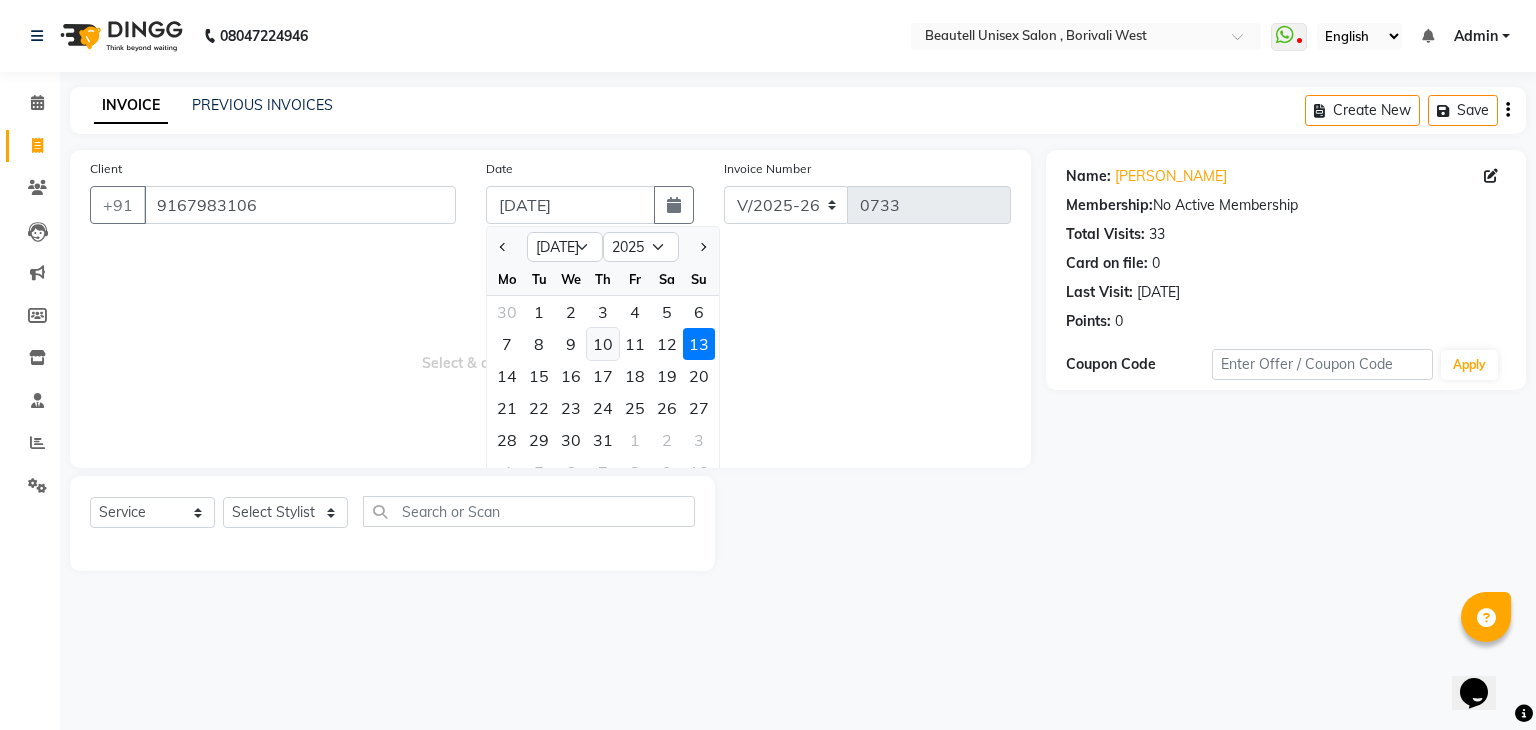 click on "10" 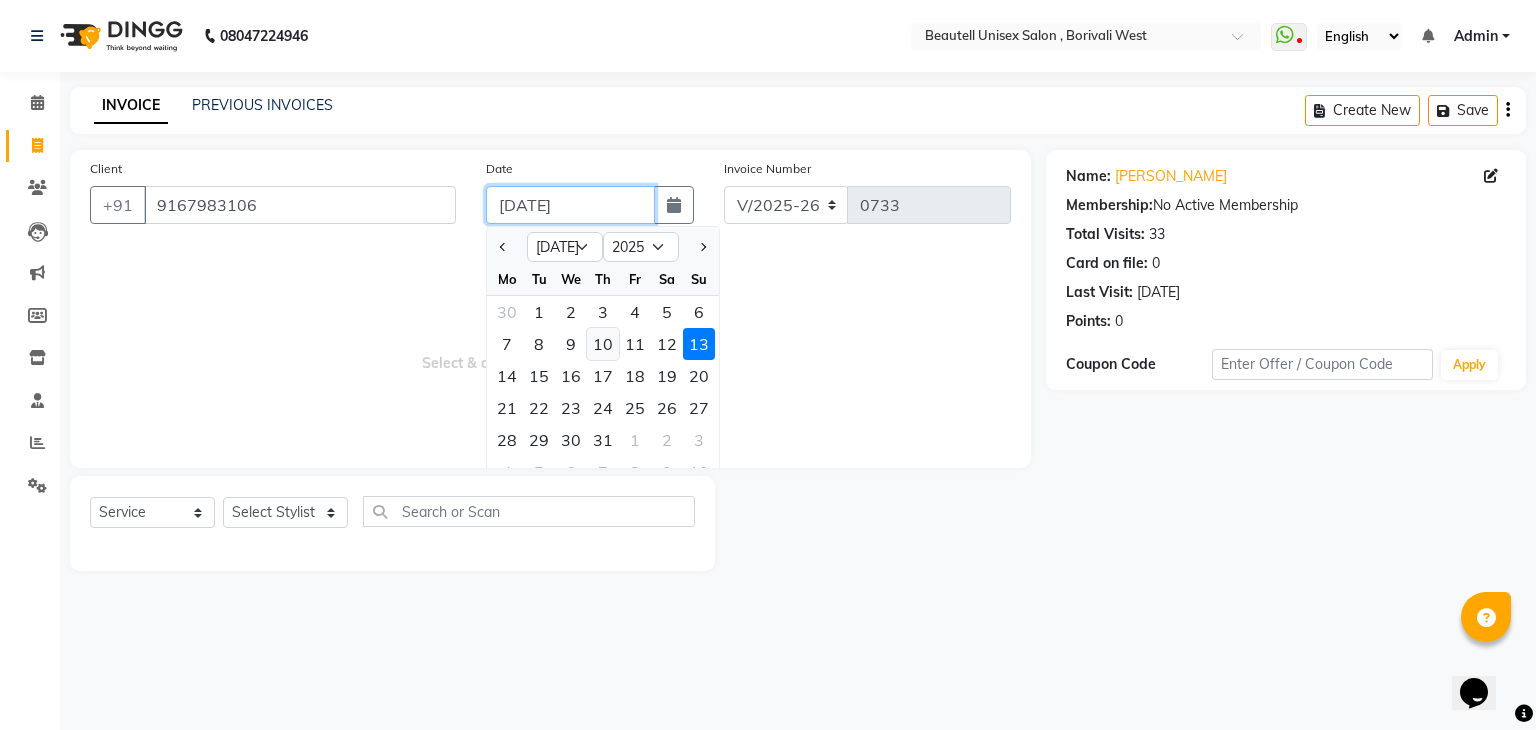 type on "[DATE]" 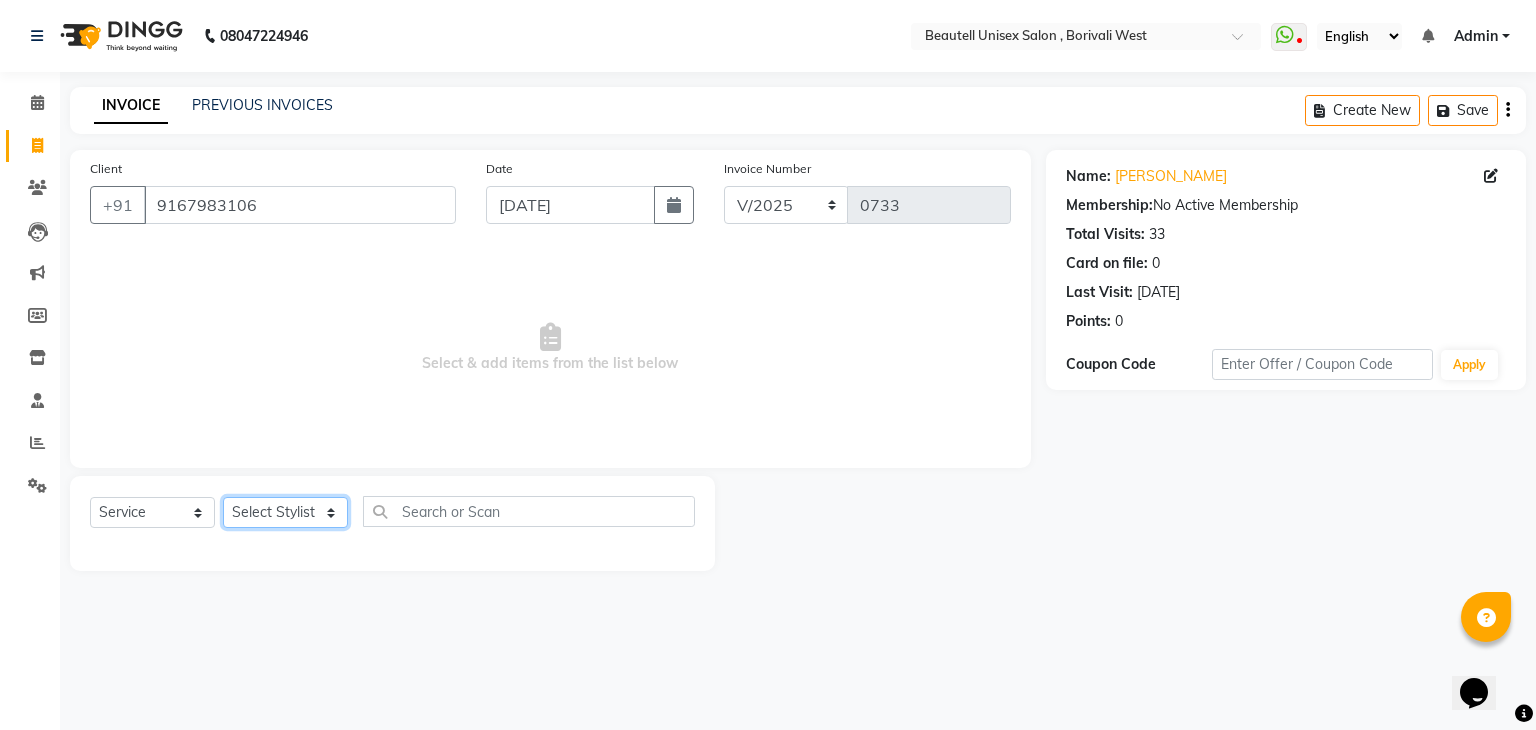click on "Select Stylist [PERSON_NAME] Manager [PERSON_NAME] [PERSON_NAME] [PERSON_NAME]" 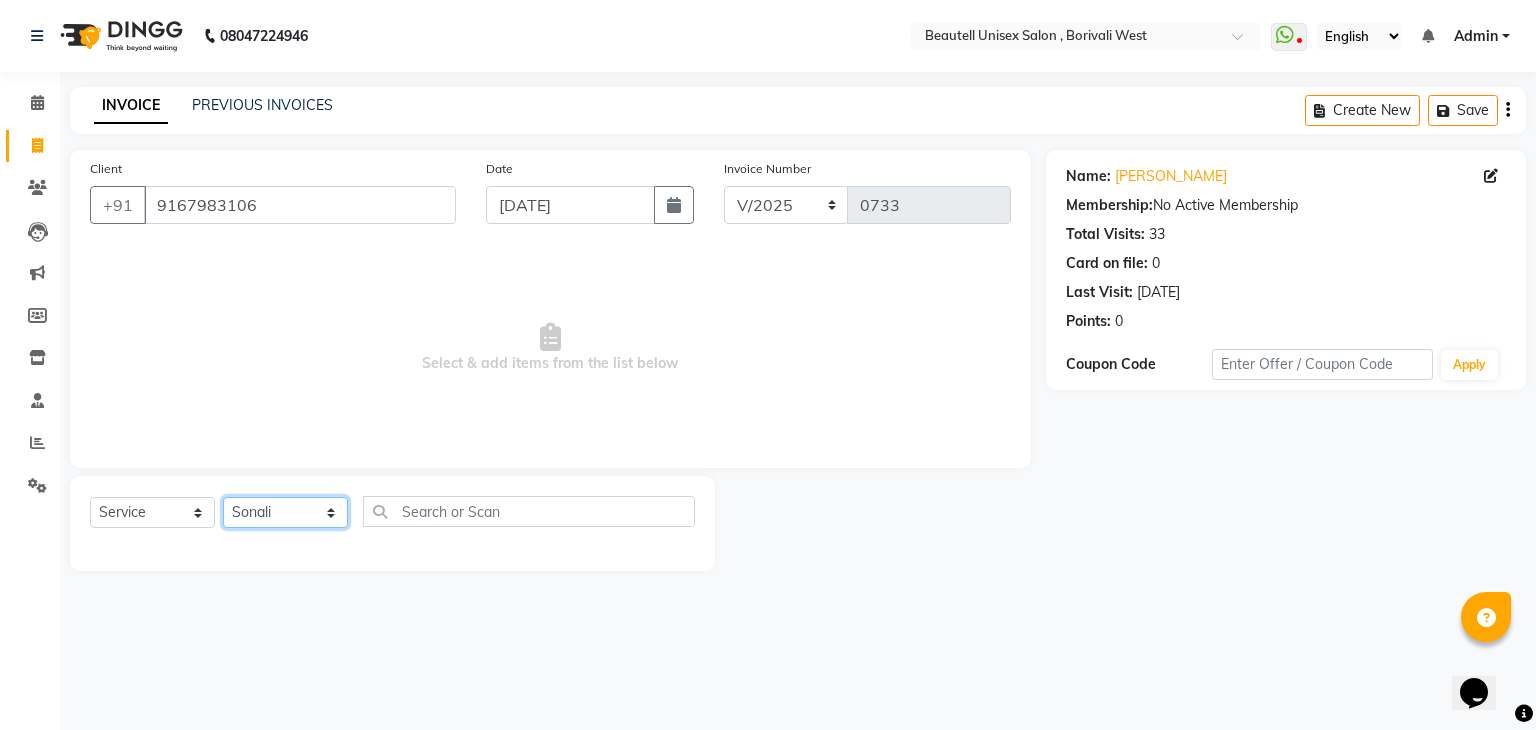 click on "Select Stylist [PERSON_NAME] Manager [PERSON_NAME] [PERSON_NAME] [PERSON_NAME]" 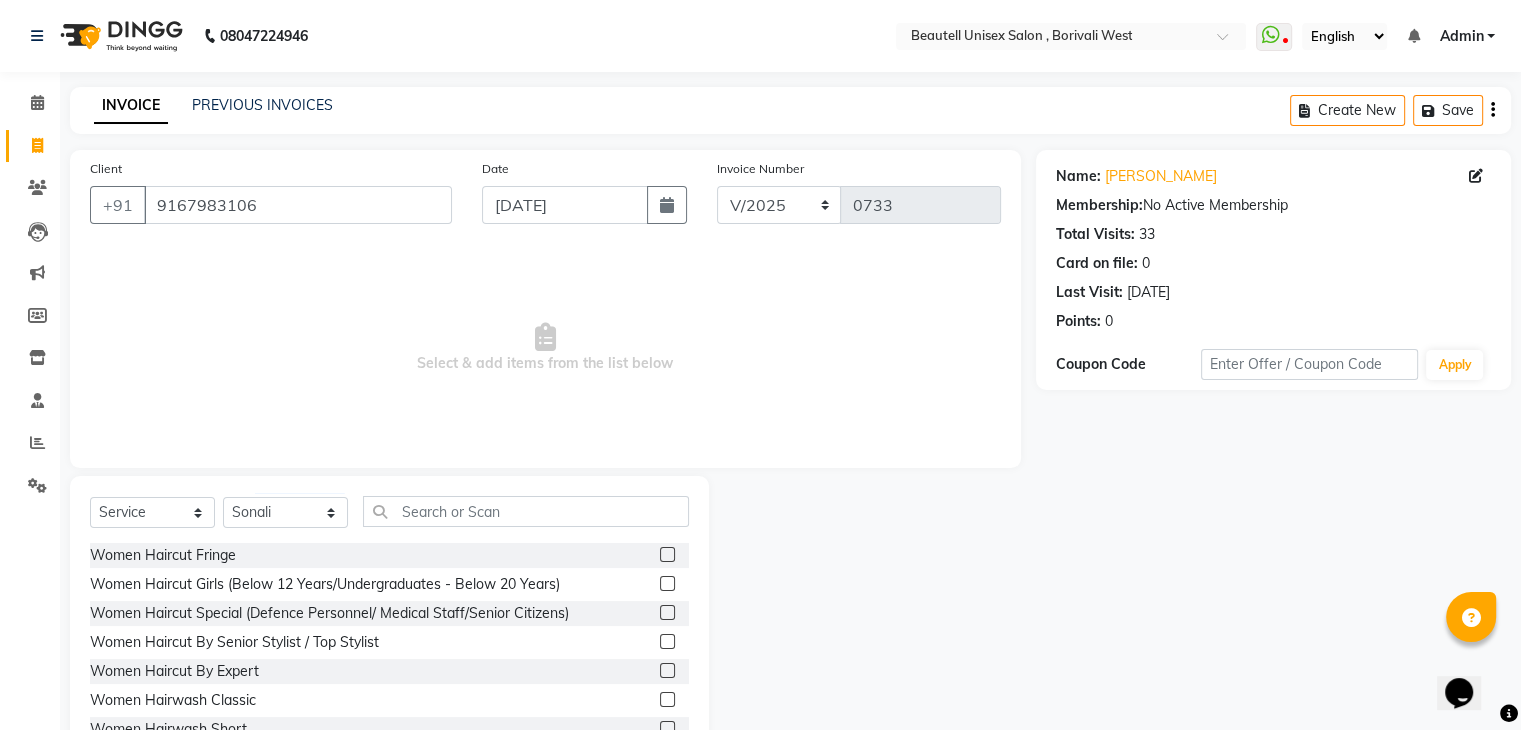click 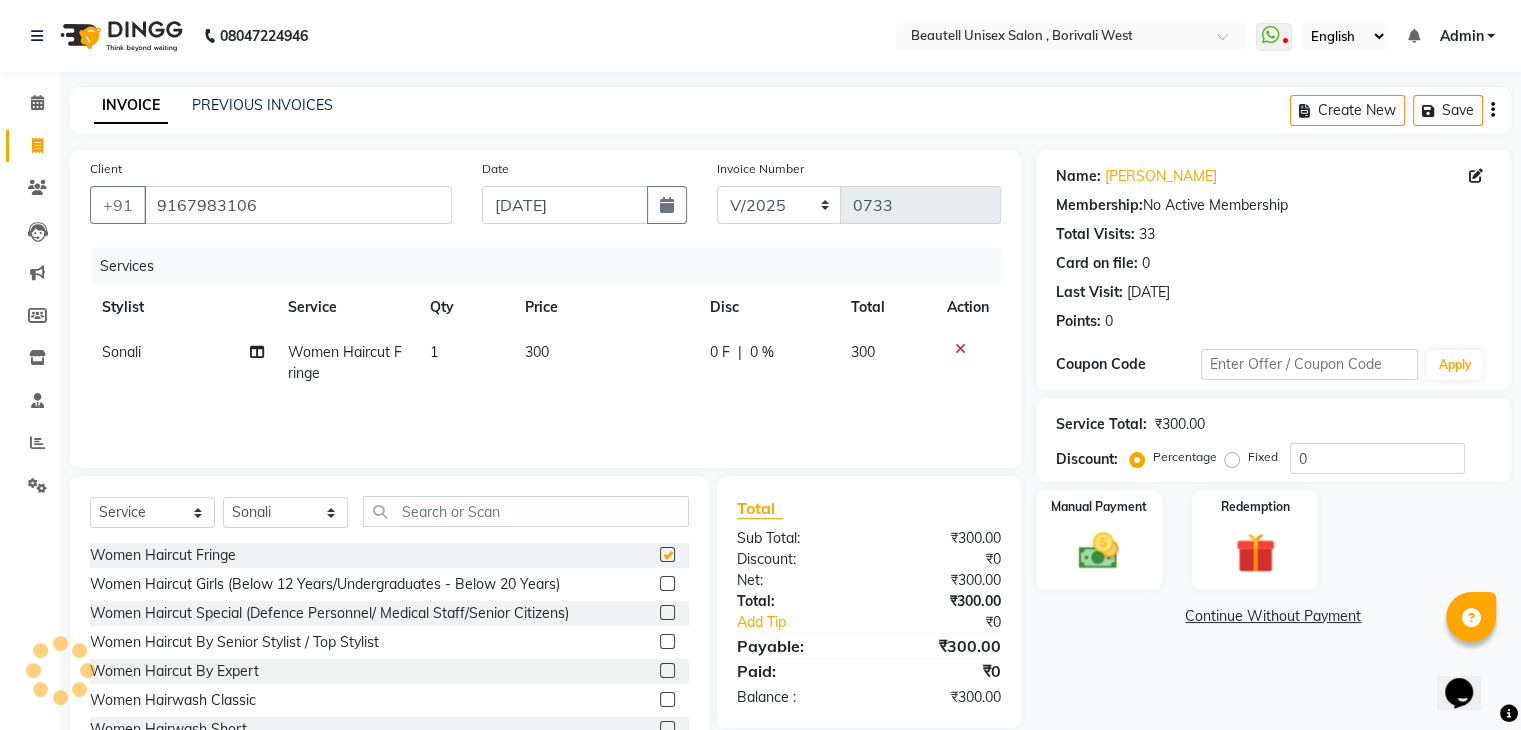 checkbox on "false" 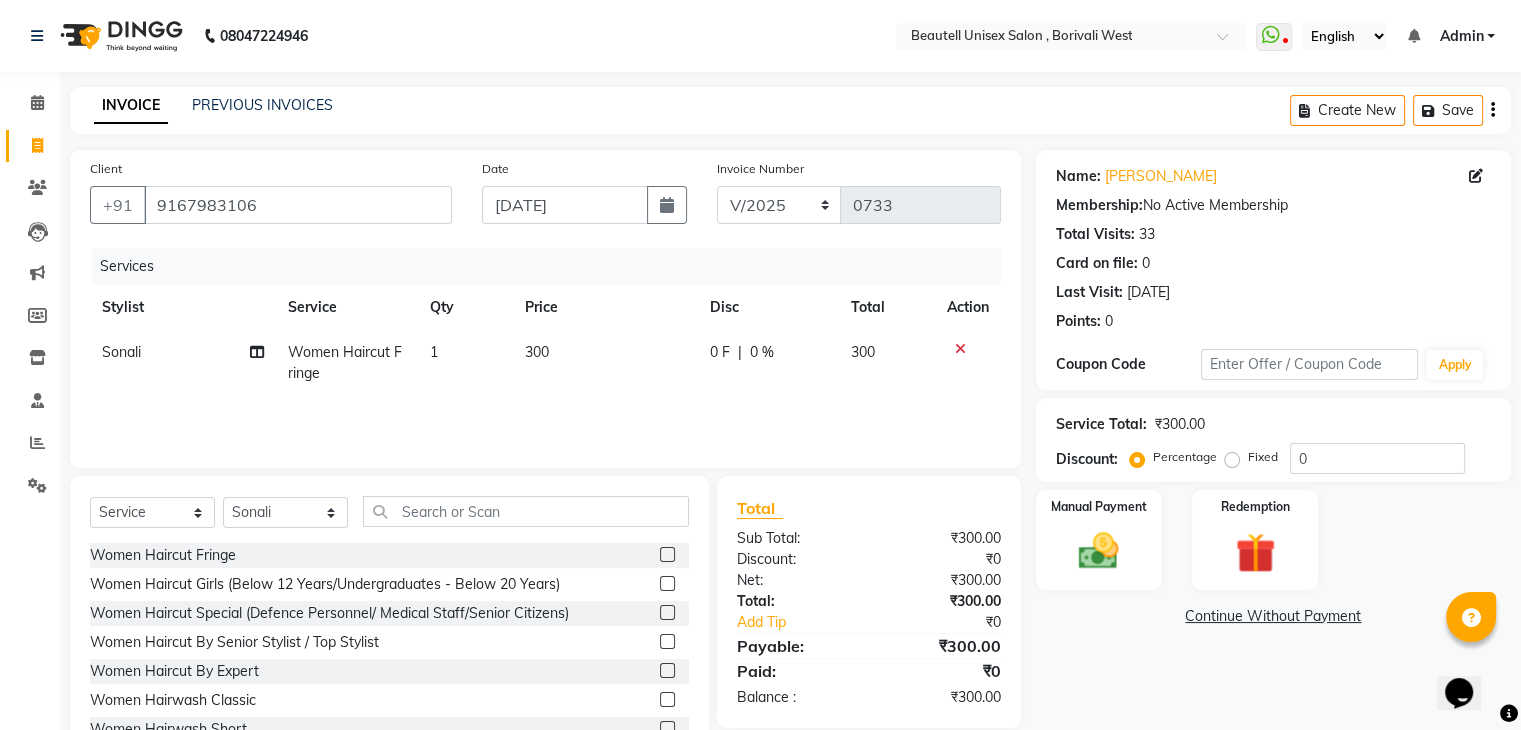 click on "300" 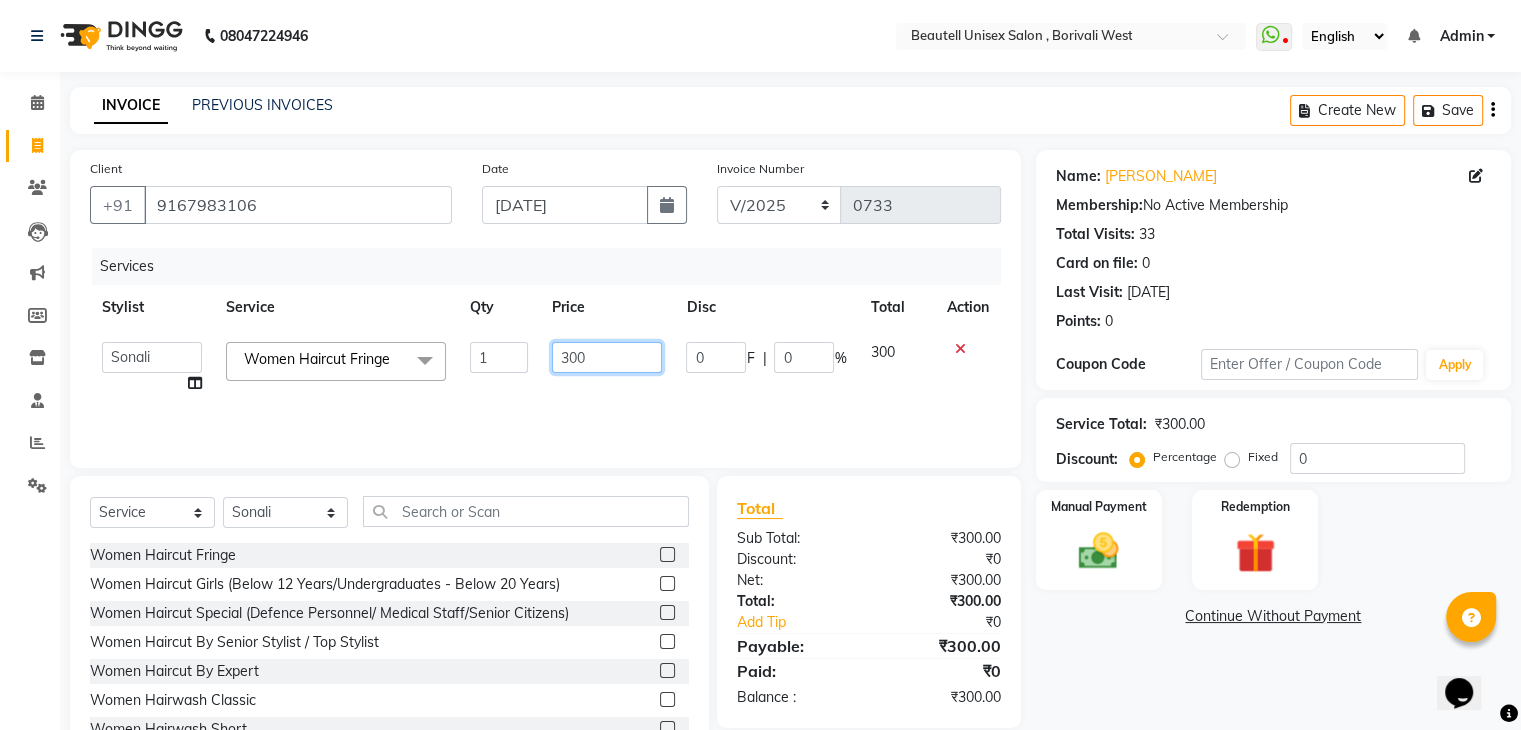 drag, startPoint x: 592, startPoint y: 360, endPoint x: 376, endPoint y: 351, distance: 216.18742 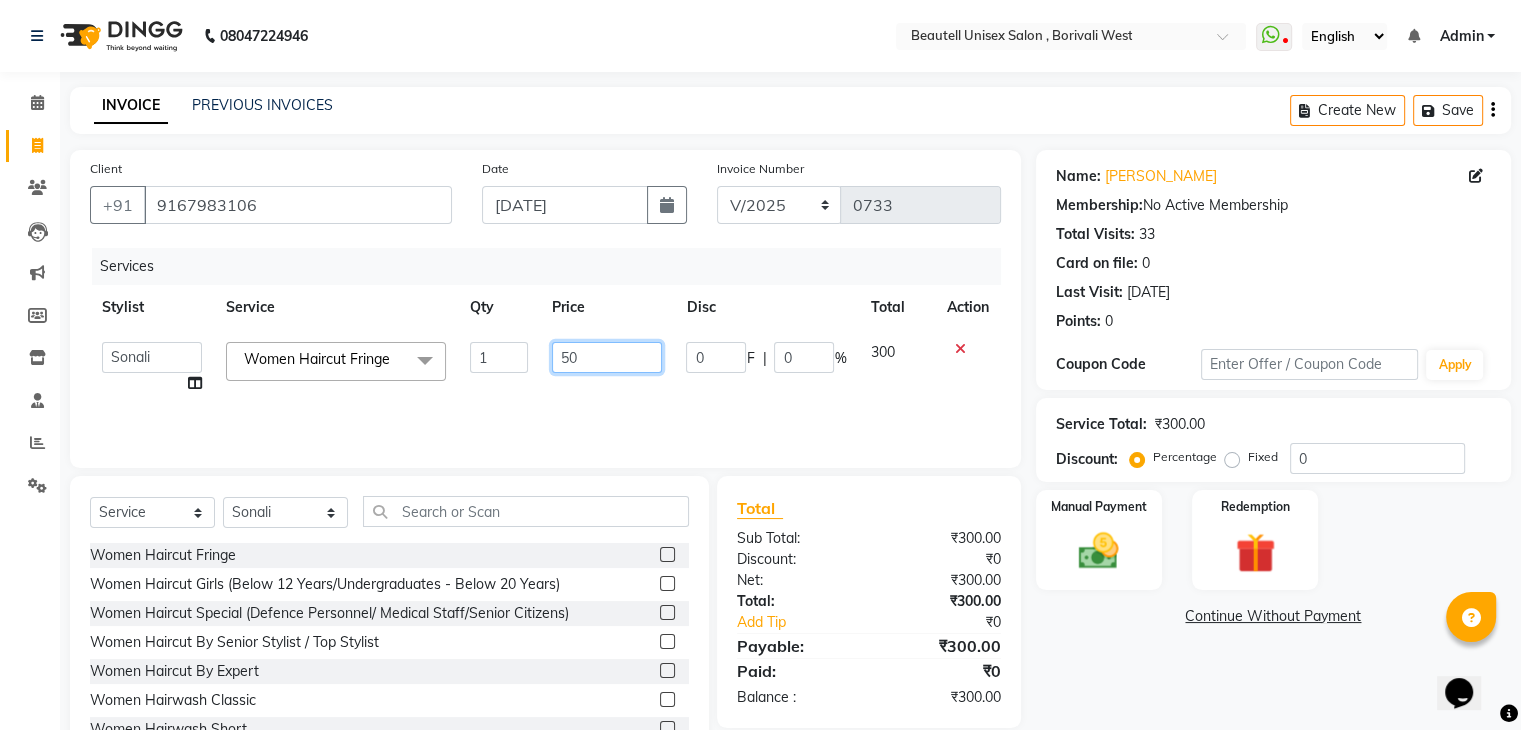 type on "500" 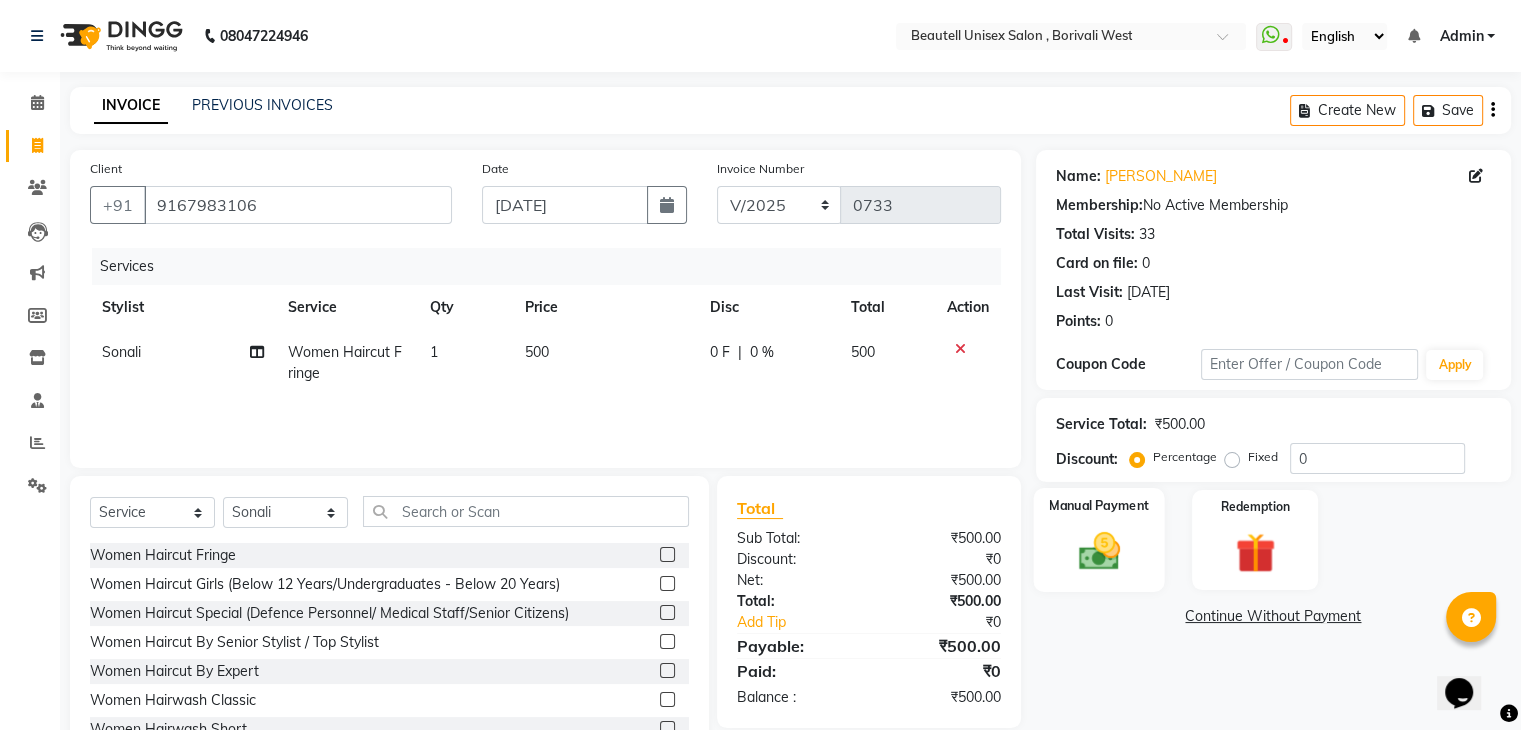 click 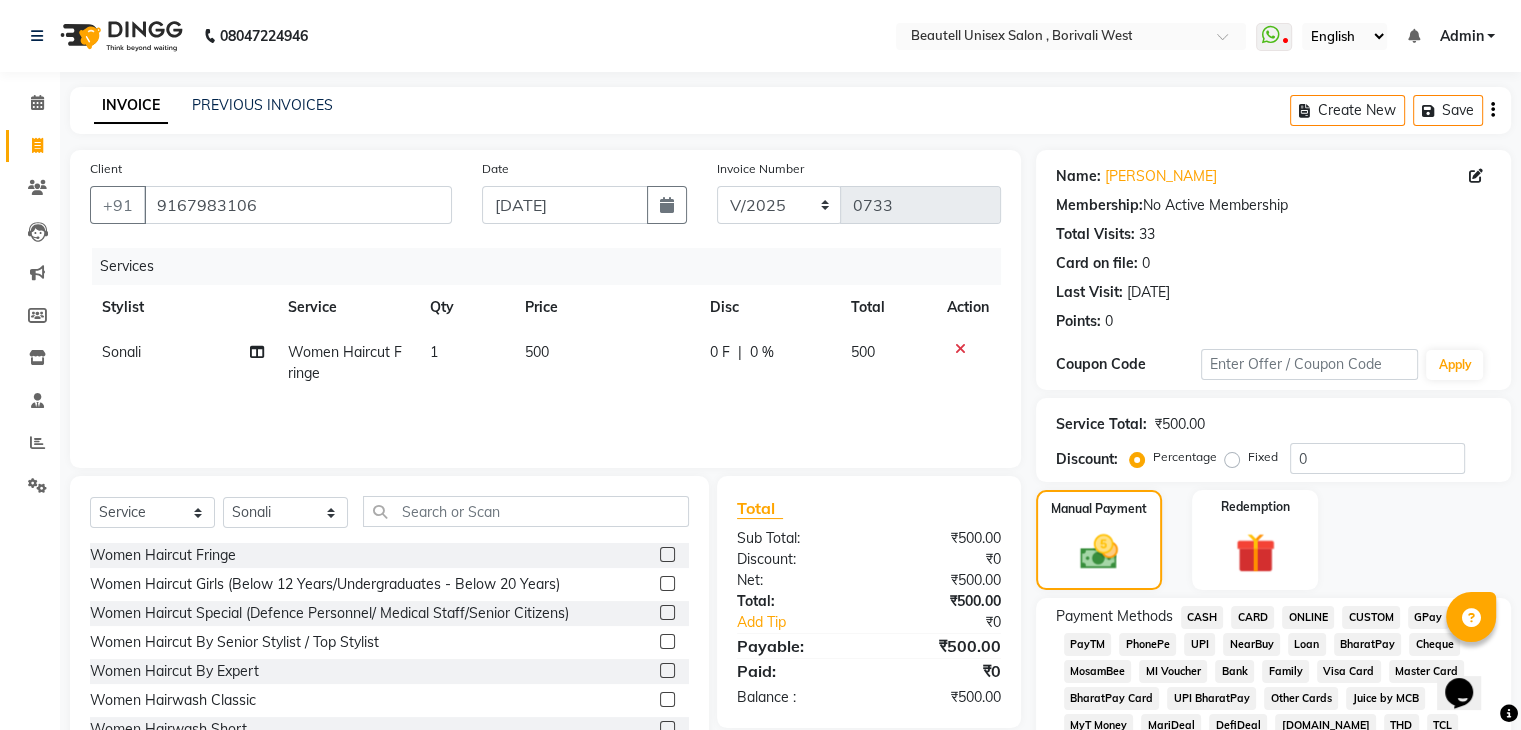 click on "PayTM" 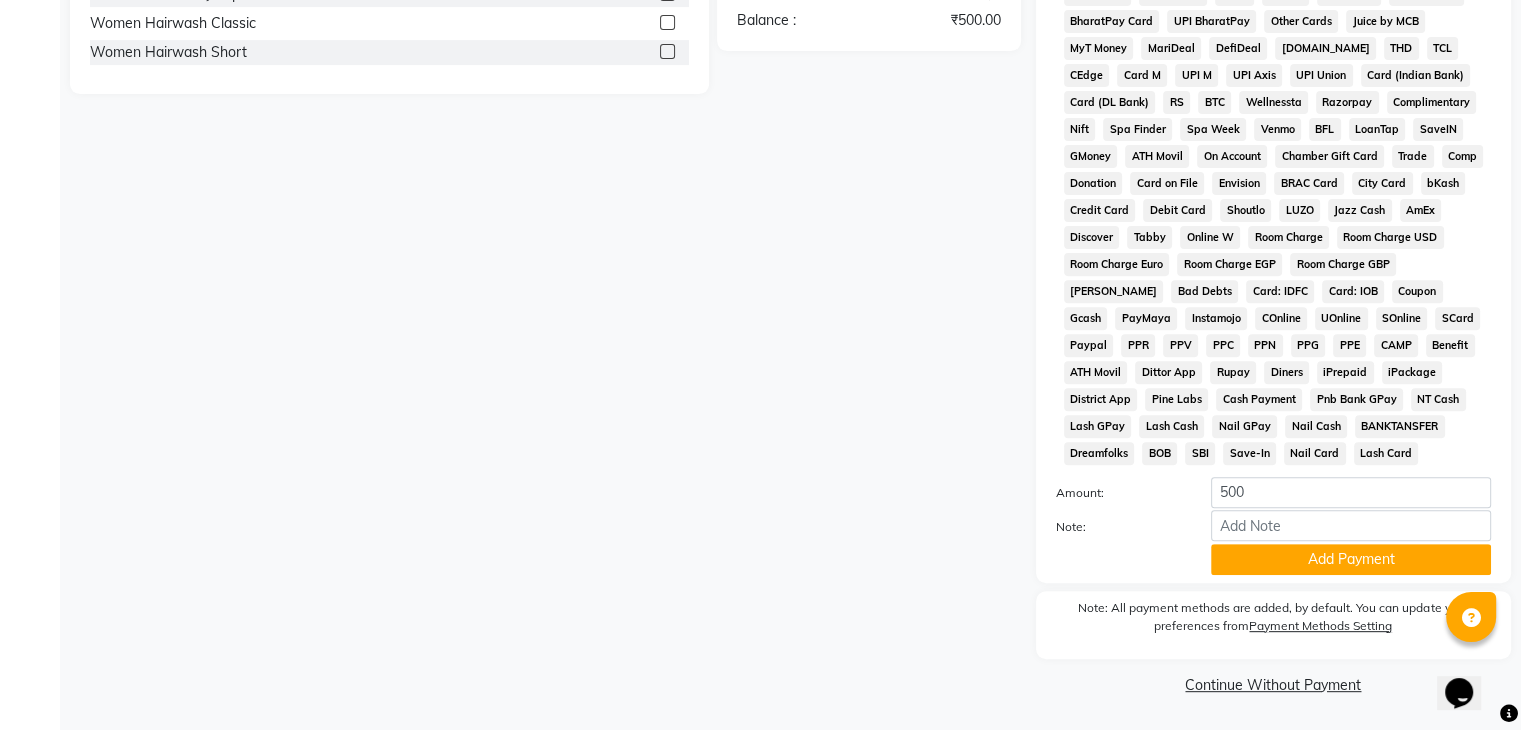 scroll, scrollTop: 693, scrollLeft: 0, axis: vertical 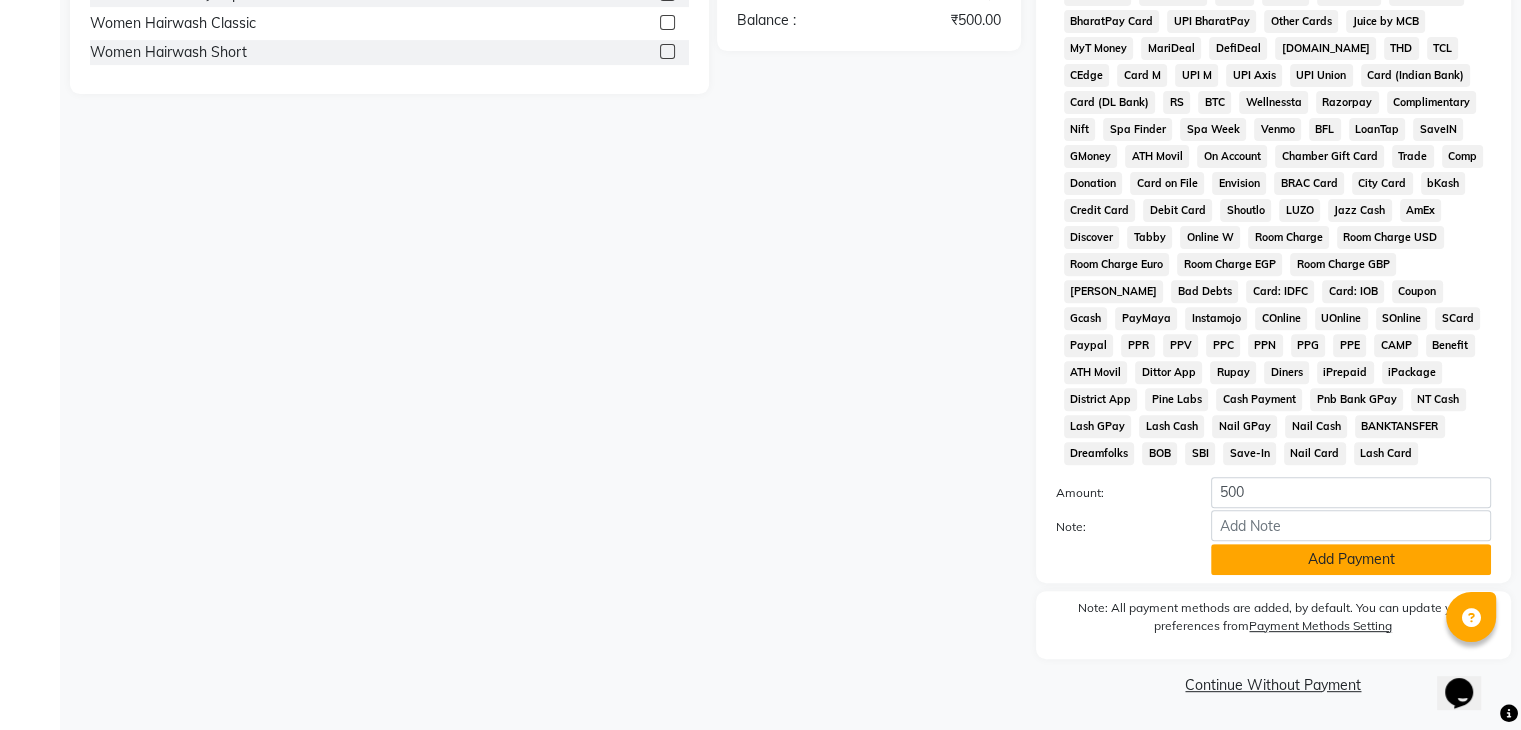 click on "Add Payment" 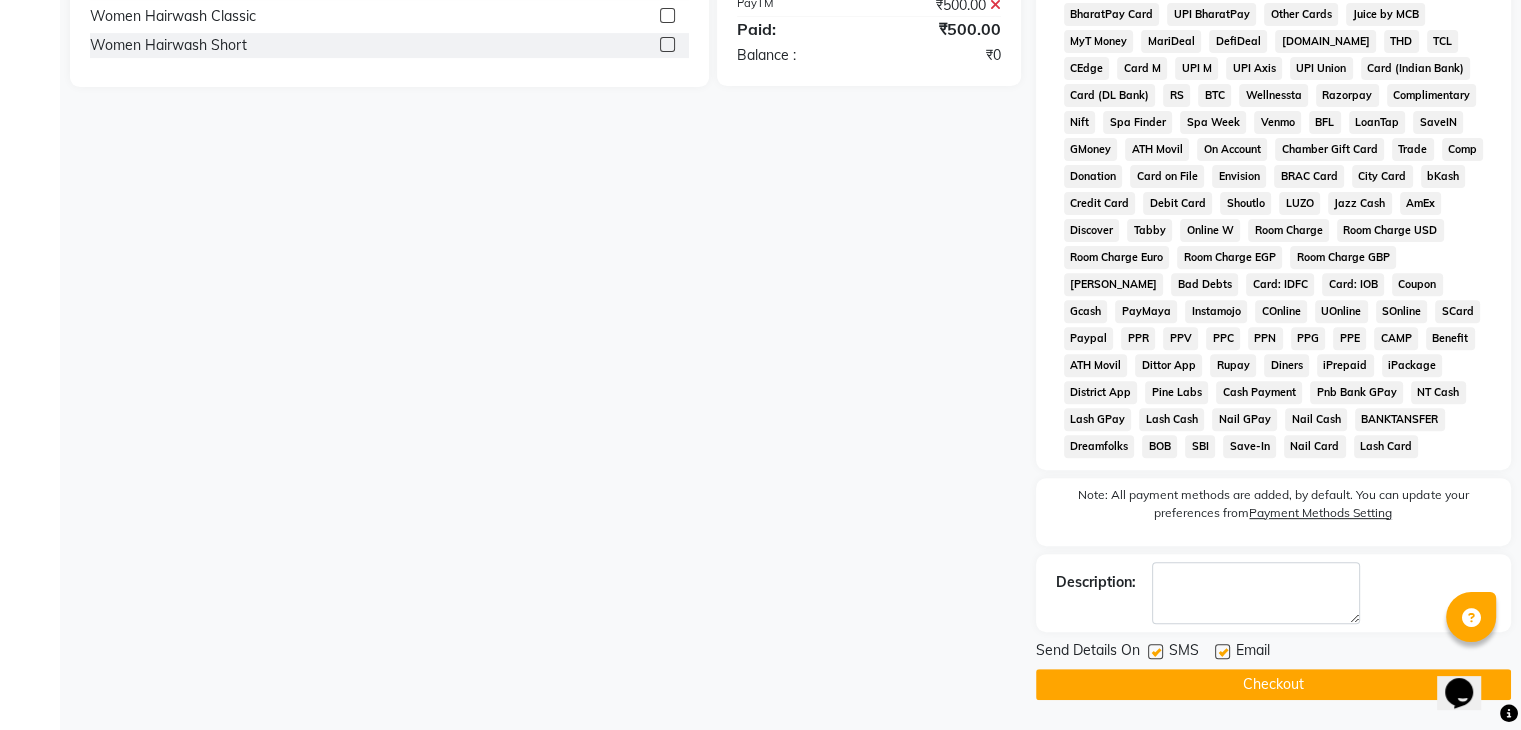 click 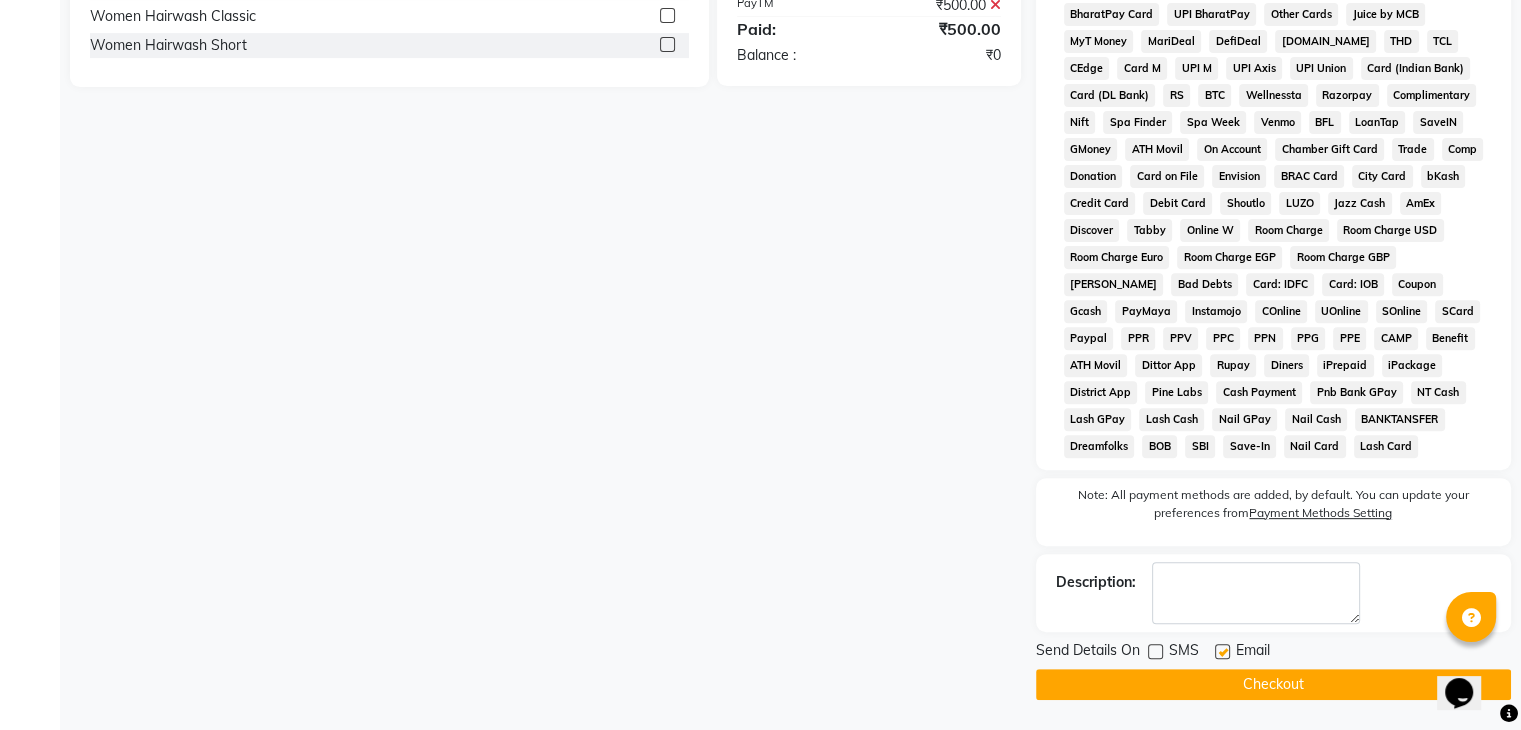 click on "Checkout" 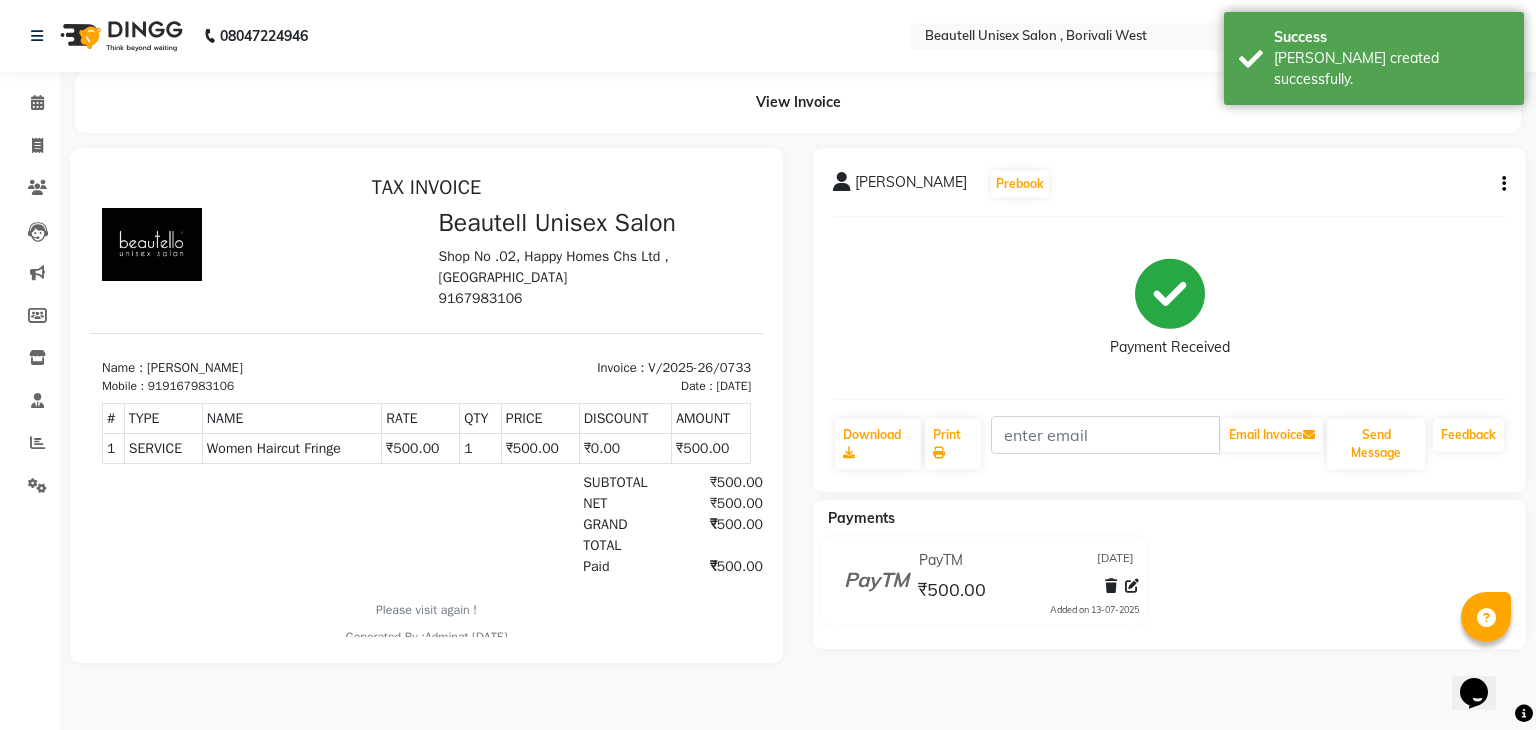 scroll, scrollTop: 0, scrollLeft: 0, axis: both 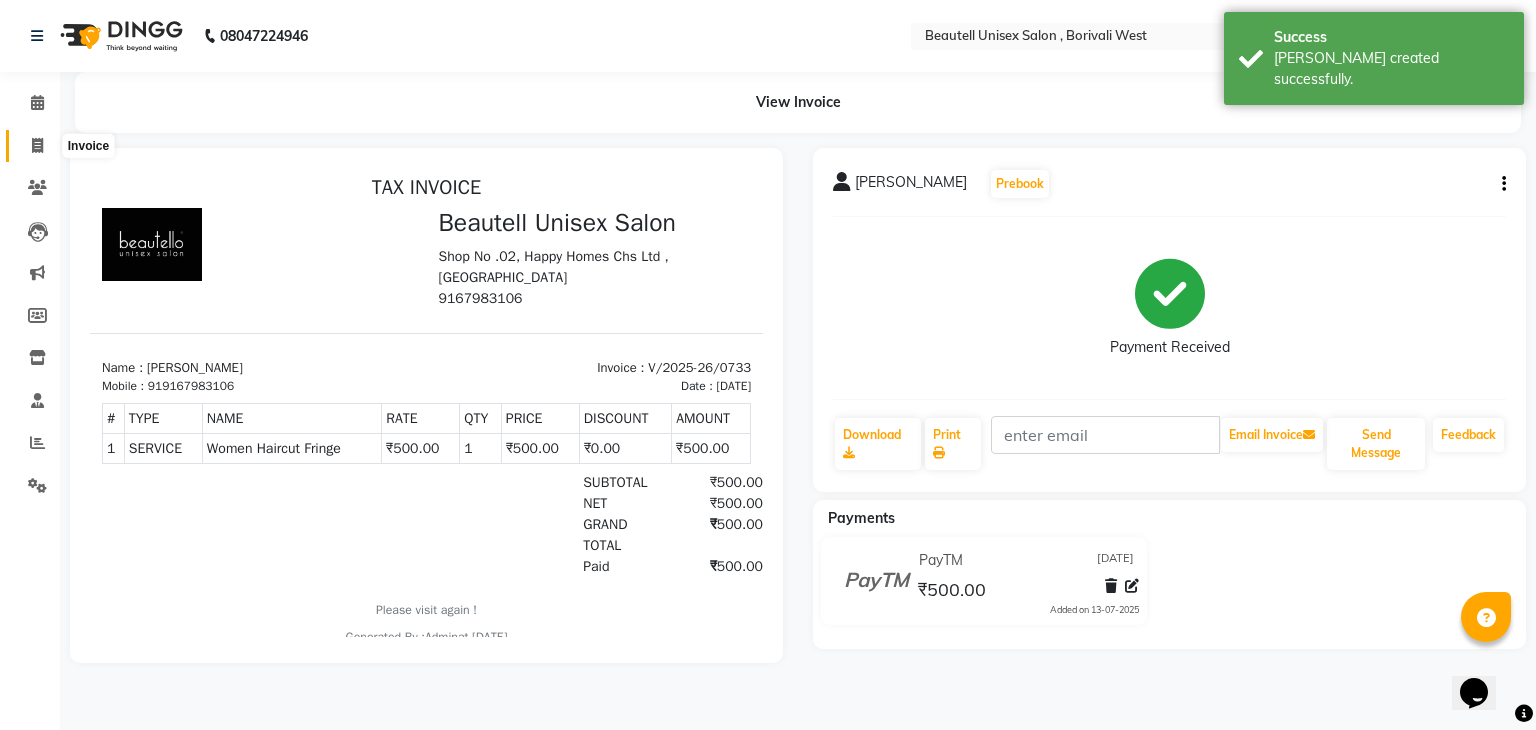 click 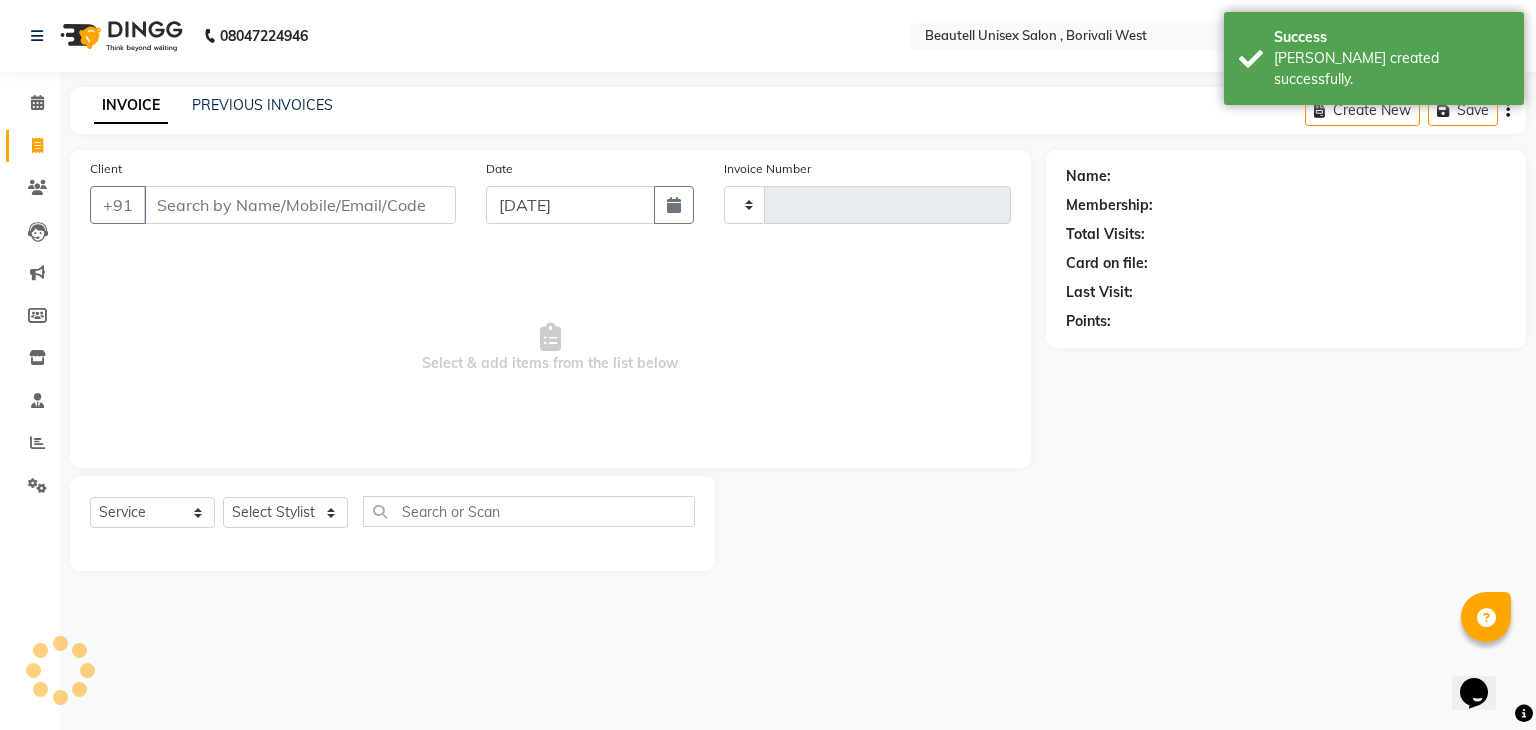 type on "0734" 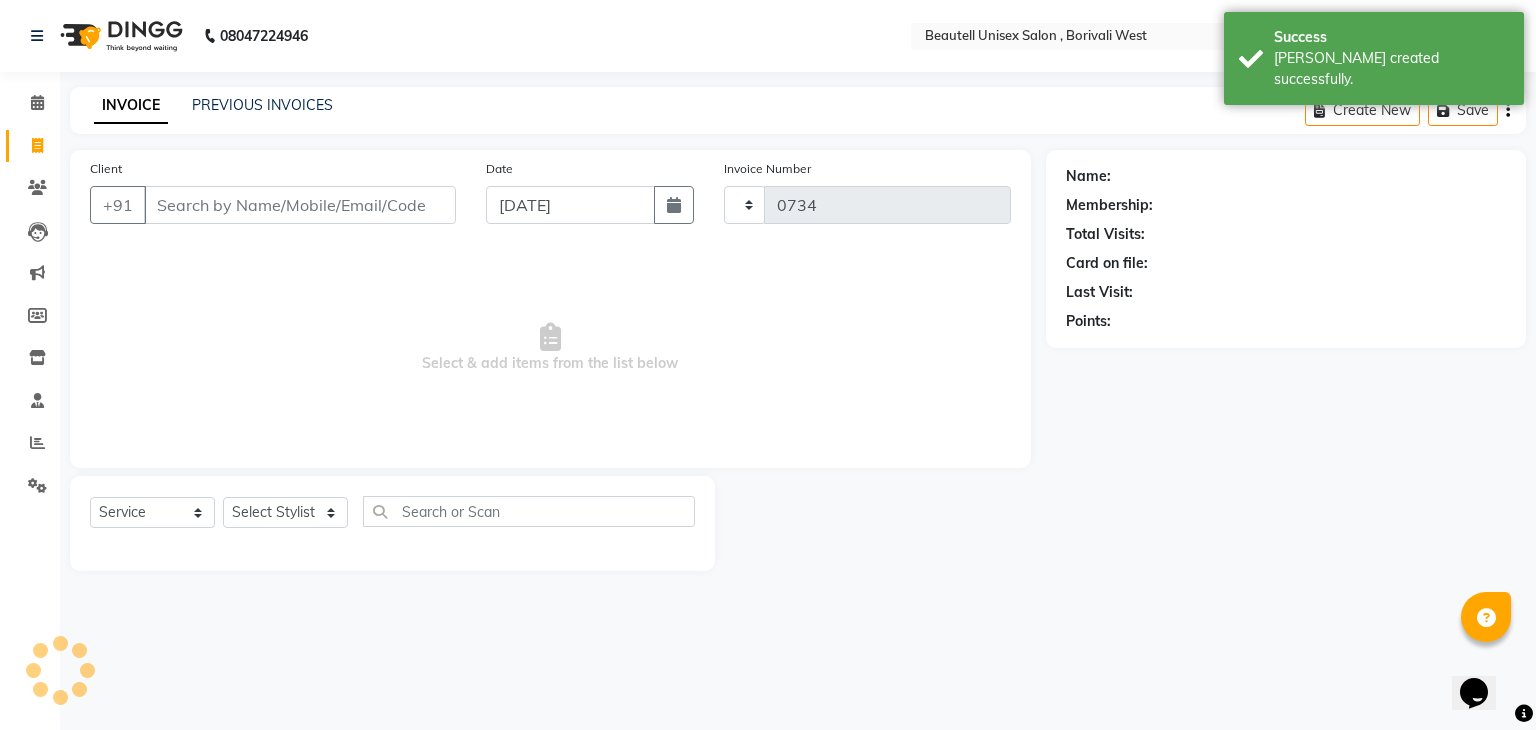 select on "7692" 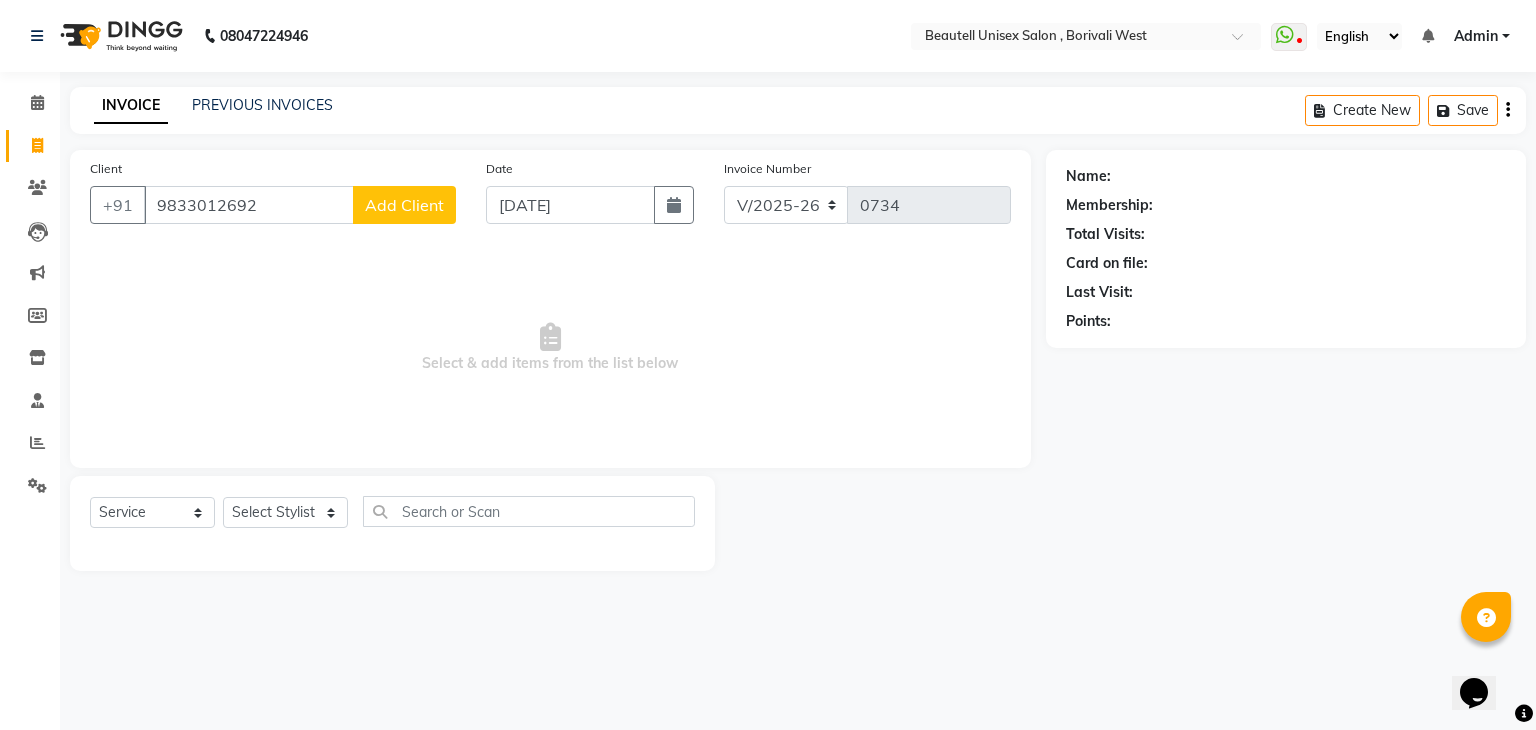type on "9833012692" 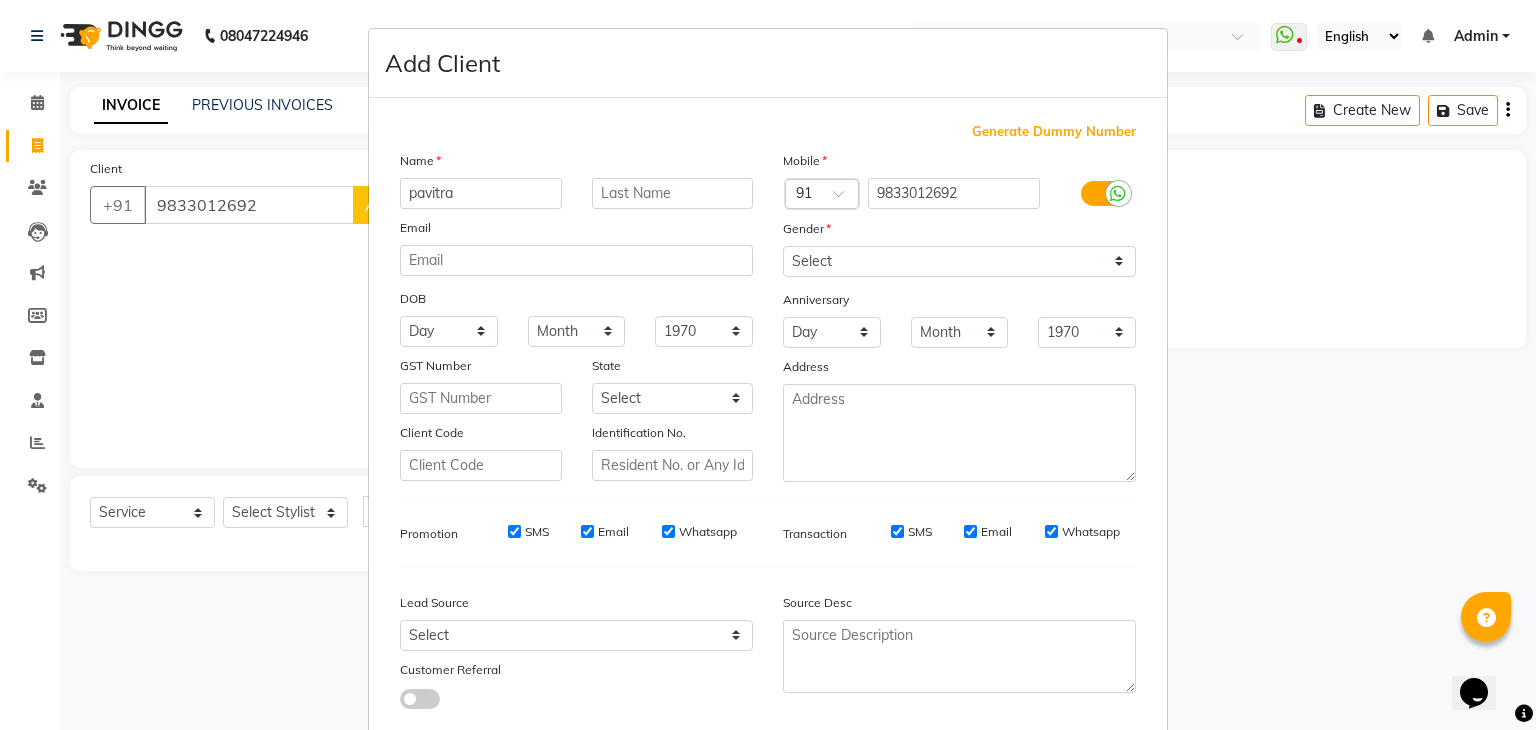 type on "pavitra" 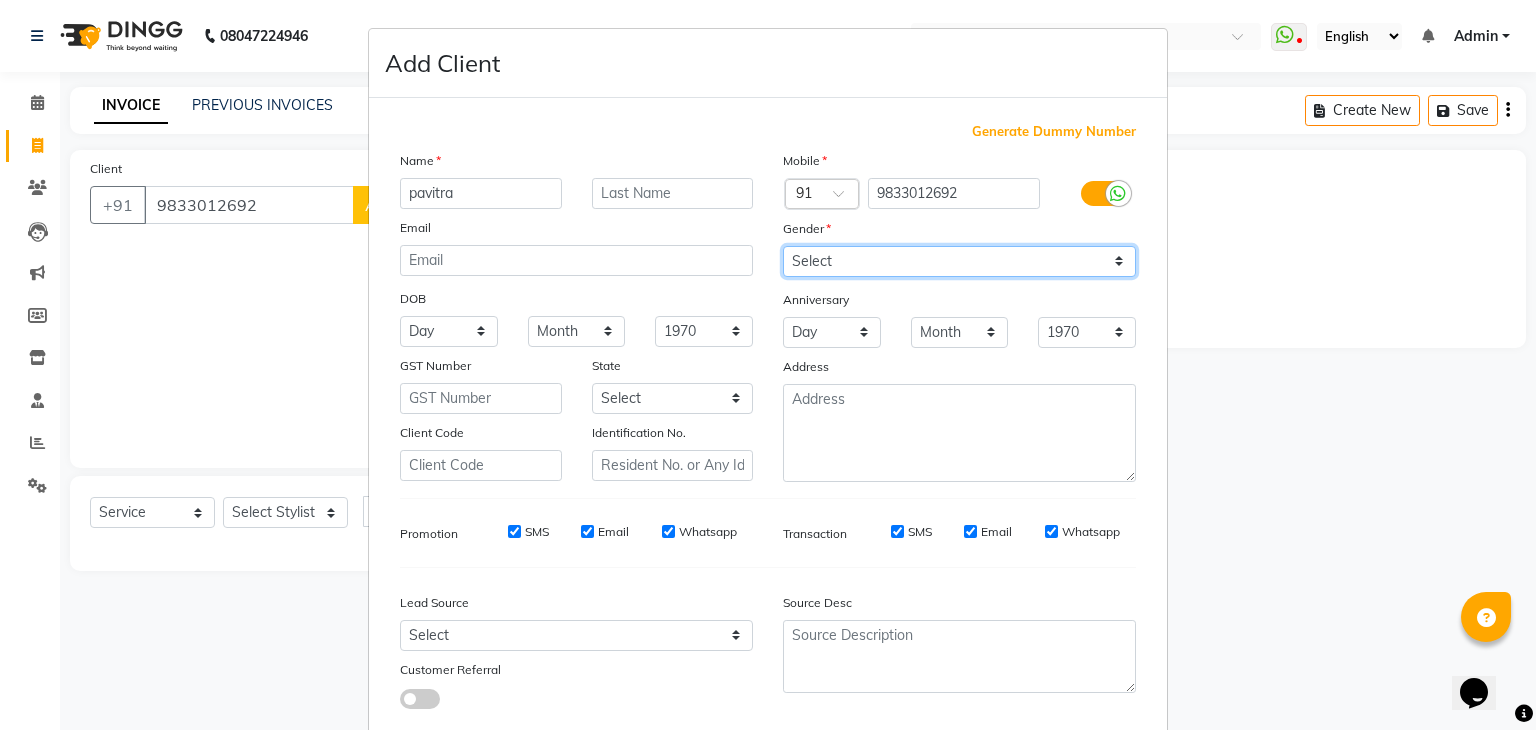 click on "Select [DEMOGRAPHIC_DATA] [DEMOGRAPHIC_DATA] Other Prefer Not To Say" at bounding box center (959, 261) 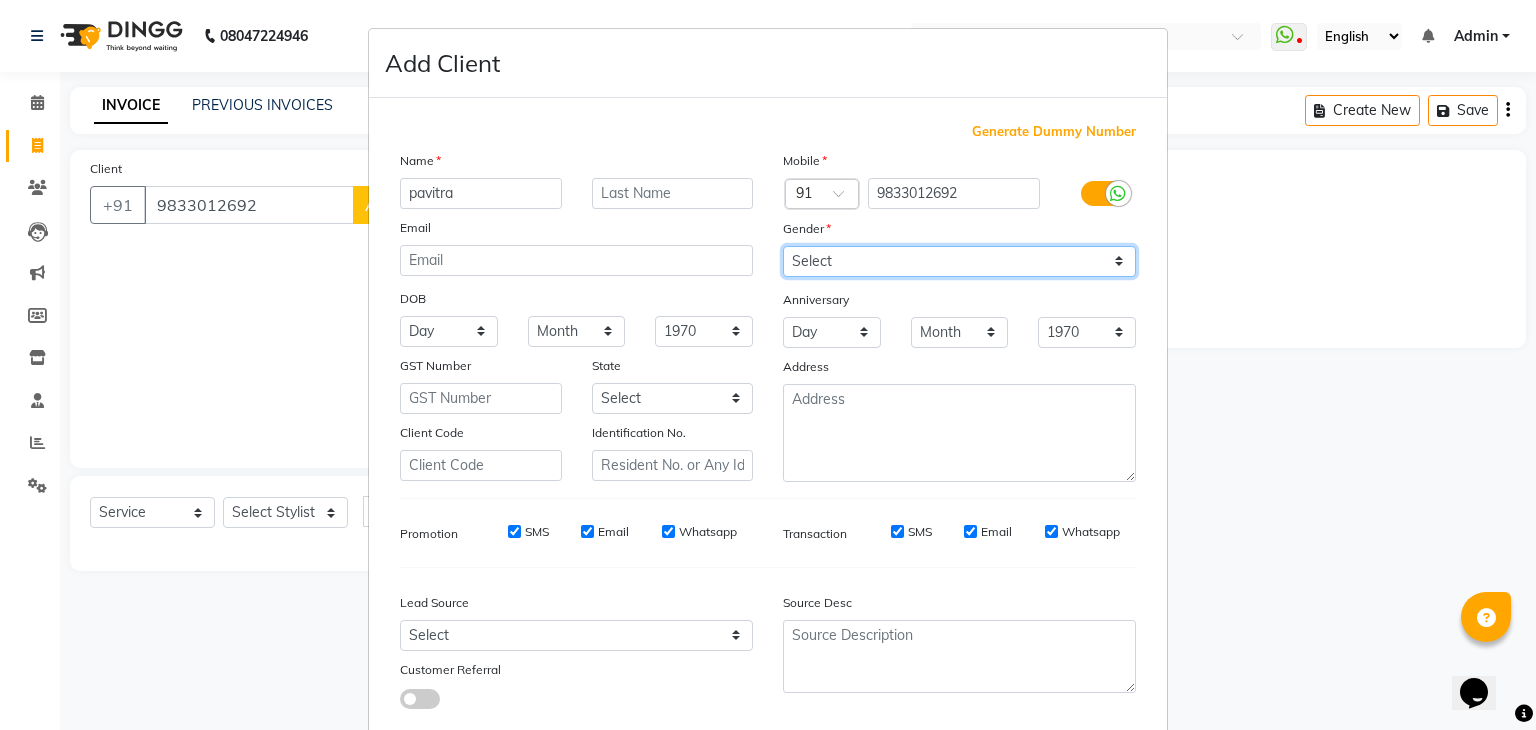 click on "Select [DEMOGRAPHIC_DATA] [DEMOGRAPHIC_DATA] Other Prefer Not To Say" at bounding box center (959, 261) 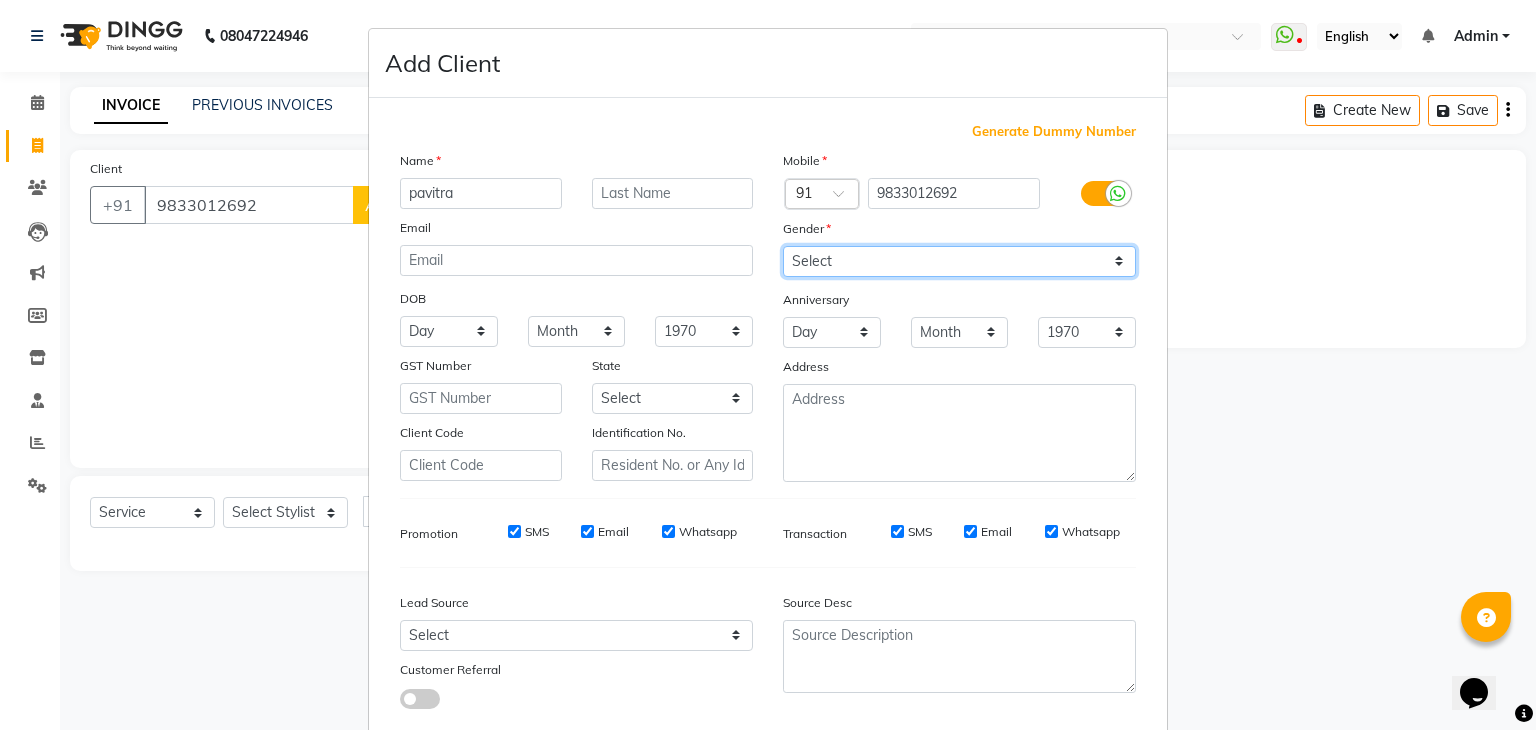 click on "Select [DEMOGRAPHIC_DATA] [DEMOGRAPHIC_DATA] Other Prefer Not To Say" at bounding box center [959, 261] 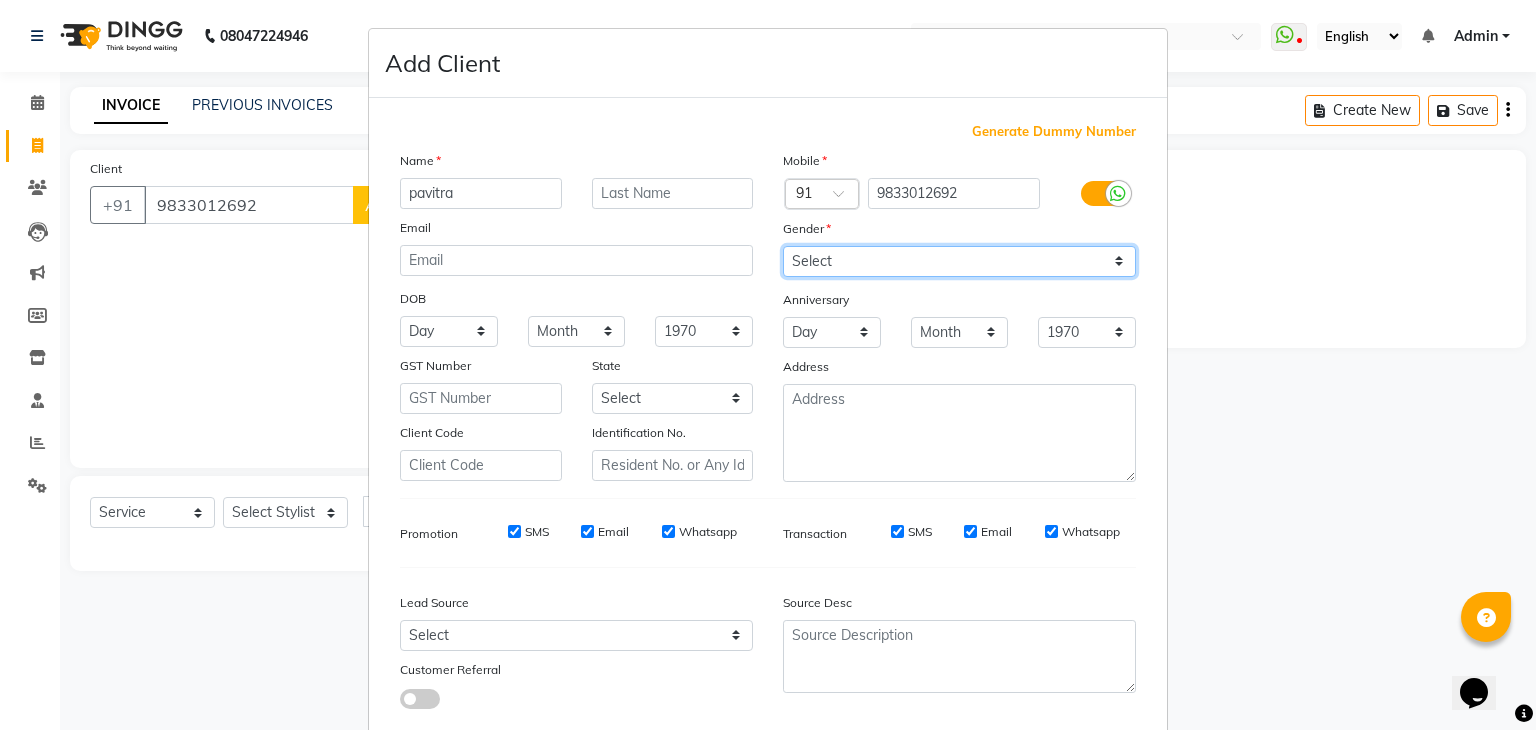 select on "[DEMOGRAPHIC_DATA]" 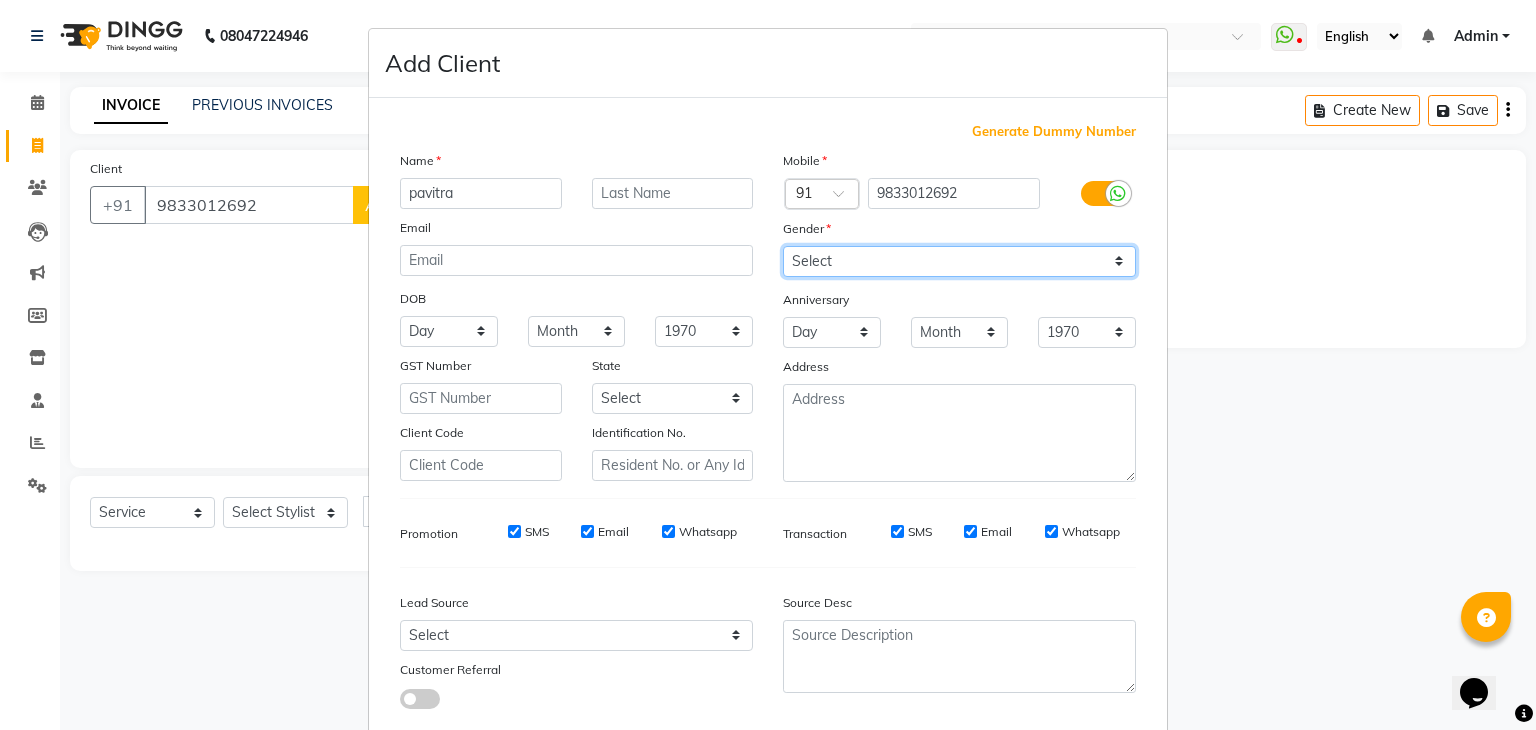 click on "Select [DEMOGRAPHIC_DATA] [DEMOGRAPHIC_DATA] Other Prefer Not To Say" at bounding box center [959, 261] 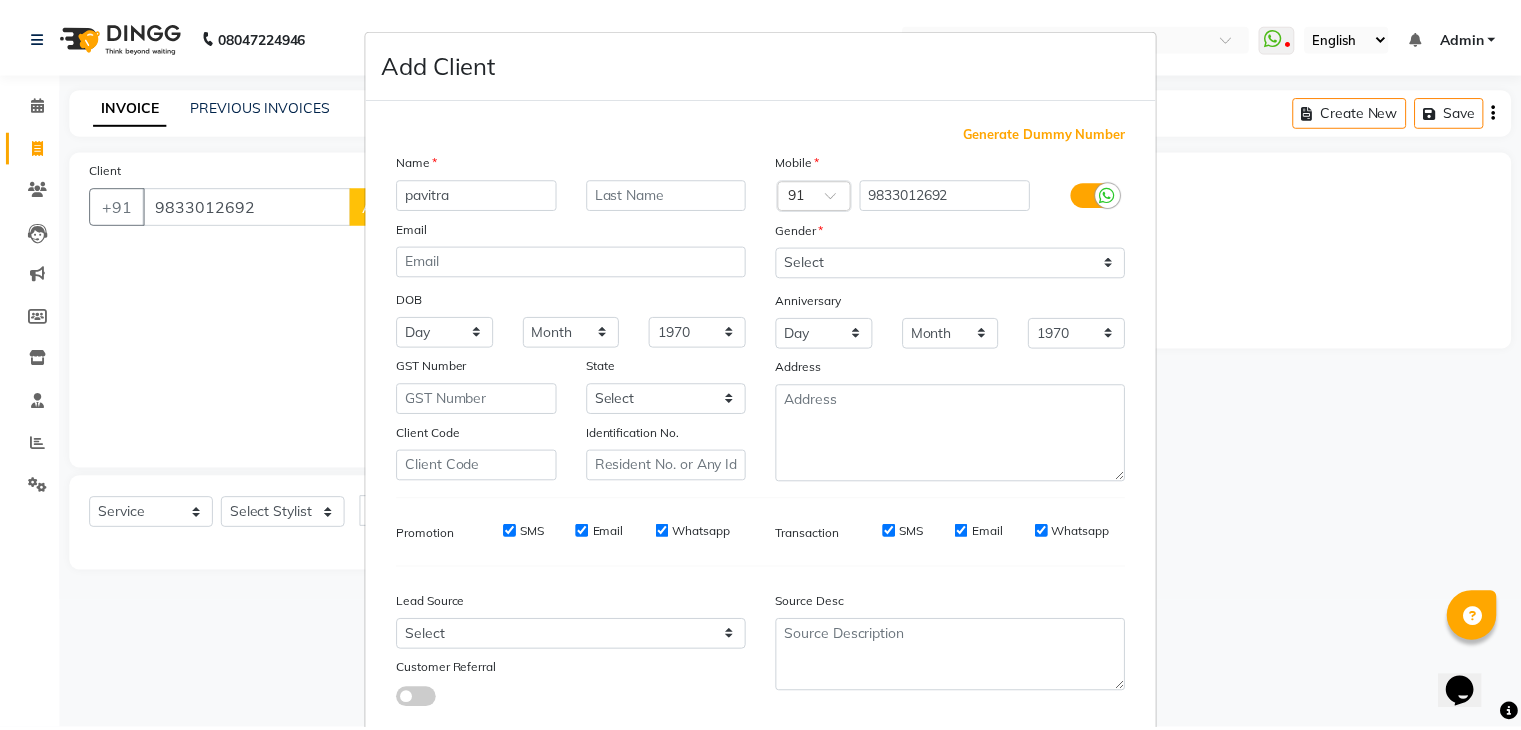 scroll, scrollTop: 127, scrollLeft: 0, axis: vertical 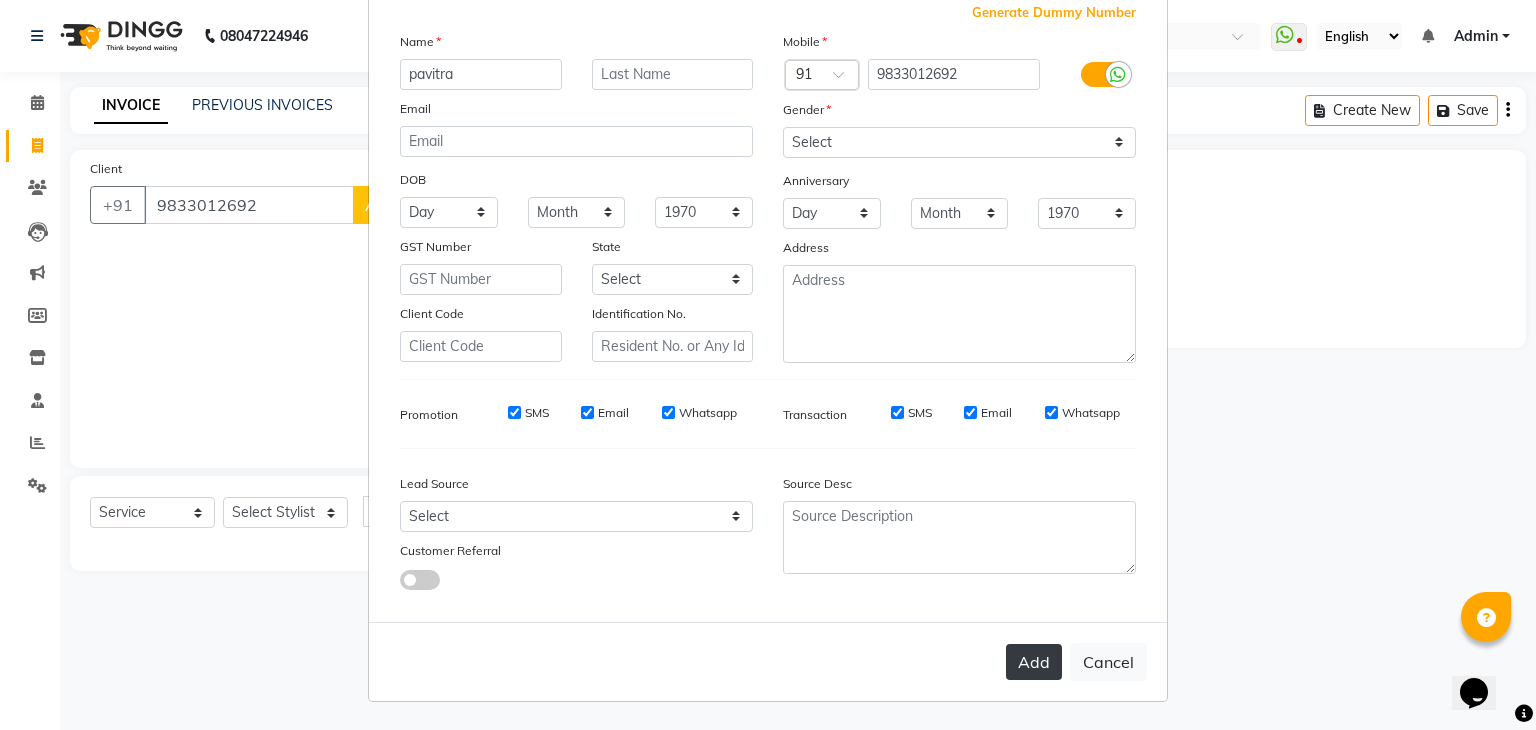 click on "Add" at bounding box center [1034, 662] 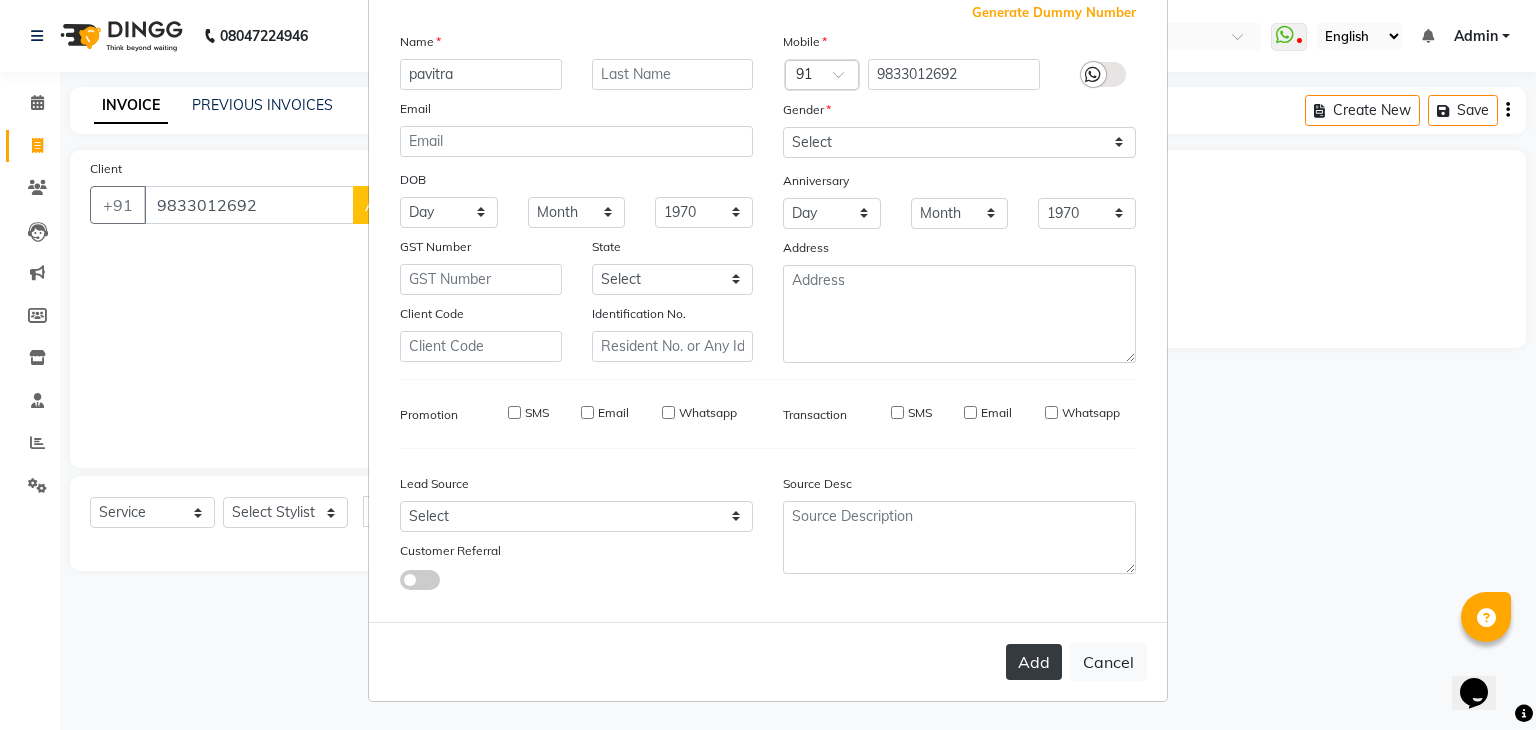 type 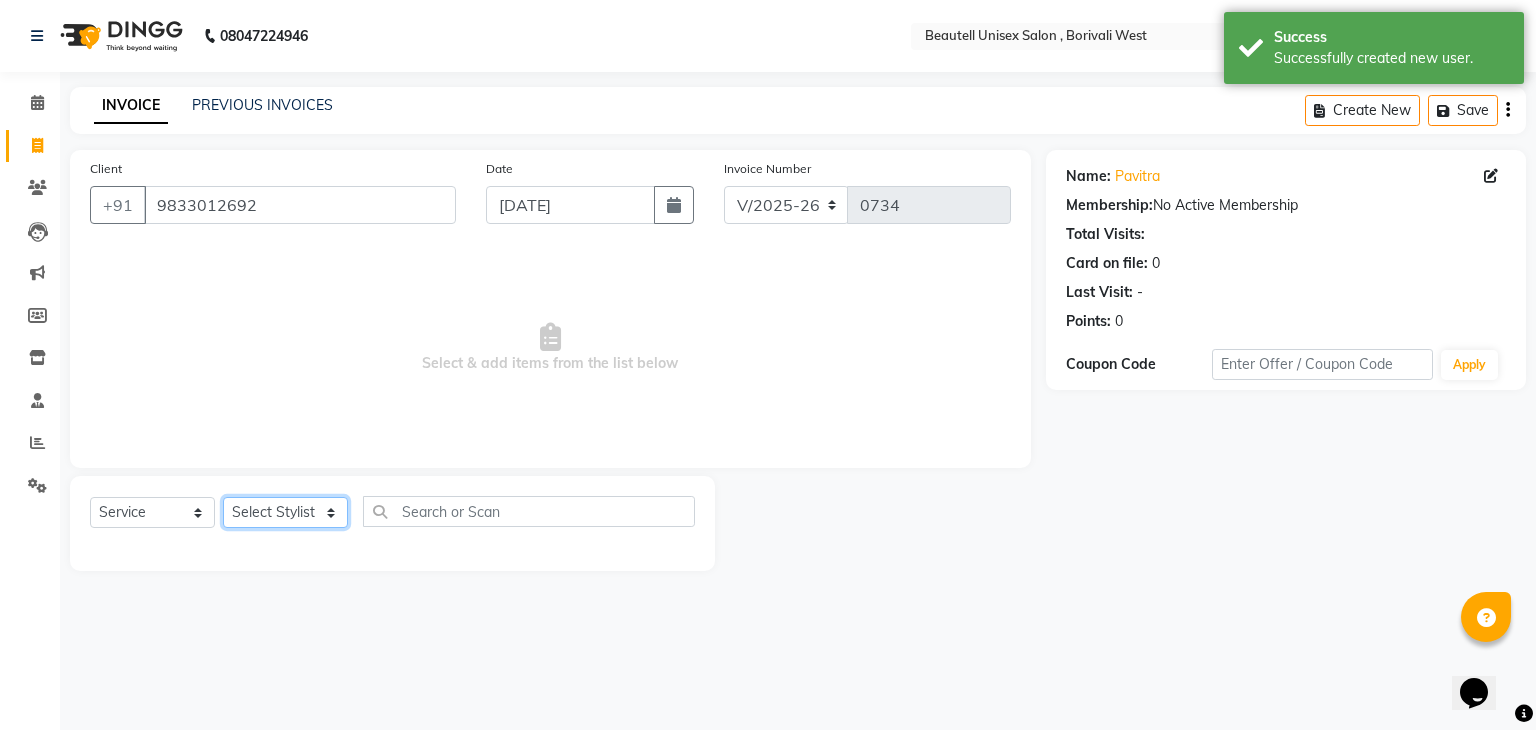 click on "Select Stylist [PERSON_NAME] Manager [PERSON_NAME] [PERSON_NAME] [PERSON_NAME]" 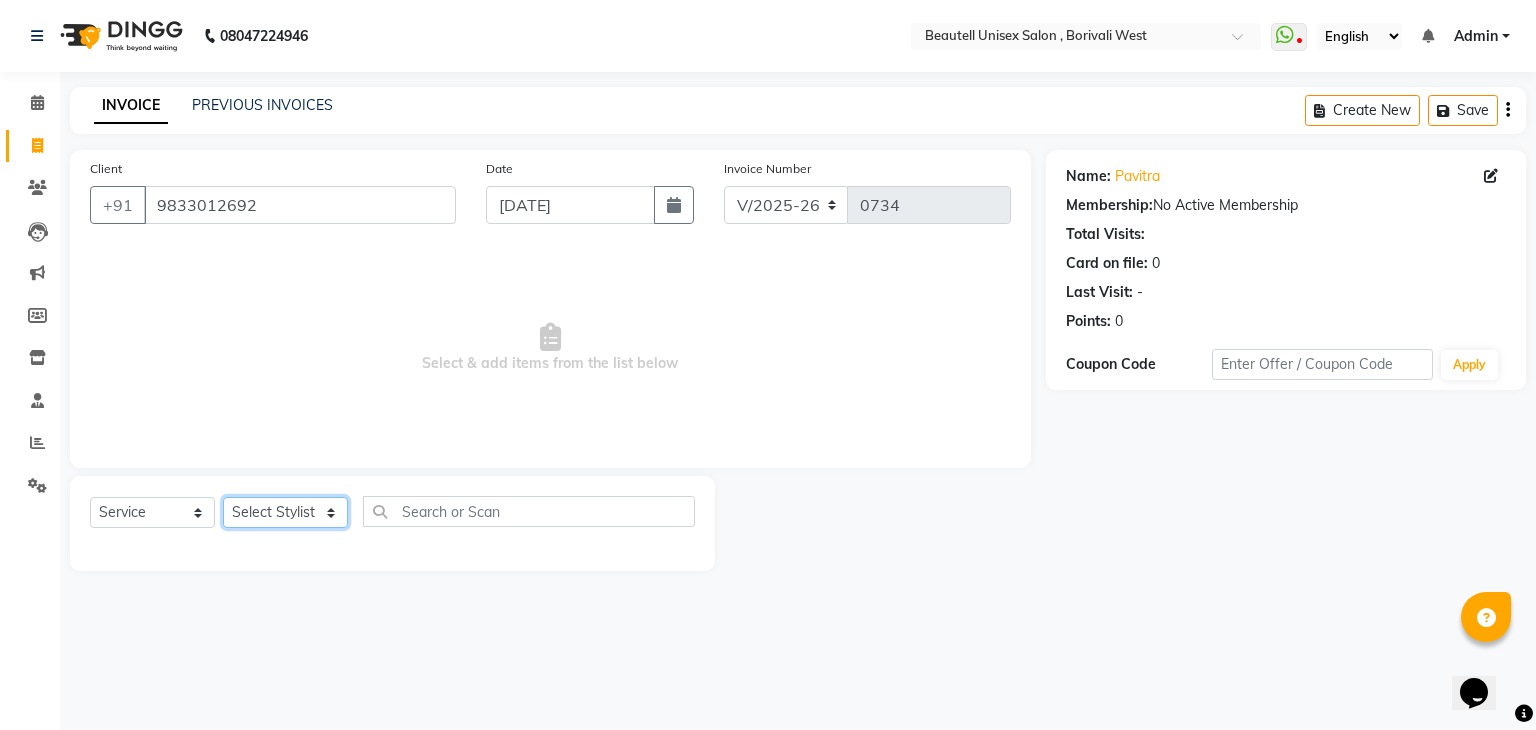 select on "68639" 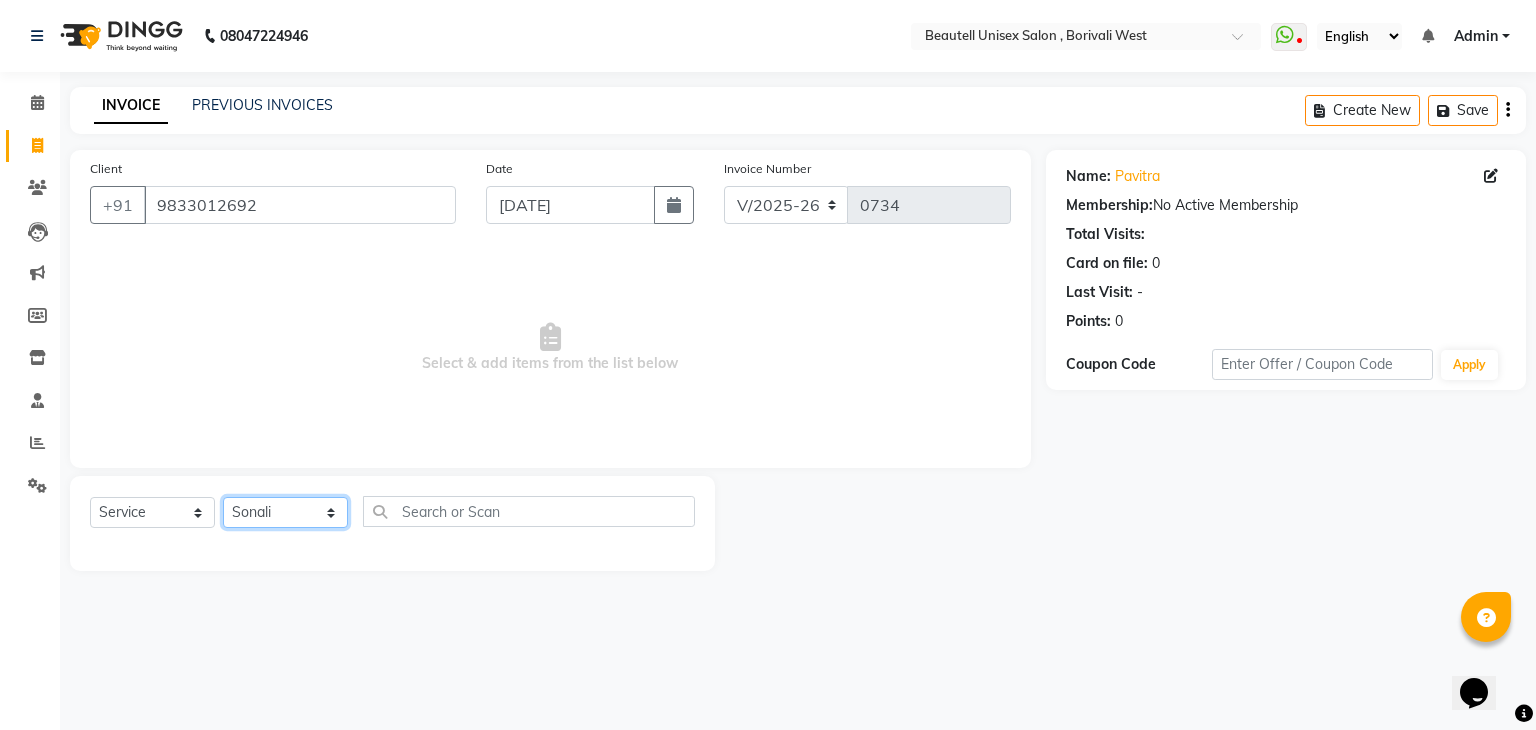 click on "Select Stylist [PERSON_NAME] Manager [PERSON_NAME] [PERSON_NAME] [PERSON_NAME]" 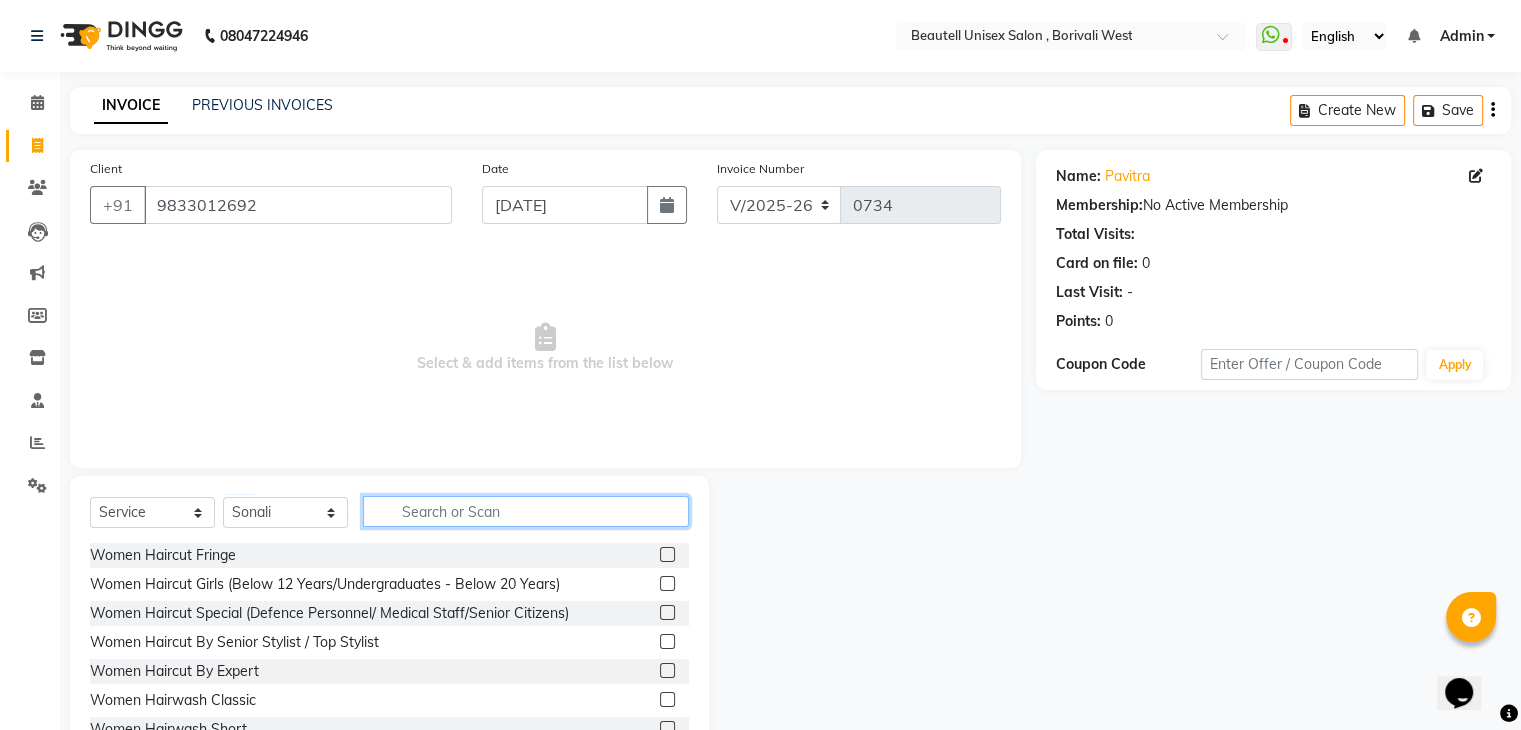 click 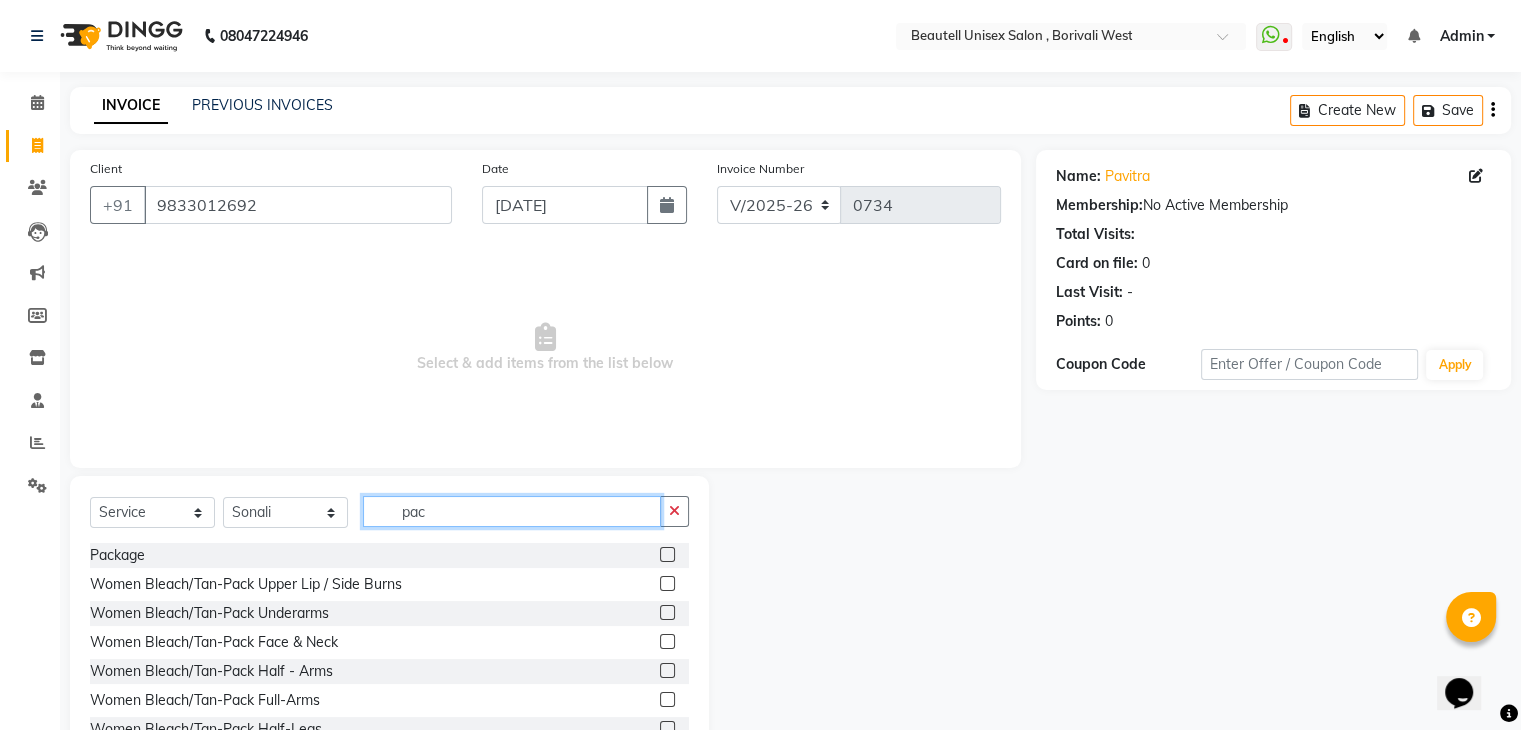 type on "pac" 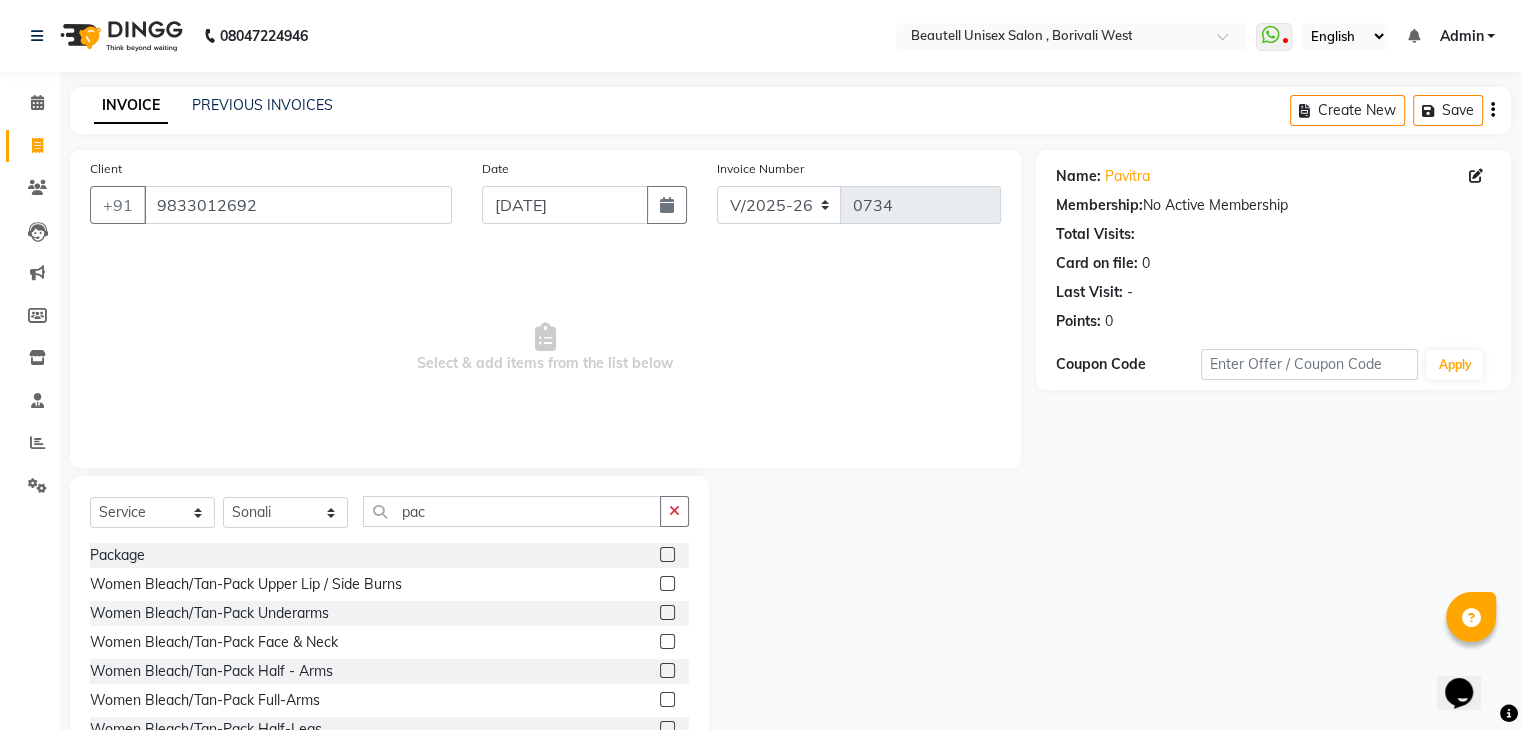 click 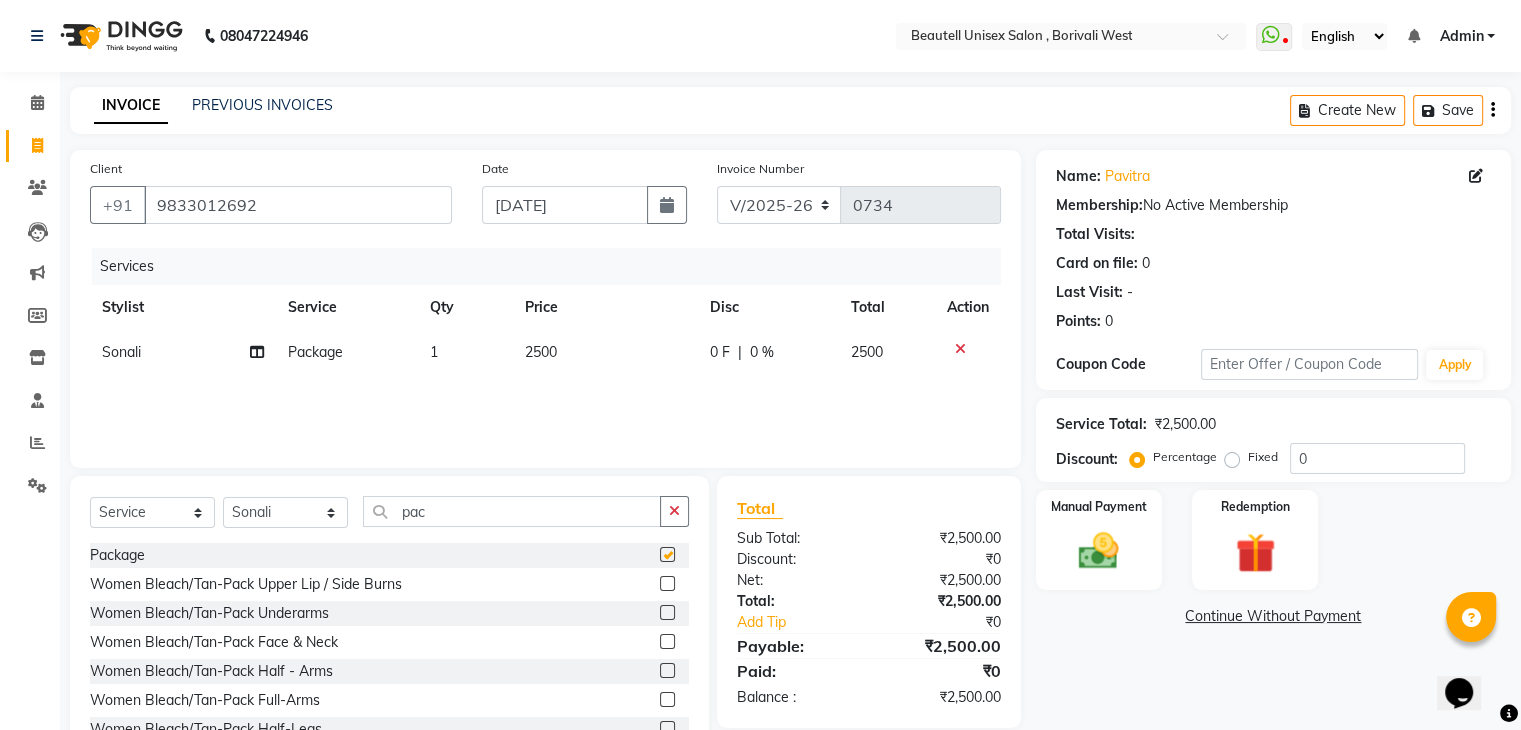 checkbox on "false" 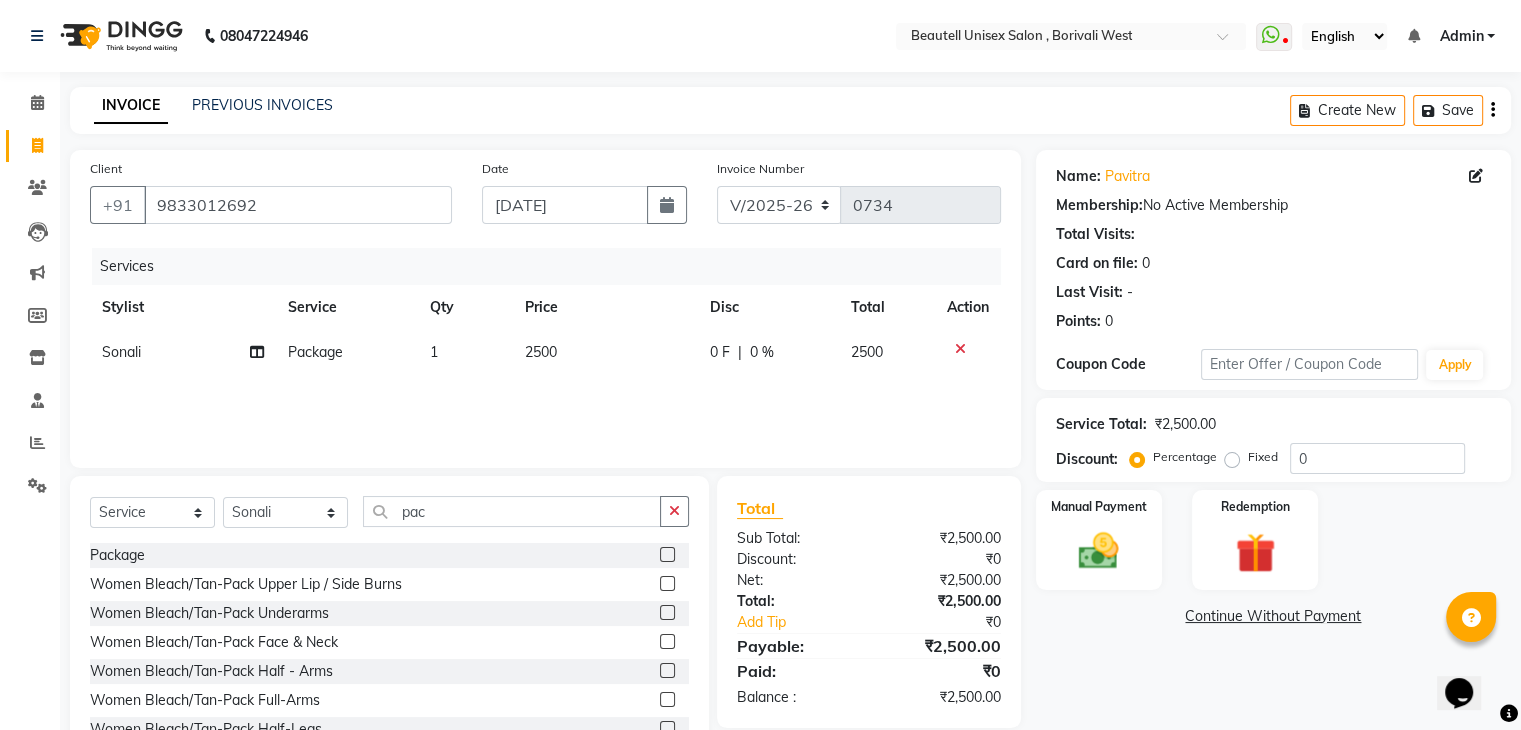 click on "Services Stylist Service Qty Price Disc Total Action [PERSON_NAME] Package 1 2500 0 F | 0 % 2500" 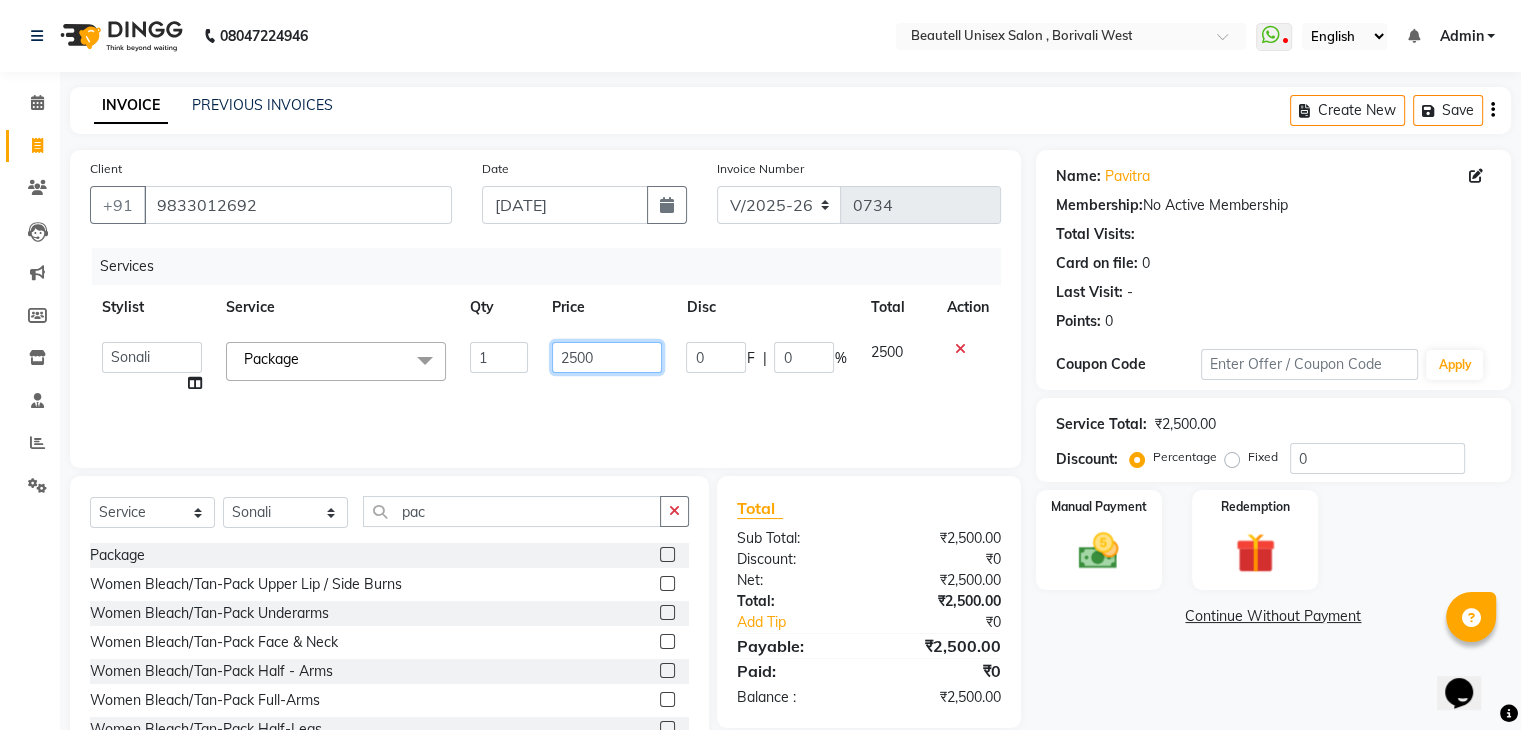 drag, startPoint x: 624, startPoint y: 354, endPoint x: 493, endPoint y: 316, distance: 136.40015 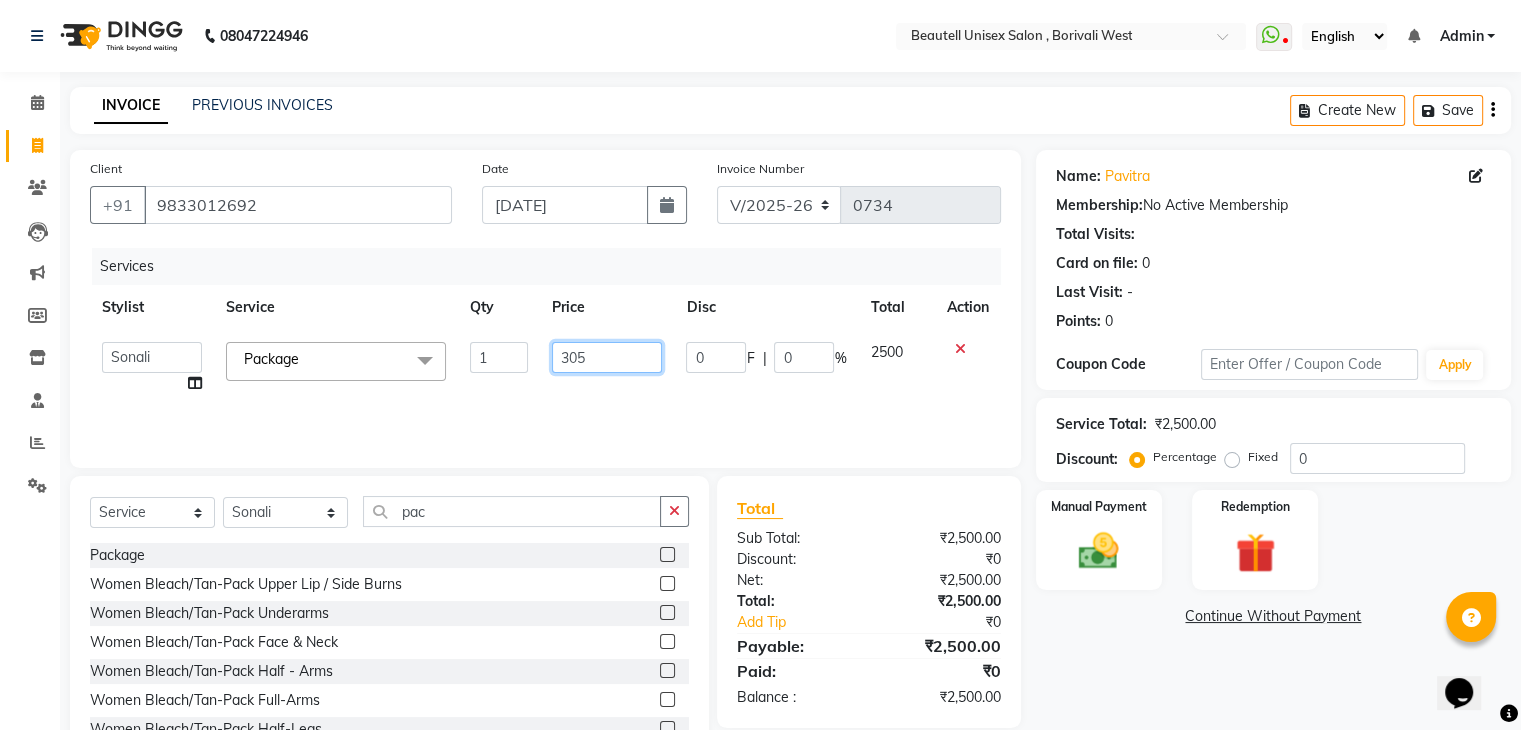 type on "3050" 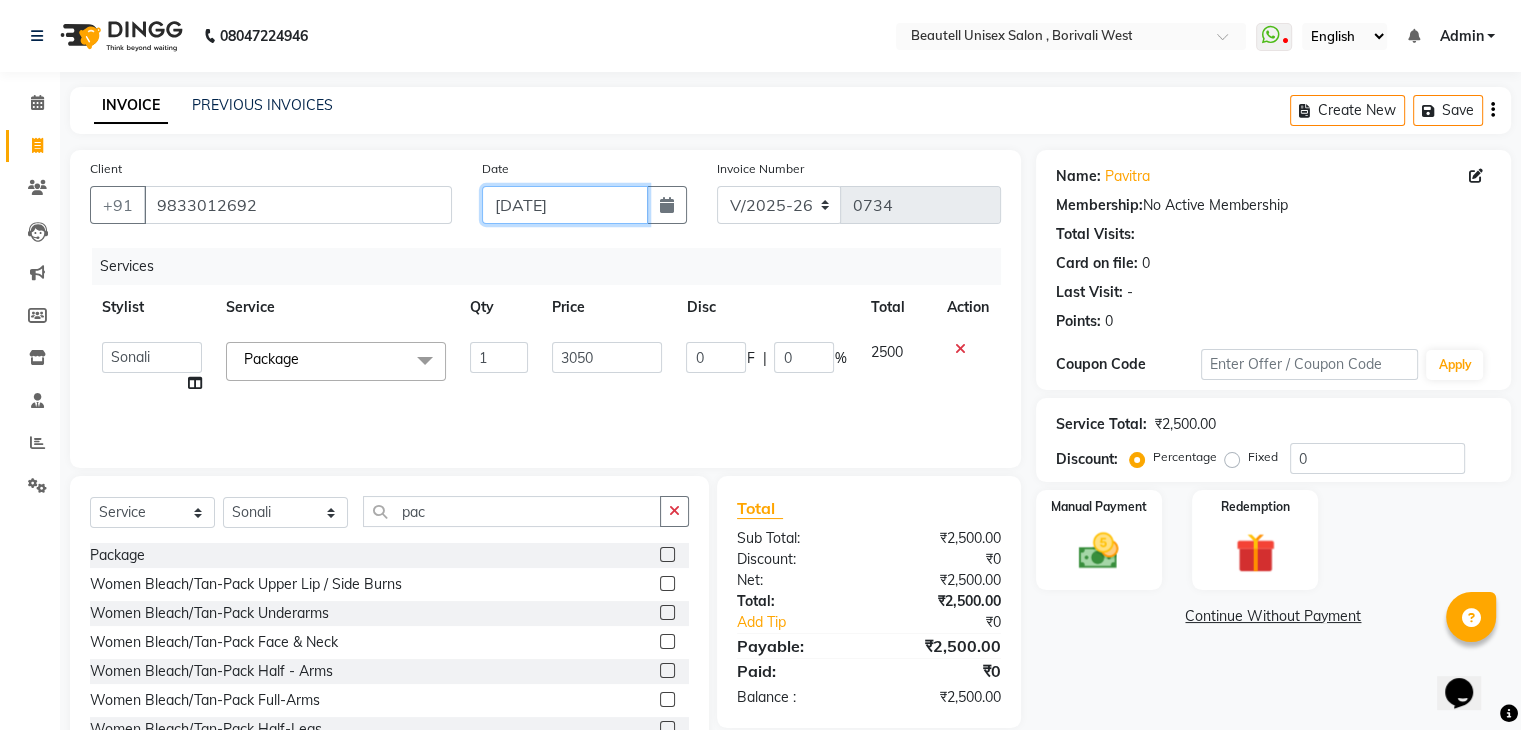 click on "[DATE]" 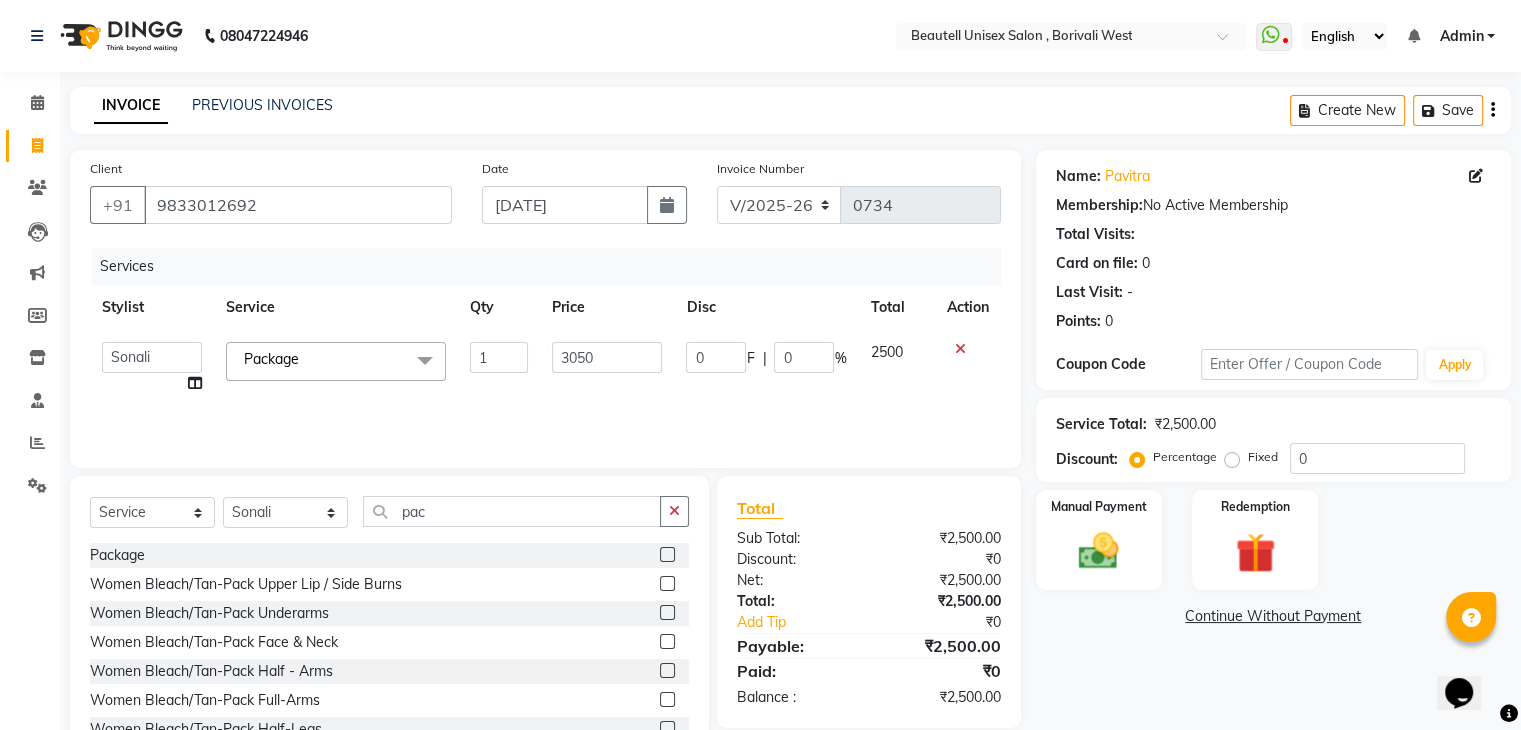 select on "7" 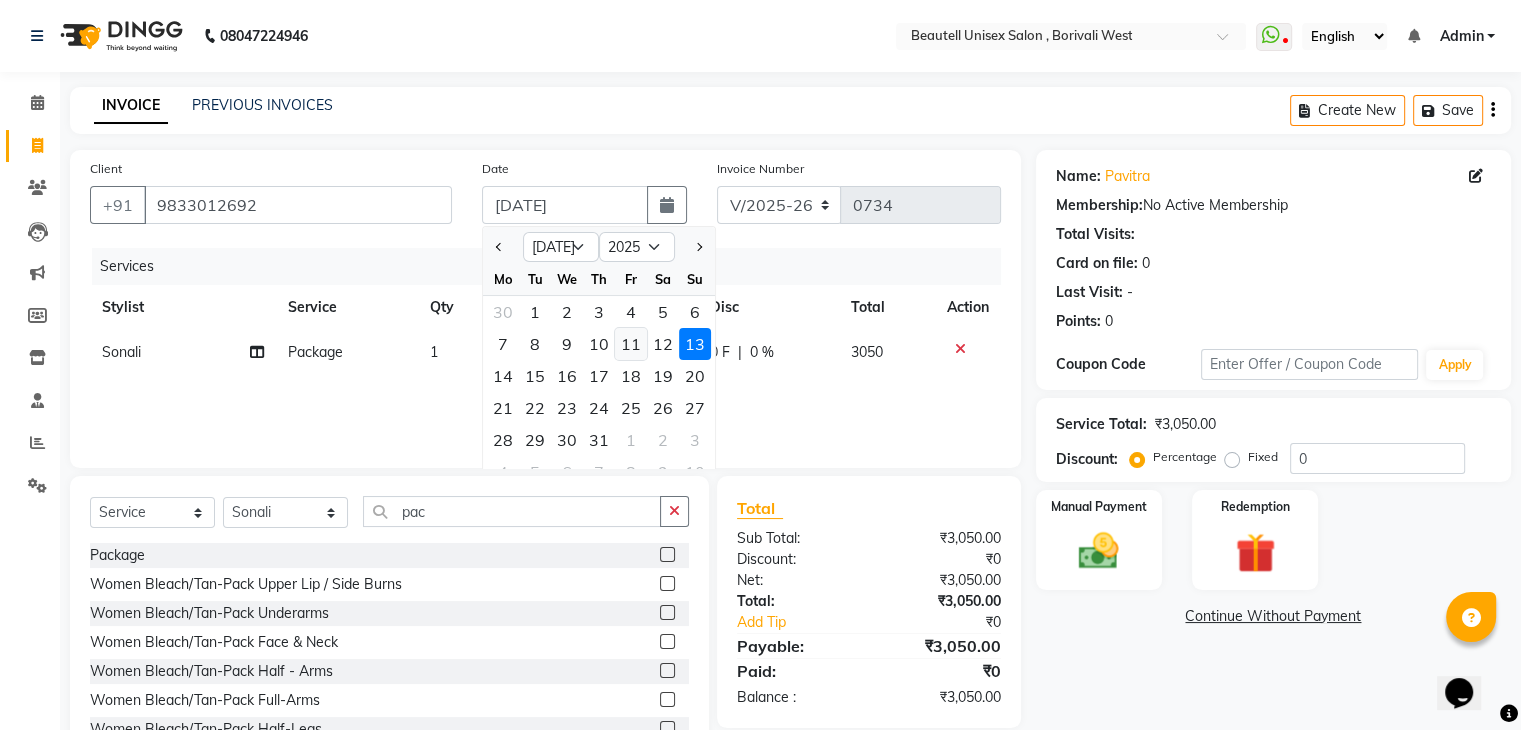 click on "11" 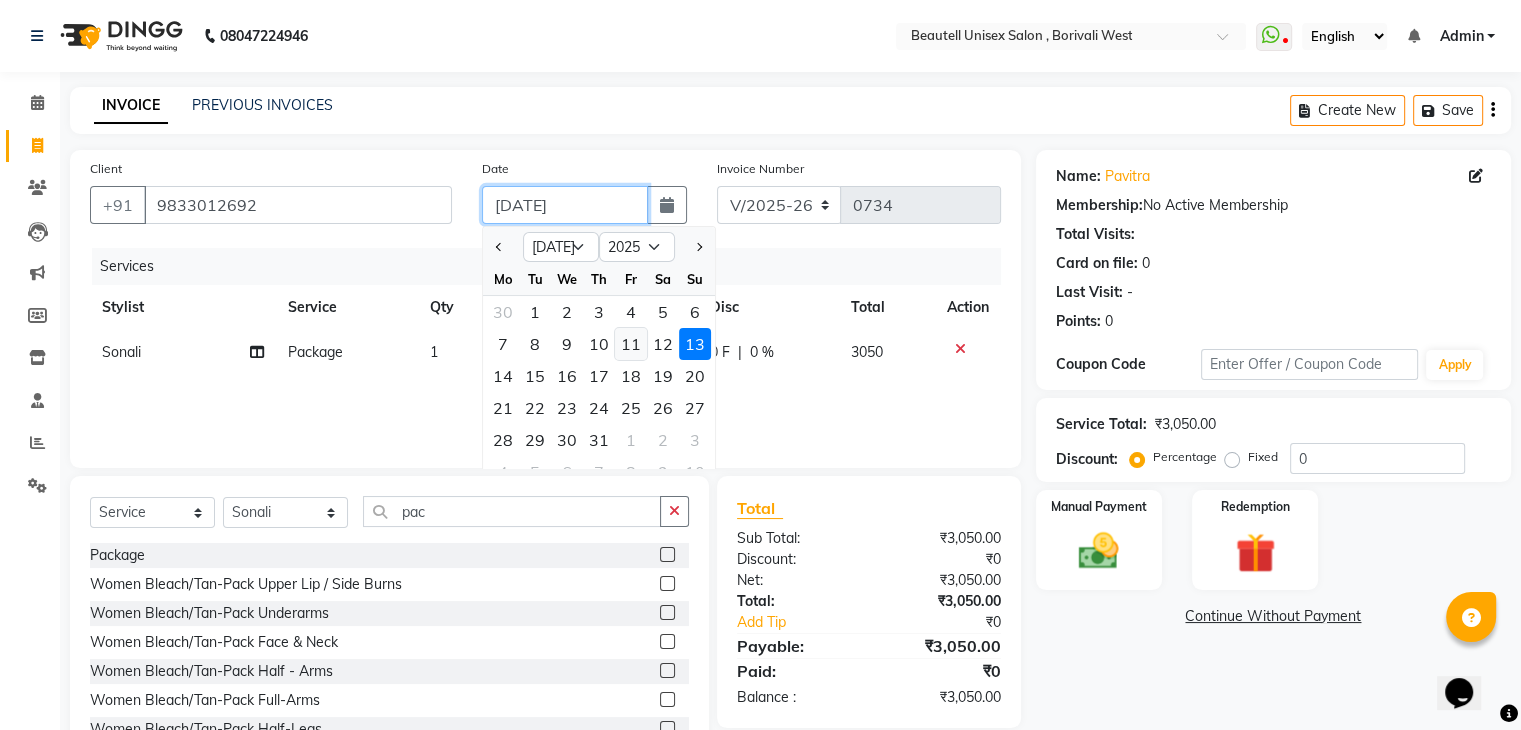 type on "[DATE]" 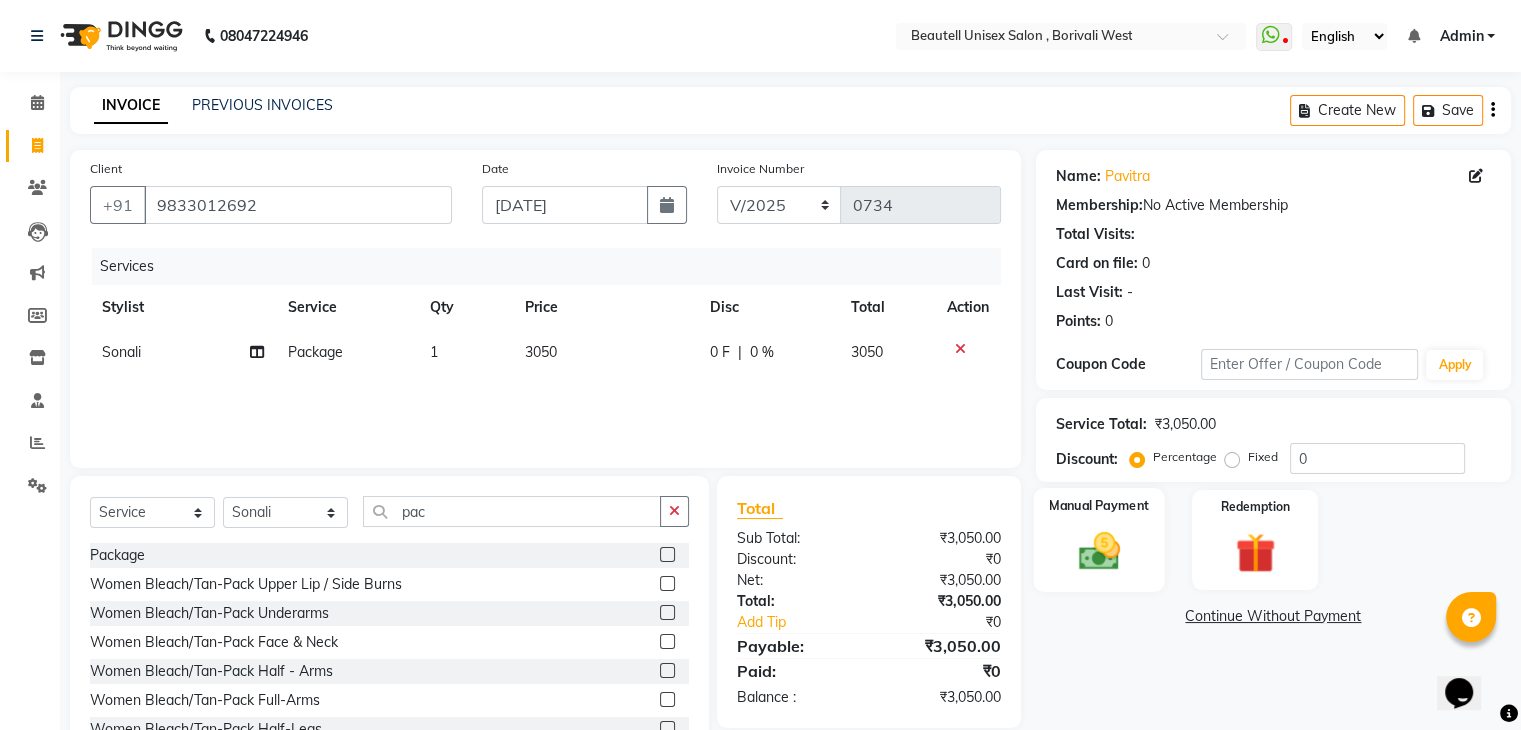 click 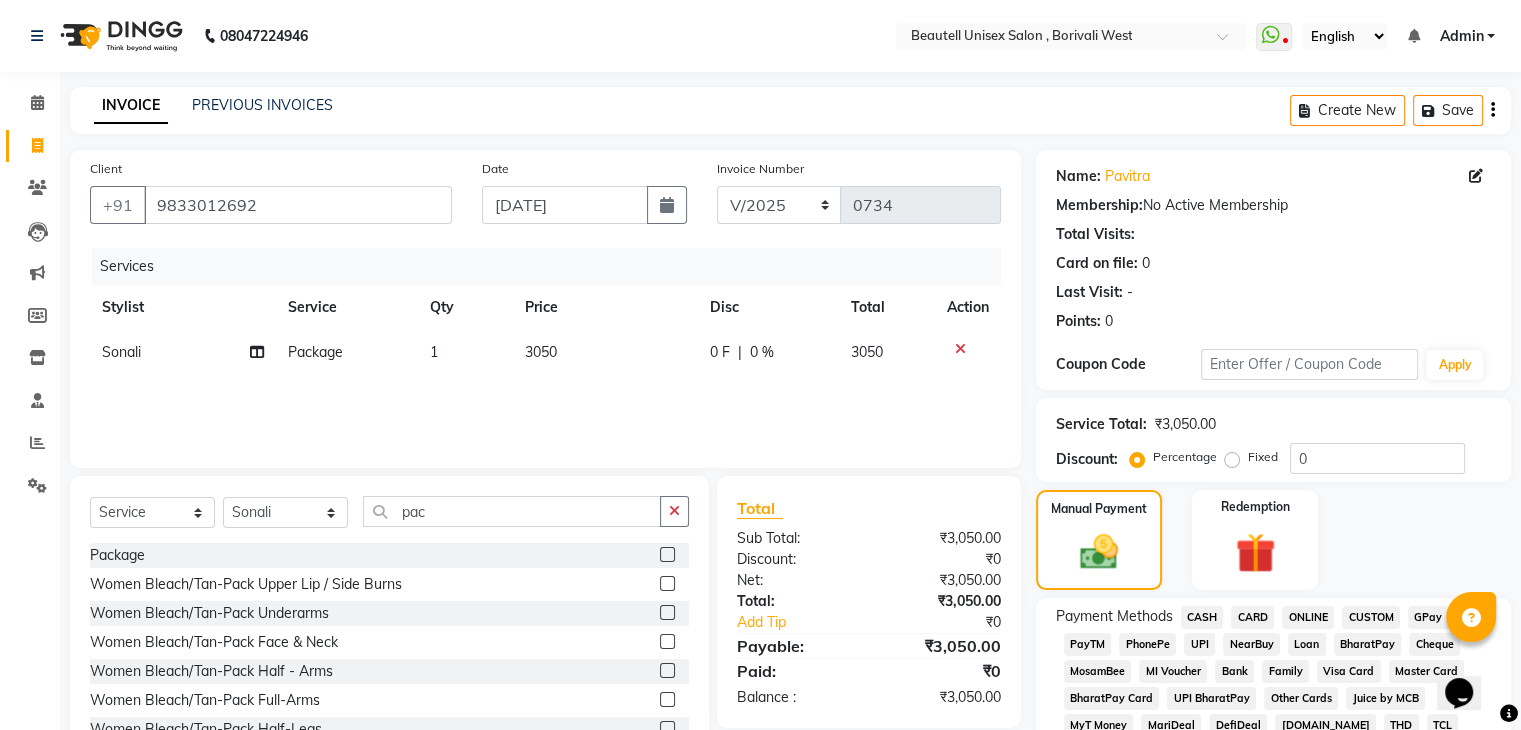 click on "PayTM" 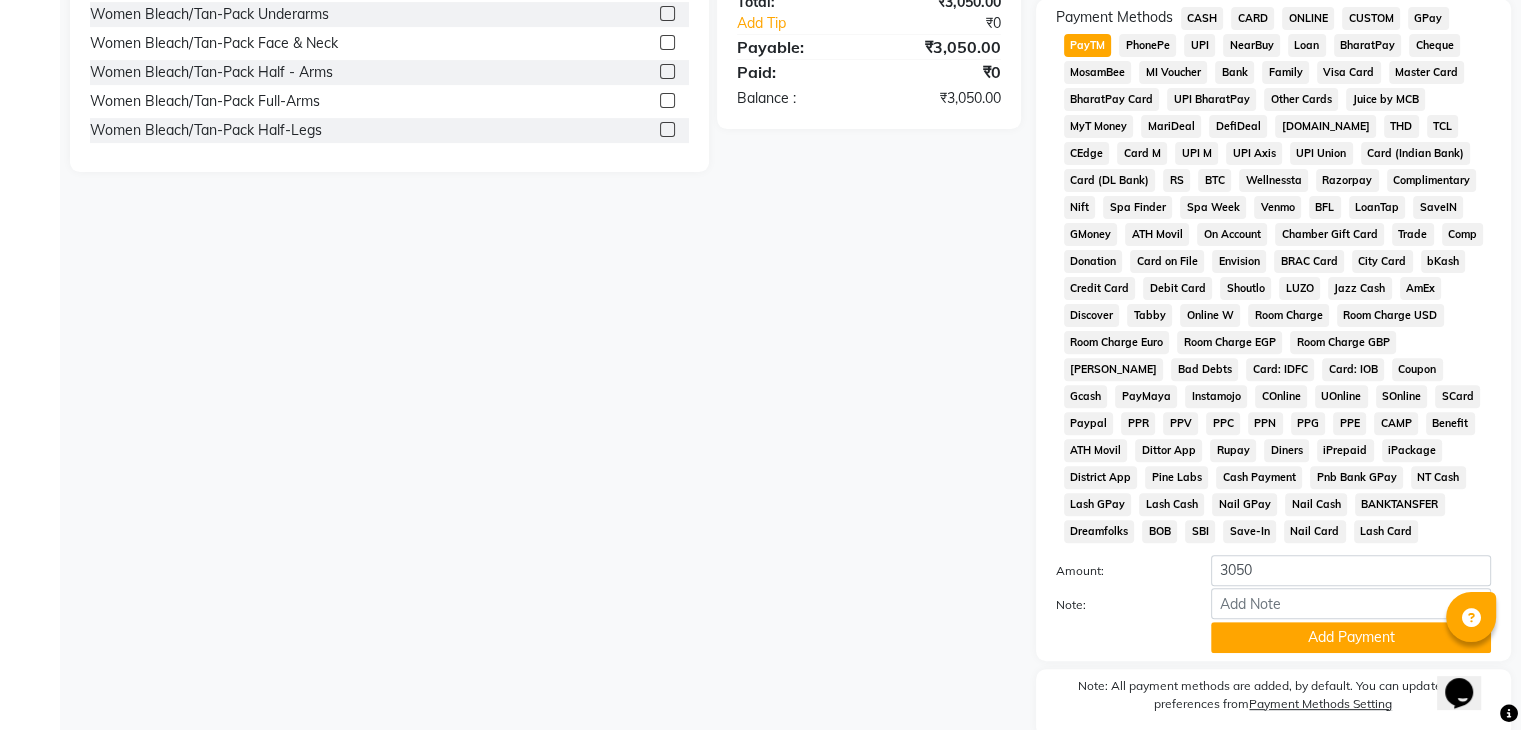 scroll, scrollTop: 693, scrollLeft: 0, axis: vertical 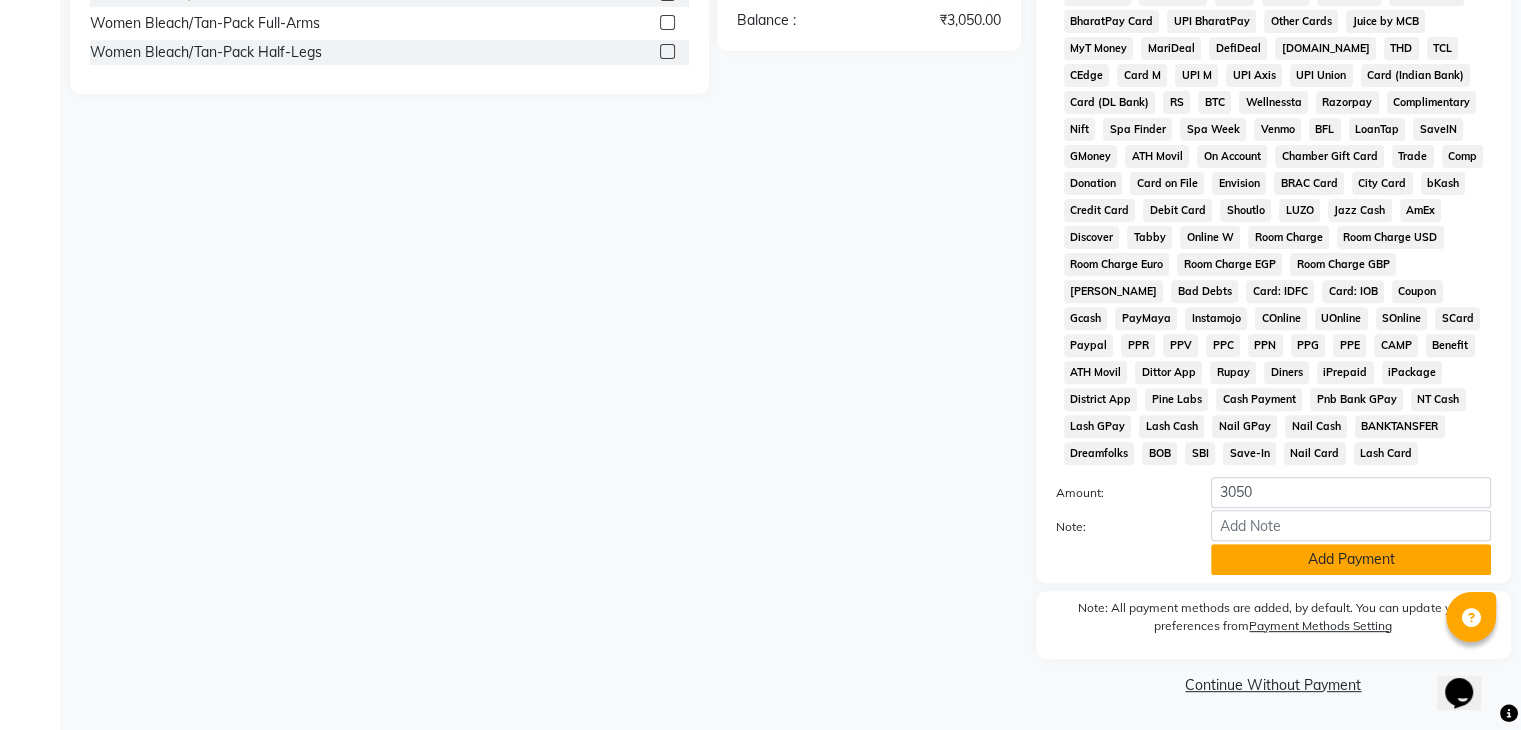 click on "Add Payment" 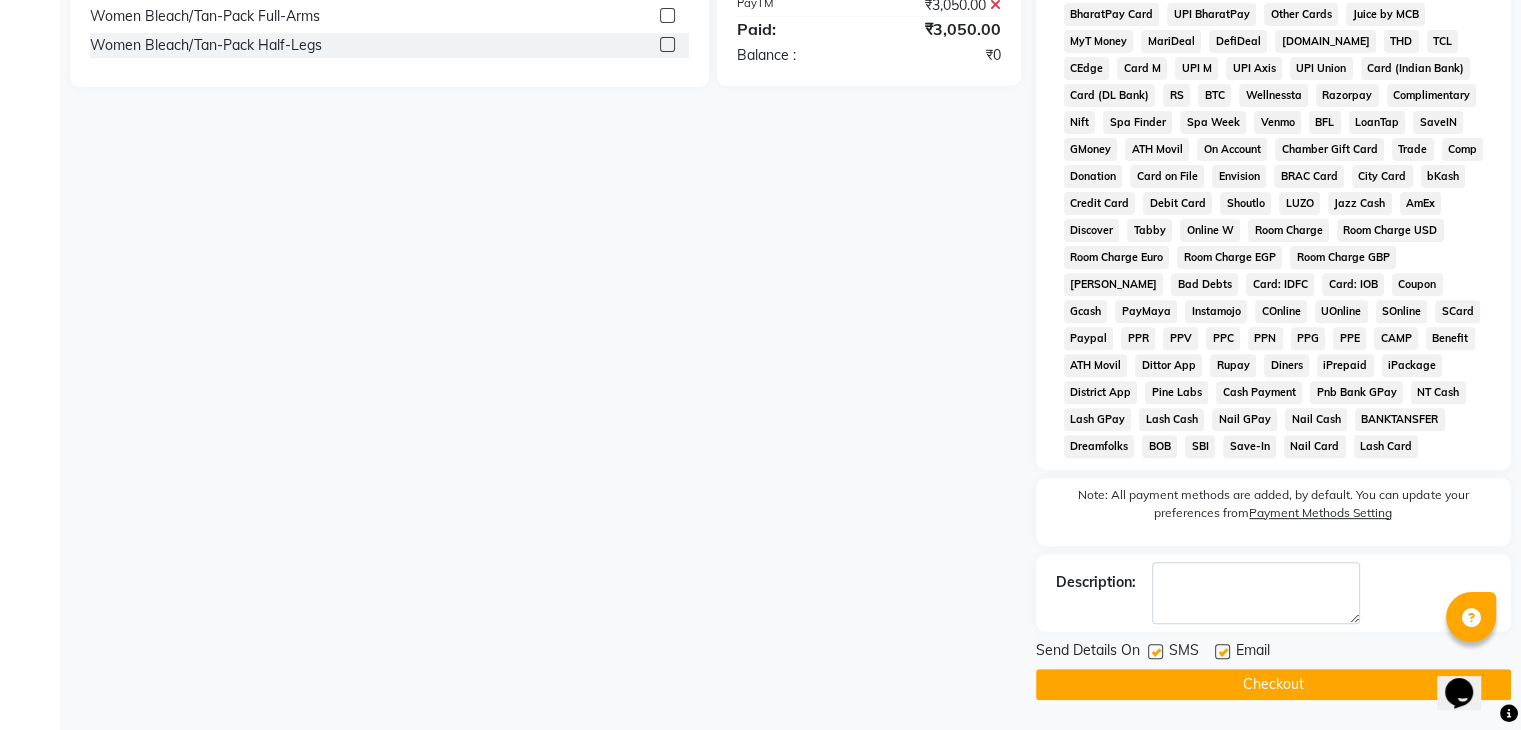 click 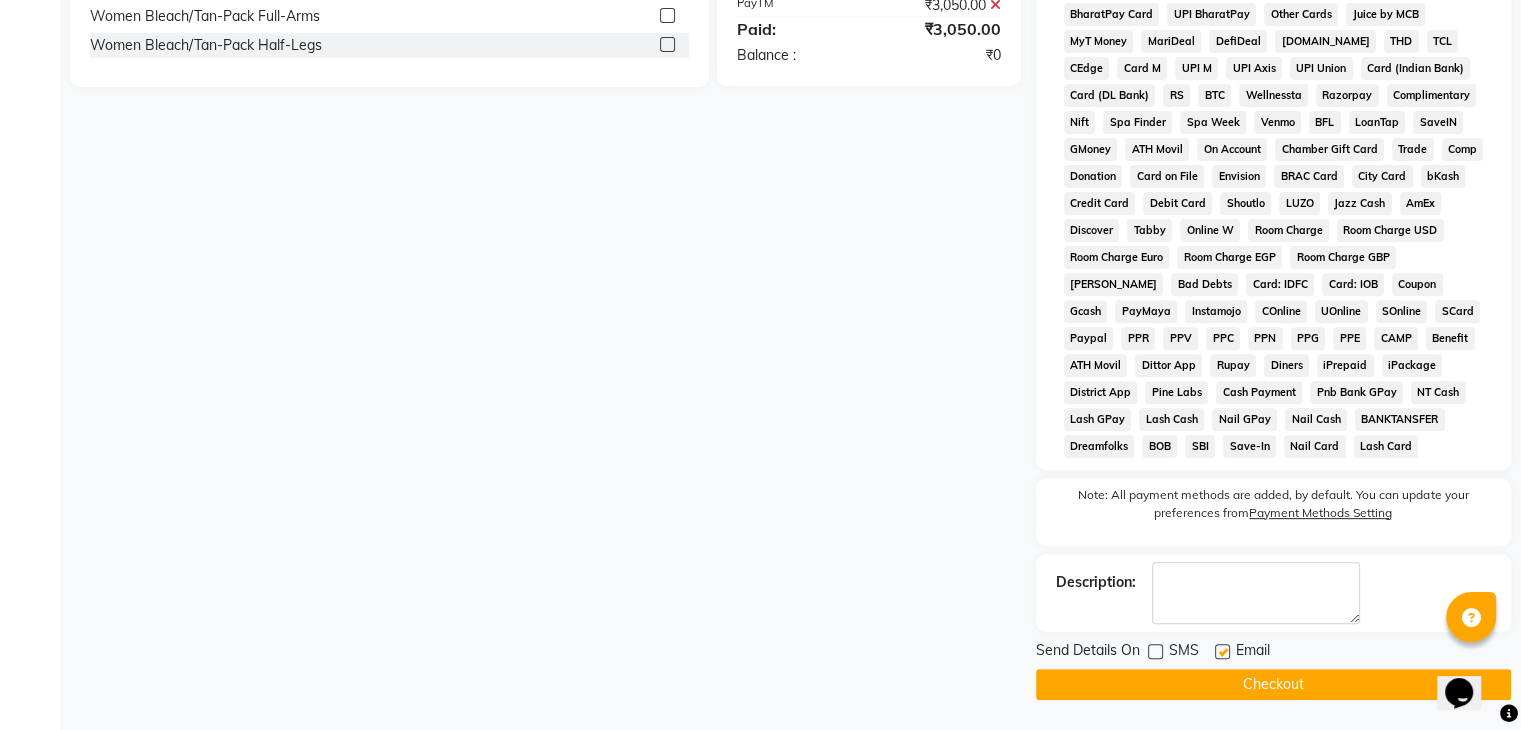 click on "Checkout" 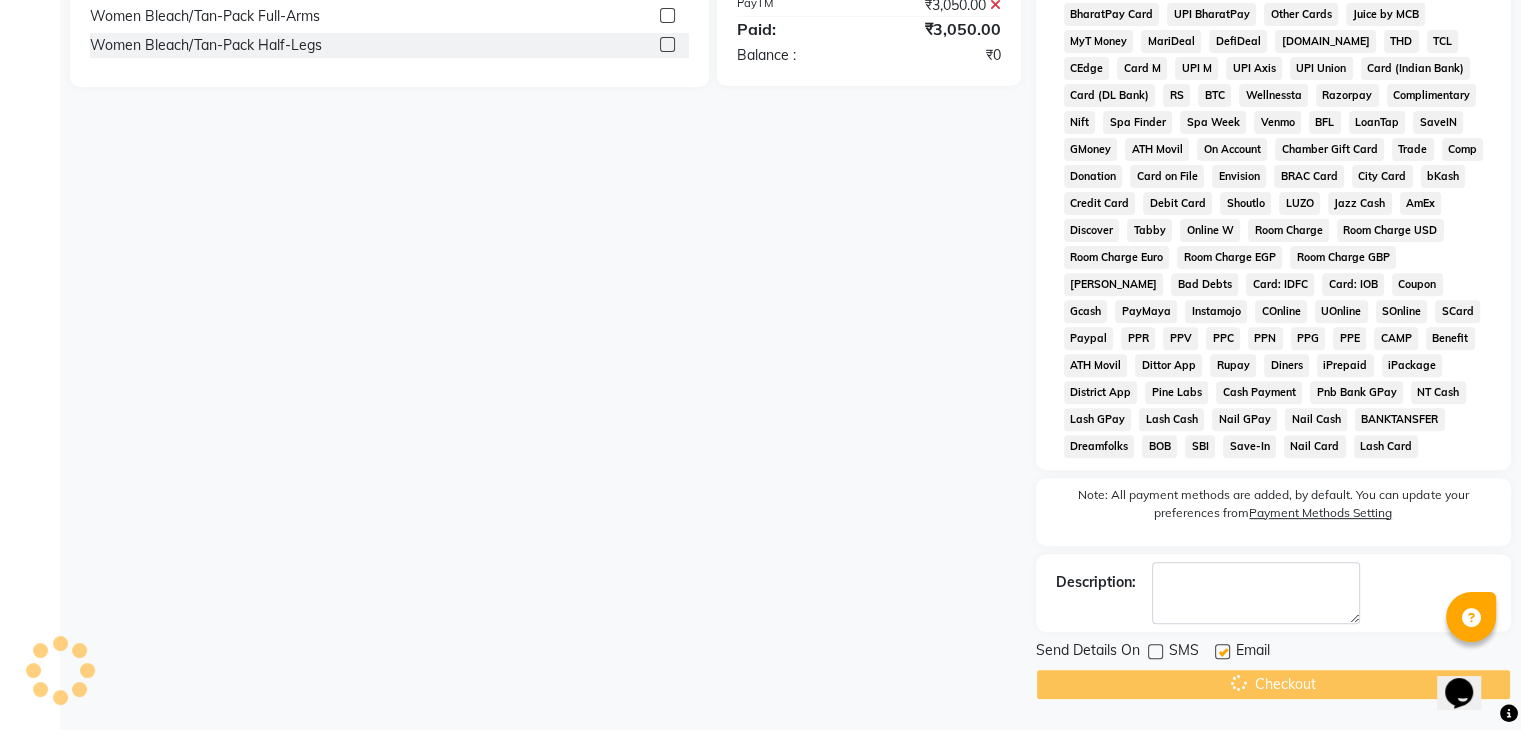scroll, scrollTop: 0, scrollLeft: 0, axis: both 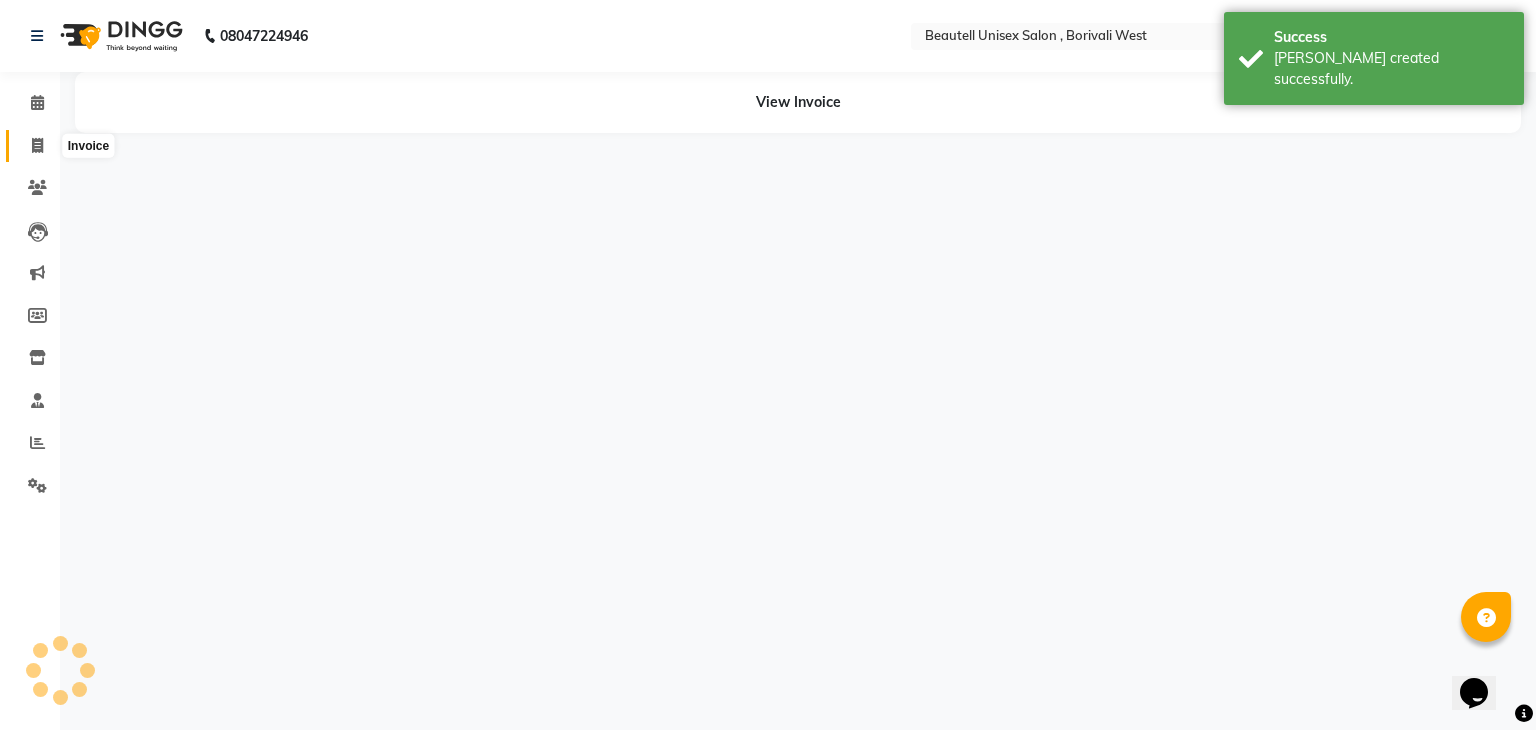 click 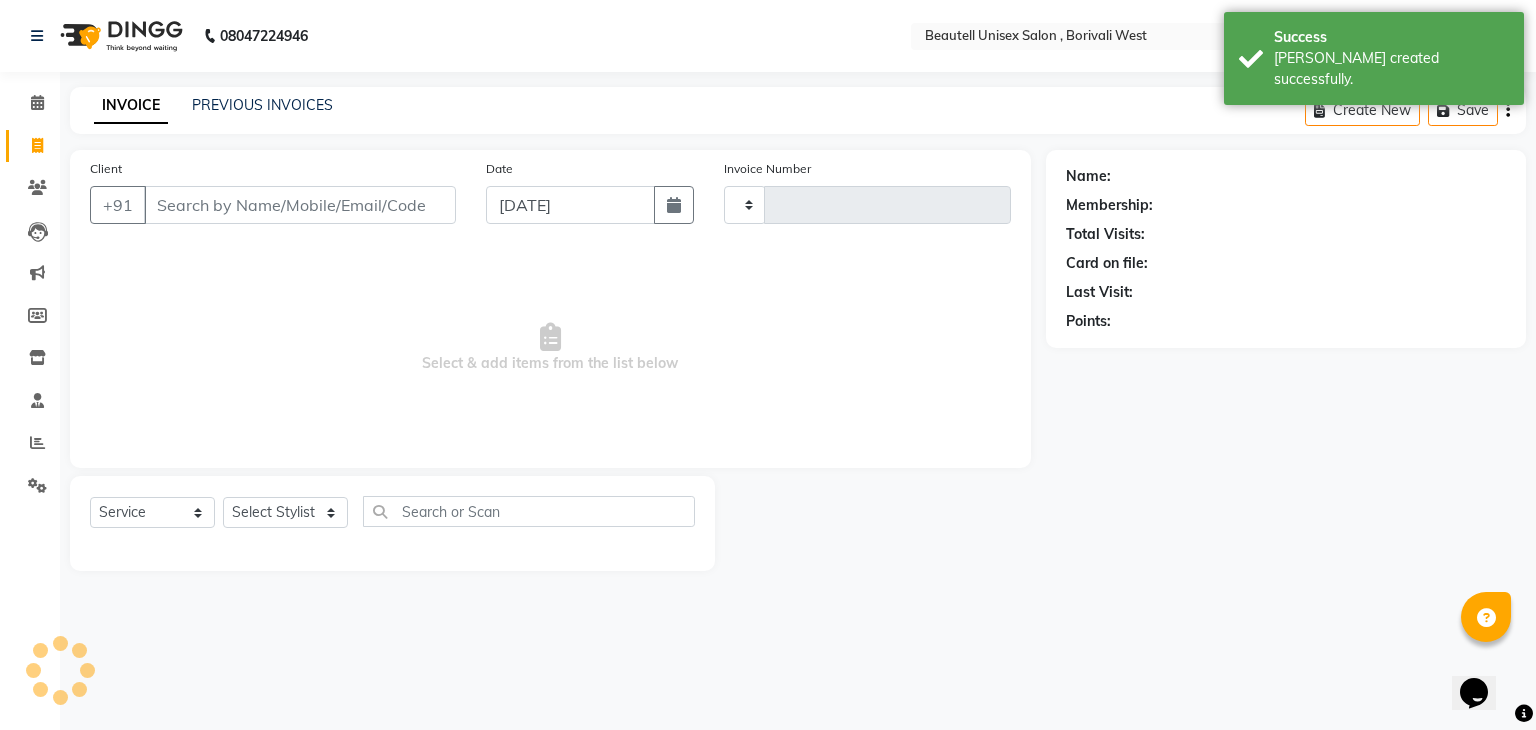 type on "0735" 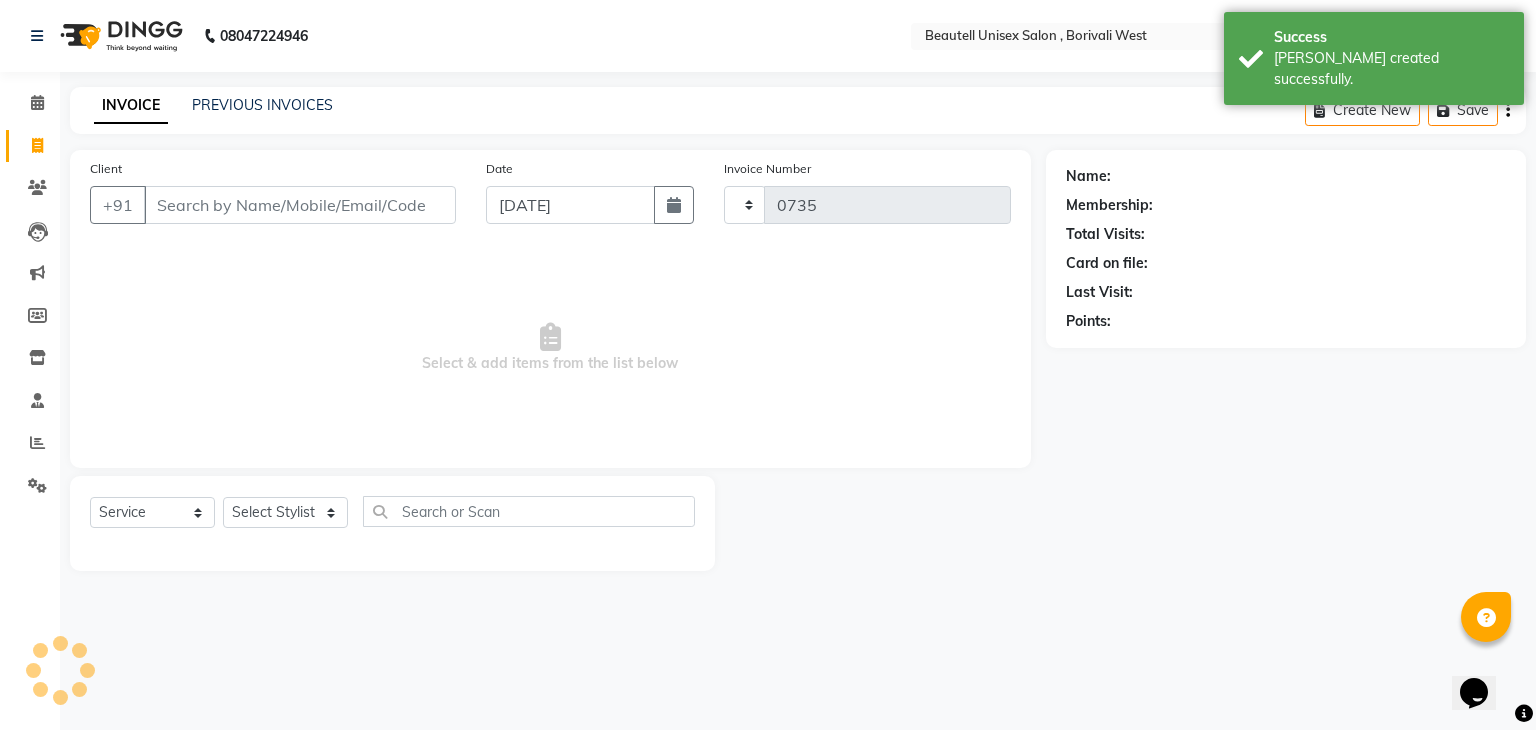 select on "7692" 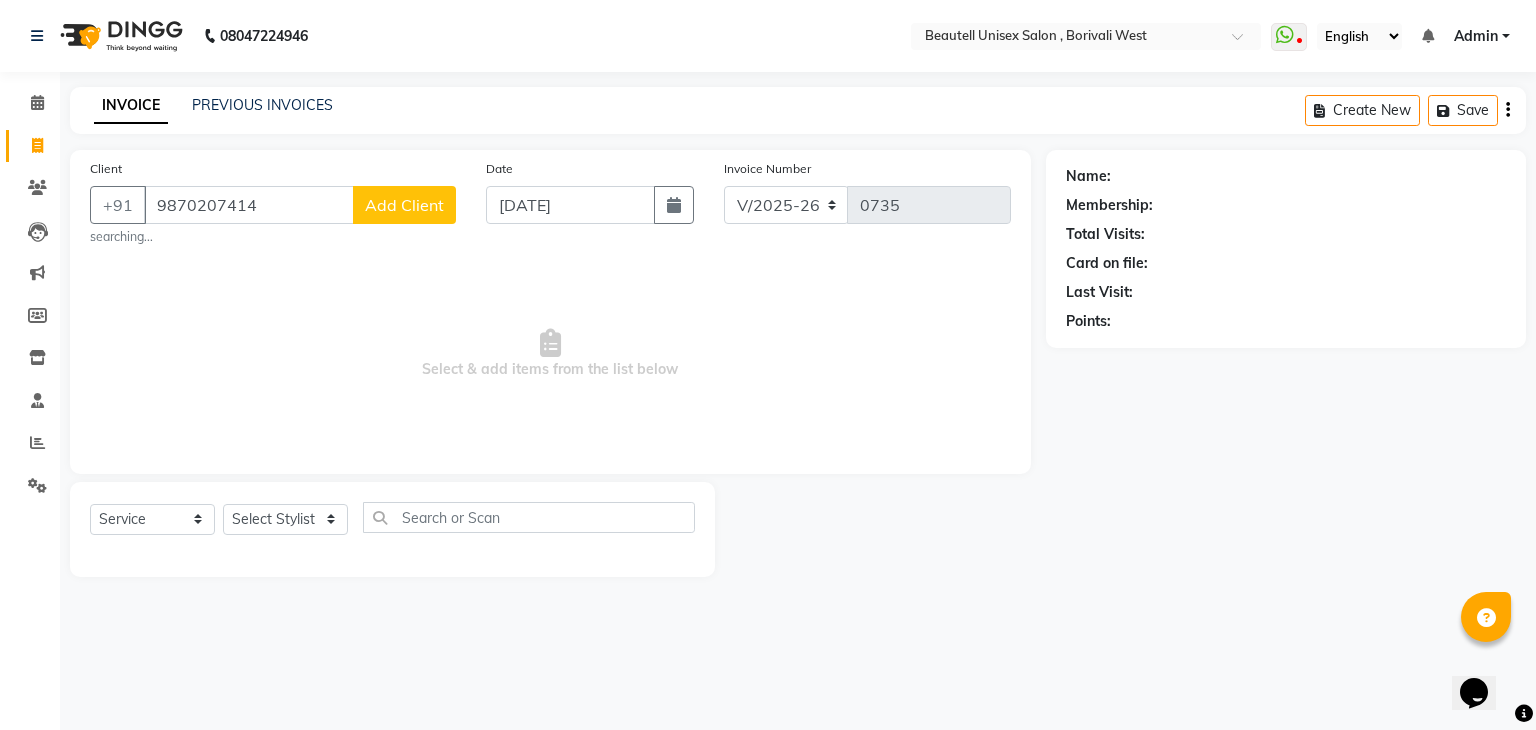 type on "9870207414" 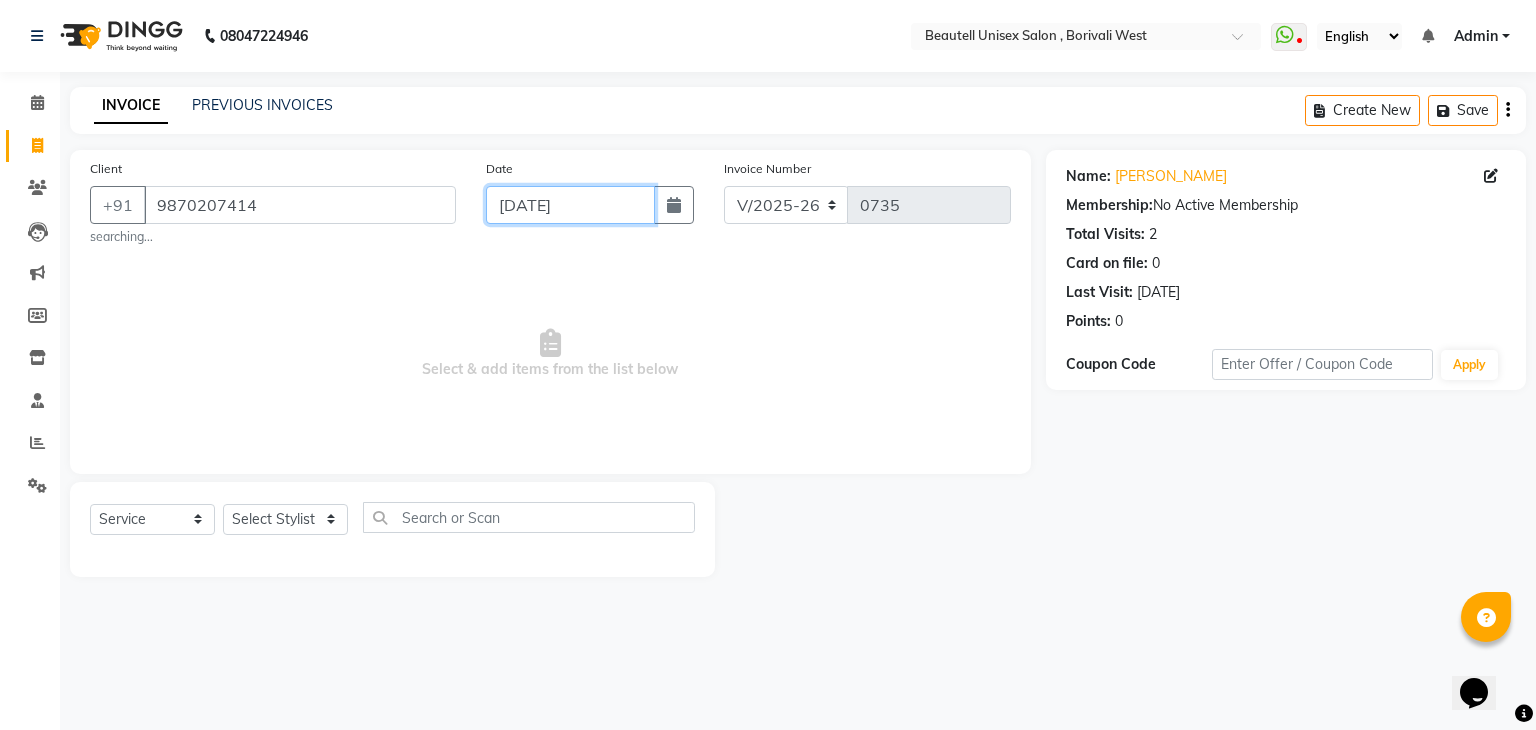 click on "[DATE]" 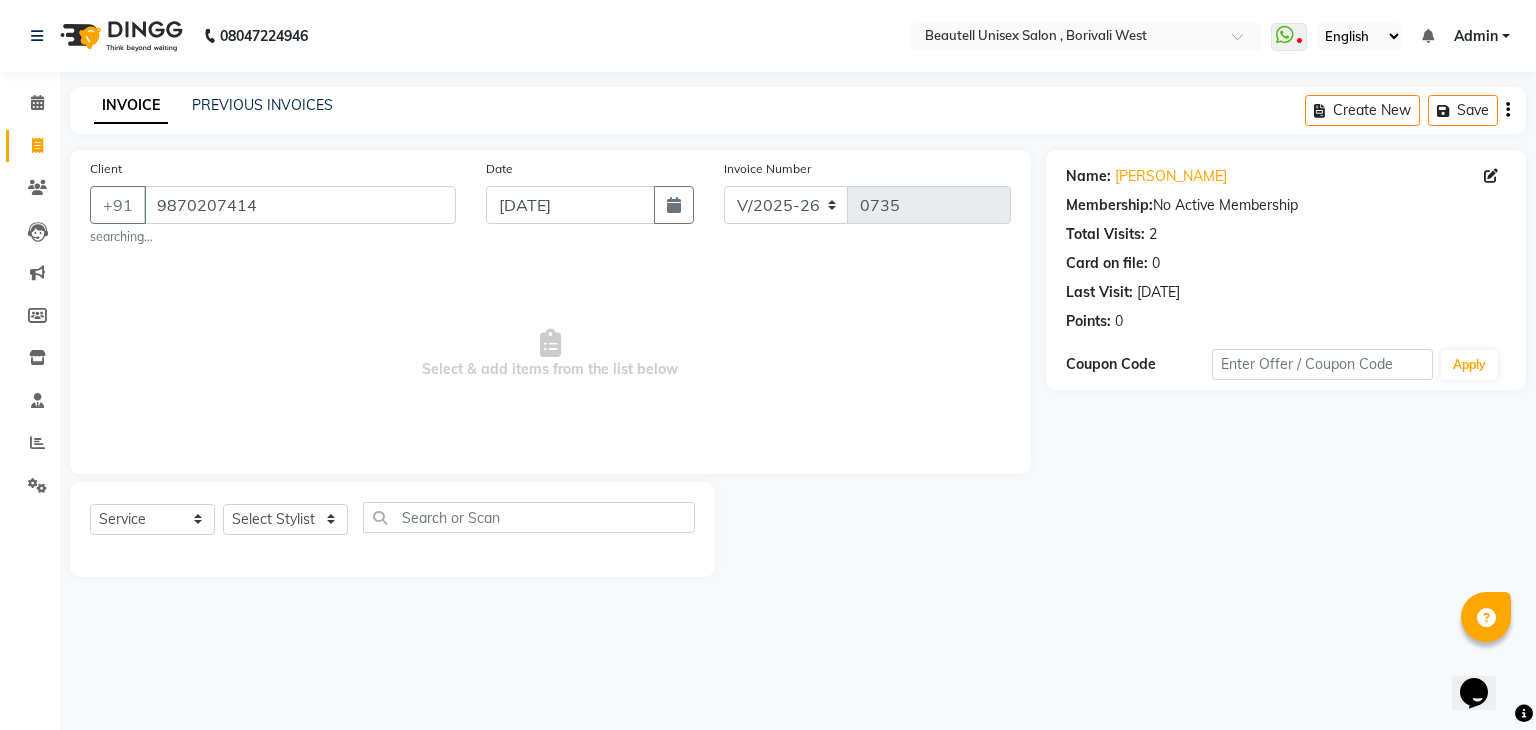 select on "7" 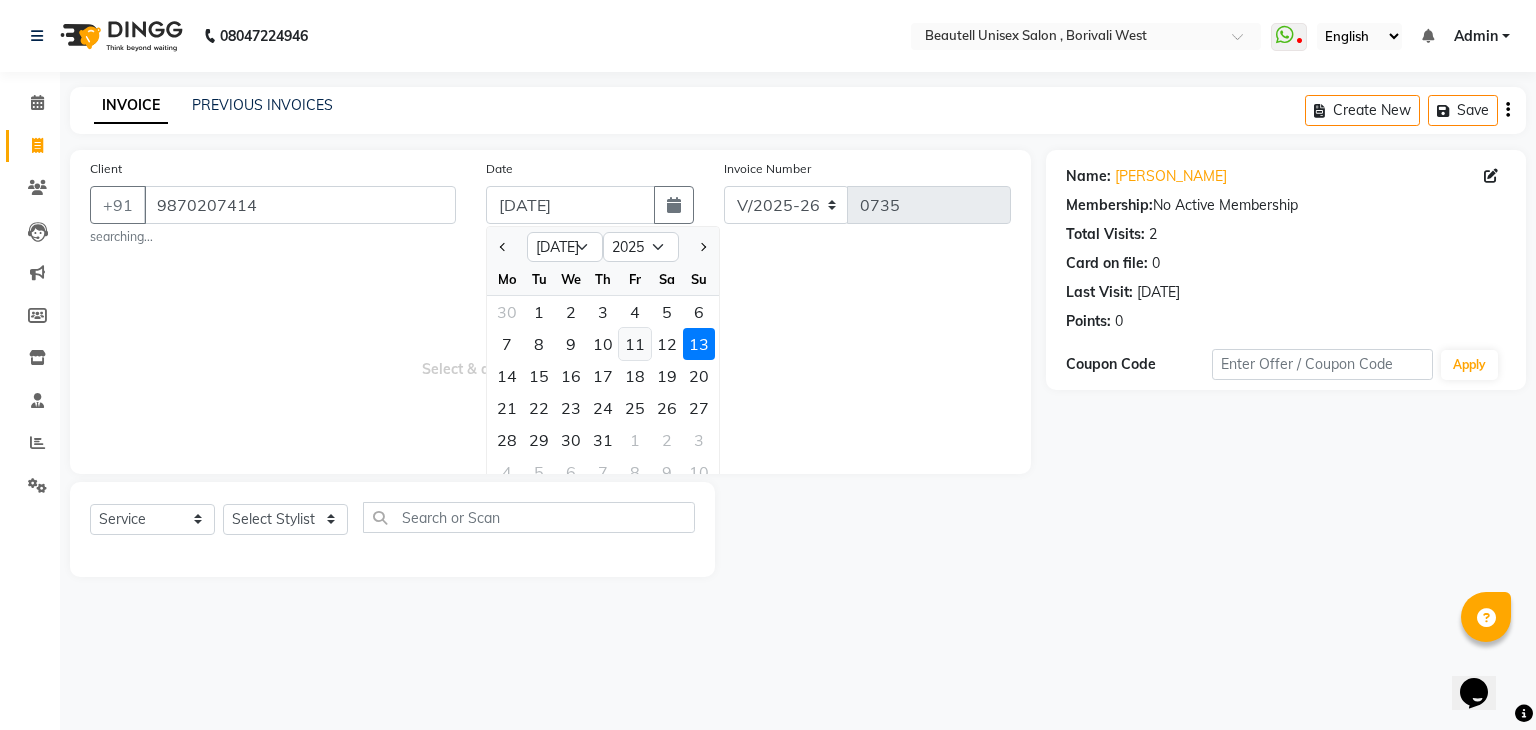 click on "11" 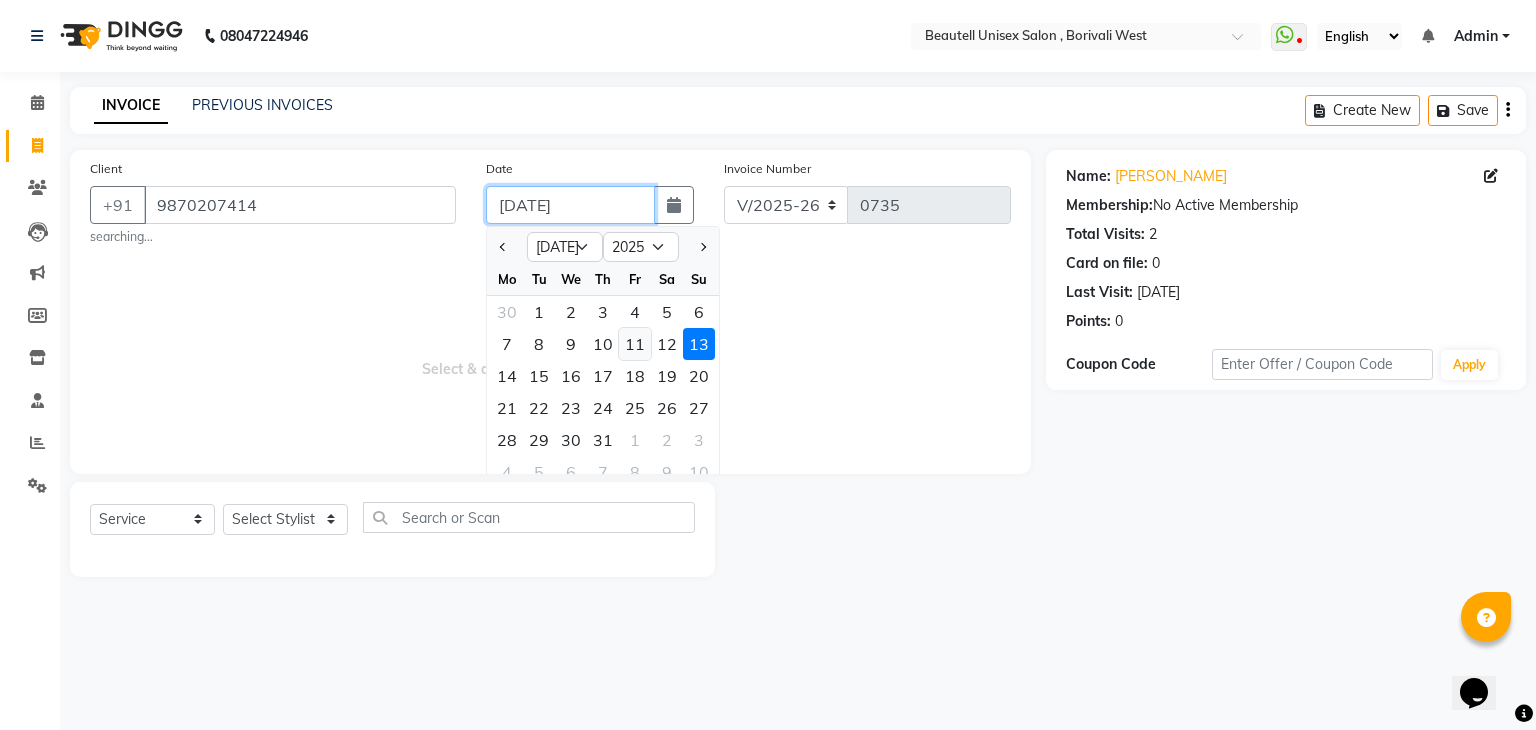type on "[DATE]" 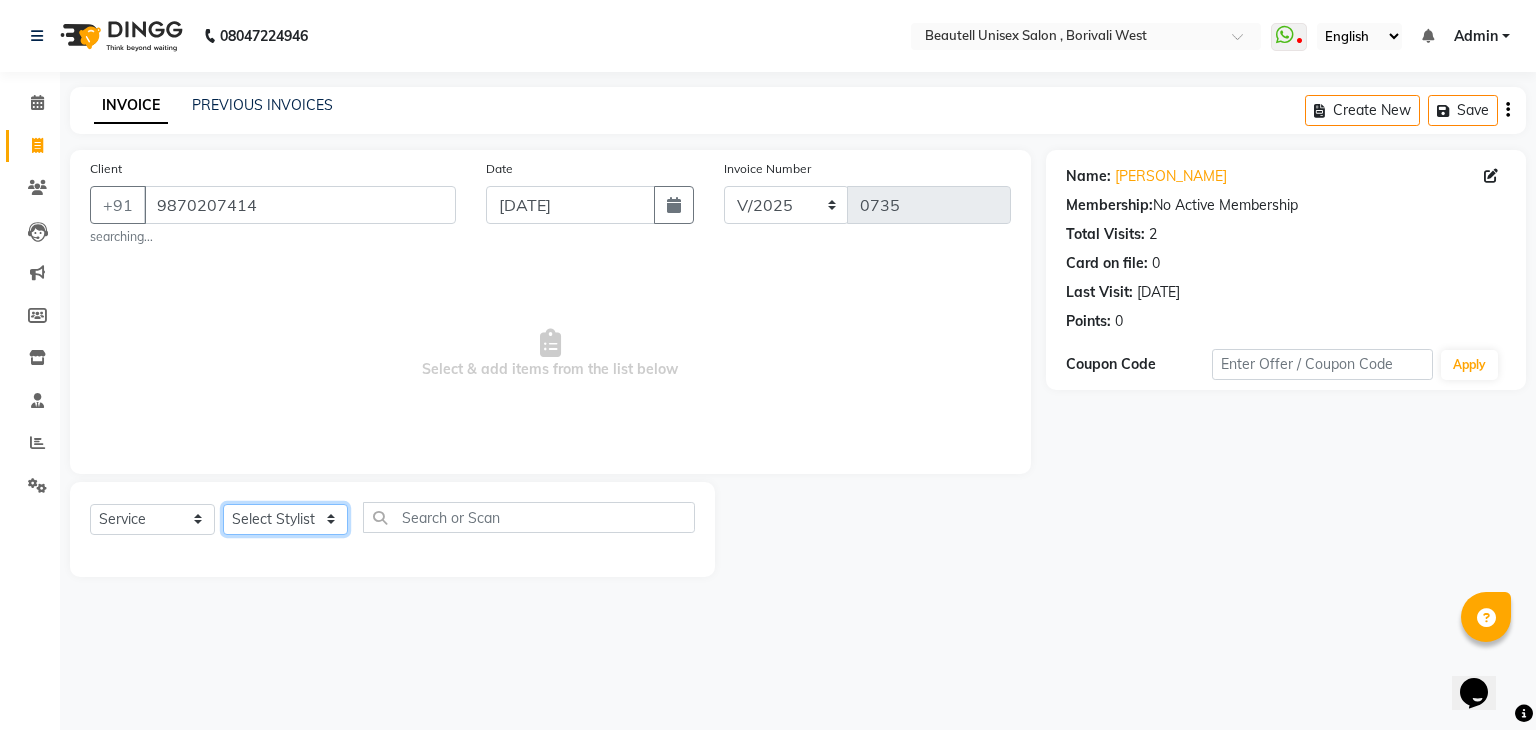 click on "Select Stylist [PERSON_NAME] Manager [PERSON_NAME] [PERSON_NAME] [PERSON_NAME]" 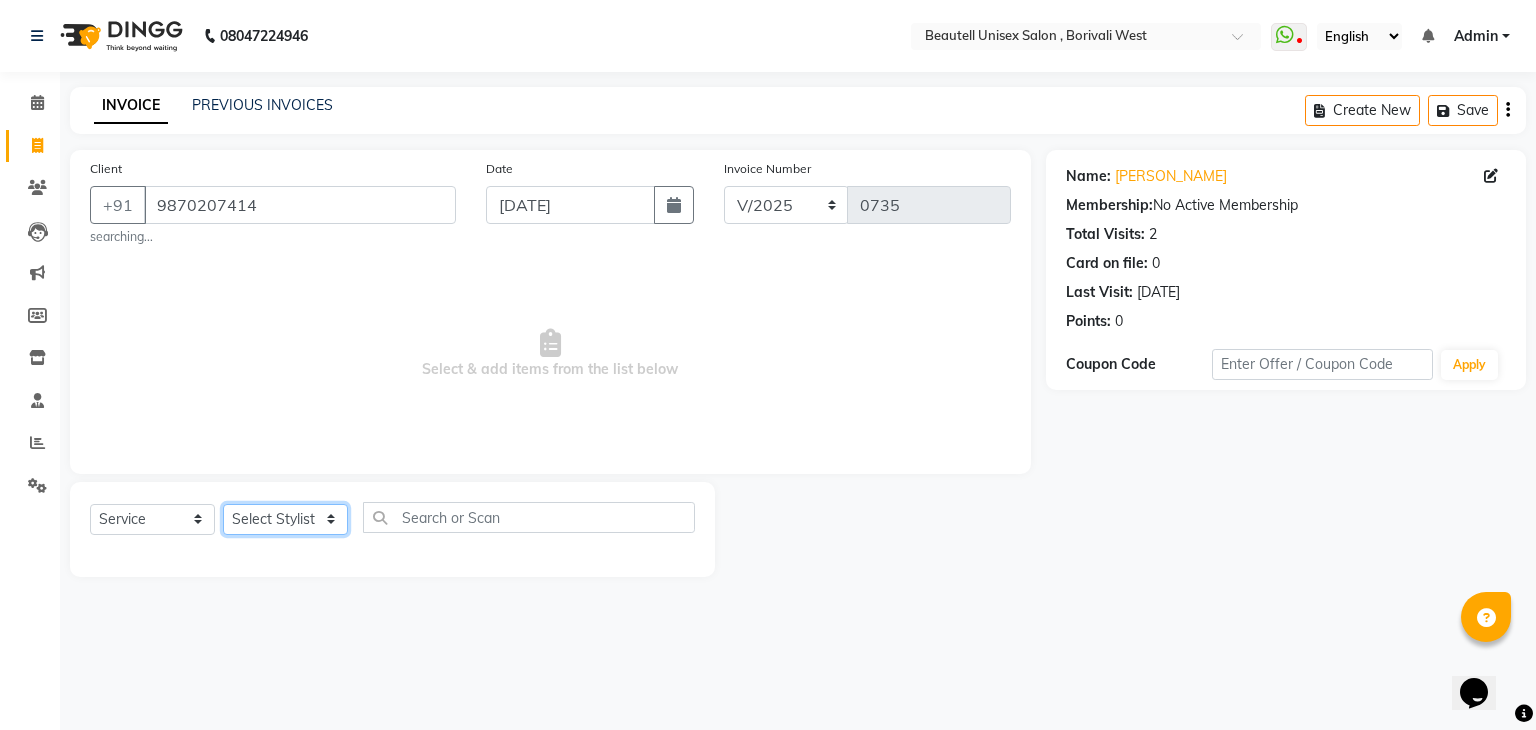 select on "68638" 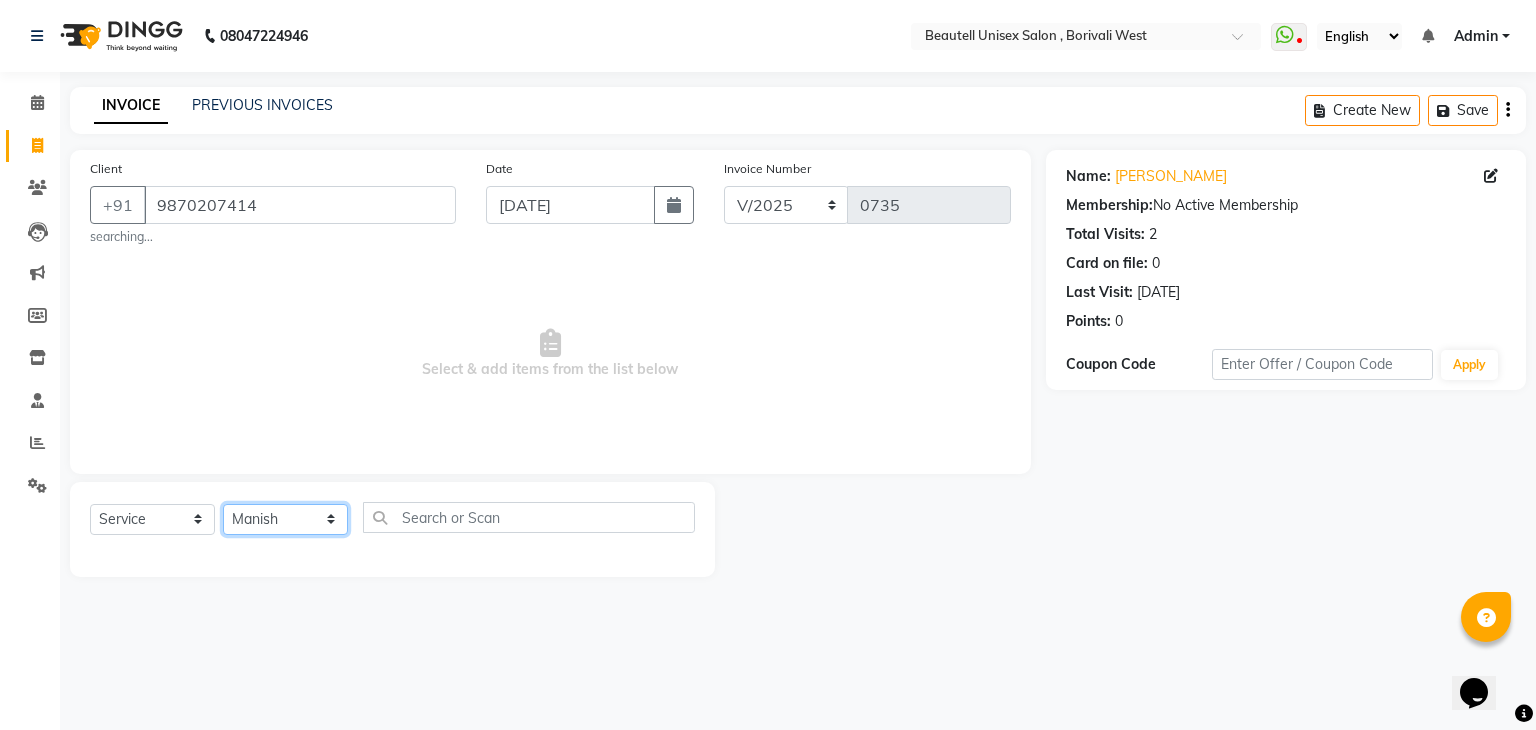 click on "Select Stylist [PERSON_NAME] Manager [PERSON_NAME] [PERSON_NAME] [PERSON_NAME]" 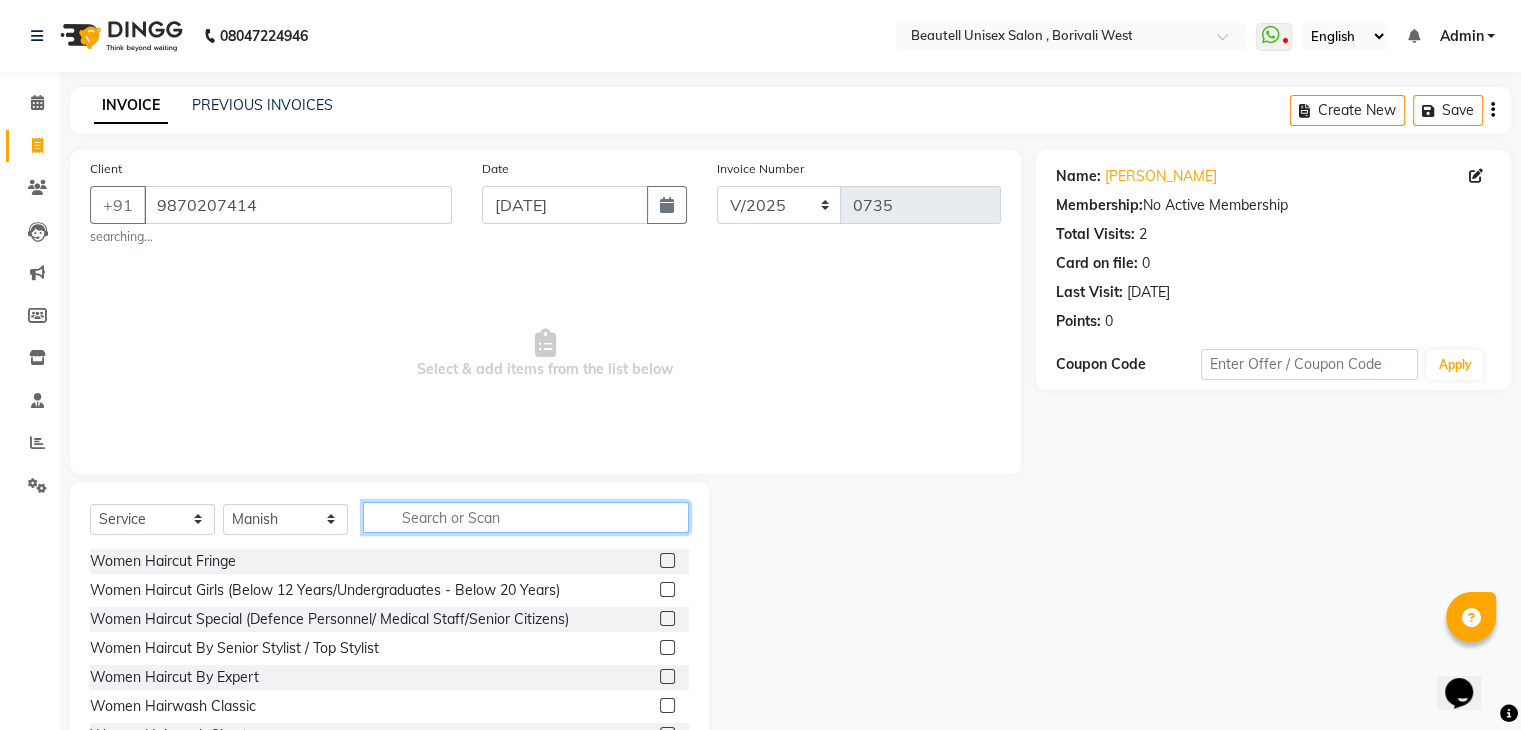 click 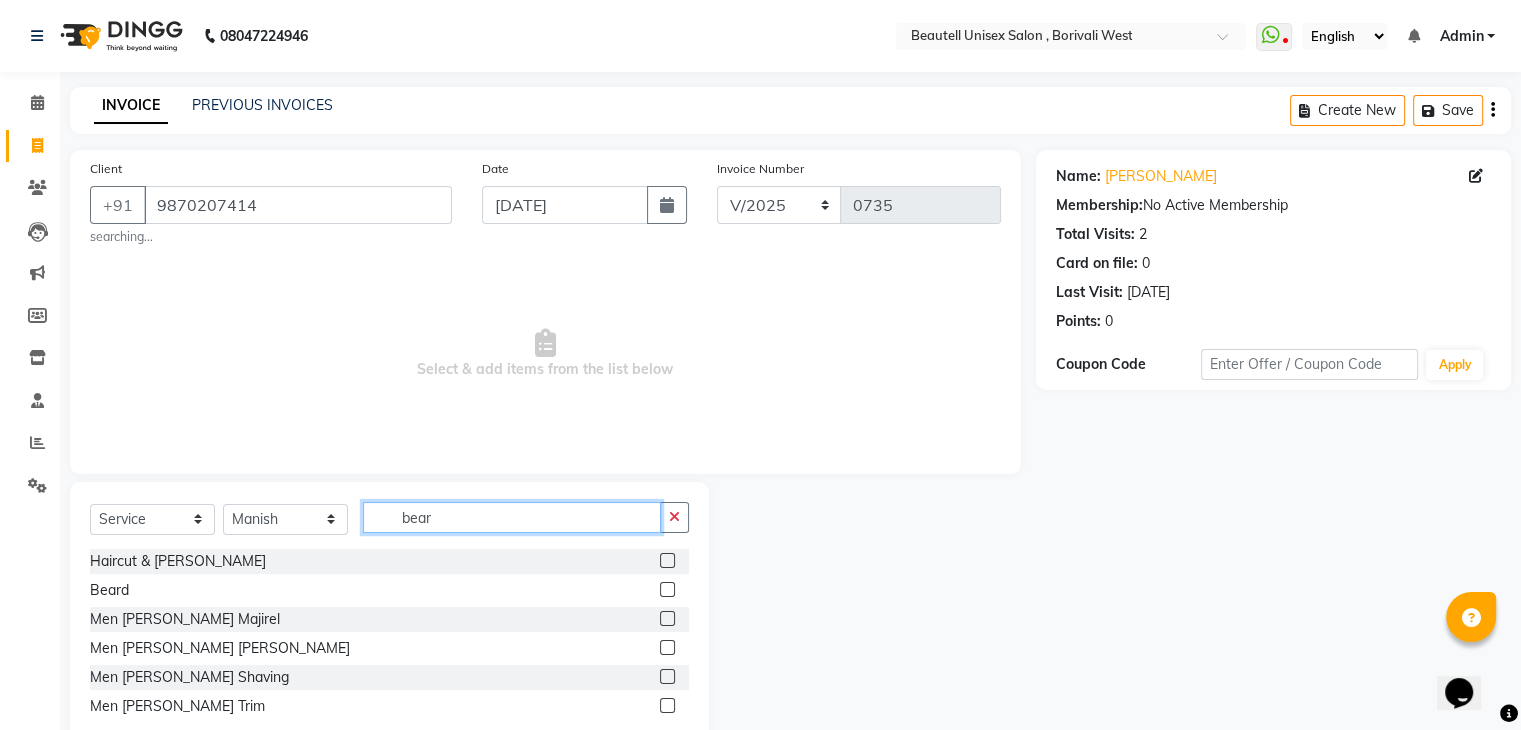 type on "bear" 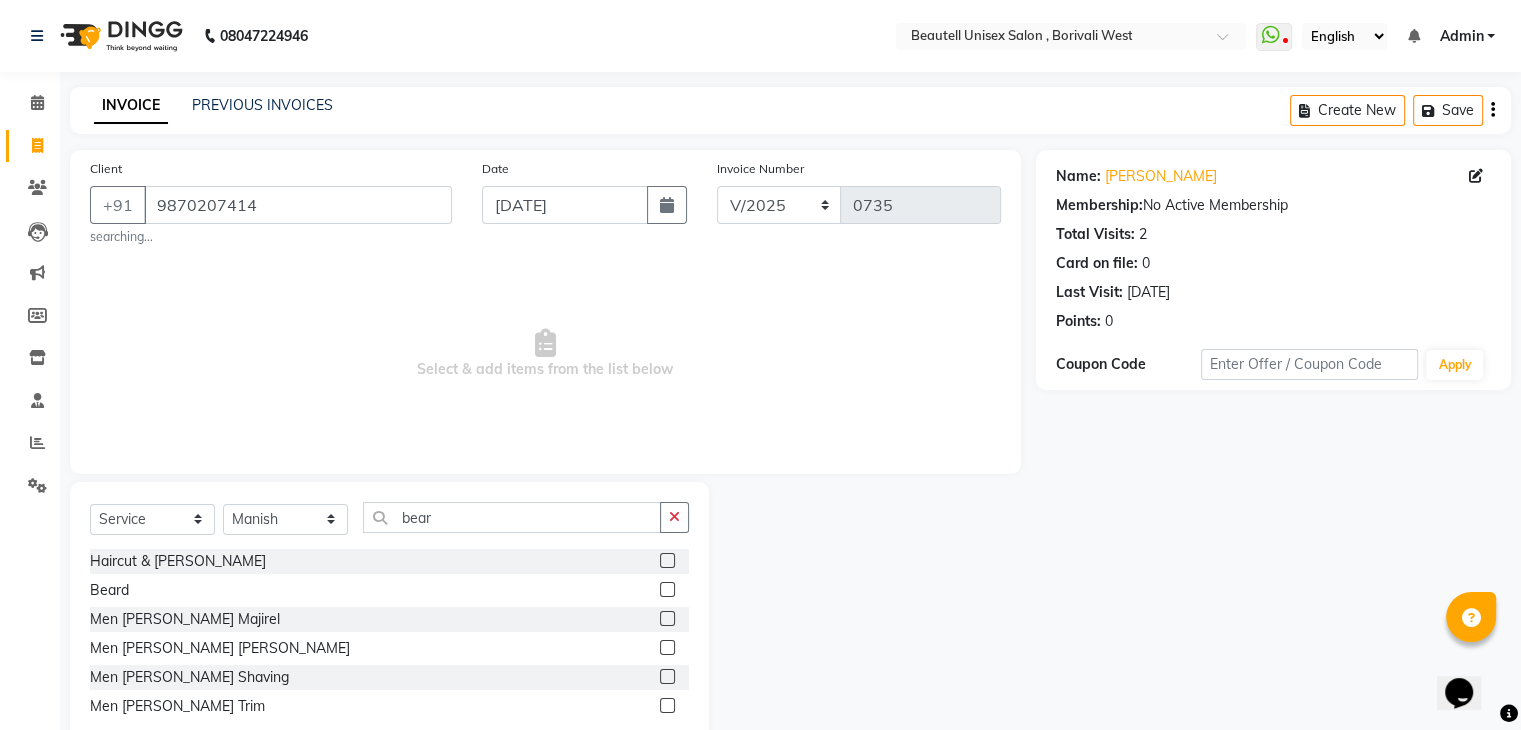 click 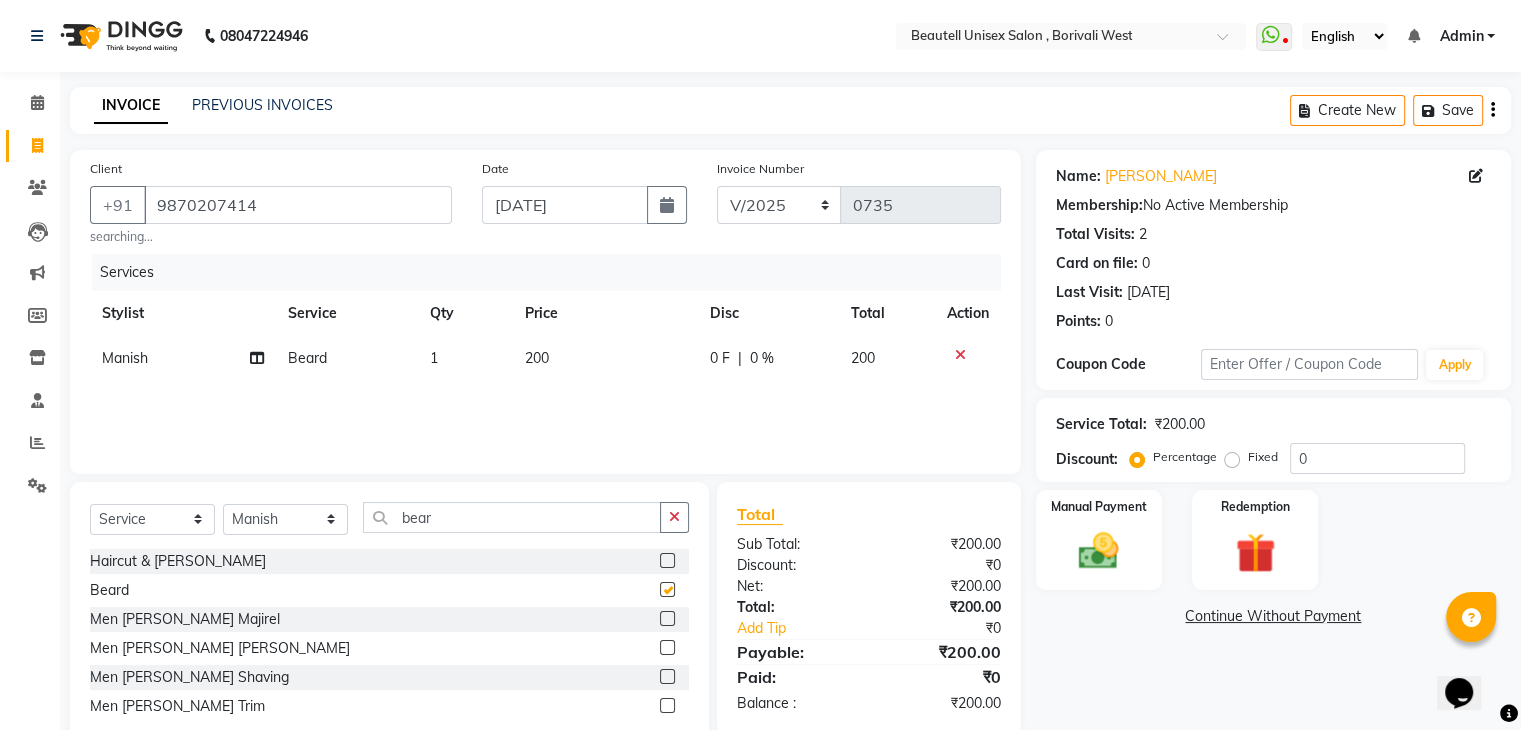 checkbox on "false" 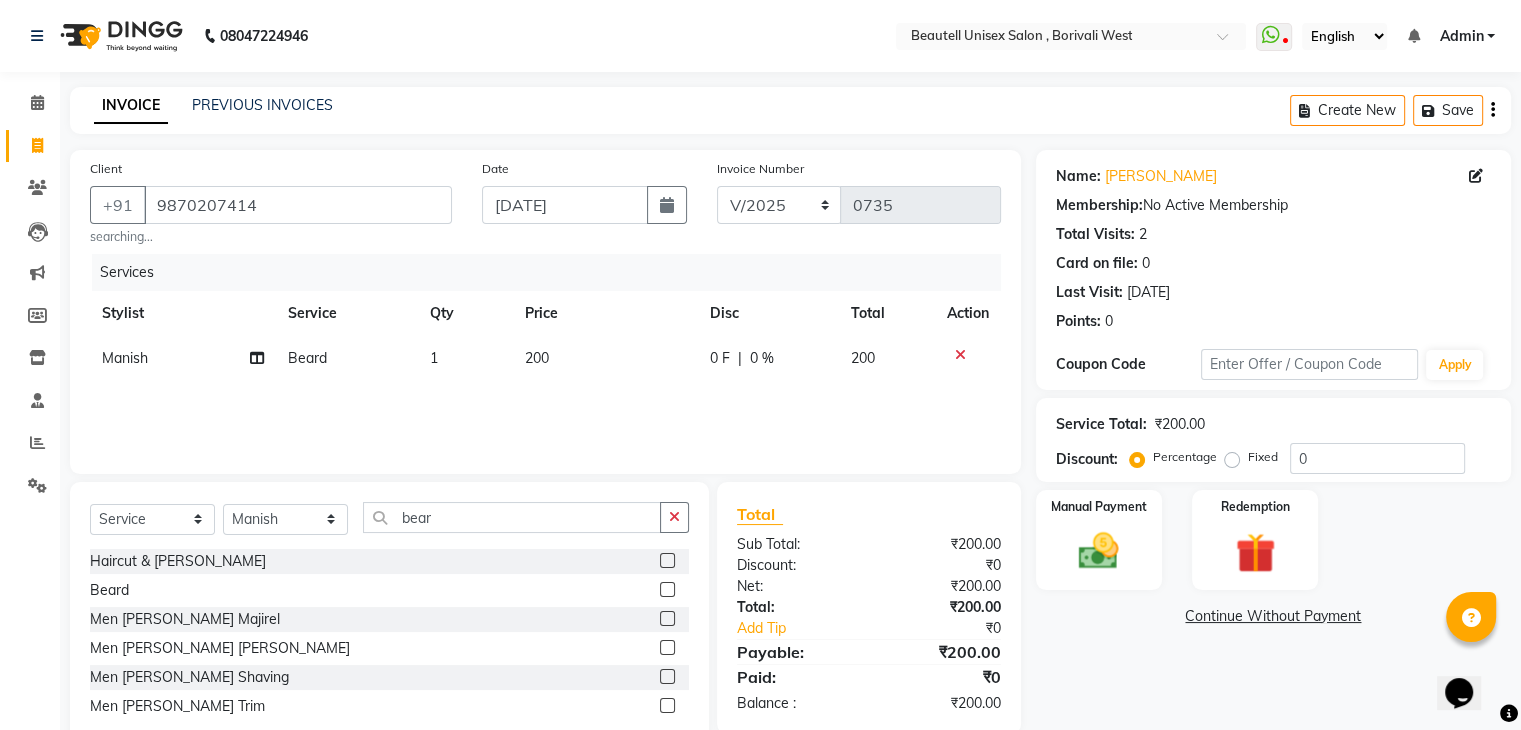 click on "200" 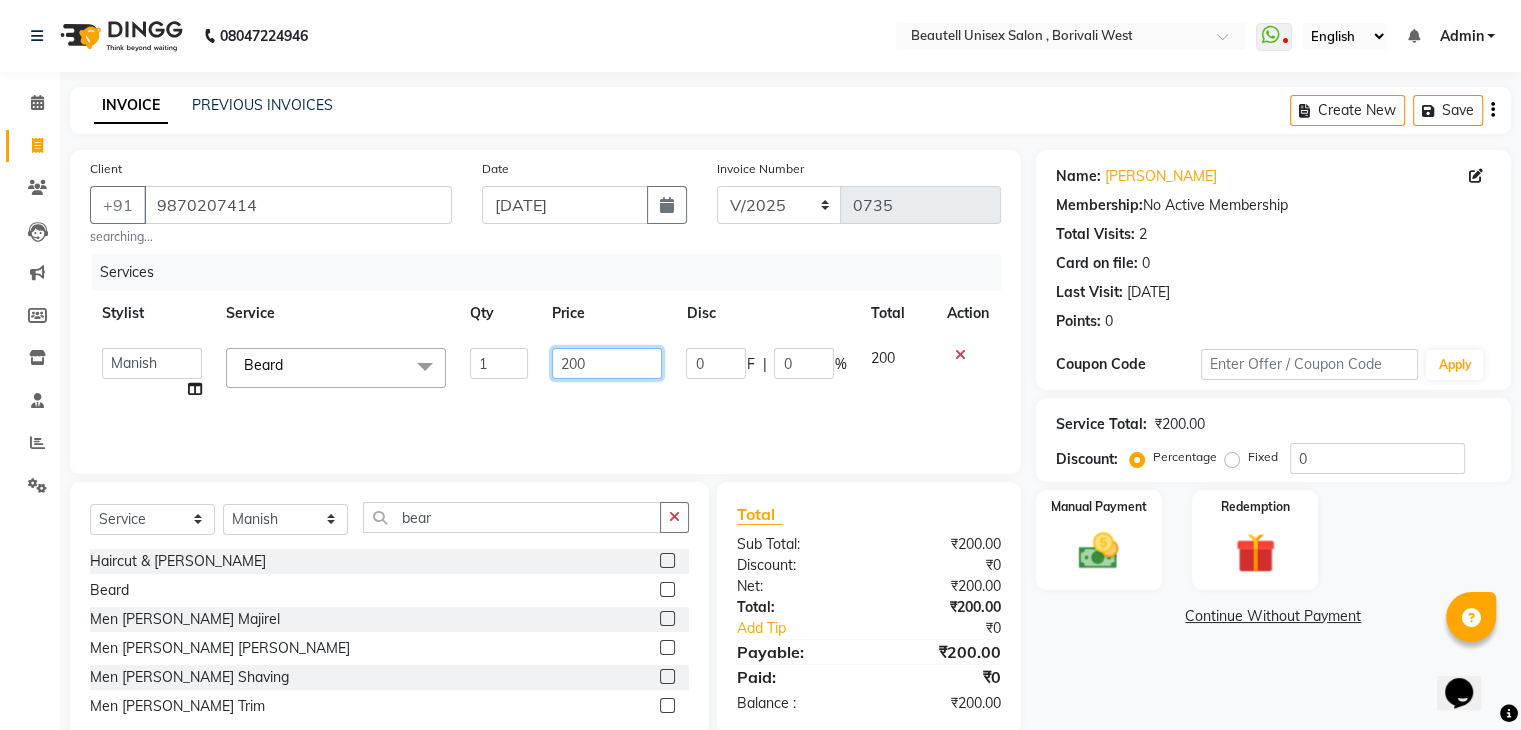 click on "200" 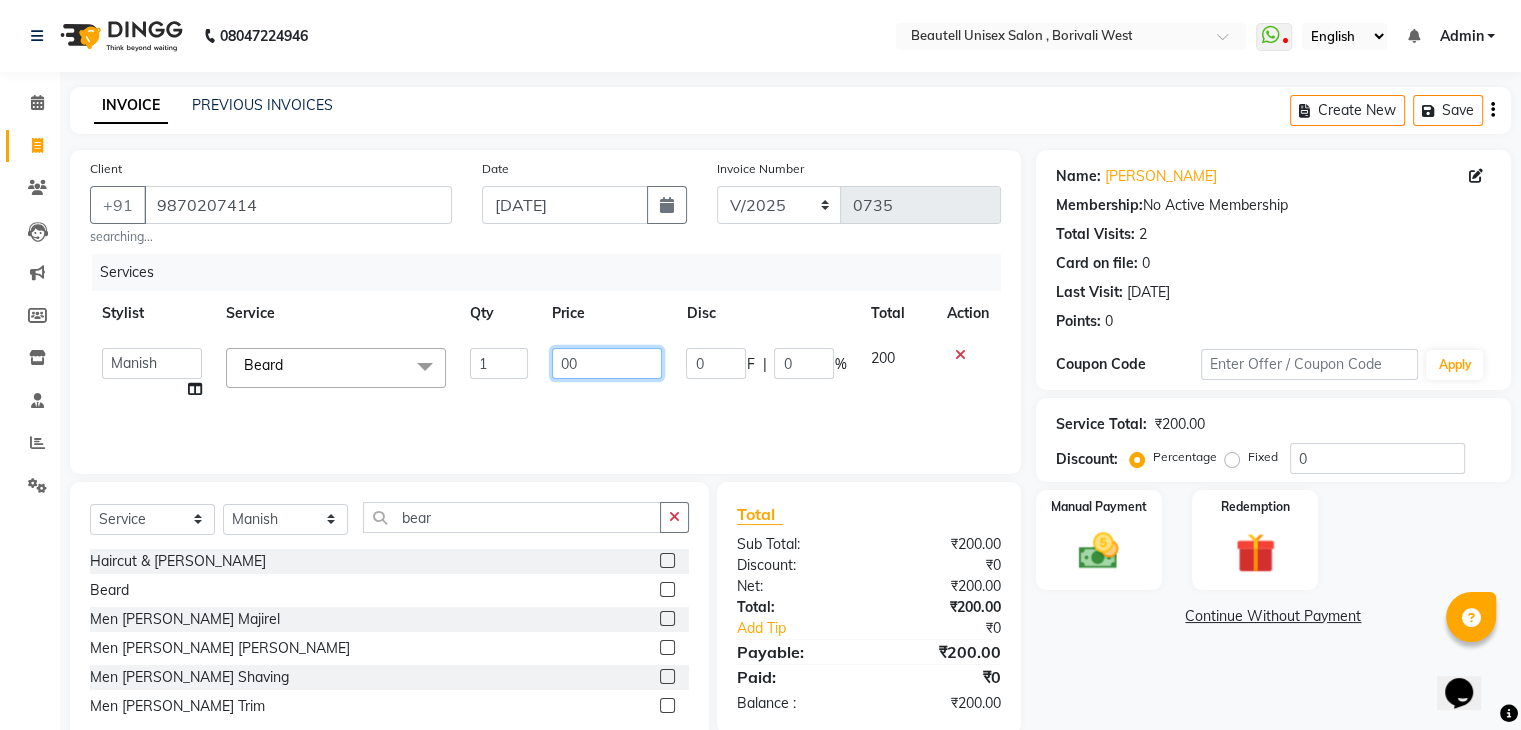 type on "100" 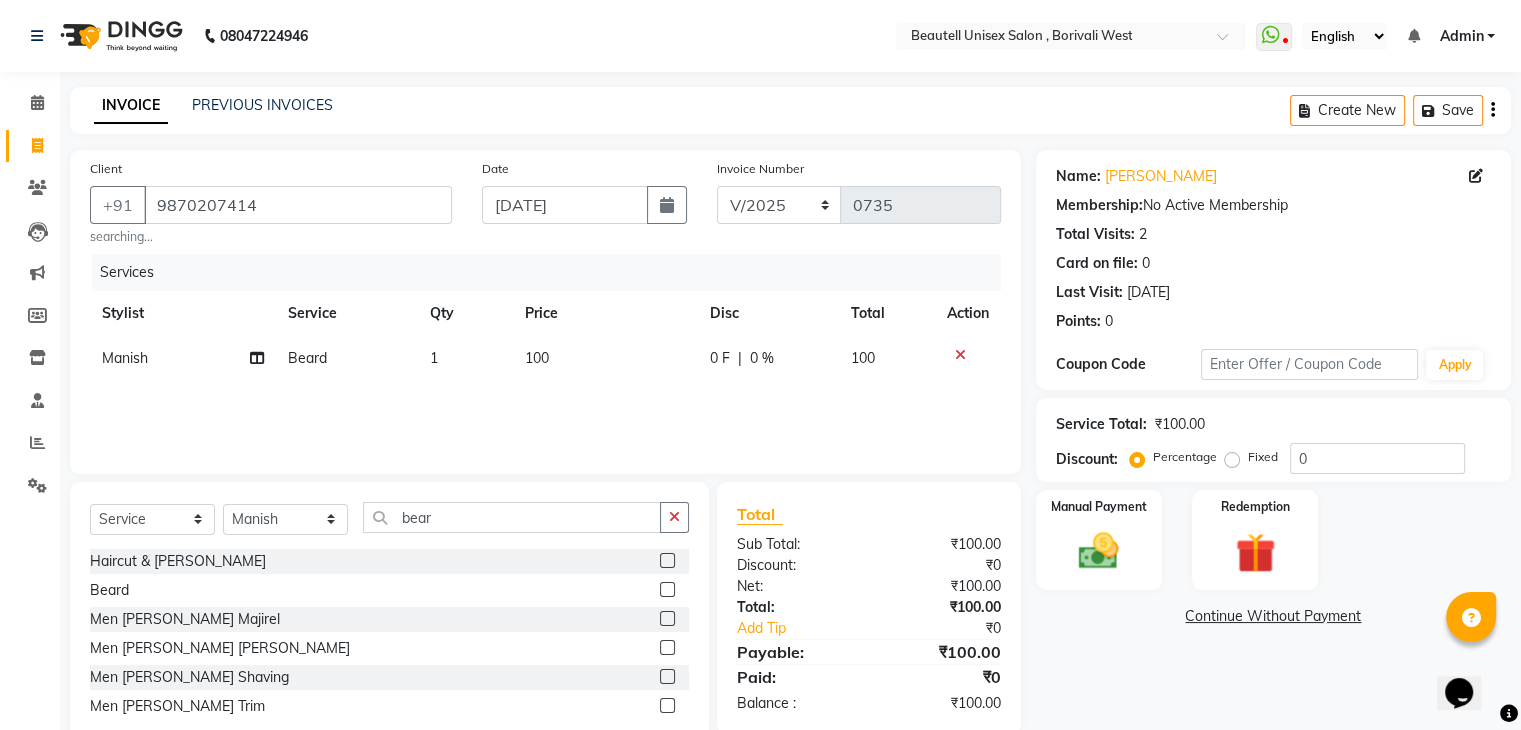 click on "Services" 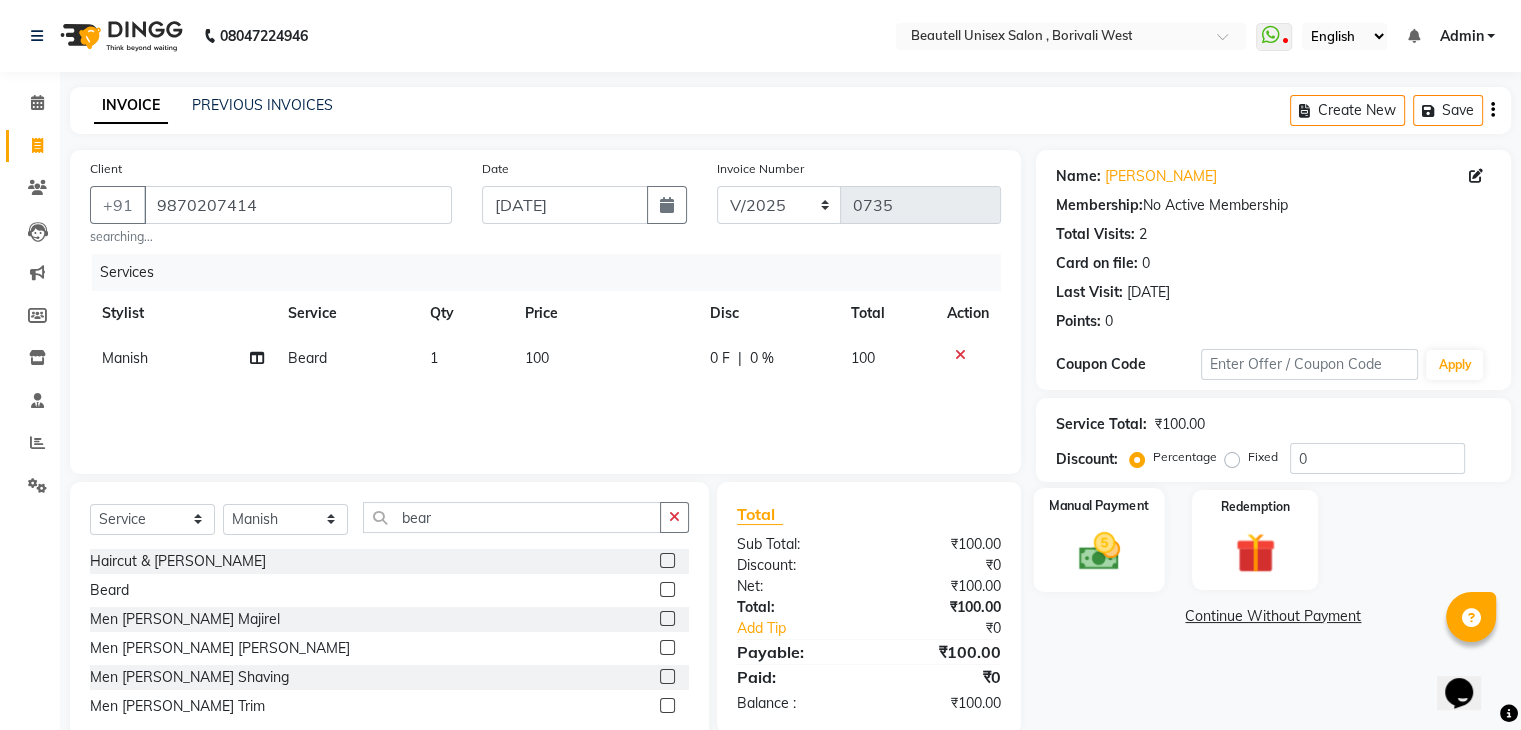 click 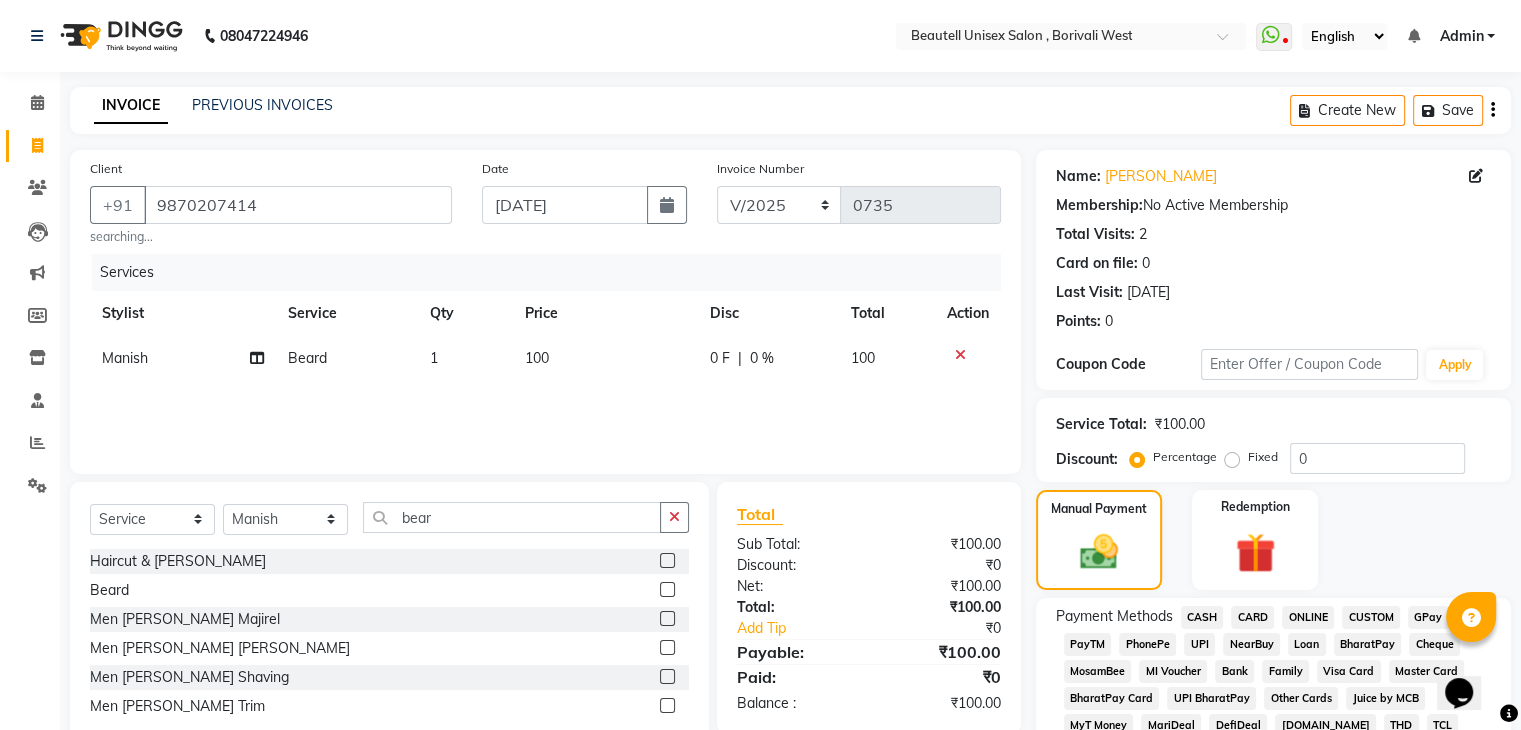 click on "PayTM" 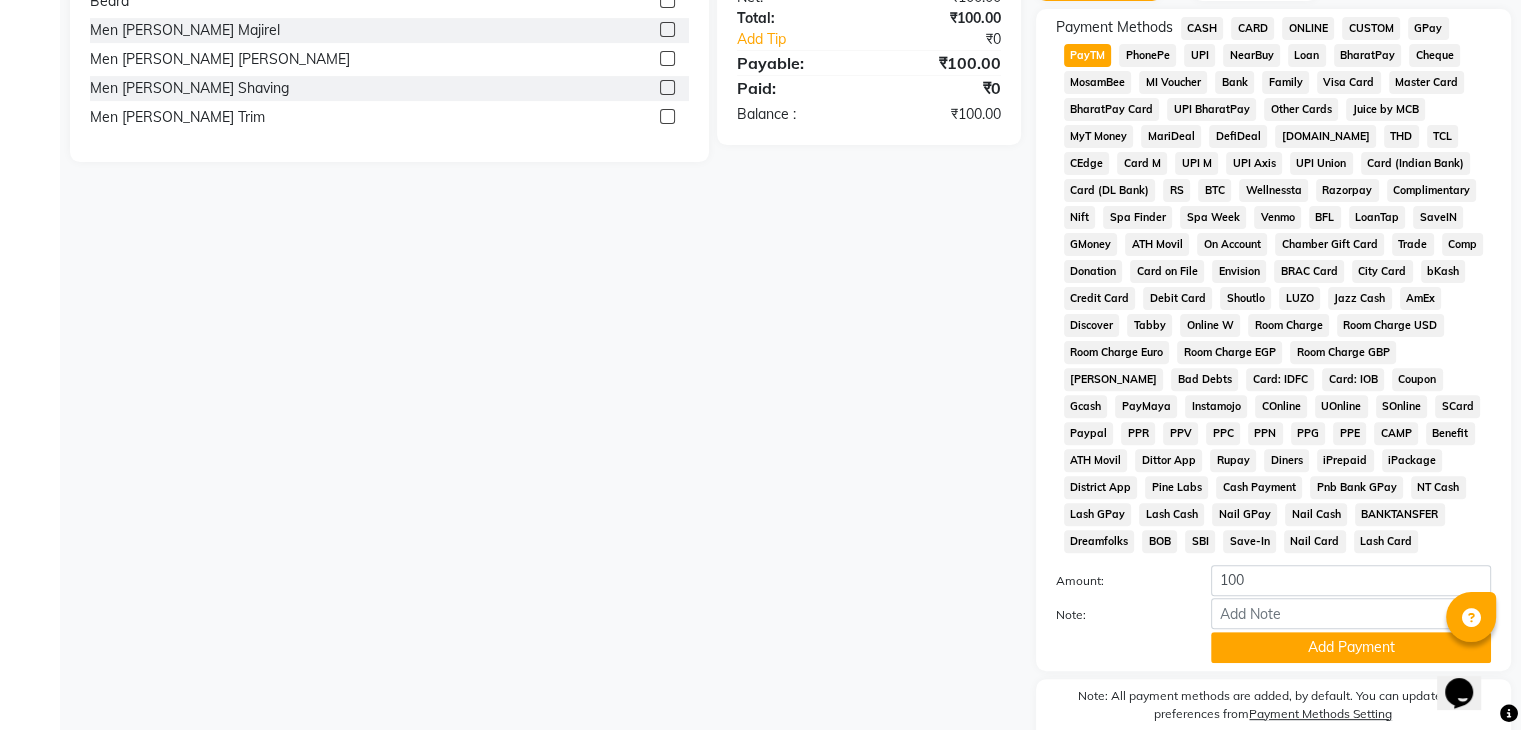 scroll, scrollTop: 596, scrollLeft: 0, axis: vertical 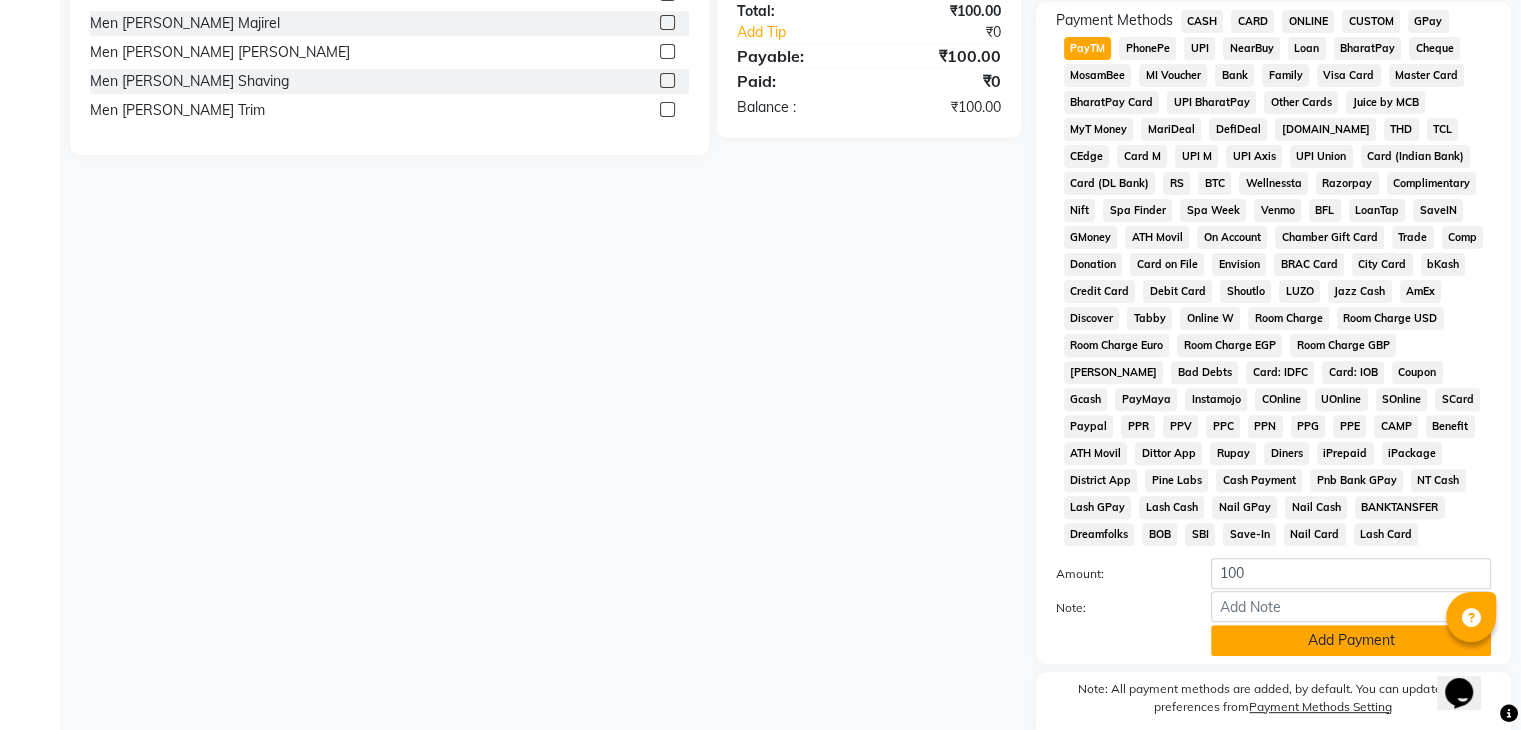 click on "Add Payment" 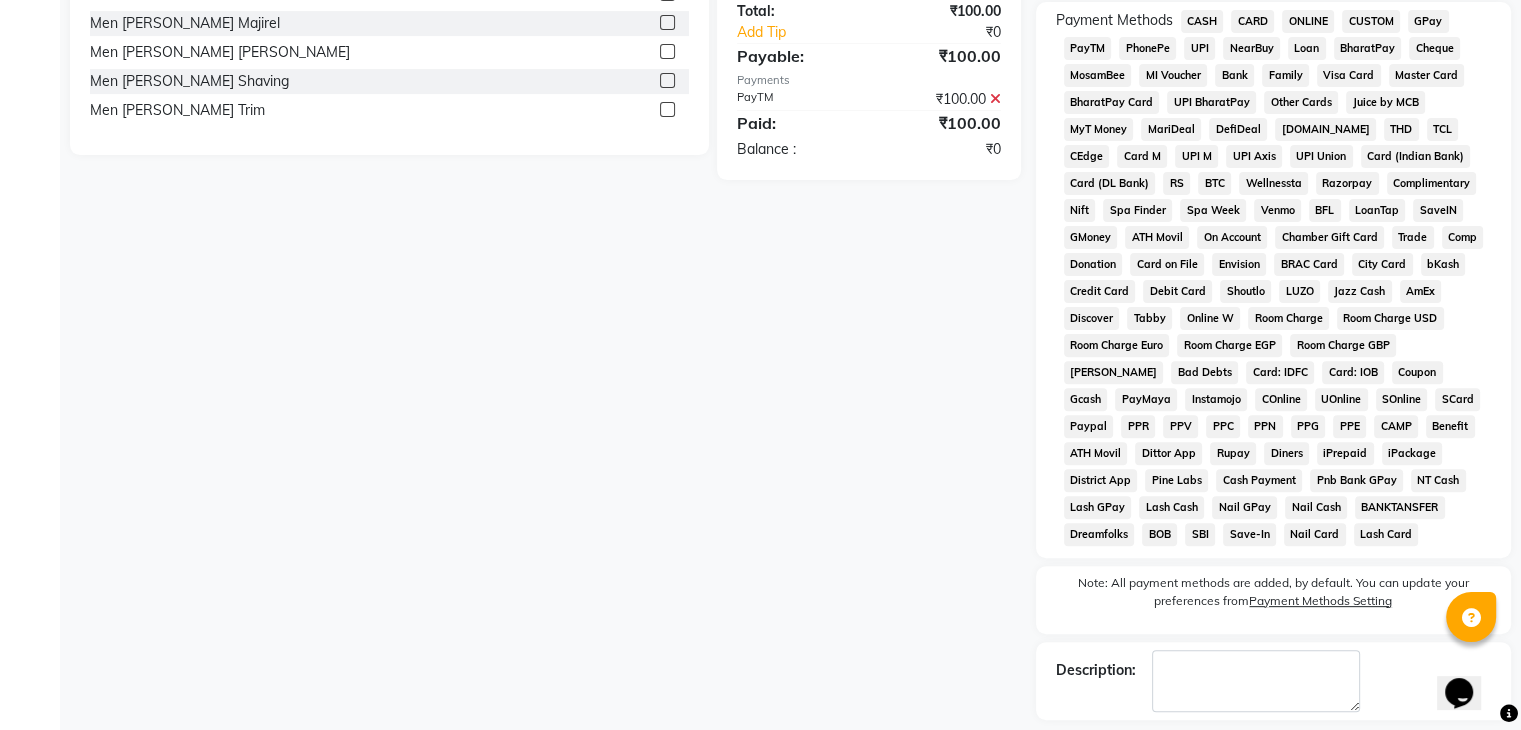 scroll, scrollTop: 699, scrollLeft: 0, axis: vertical 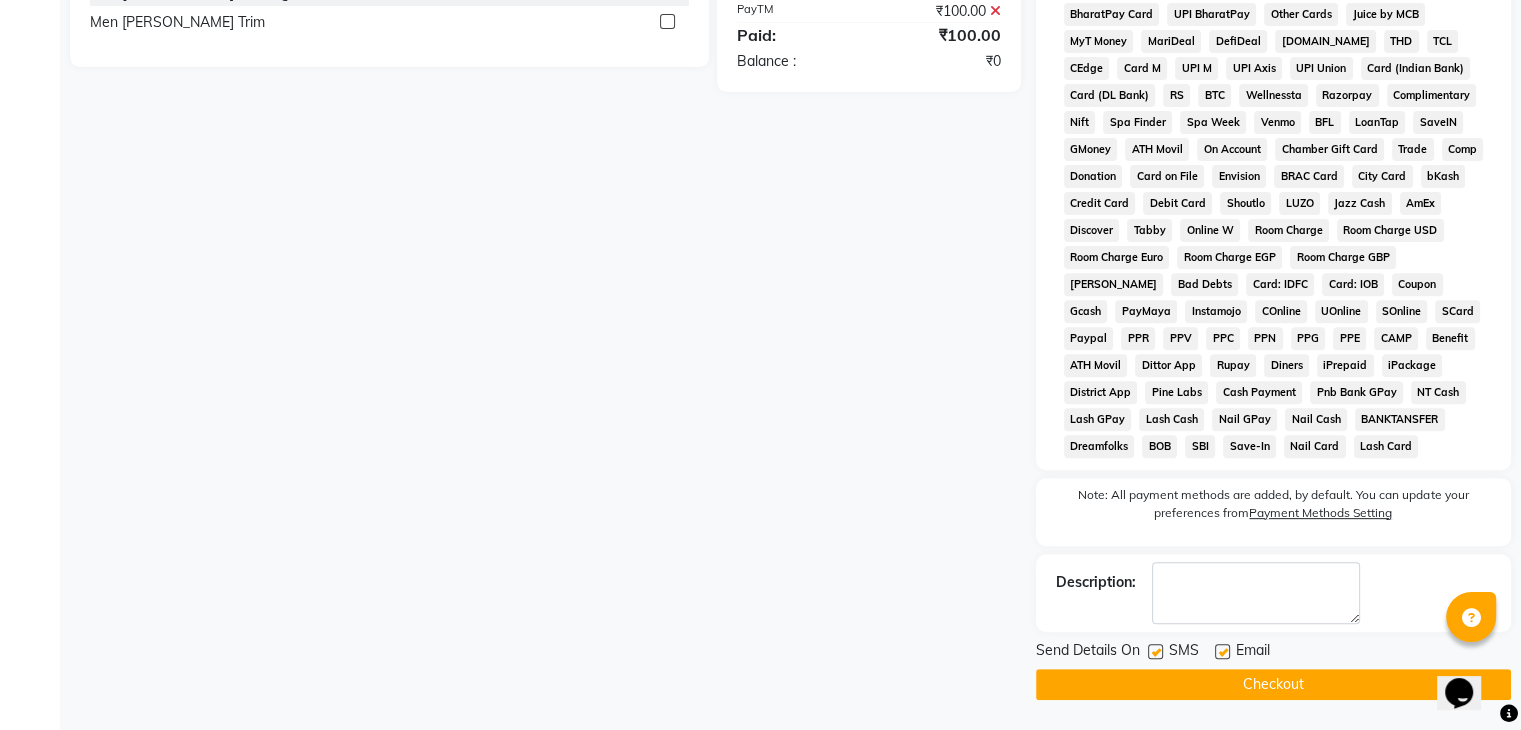 click 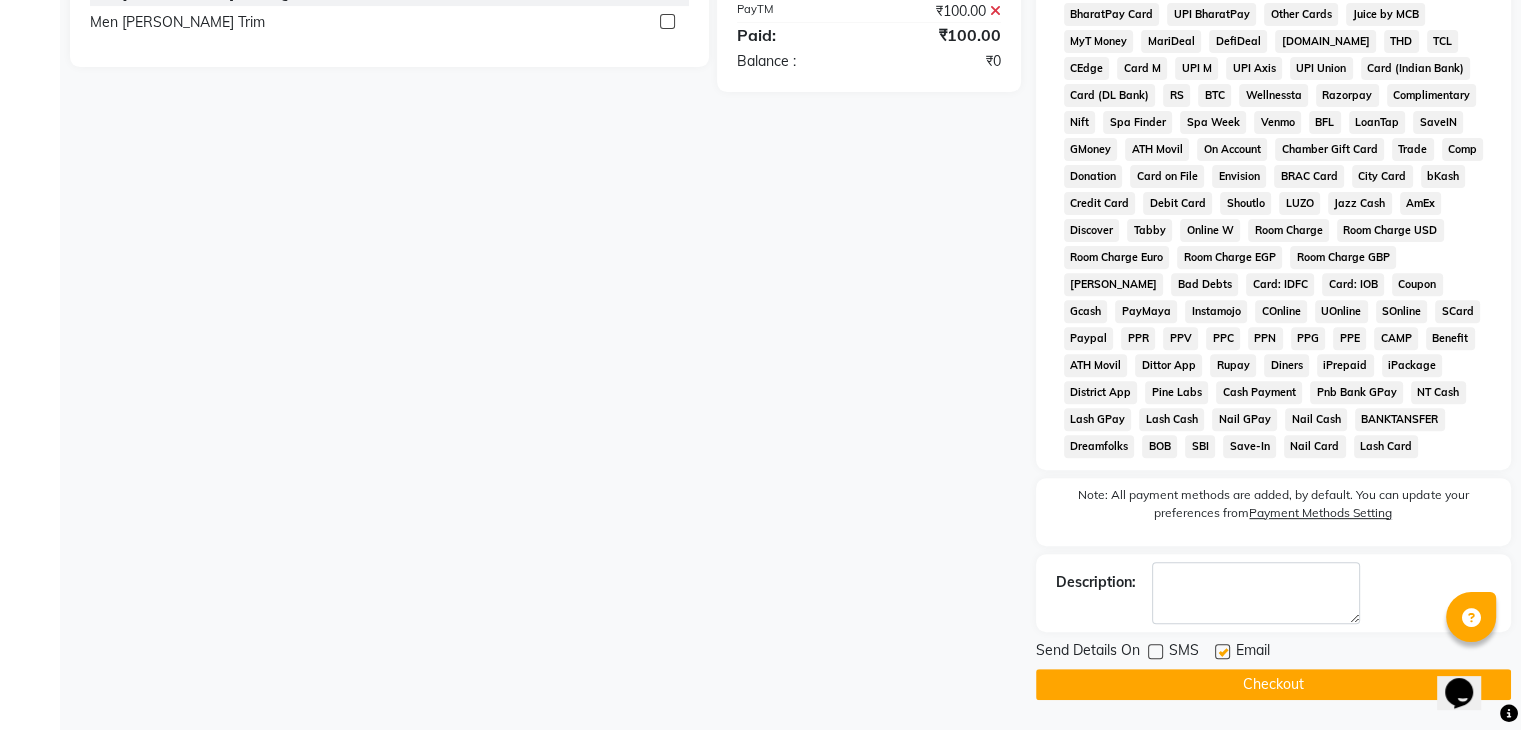 click on "Checkout" 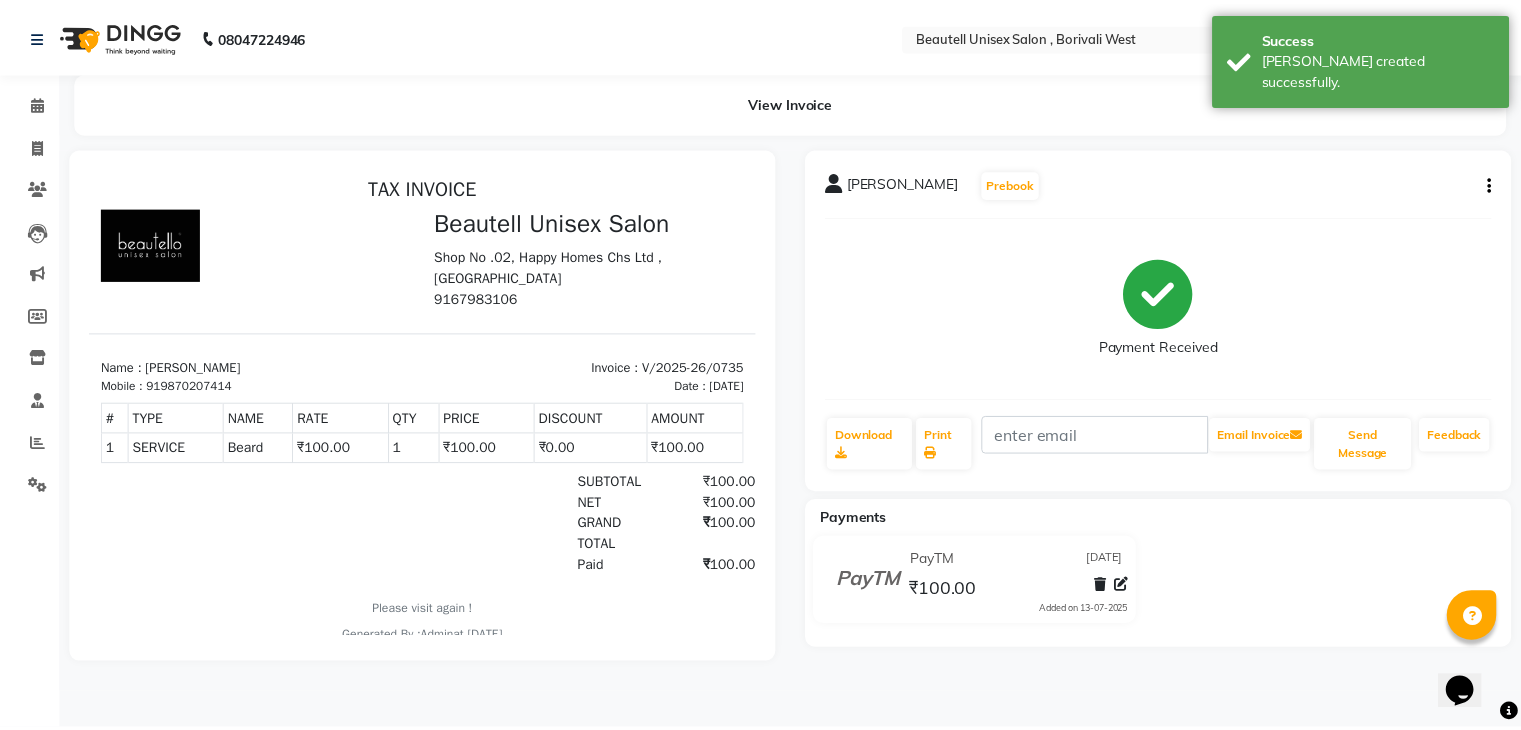 scroll, scrollTop: 0, scrollLeft: 0, axis: both 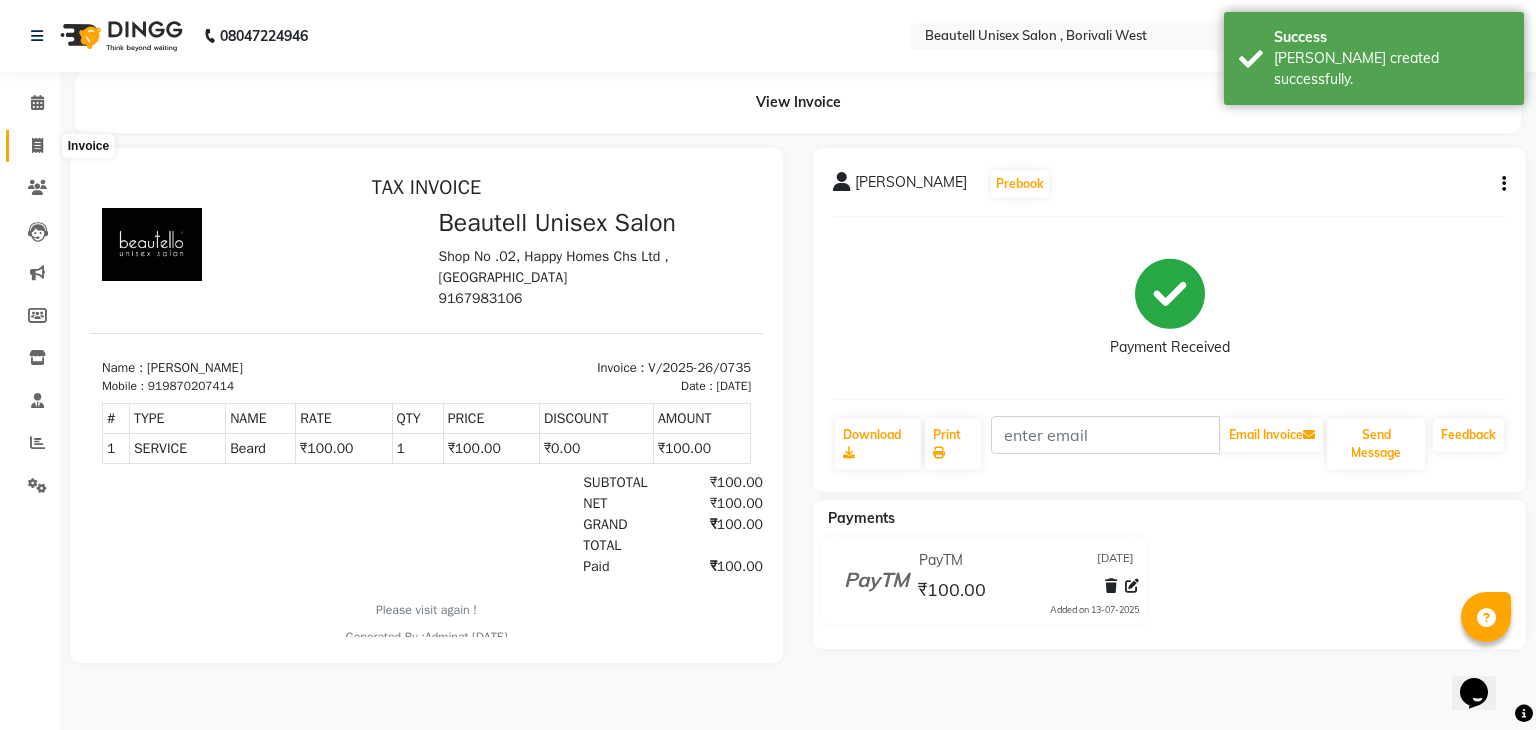 click 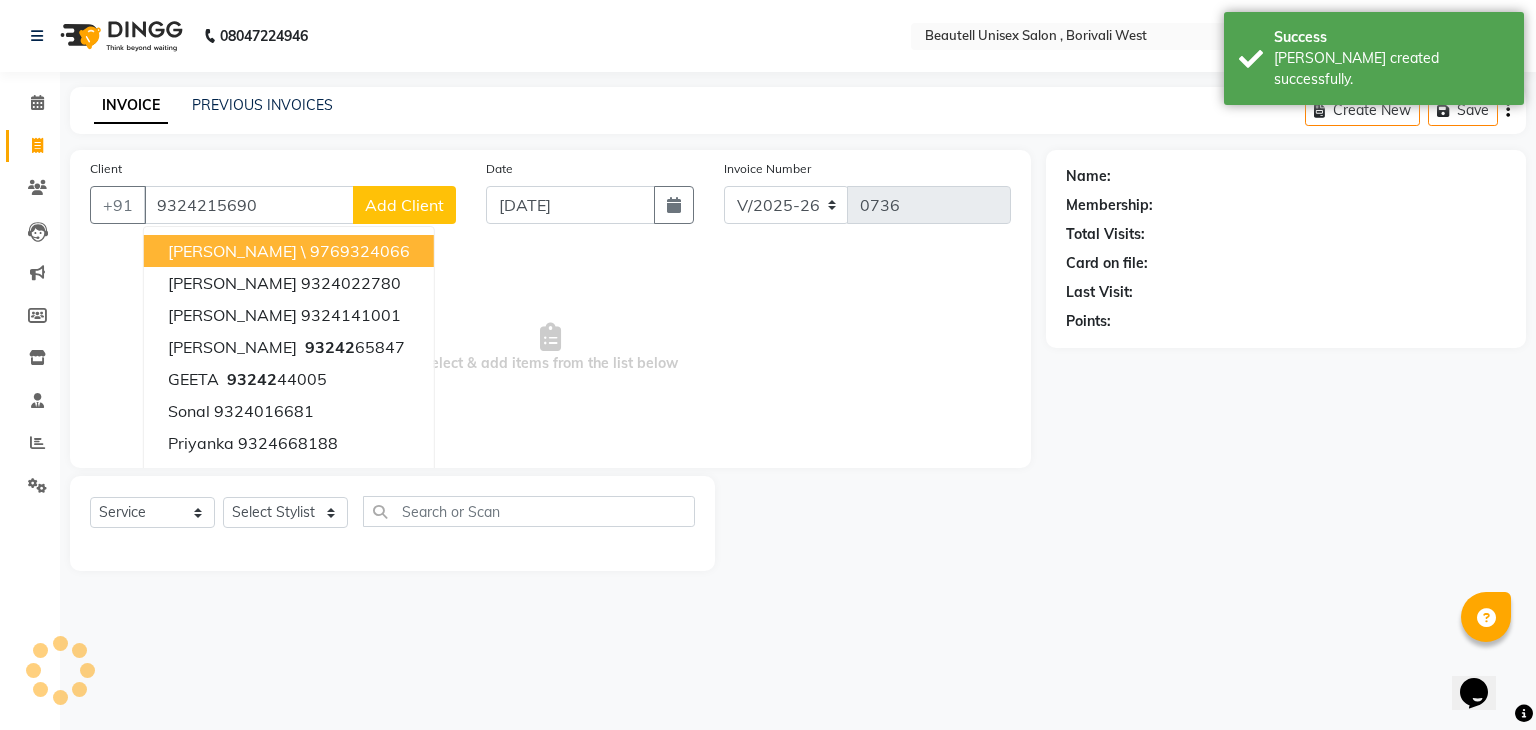 type on "9324215690" 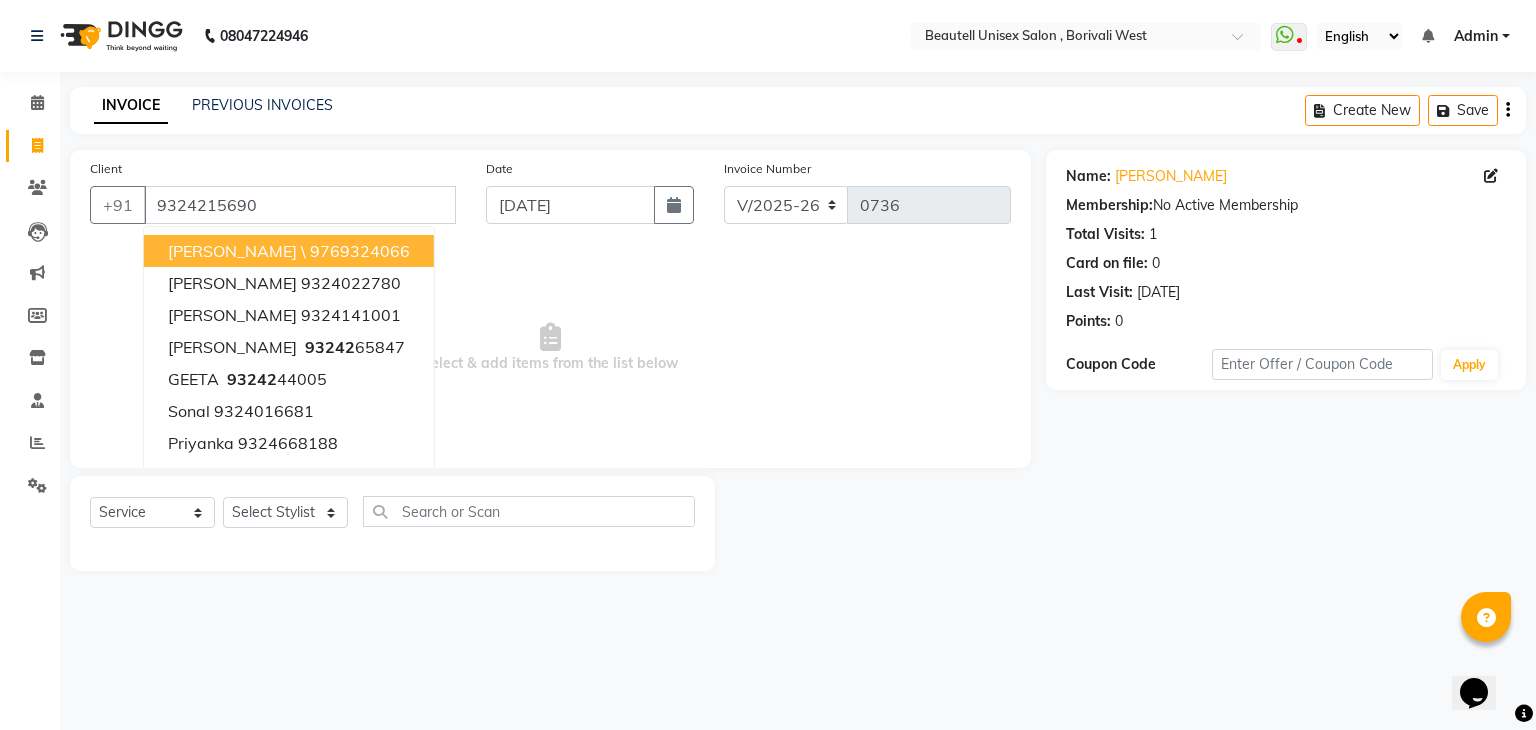 click on "Select & add items from the list below" at bounding box center [550, 348] 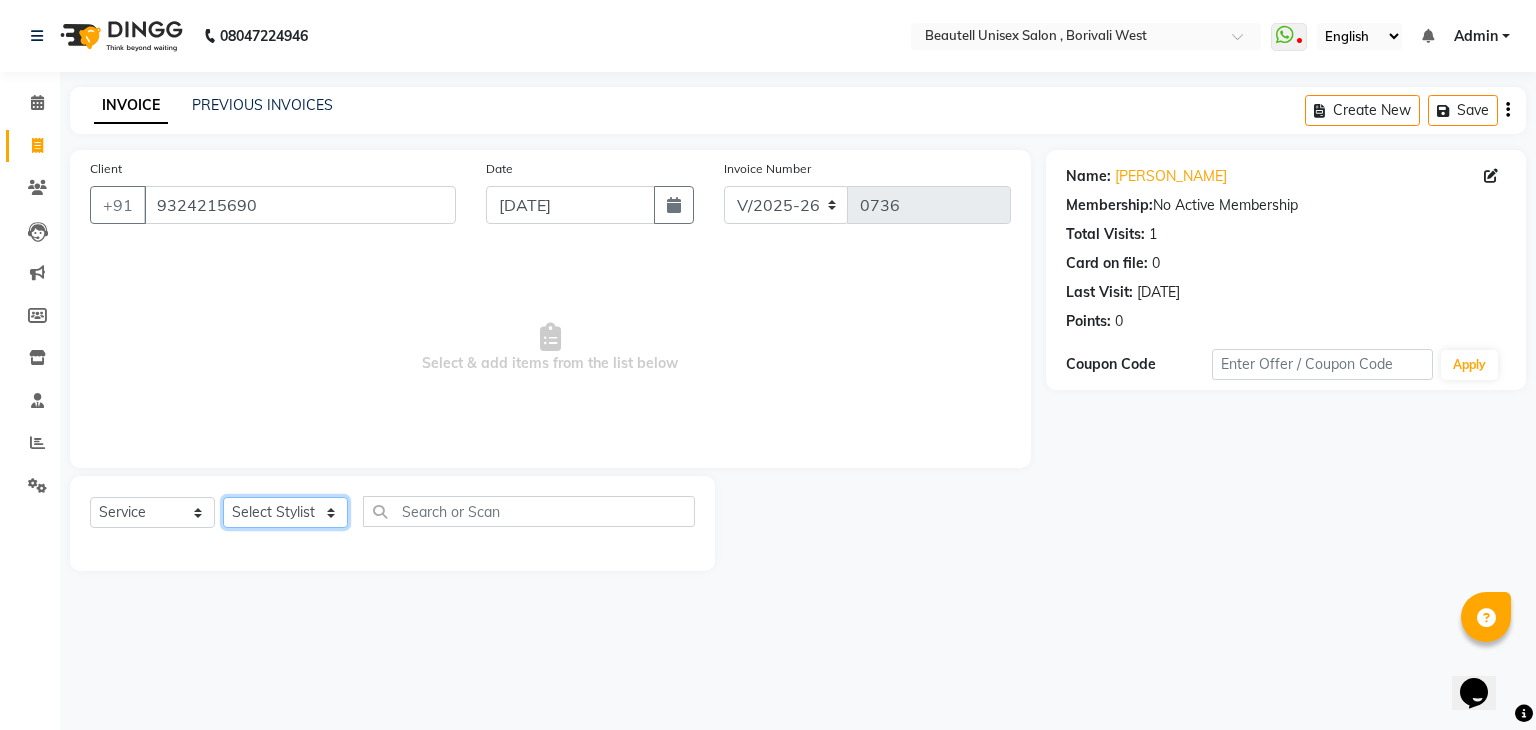click on "Select Stylist [PERSON_NAME] Manager [PERSON_NAME] [PERSON_NAME] [PERSON_NAME]" 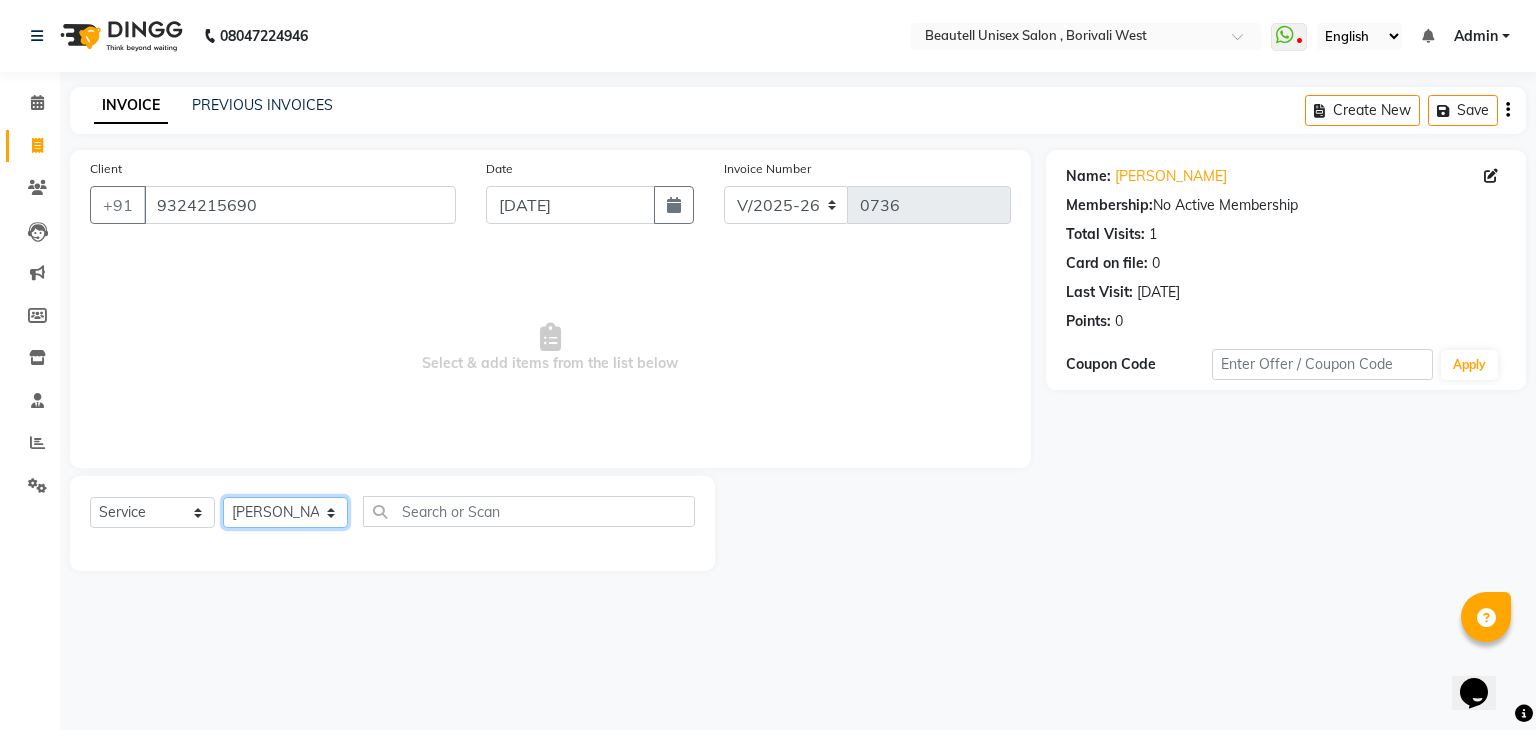 click on "Select Stylist [PERSON_NAME] Manager [PERSON_NAME] [PERSON_NAME] [PERSON_NAME]" 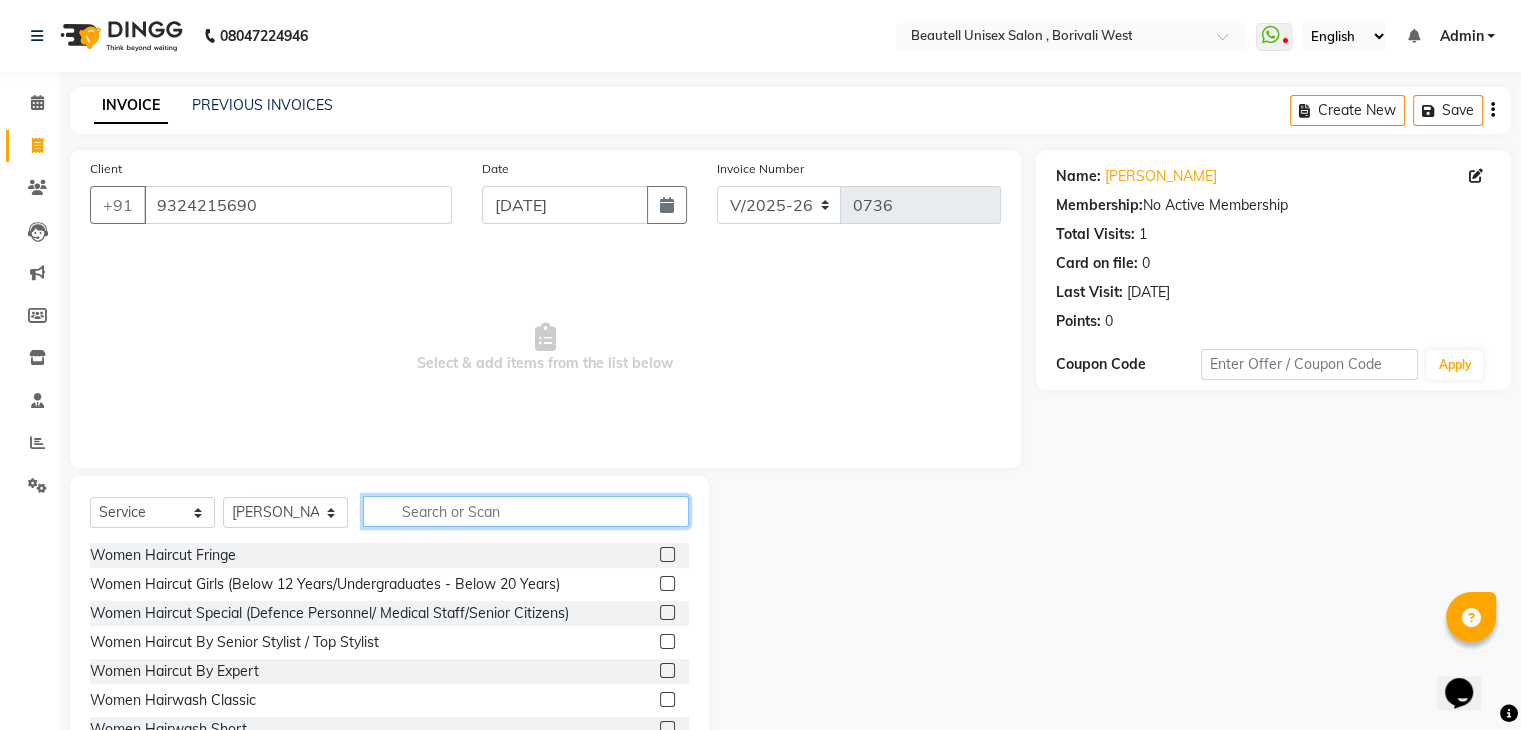 click 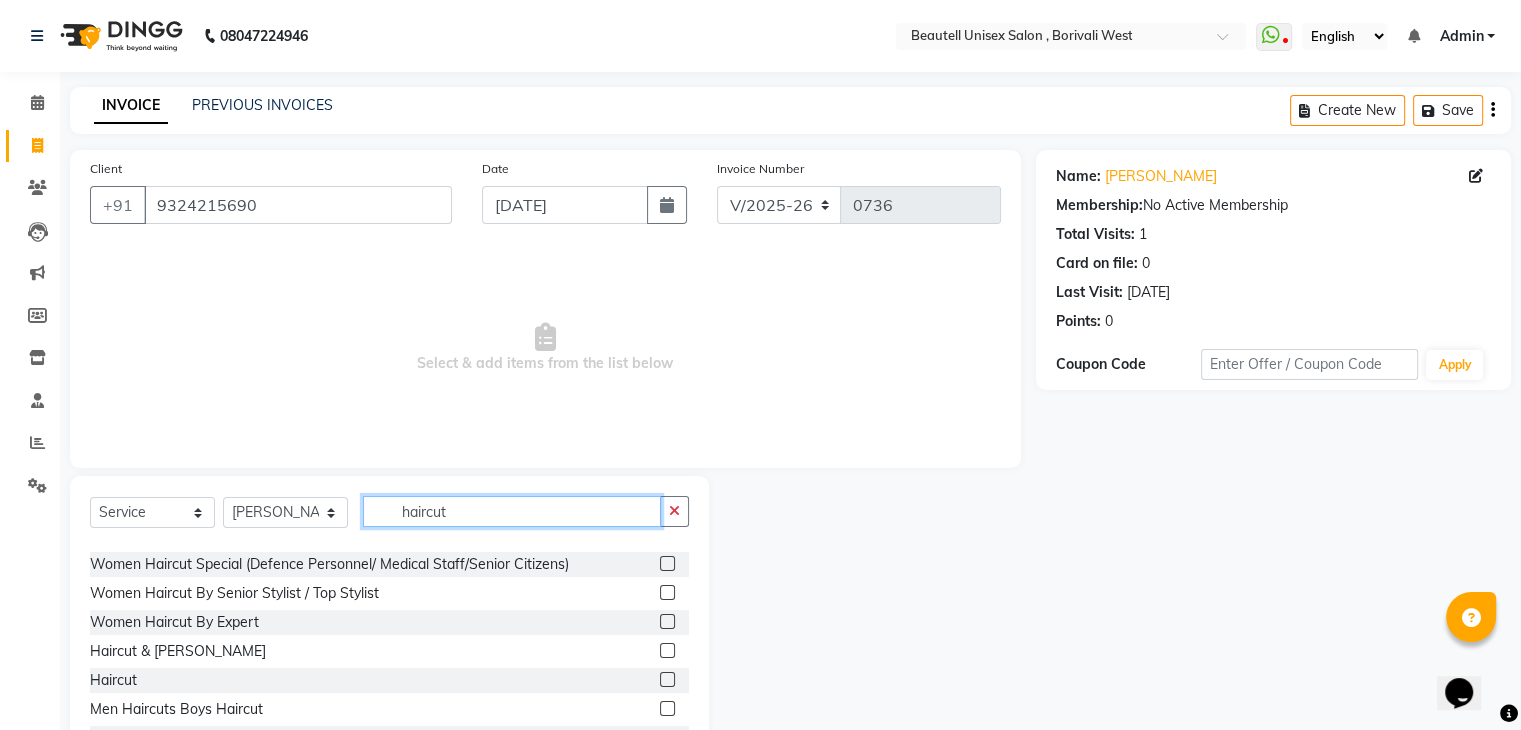 scroll, scrollTop: 60, scrollLeft: 0, axis: vertical 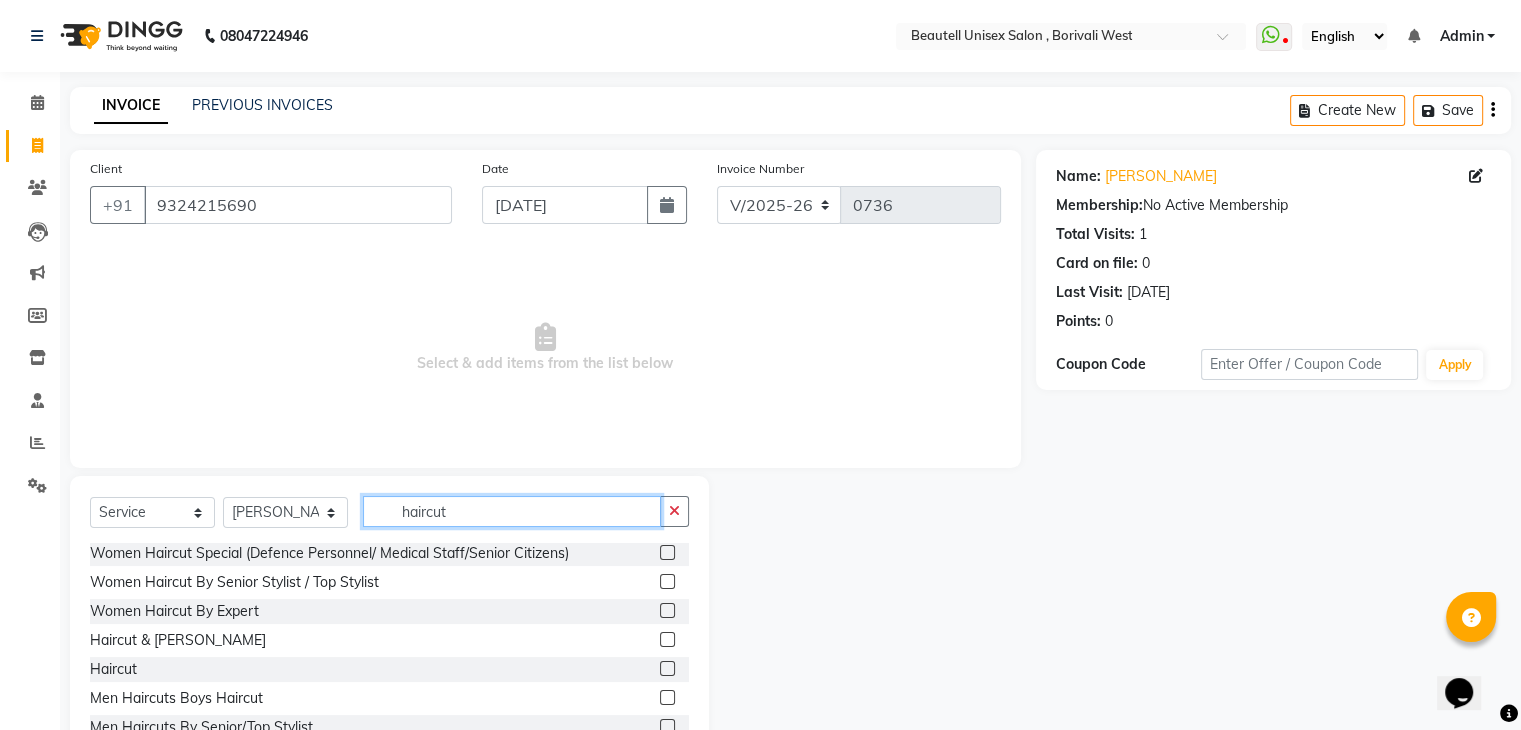 type on "haircut" 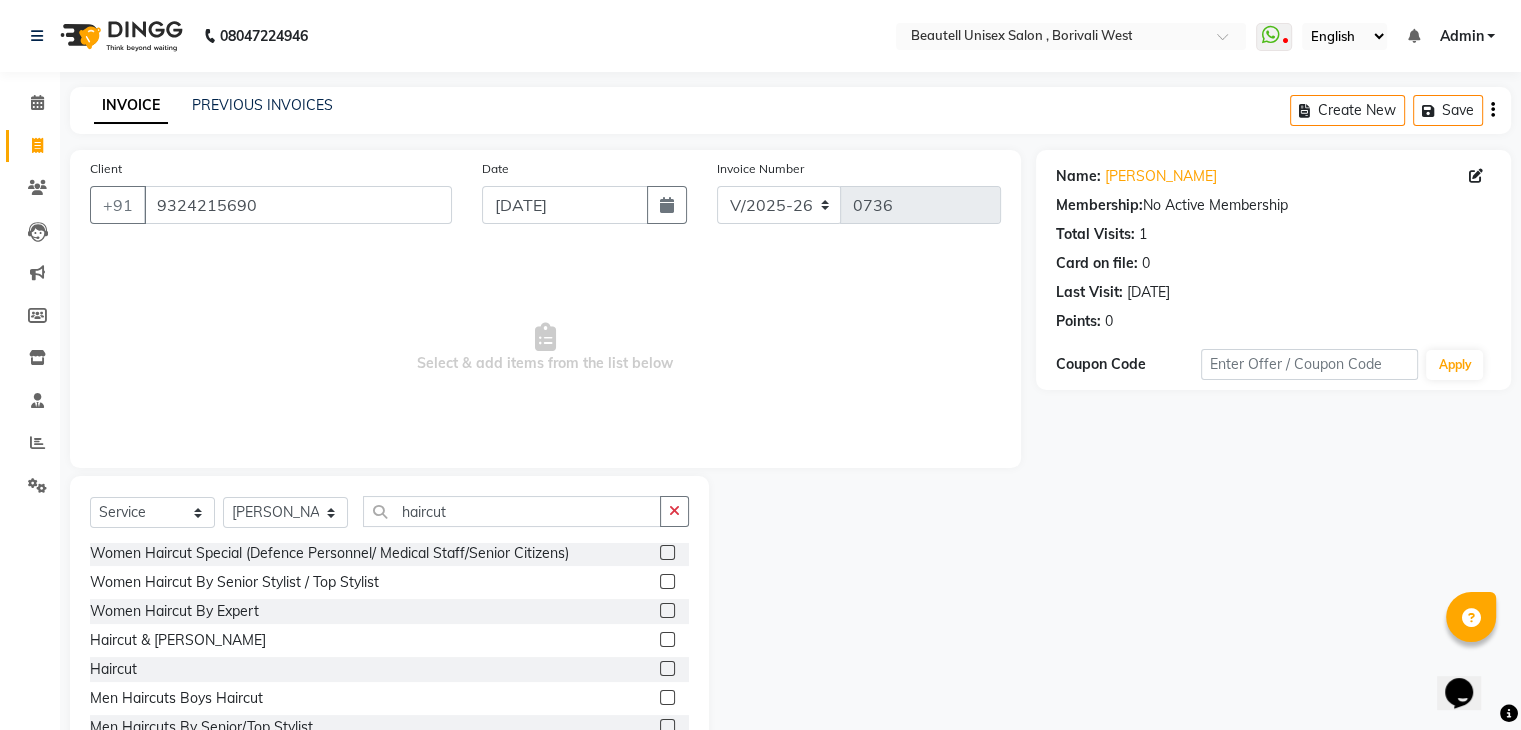 click 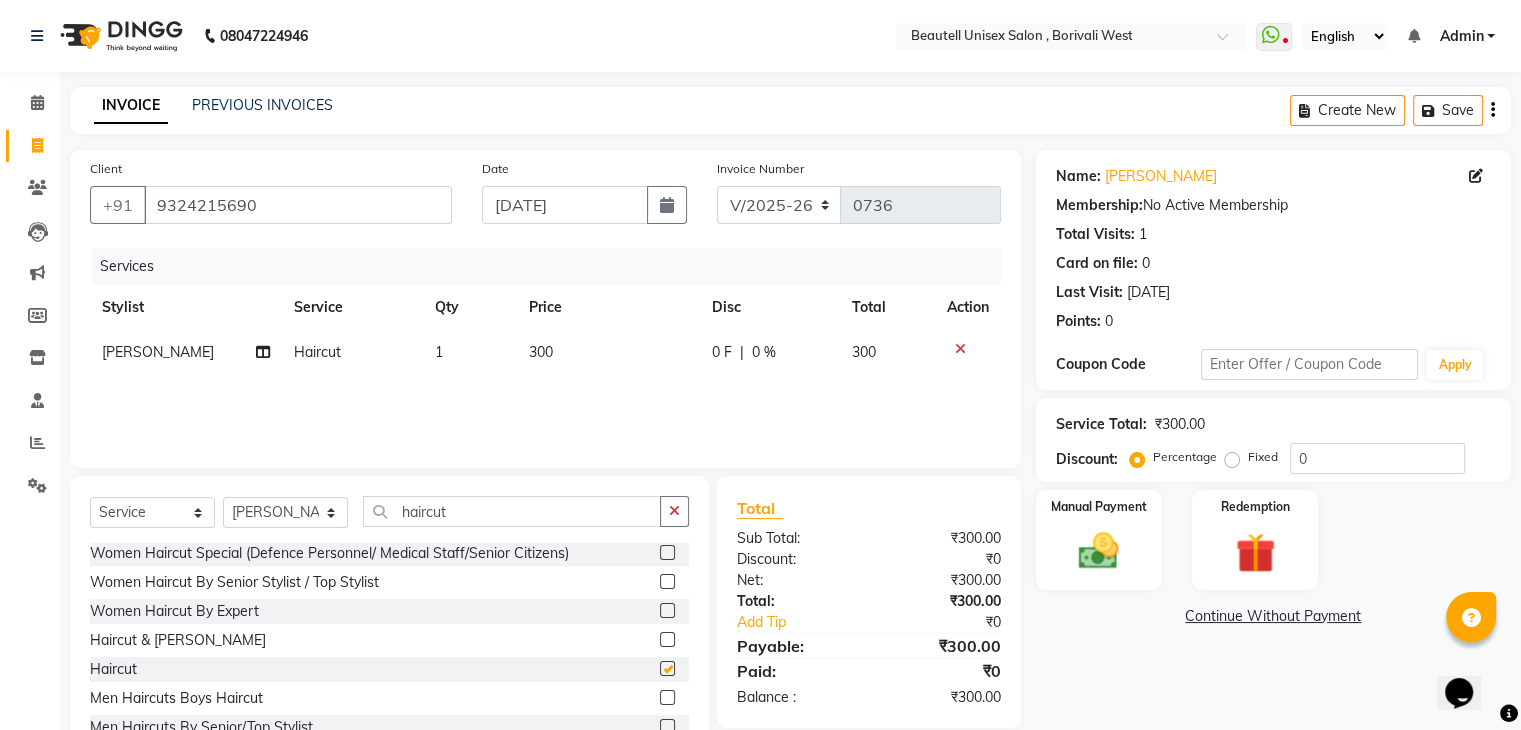 checkbox on "false" 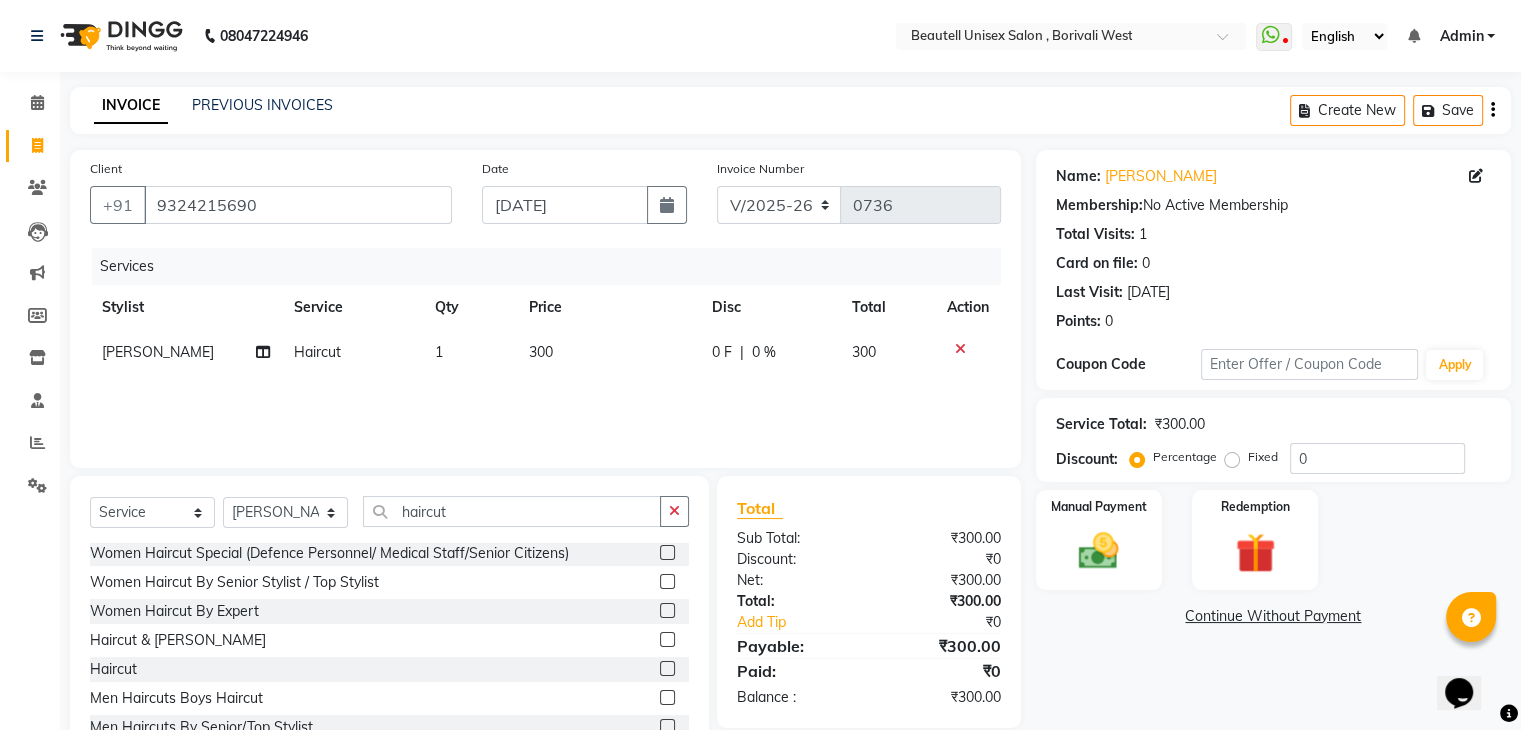 click on "300" 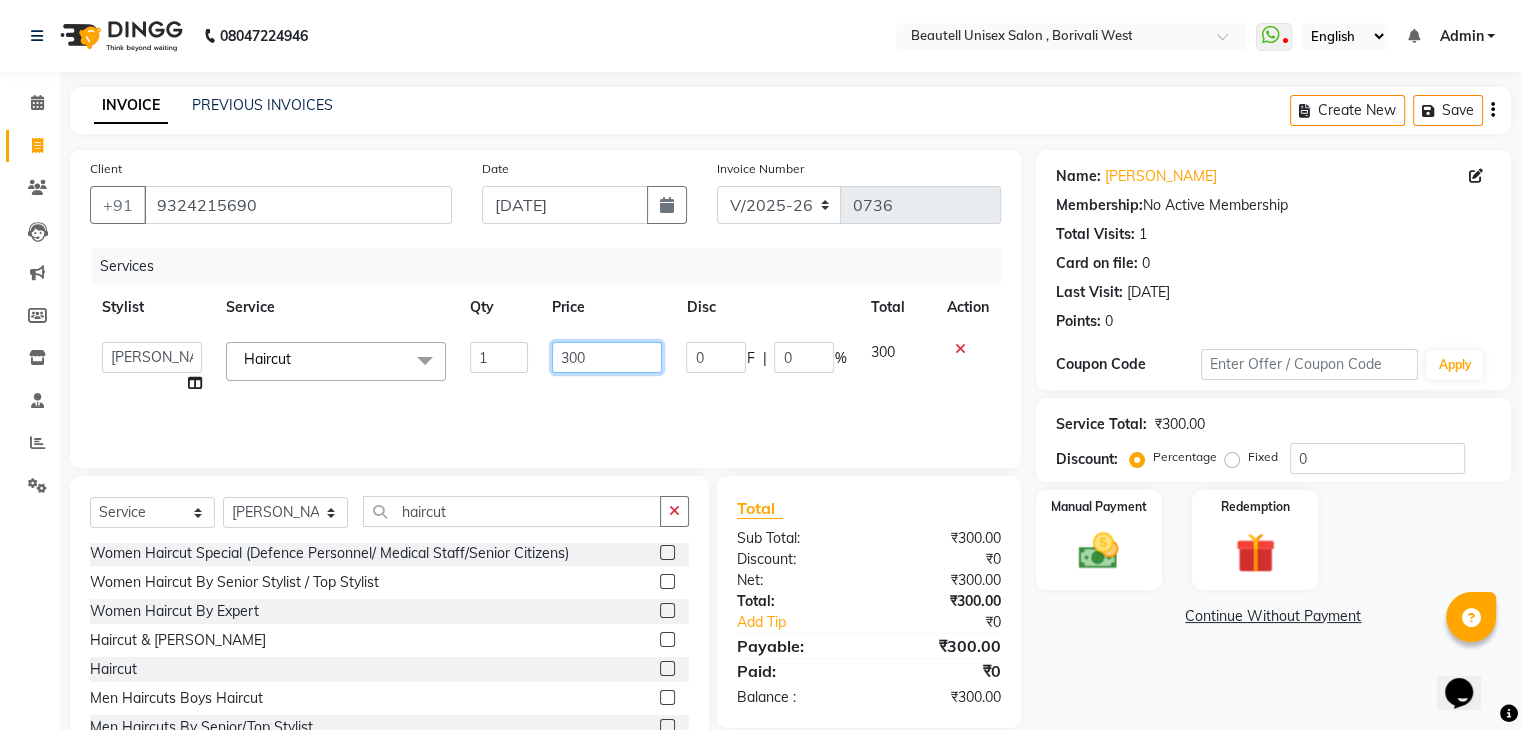 drag, startPoint x: 600, startPoint y: 367, endPoint x: 414, endPoint y: 367, distance: 186 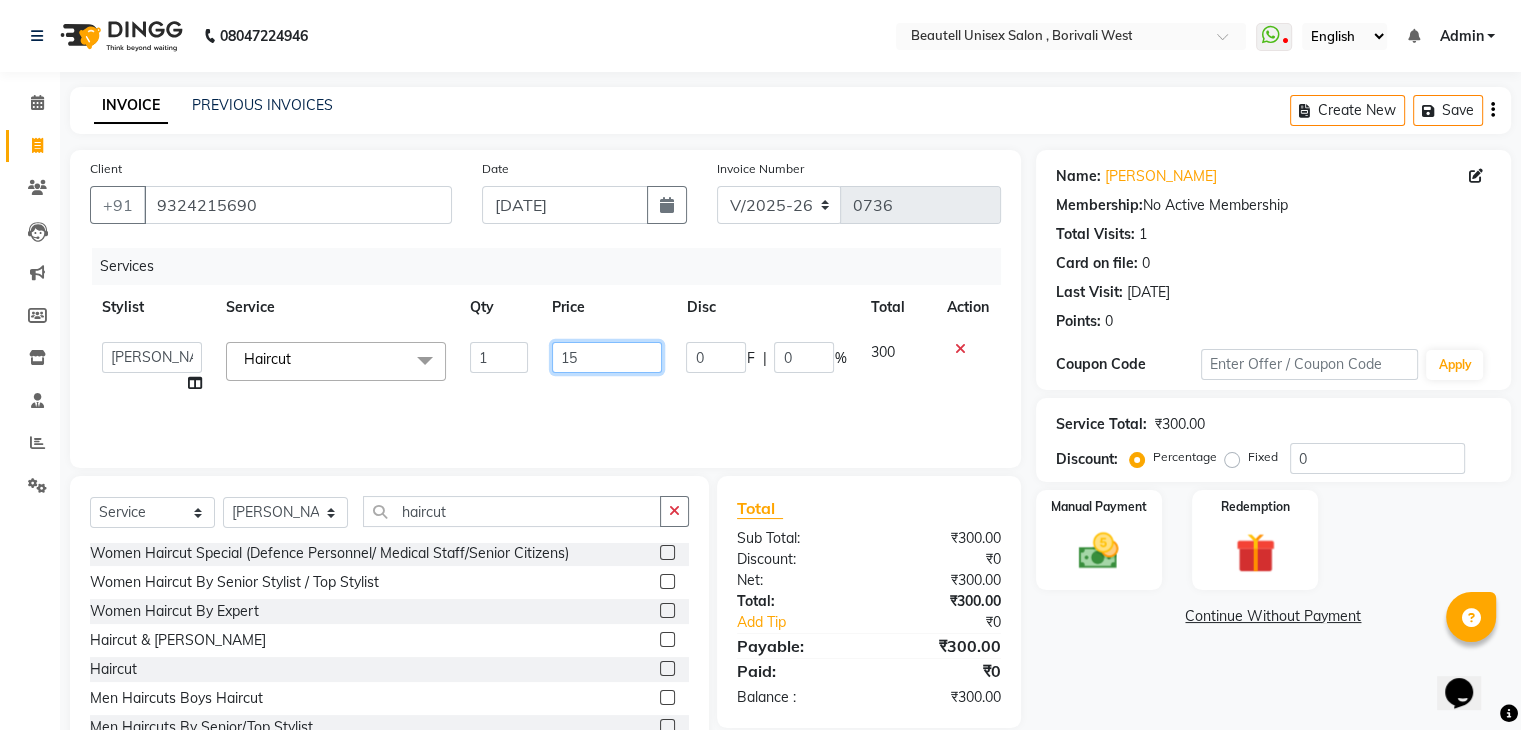type on "150" 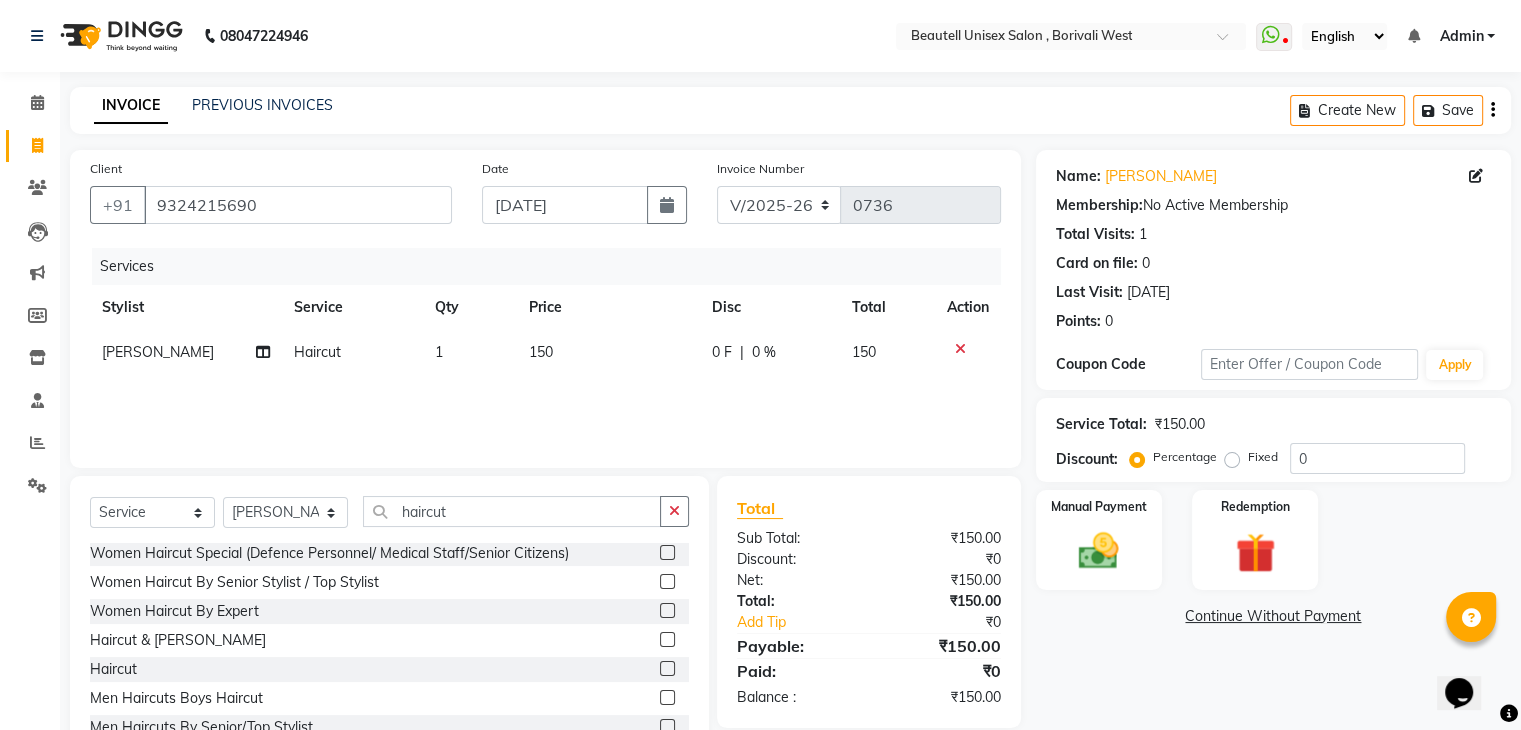 click on "Services" 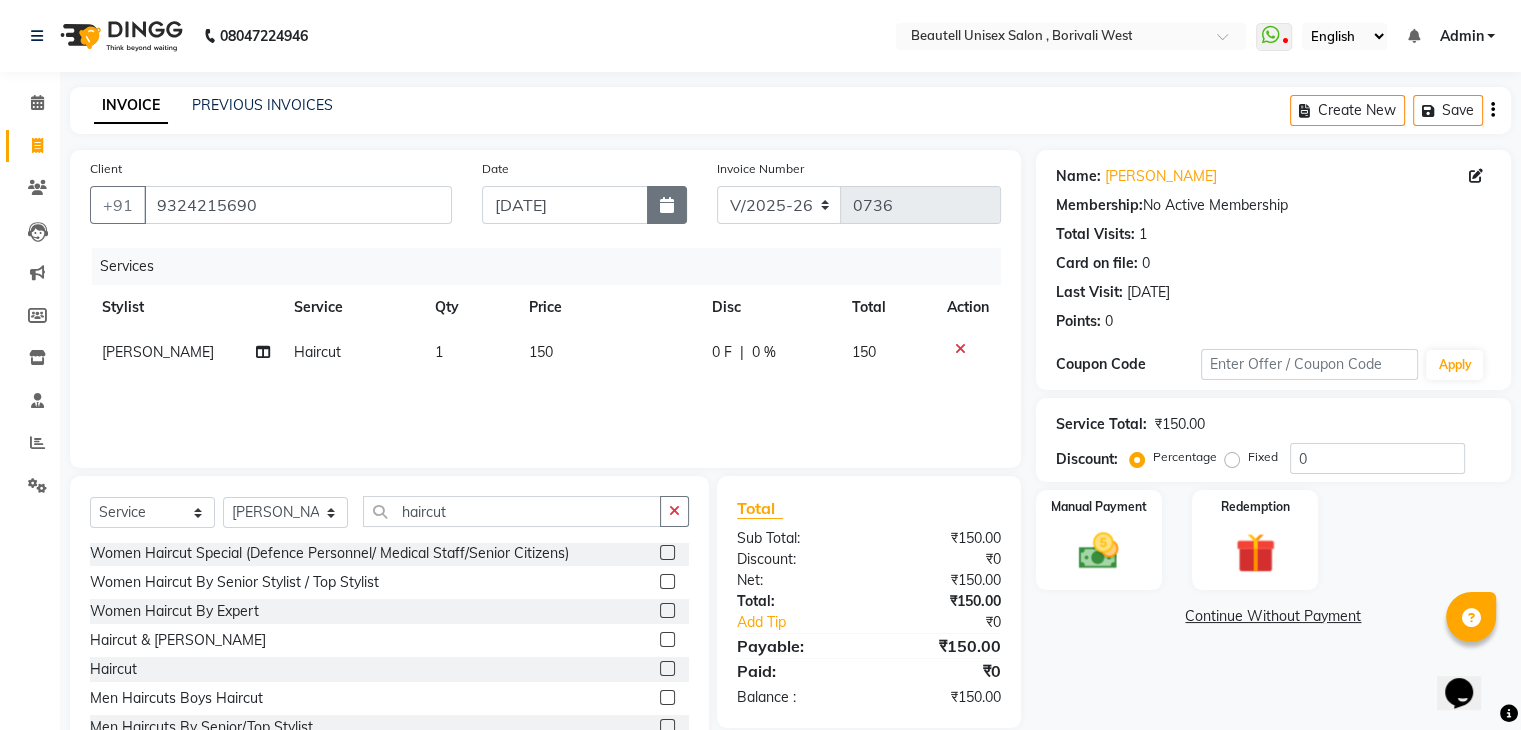 click 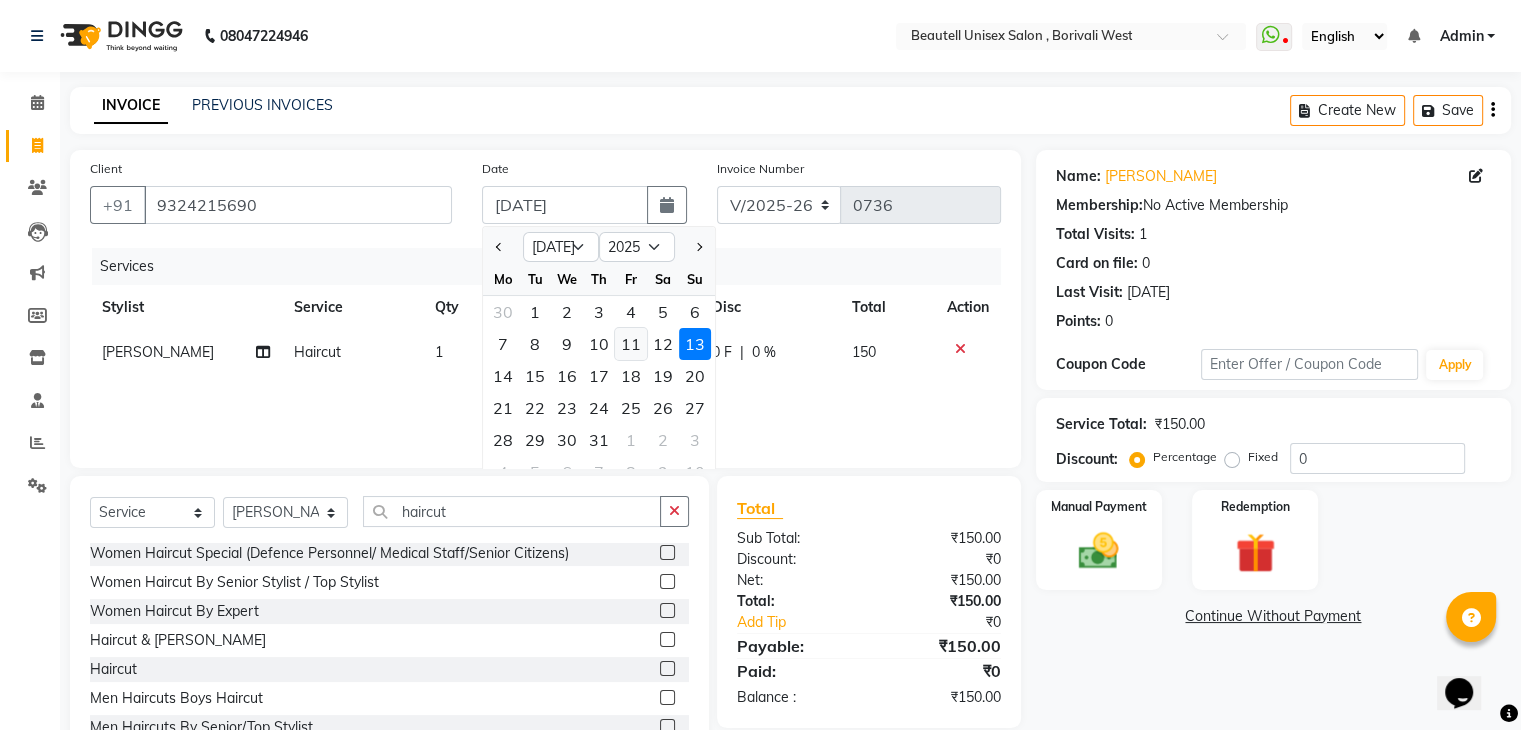 click on "11" 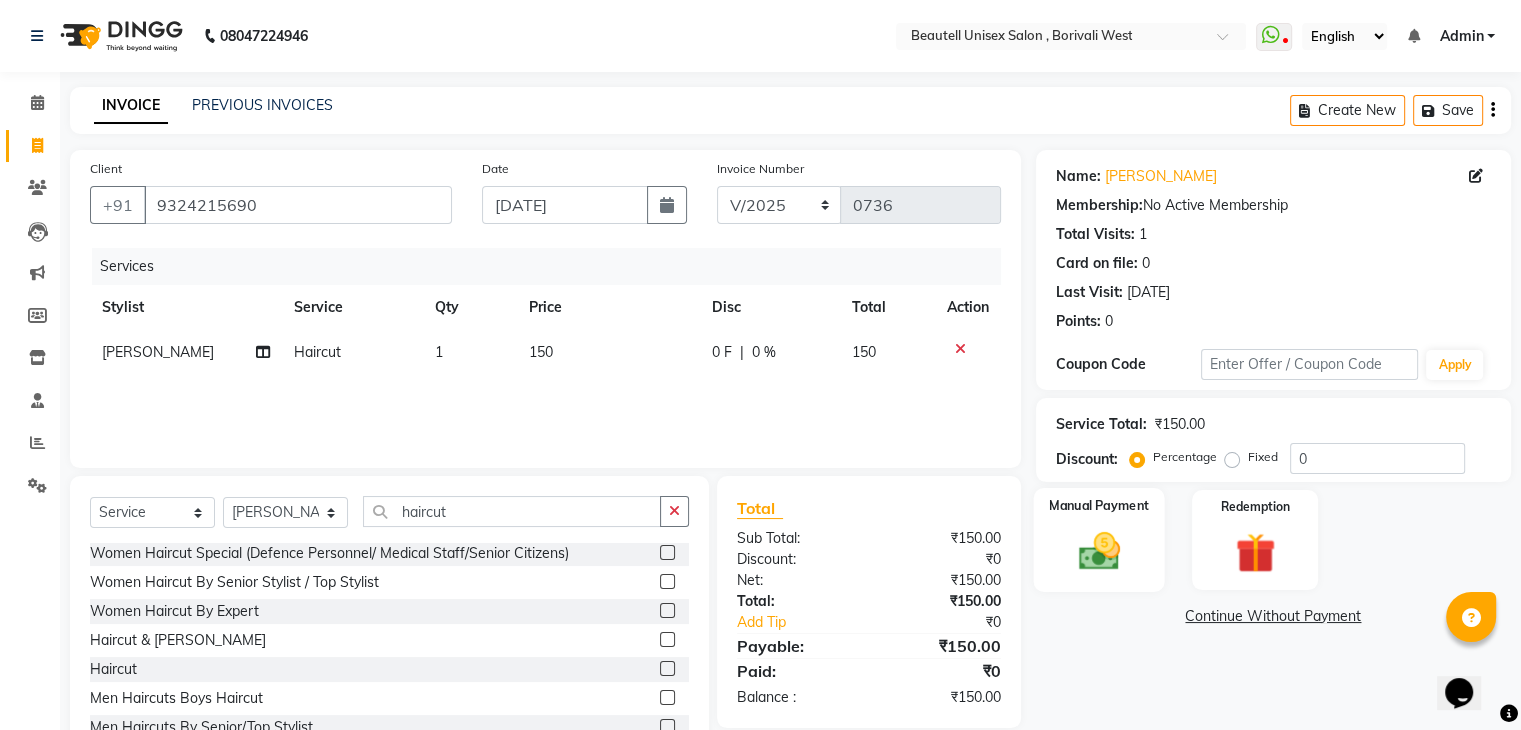 click 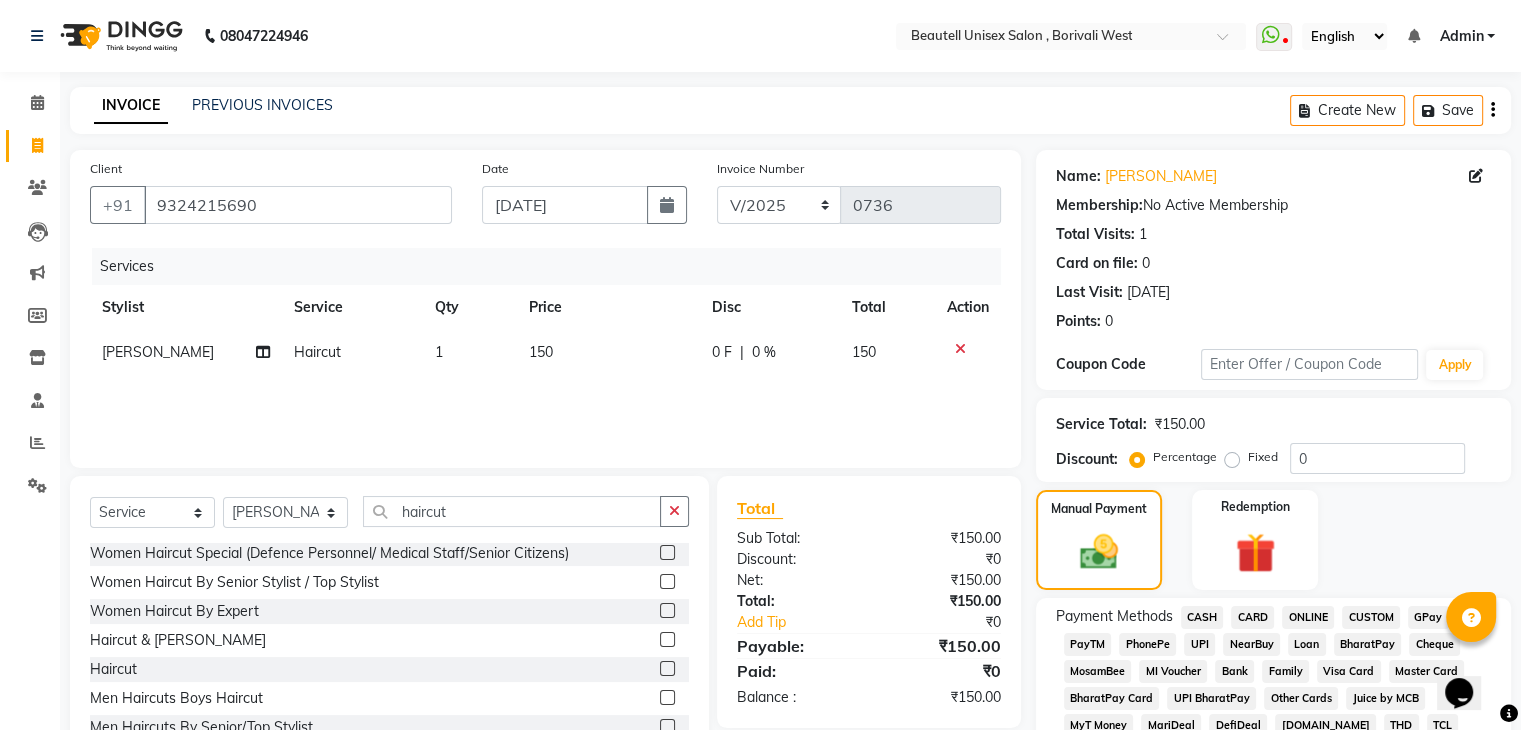 click on "PayTM" 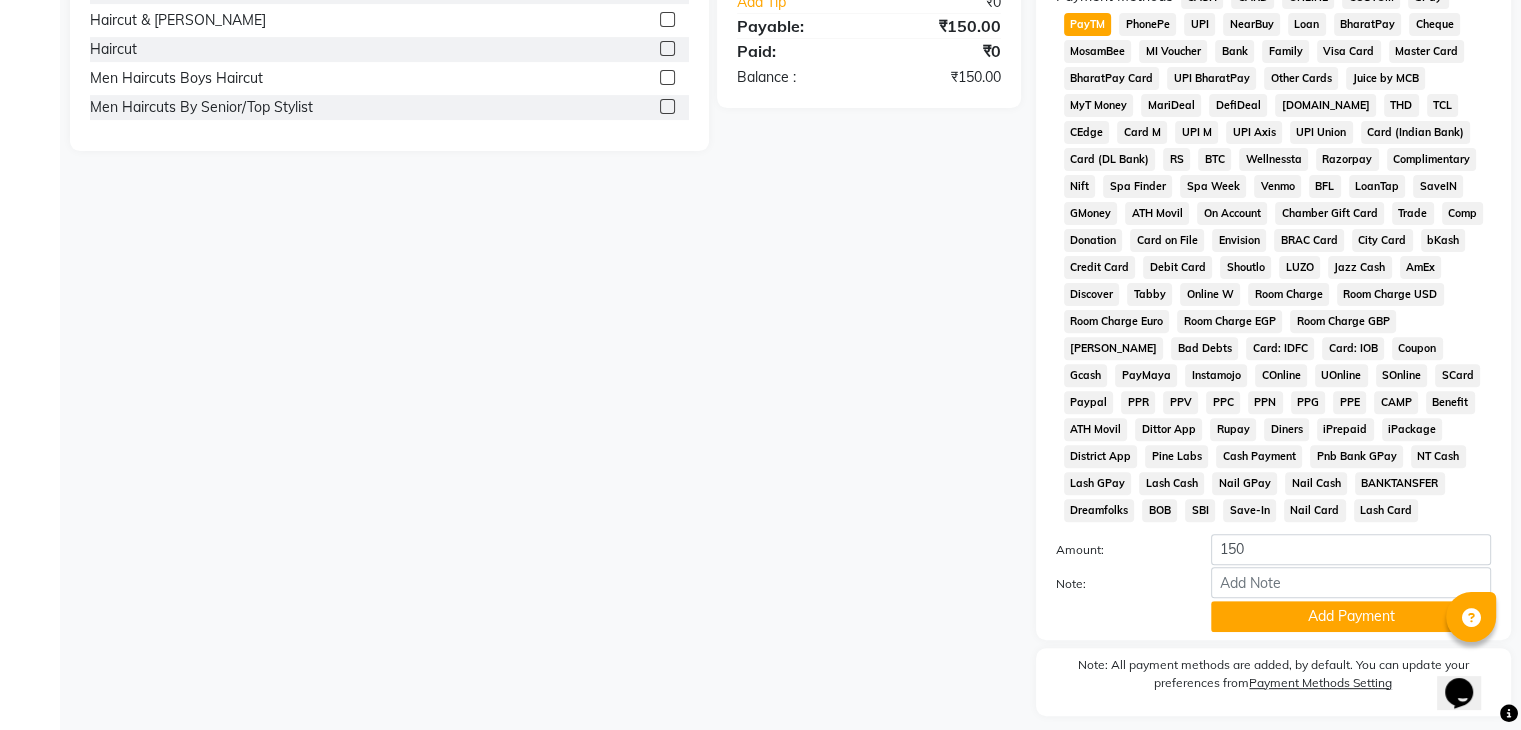 scroll, scrollTop: 693, scrollLeft: 0, axis: vertical 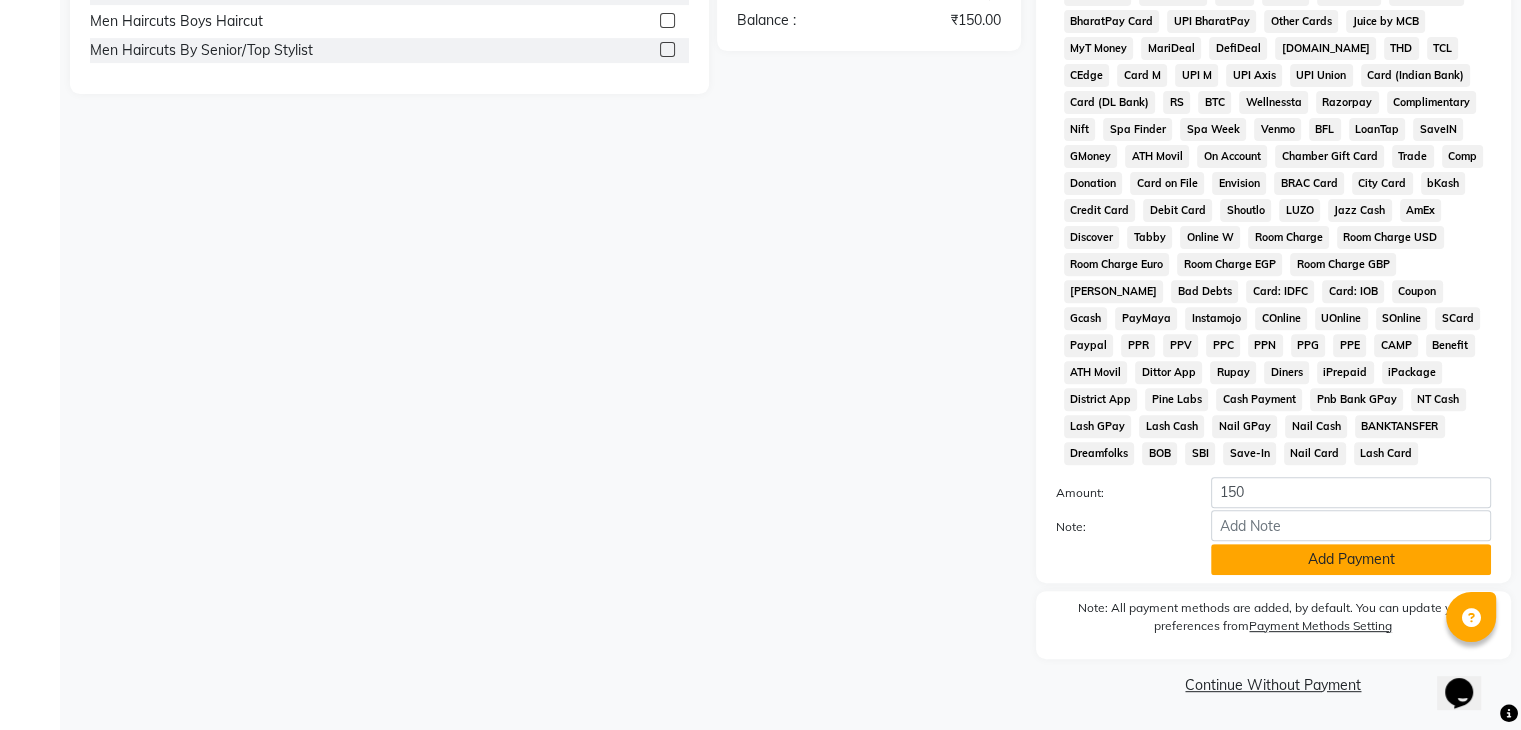 click on "Add Payment" 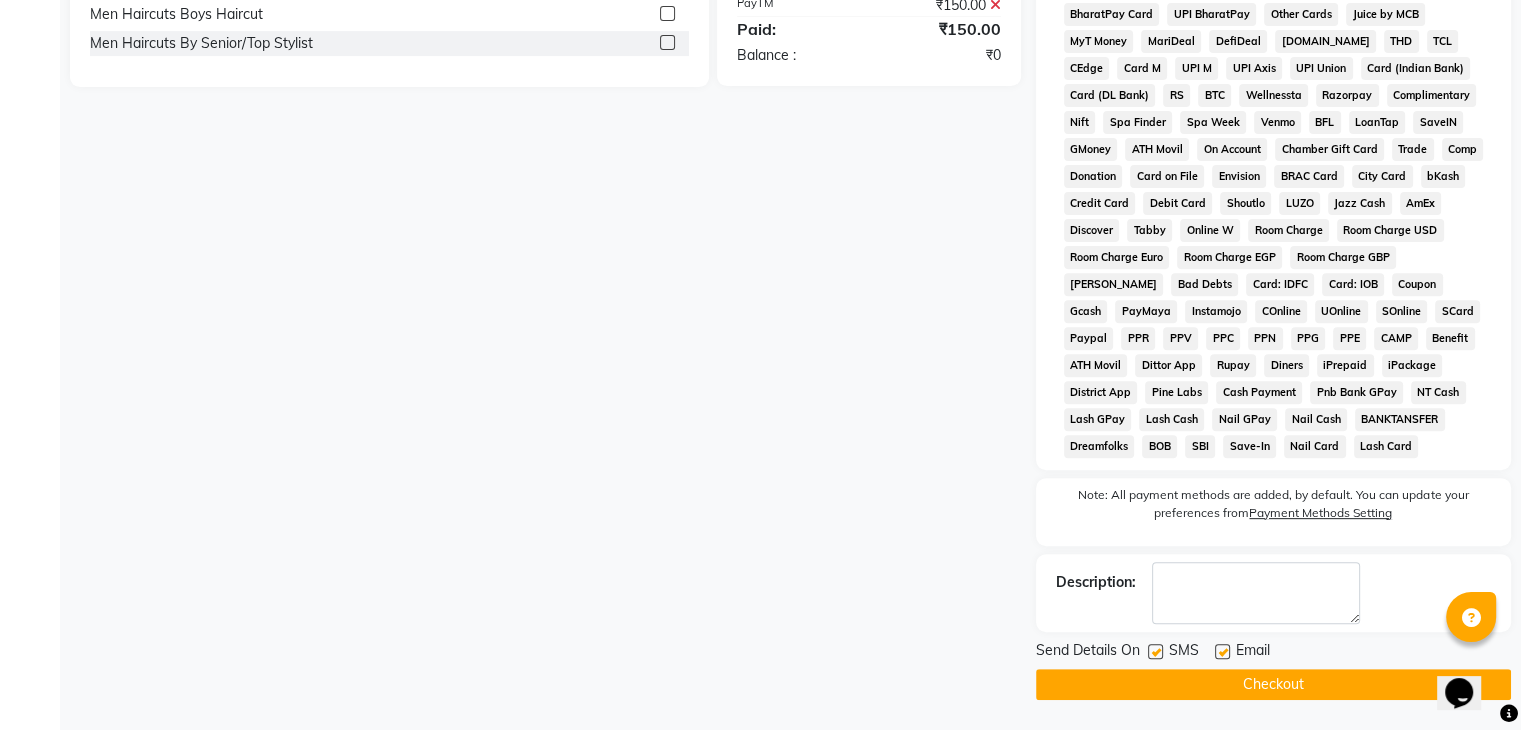 click 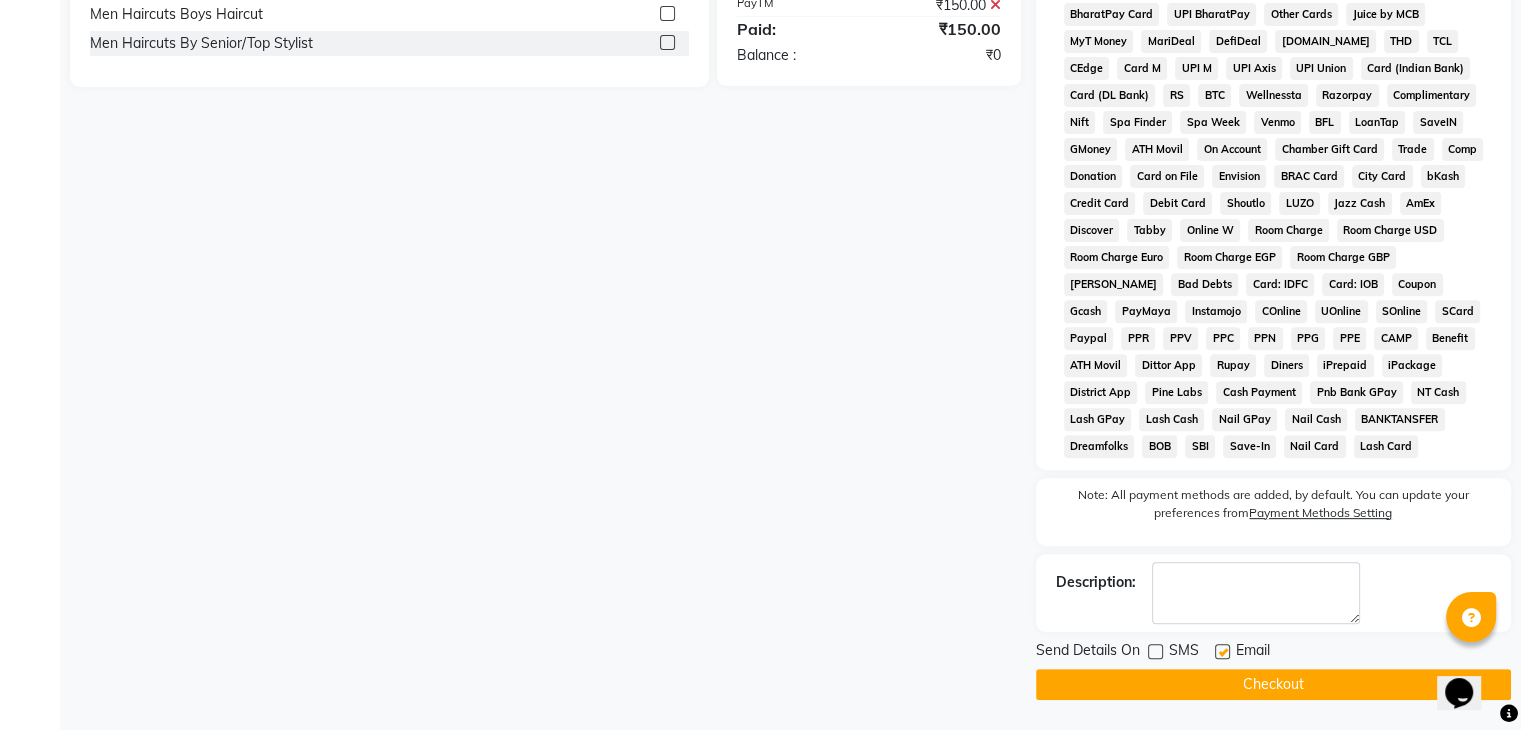 click on "Checkout" 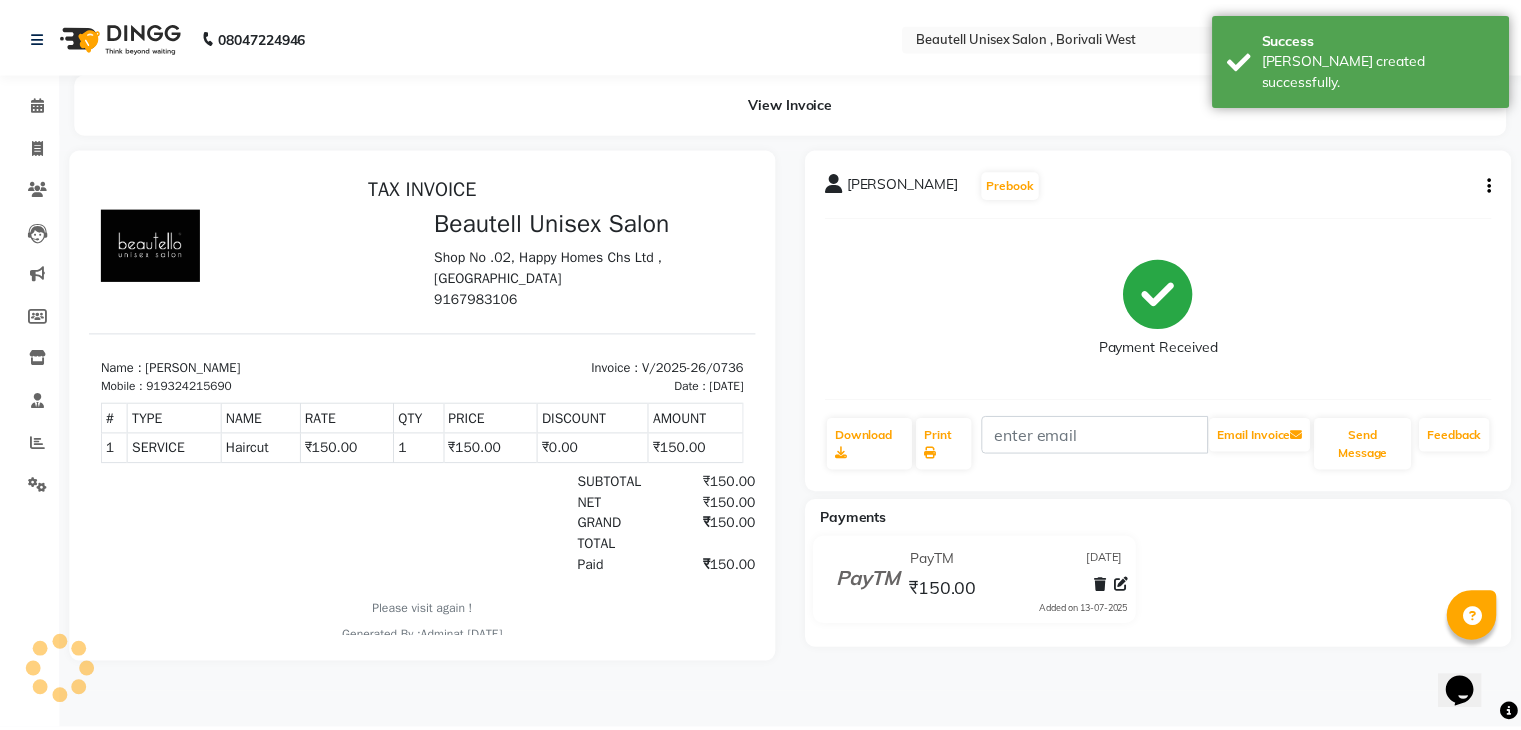 scroll, scrollTop: 0, scrollLeft: 0, axis: both 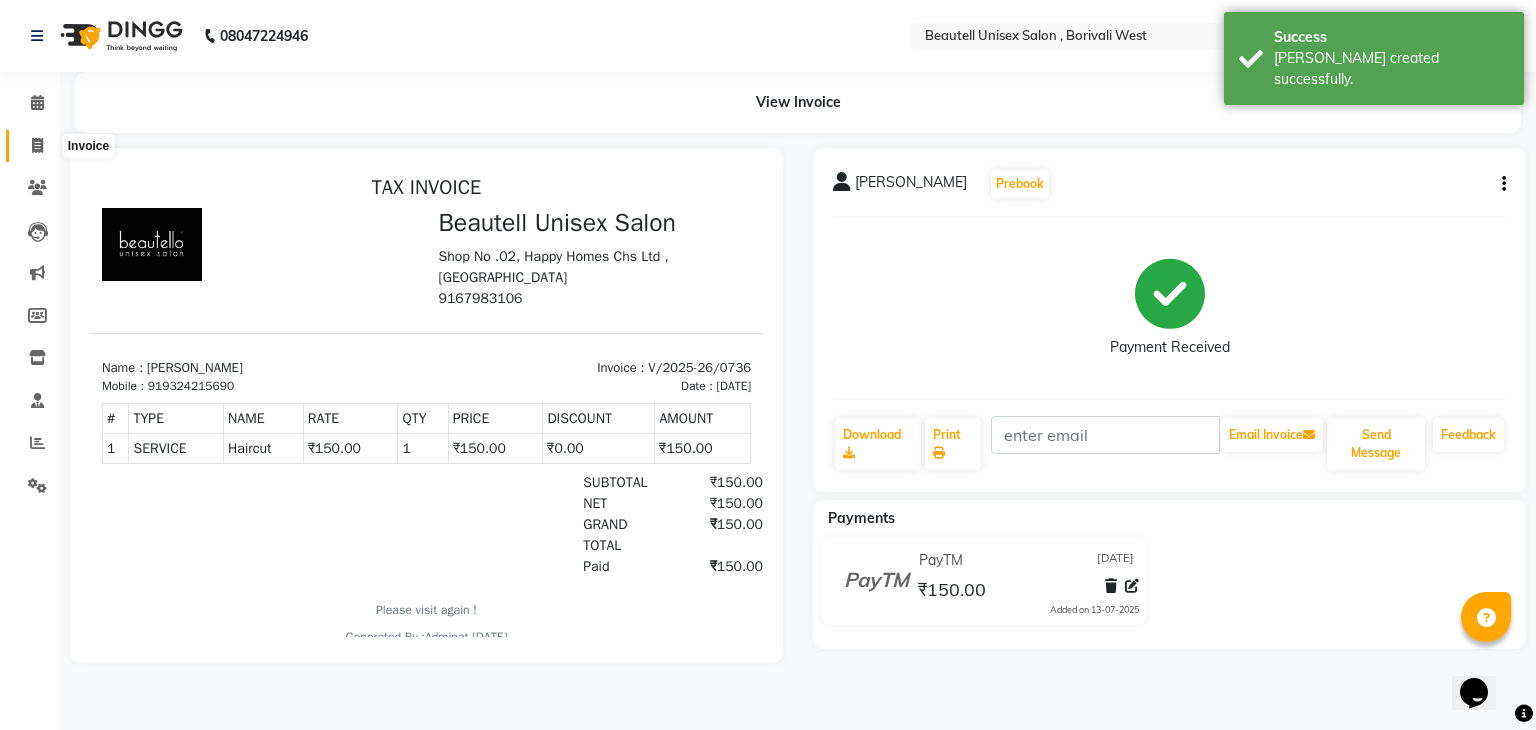 click 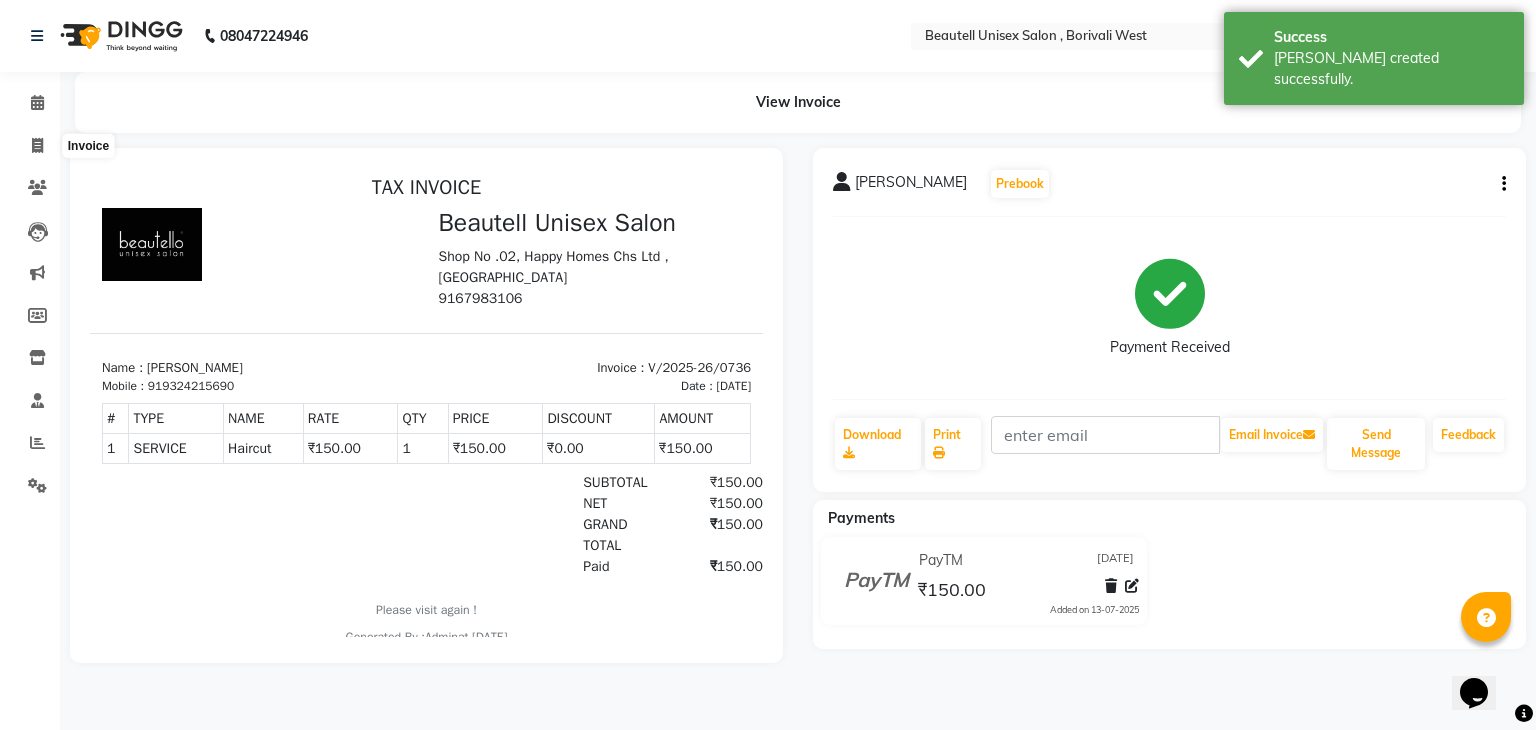 select on "7692" 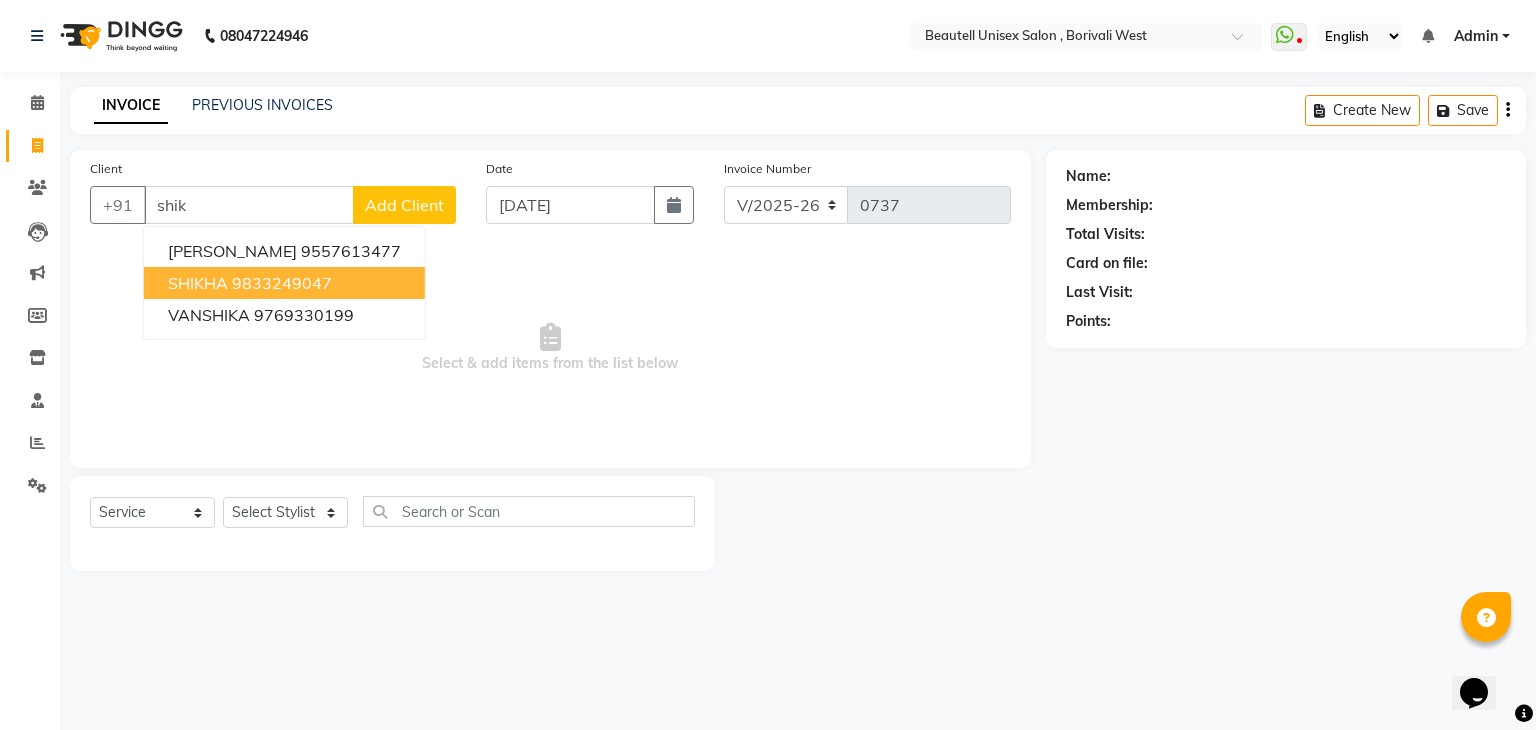 click on "9833249047" at bounding box center [282, 283] 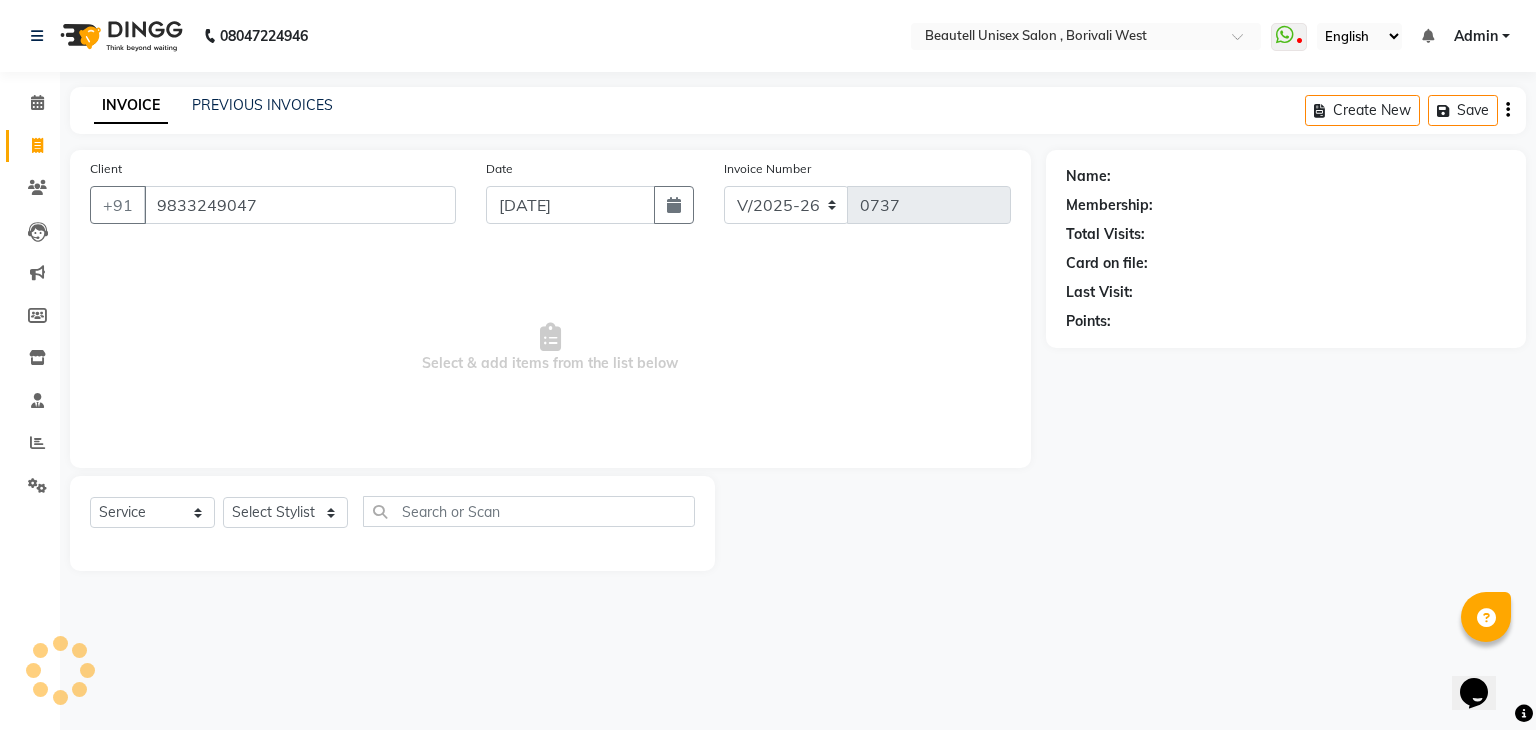 type on "9833249047" 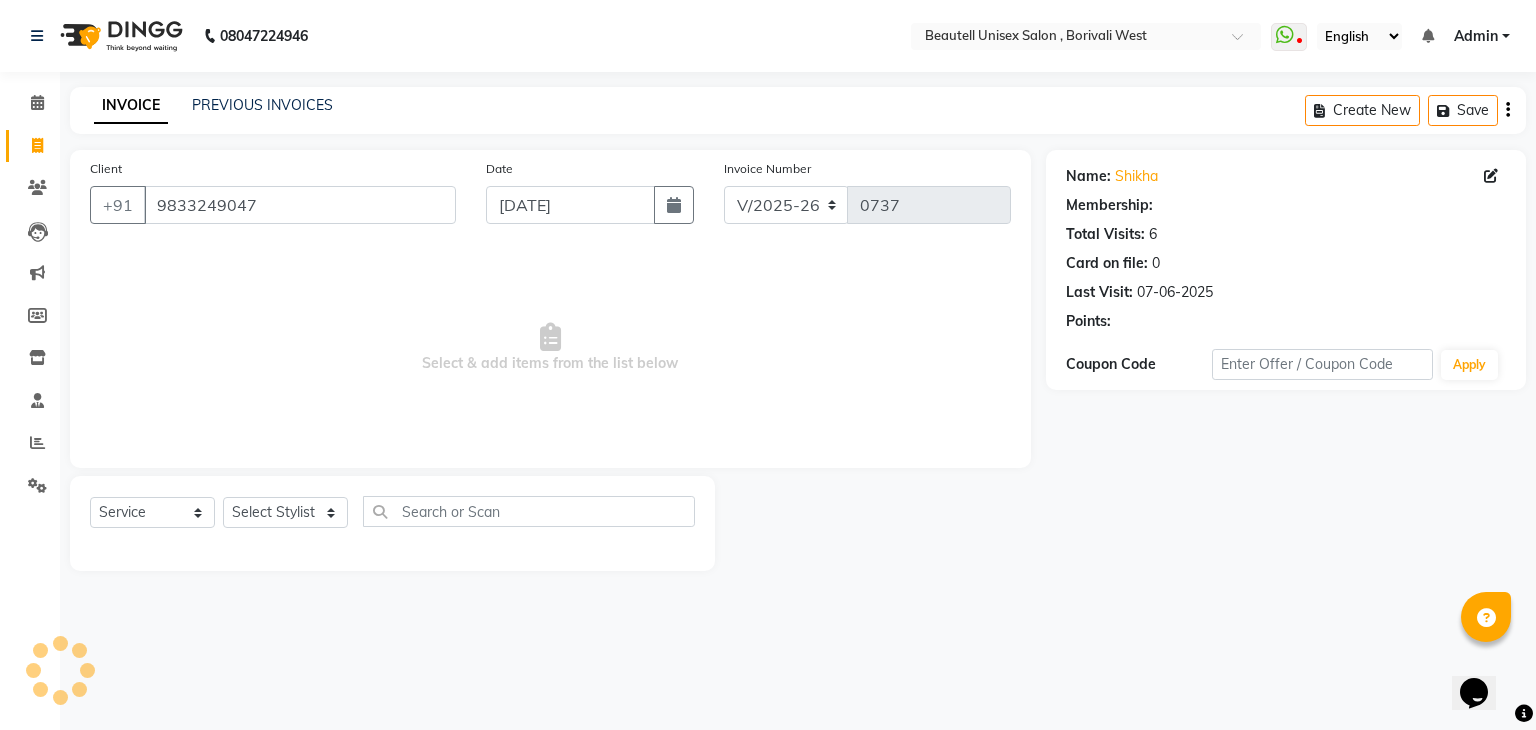 select on "1: Object" 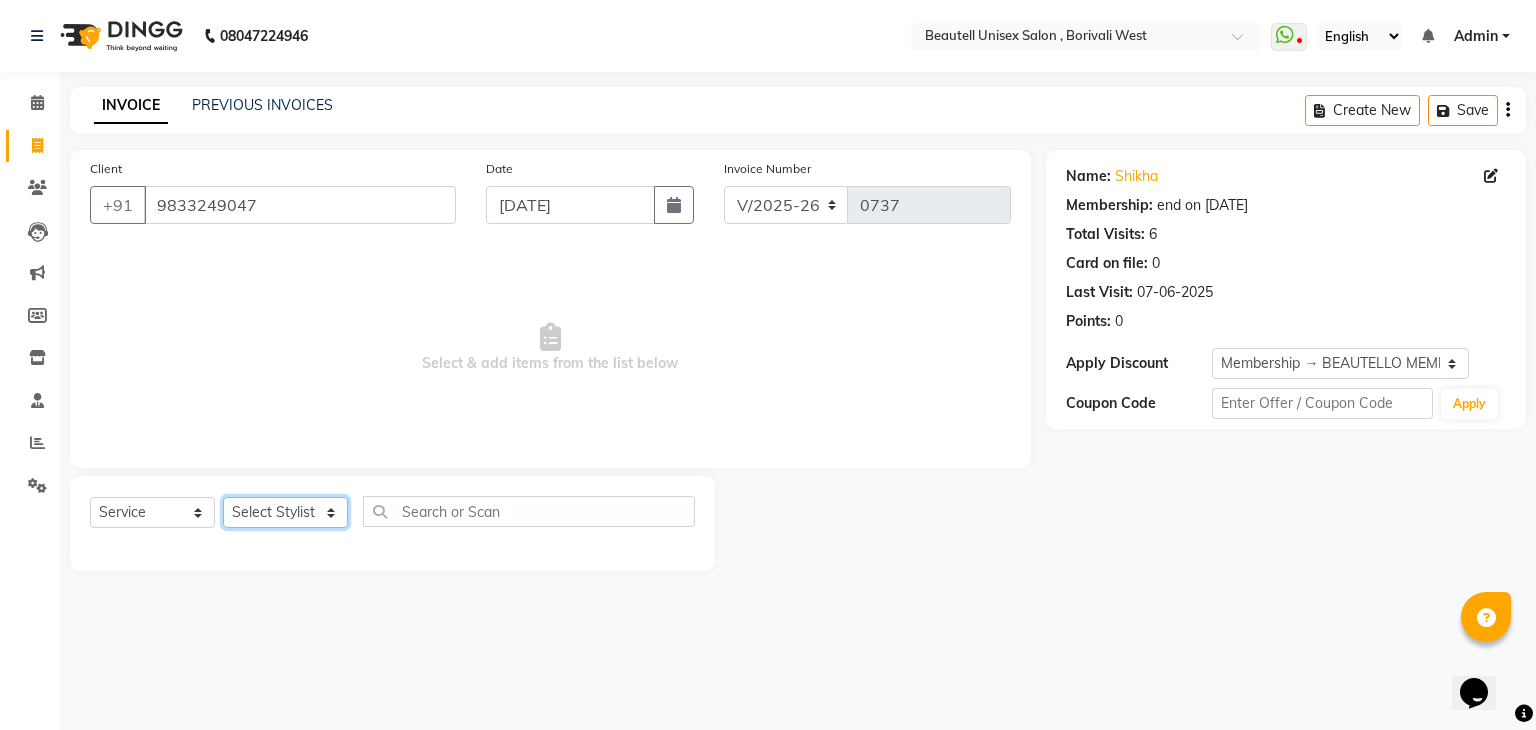 click on "Select Stylist [PERSON_NAME] Manager [PERSON_NAME] [PERSON_NAME] [PERSON_NAME]" 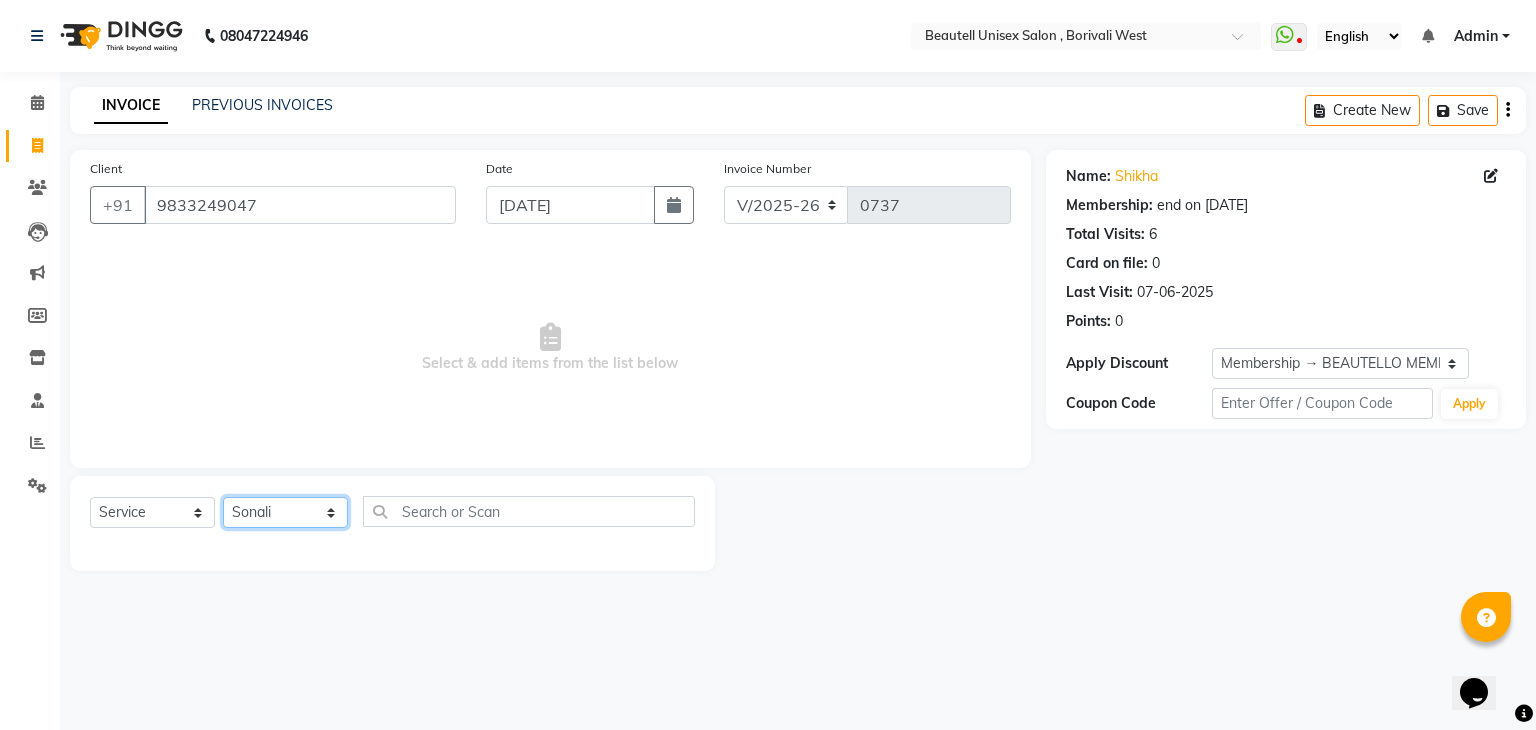 click on "Select Stylist [PERSON_NAME] Manager [PERSON_NAME] [PERSON_NAME] [PERSON_NAME]" 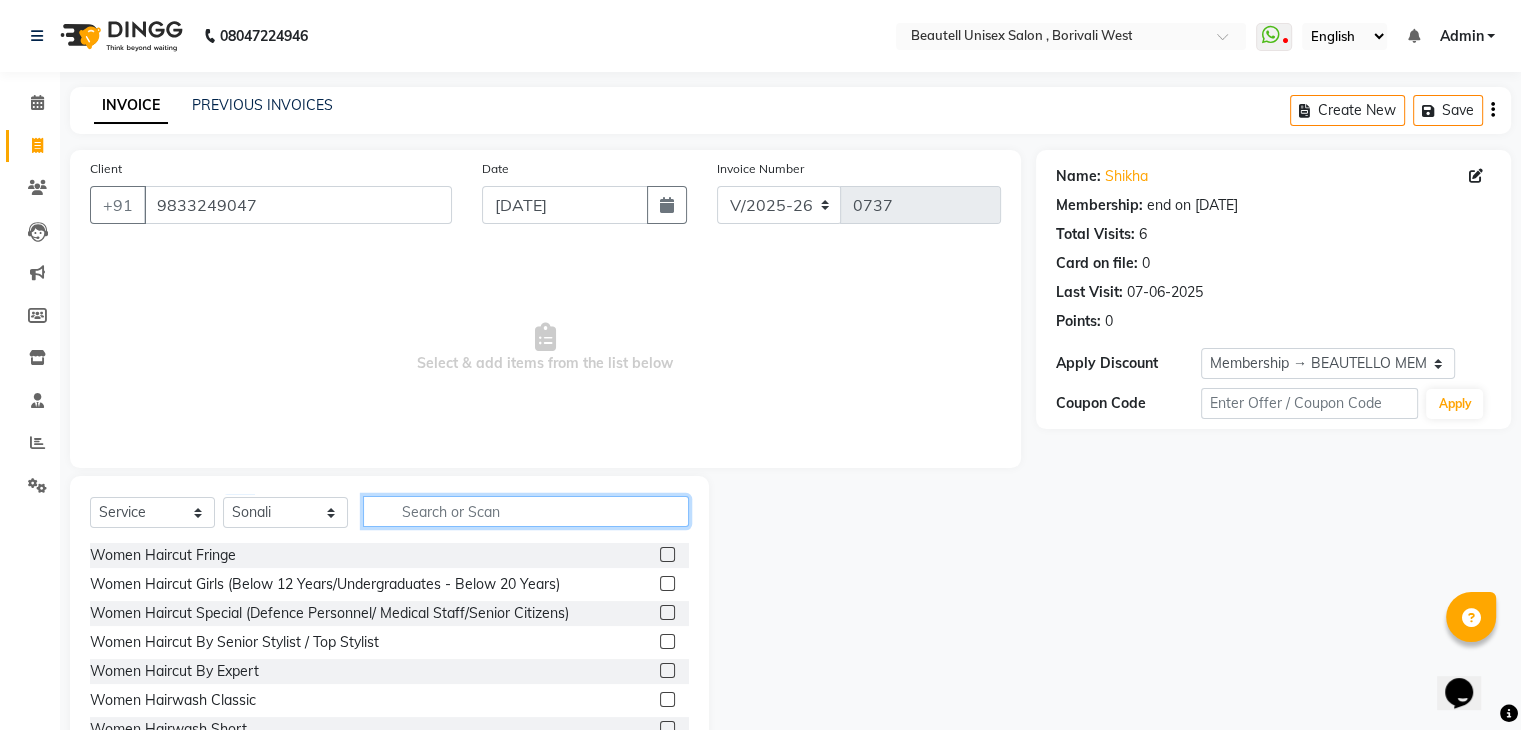 click 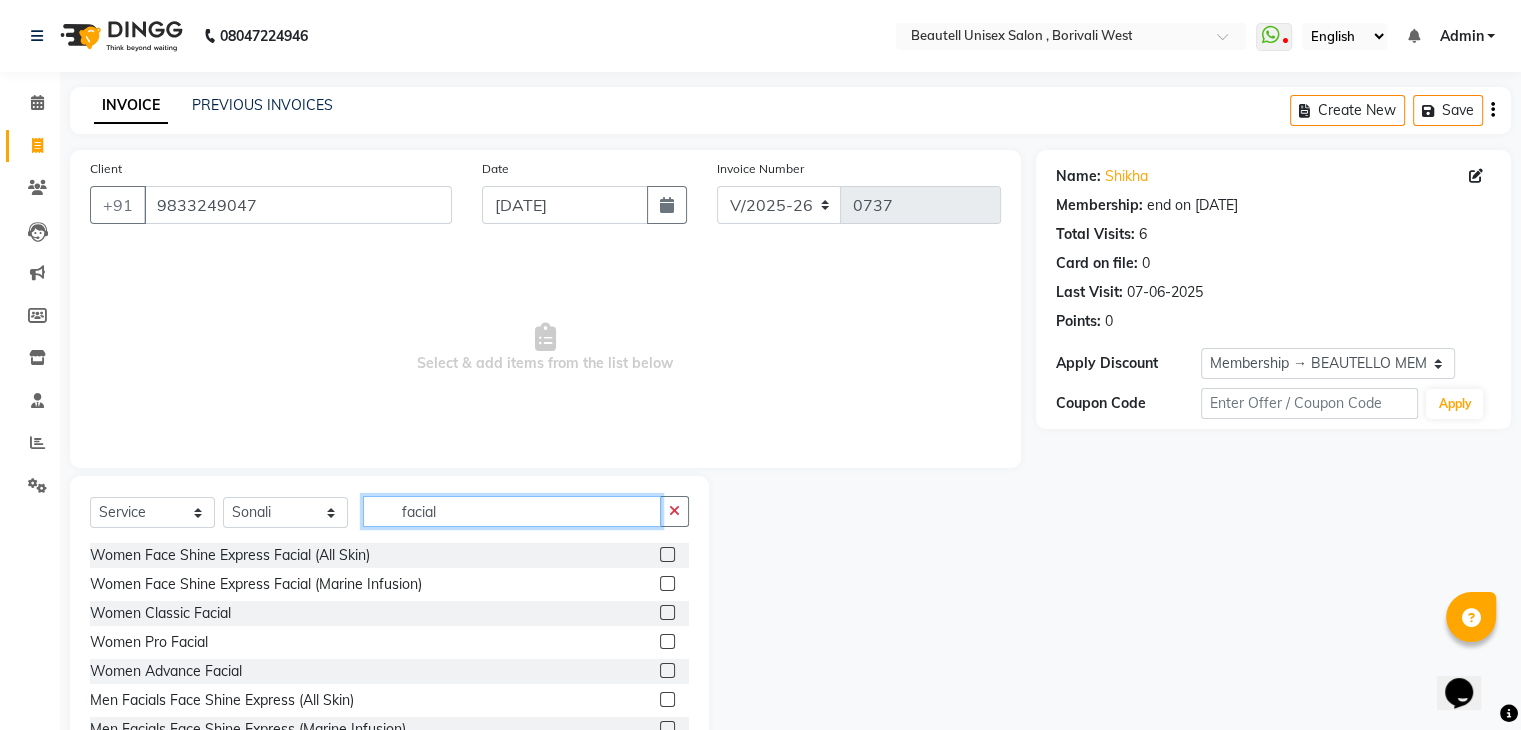 type on "facial" 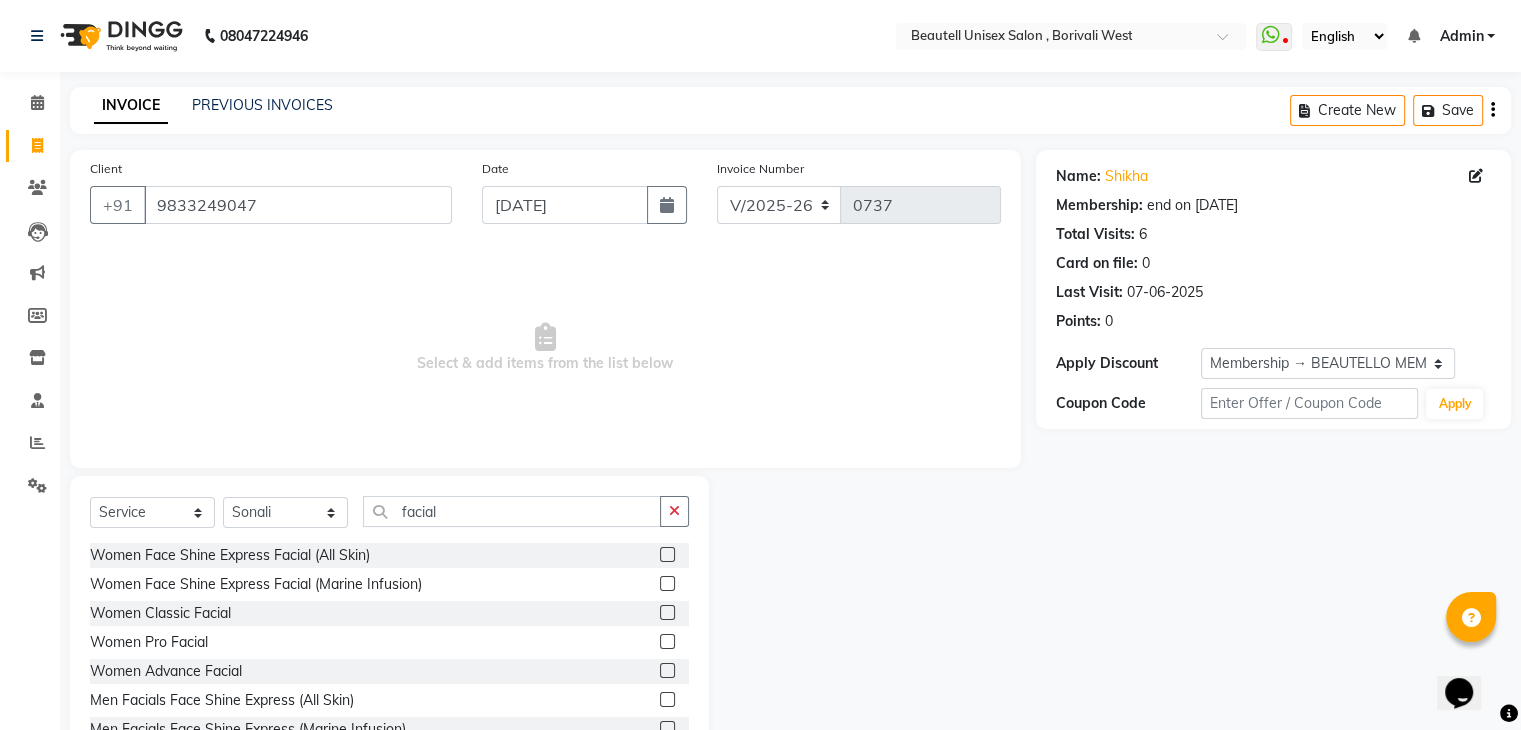 click 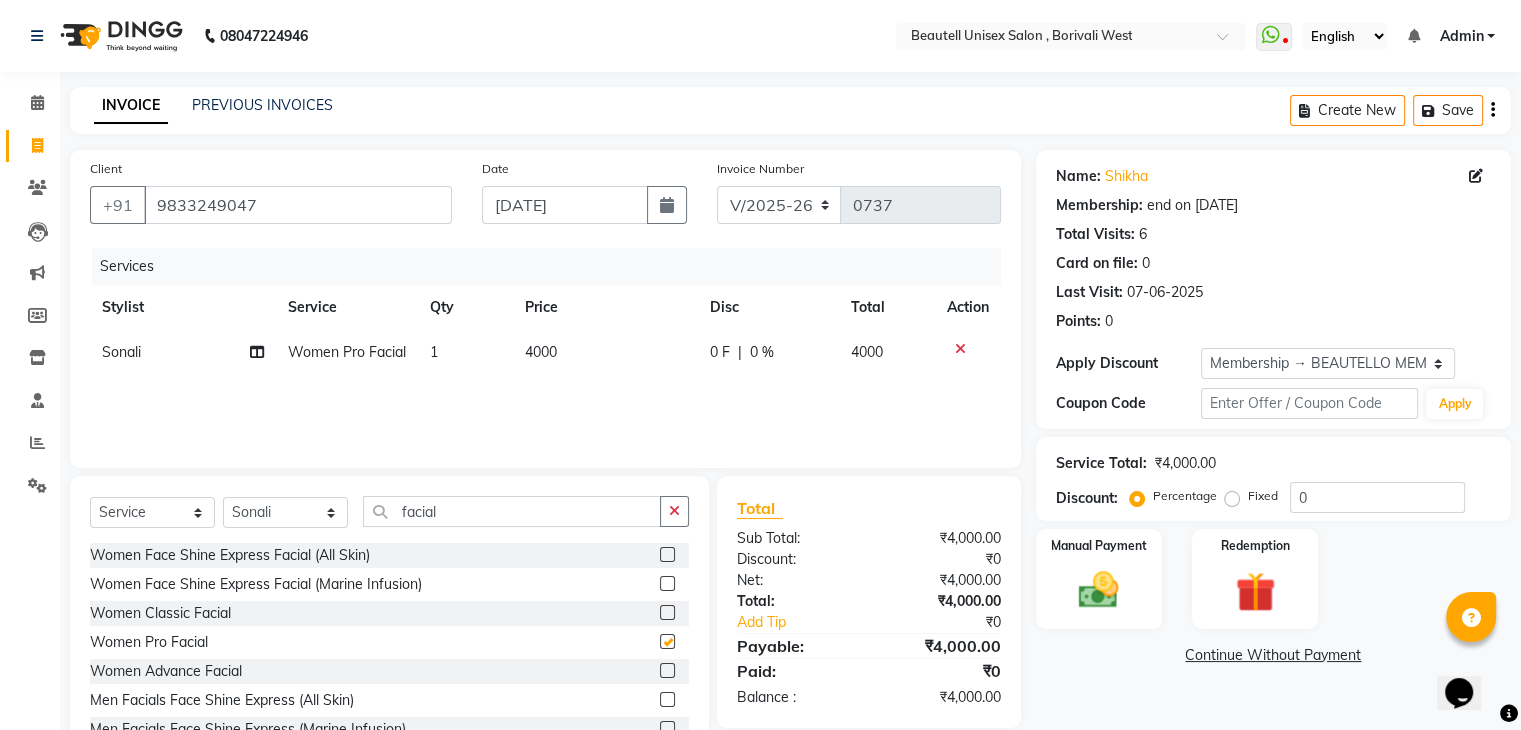 checkbox on "false" 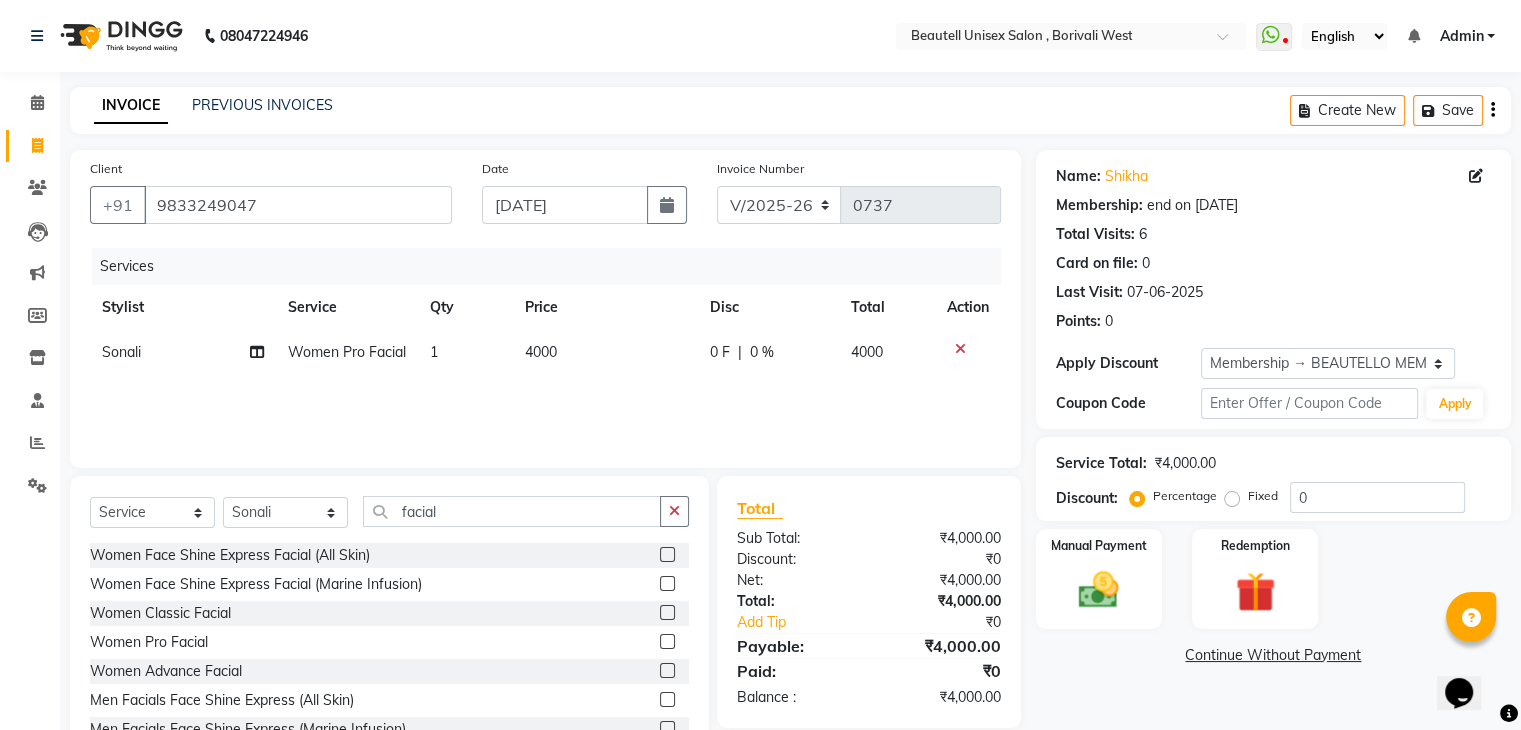 click on "4000" 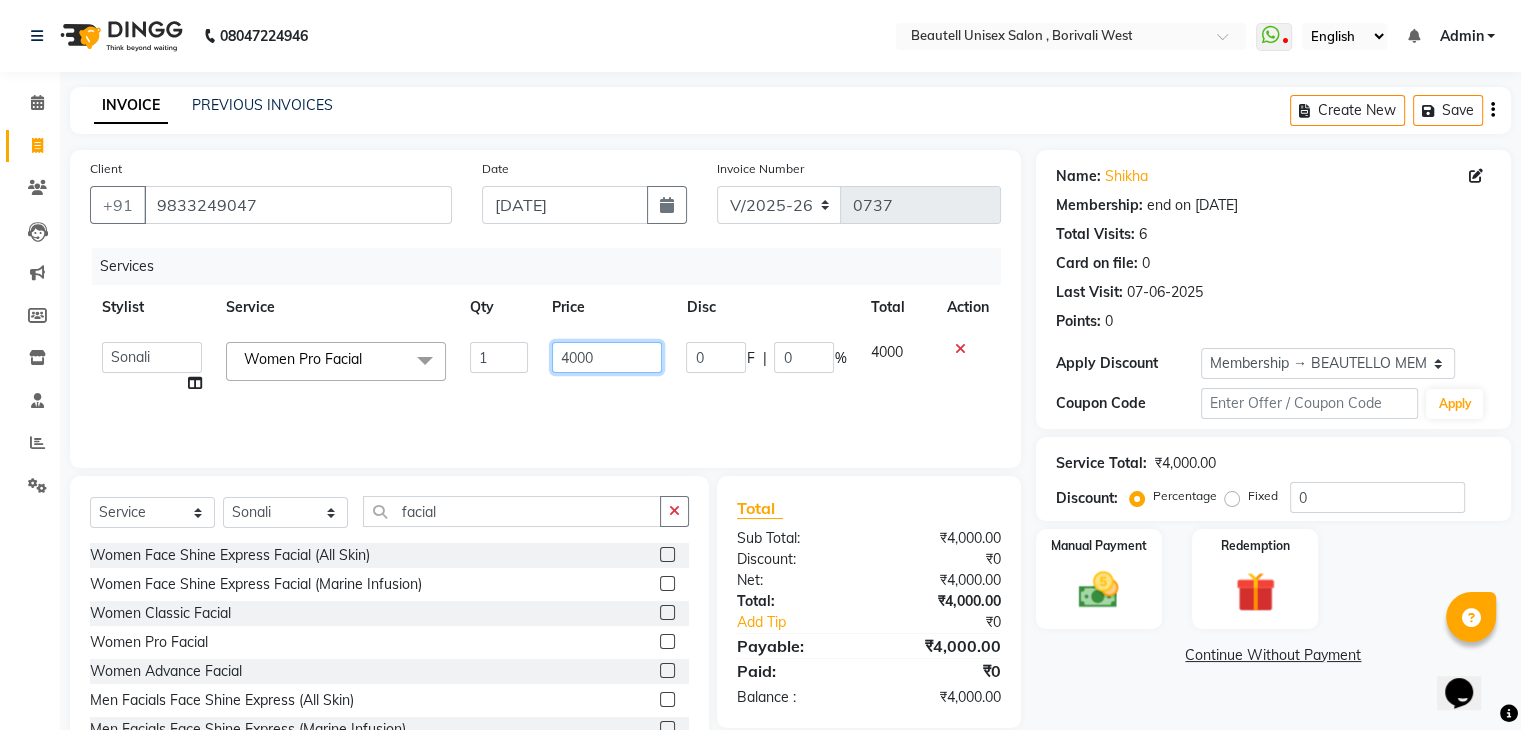 drag, startPoint x: 605, startPoint y: 365, endPoint x: 408, endPoint y: 352, distance: 197.42847 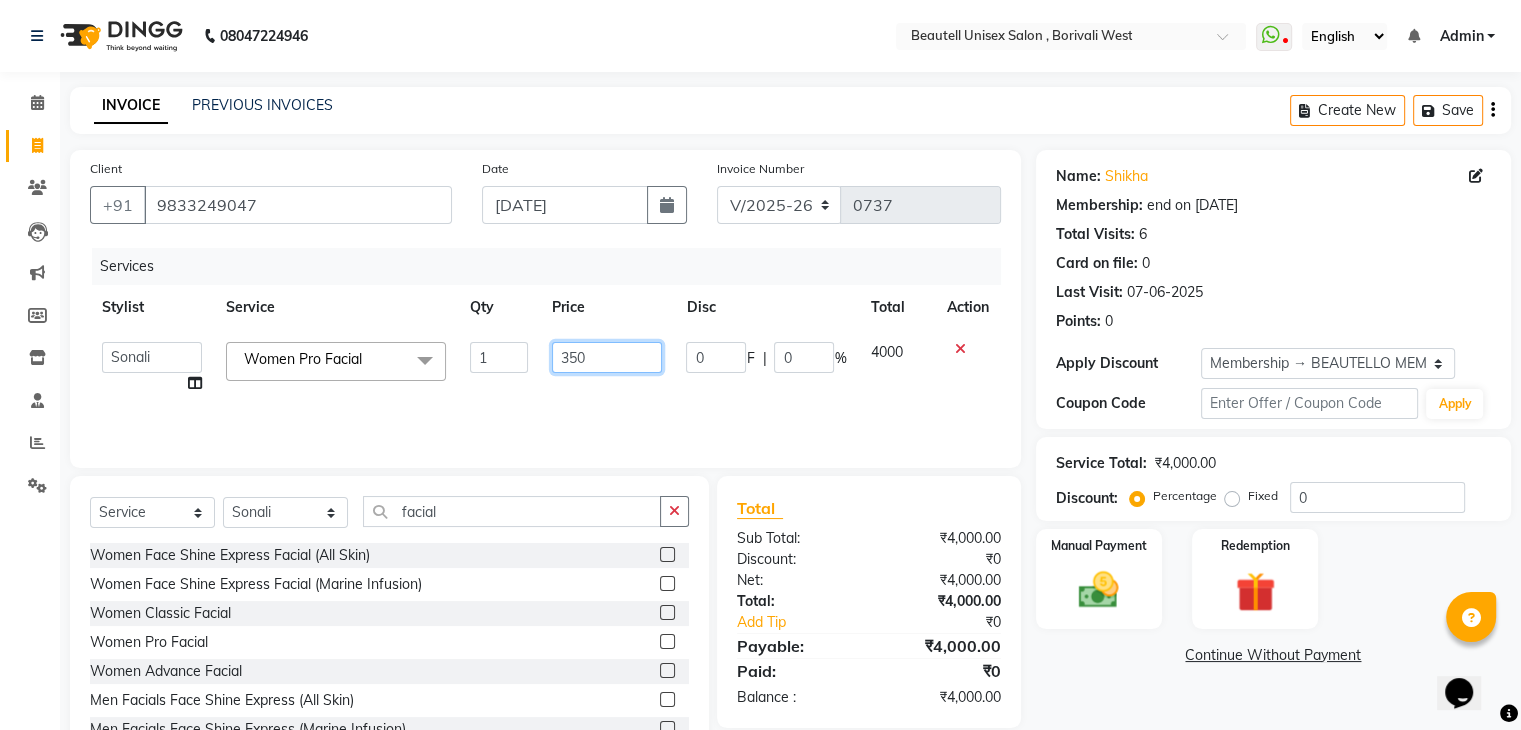 type on "3500" 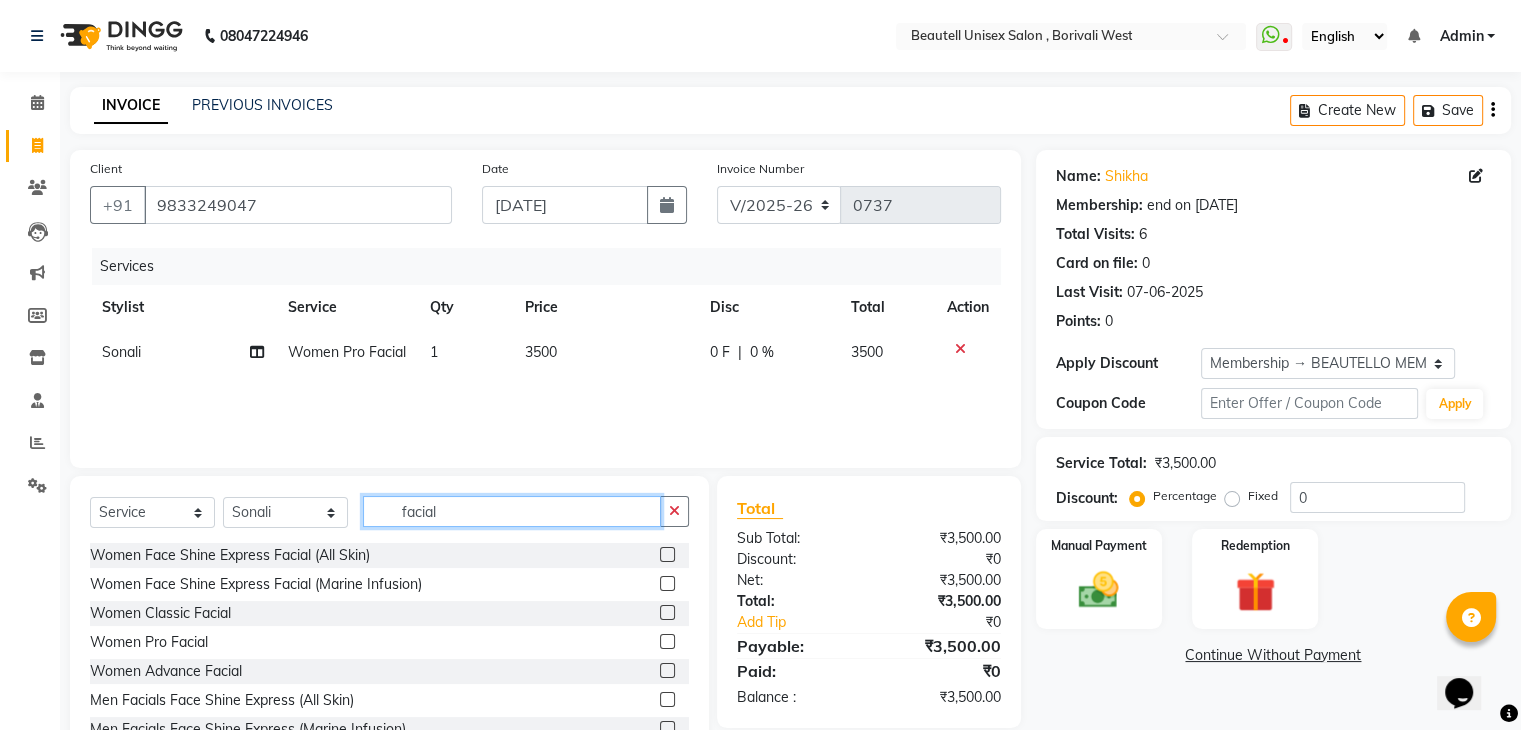 drag, startPoint x: 485, startPoint y: 512, endPoint x: 248, endPoint y: 523, distance: 237.25514 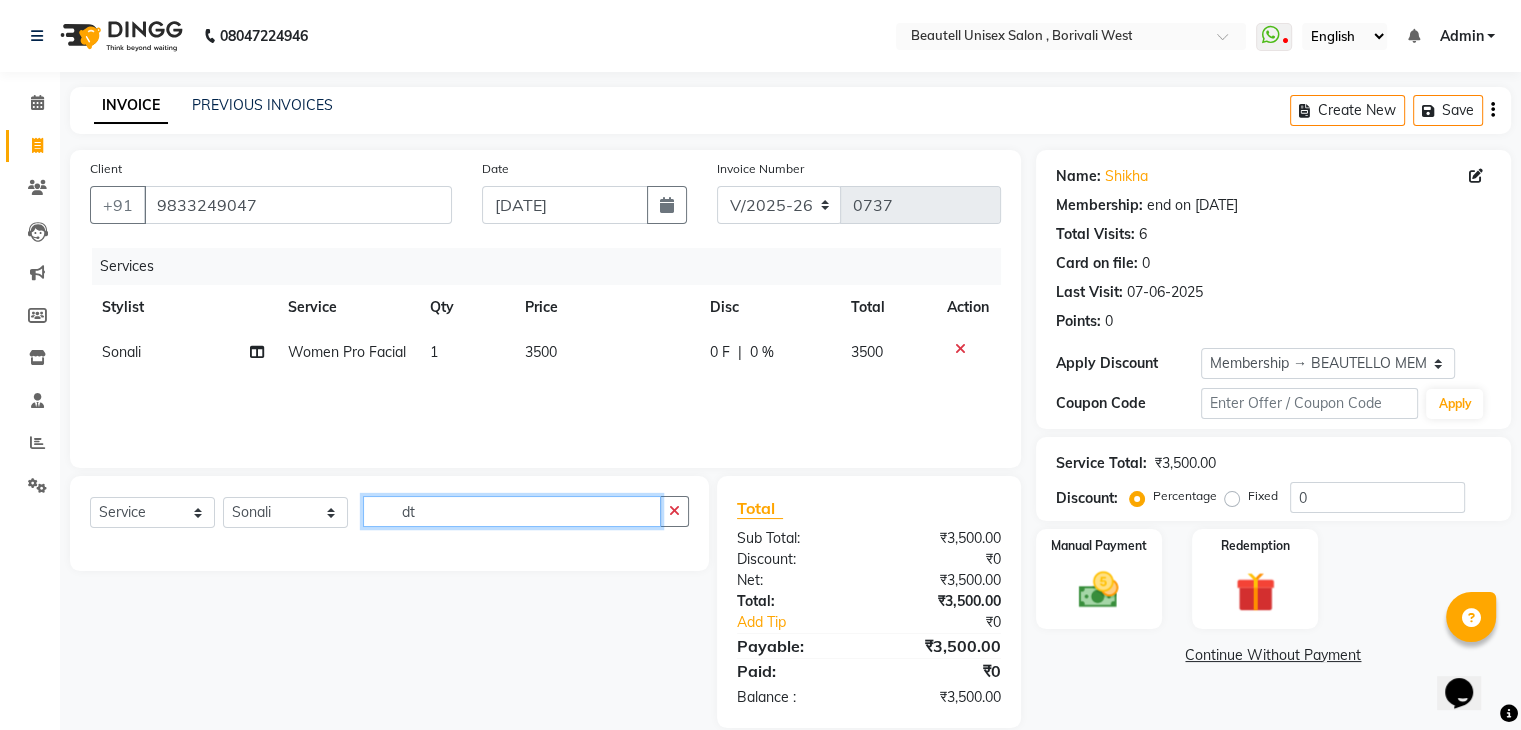 type on "d" 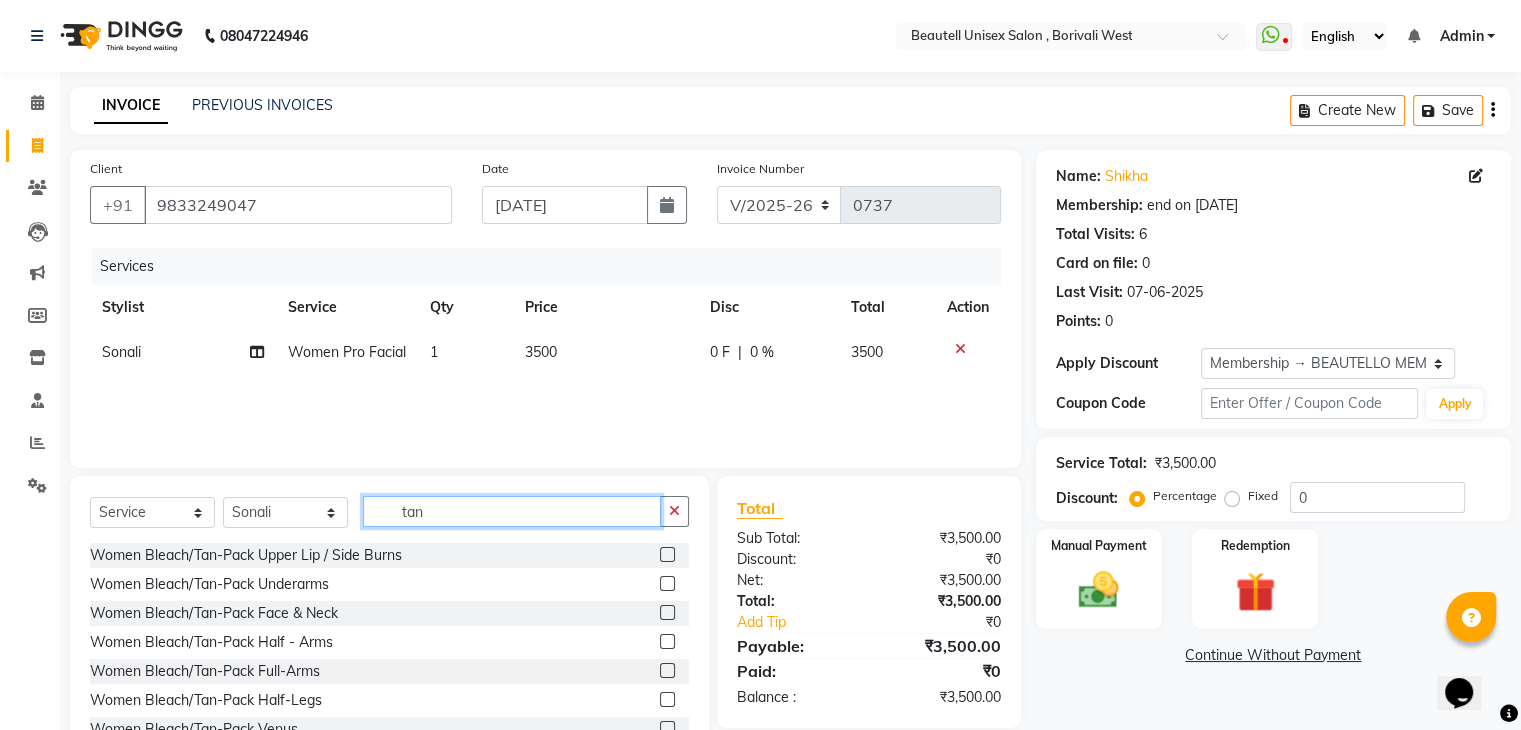 type on "tan" 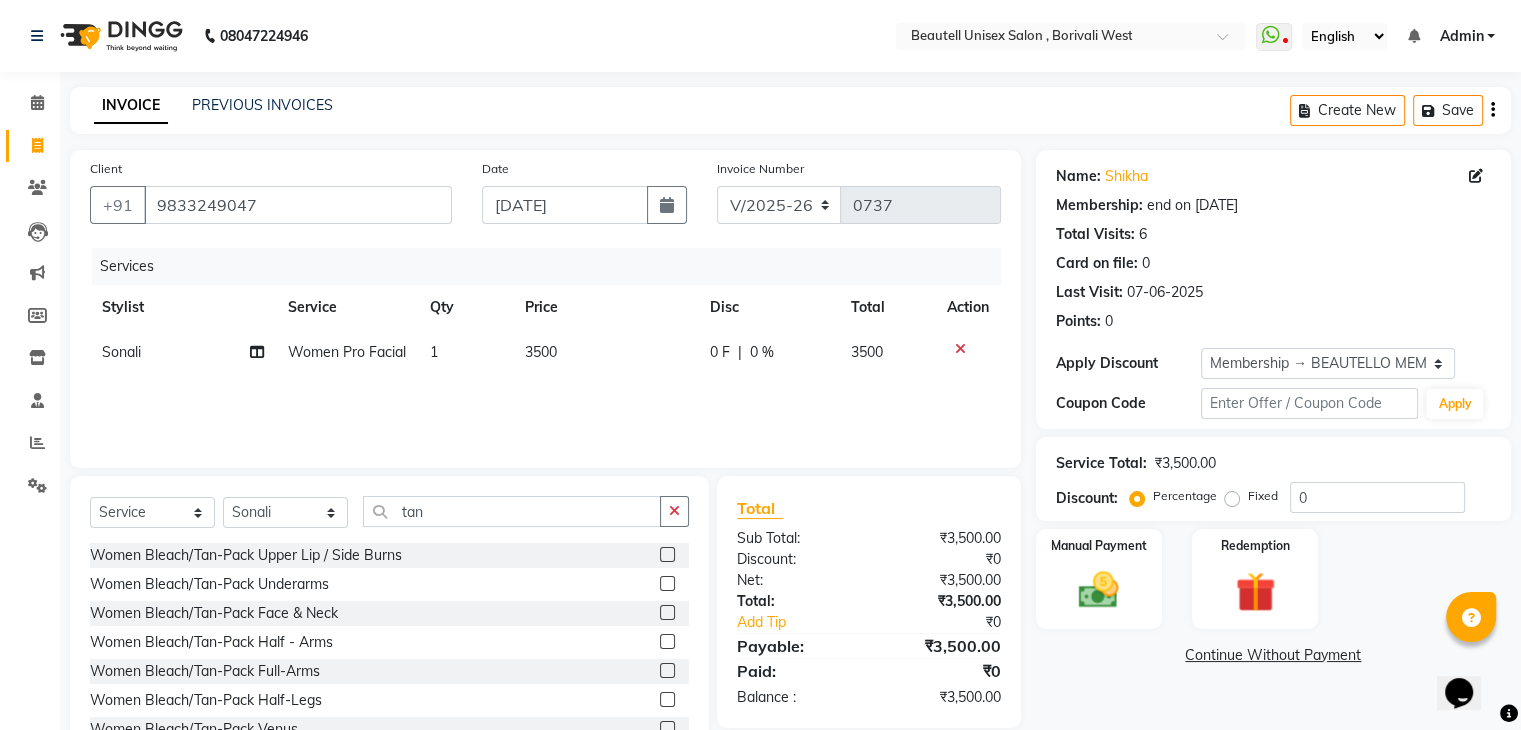 click 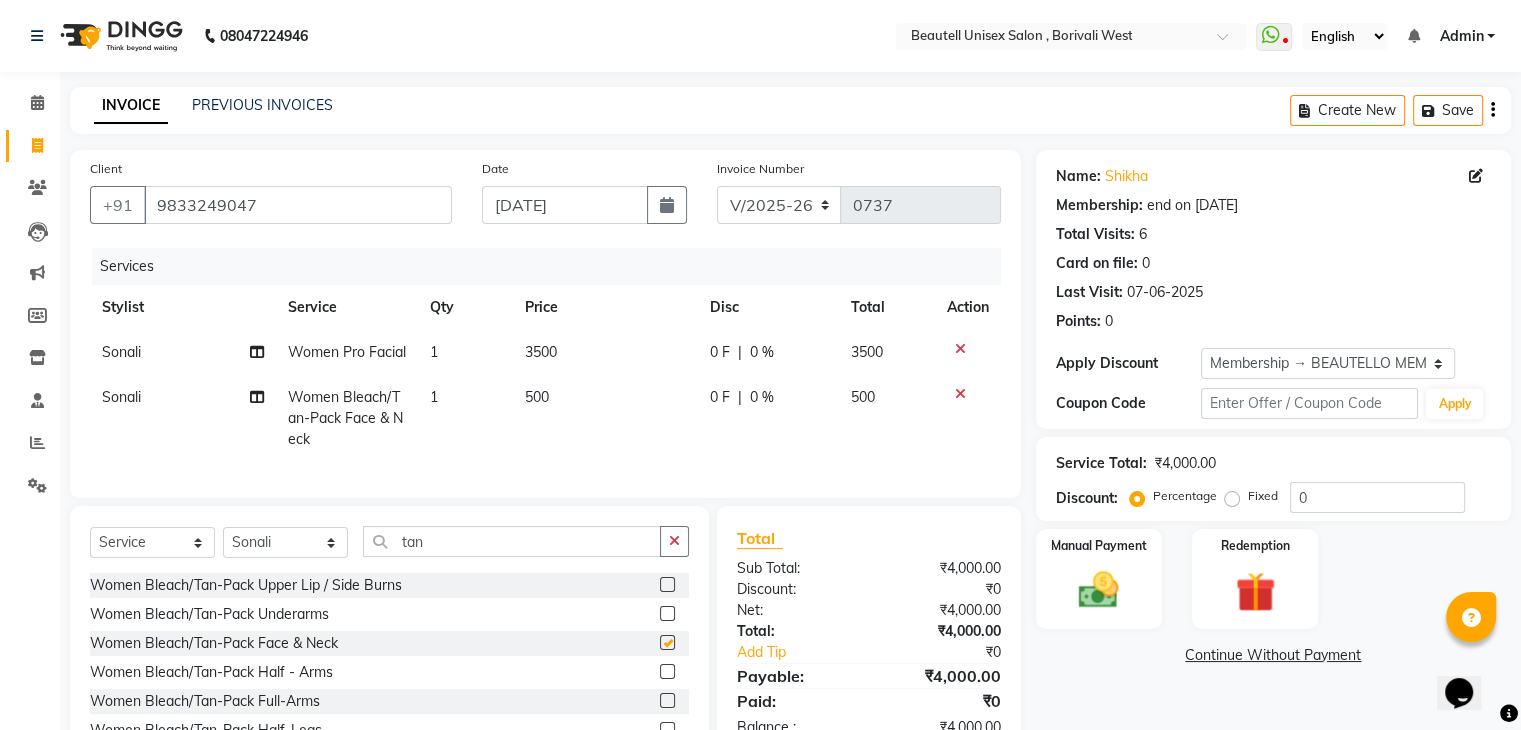 checkbox on "false" 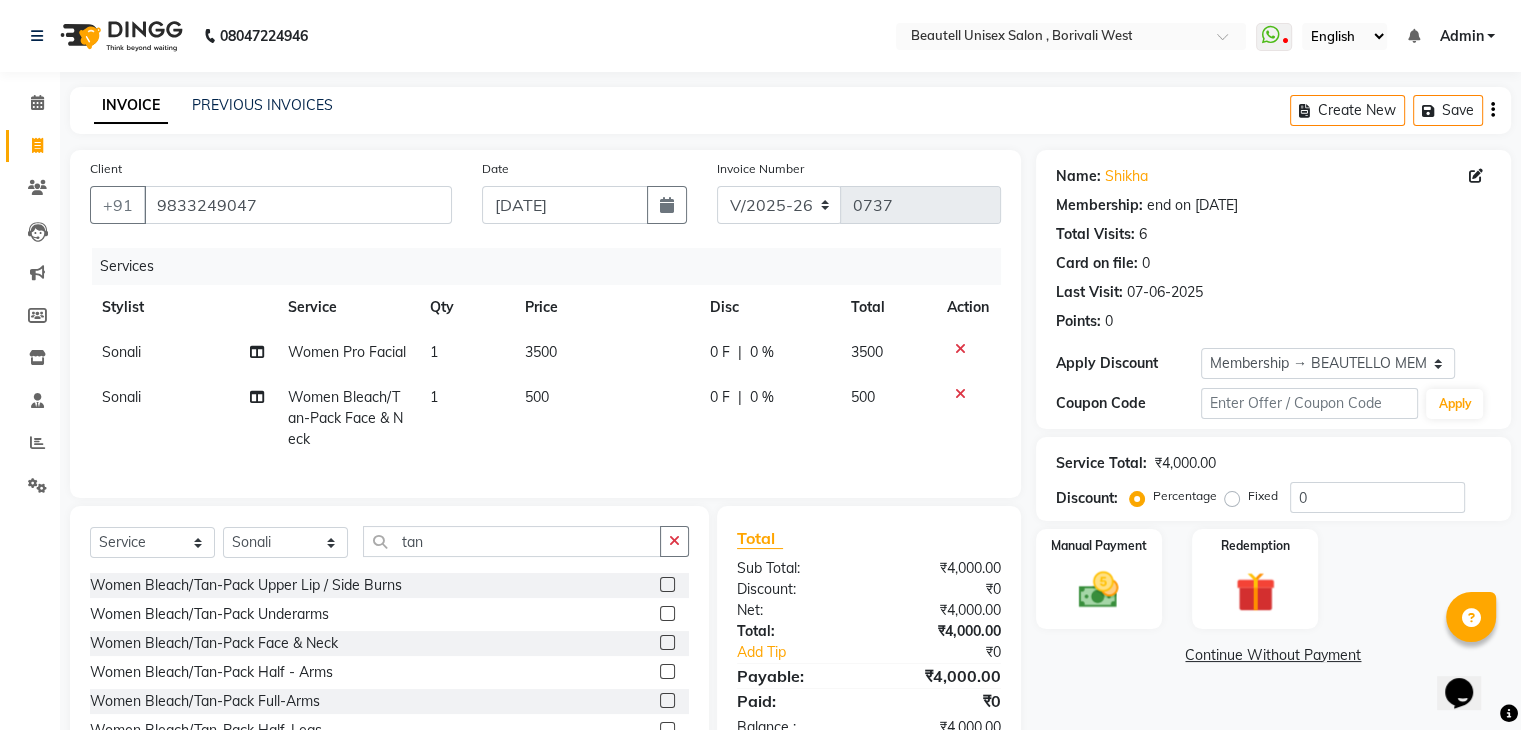 click on "500" 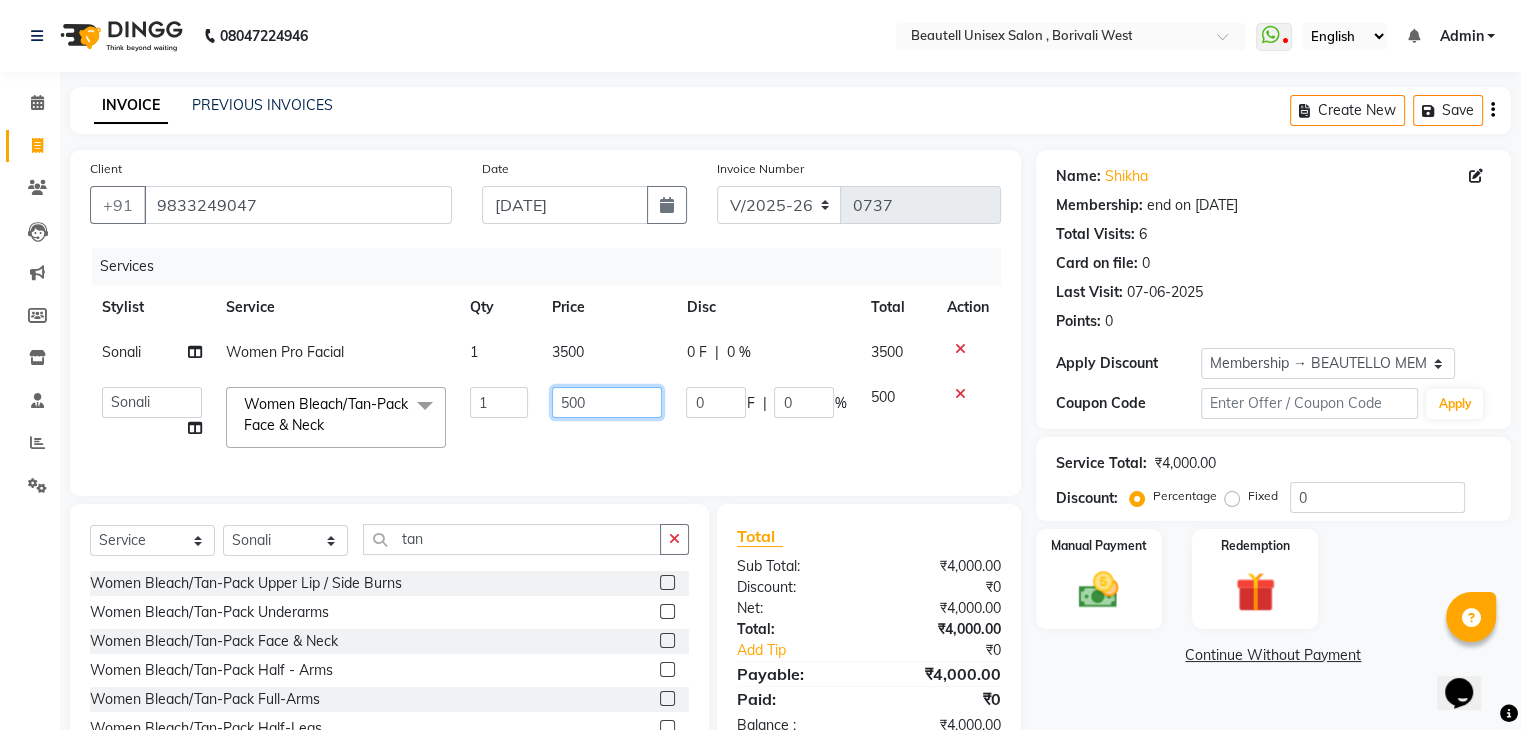 drag, startPoint x: 611, startPoint y: 405, endPoint x: 399, endPoint y: 449, distance: 216.5179 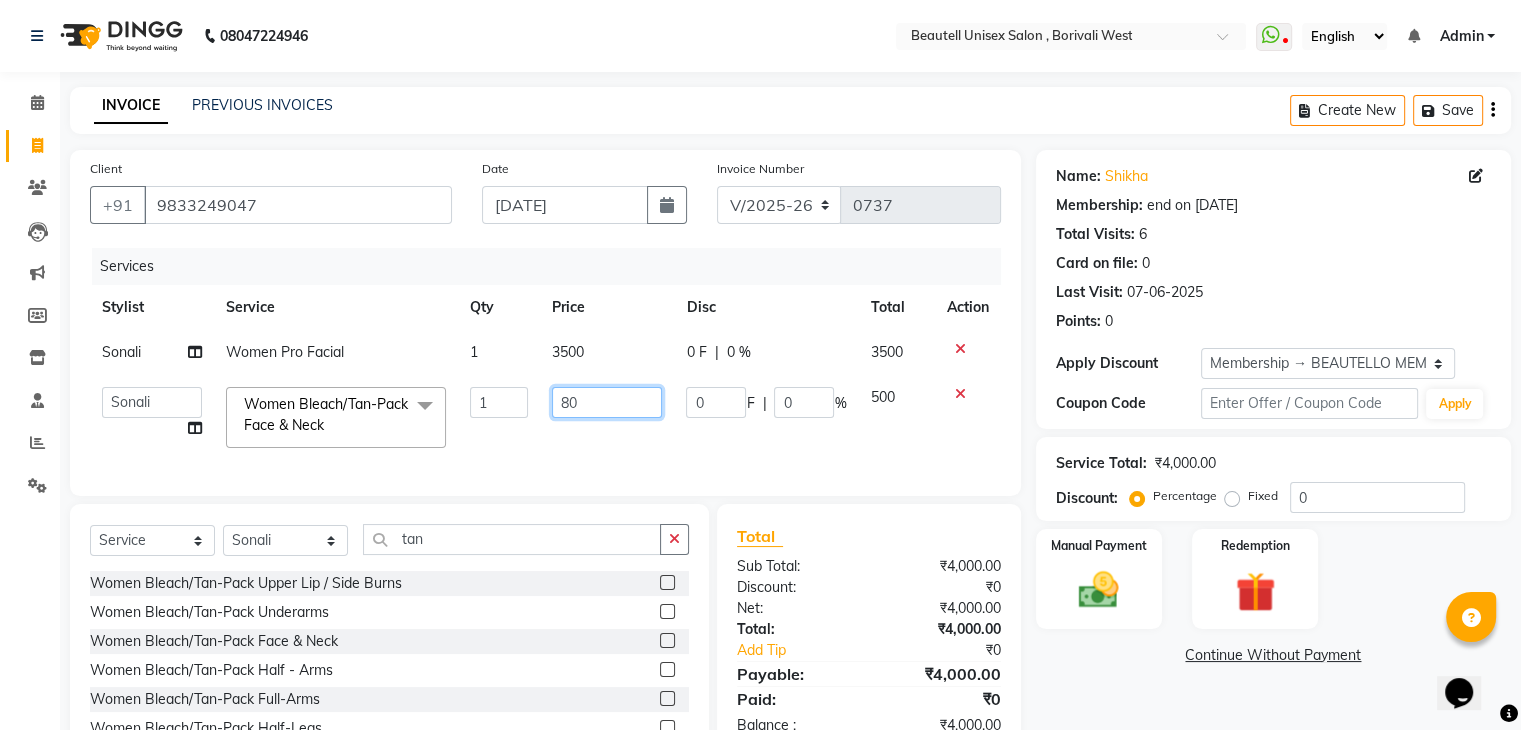 type on "800" 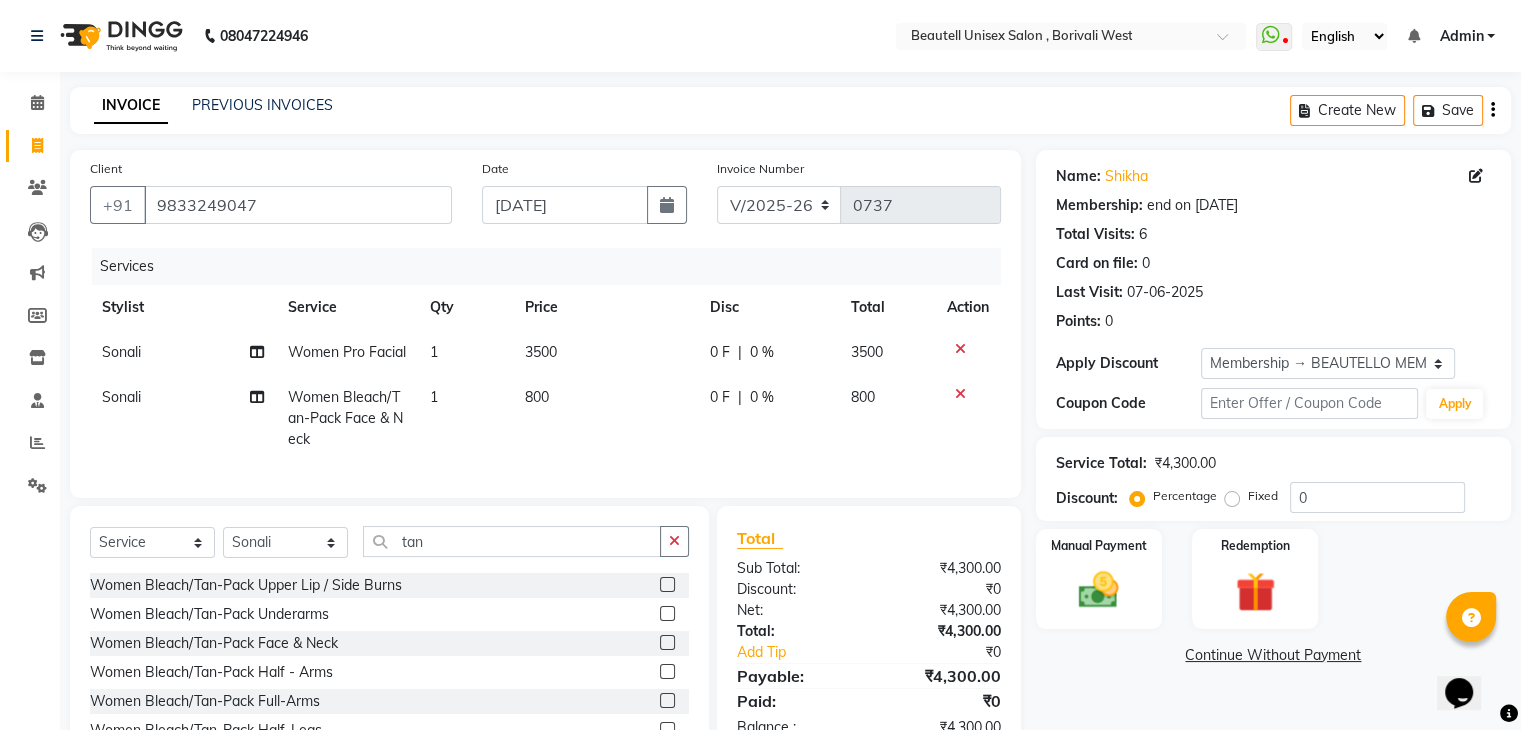 click on "Qty" 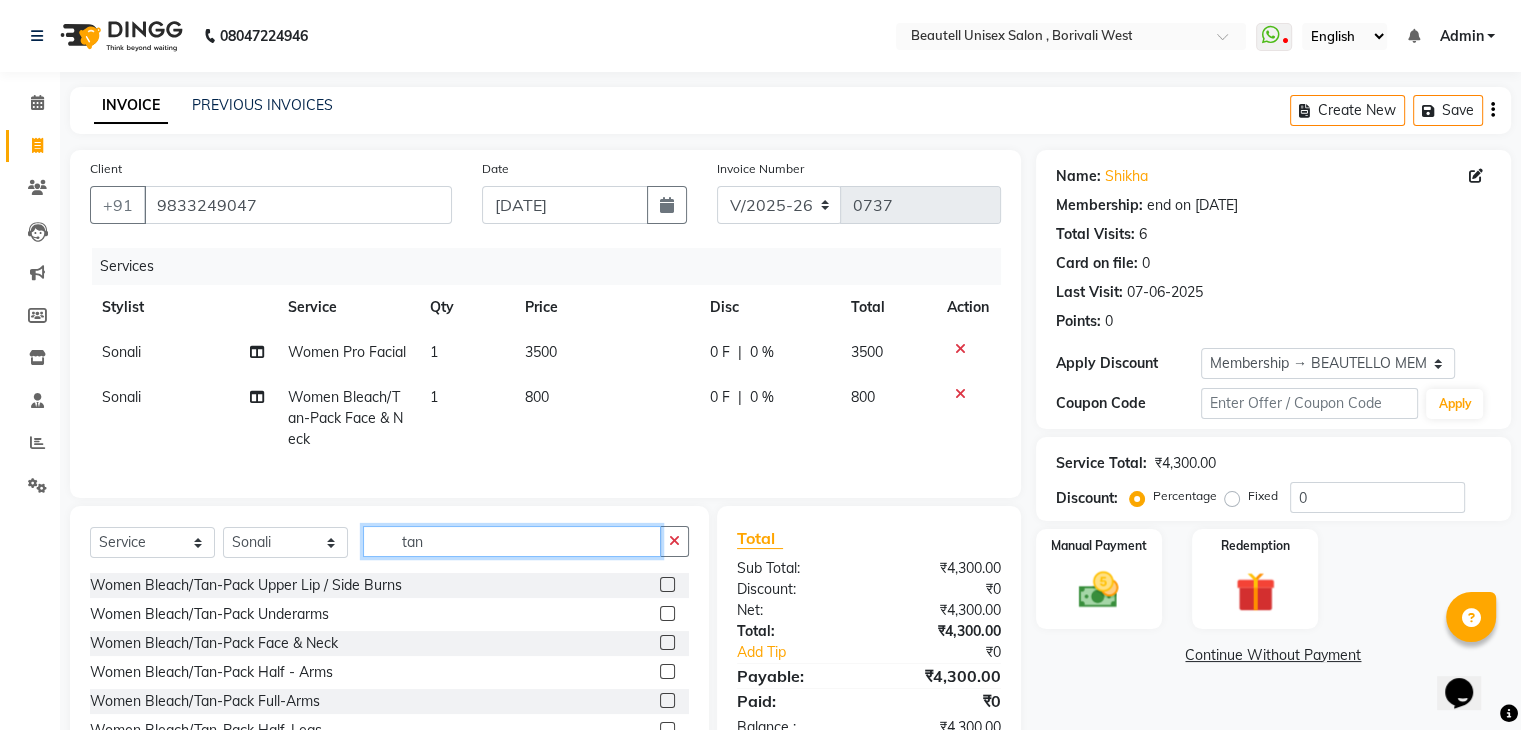 drag, startPoint x: 472, startPoint y: 574, endPoint x: 305, endPoint y: 577, distance: 167.02695 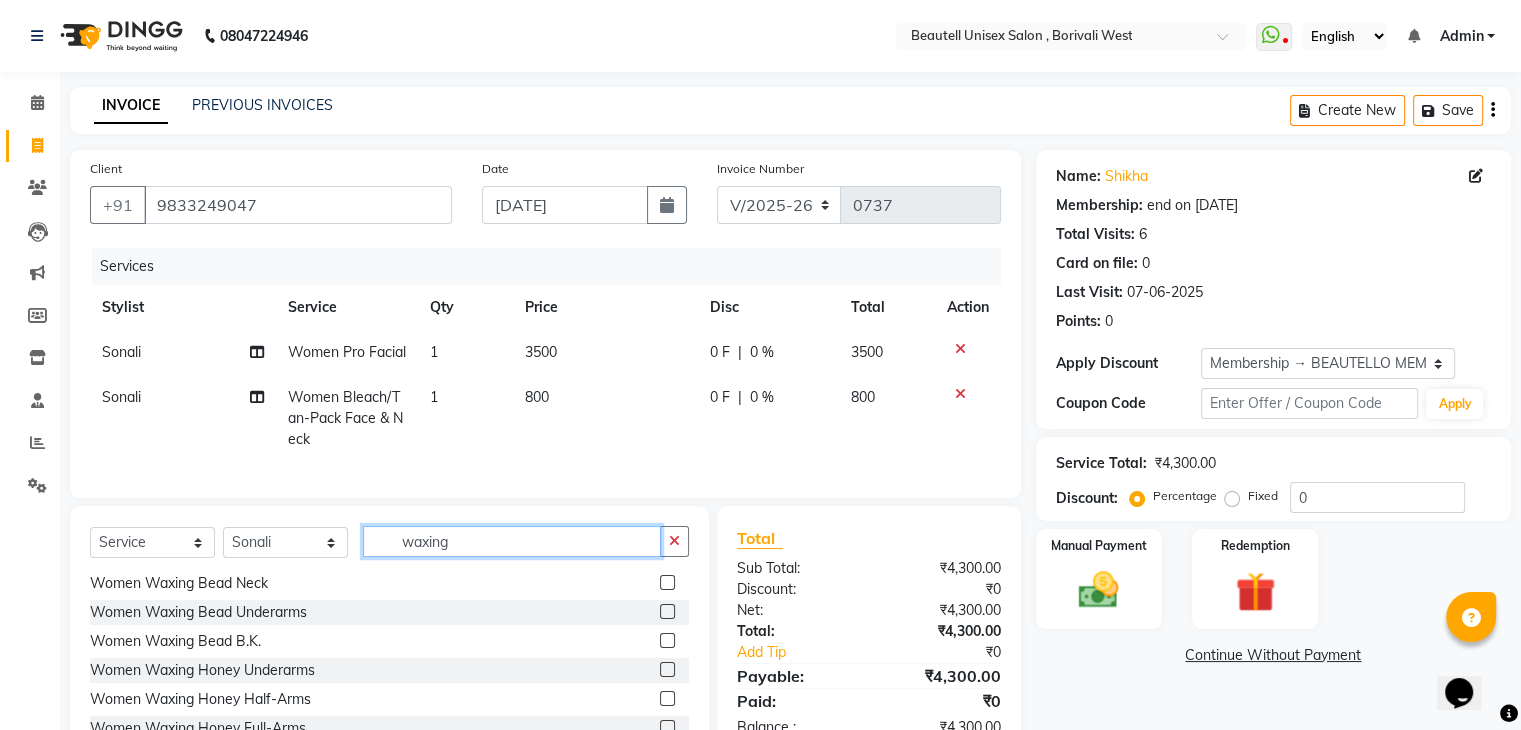 scroll, scrollTop: 220, scrollLeft: 0, axis: vertical 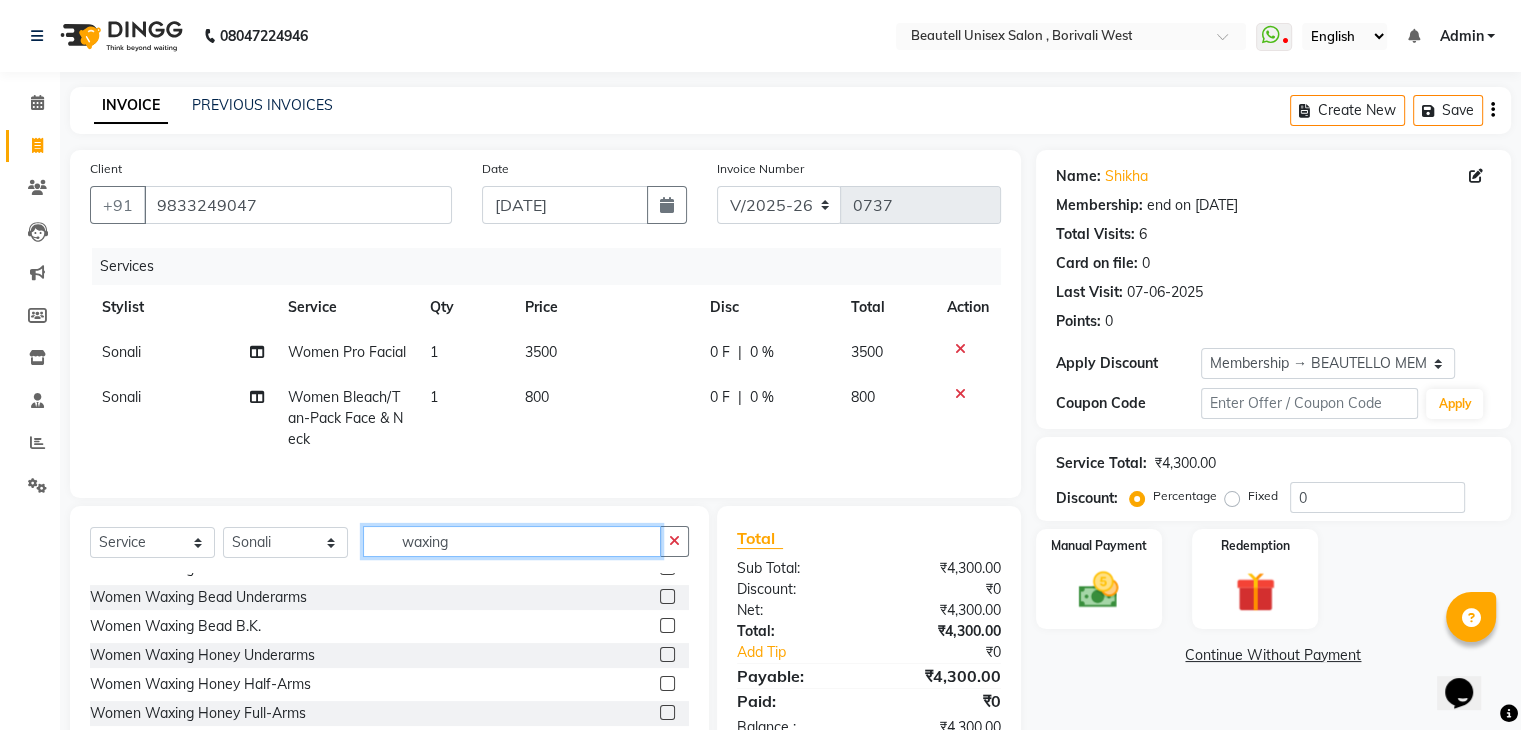 type on "waxing" 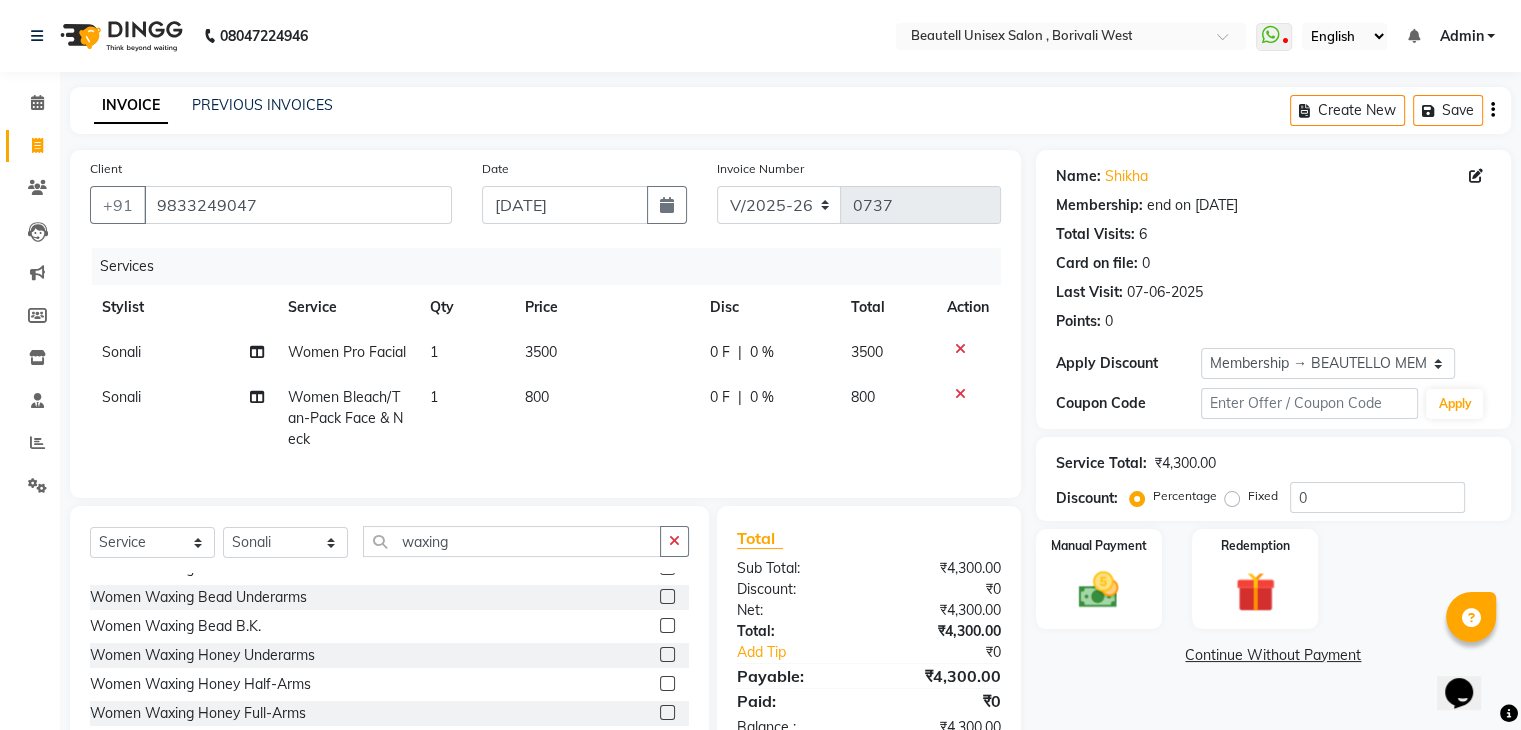click 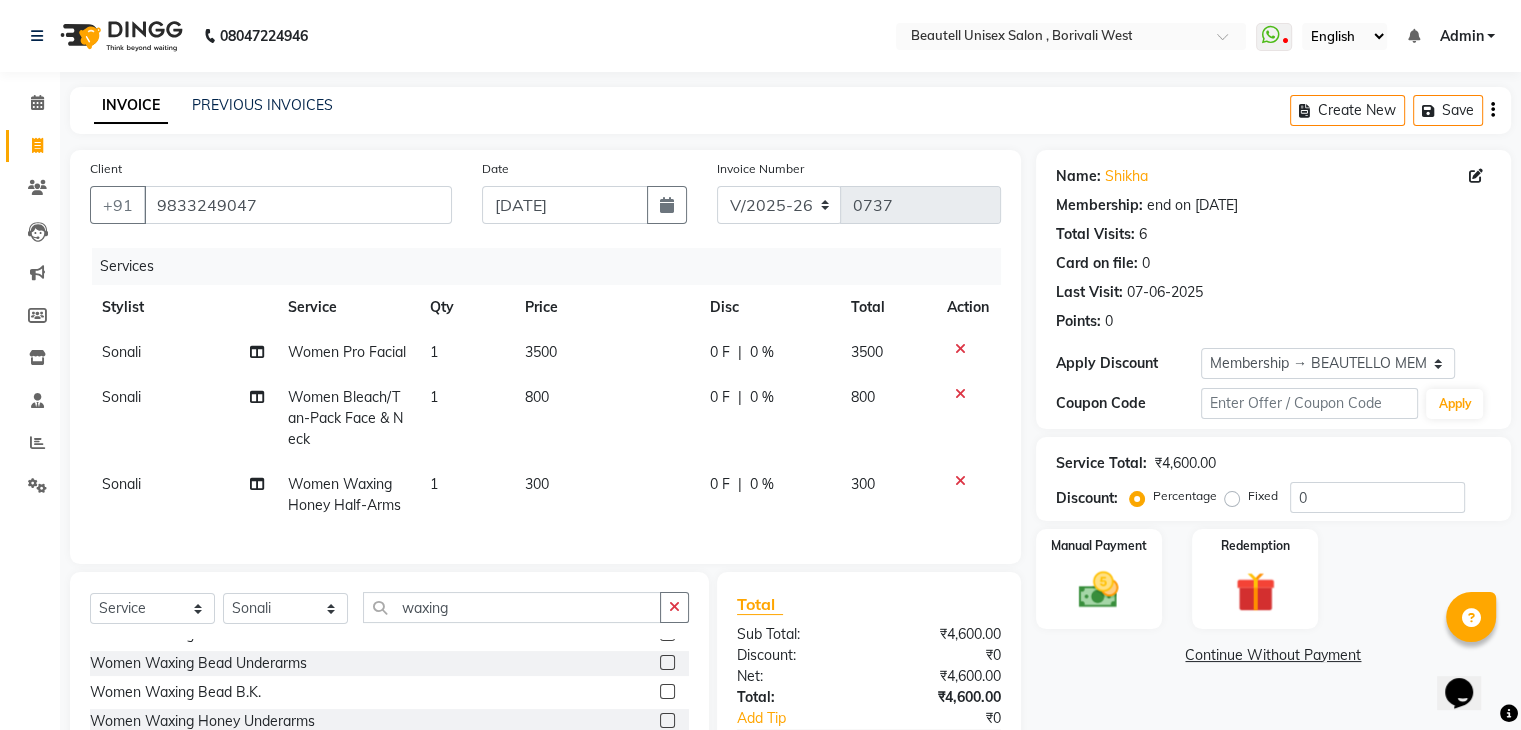 checkbox on "false" 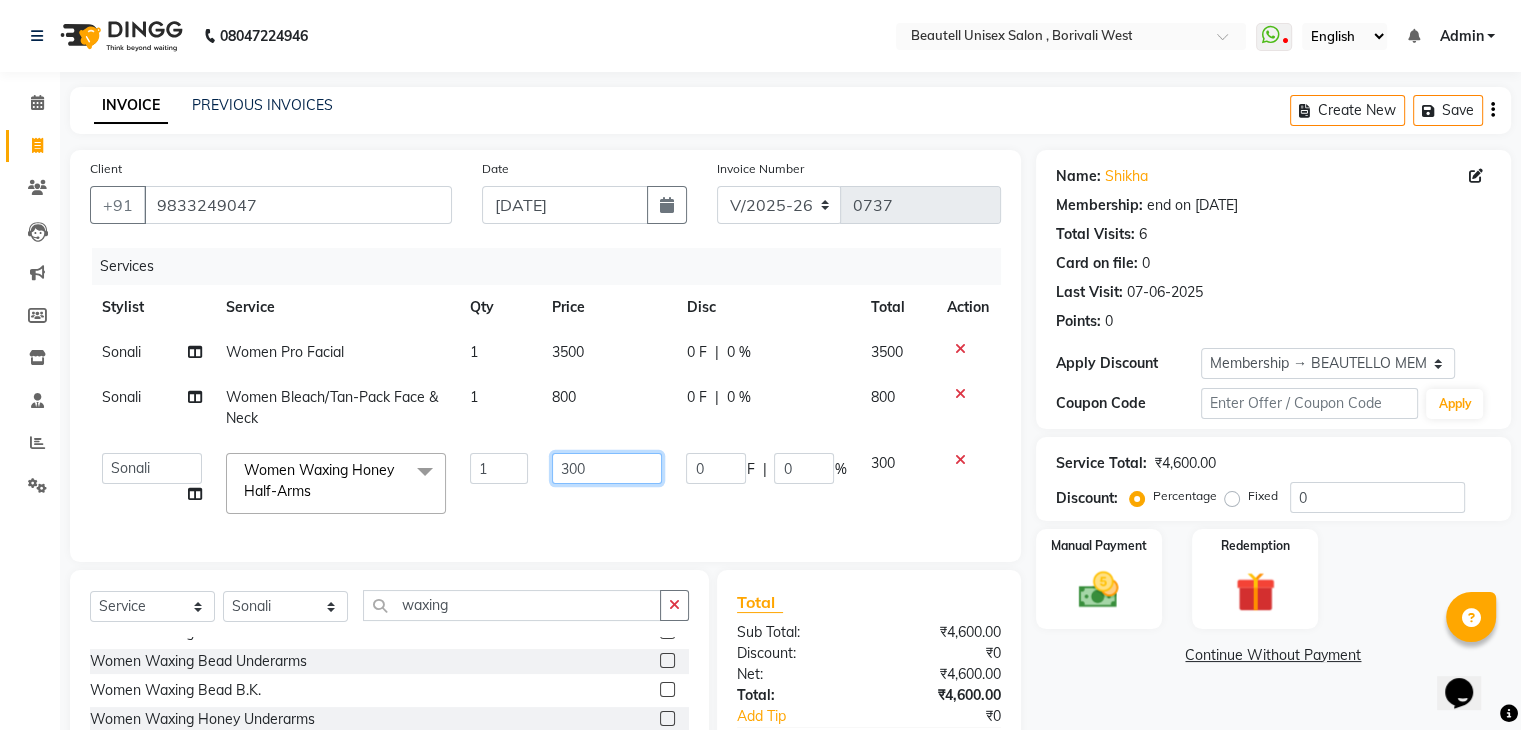 drag, startPoint x: 608, startPoint y: 474, endPoint x: 481, endPoint y: 468, distance: 127.141655 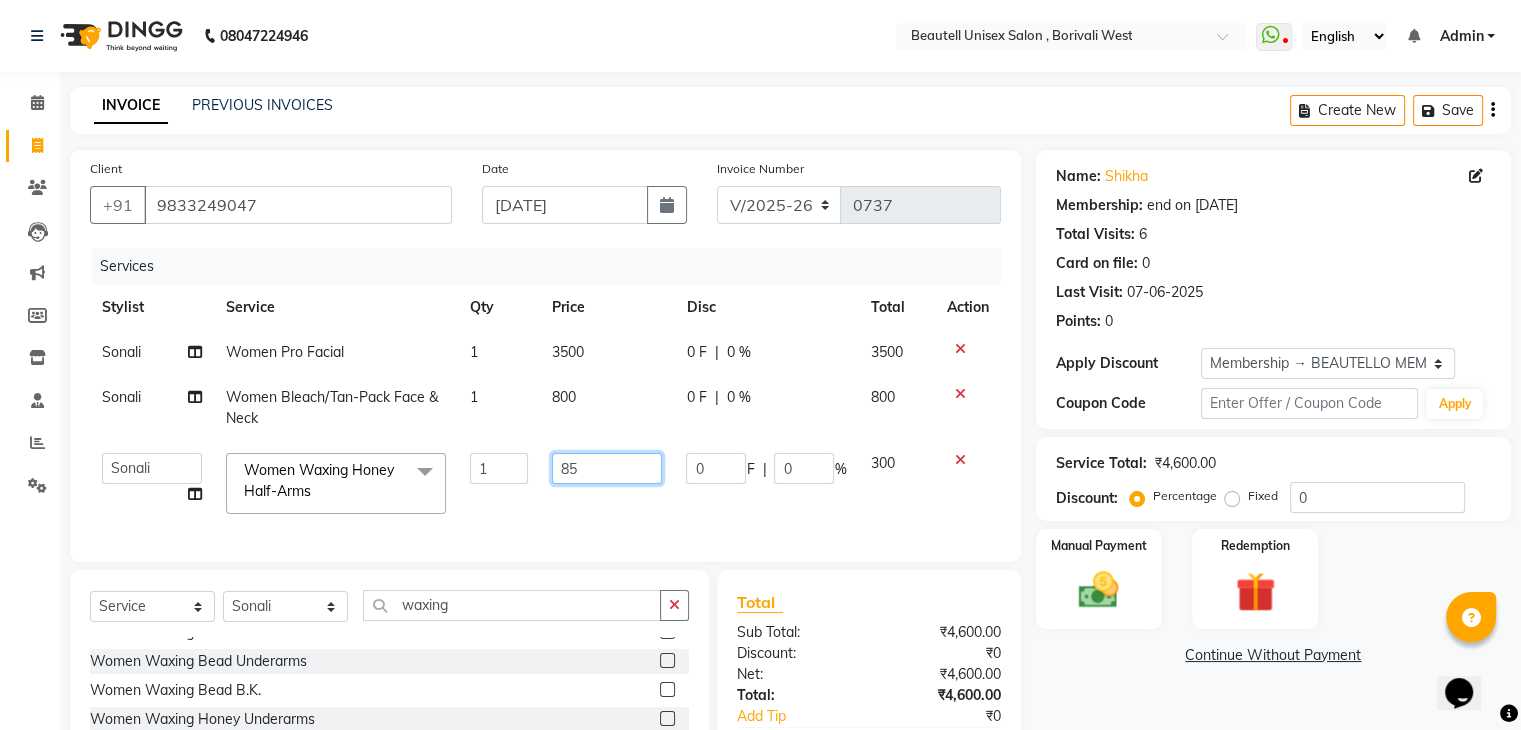 type on "850" 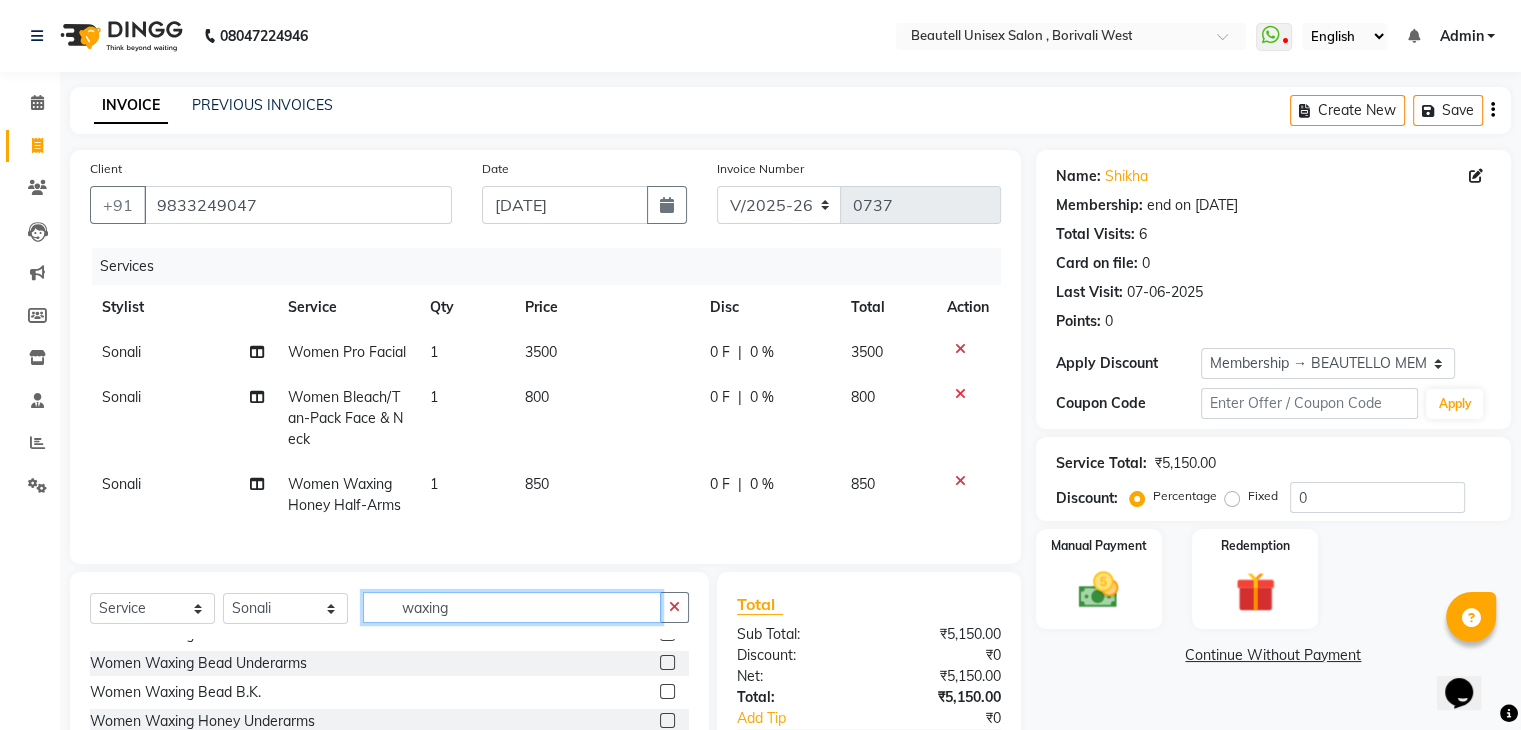 drag, startPoint x: 475, startPoint y: 619, endPoint x: 204, endPoint y: 637, distance: 271.59714 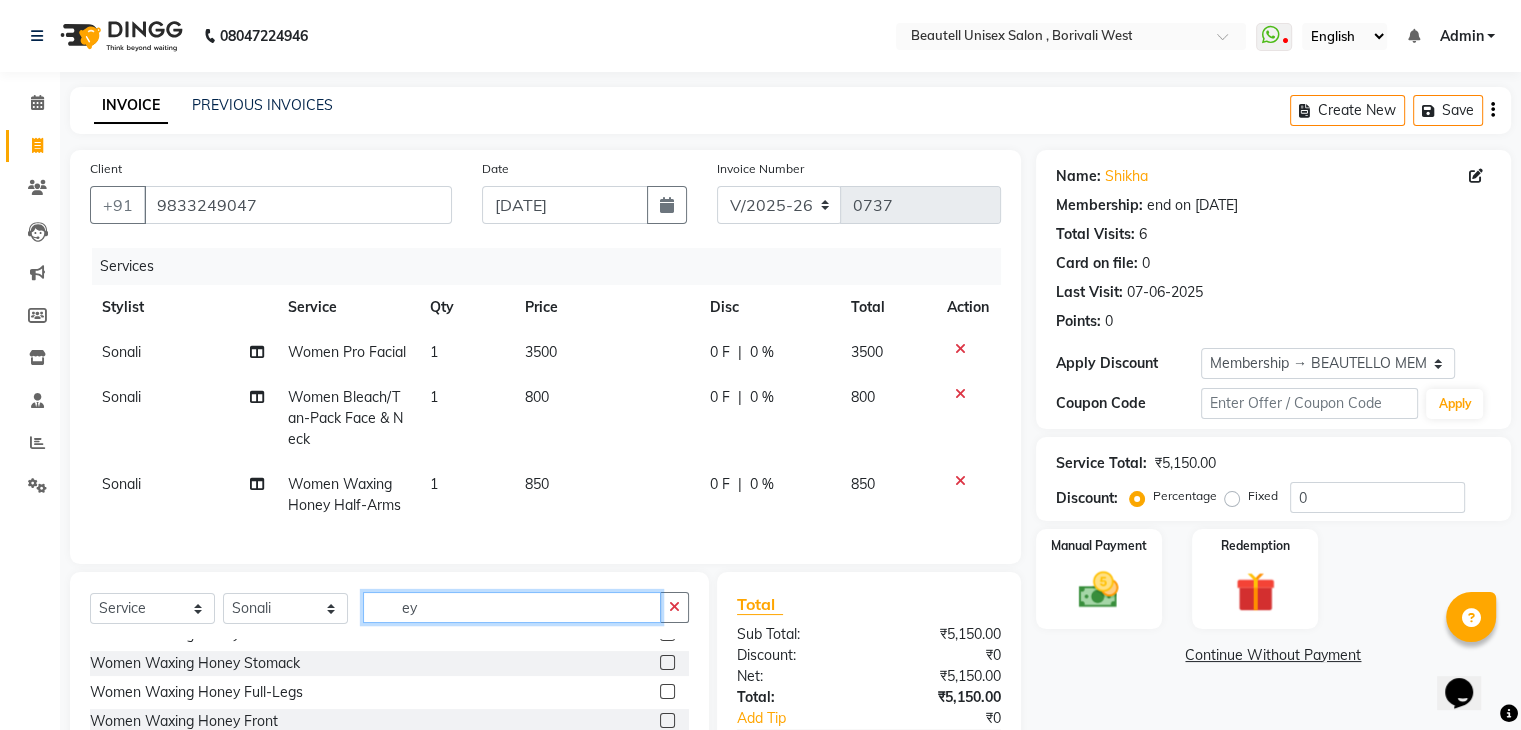scroll, scrollTop: 0, scrollLeft: 0, axis: both 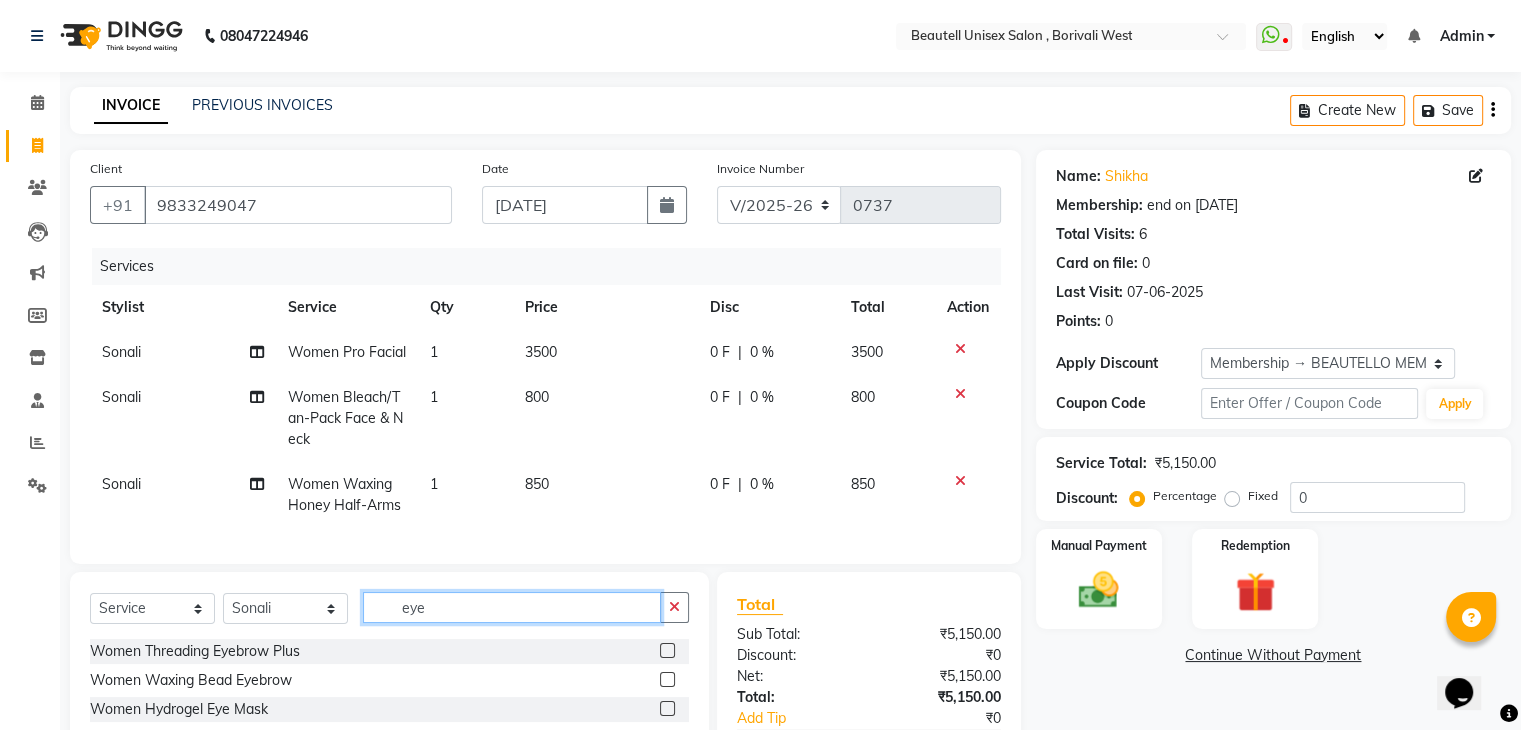 type on "eye" 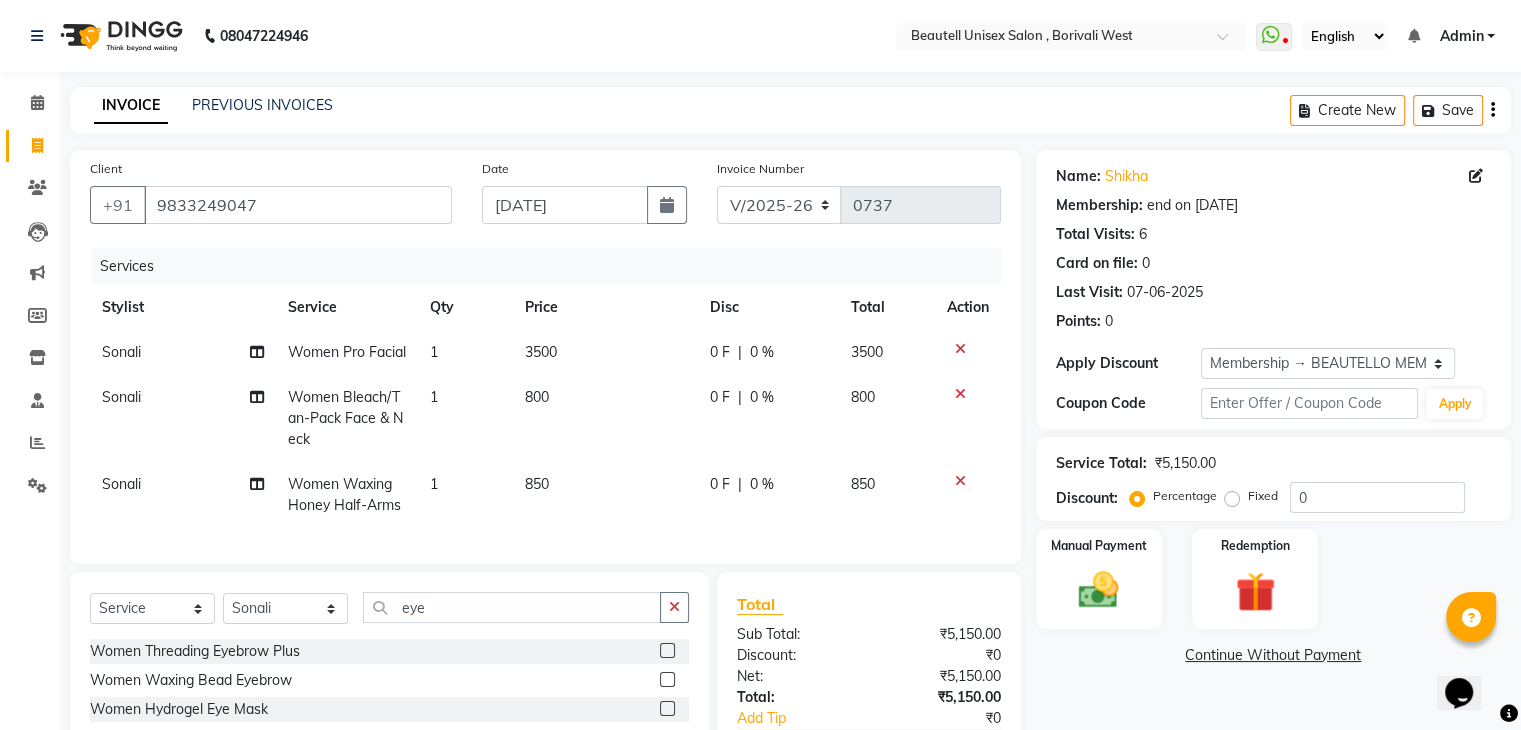 click 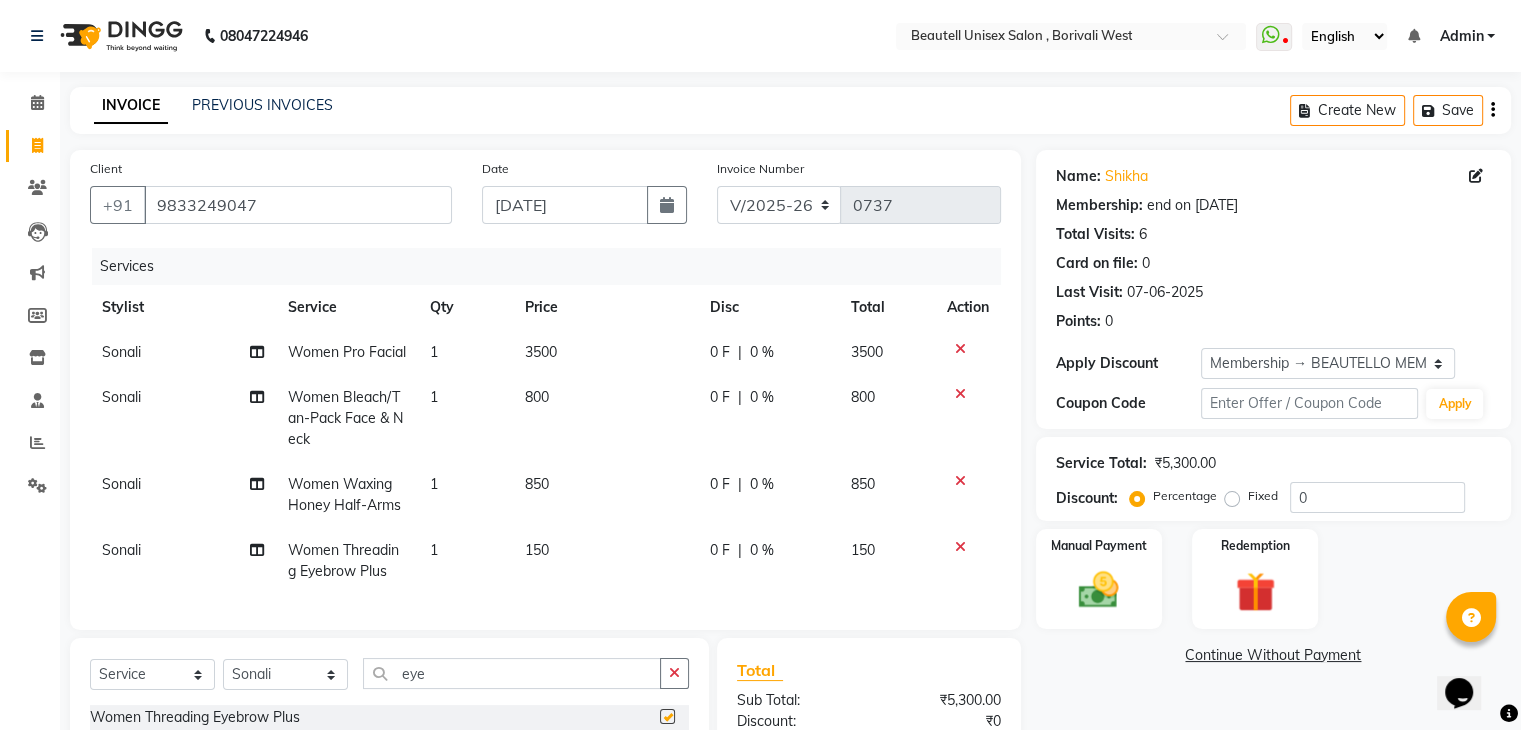 checkbox on "false" 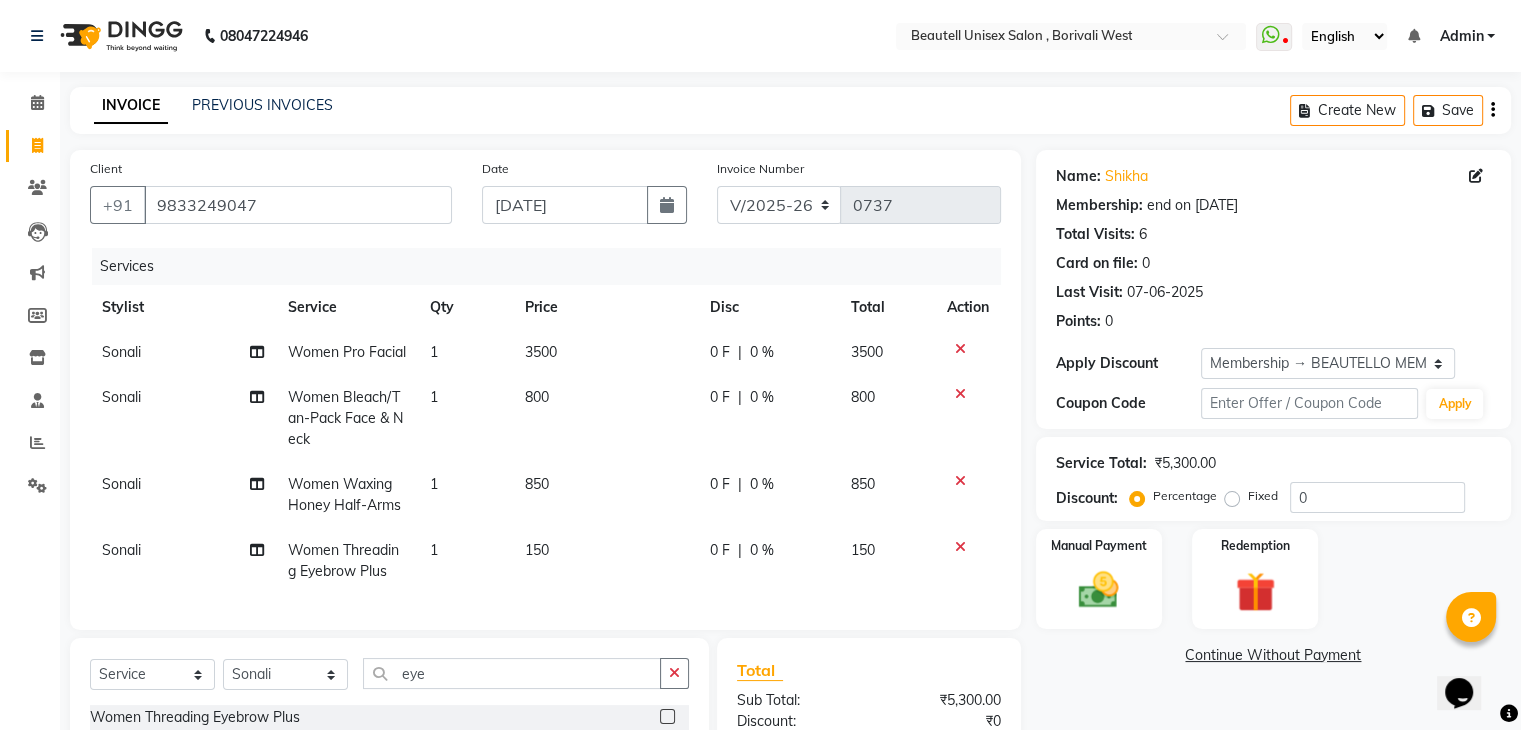 click on "150" 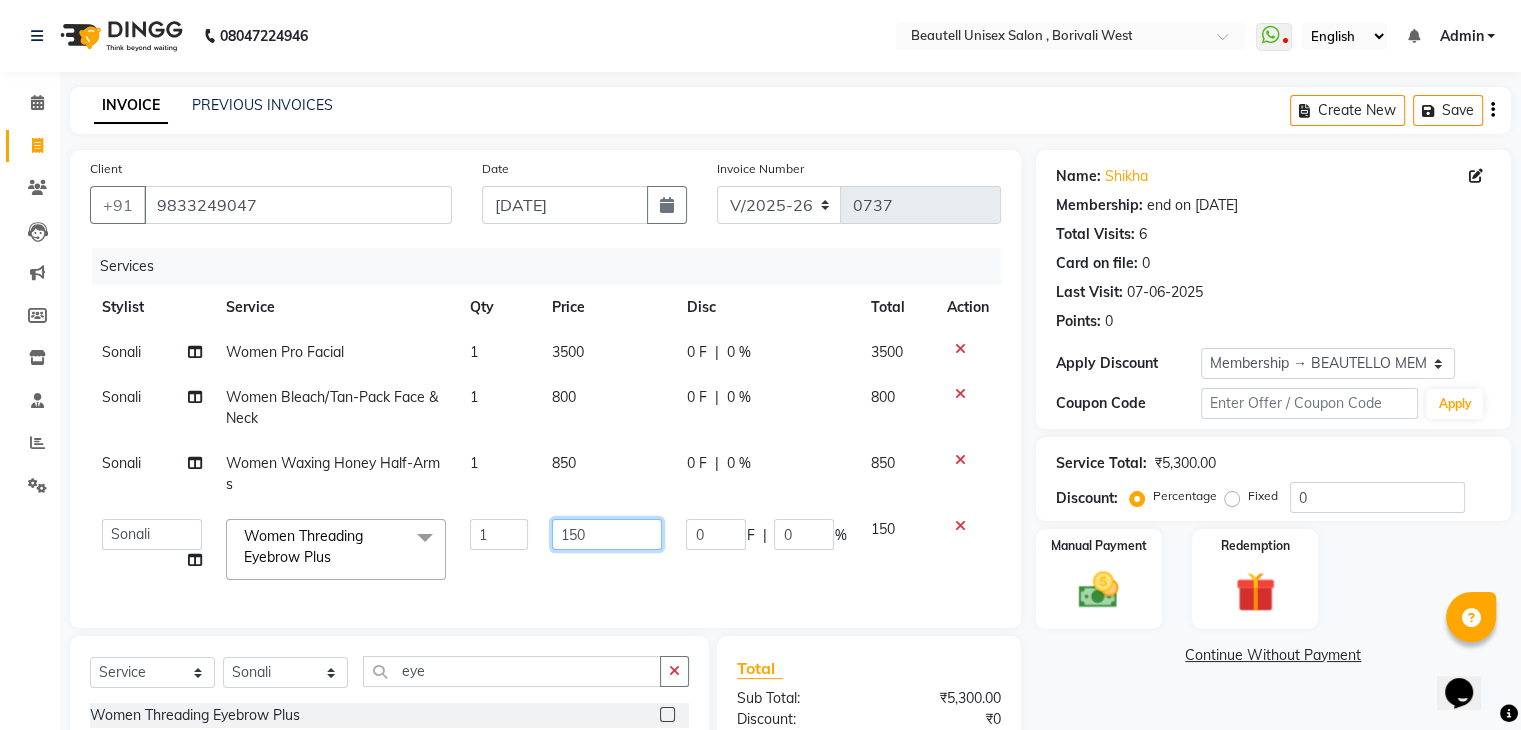 click on "150" 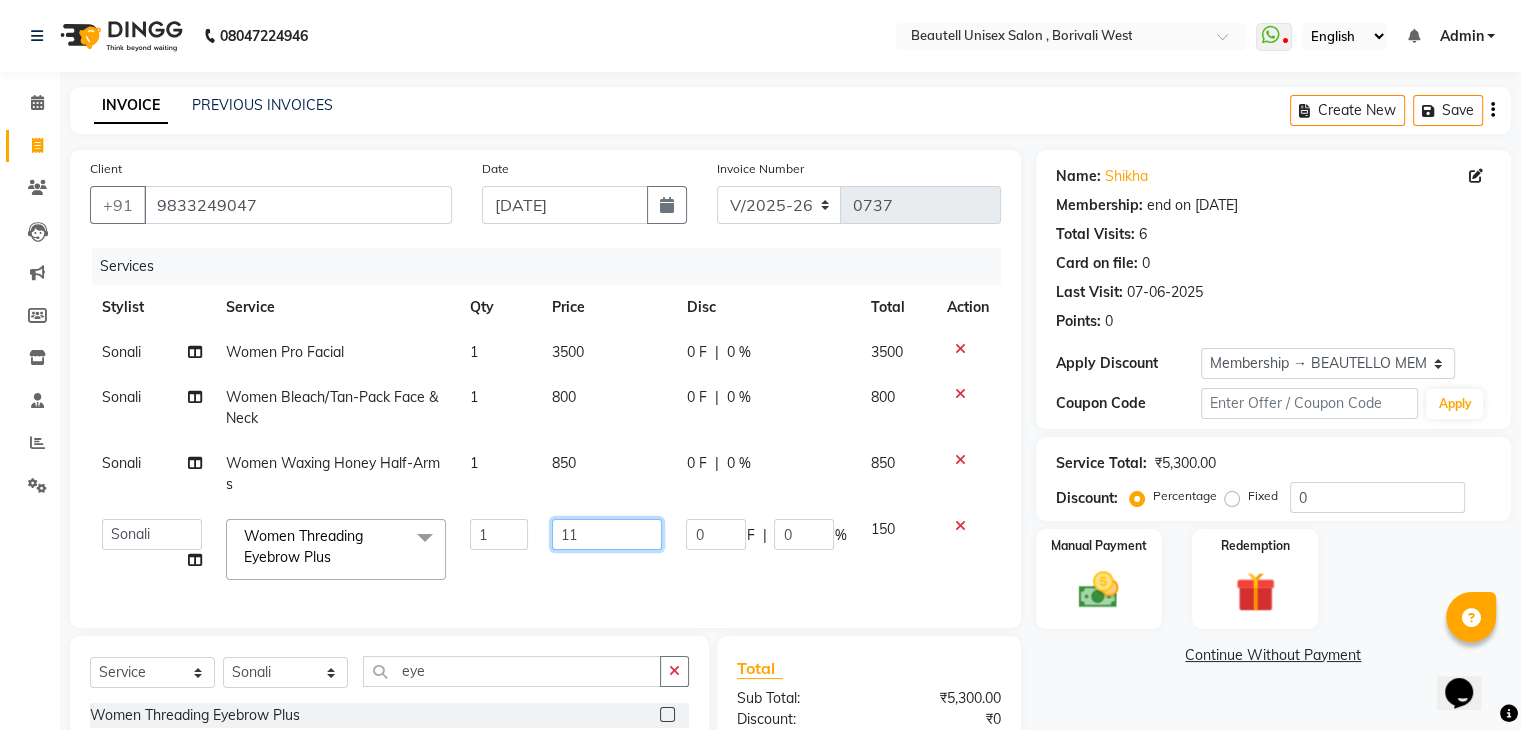 type on "110" 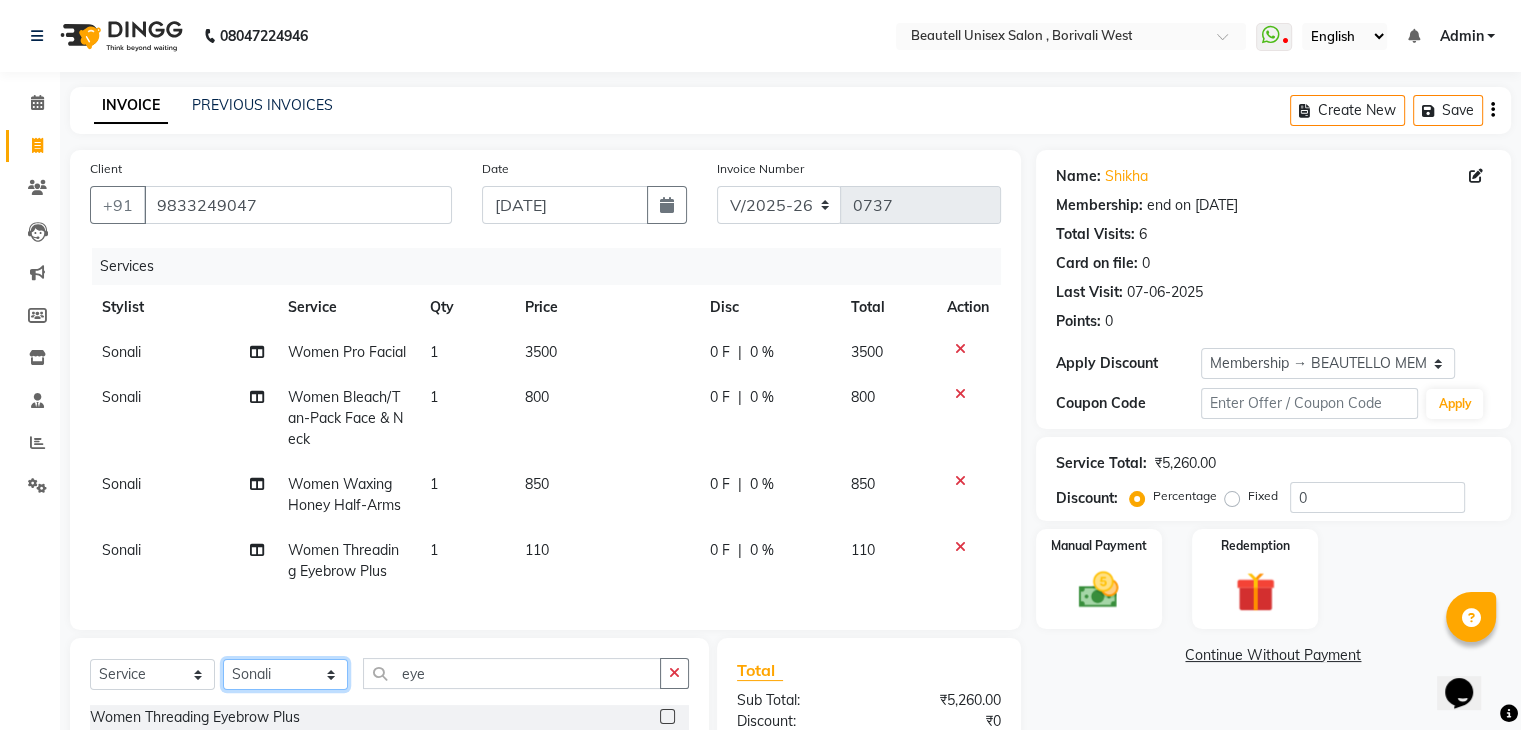 click on "Select  Service  Product  Membership  Package Voucher Prepaid Gift Card  Select Stylist Apoorve Jyoti Manager [PERSON_NAME] [PERSON_NAME] [PERSON_NAME] eye Women Threading Eyebrow Plus  Women Waxing Bead Eyebrow  Women Hydrogel Eye Mask  Men Hydrogel Eye Mask  Women Eyelash Application  Women Glitterati/Chroma/Cat Eye" 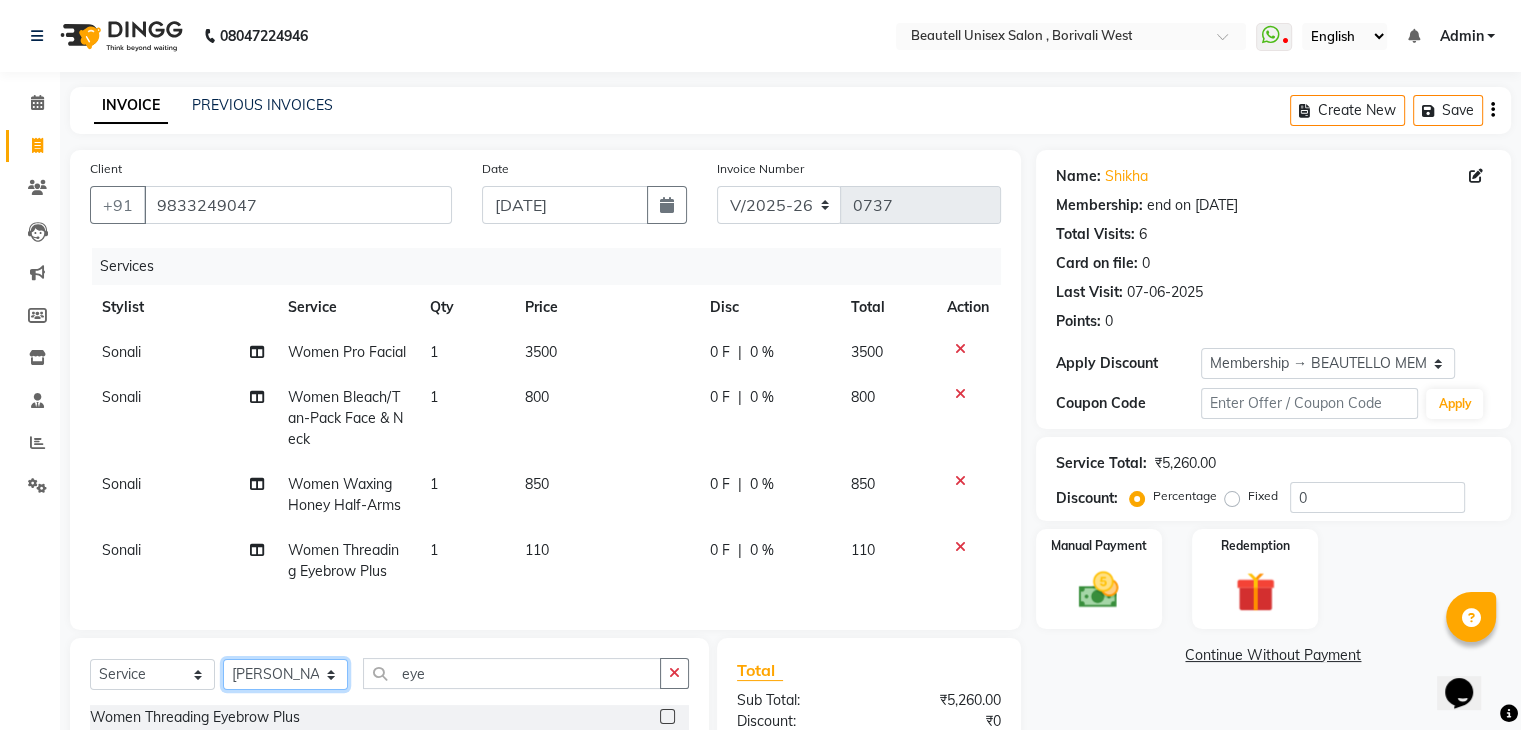 click on "Select Stylist [PERSON_NAME] Manager [PERSON_NAME] [PERSON_NAME] [PERSON_NAME]" 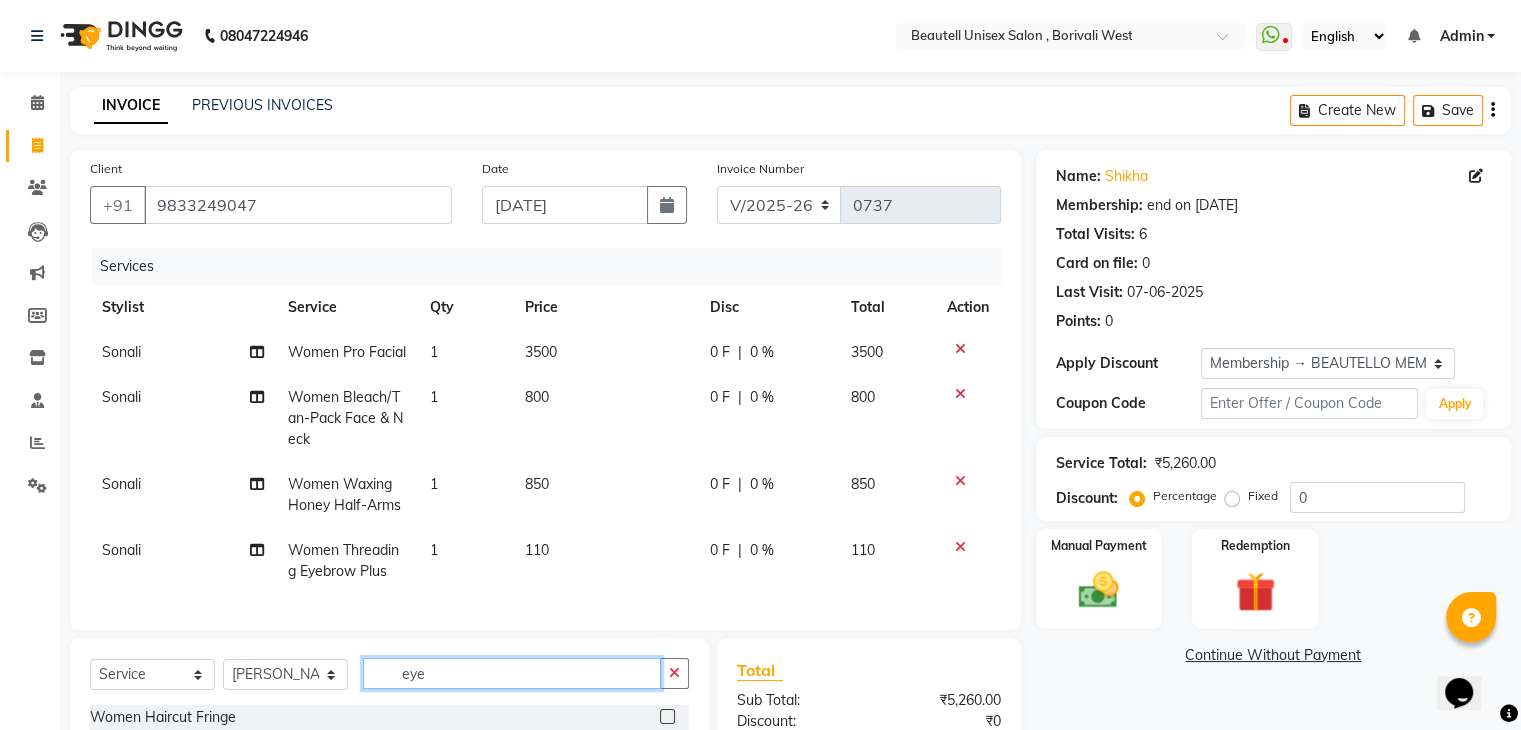 drag, startPoint x: 432, startPoint y: 709, endPoint x: 249, endPoint y: 685, distance: 184.56706 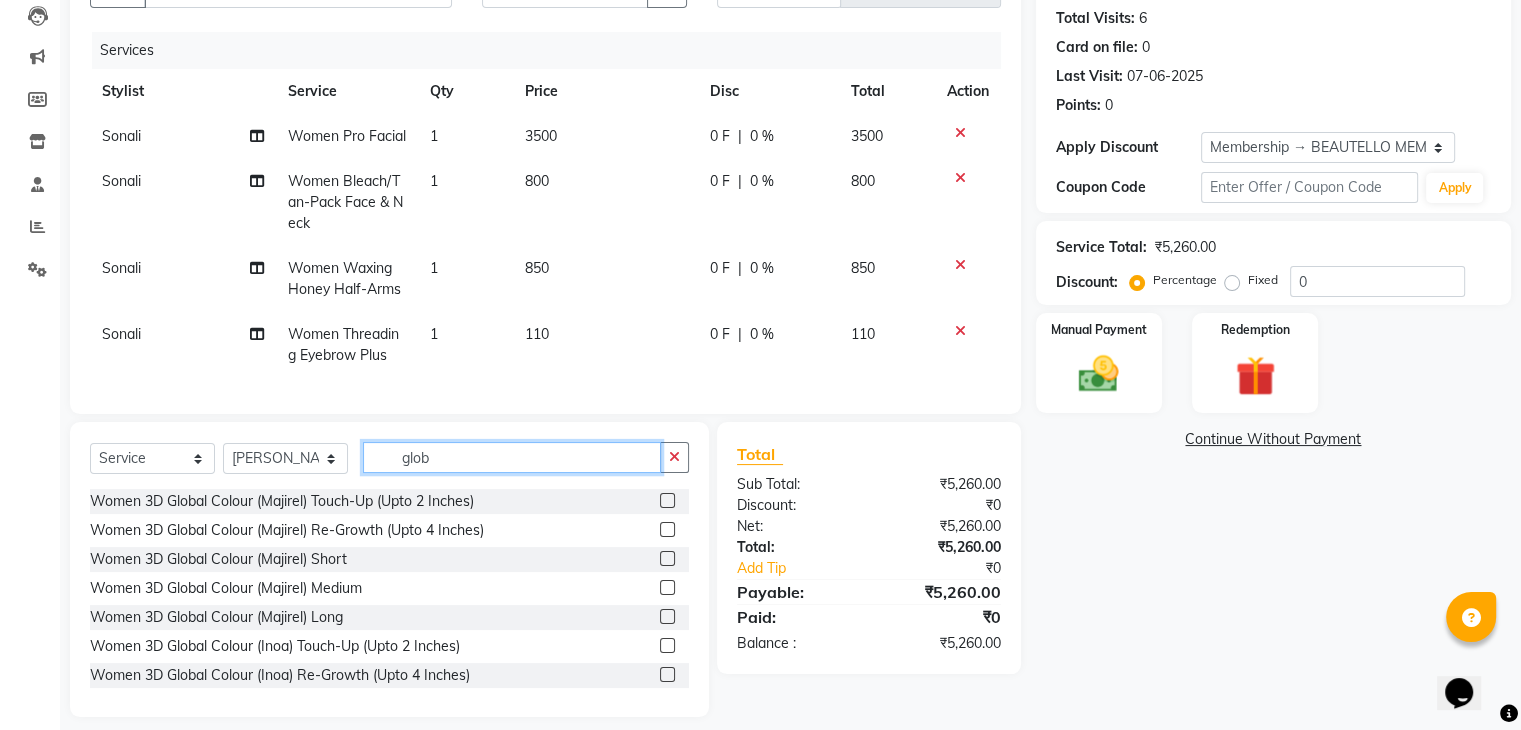 scroll, scrollTop: 270, scrollLeft: 0, axis: vertical 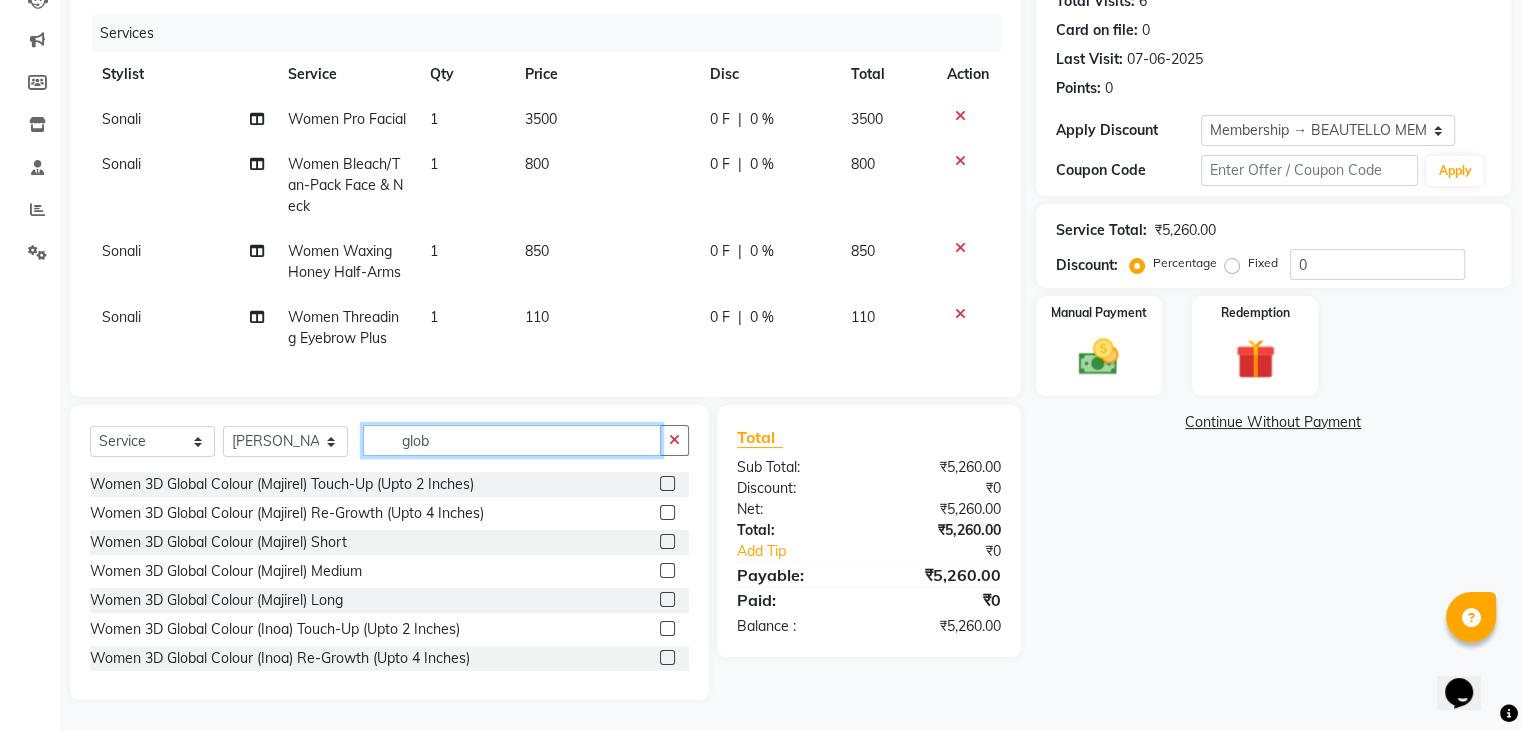 type on "glob" 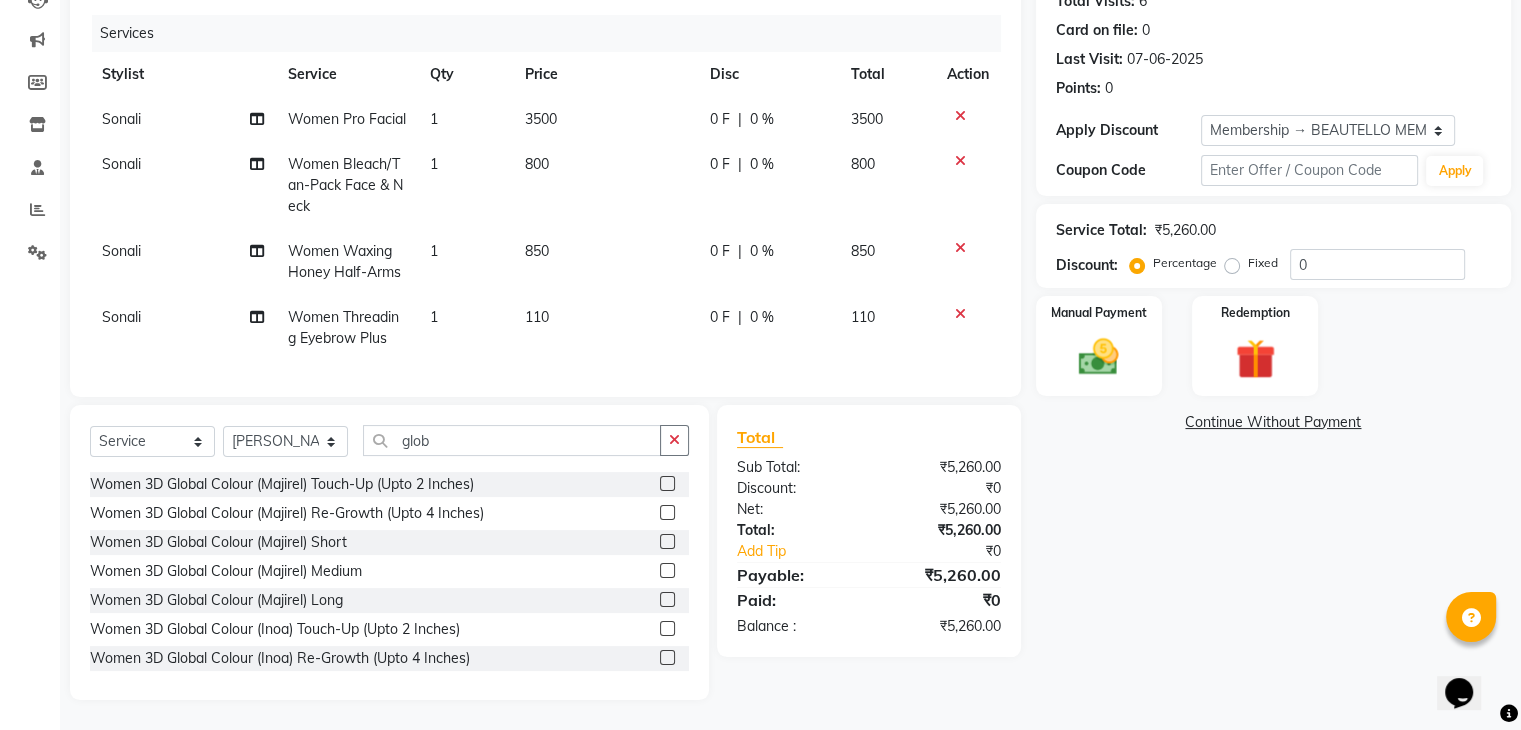 click 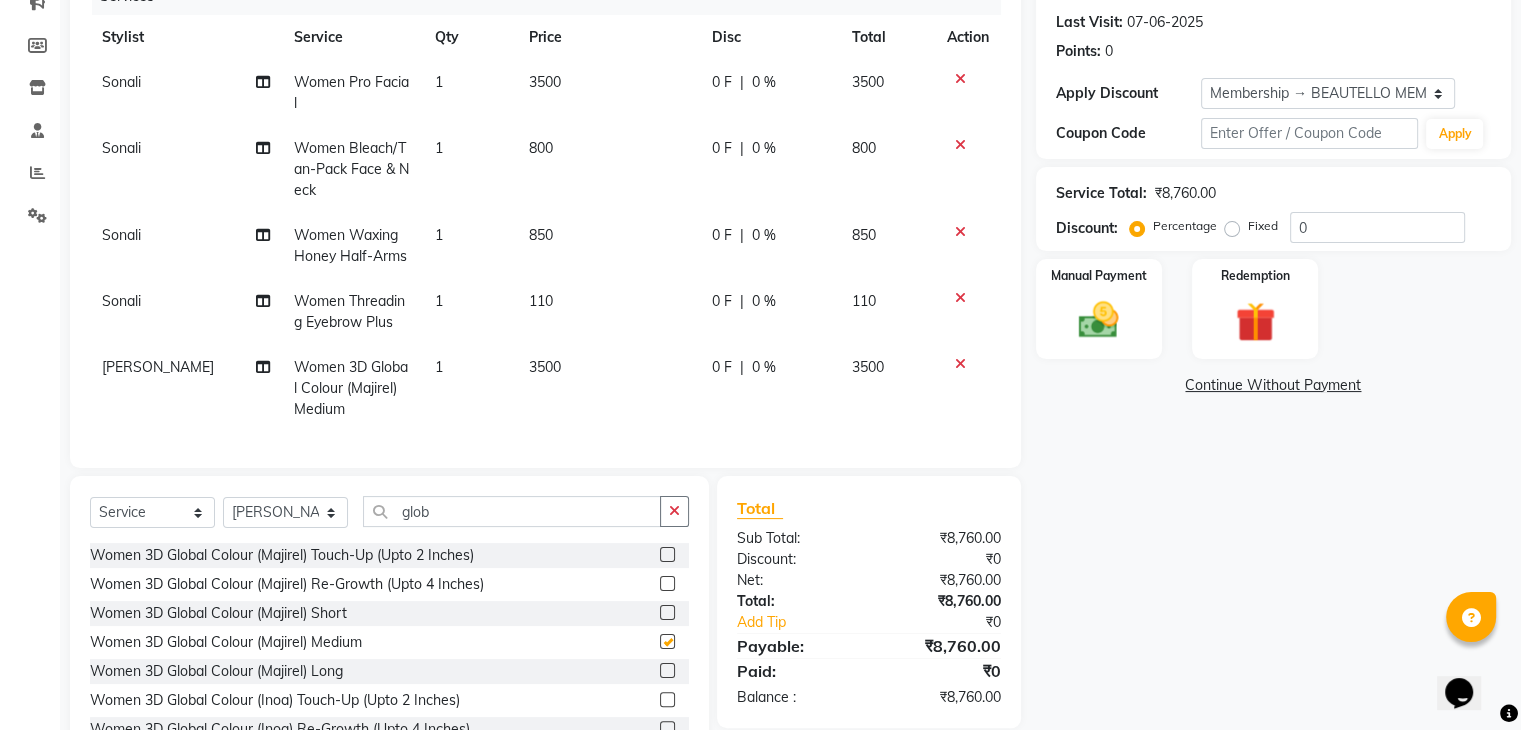 checkbox on "false" 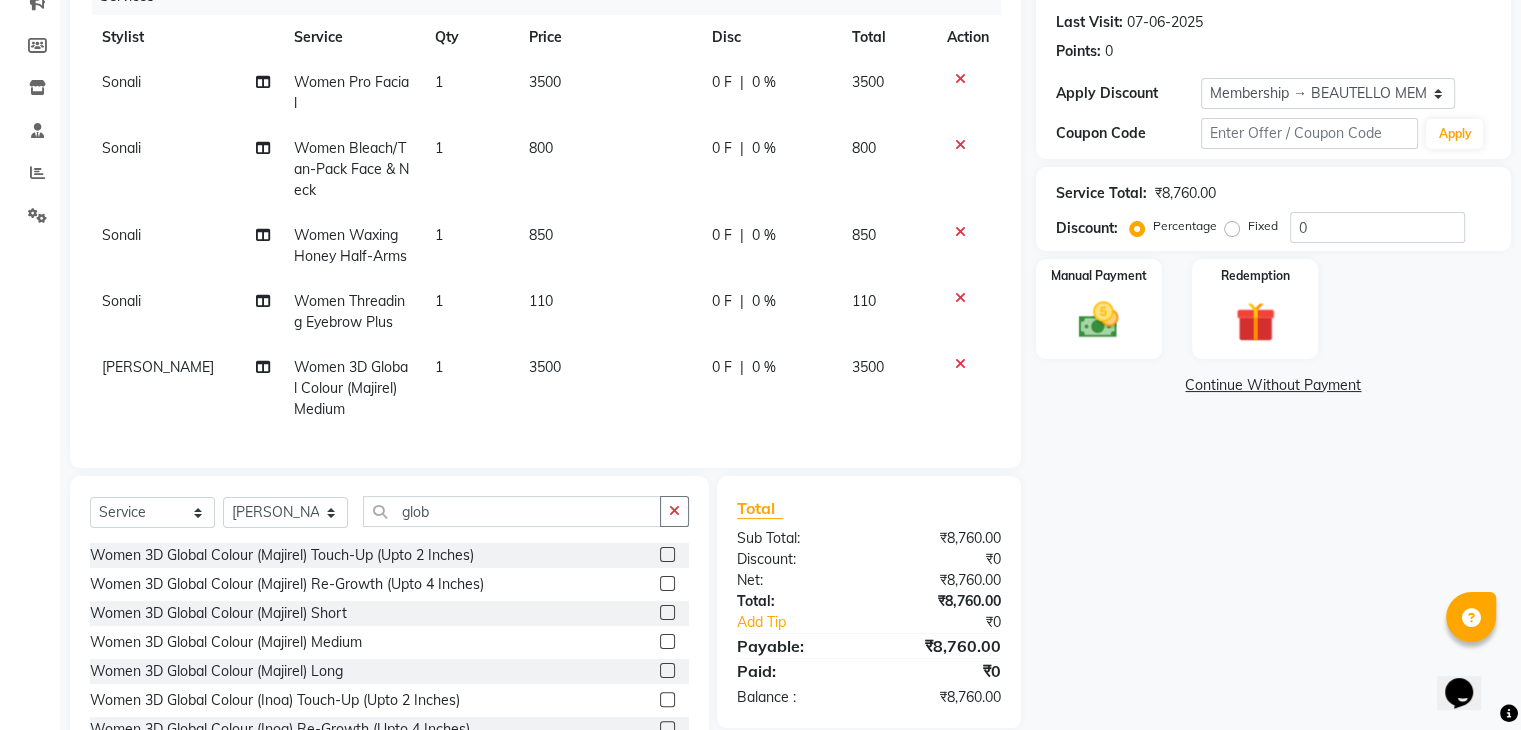 click on "3500" 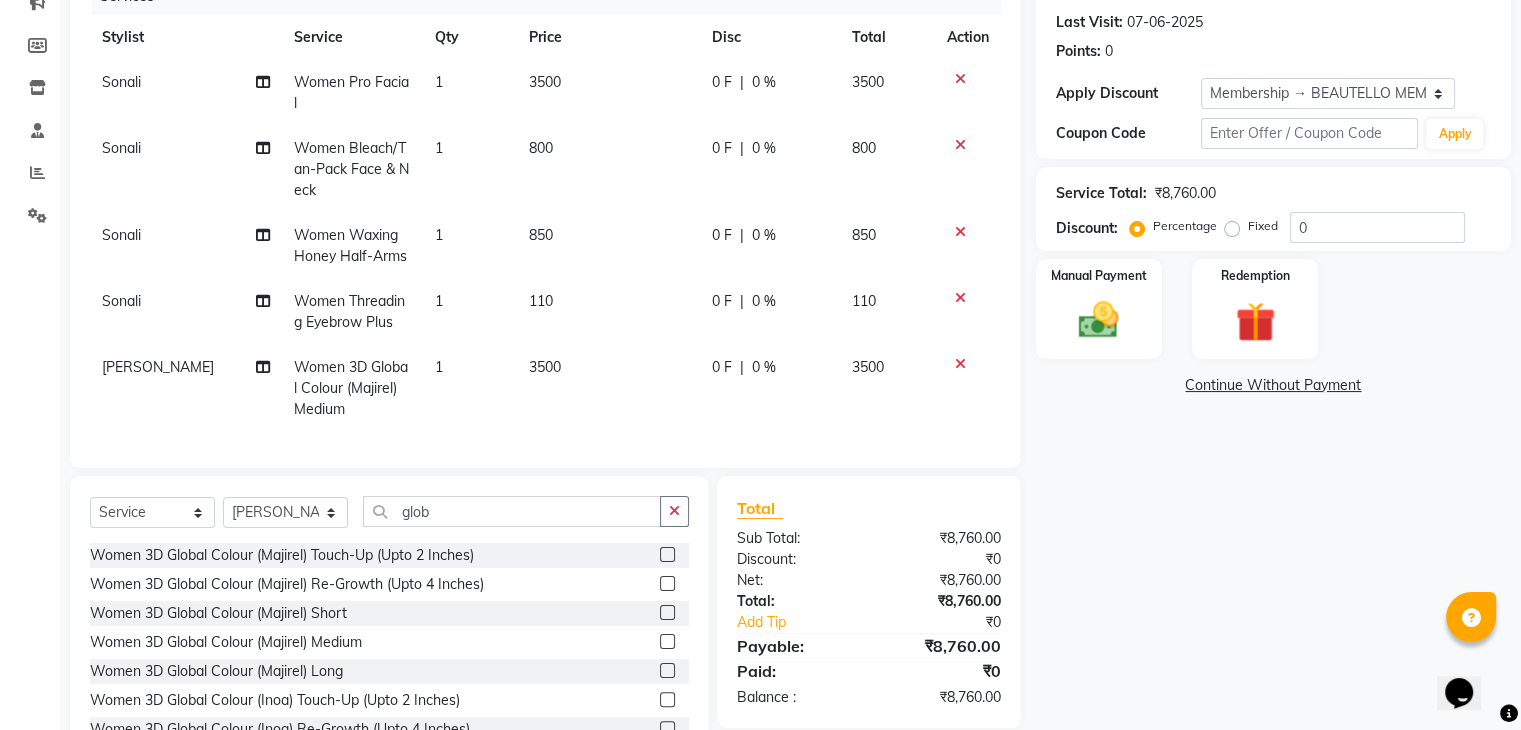 select on "78711" 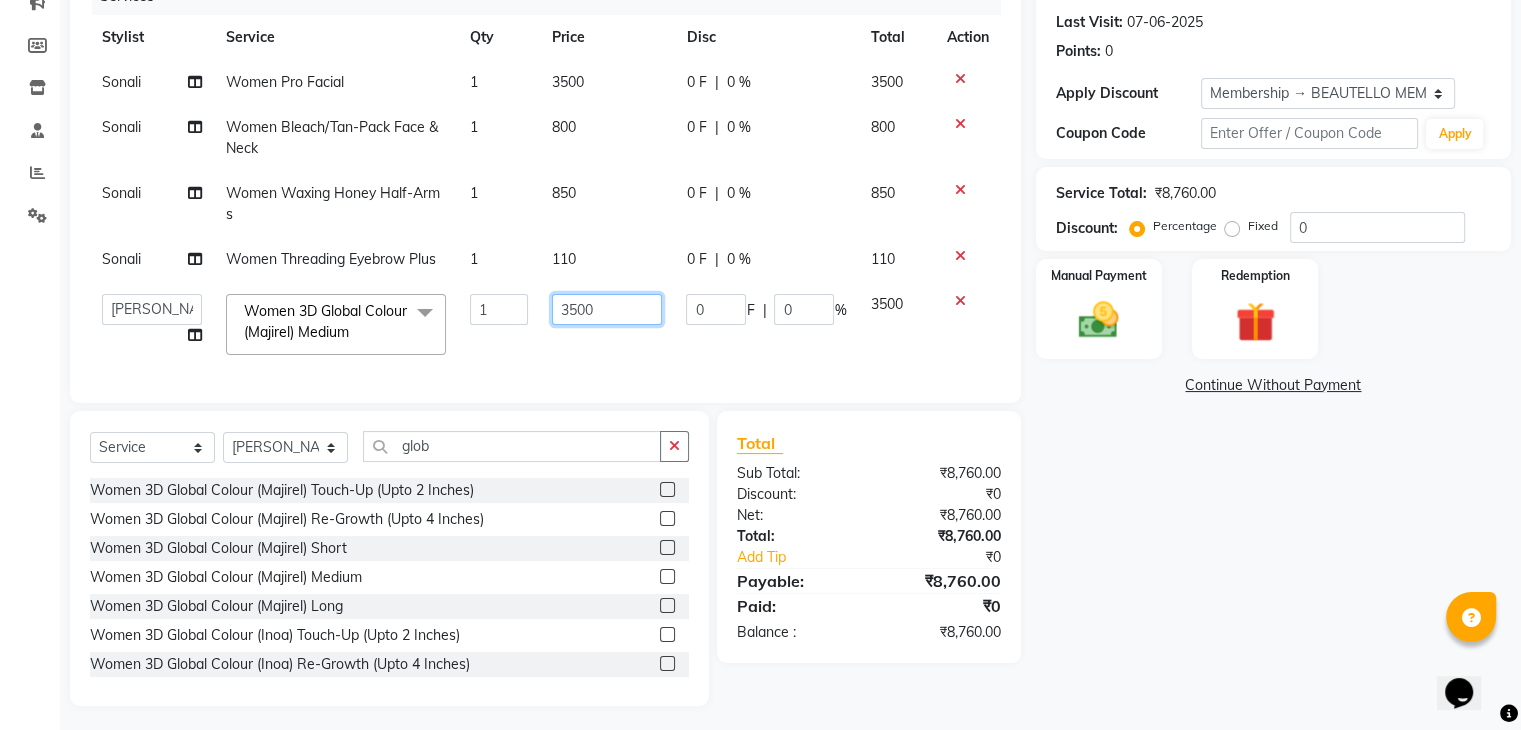 click on "3500" 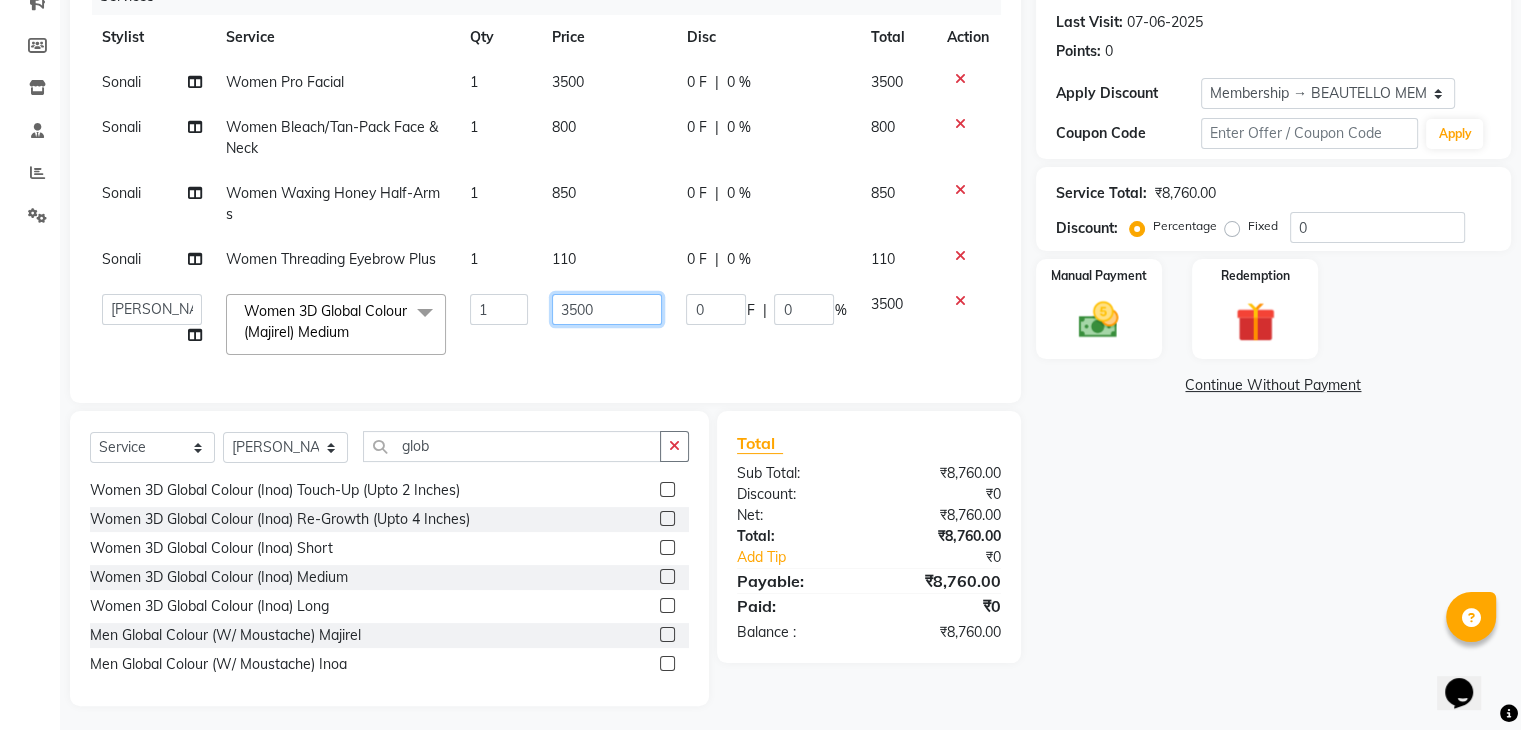 scroll, scrollTop: 155, scrollLeft: 0, axis: vertical 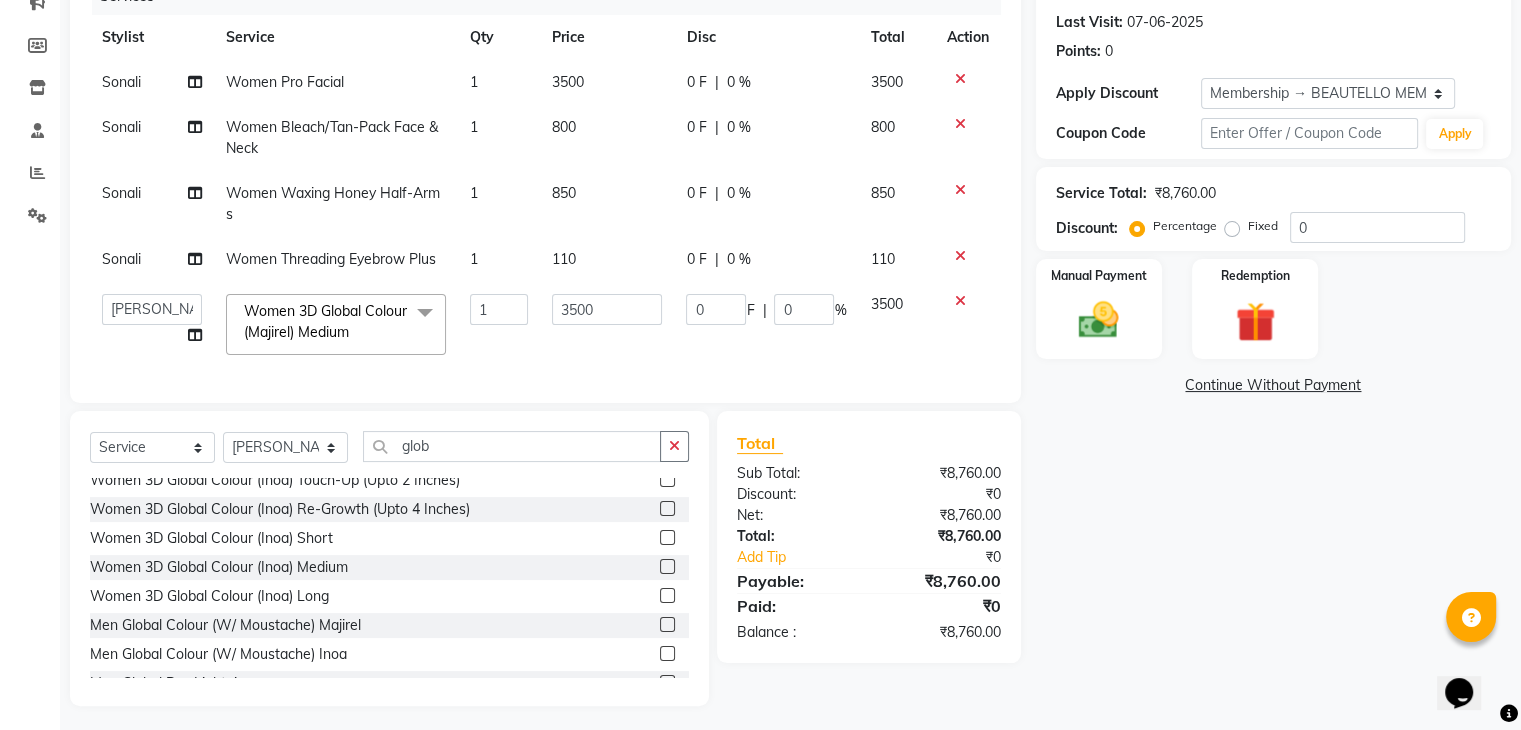 click on "Women 3D Global Colour (Majirel) Touch-Up (Upto 2 Inches)  Women 3D Global Colour (Majirel) Re-Growth (Upto 4 Inches)  Women 3D Global Colour (Majirel) Short  Women 3D Global Colour (Majirel) Medium  Women 3D Global Colour (Majirel) Long  Women 3D Global Colour (Inoa) Touch-Up (Upto 2 Inches)  Women 3D Global Colour (Inoa) Re-Growth (Upto 4 Inches)  Women 3D Global Colour (Inoa) Short  Women 3D Global Colour (Inoa) Medium  Women 3D Global Colour (Inoa) Long  Men Global Colour (W/ Moustache) Majirel  Men Global Colour (W/ Moustache) Inoa  Men Global Pre-Lightning" 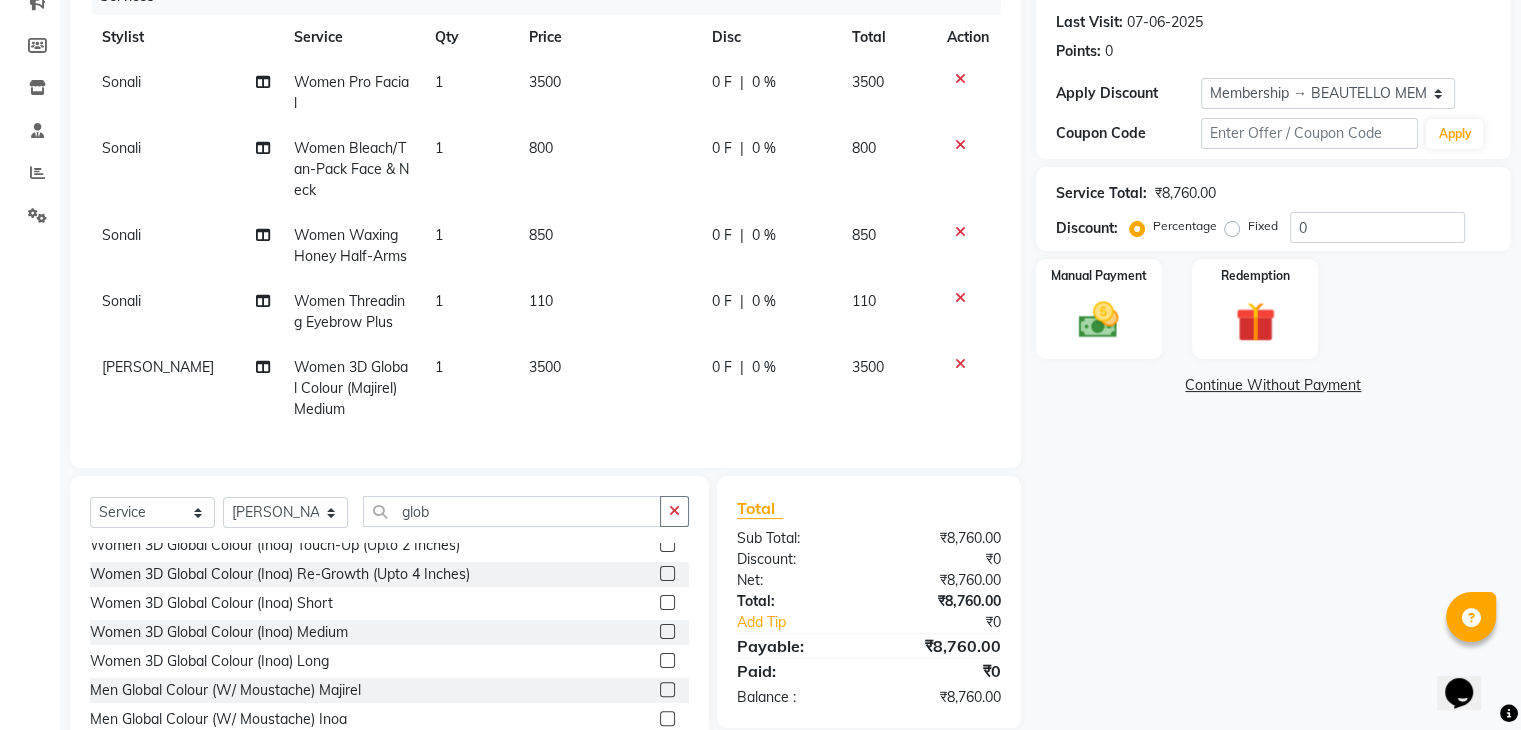 click 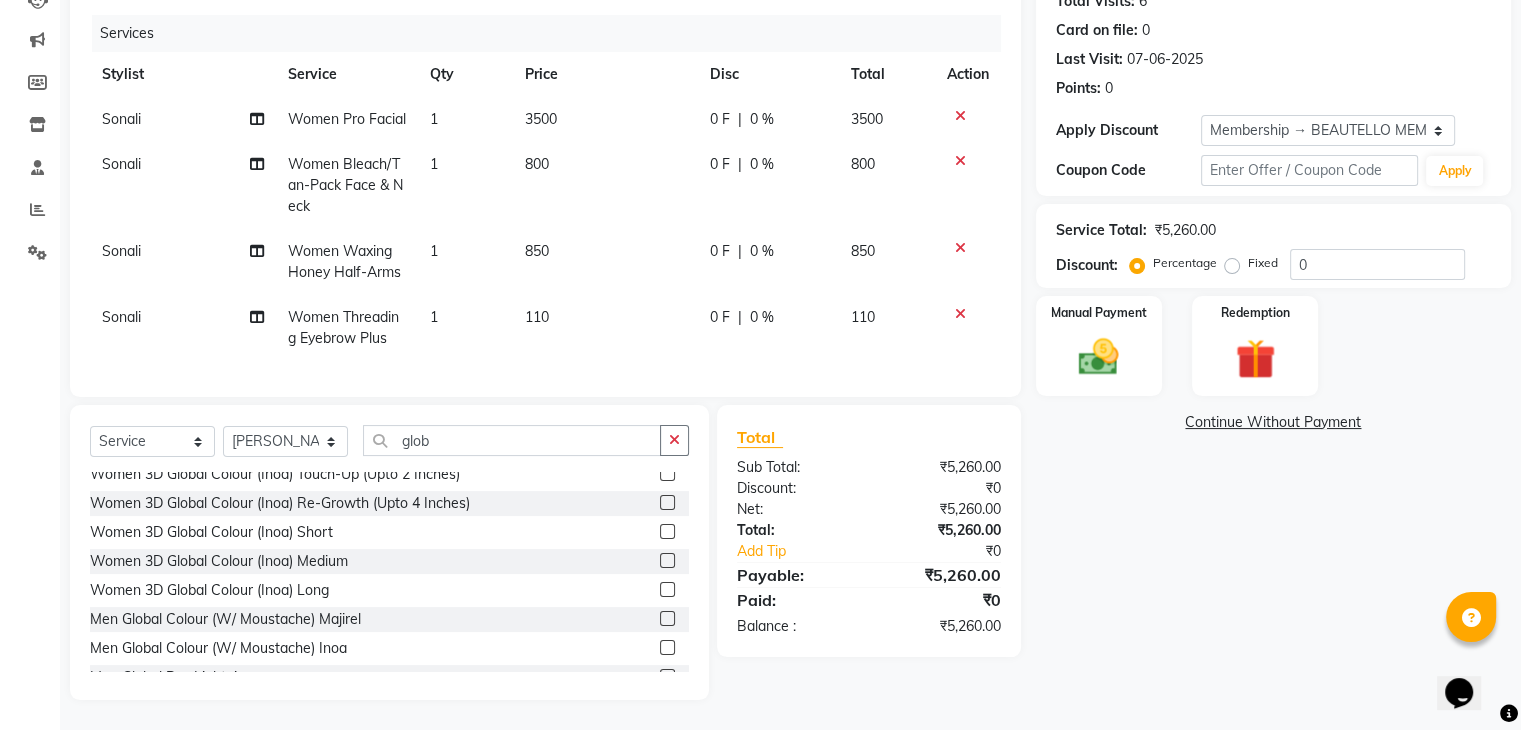 click 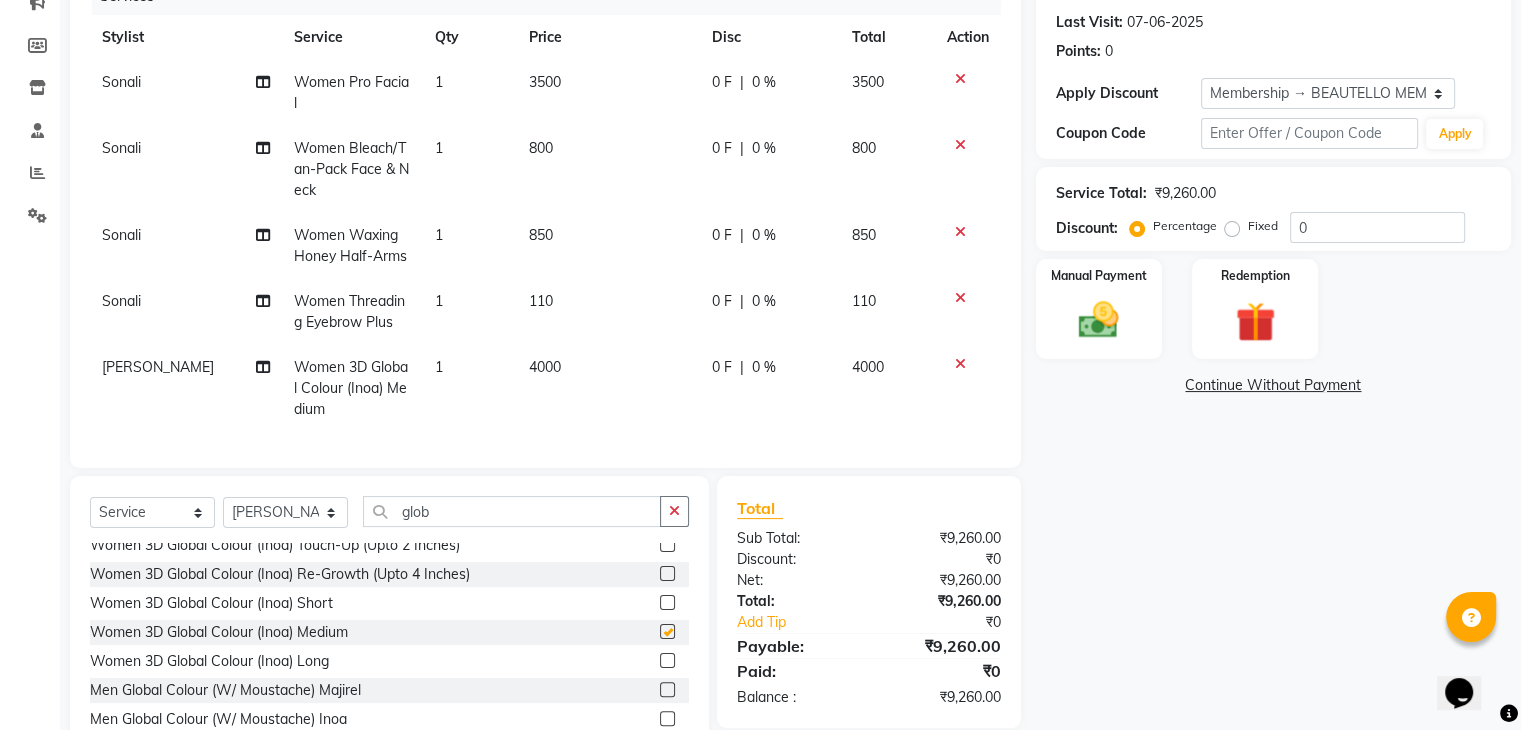 checkbox on "false" 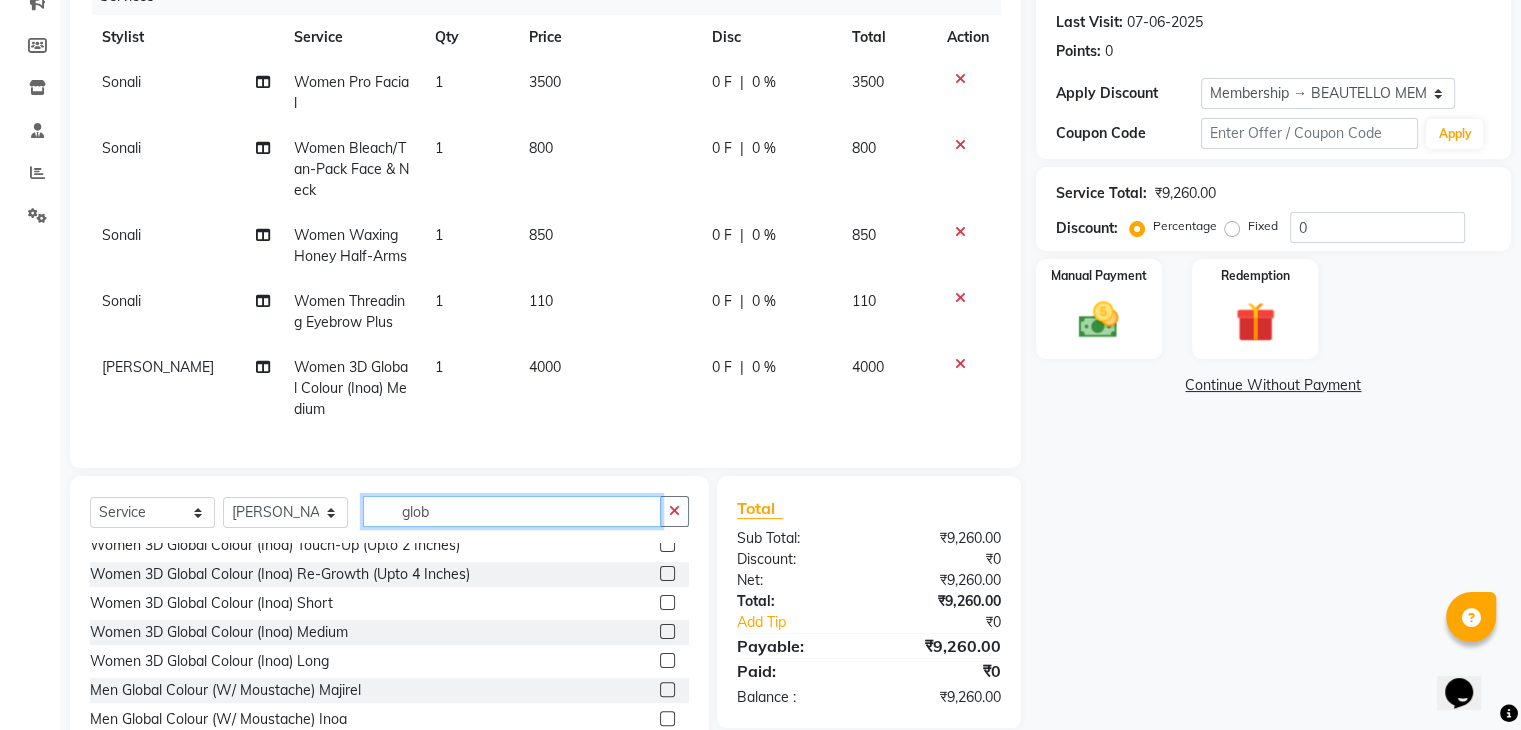 drag, startPoint x: 475, startPoint y: 522, endPoint x: 316, endPoint y: 516, distance: 159.11317 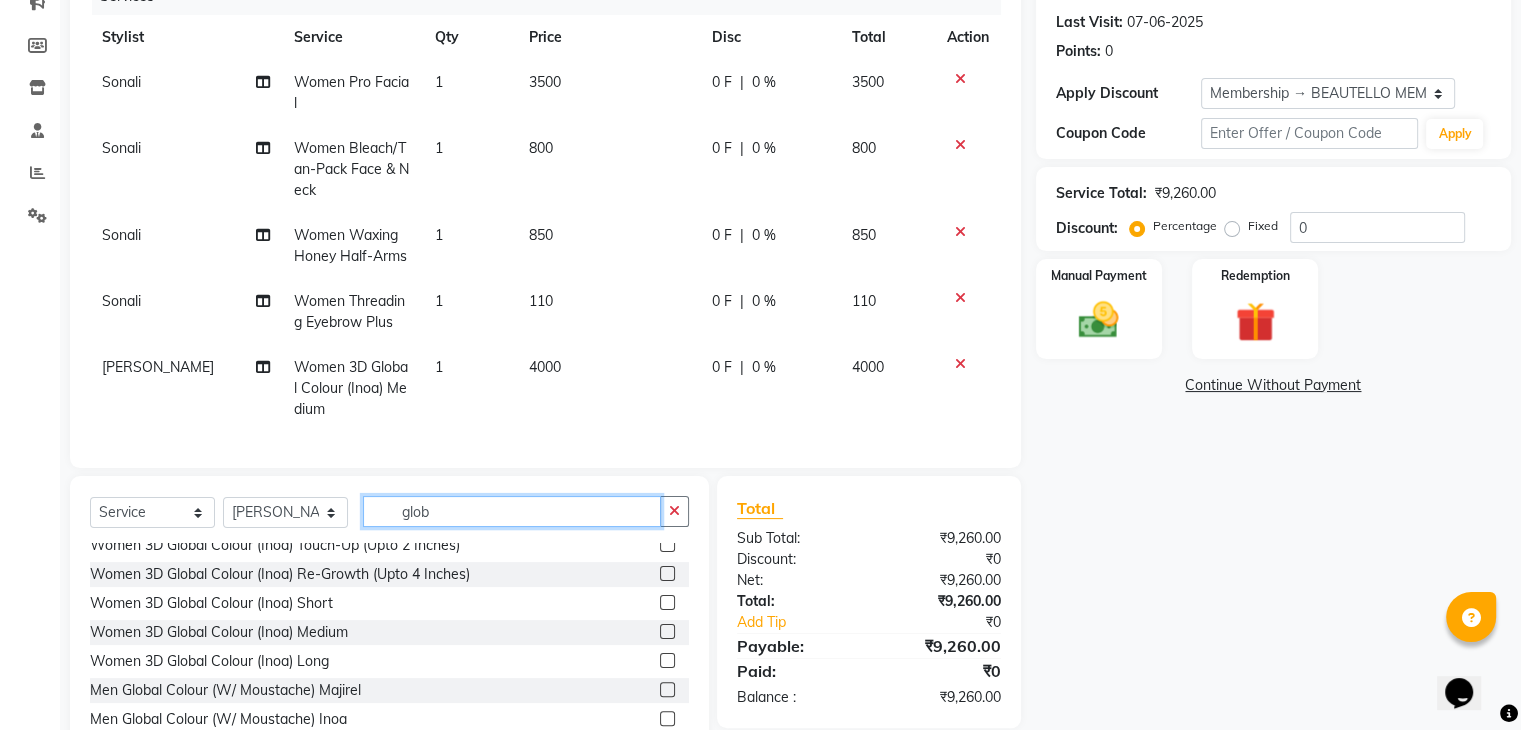 click on "Select  Service  Product  Membership  Package Voucher Prepaid Gift Card  Select Stylist Apoorve Jyoti Manager [PERSON_NAME] [PERSON_NAME] [PERSON_NAME] glob" 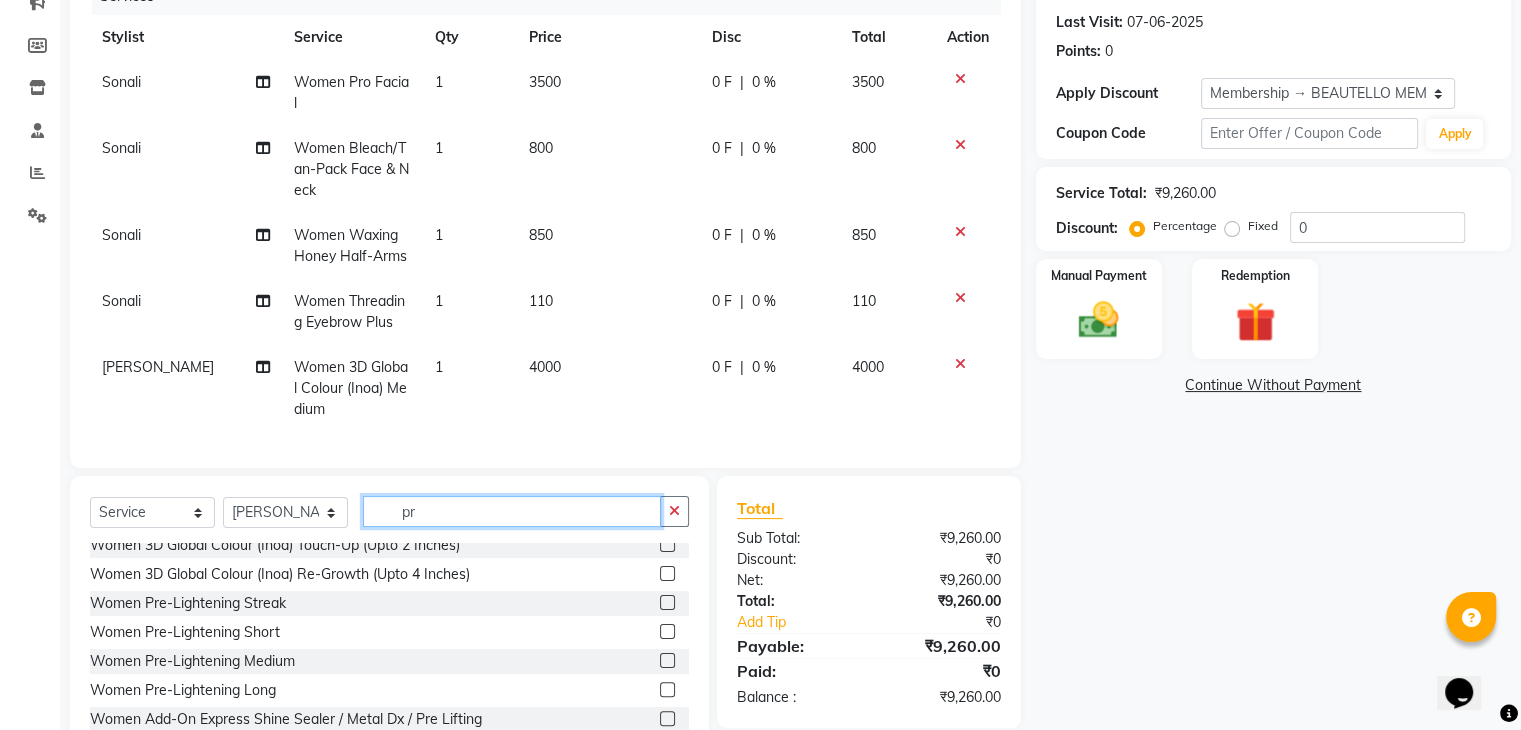 scroll, scrollTop: 0, scrollLeft: 0, axis: both 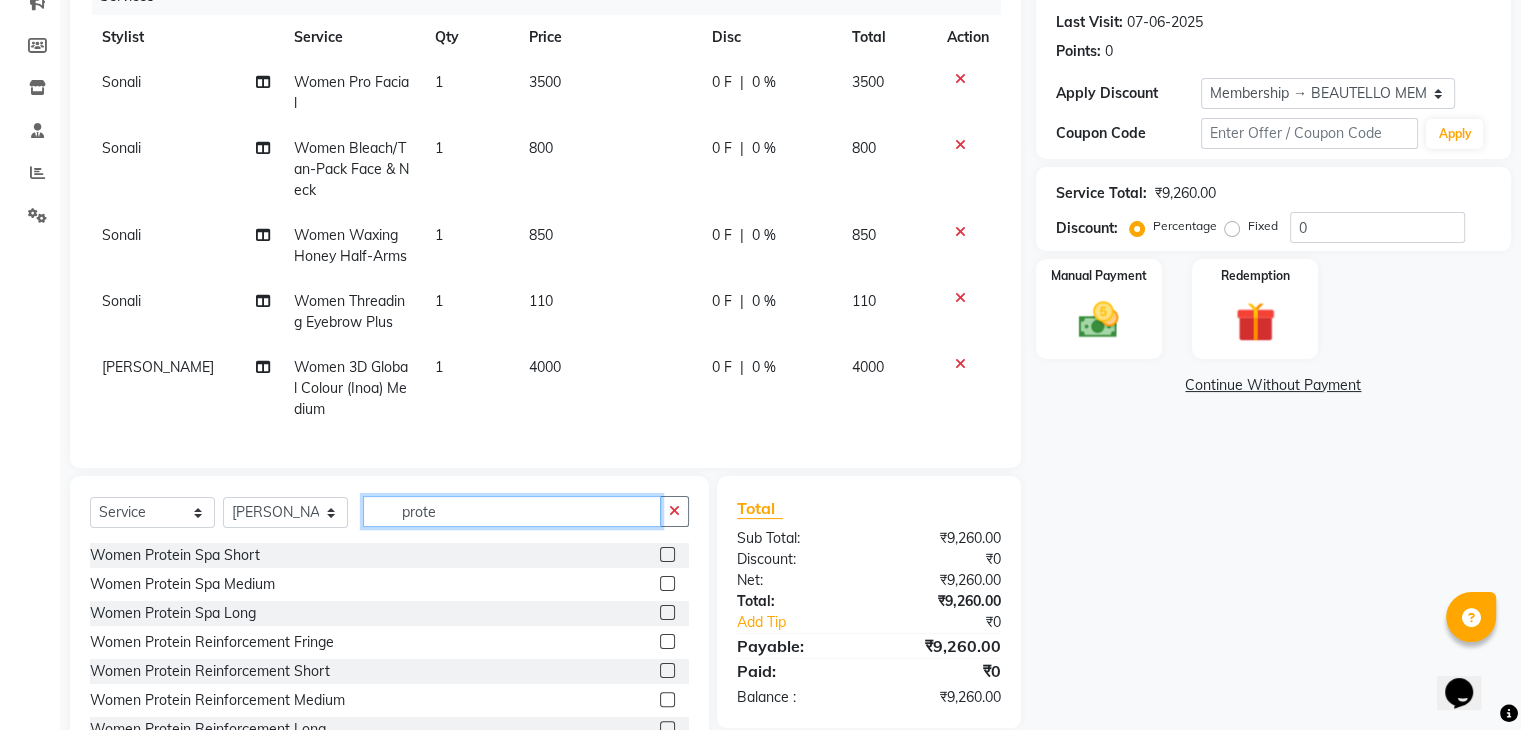 type on "prote" 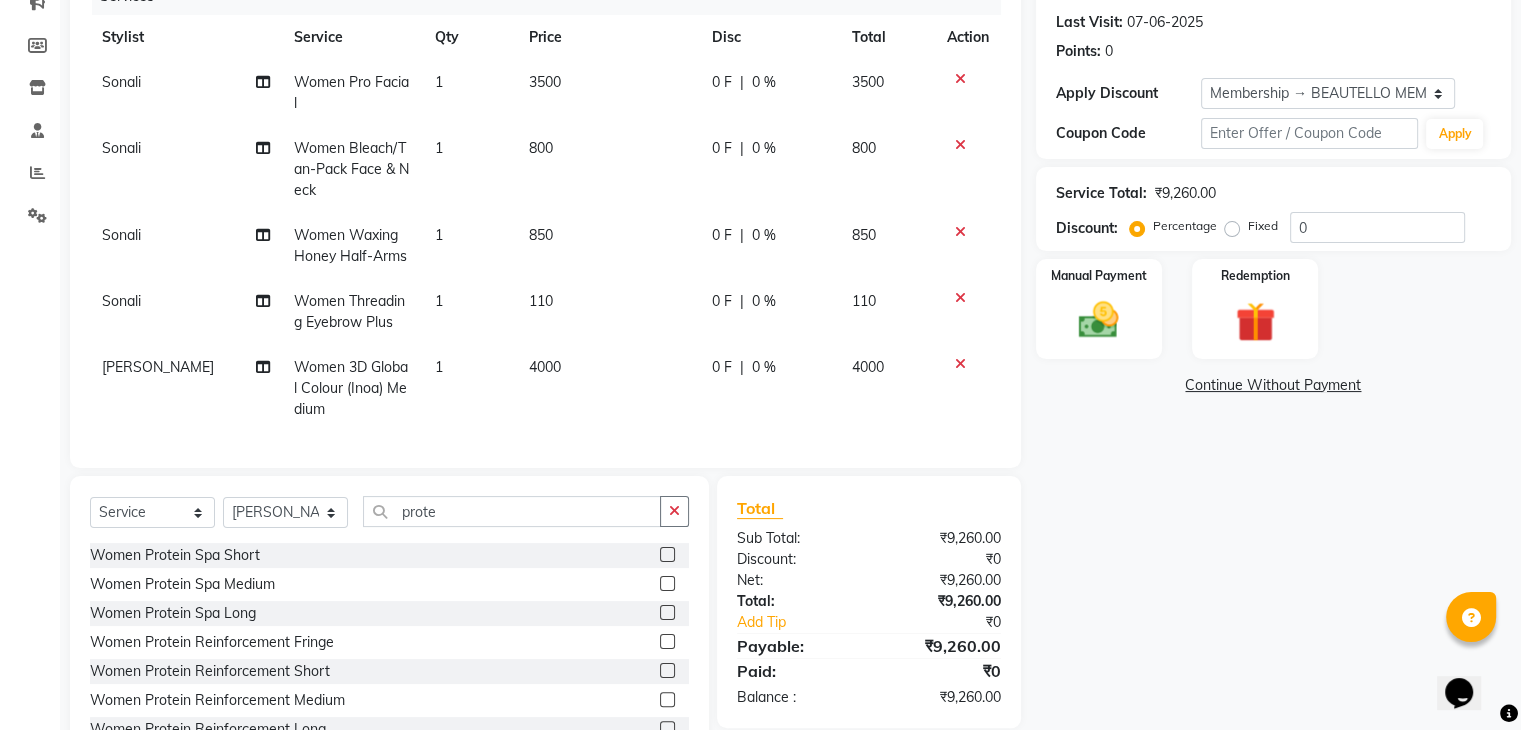 click 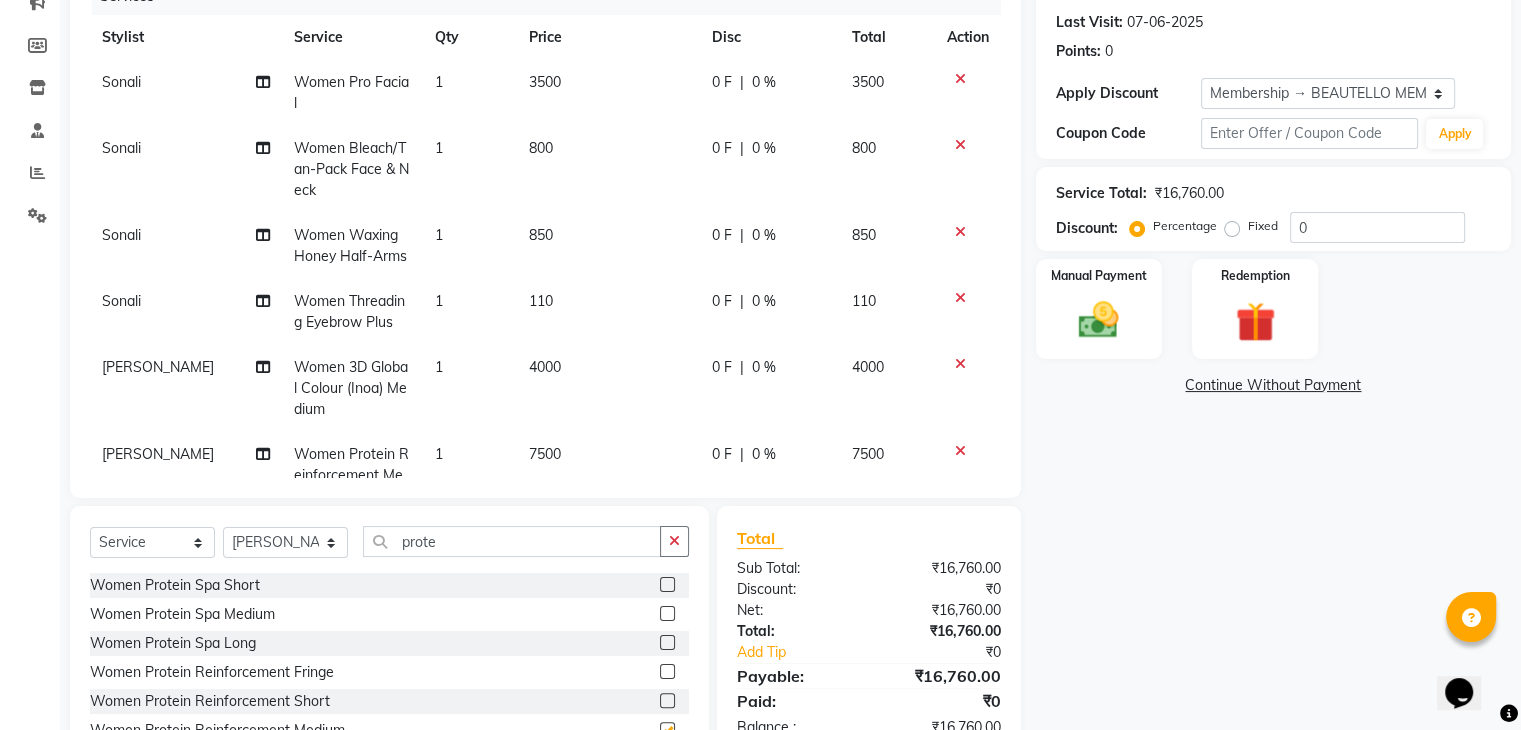 checkbox on "false" 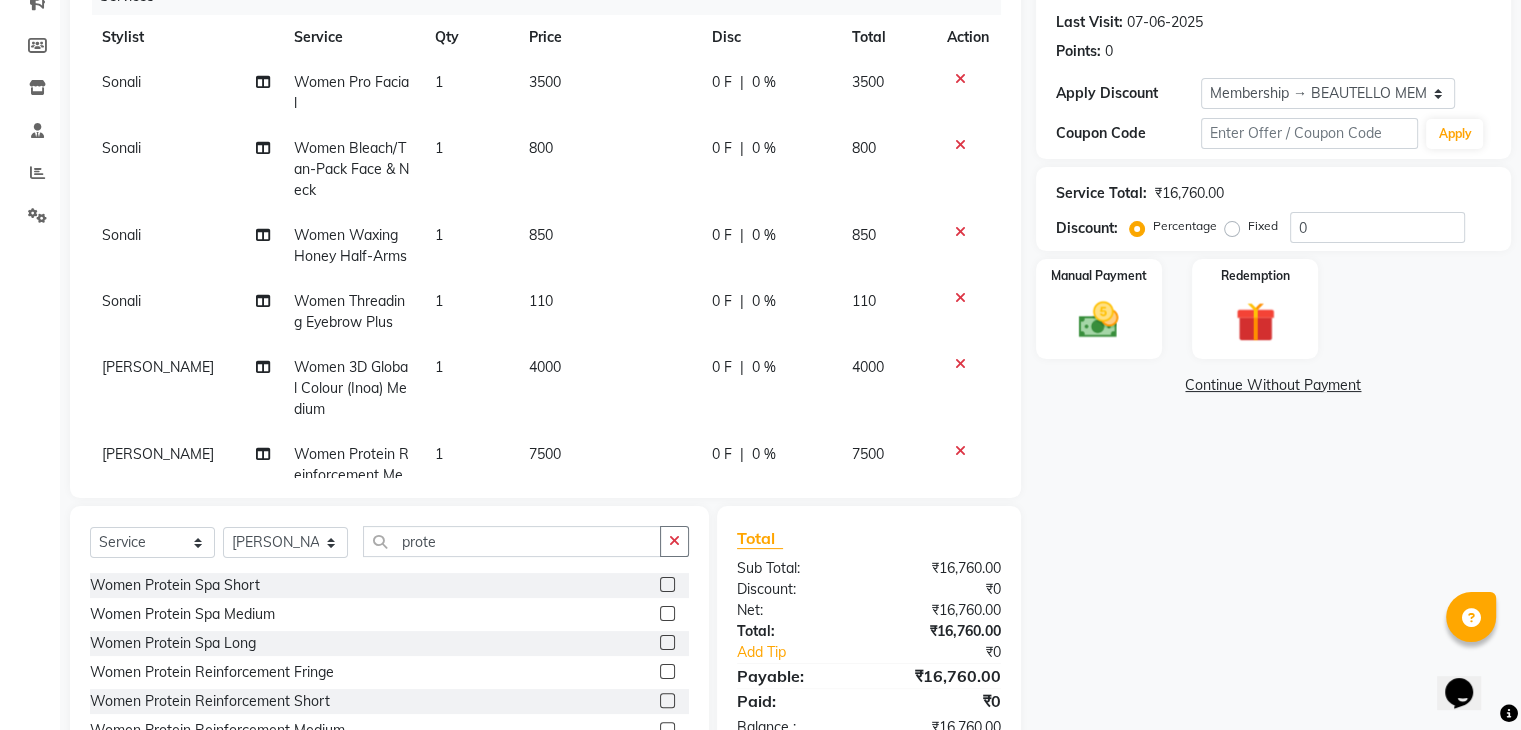 click on "7500" 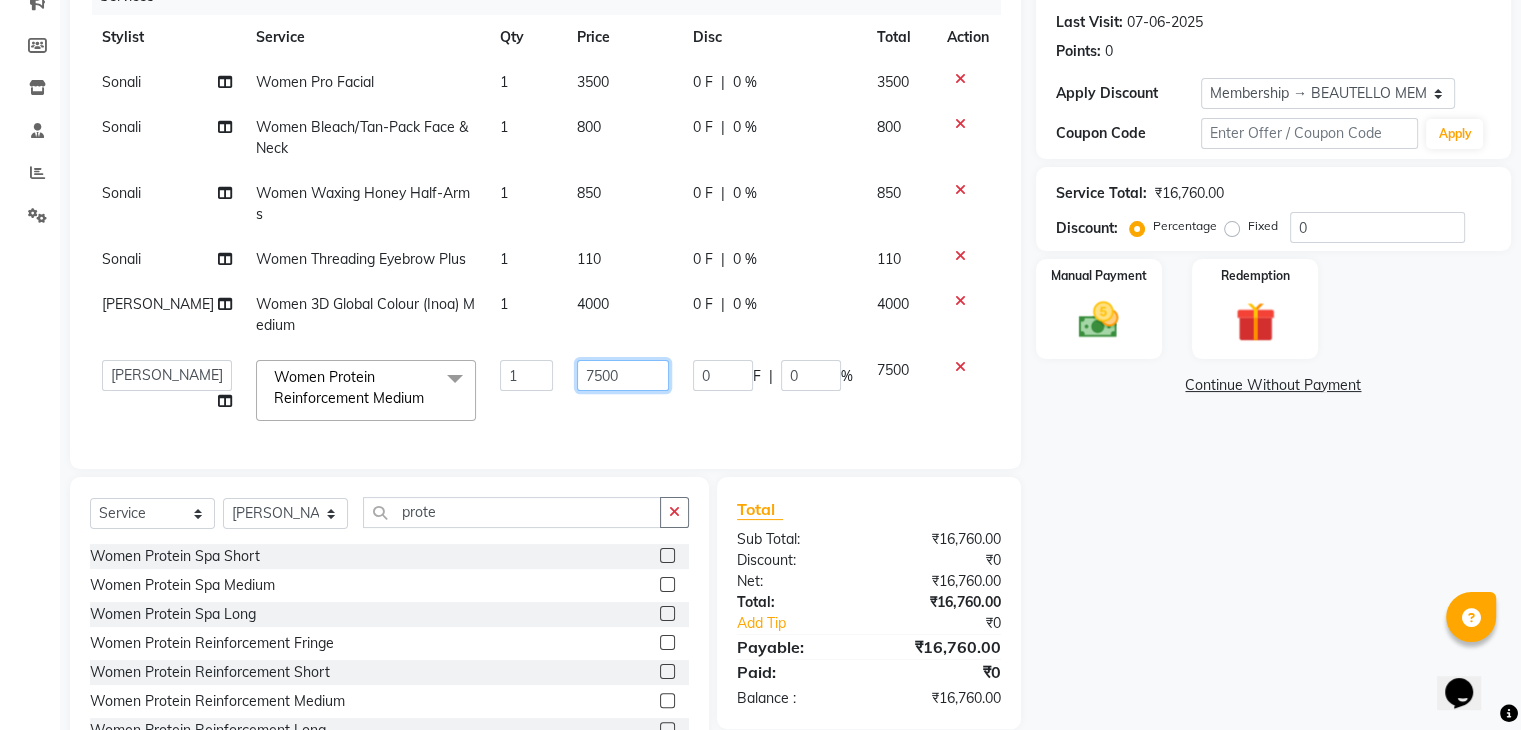 drag, startPoint x: 611, startPoint y: 371, endPoint x: 420, endPoint y: 385, distance: 191.5124 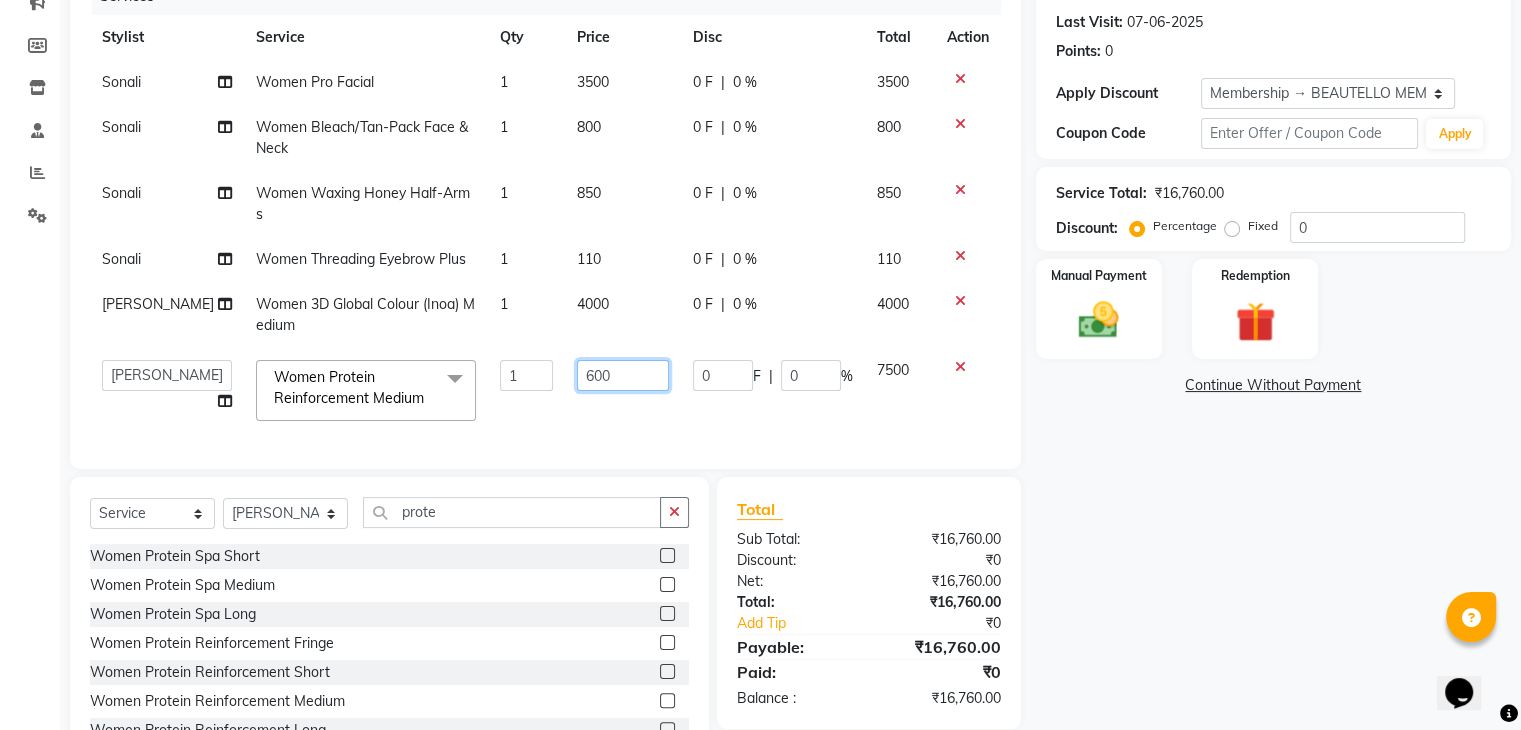 type on "6000" 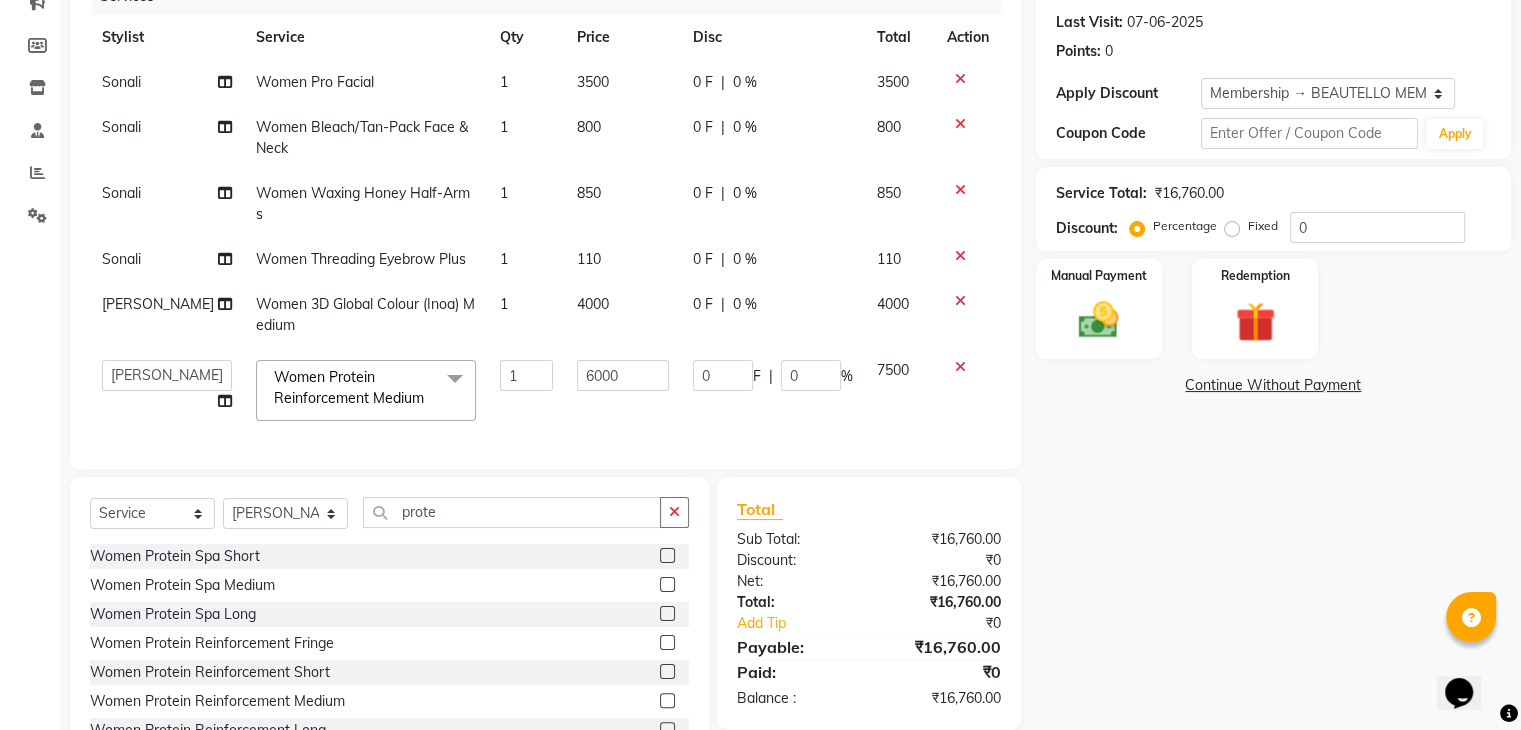 click on "Services Stylist Service Qty Price Disc Total Action [PERSON_NAME] Women Pro Facial 1 3500 0 F | 0 % 3500 [PERSON_NAME] Women Bleach/Tan-Pack Face & Neck 1 800 0 F | 0 % 800 [PERSON_NAME] Women Waxing Honey Half-Arms 1 850 0 F | 0 % 850 [PERSON_NAME] Women Threading Eyebrow Plus 1 110 0 F | 0 % 110 [PERSON_NAME] Women 3D Global Colour (Inoa) Medium 1 4000 0 F | 0 % 4000  Apoorve   Jyoti   Manager   [PERSON_NAME]   [PERSON_NAME]   [PERSON_NAME]  Women Protein Reinforcement Medium  x Women Haircut Fringe Women Haircut Girls (Below 12 Years/Undergraduates - Below 20 Years) Women Haircut Special (Defence Personnel/ Medical Staff/Senior Citizens) Women Haircut By Senior Stylist / Top Stylist Women Haircut By Expert Women Hairwash Classic Women Hairwash Short Women Hairwash Medium Women Hairwash Long Women Hairwash Luxury Short Women Hairwash Luxury Medium Women Hairwash Luxury Long Women Hairwash Pre-Wash Before Colour Services Women Pin Up(Open Styles) Women Hair Up (Bun/ Chignon/ Pony/ French Roll/ Modulated Styles) Women Blow Dry Short Haircut 1" 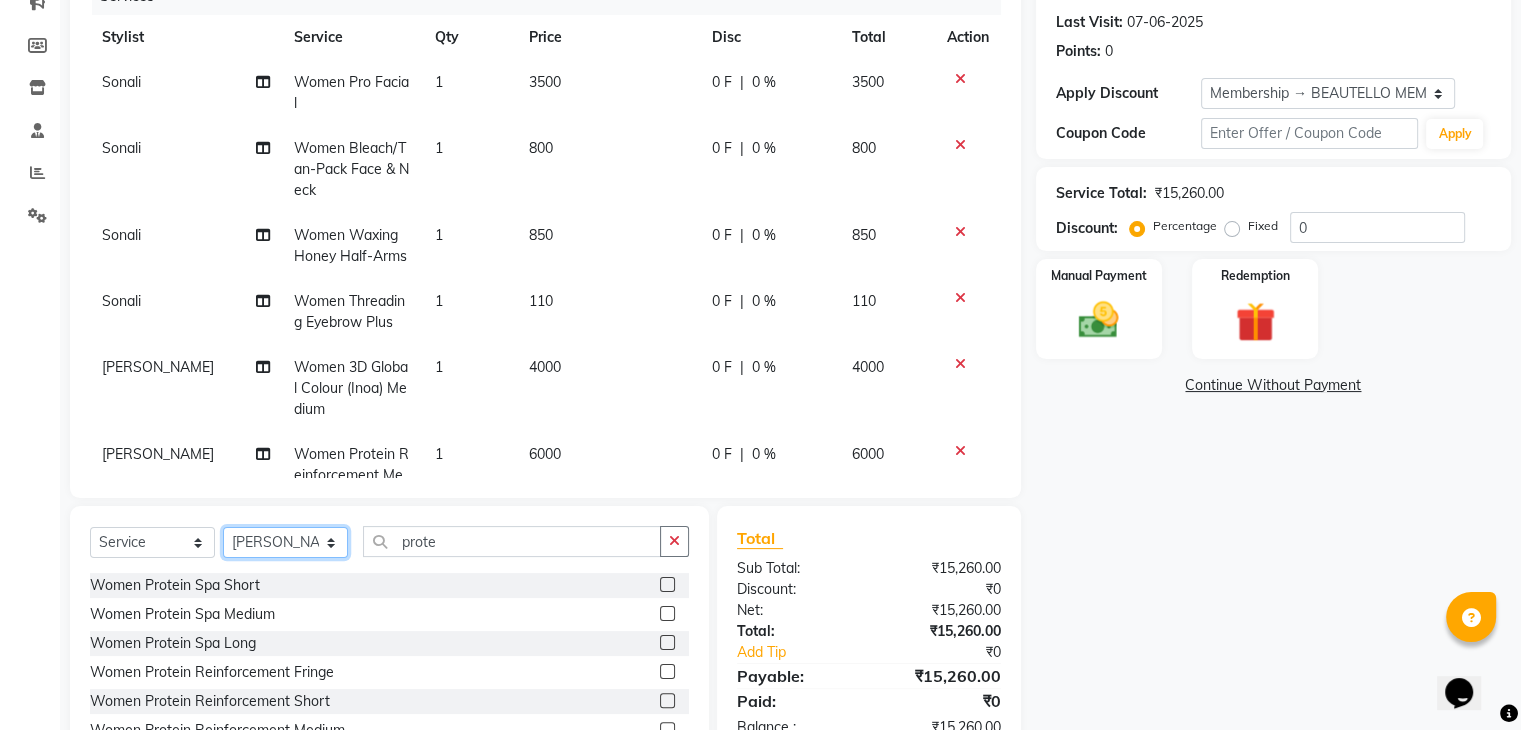 click on "Select Stylist [PERSON_NAME] Manager [PERSON_NAME] [PERSON_NAME] [PERSON_NAME]" 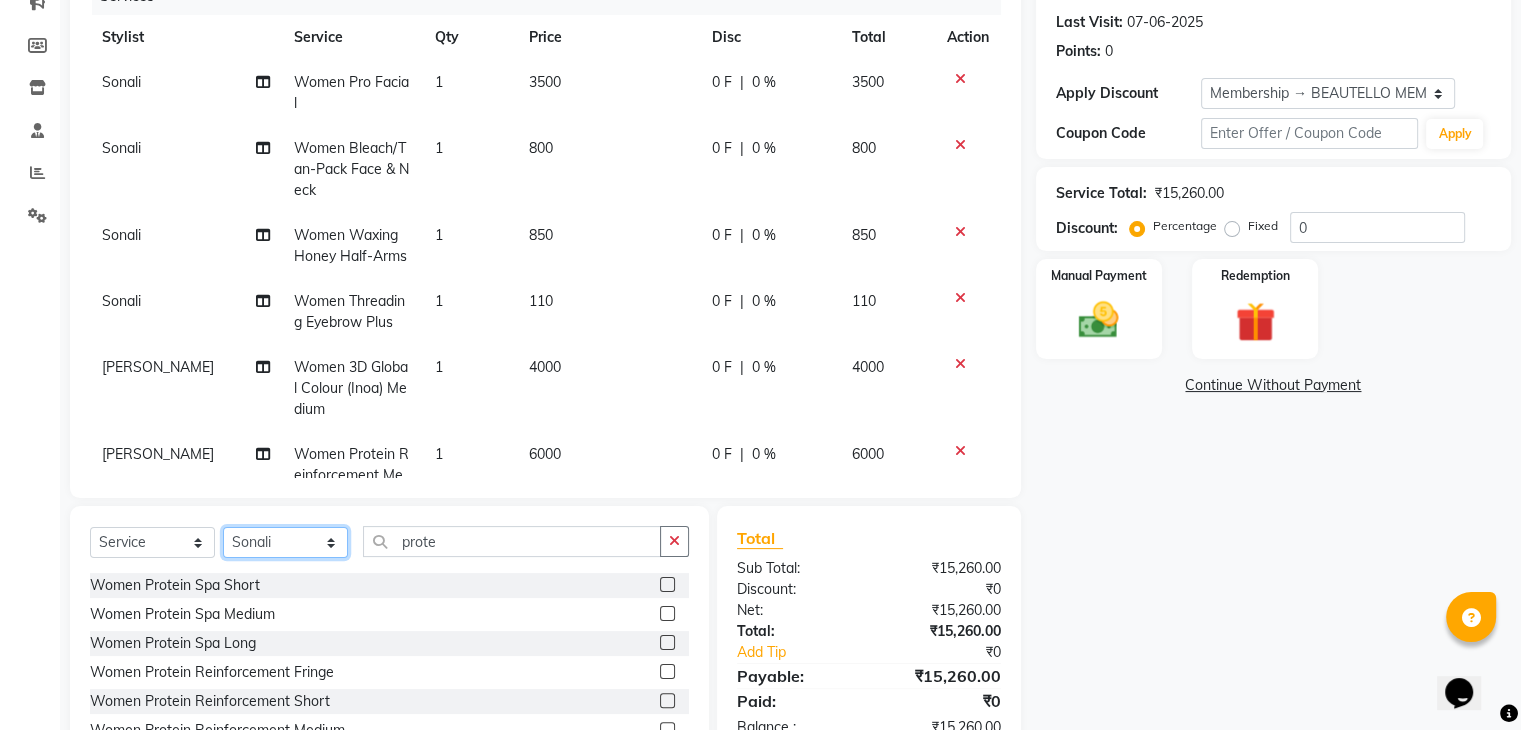 click on "Select Stylist [PERSON_NAME] Manager [PERSON_NAME] [PERSON_NAME] [PERSON_NAME]" 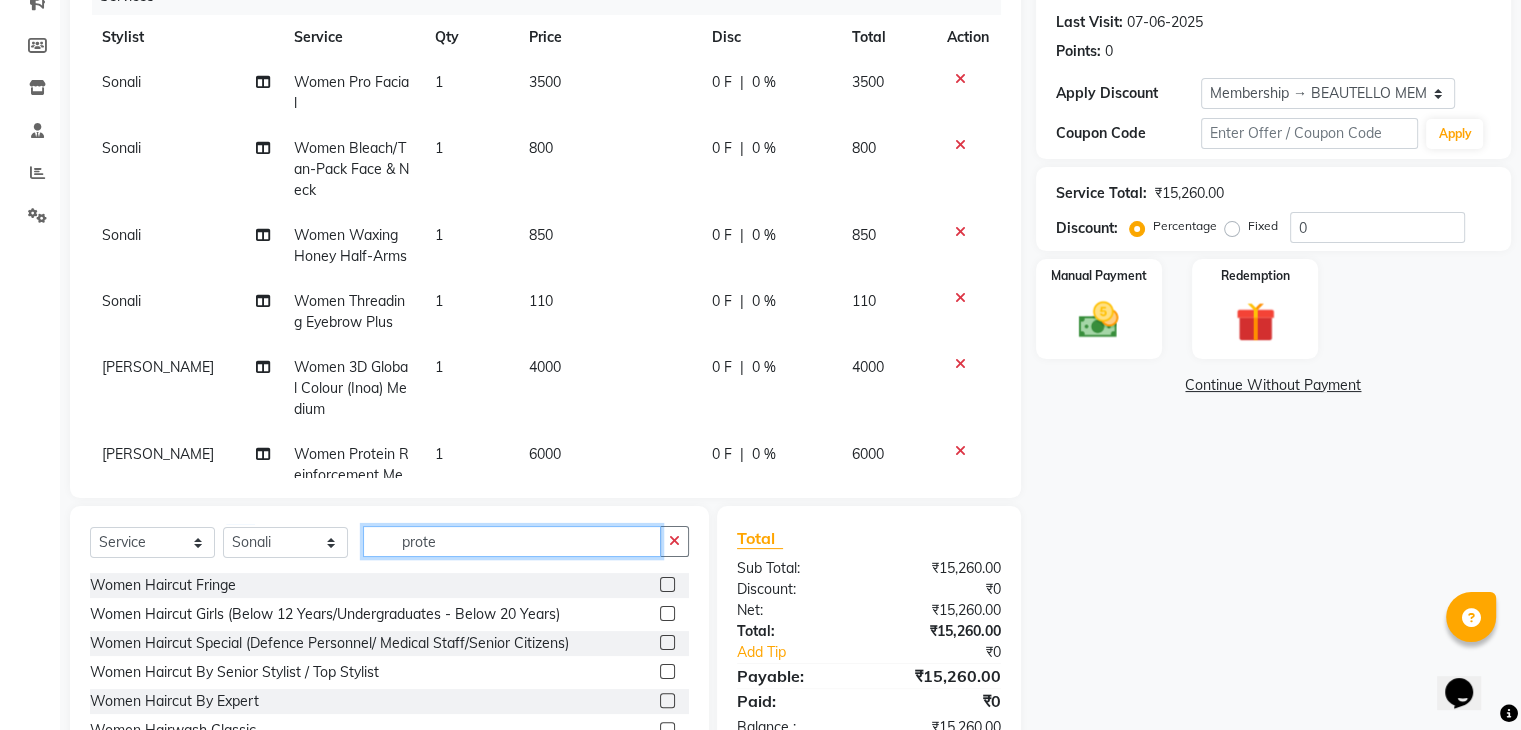 drag, startPoint x: 486, startPoint y: 543, endPoint x: 172, endPoint y: 503, distance: 316.5375 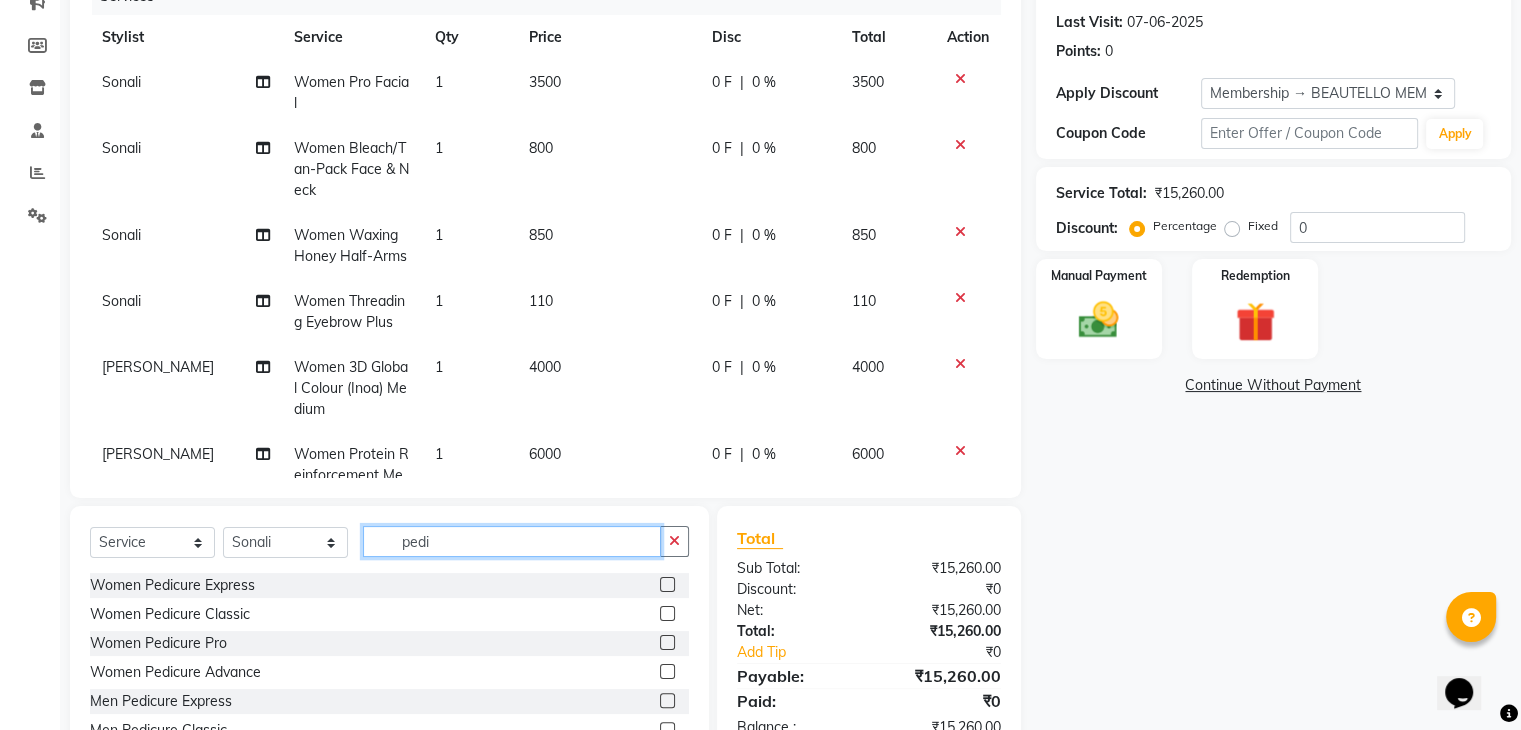 type on "pedi" 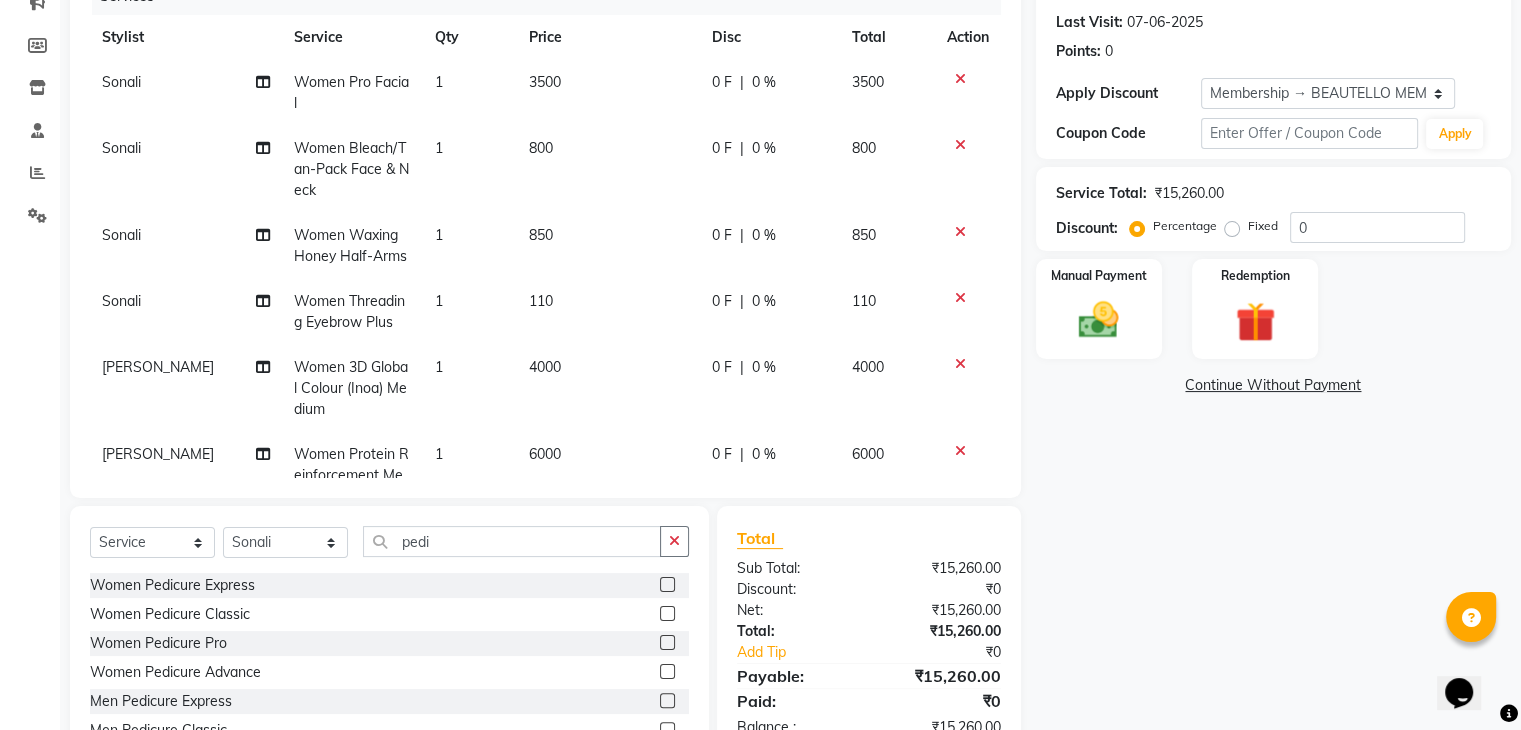 click 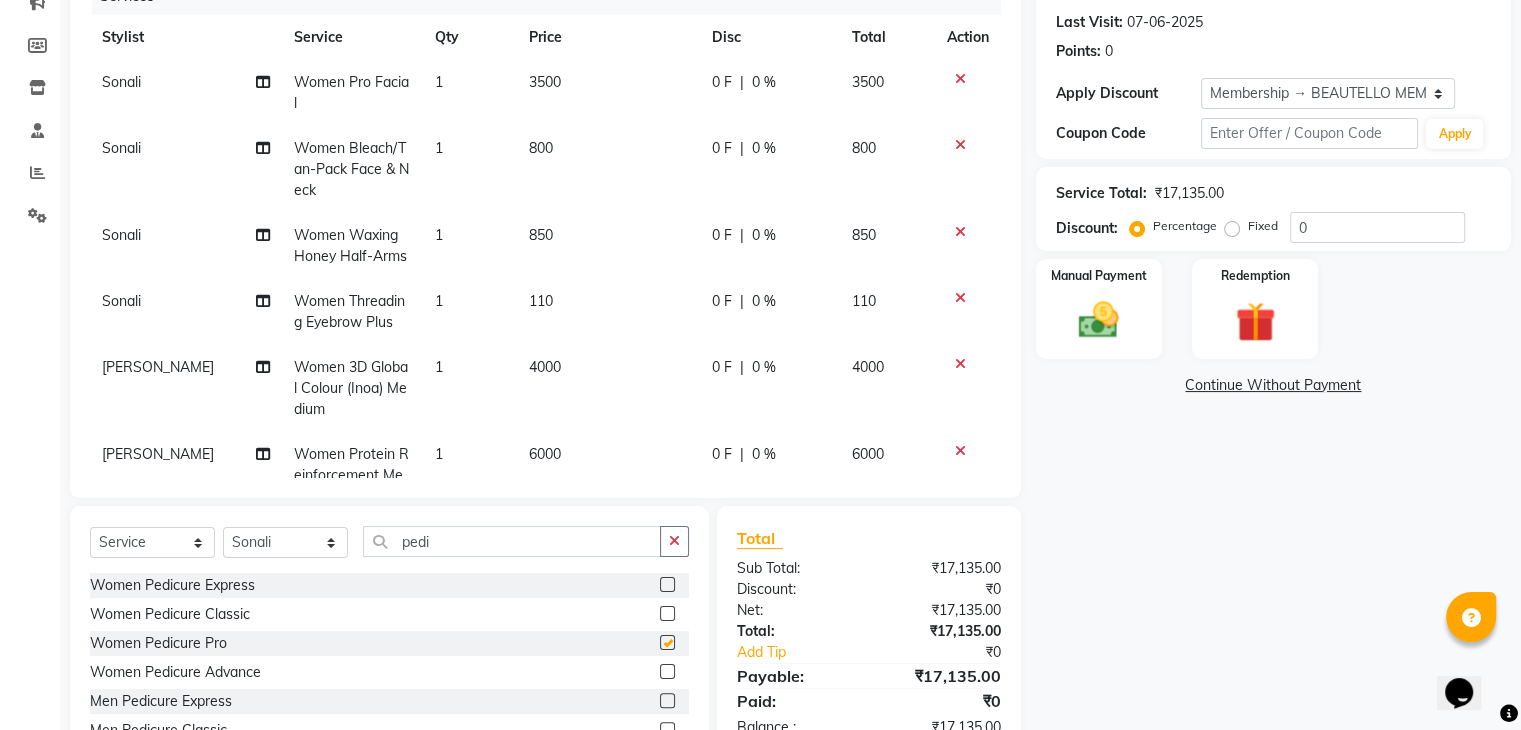 checkbox on "false" 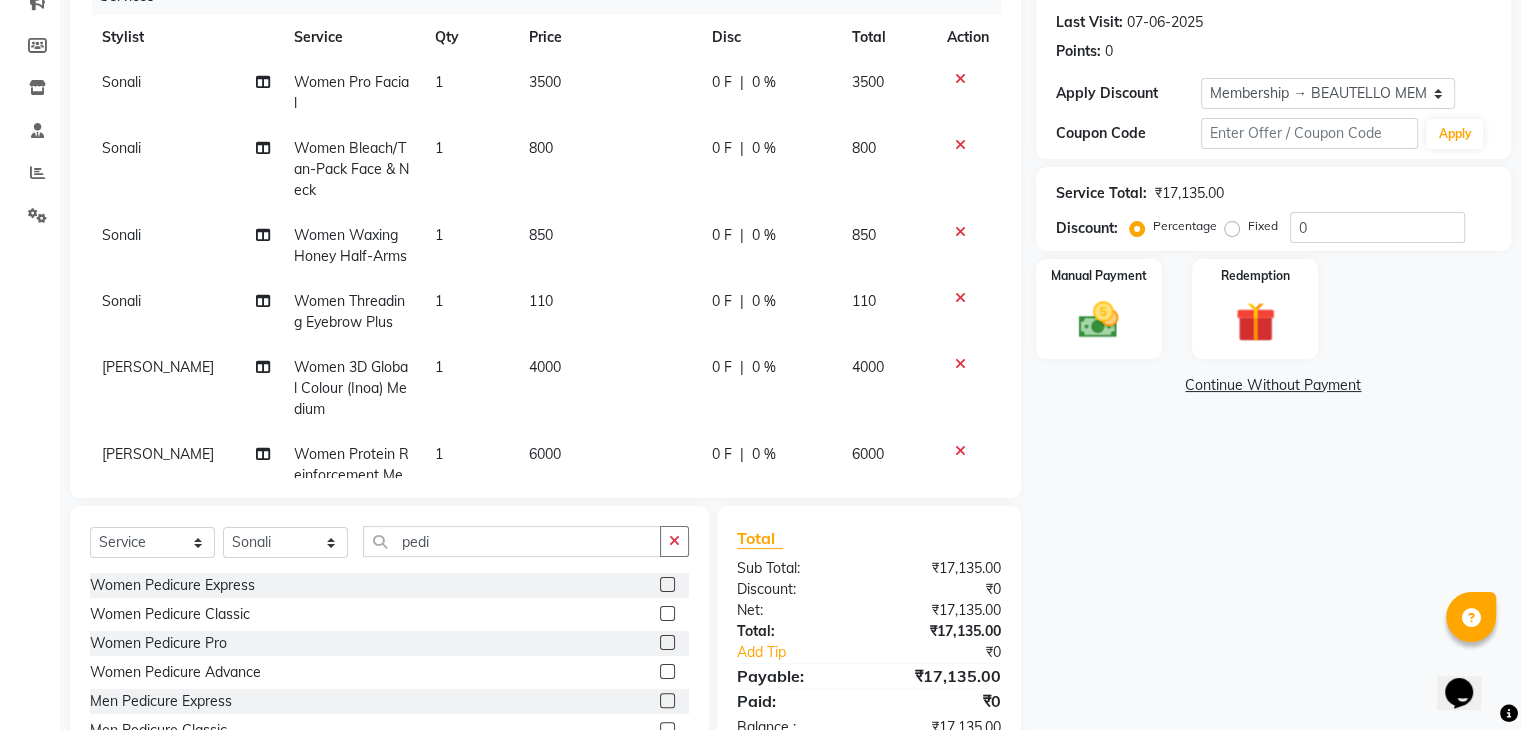 scroll, scrollTop: 138, scrollLeft: 0, axis: vertical 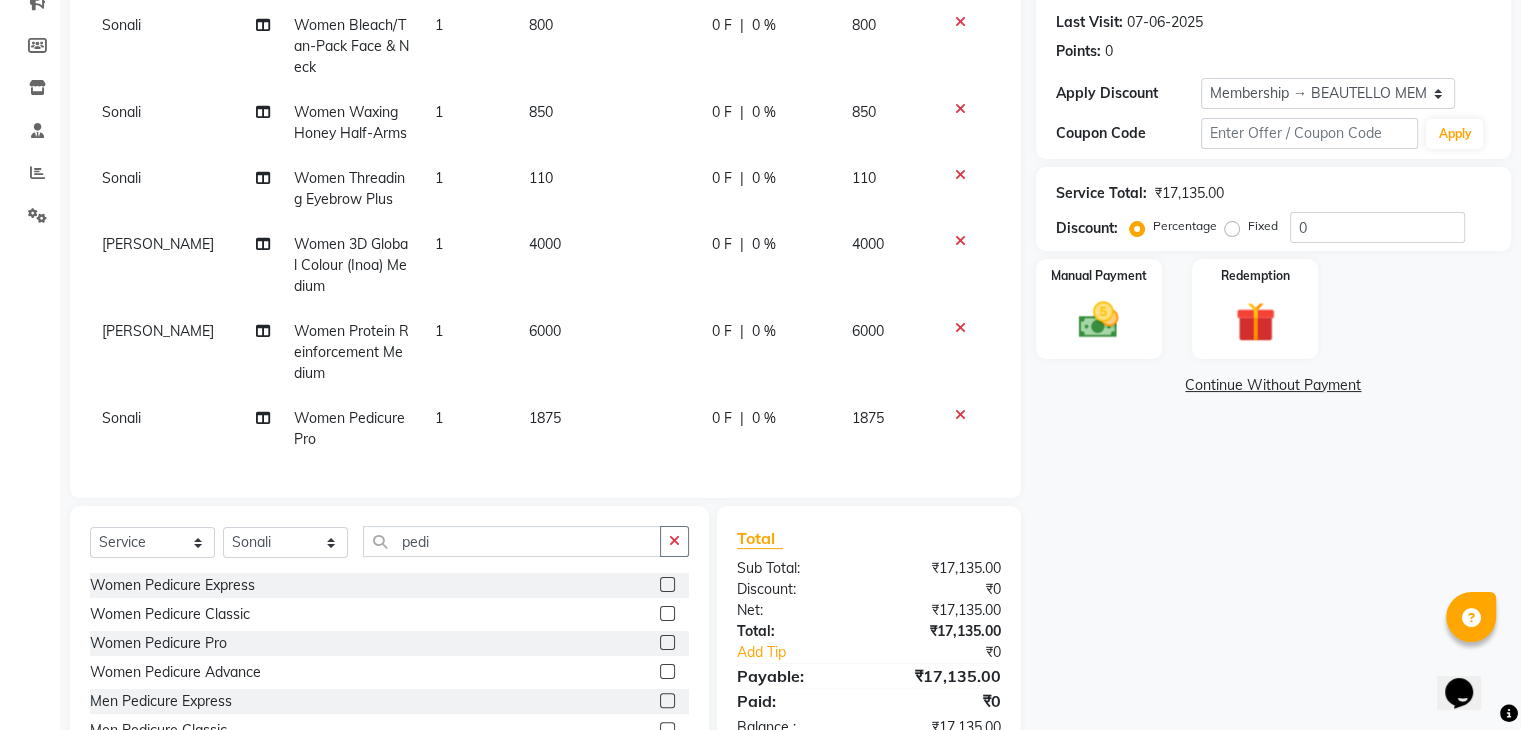 click on "1875" 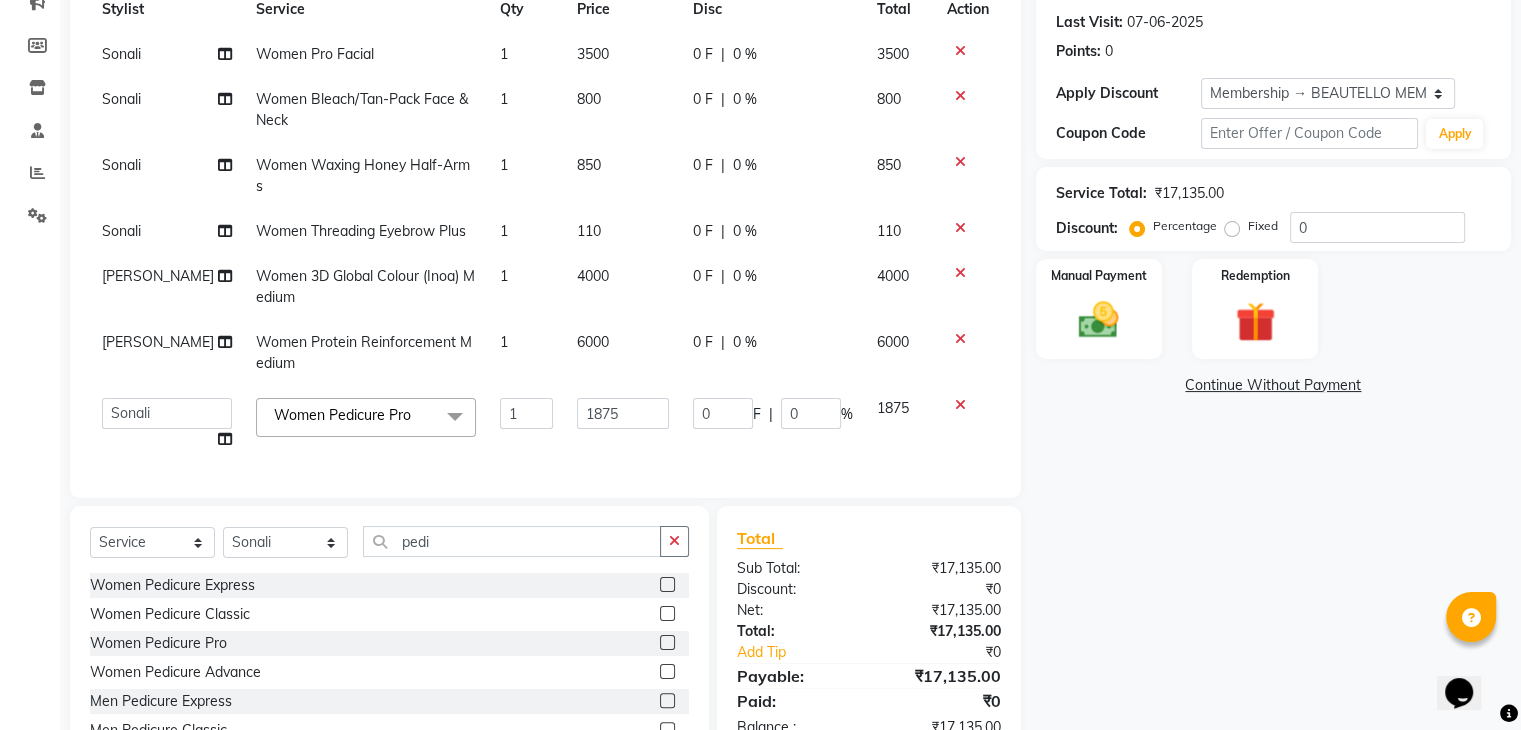 scroll, scrollTop: 43, scrollLeft: 0, axis: vertical 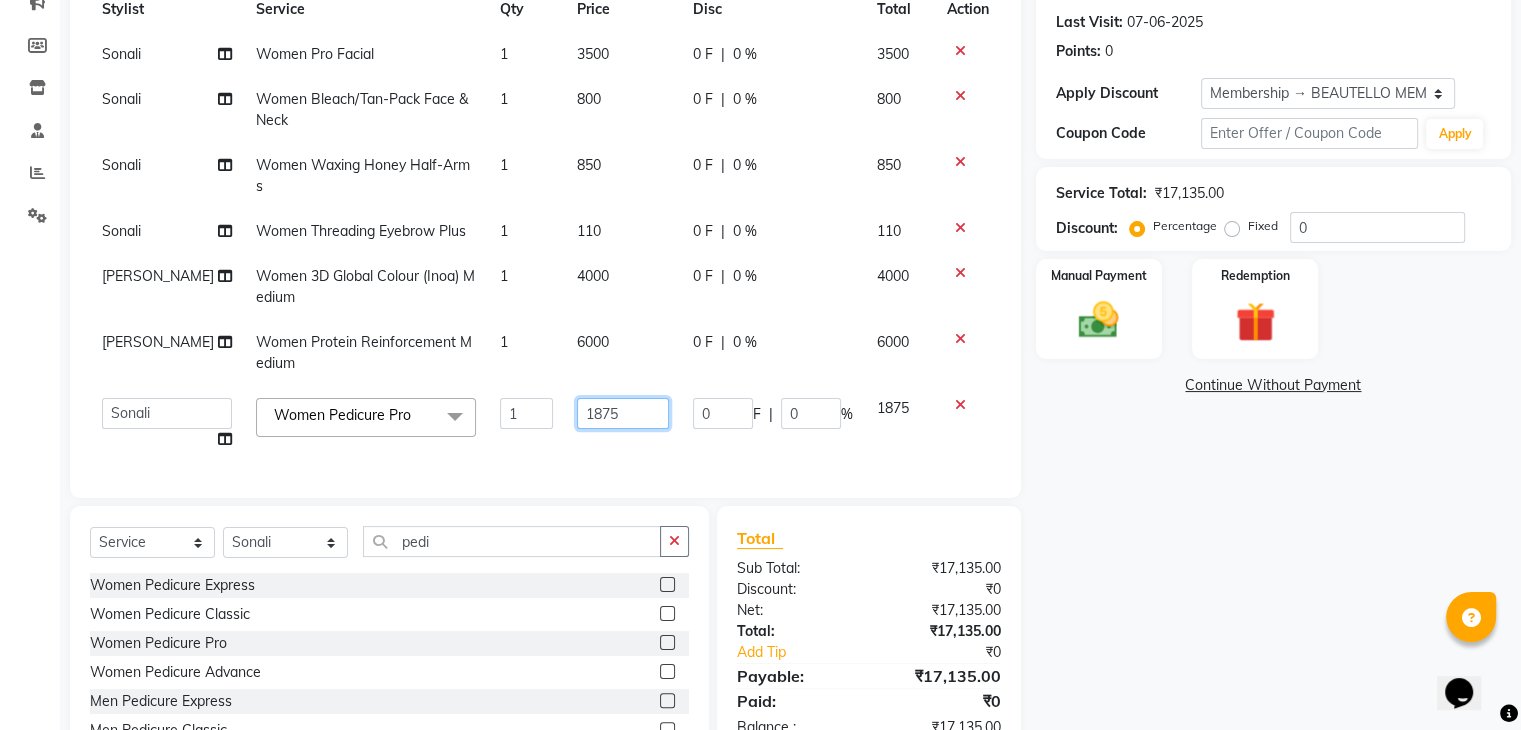 drag, startPoint x: 612, startPoint y: 410, endPoint x: 423, endPoint y: 416, distance: 189.09521 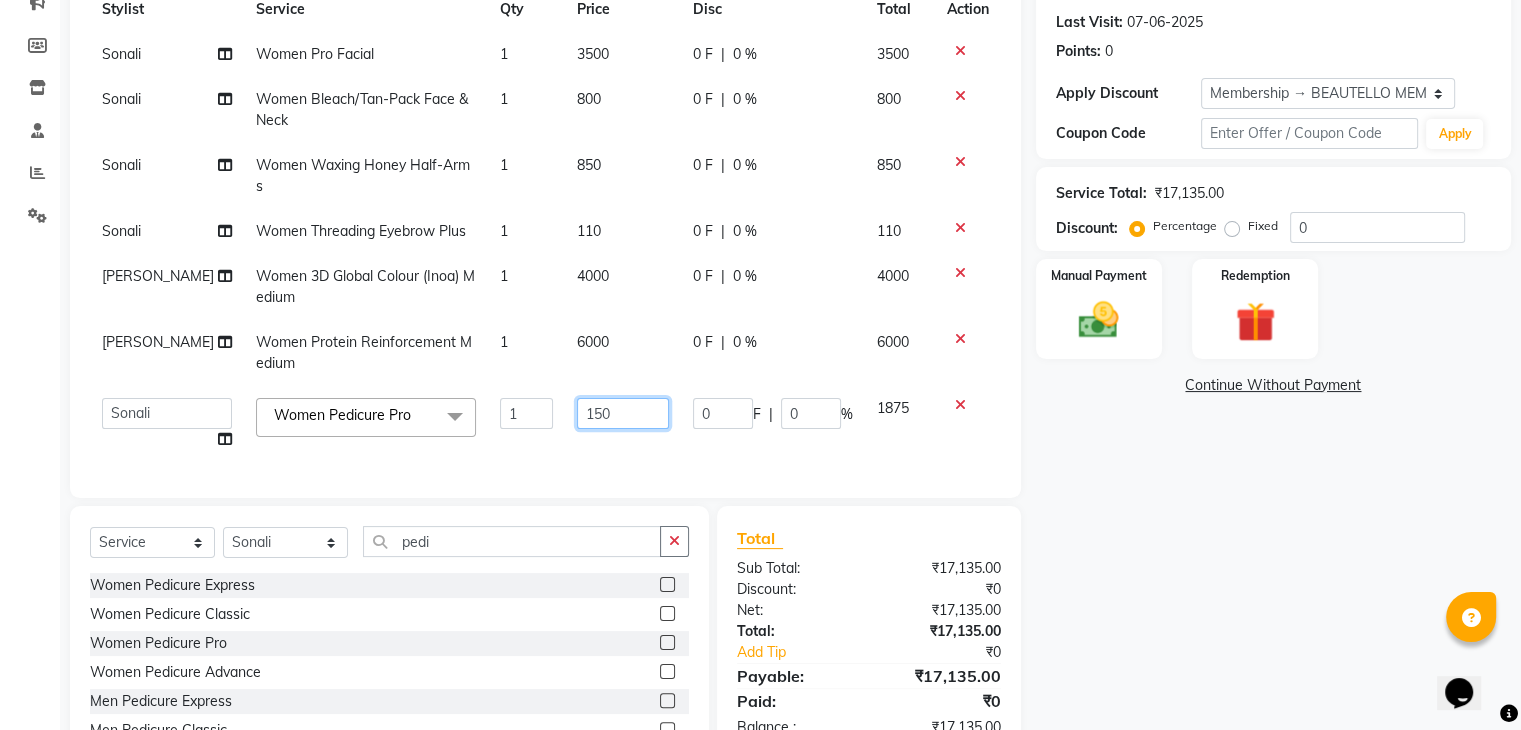 type on "1500" 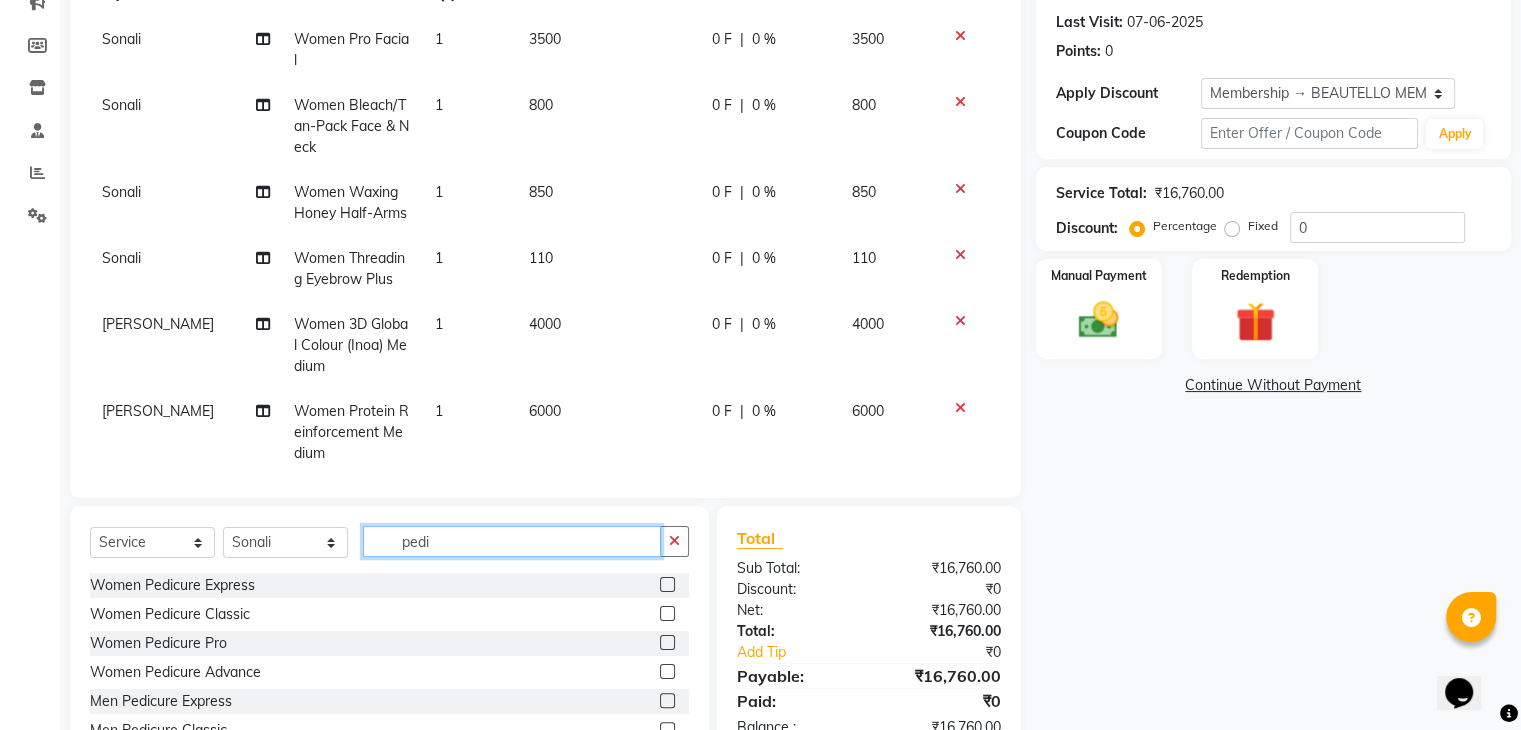 drag, startPoint x: 472, startPoint y: 554, endPoint x: 256, endPoint y: 563, distance: 216.18742 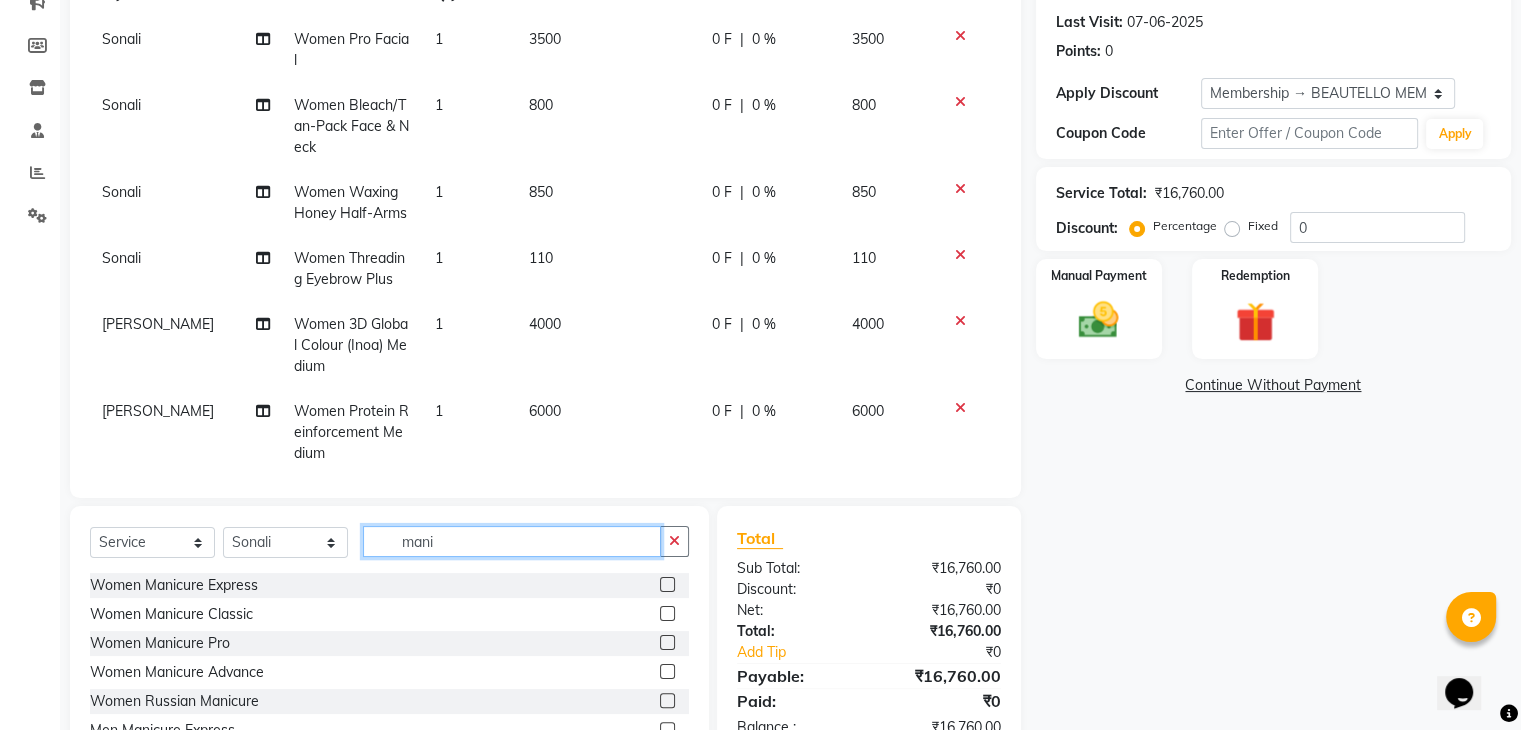 type on "mani" 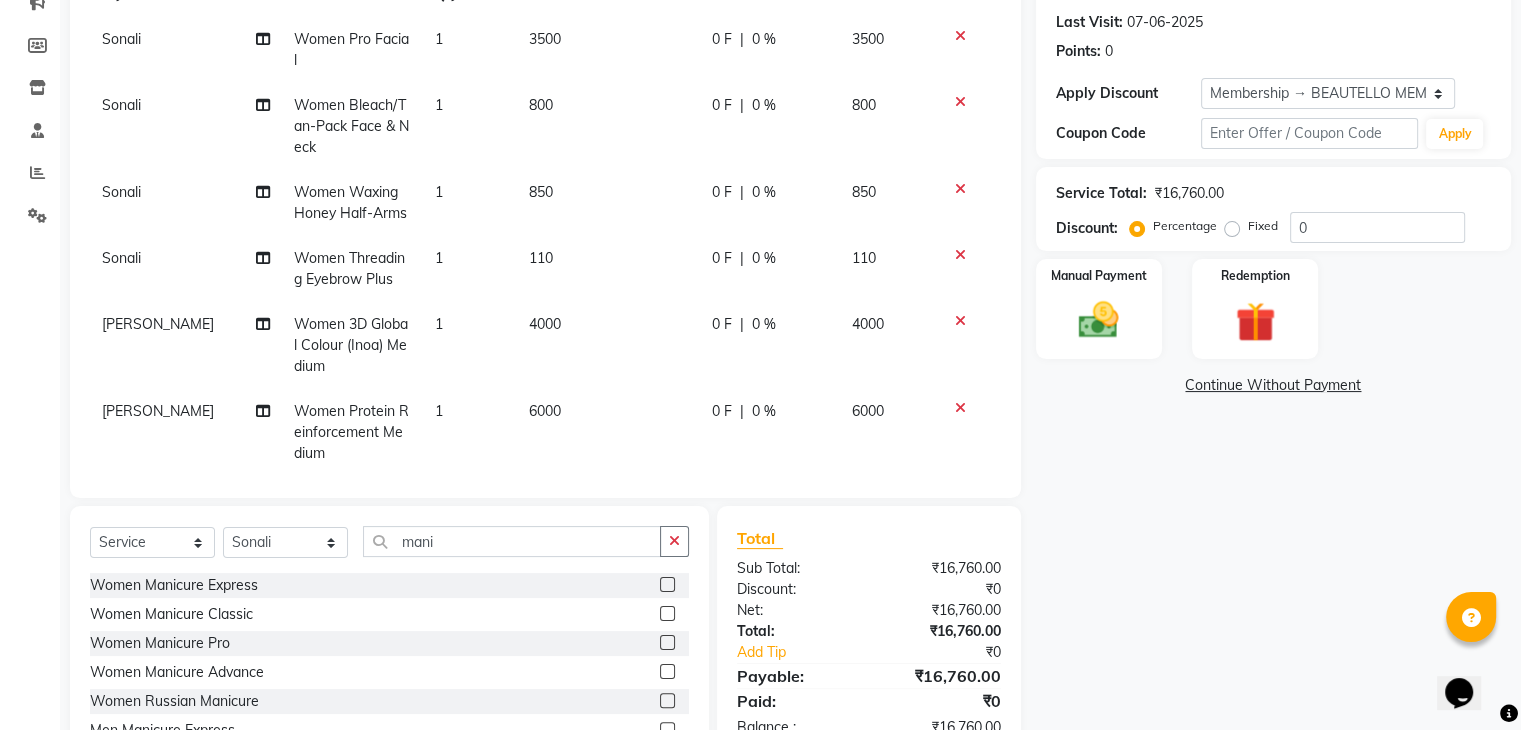 click 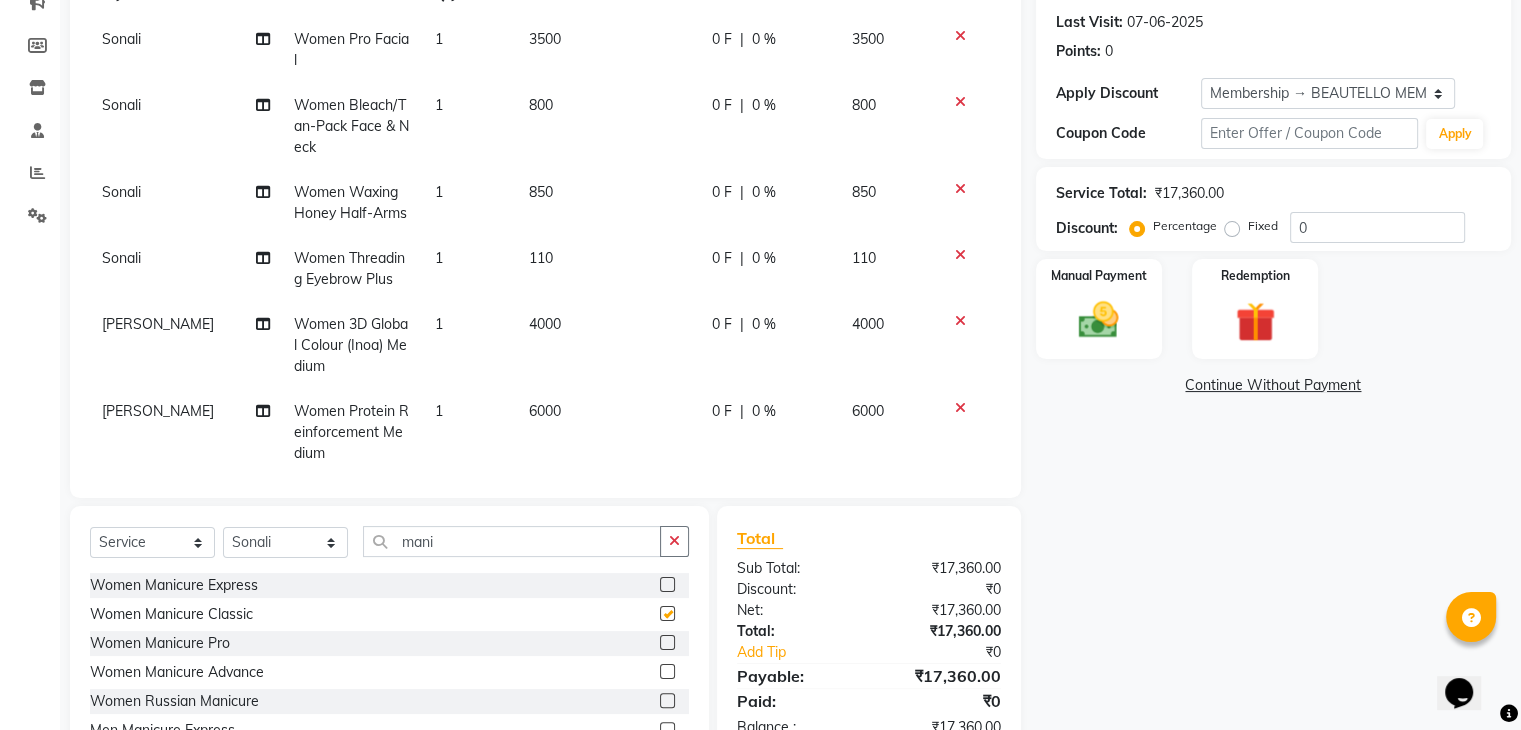 checkbox on "false" 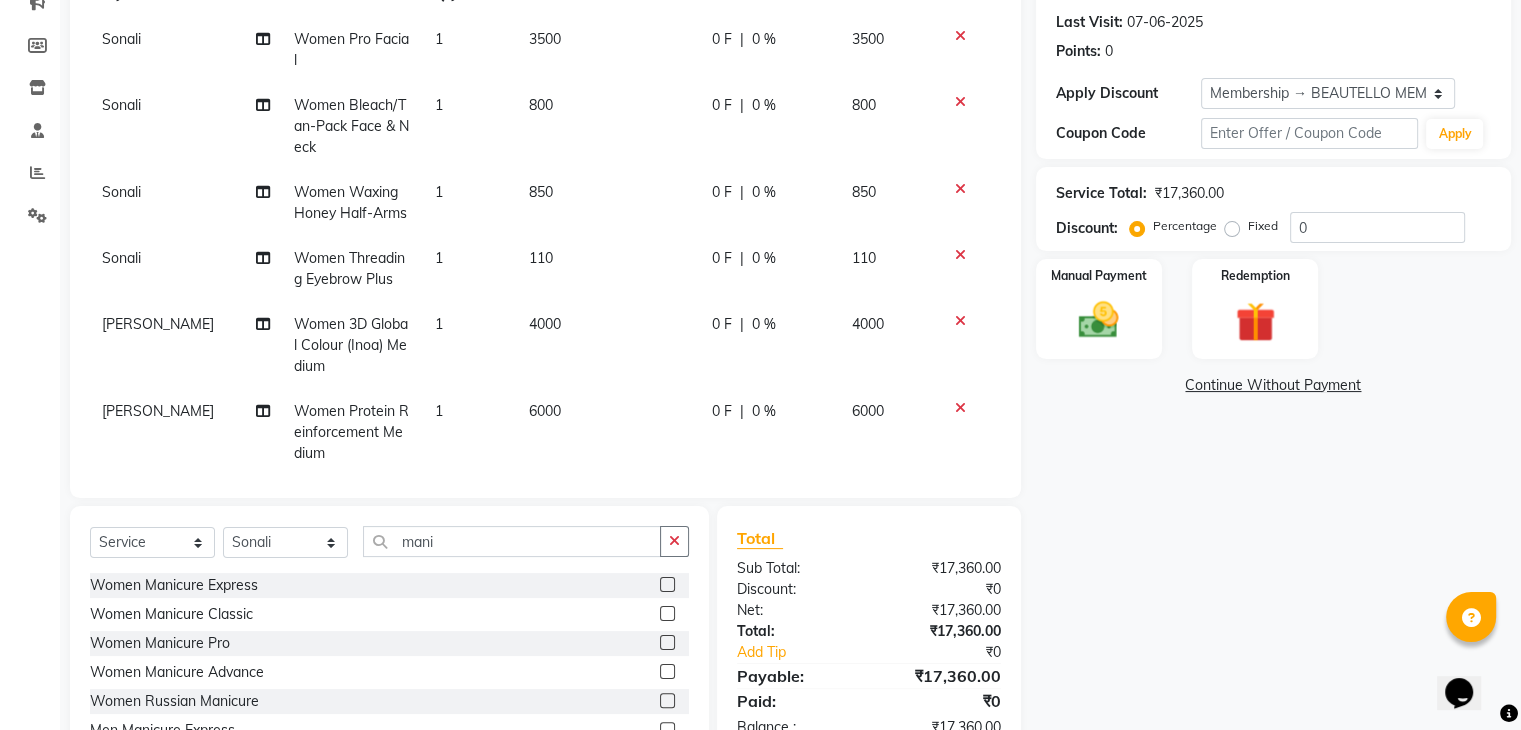 scroll, scrollTop: 204, scrollLeft: 0, axis: vertical 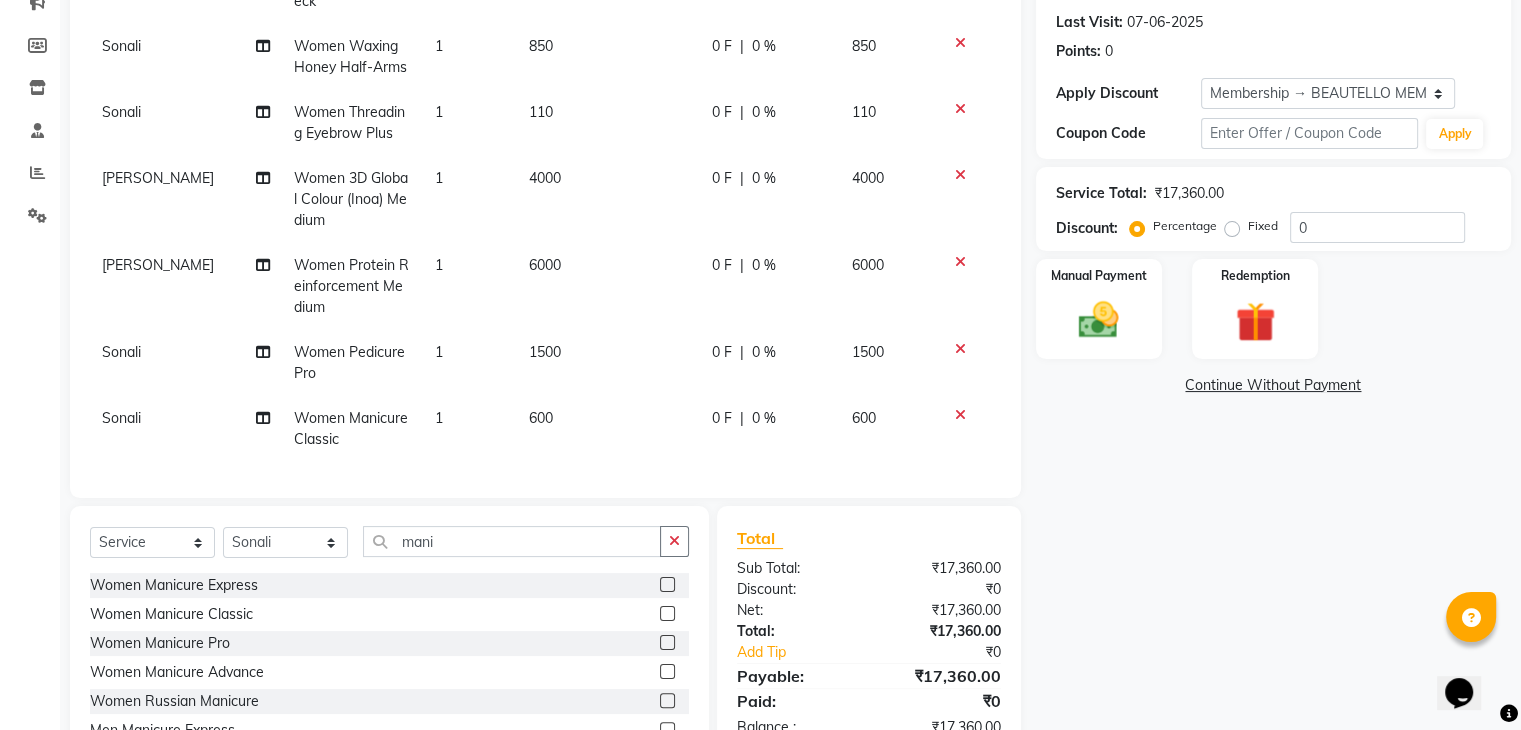 click on "600" 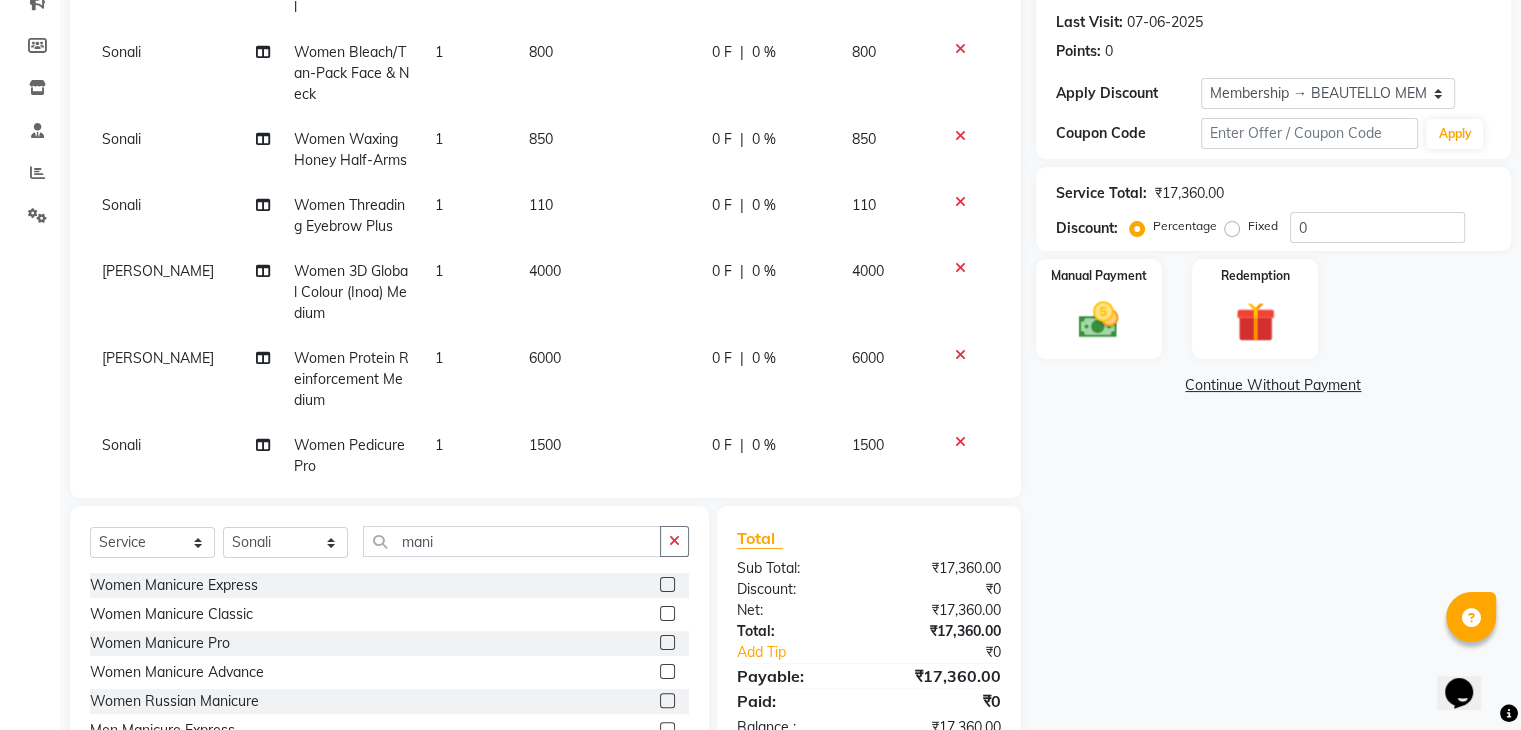 select on "68639" 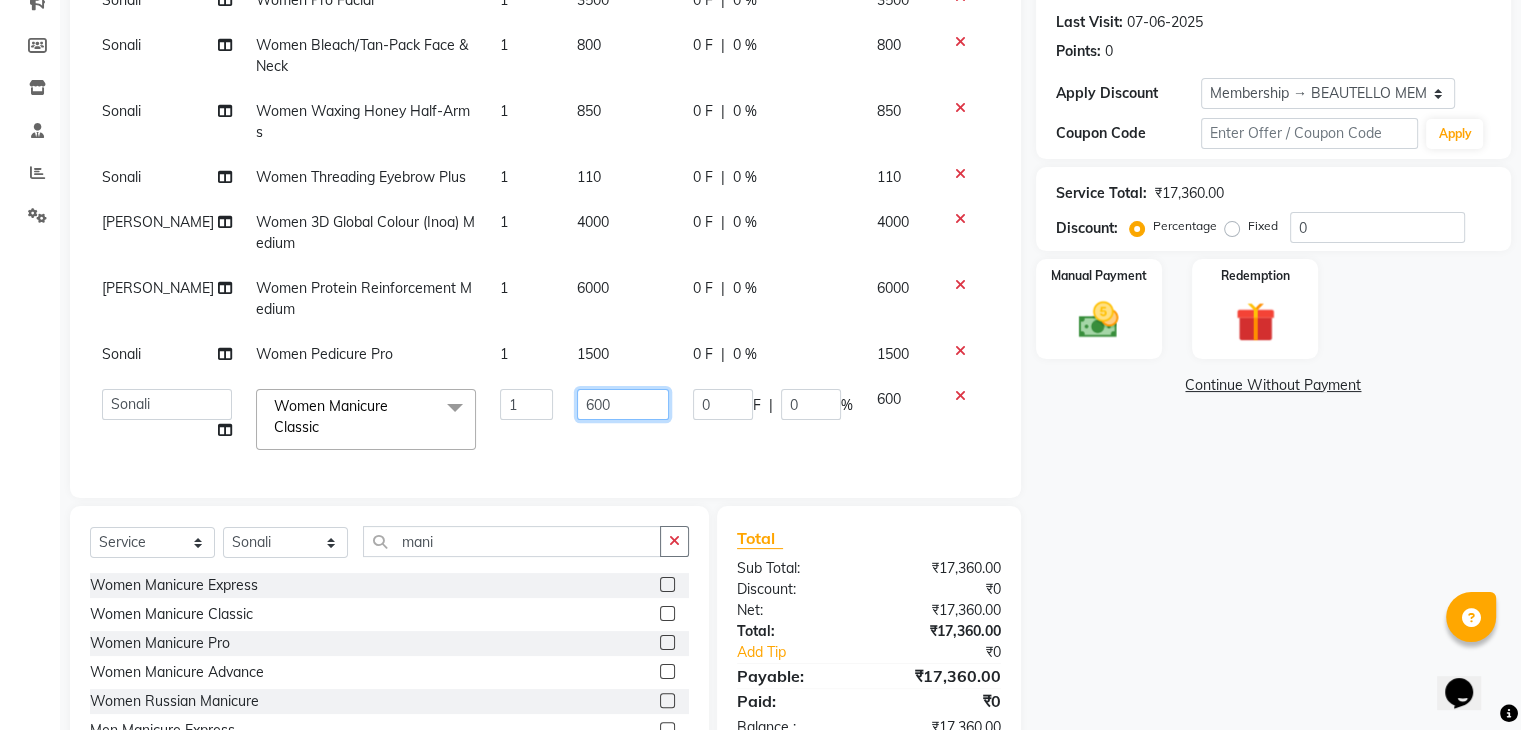 drag, startPoint x: 615, startPoint y: 388, endPoint x: 373, endPoint y: 397, distance: 242.1673 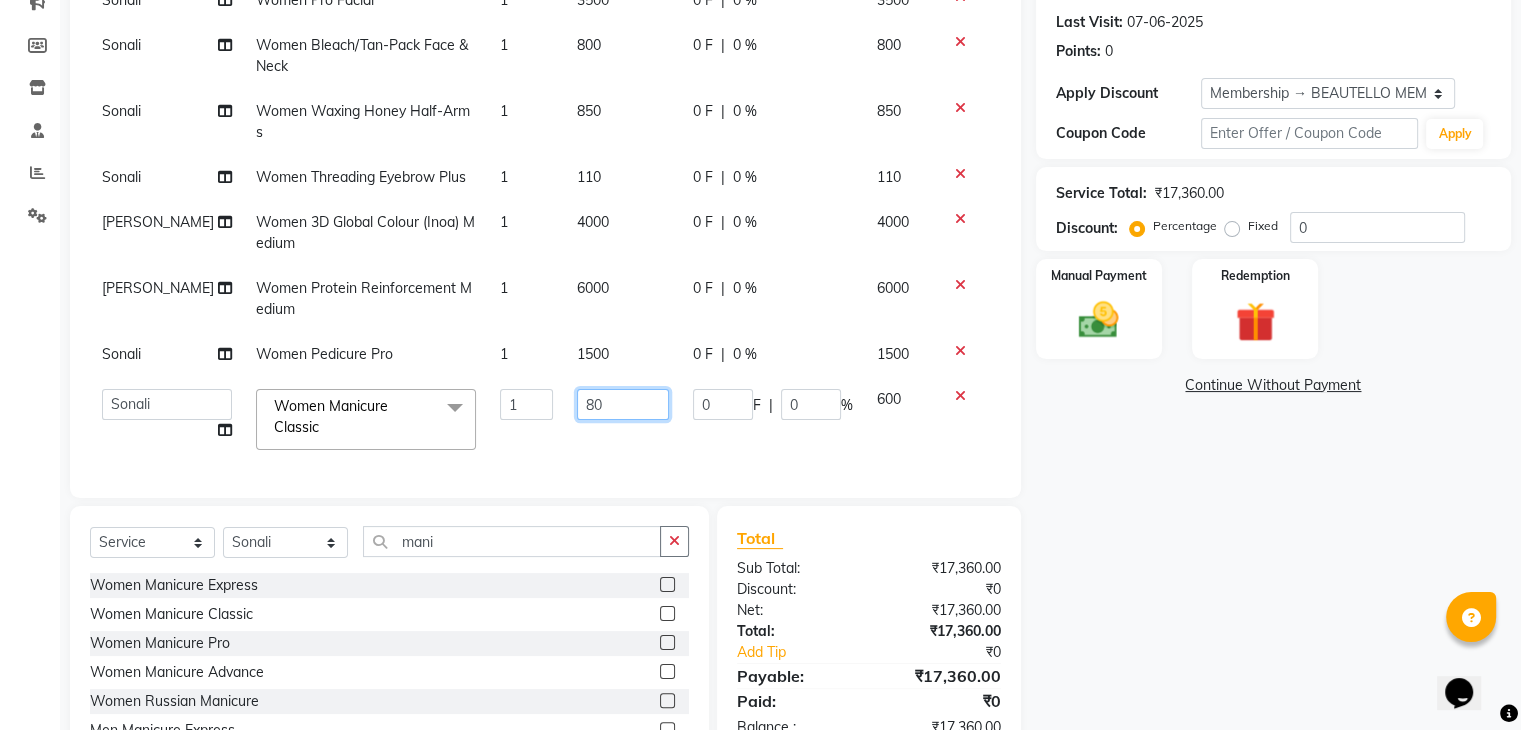 type on "800" 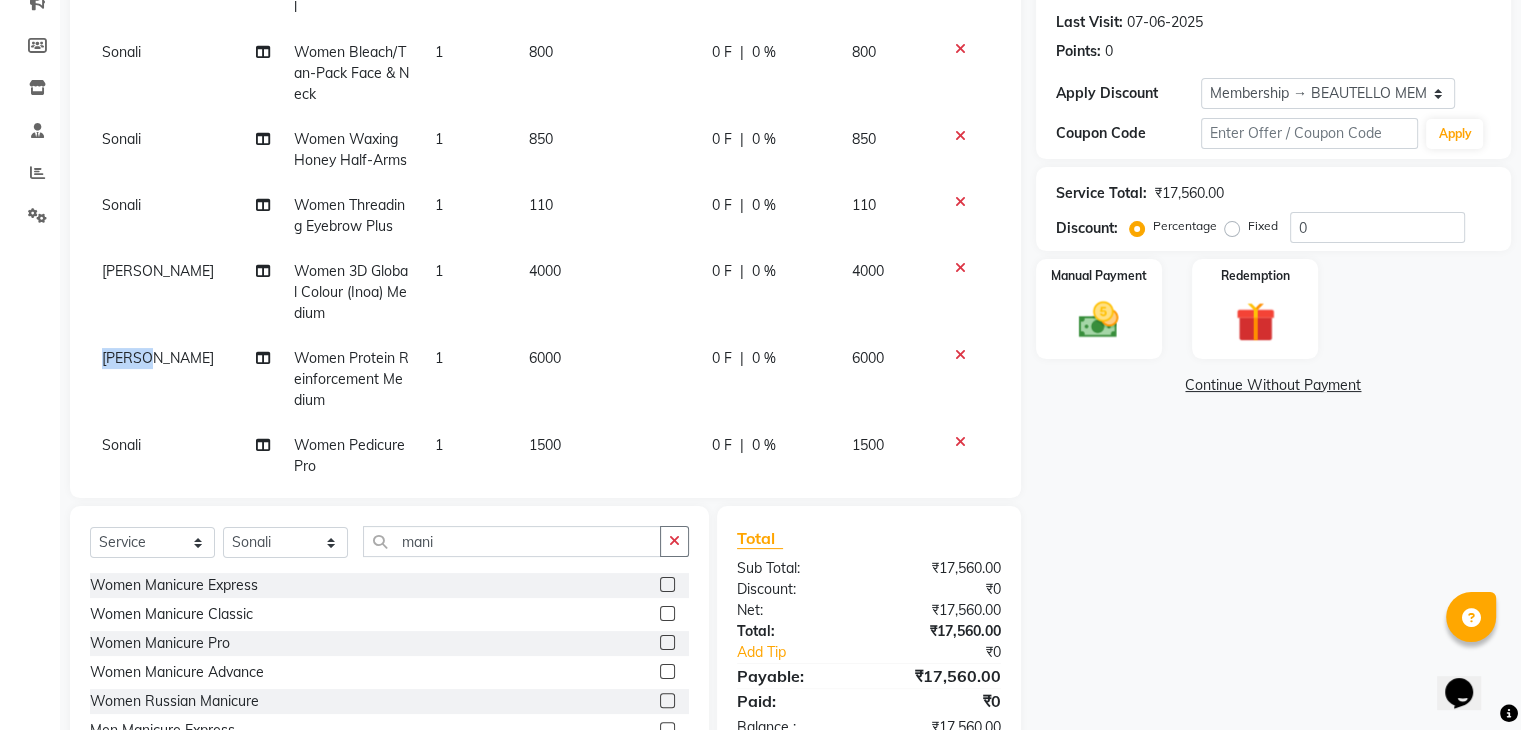 click on "[PERSON_NAME]" 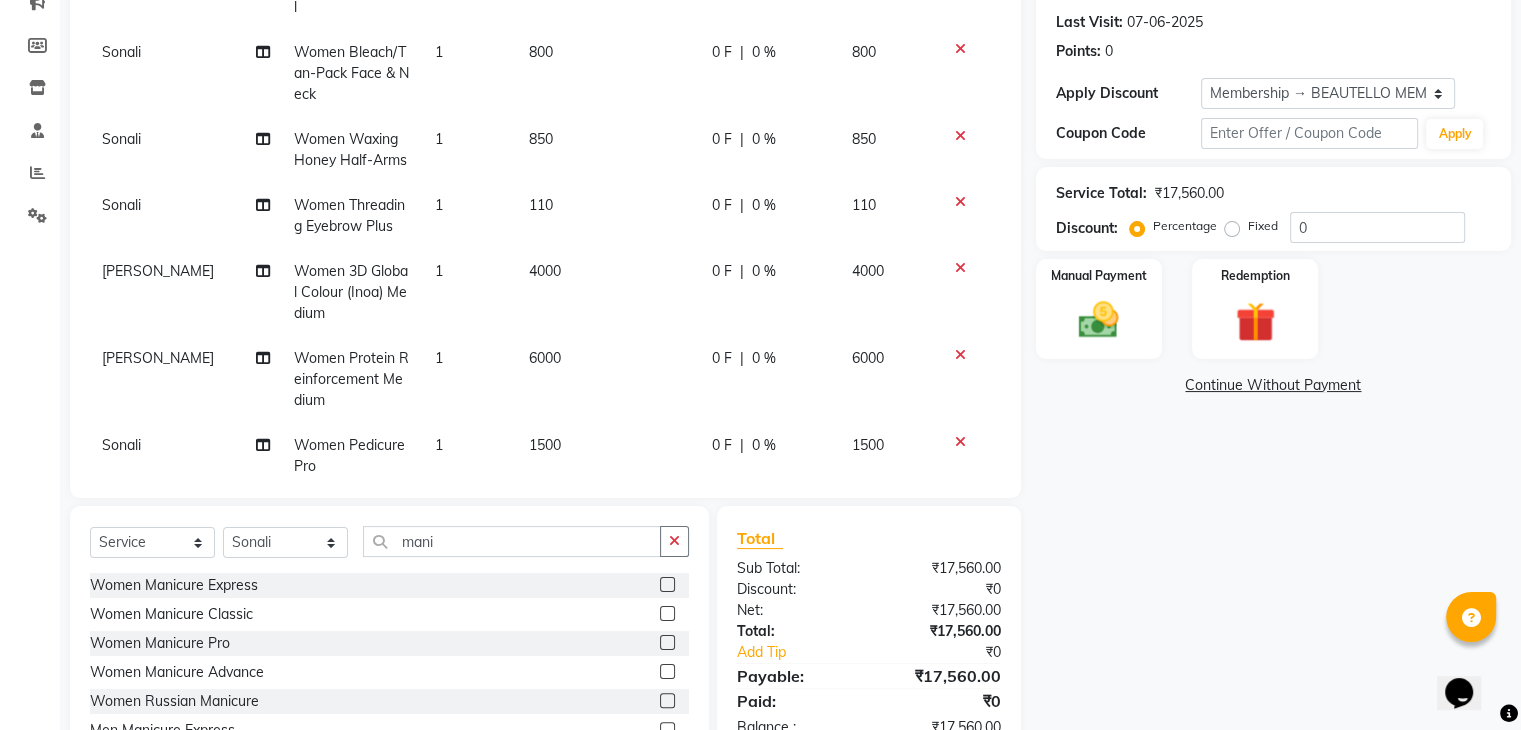 scroll, scrollTop: 76, scrollLeft: 0, axis: vertical 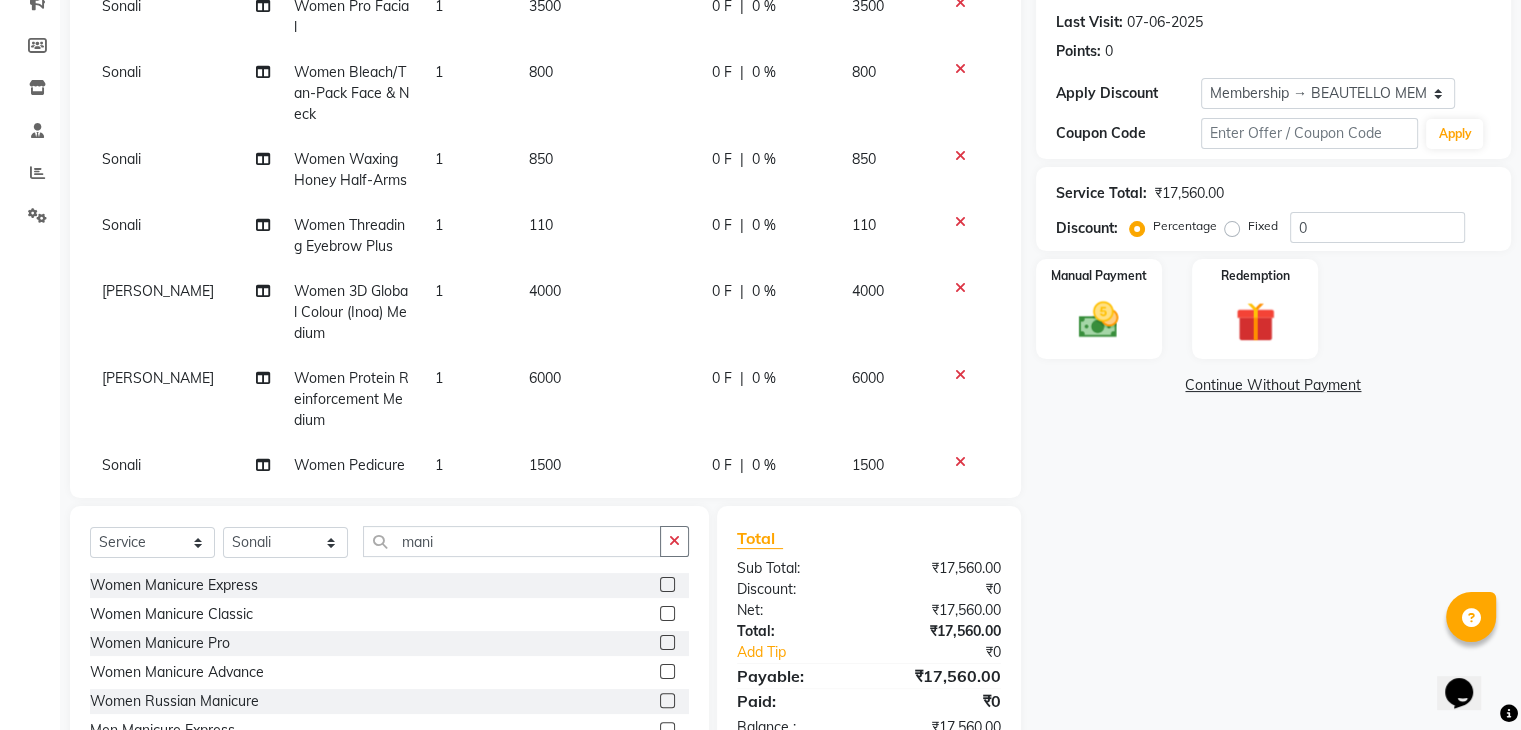 select on "78711" 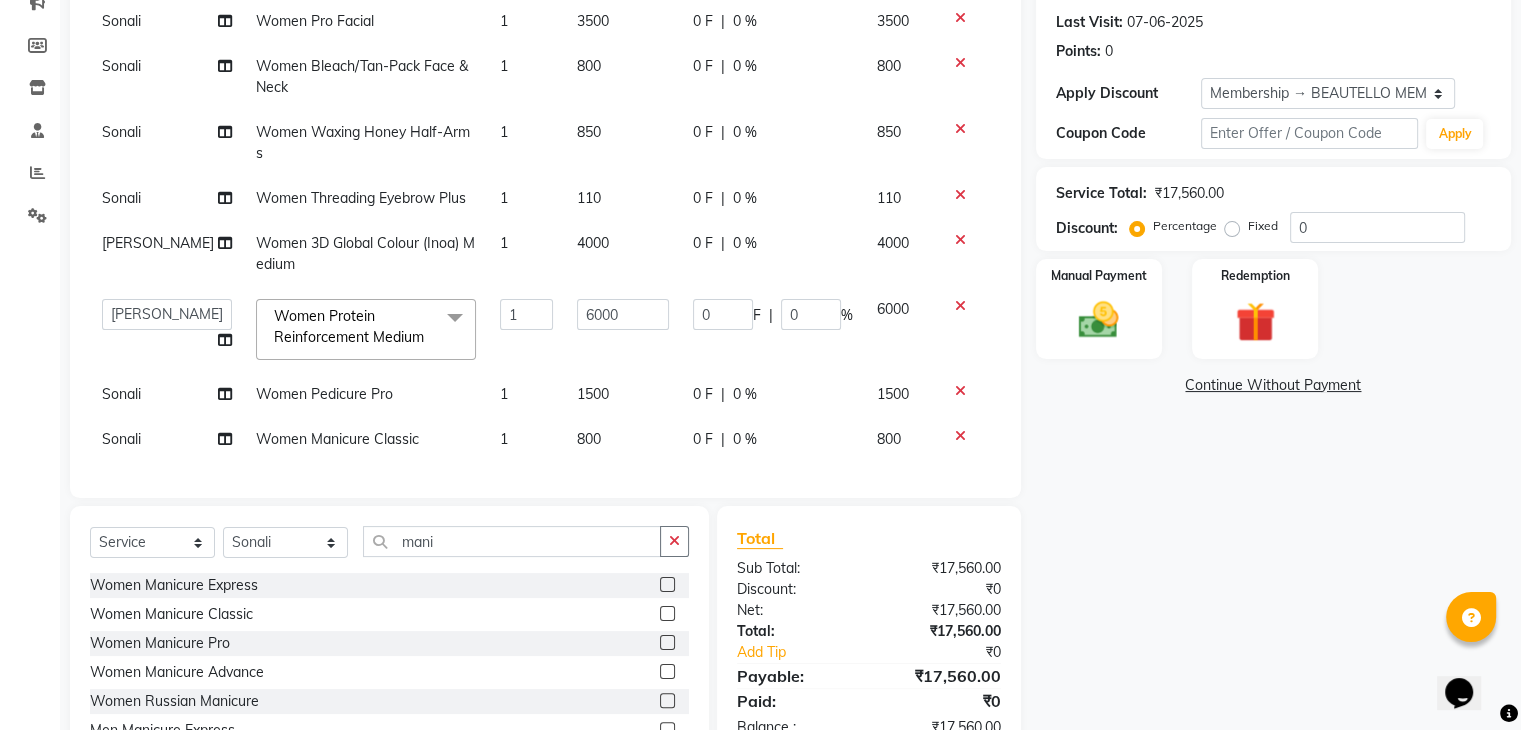 click on "Sonali" 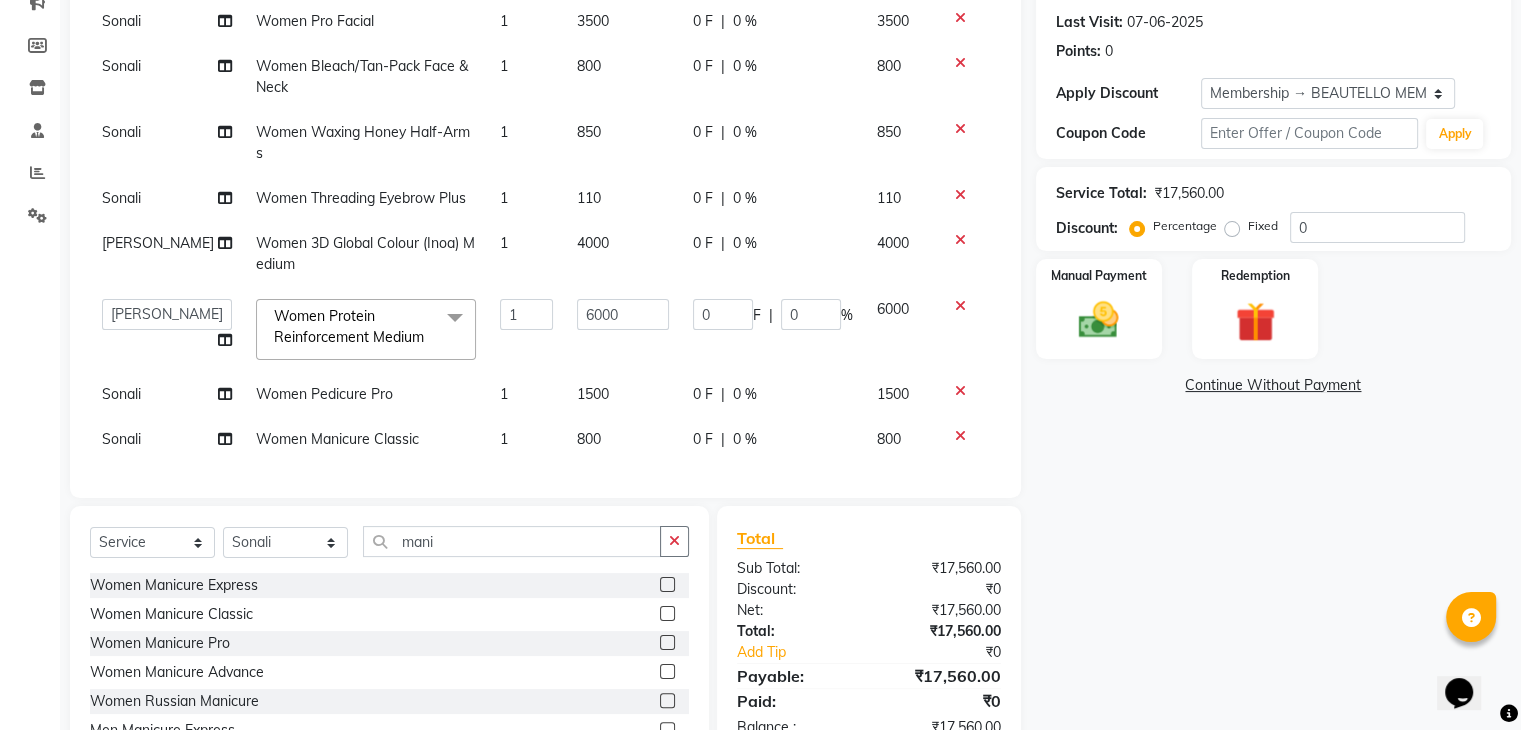 select on "68639" 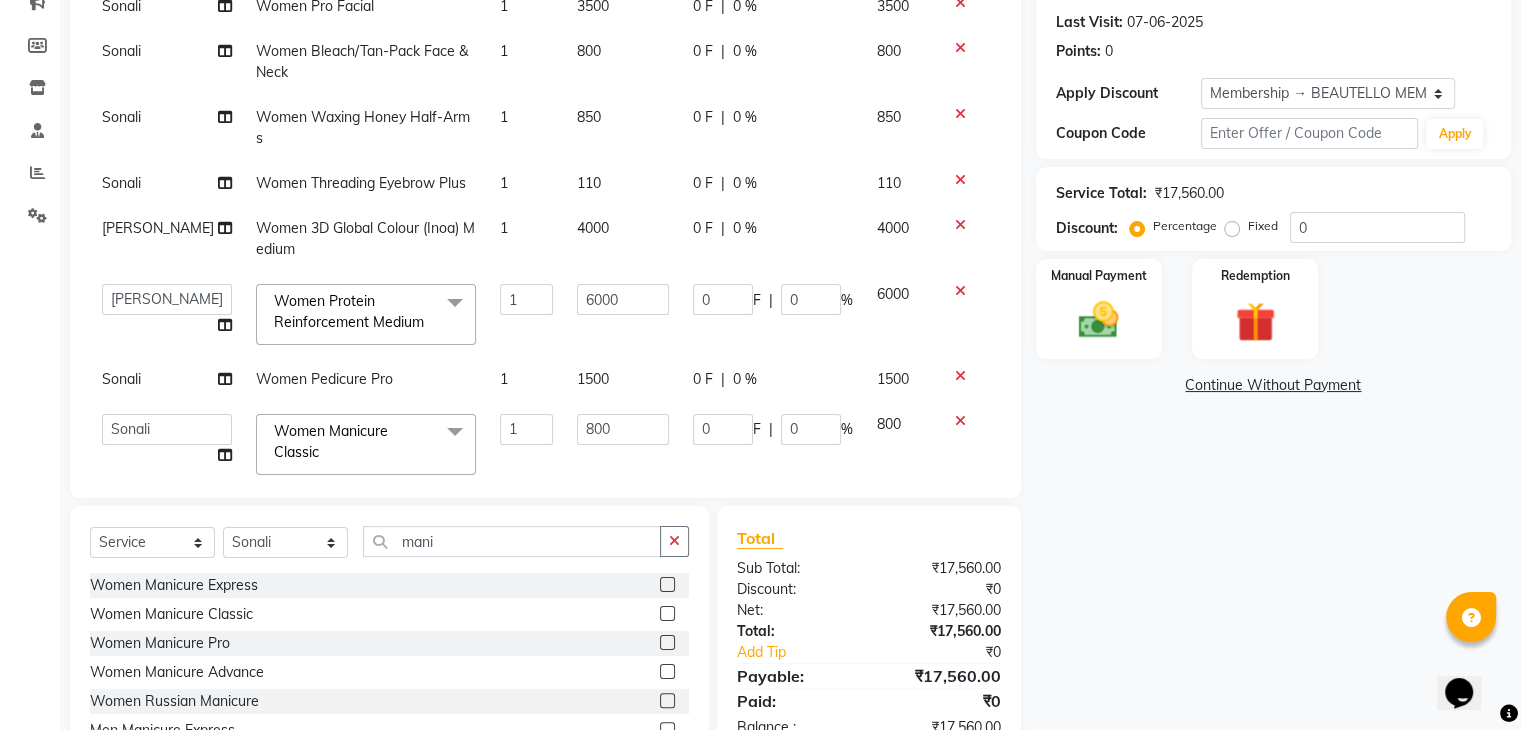 scroll, scrollTop: 96, scrollLeft: 0, axis: vertical 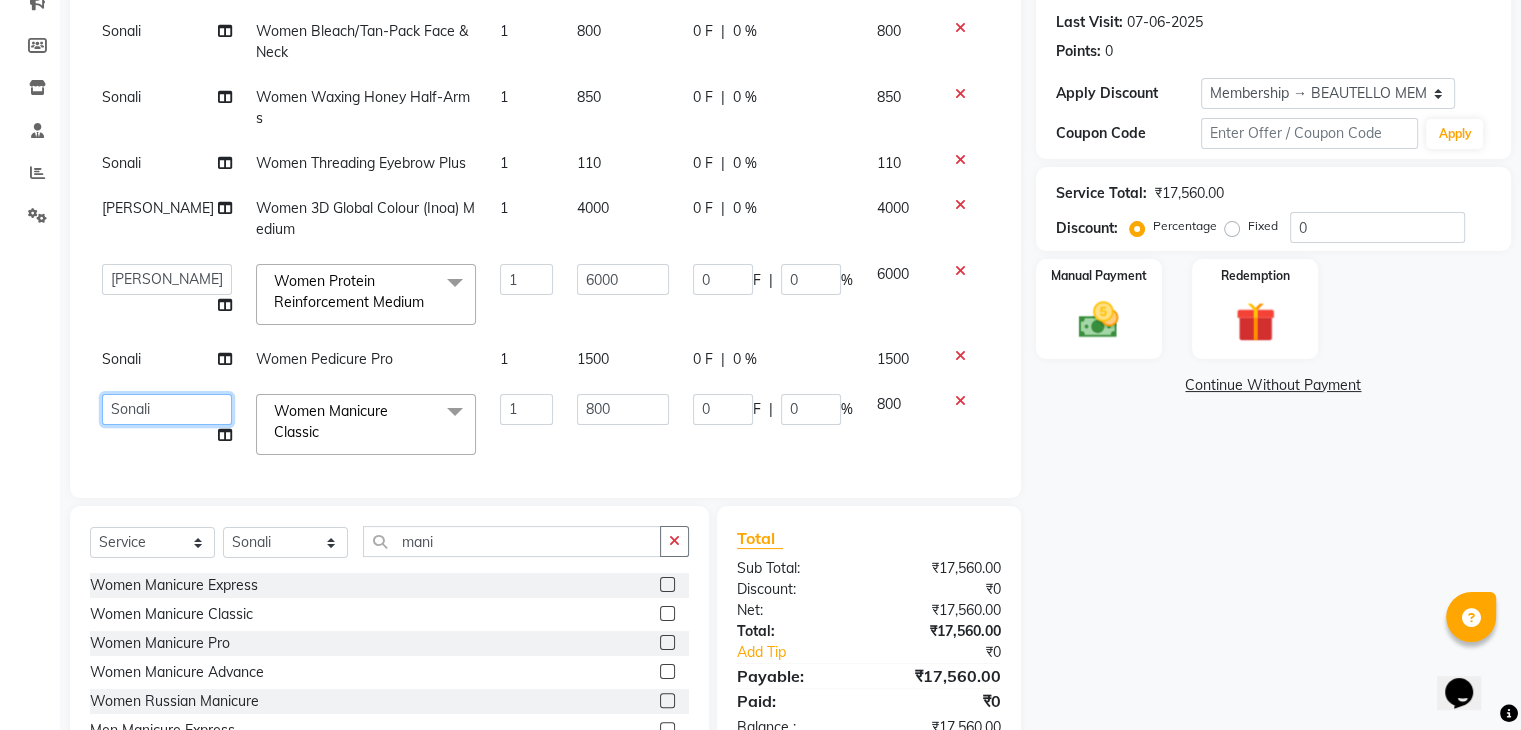 click on "[PERSON_NAME]   Manager   [PERSON_NAME]   [PERSON_NAME]   [PERSON_NAME]" 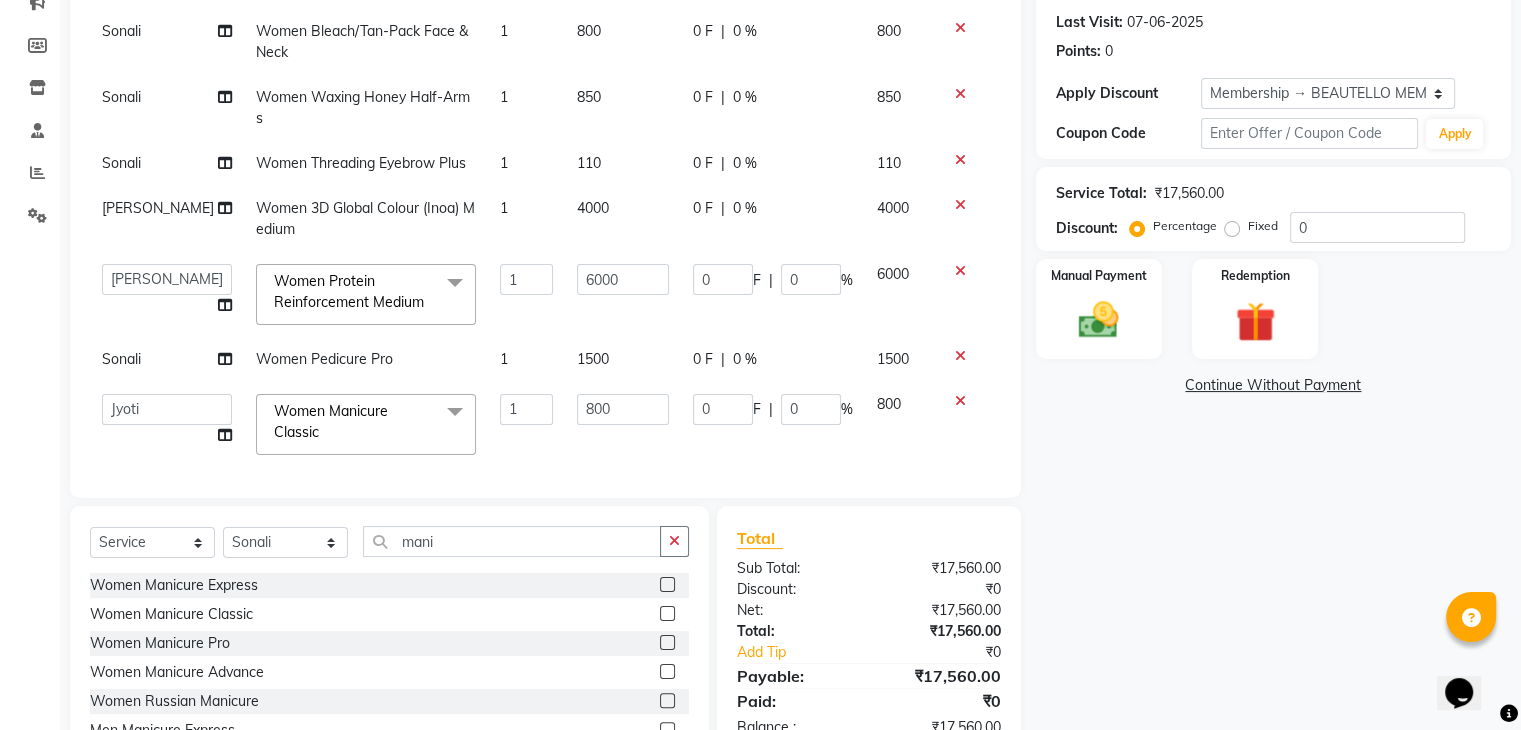 select on "68637" 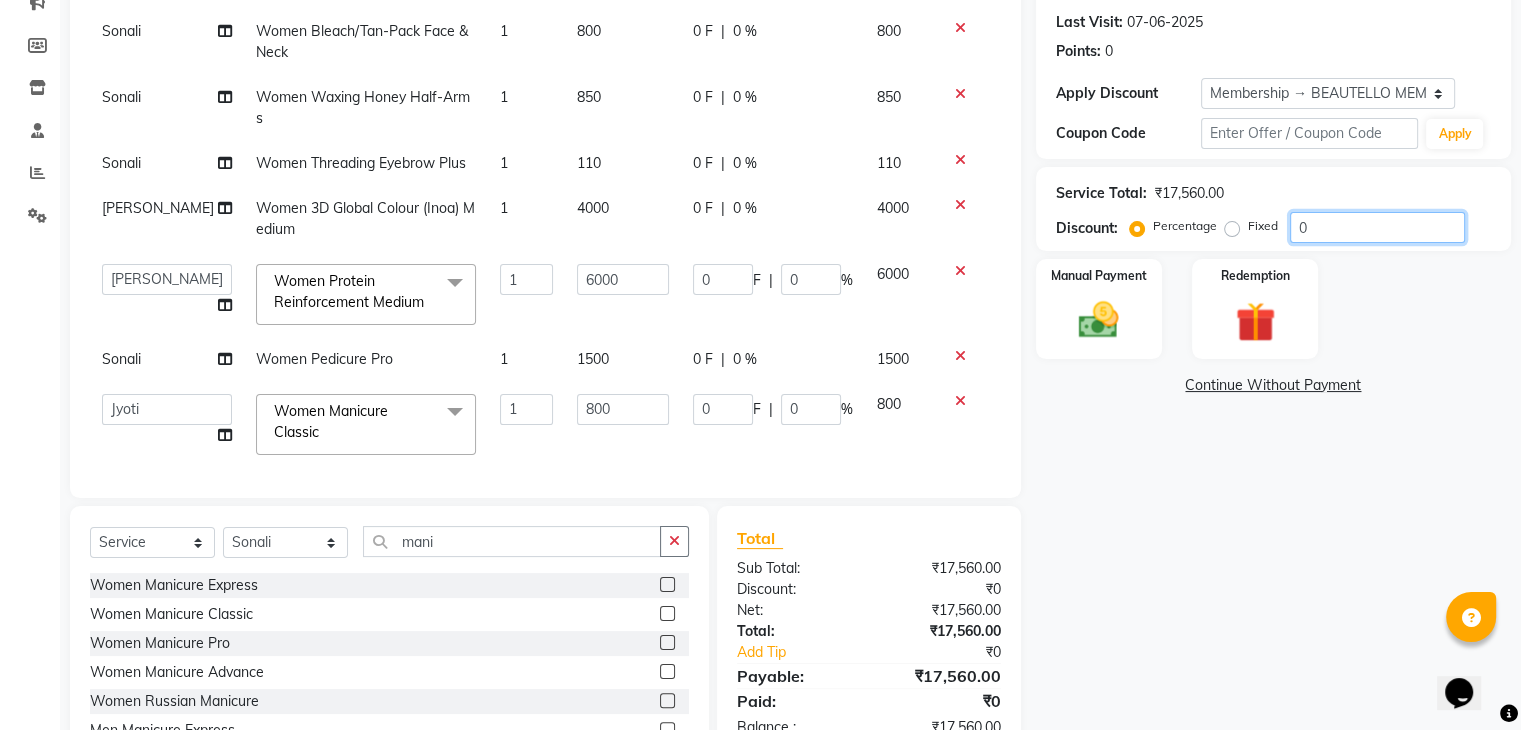 drag, startPoint x: 1327, startPoint y: 225, endPoint x: 1195, endPoint y: 235, distance: 132.37825 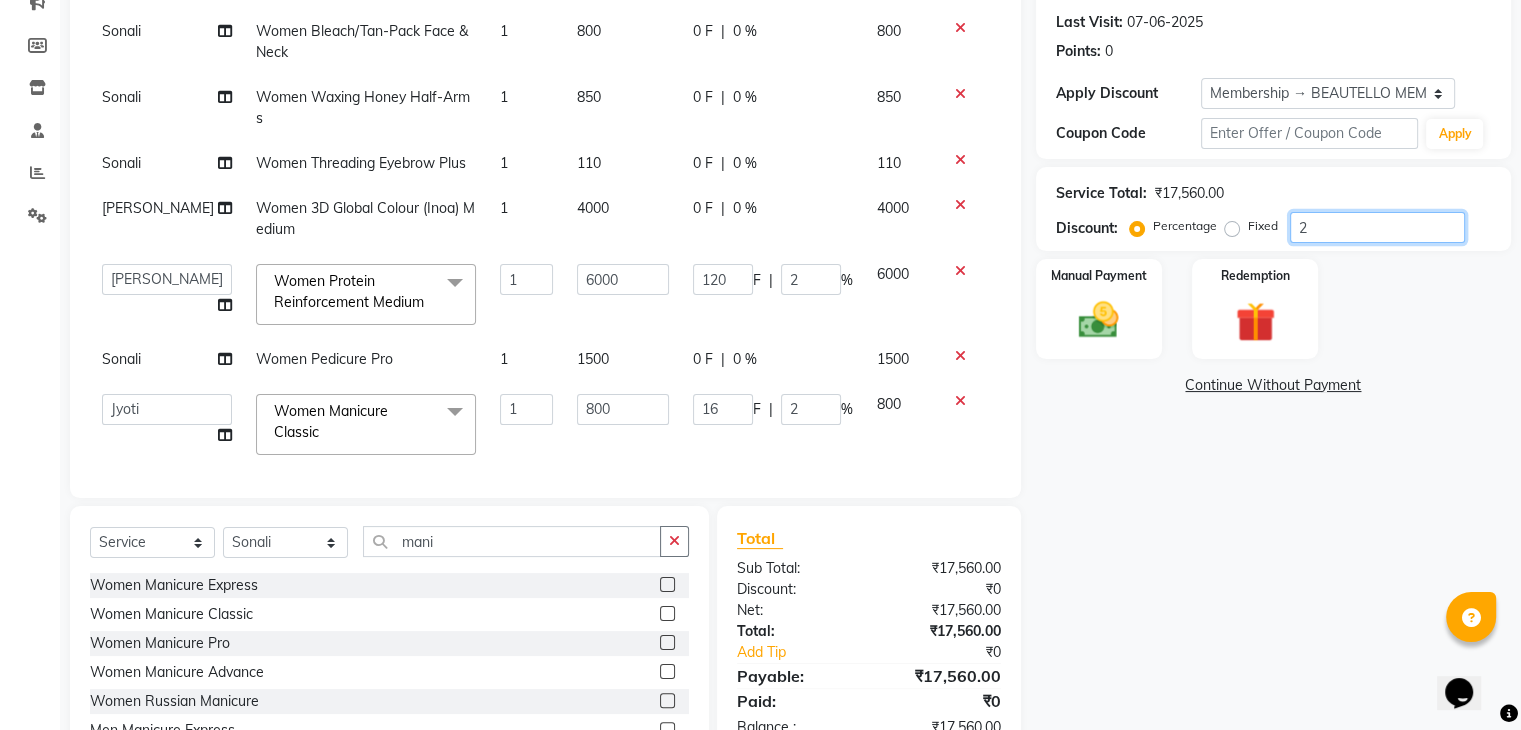 type on "20" 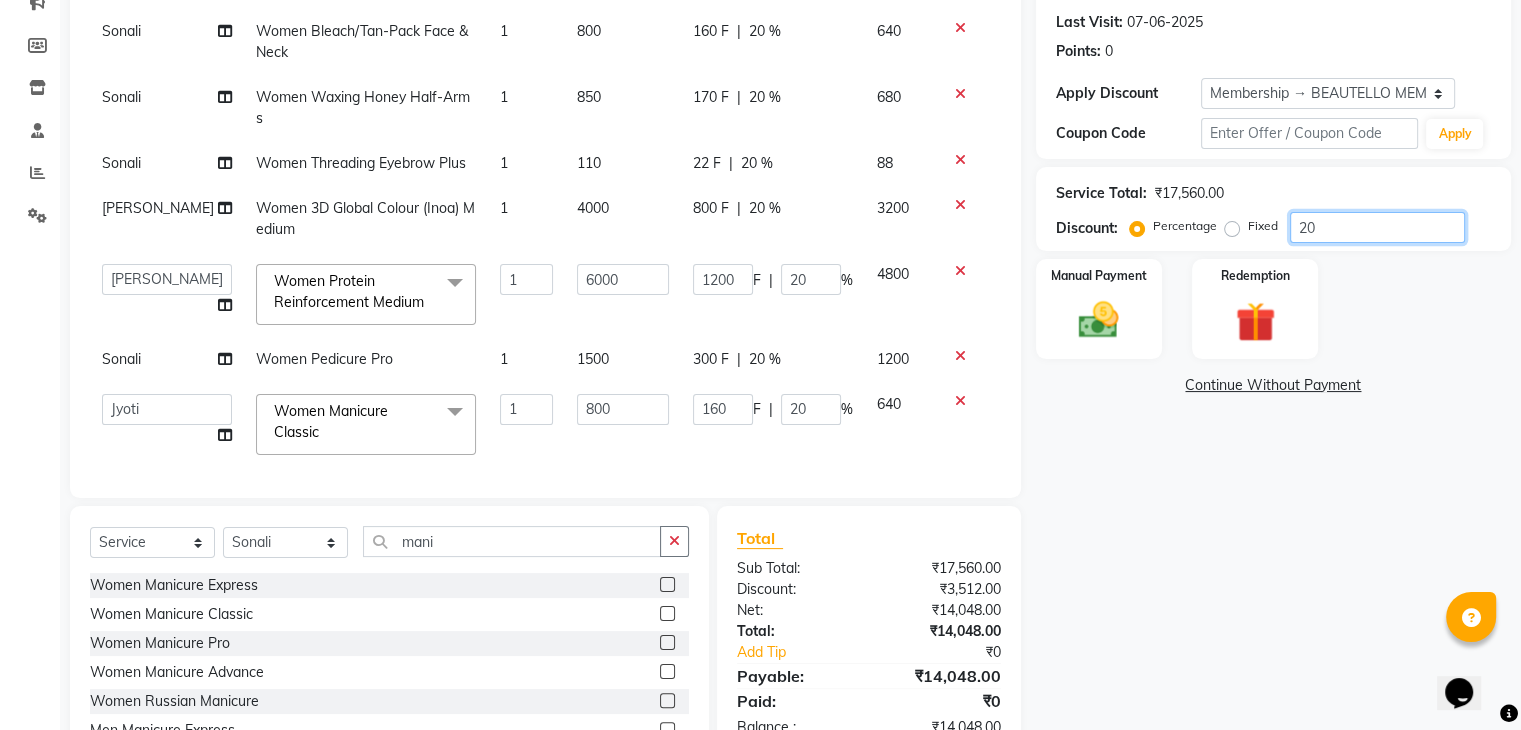 type on "20" 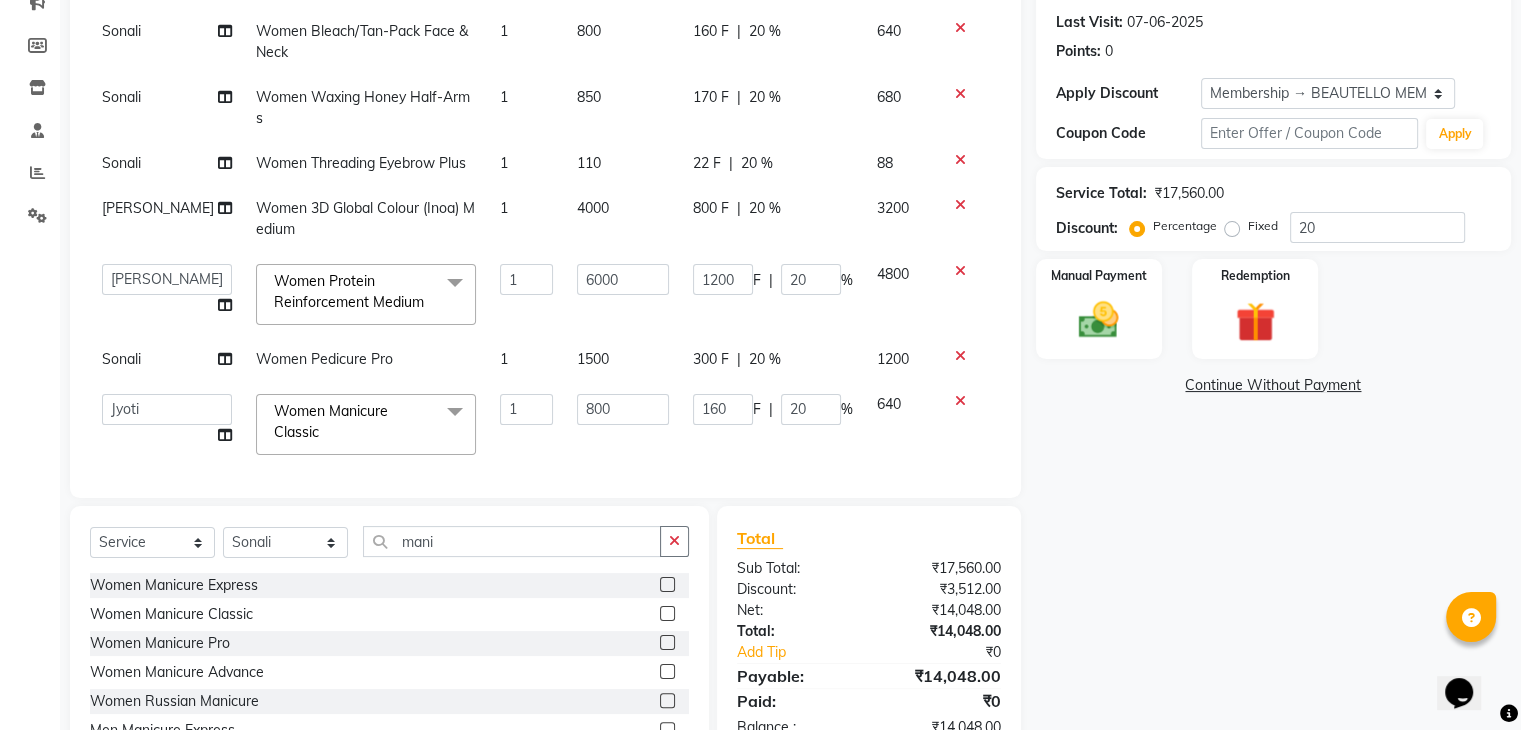 click on "Service Total:  ₹17,560.00  Discount:  Percentage   Fixed  20" 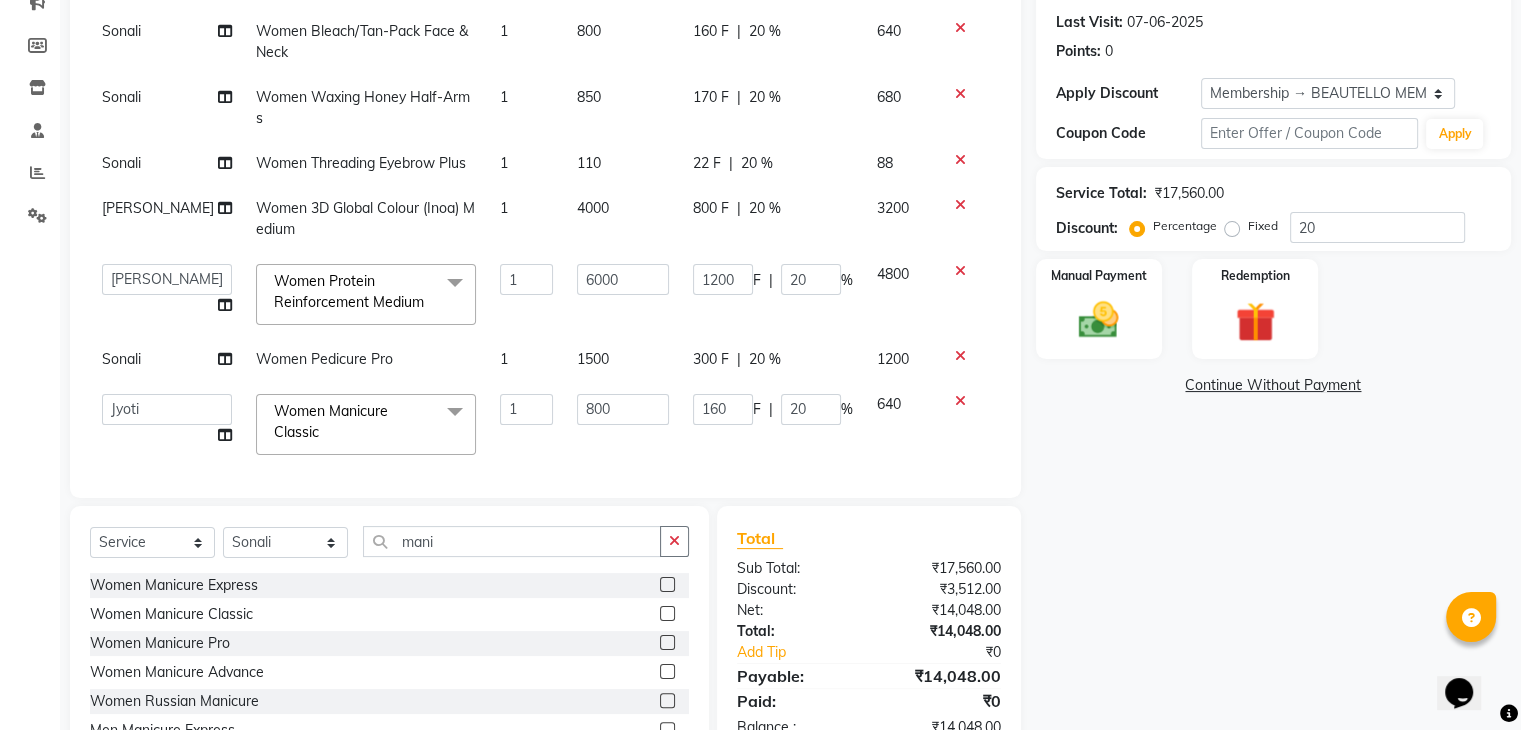 scroll, scrollTop: 372, scrollLeft: 0, axis: vertical 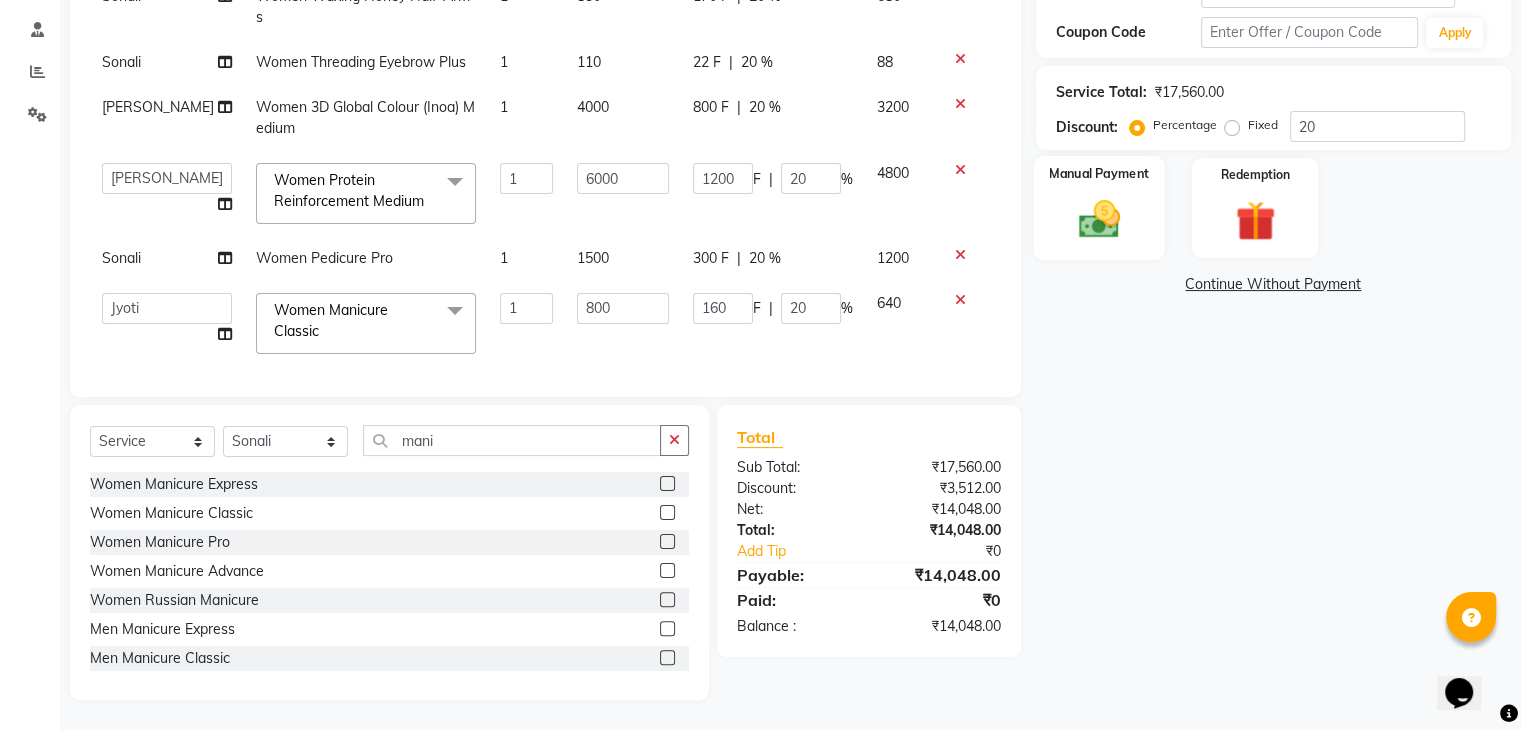 click 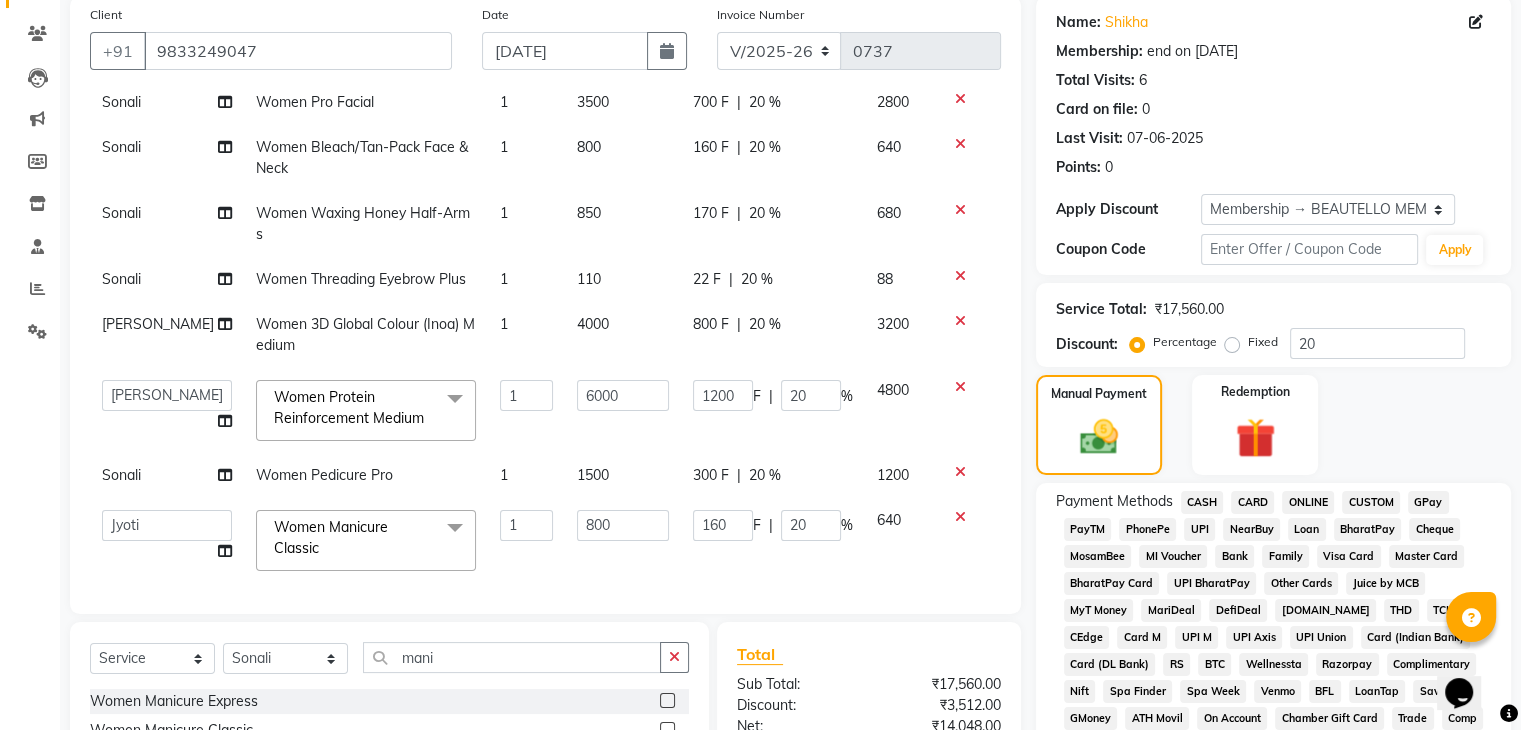 scroll, scrollTop: 0, scrollLeft: 0, axis: both 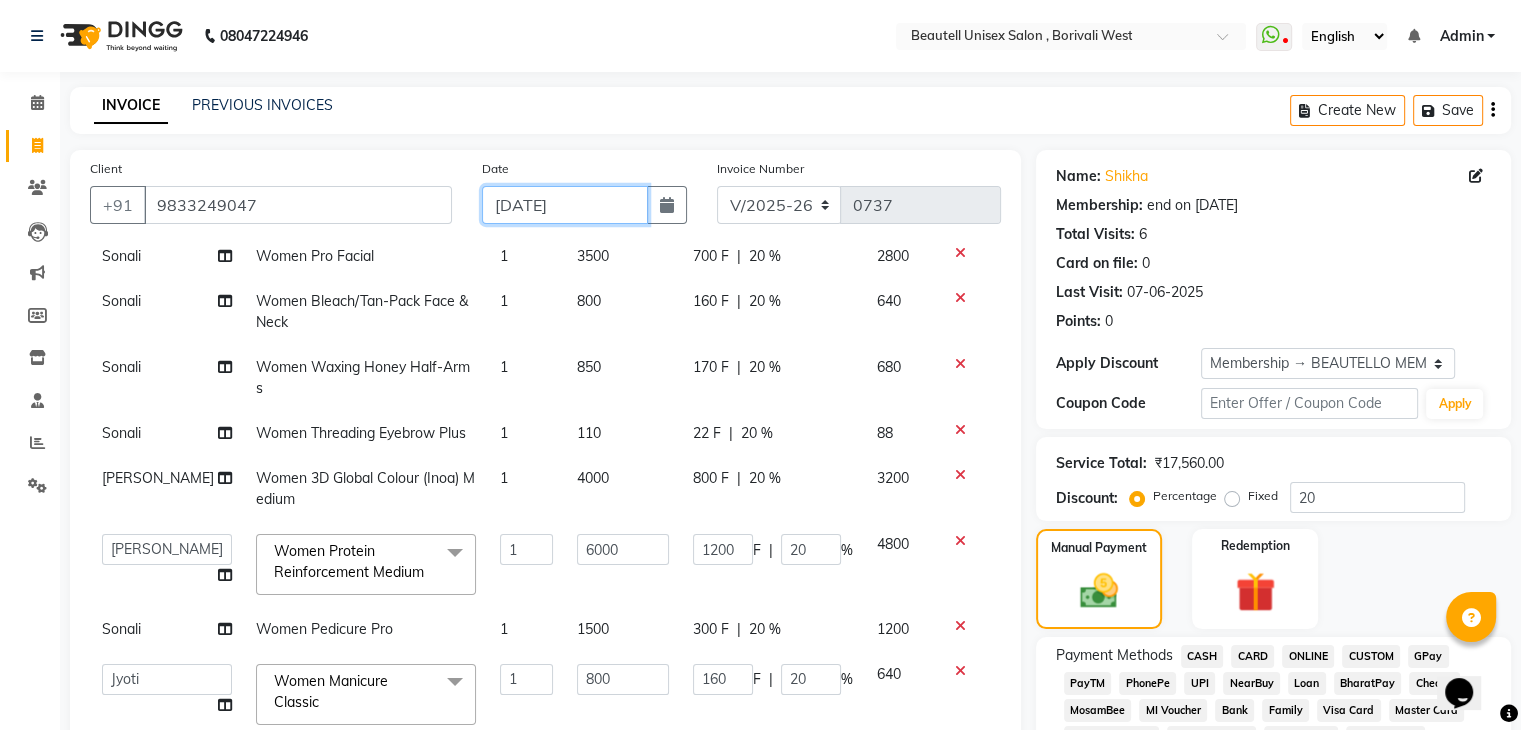 click on "[DATE]" 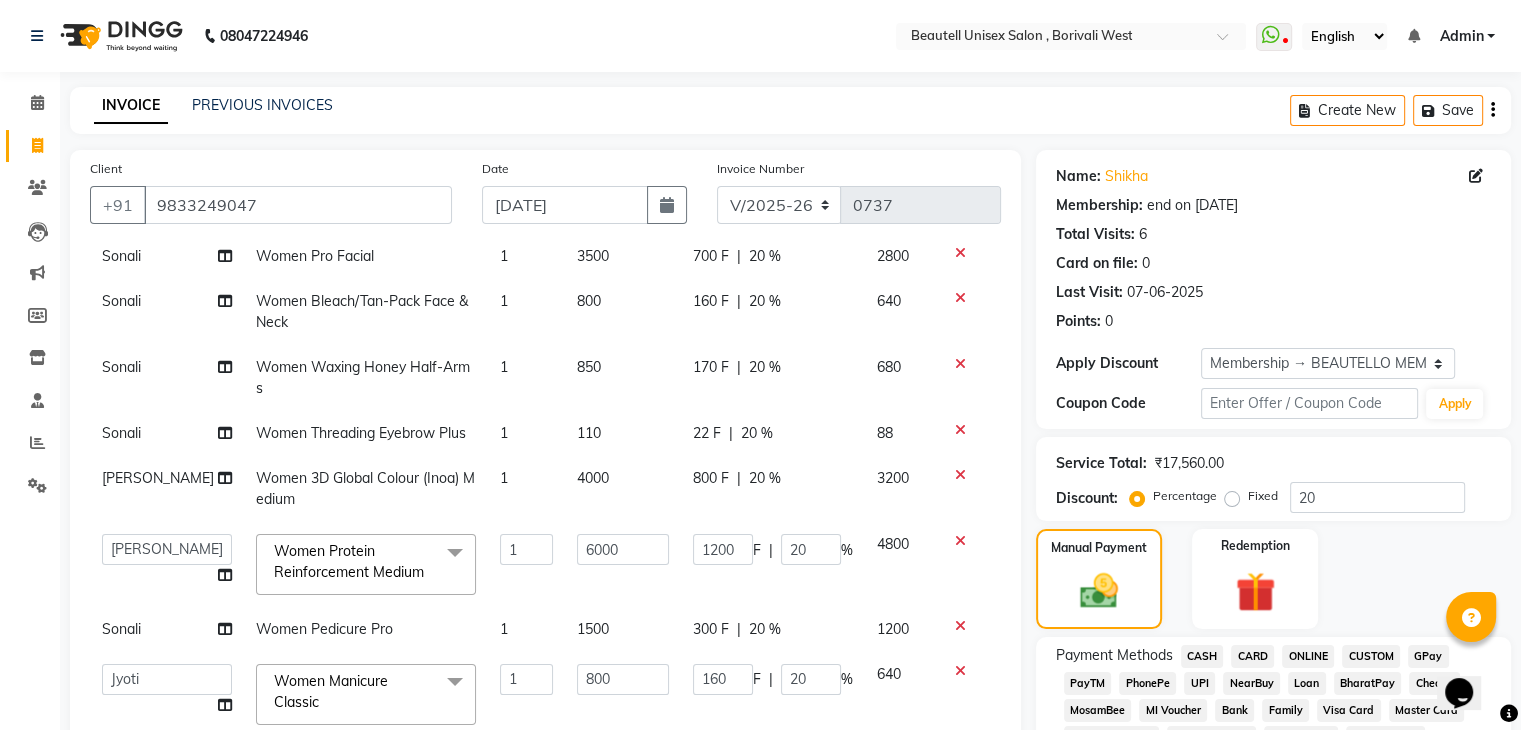 select on "7" 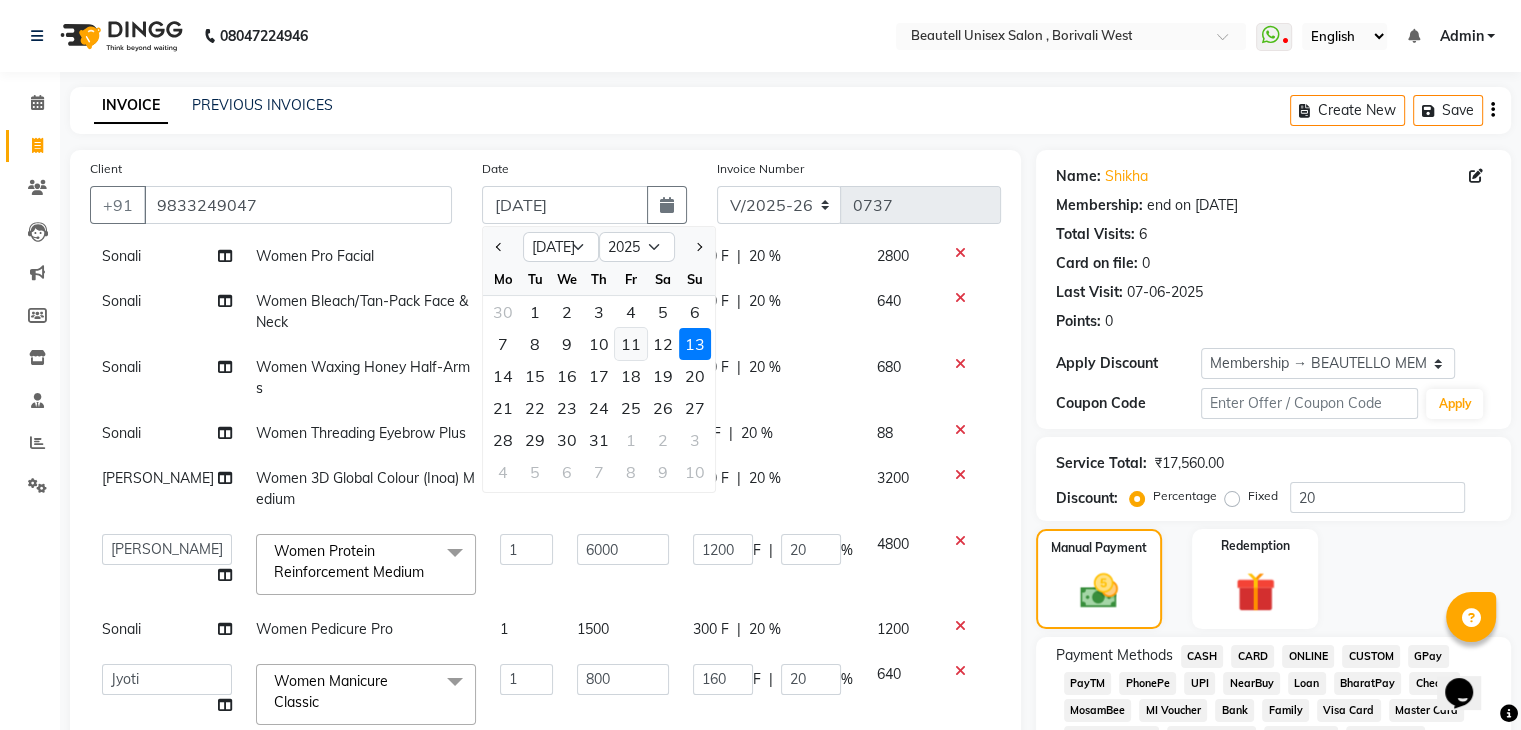 click on "11" 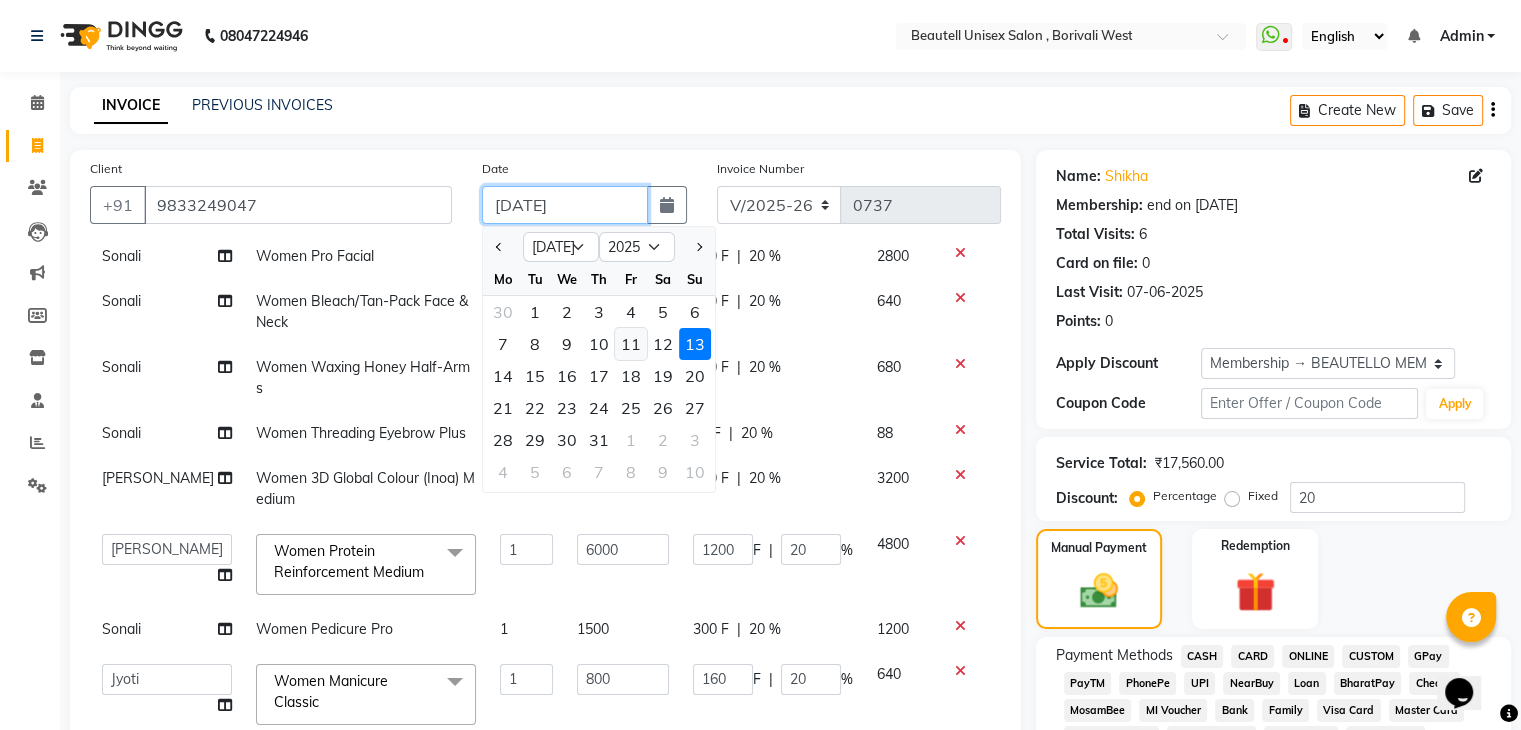 type on "[DATE]" 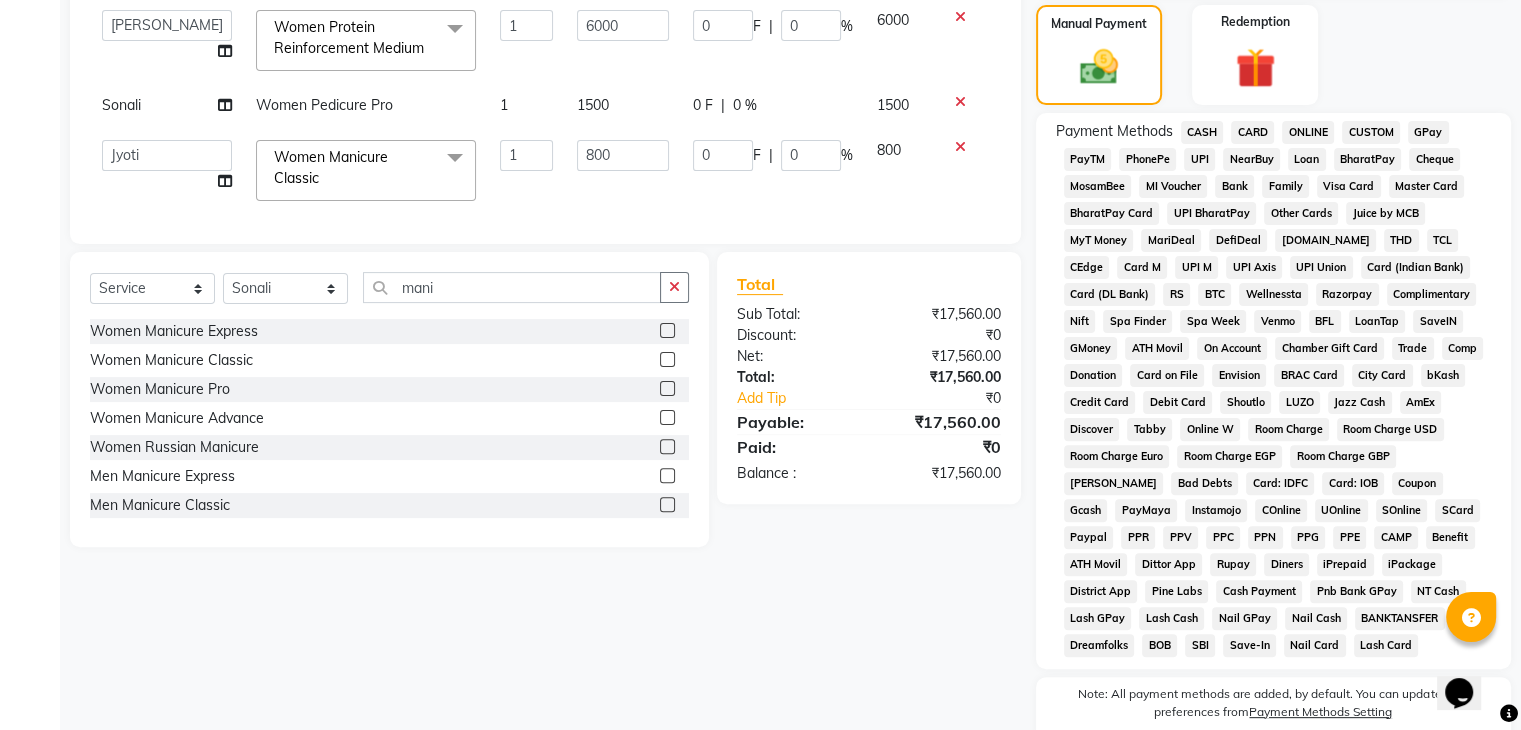 scroll, scrollTop: 575, scrollLeft: 0, axis: vertical 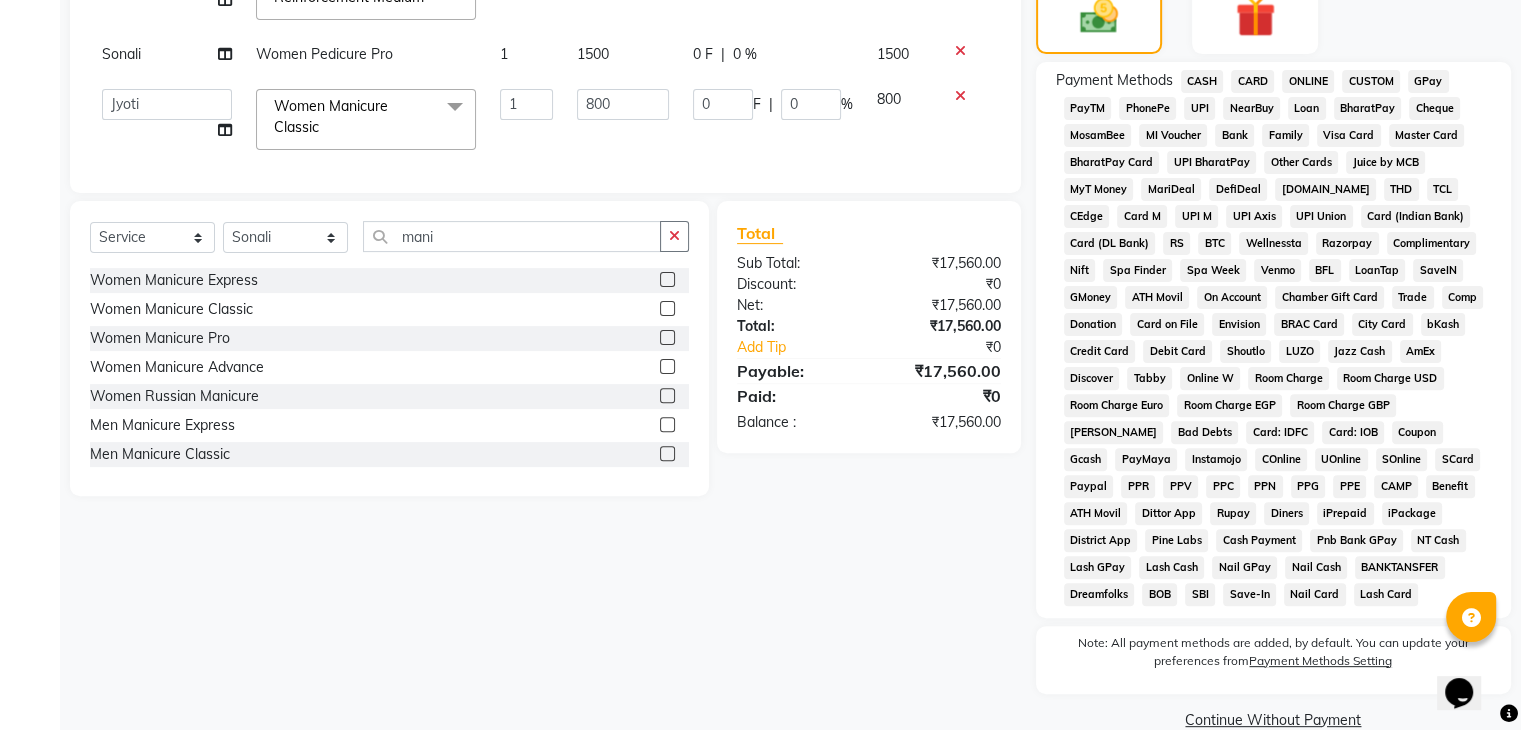 click on "PayTM" 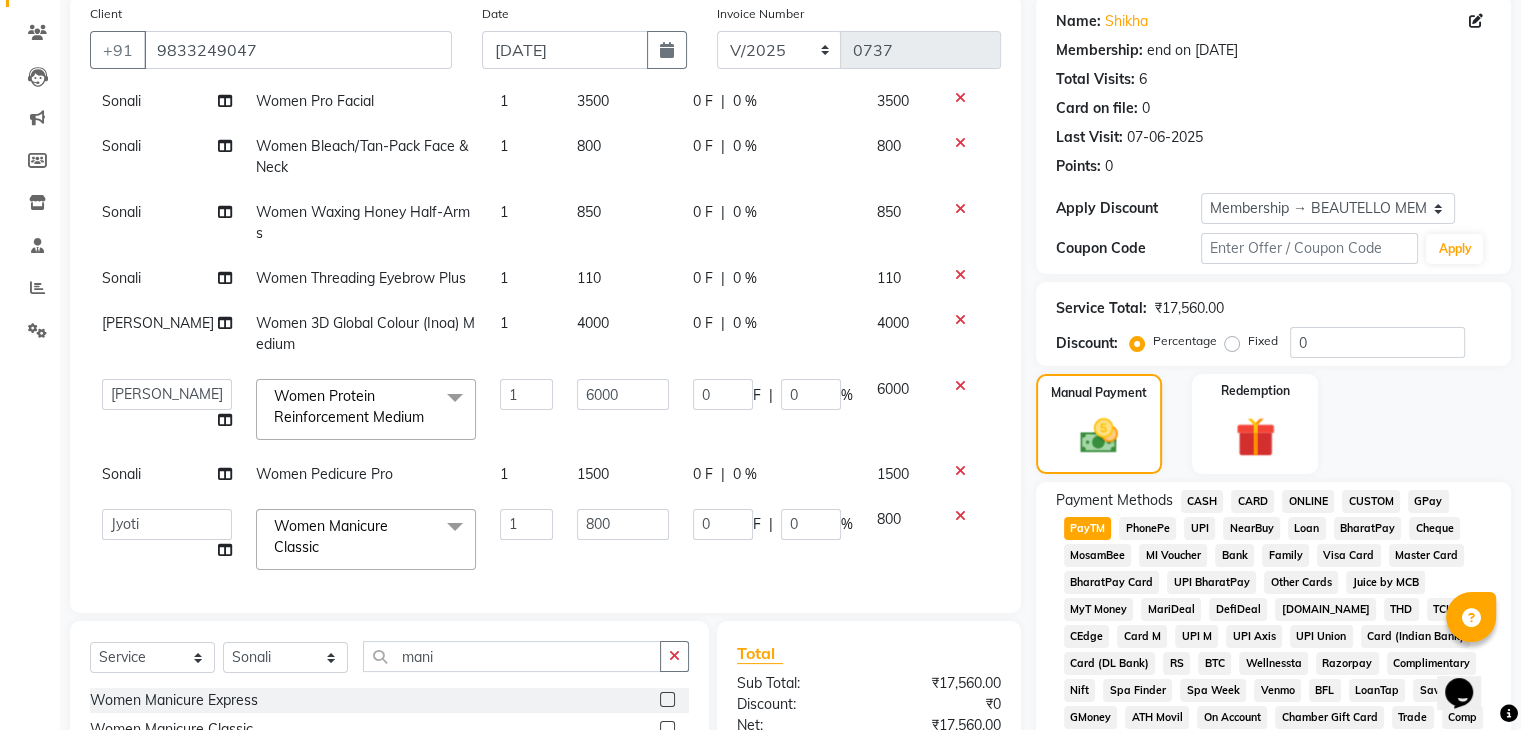 scroll, scrollTop: 153, scrollLeft: 0, axis: vertical 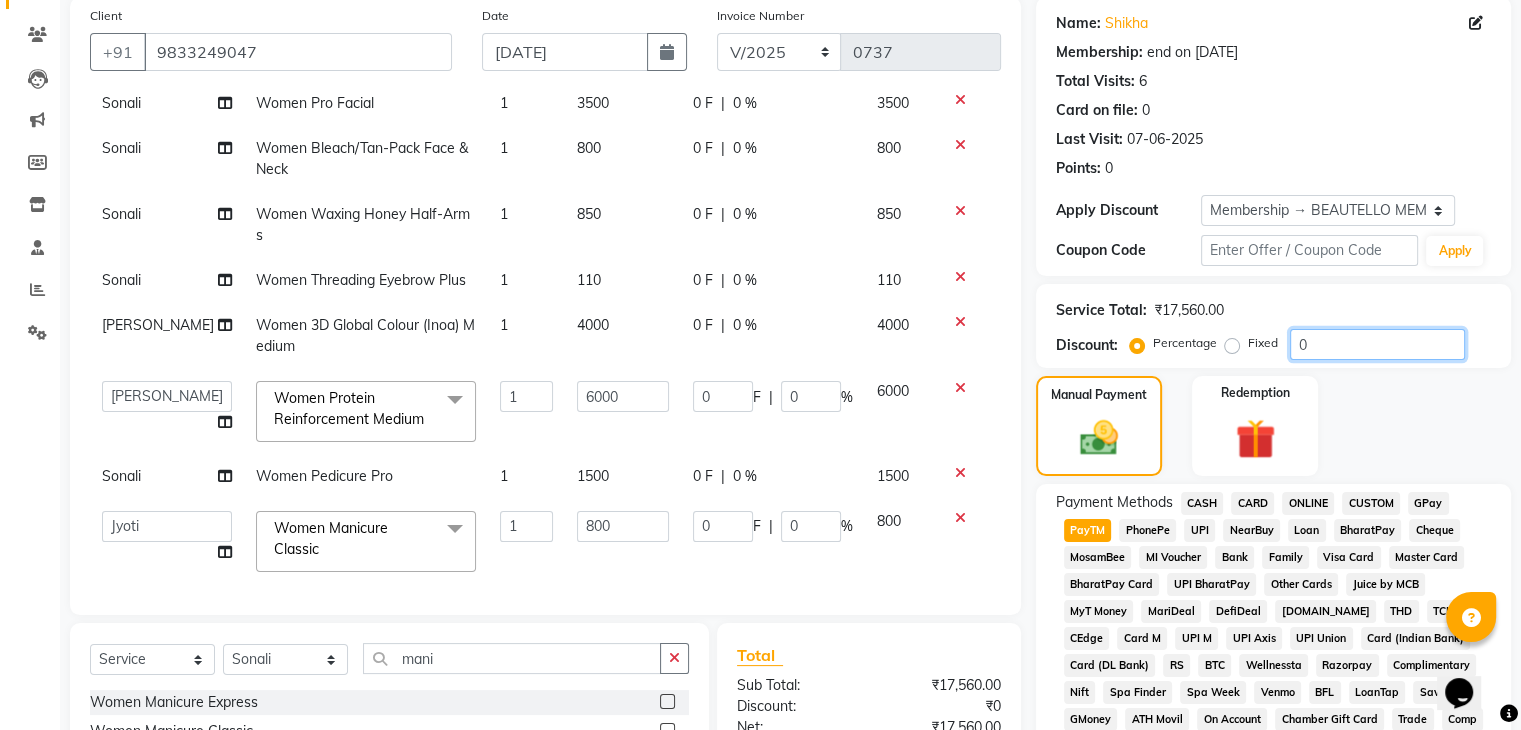 click on "0" 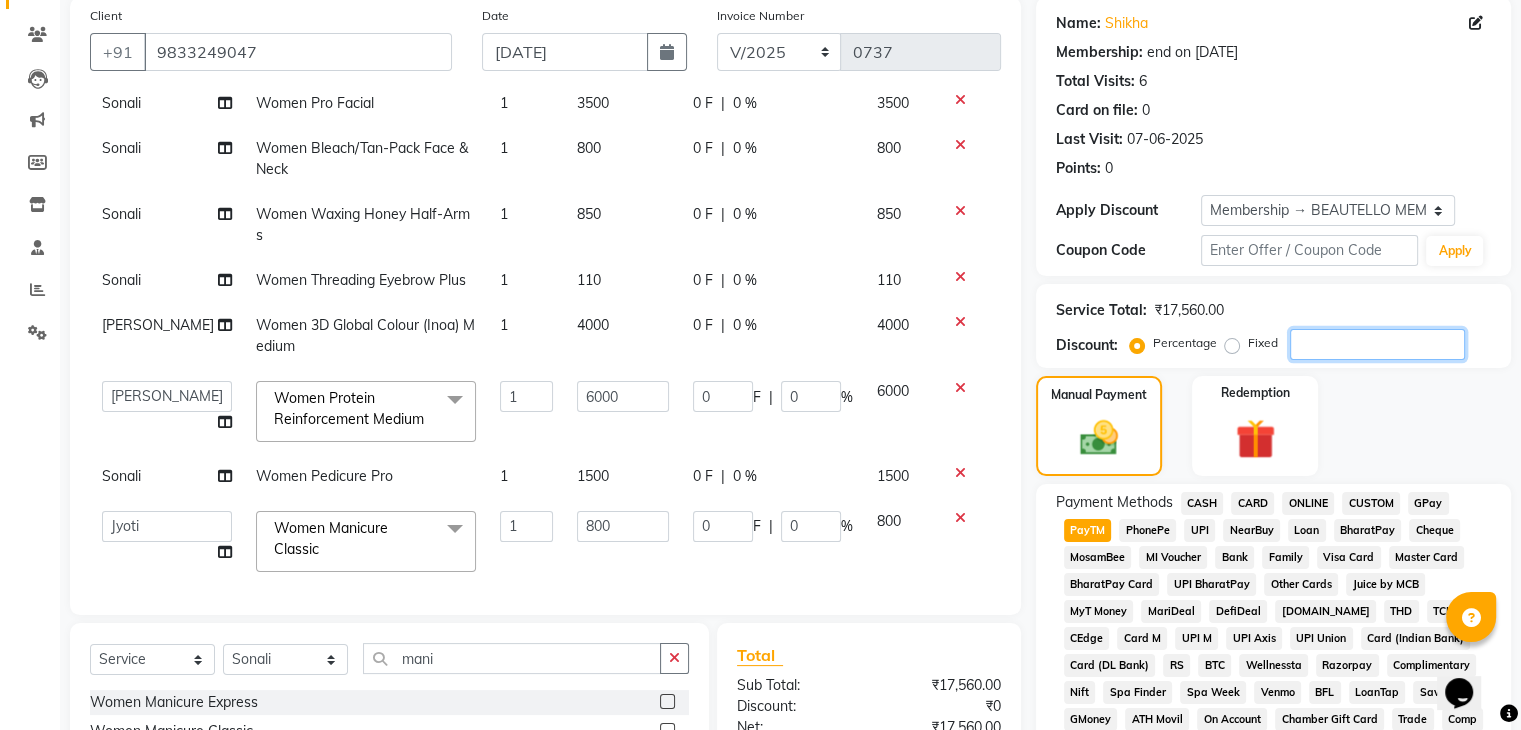 type on "2" 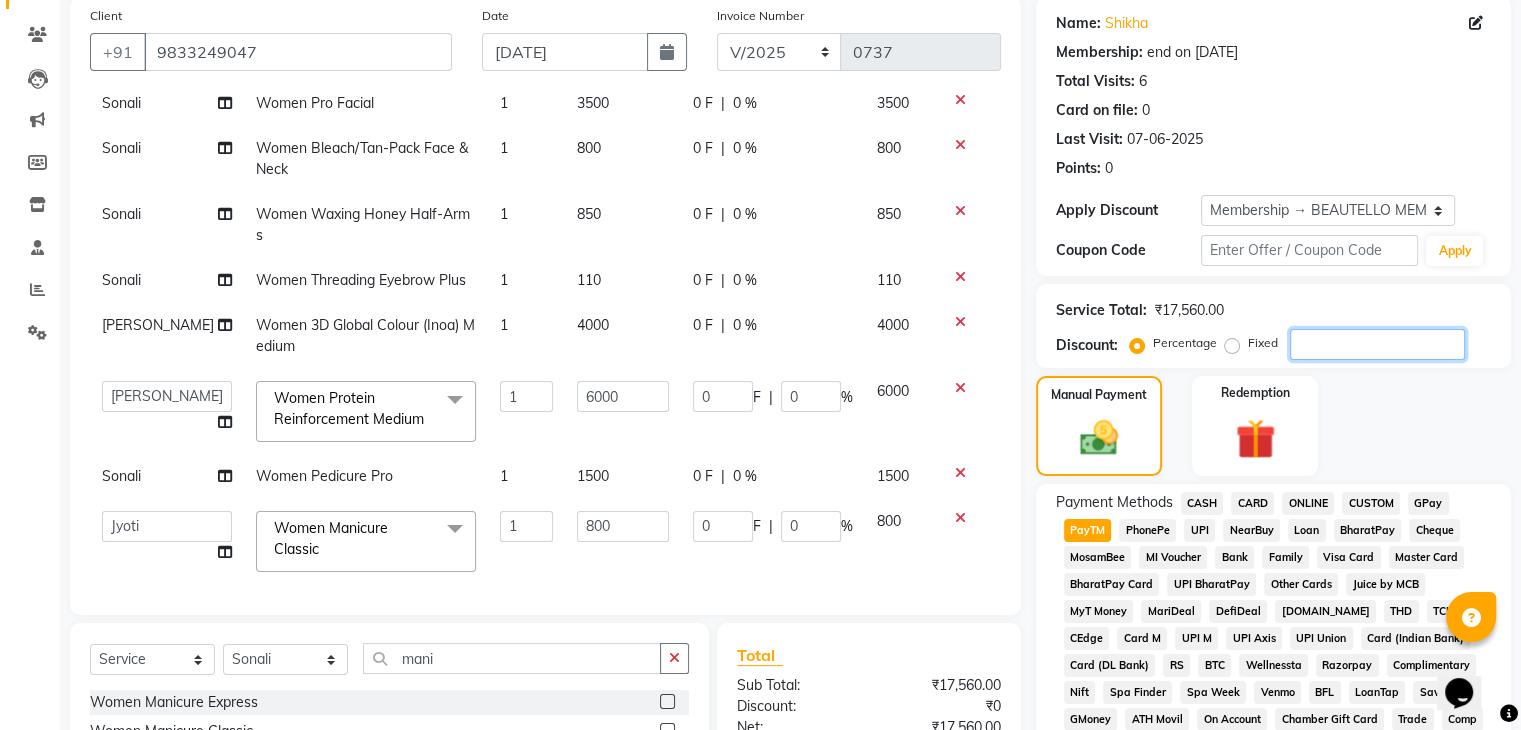 type on "120" 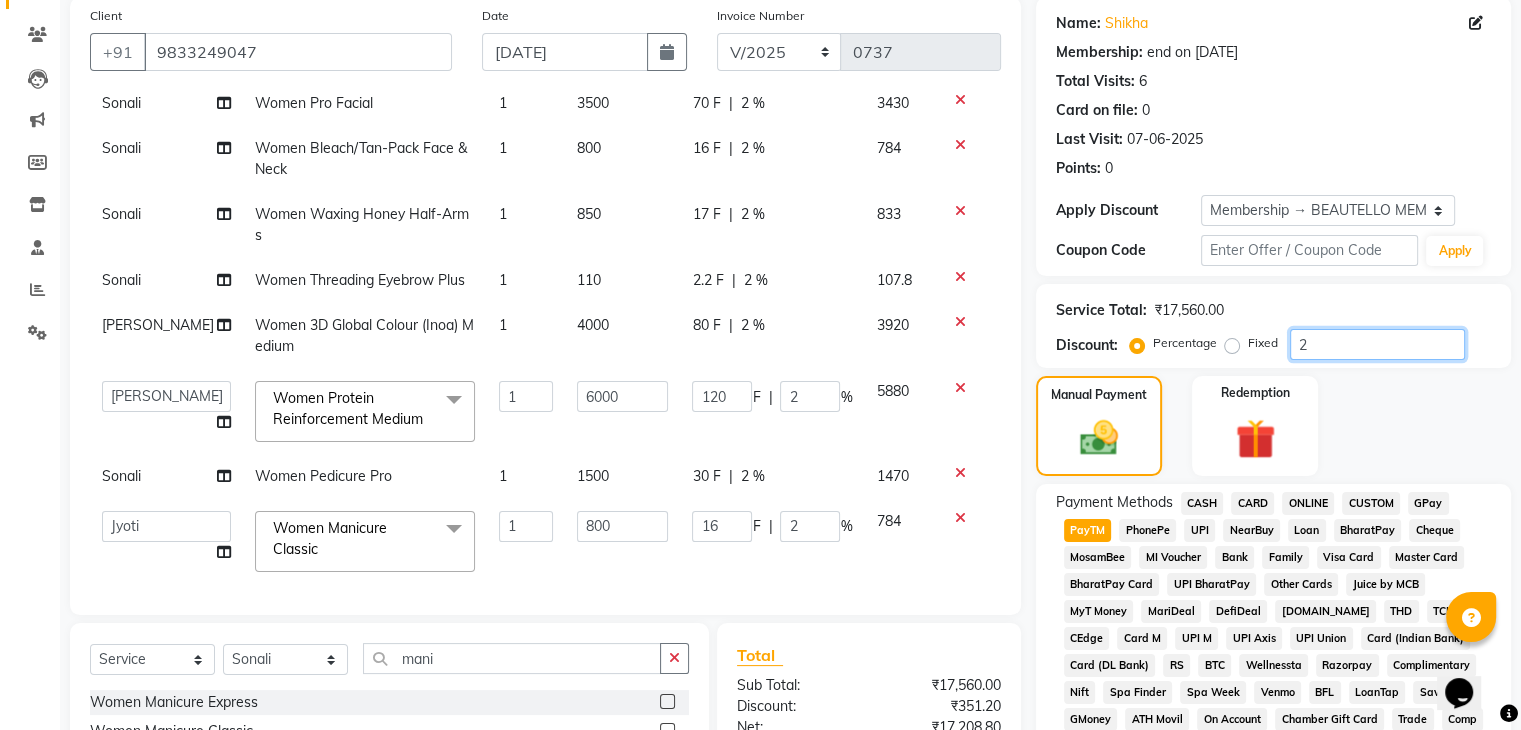 type on "20" 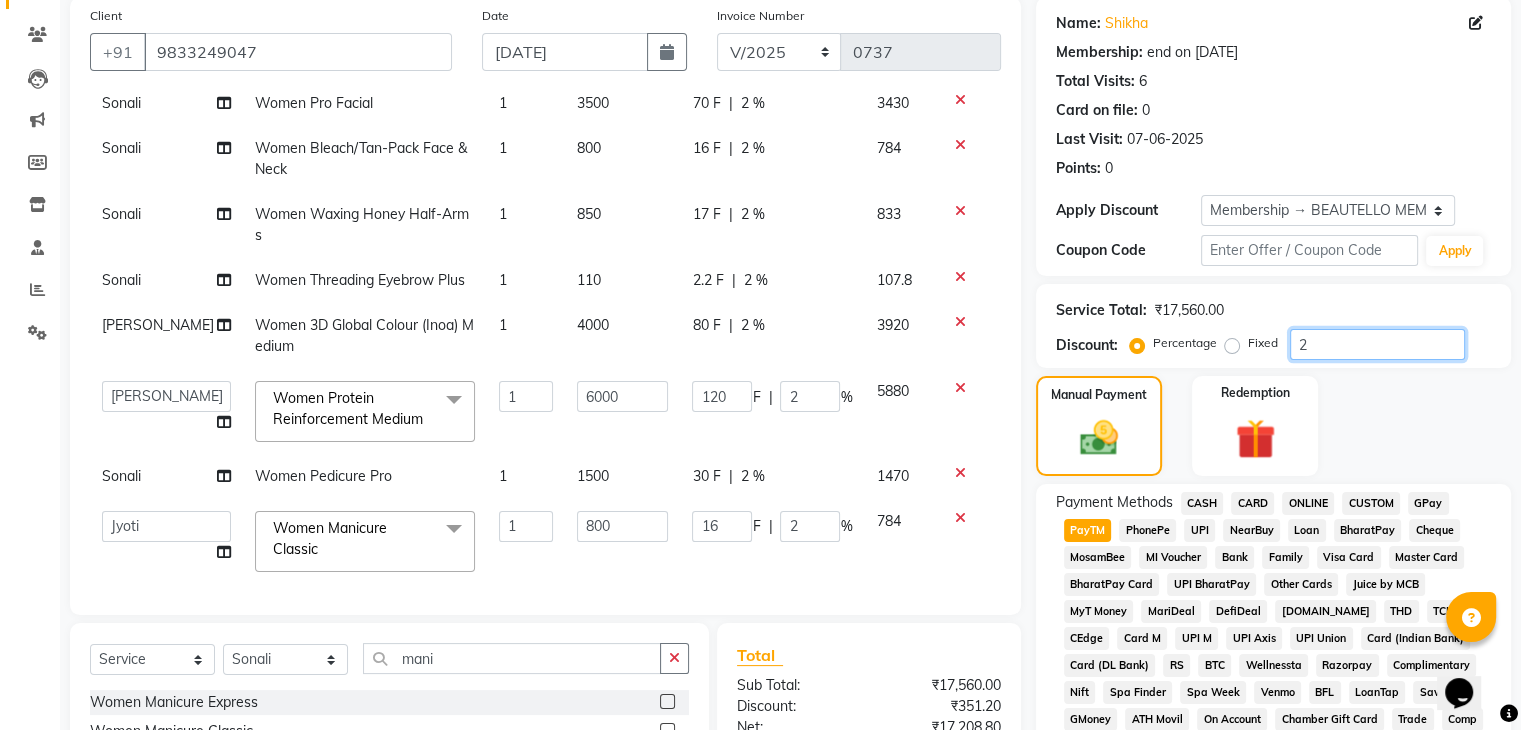 type on "1200" 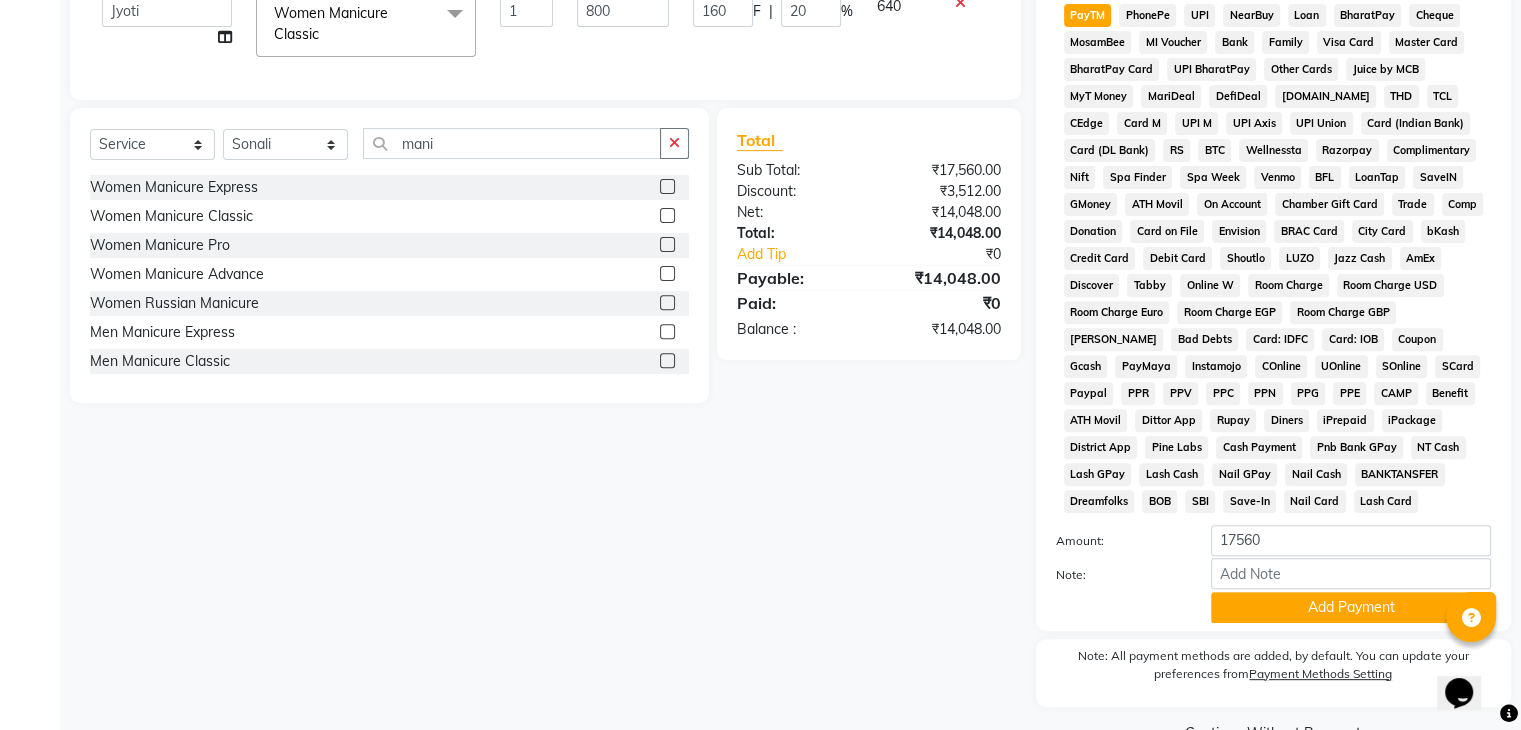 scroll, scrollTop: 666, scrollLeft: 0, axis: vertical 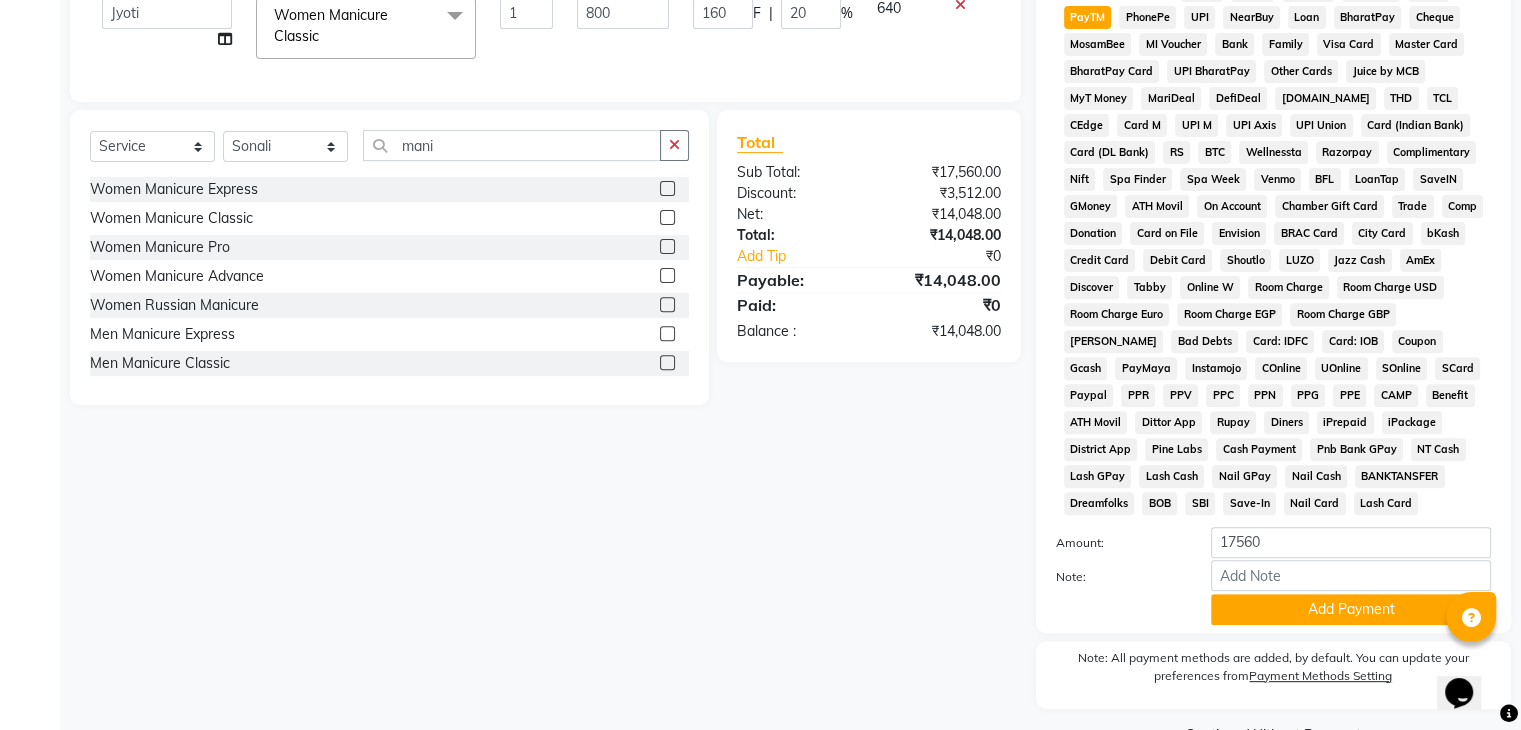 type on "20" 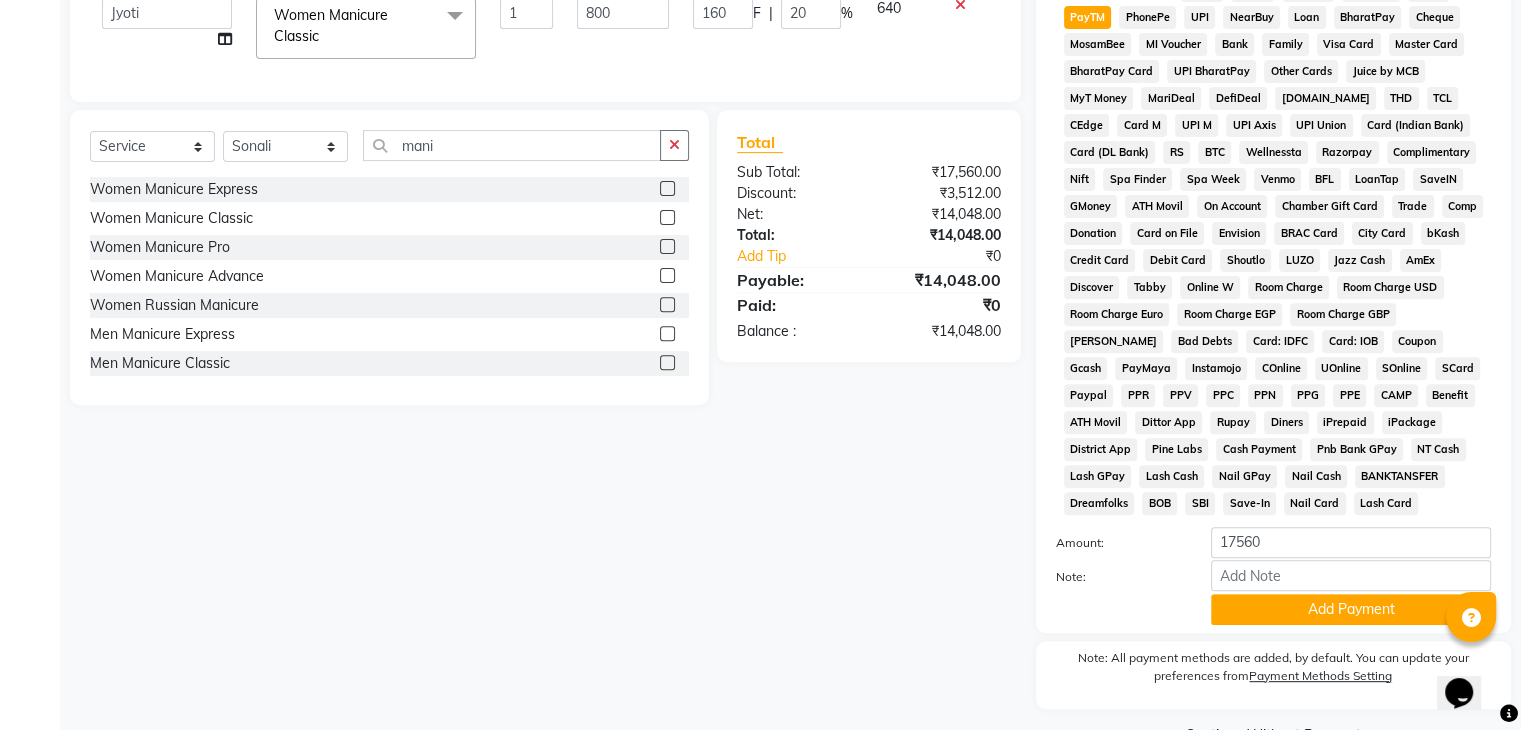 click on "PayTM" 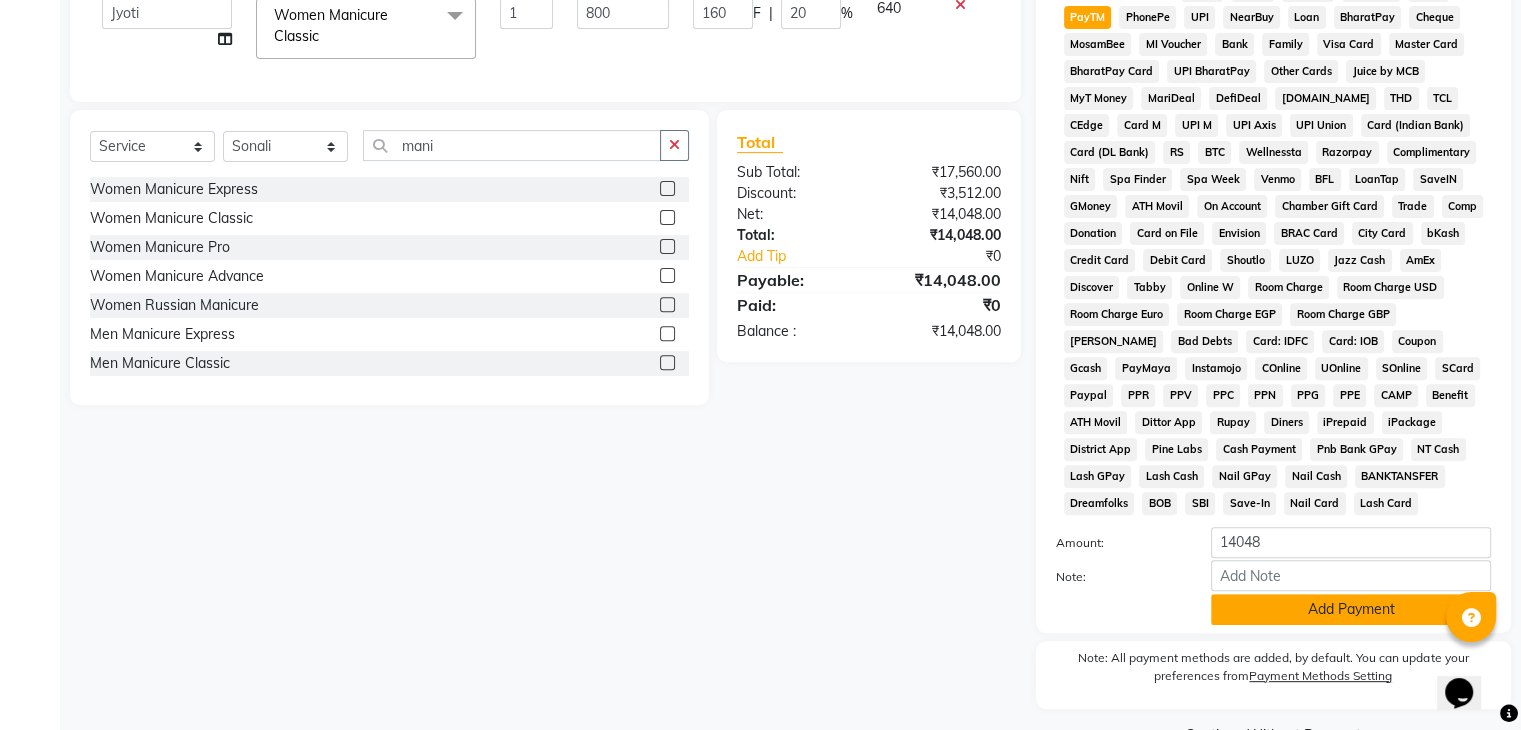 click on "Add Payment" 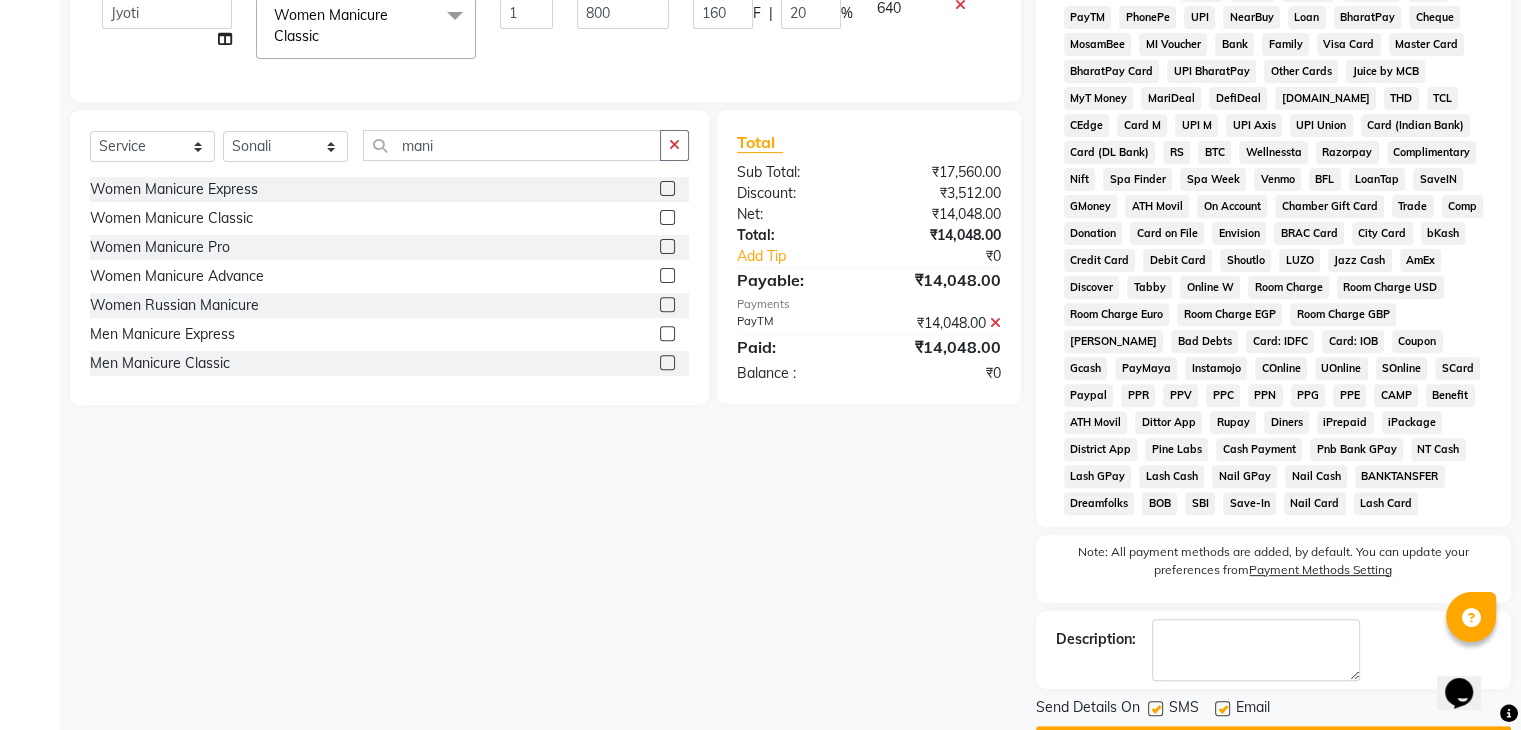 scroll, scrollTop: 737, scrollLeft: 0, axis: vertical 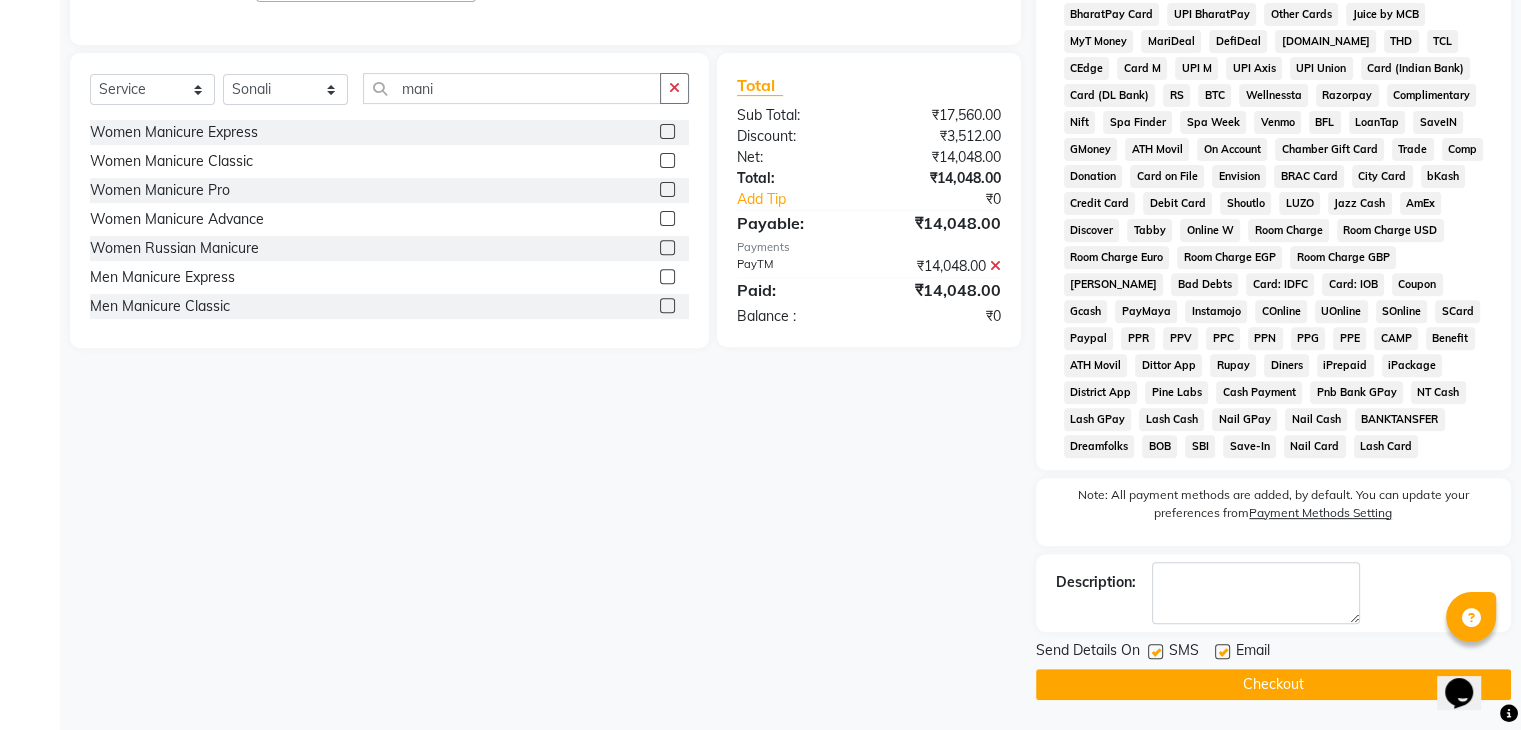 click 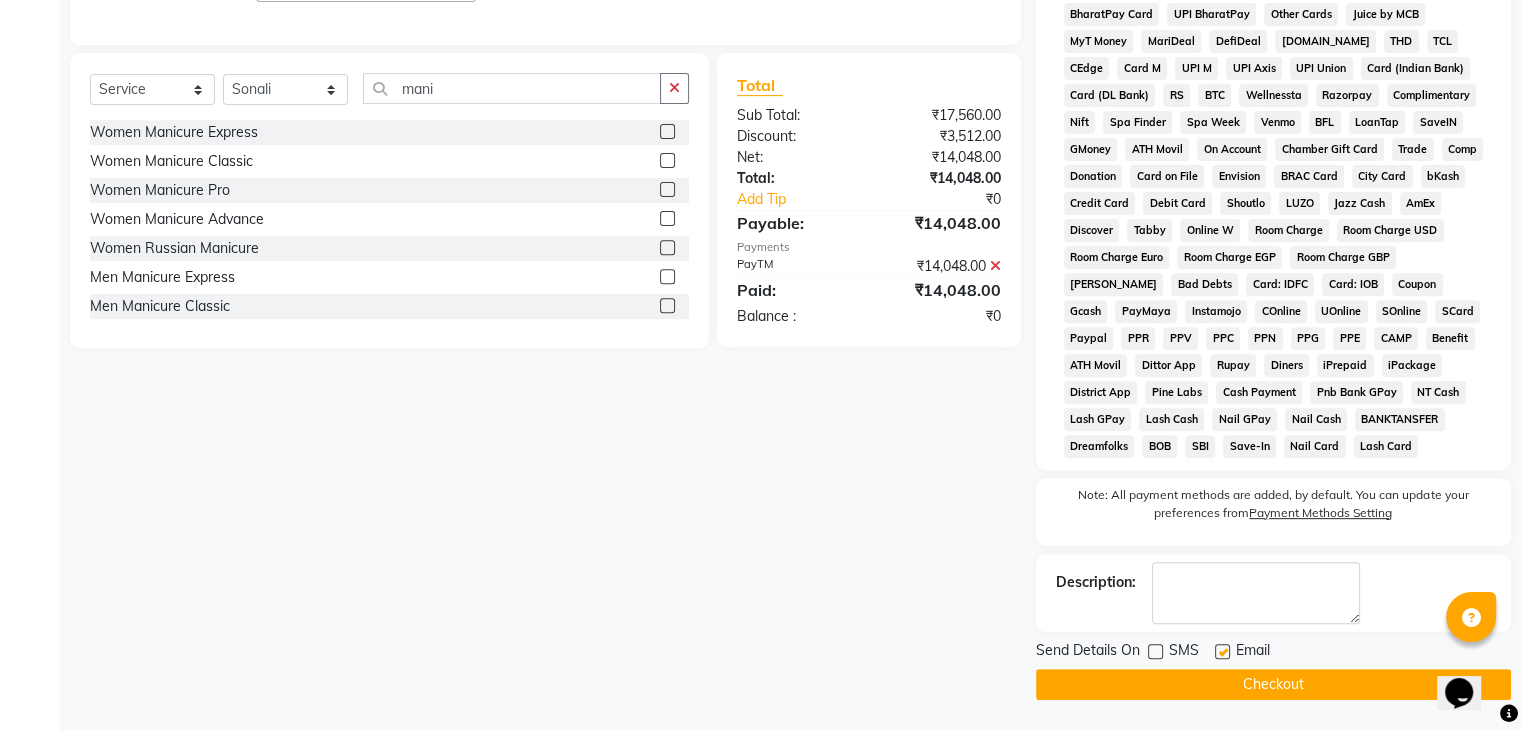 click on "Checkout" 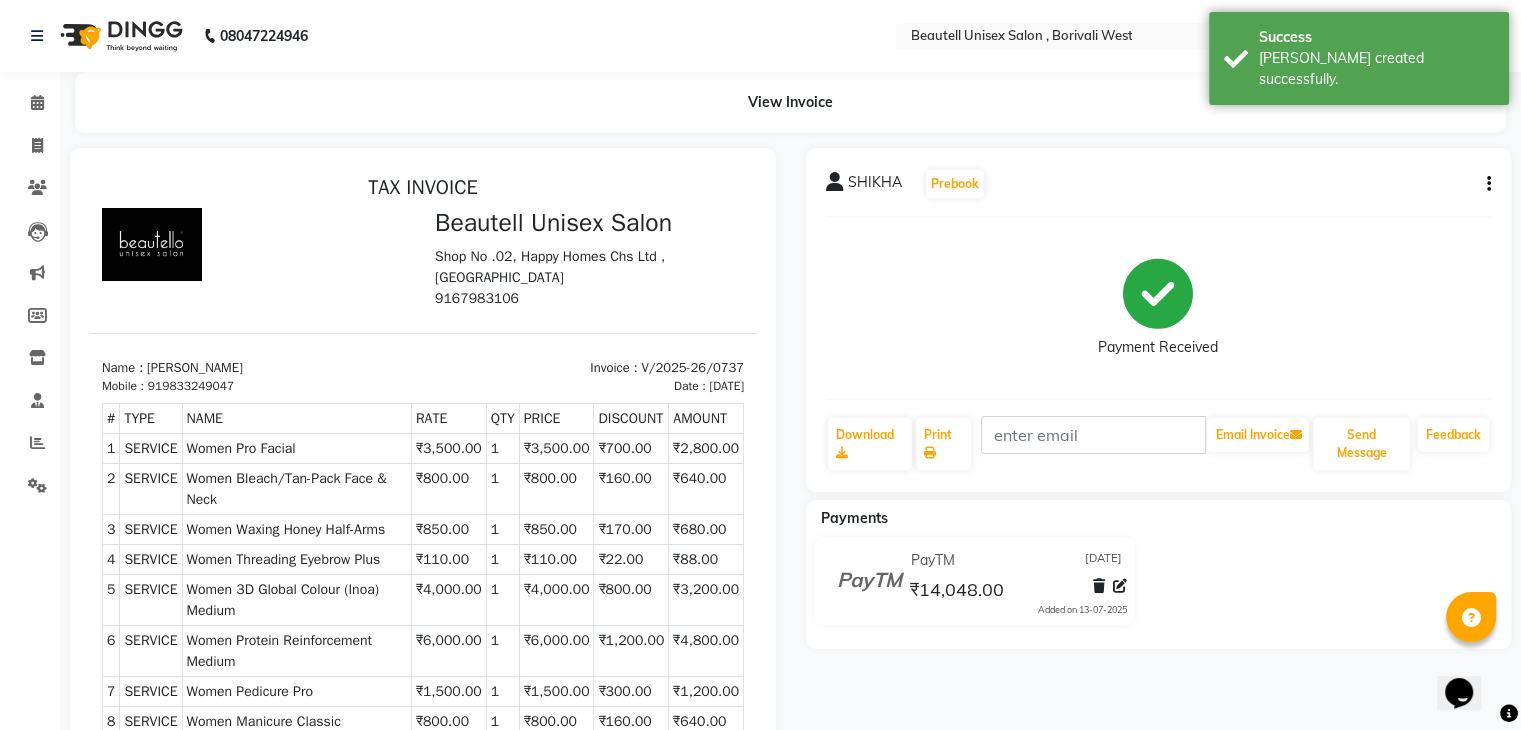 scroll, scrollTop: 0, scrollLeft: 0, axis: both 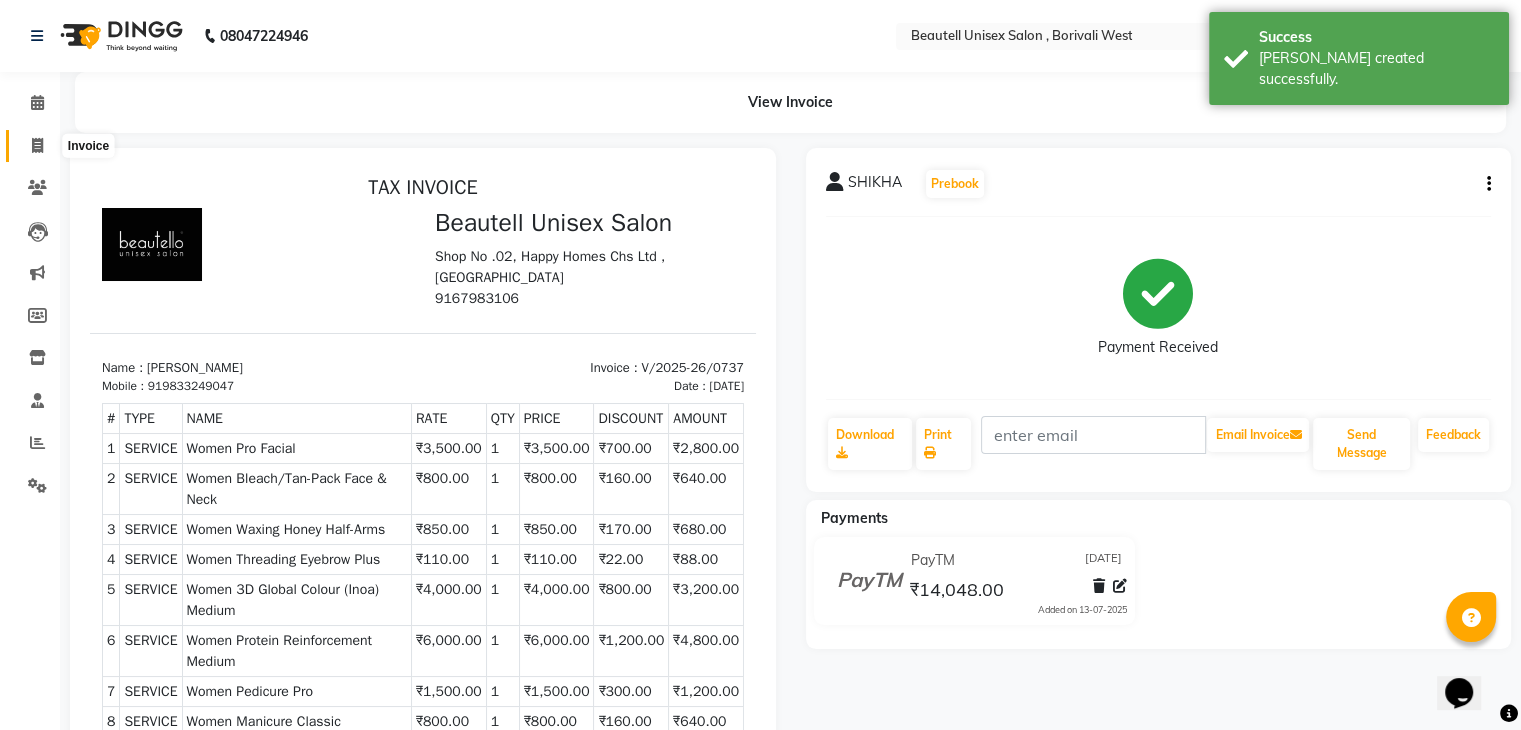 click 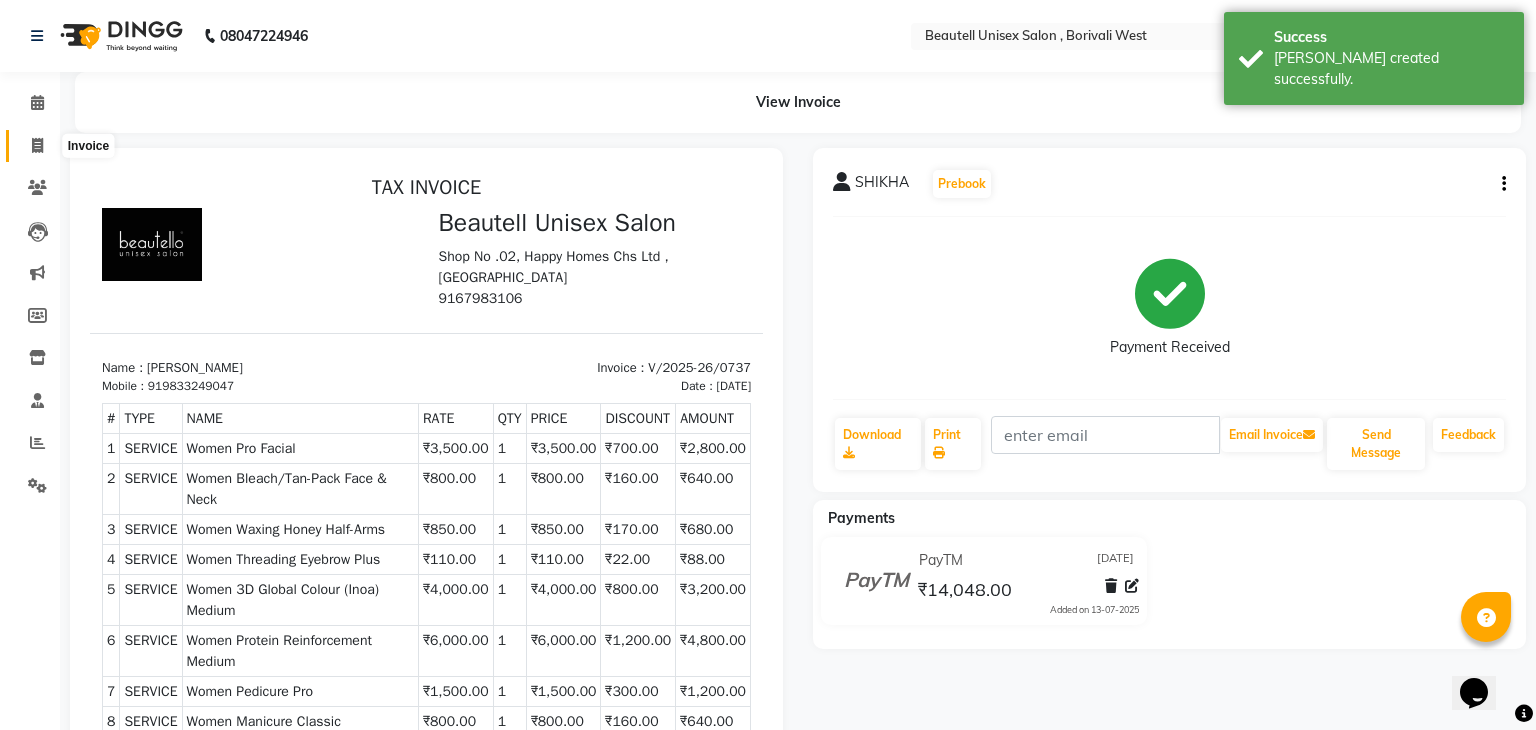 select on "7692" 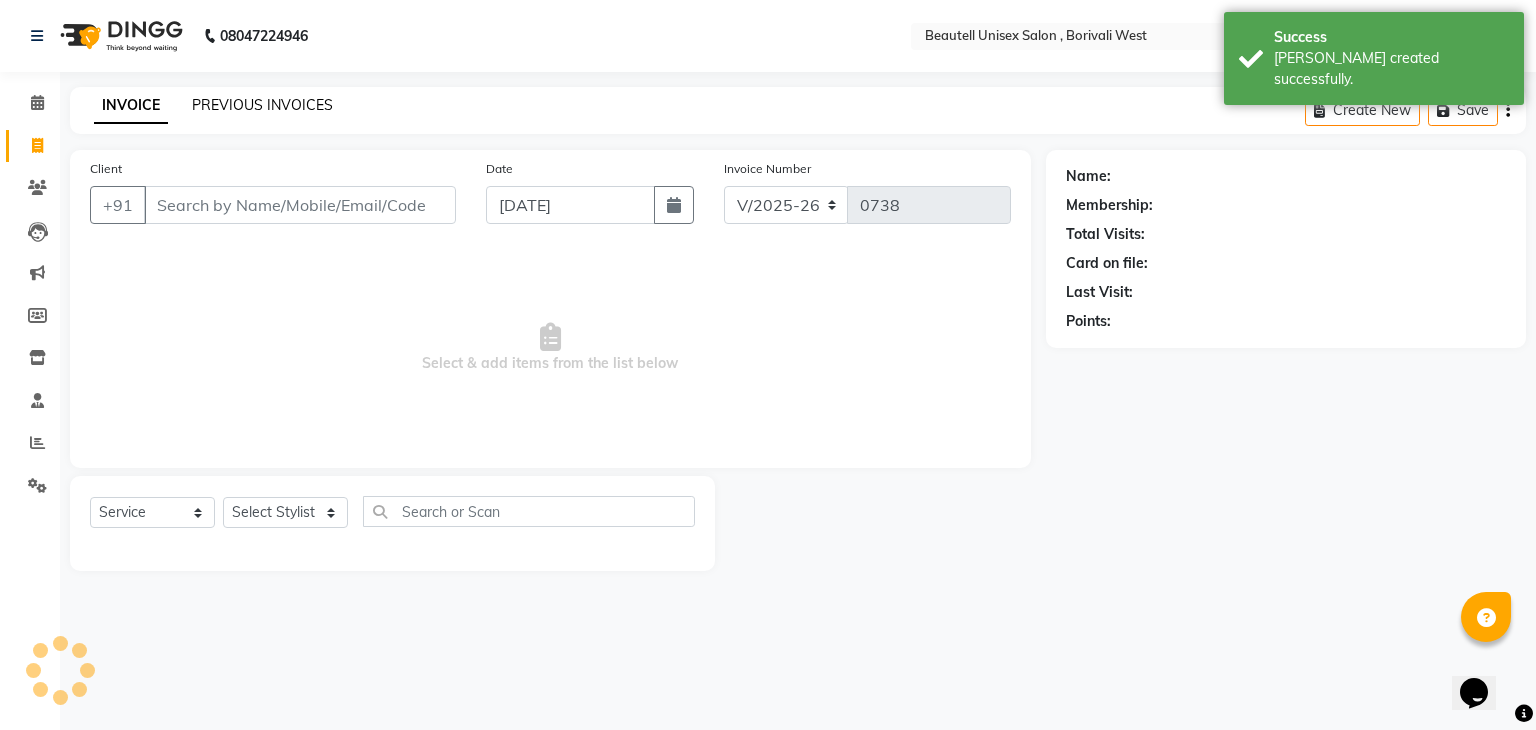 click on "PREVIOUS INVOICES" 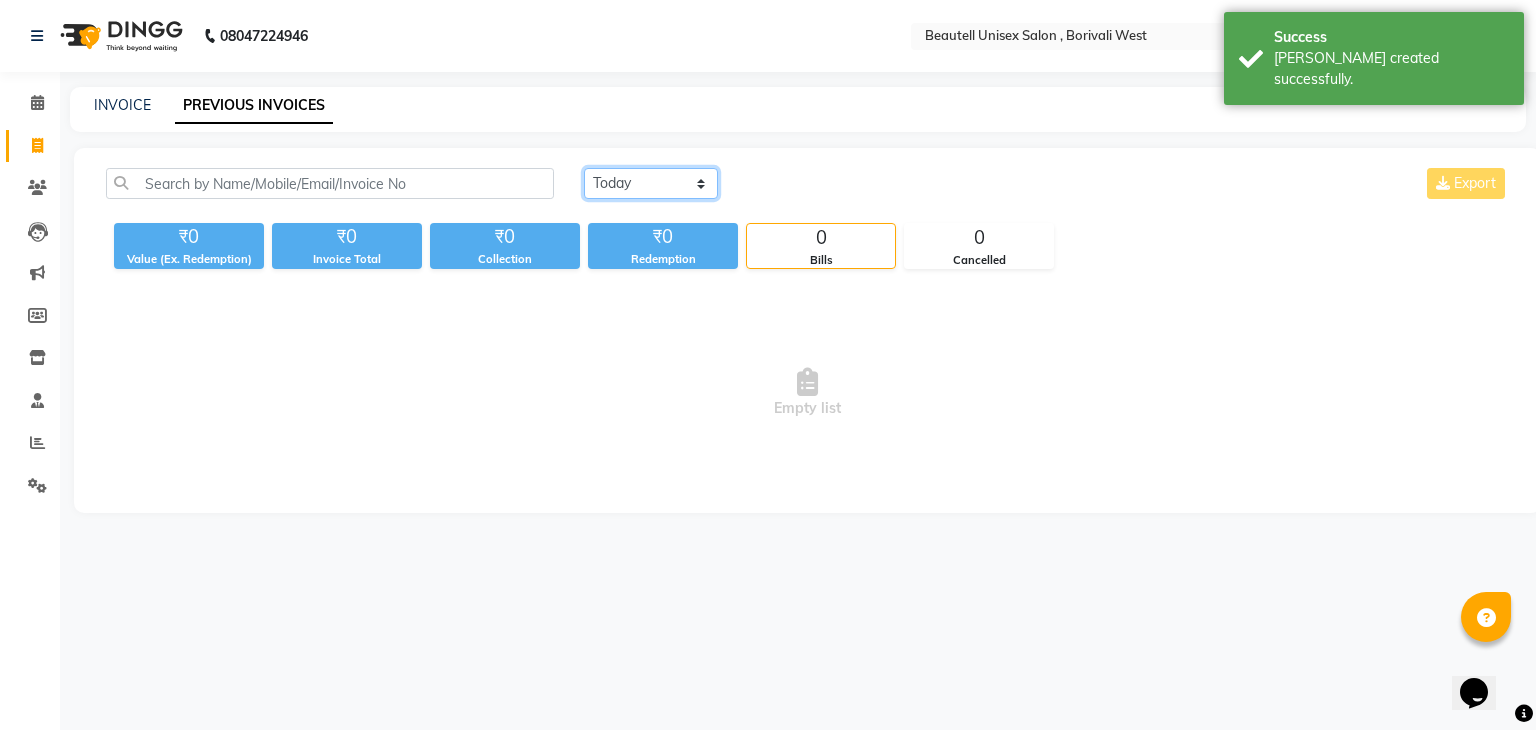 click on "[DATE] [DATE] Custom Range" 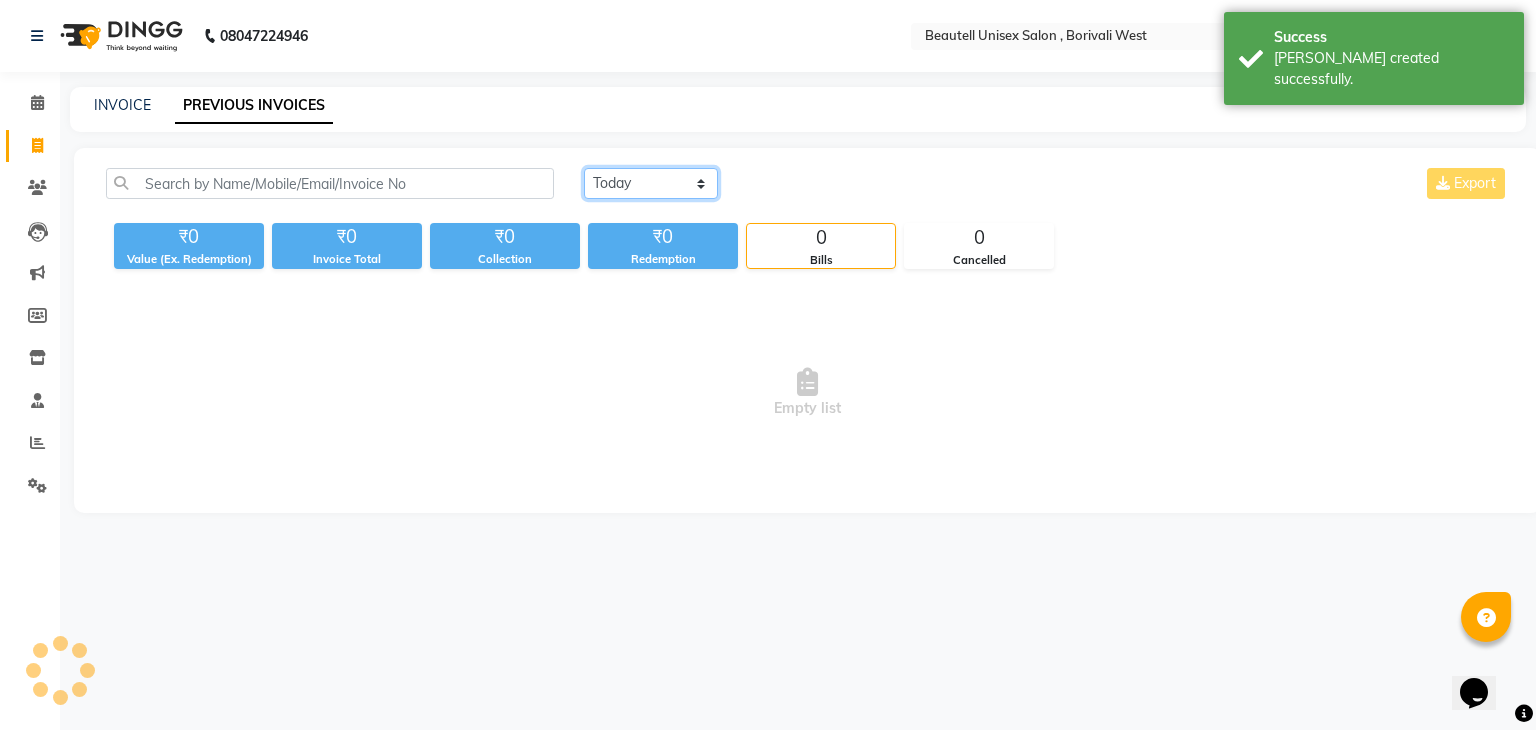 select on "range" 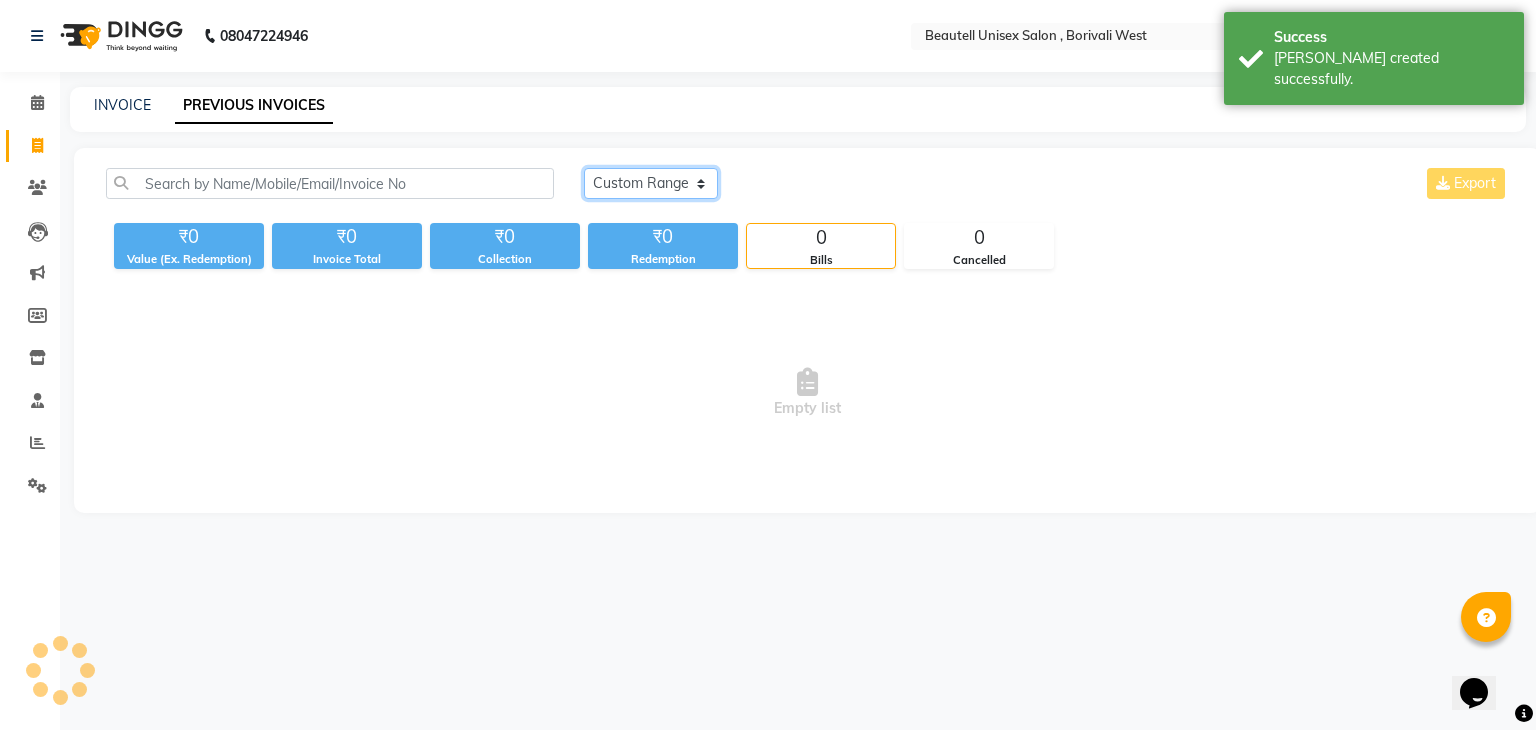 click on "[DATE] [DATE] Custom Range" 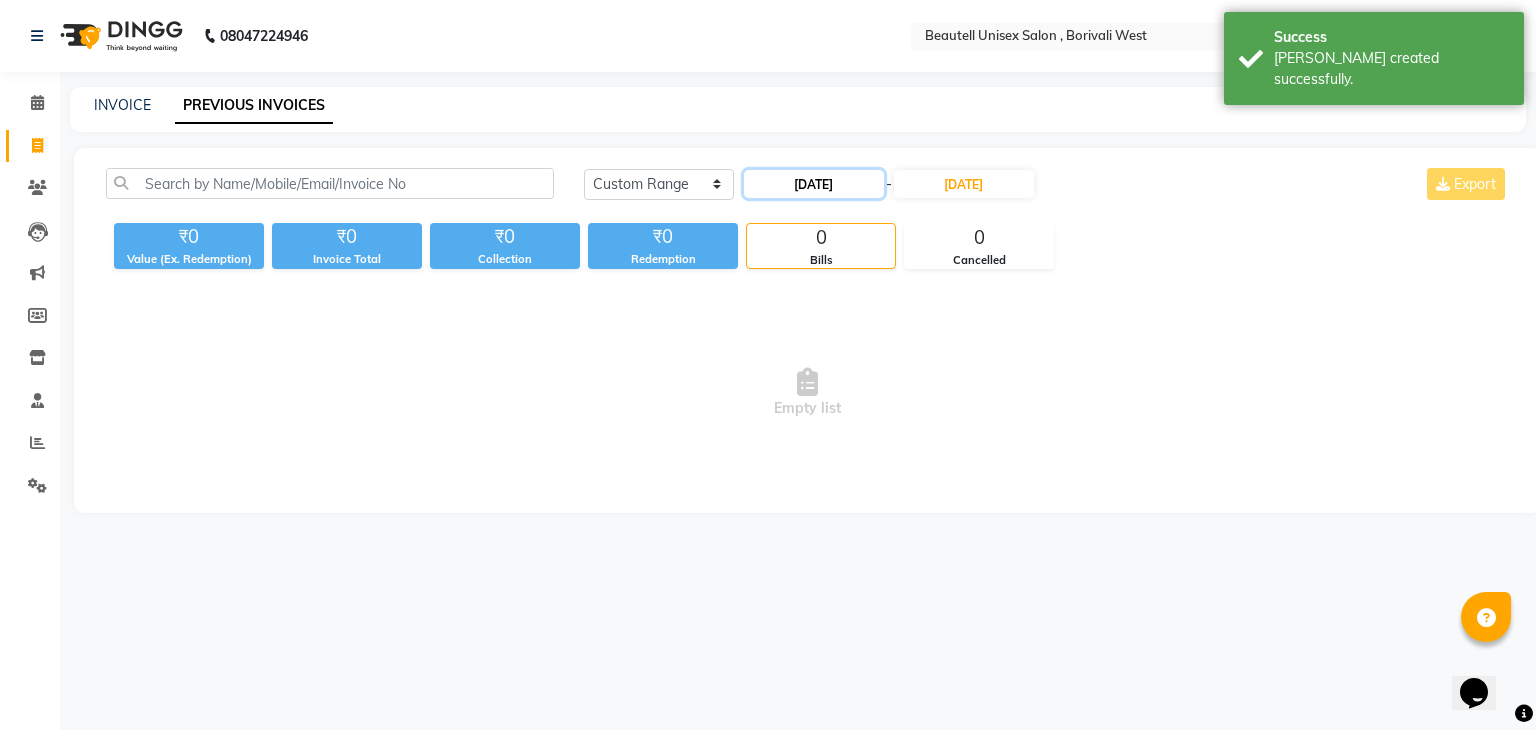 click on "[DATE]" 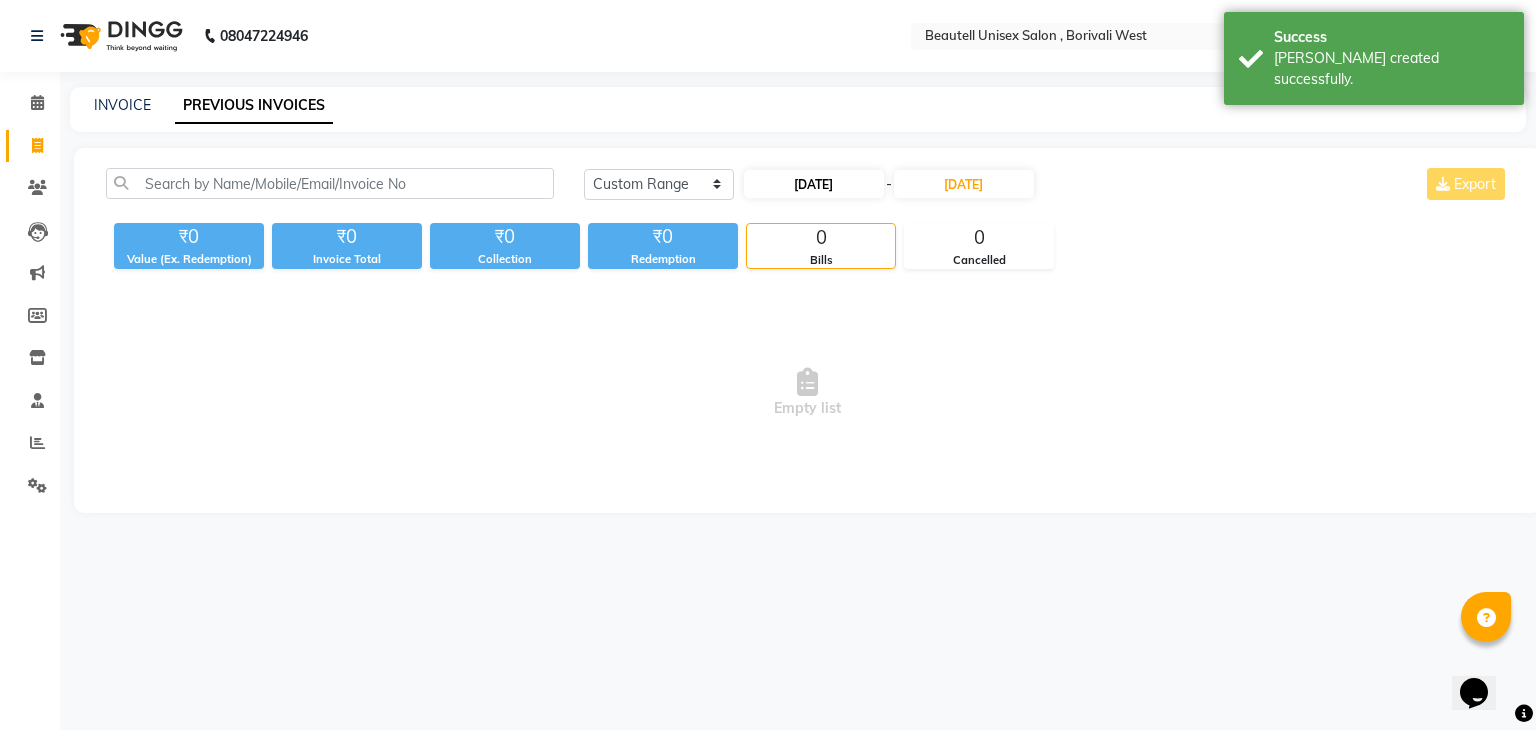 select on "7" 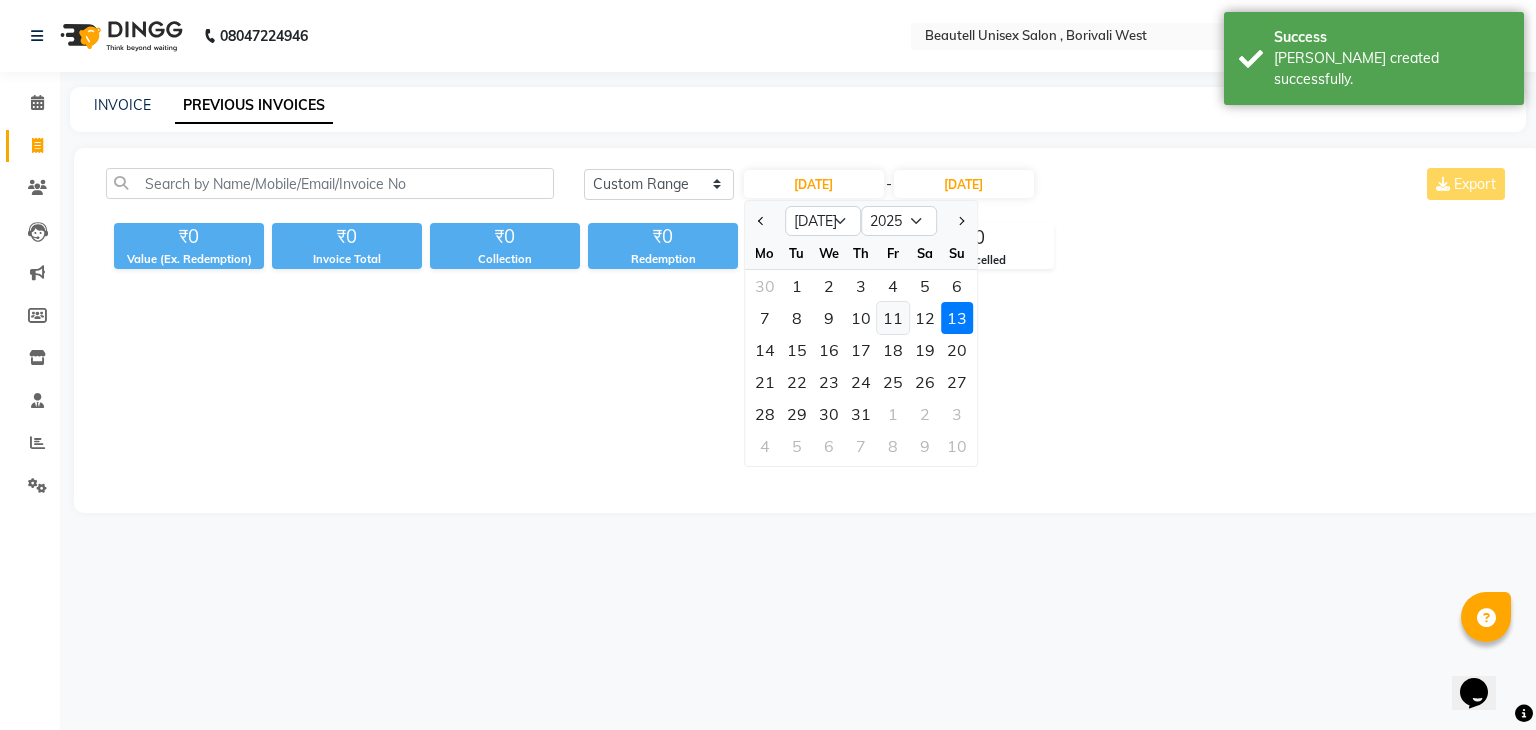 click on "11" 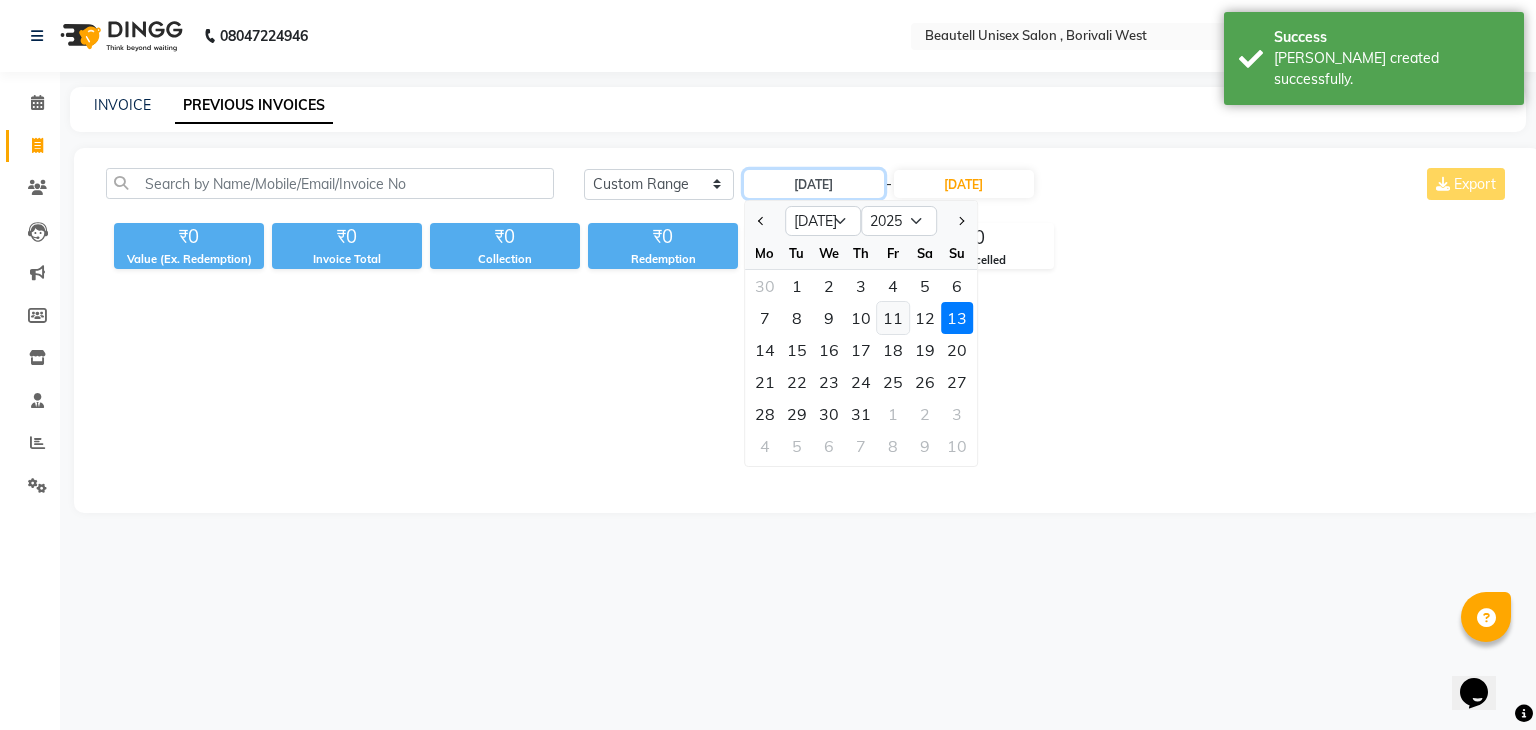 type on "[DATE]" 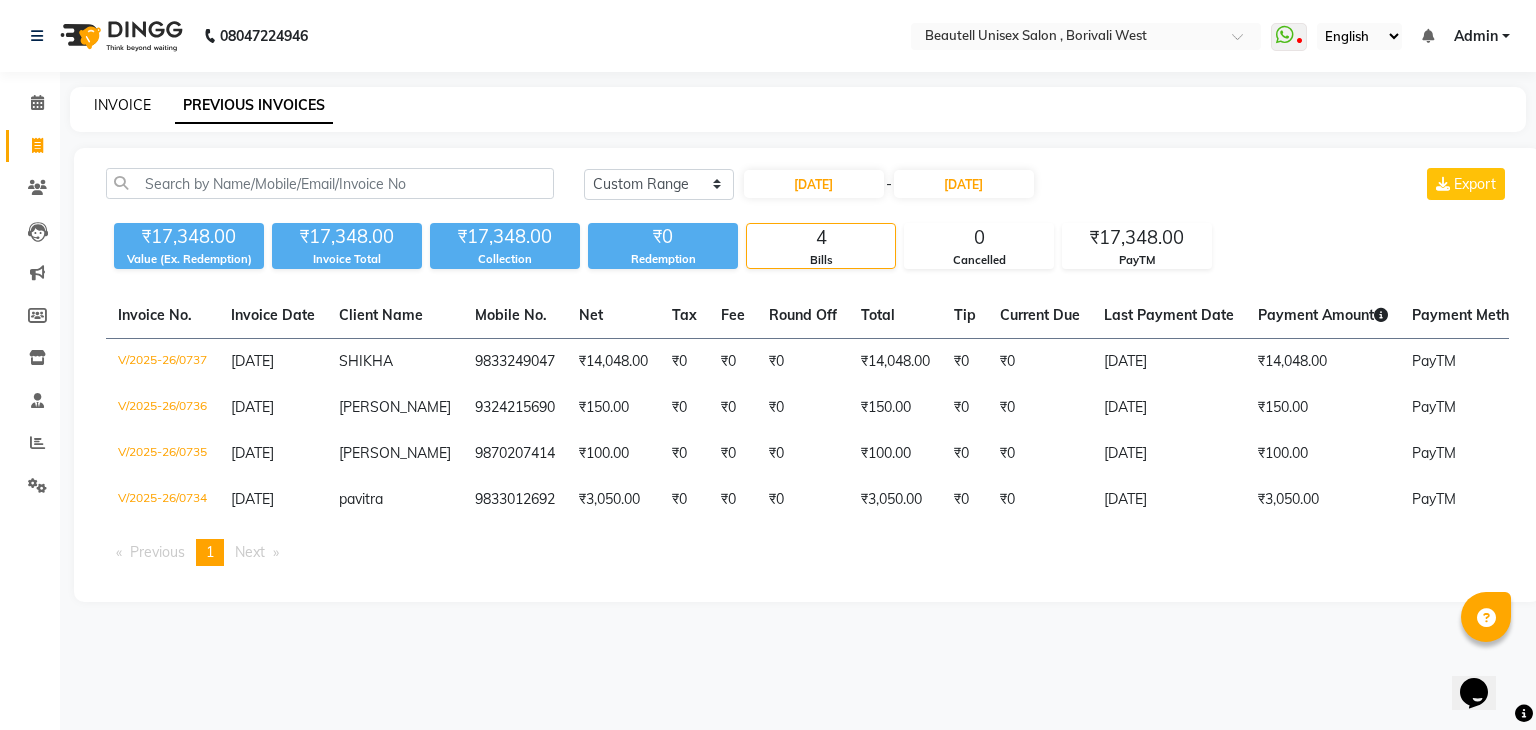click on "INVOICE" 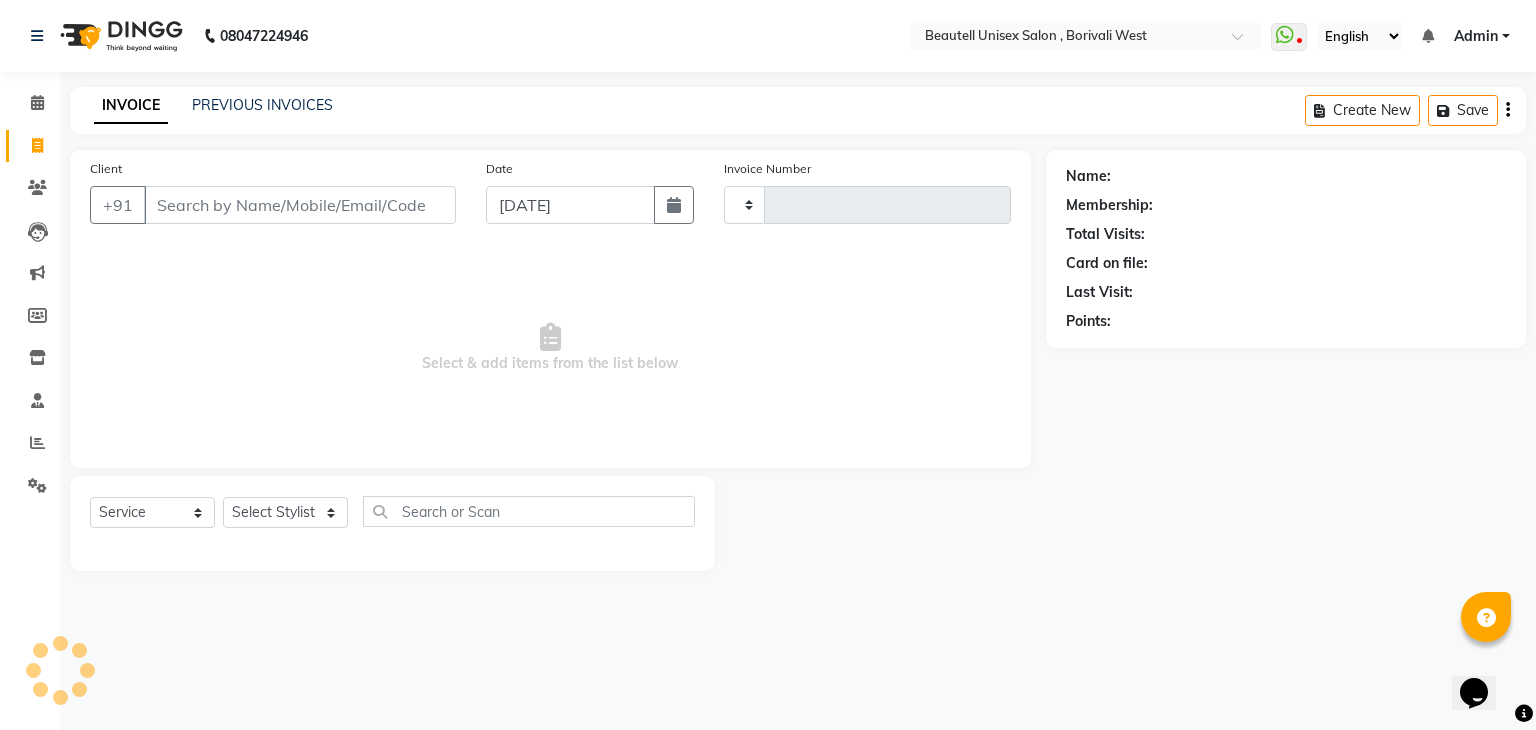 type on "0738" 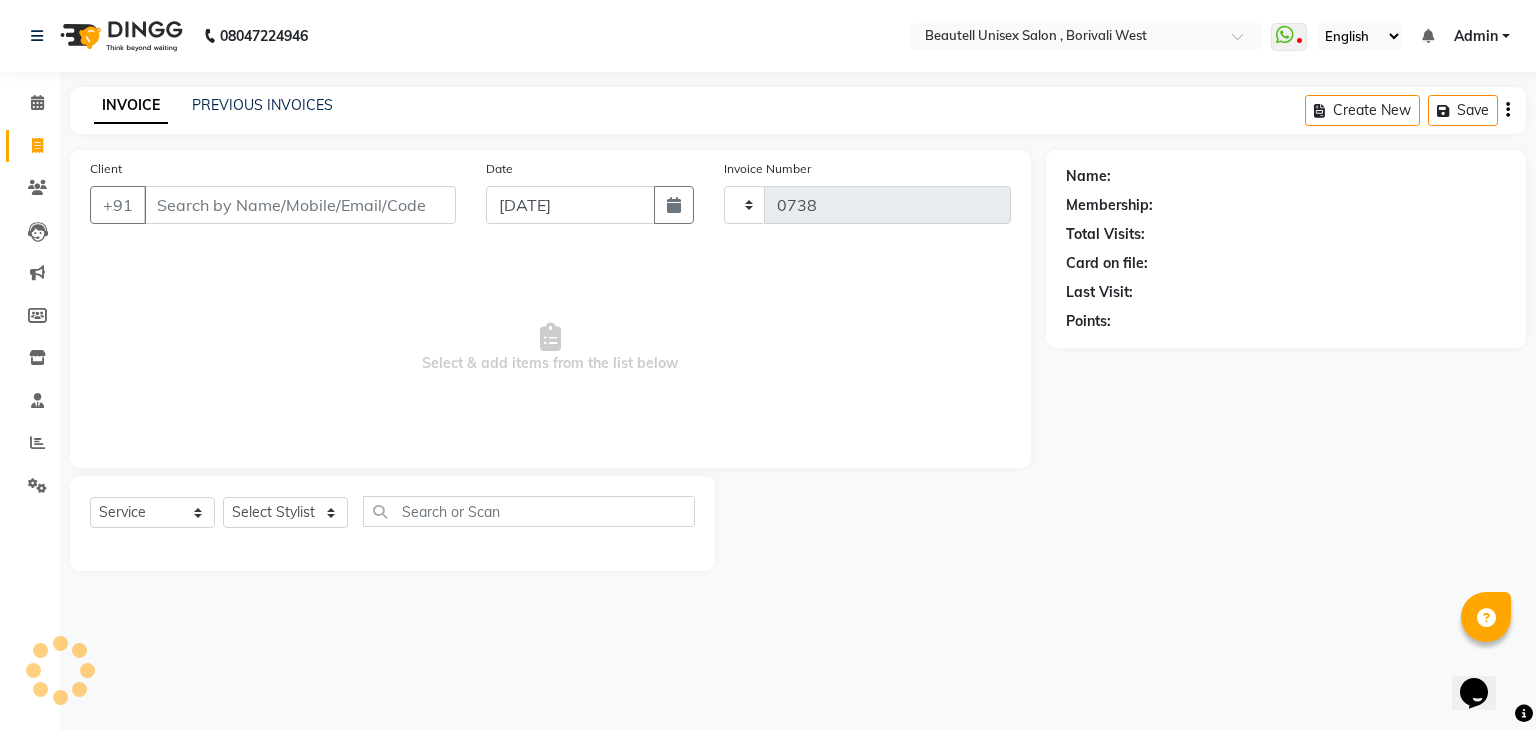 select on "7692" 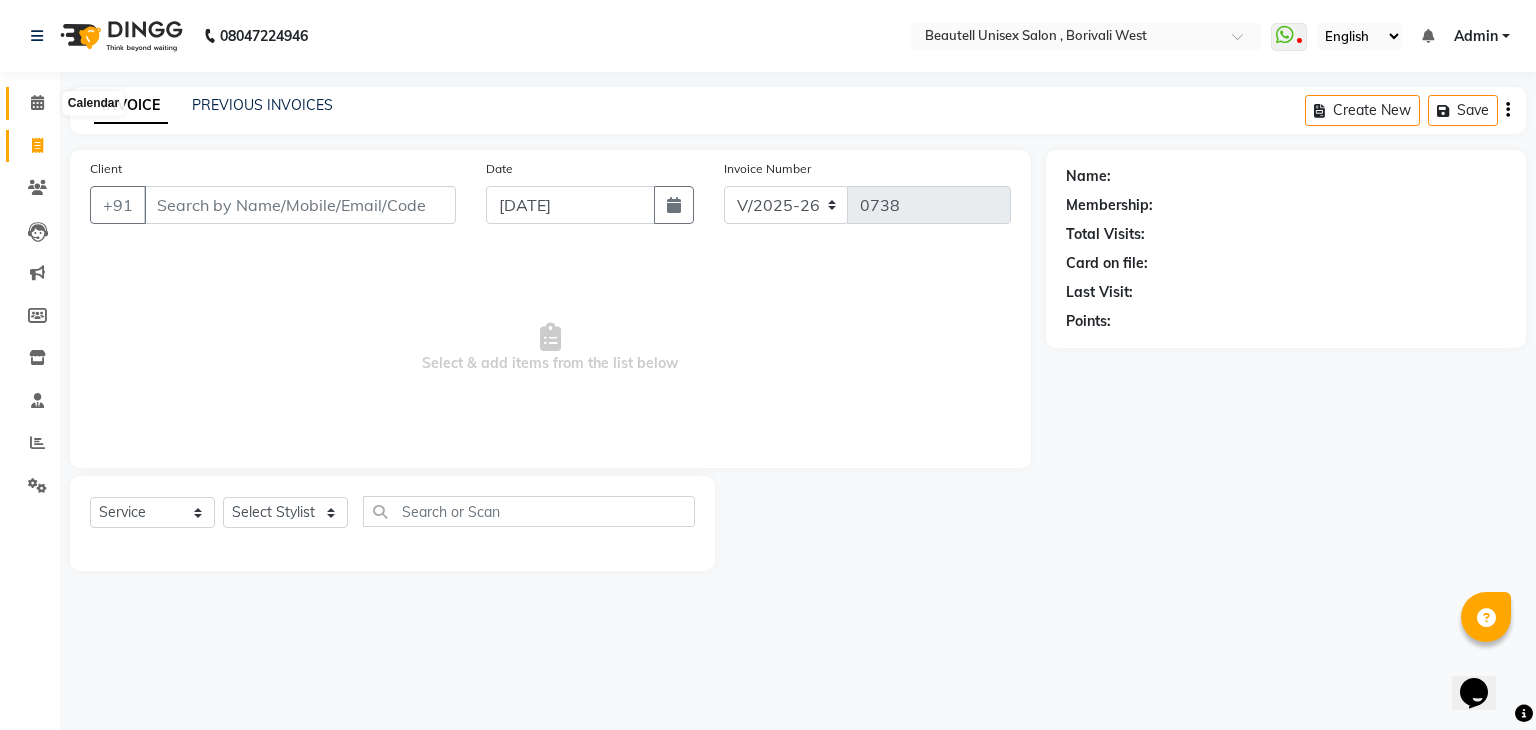 click 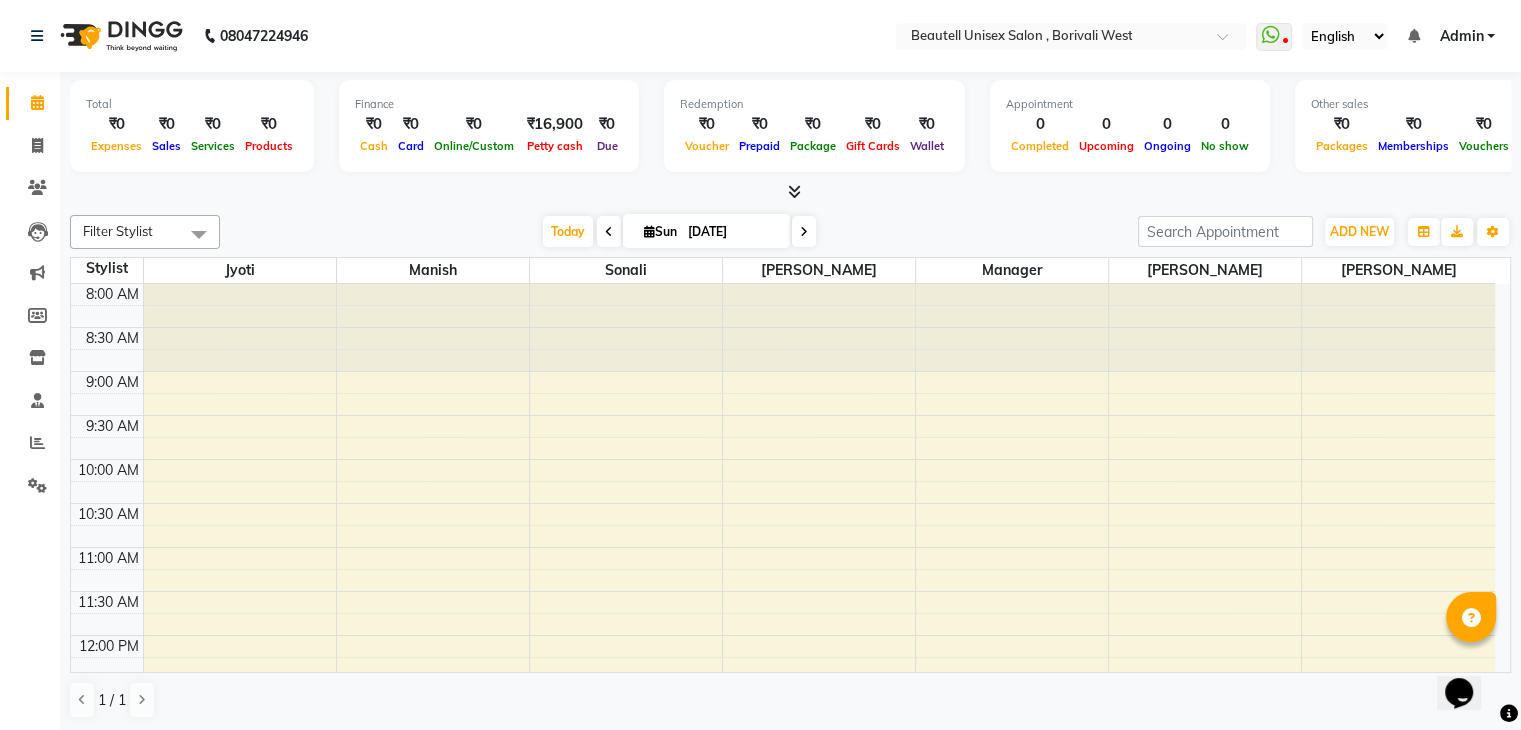 click at bounding box center [794, 191] 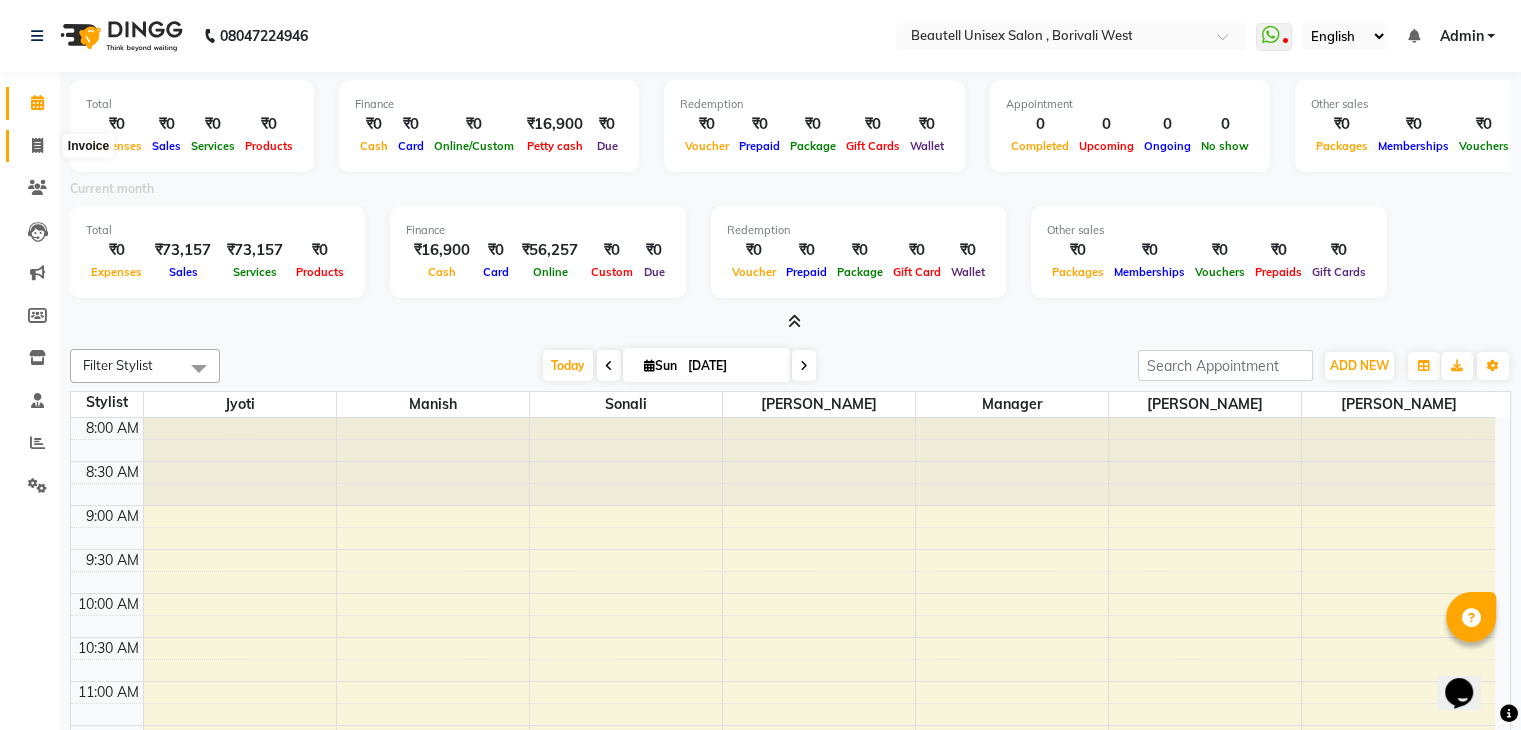 click 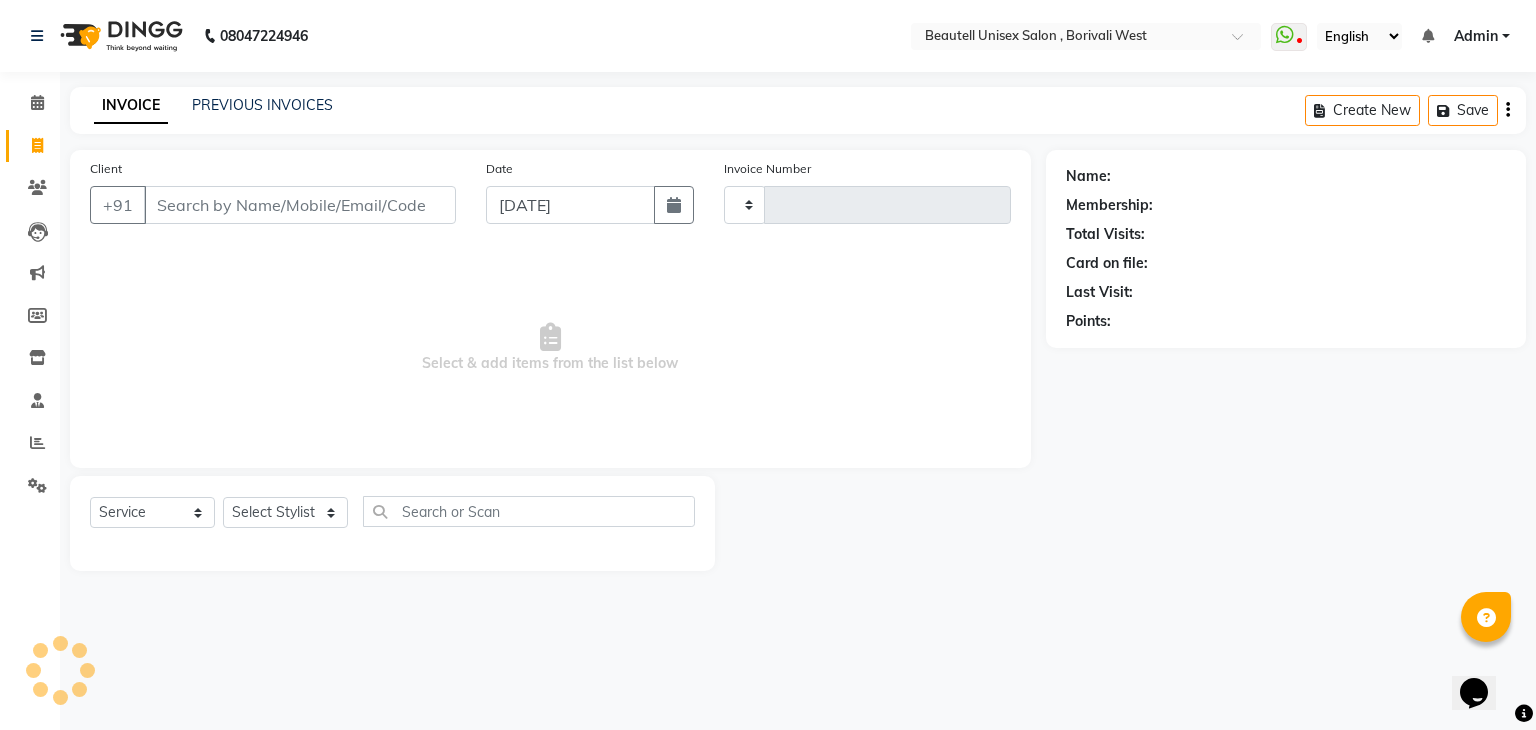 type on "0738" 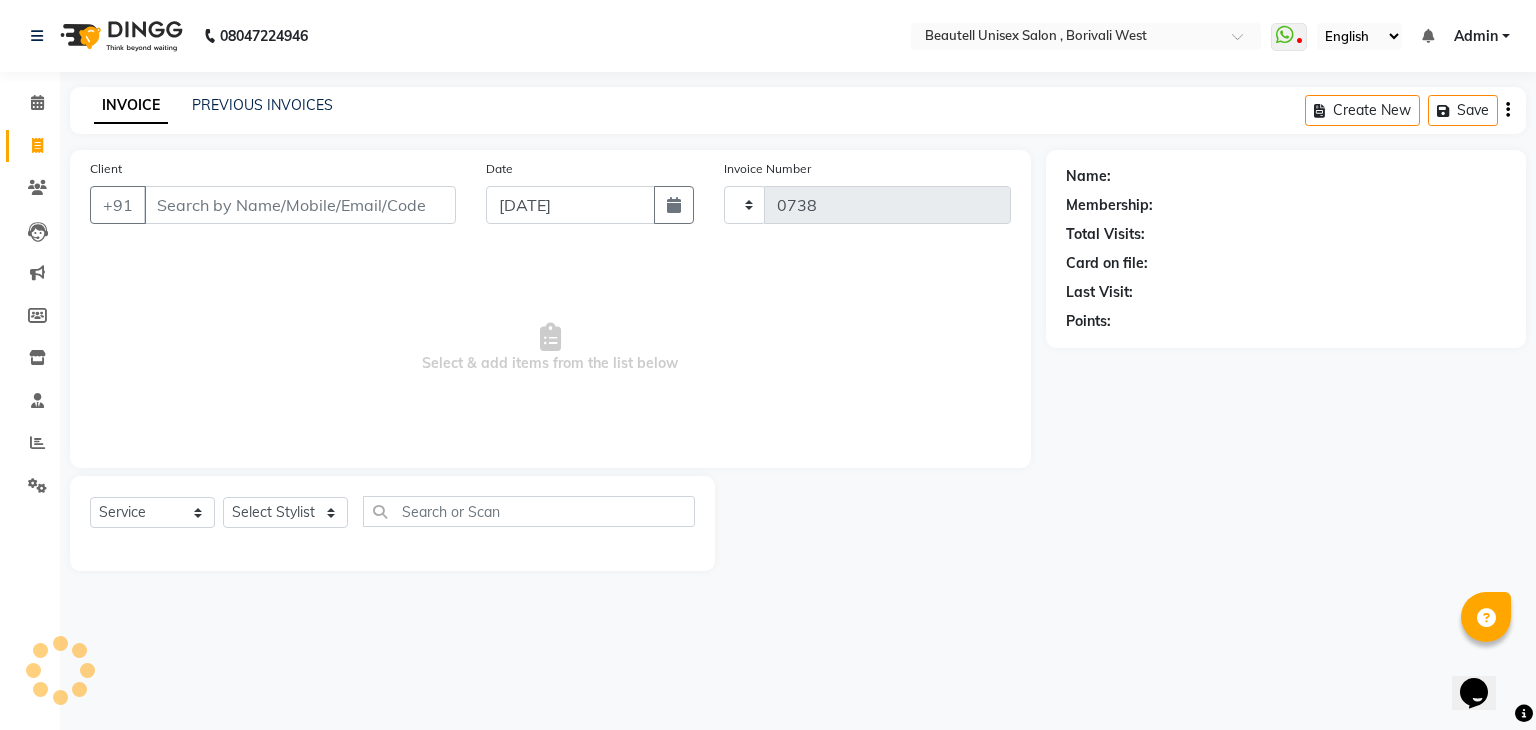 select on "7692" 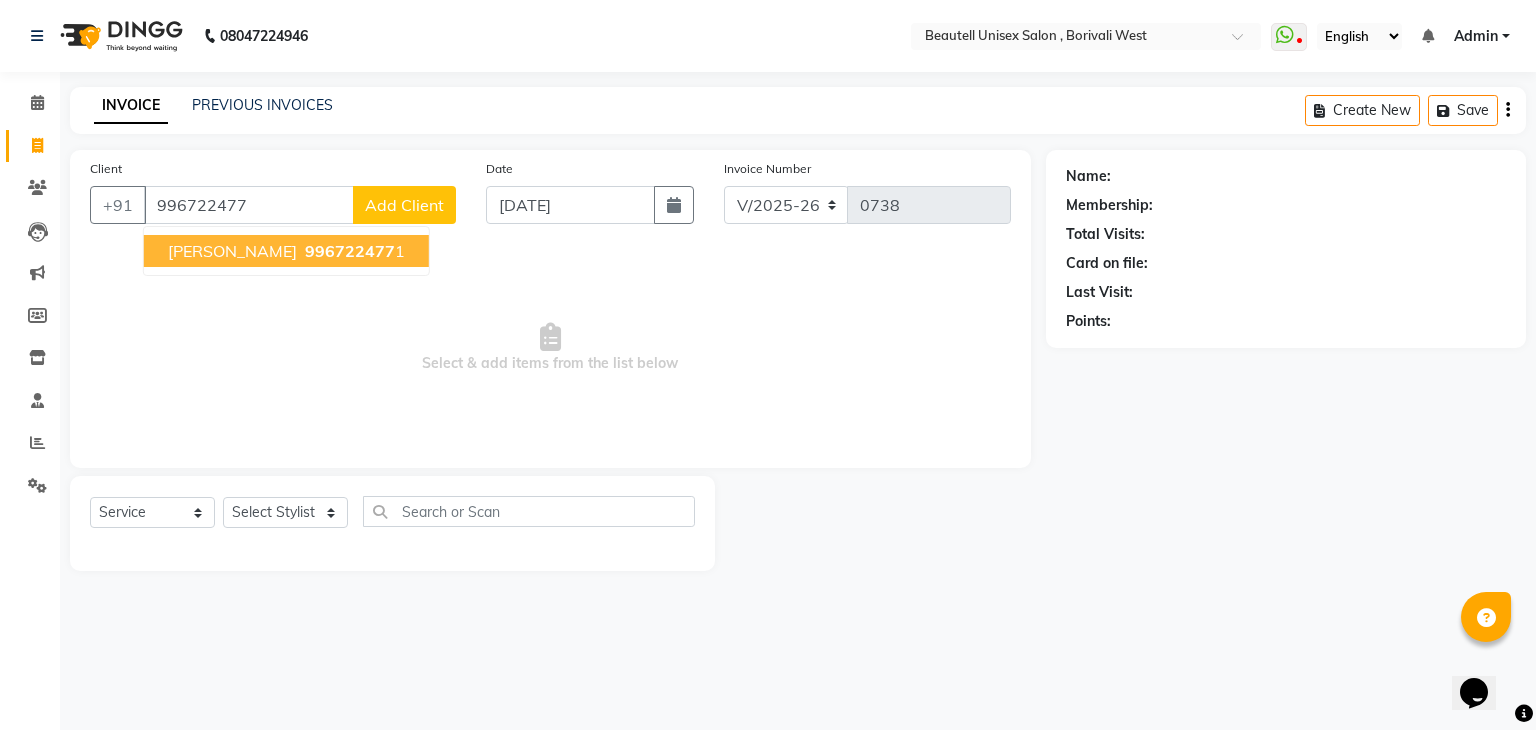 click on "996722477" at bounding box center [350, 251] 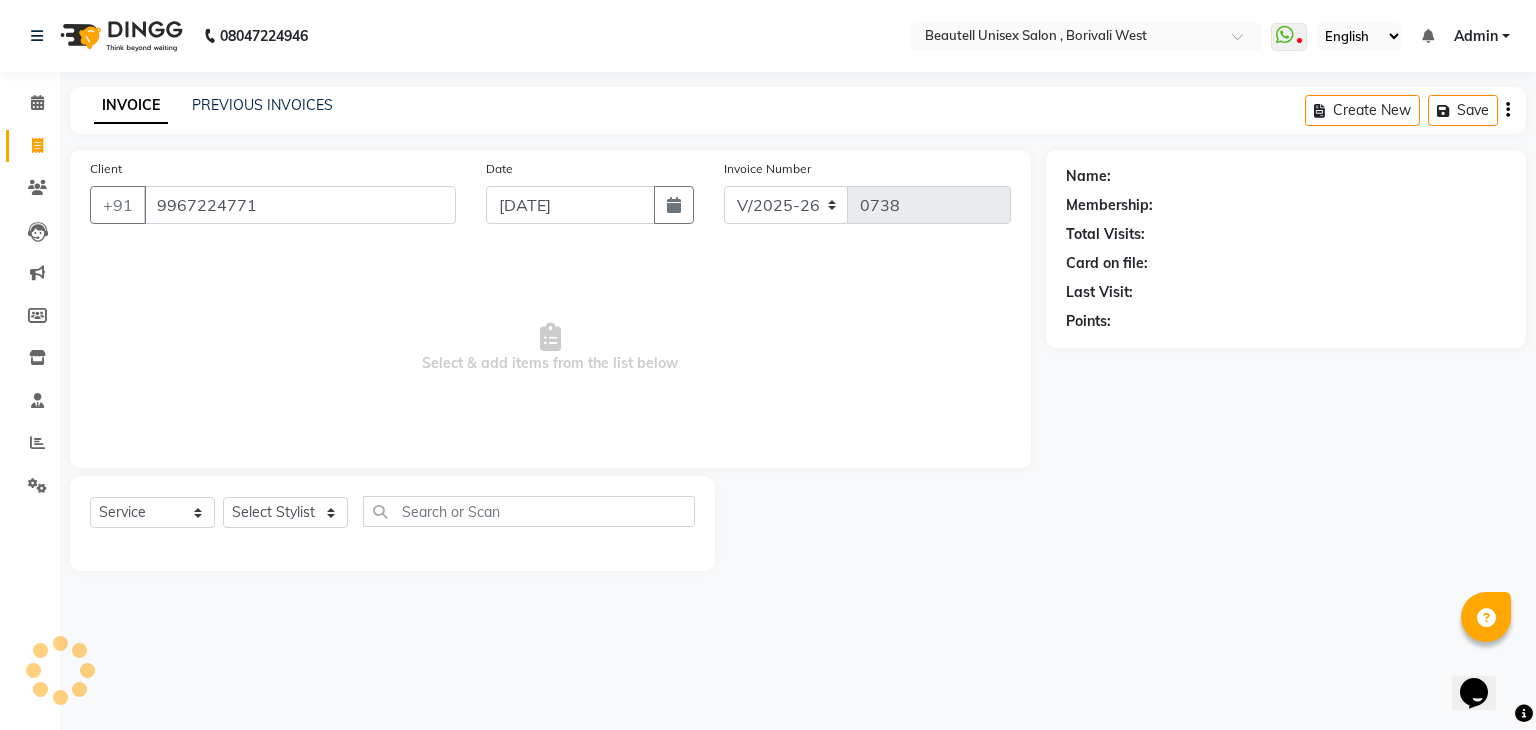 type on "9967224771" 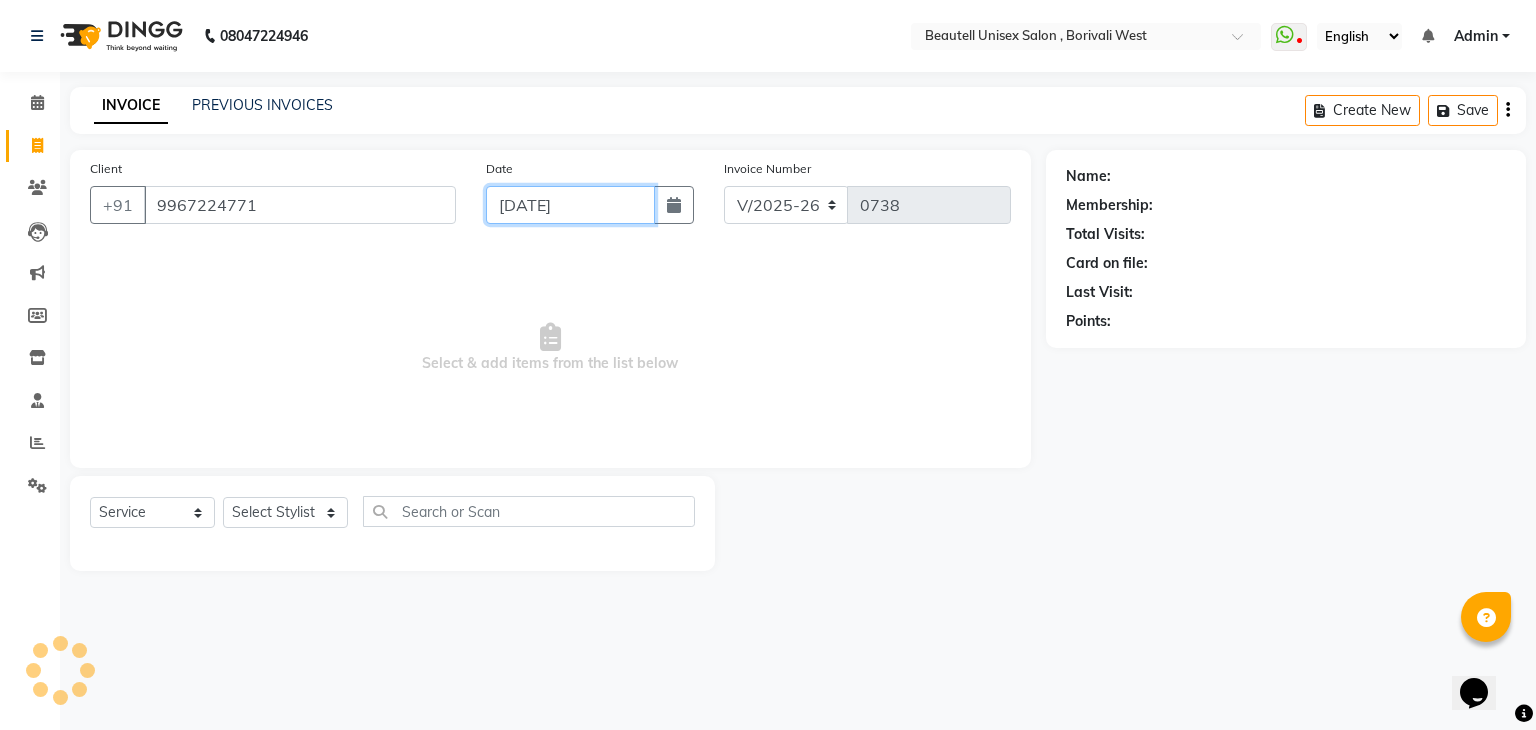 click on "[DATE]" 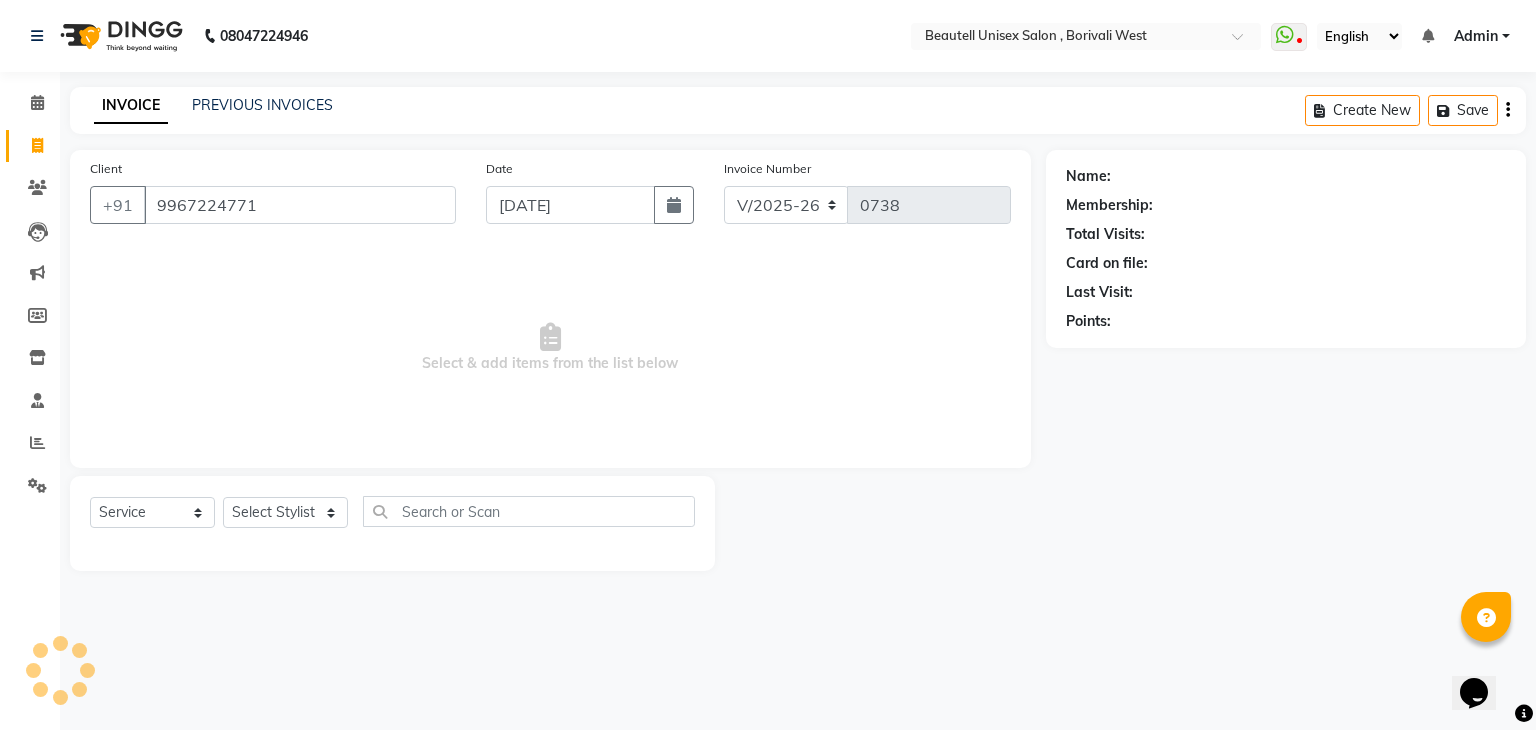 select on "7" 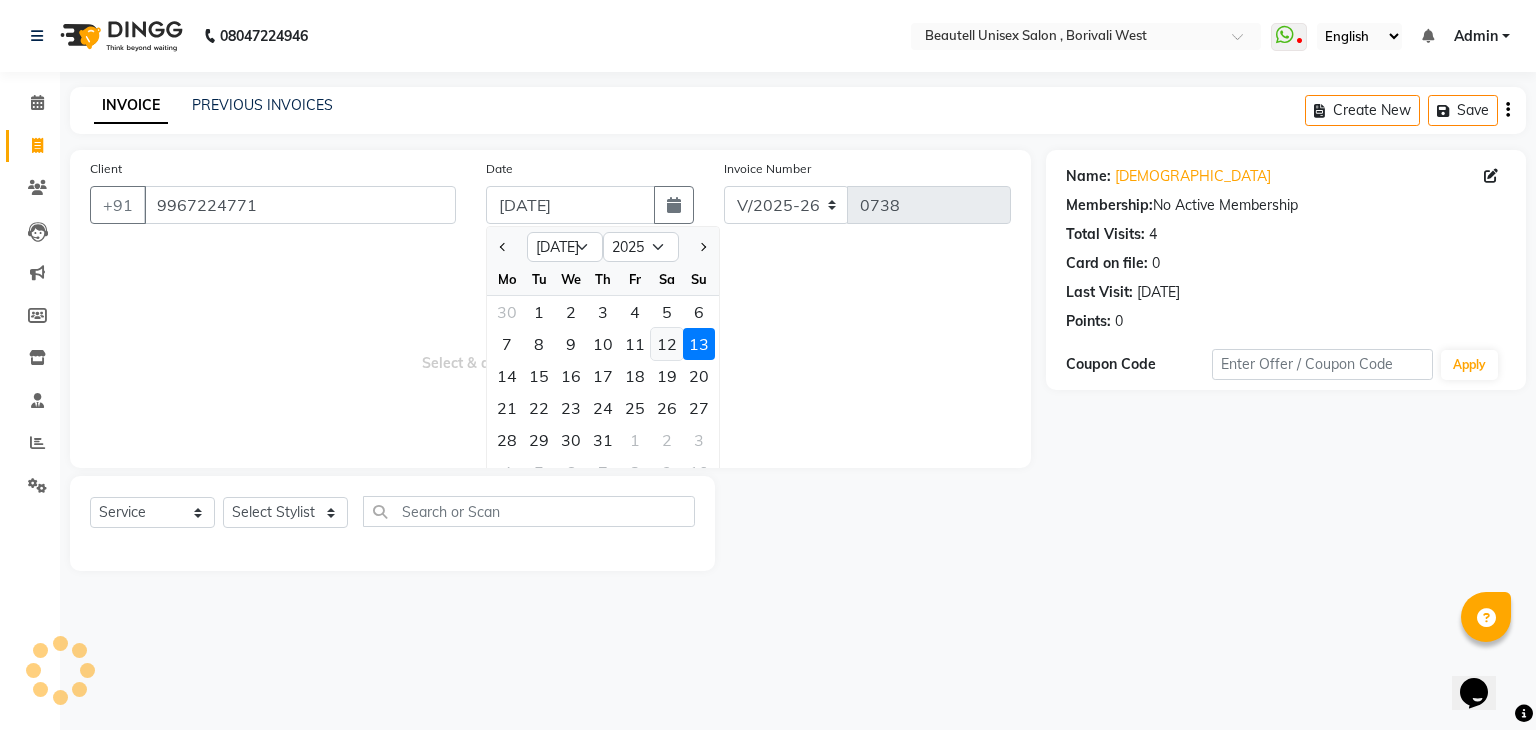 click on "12" 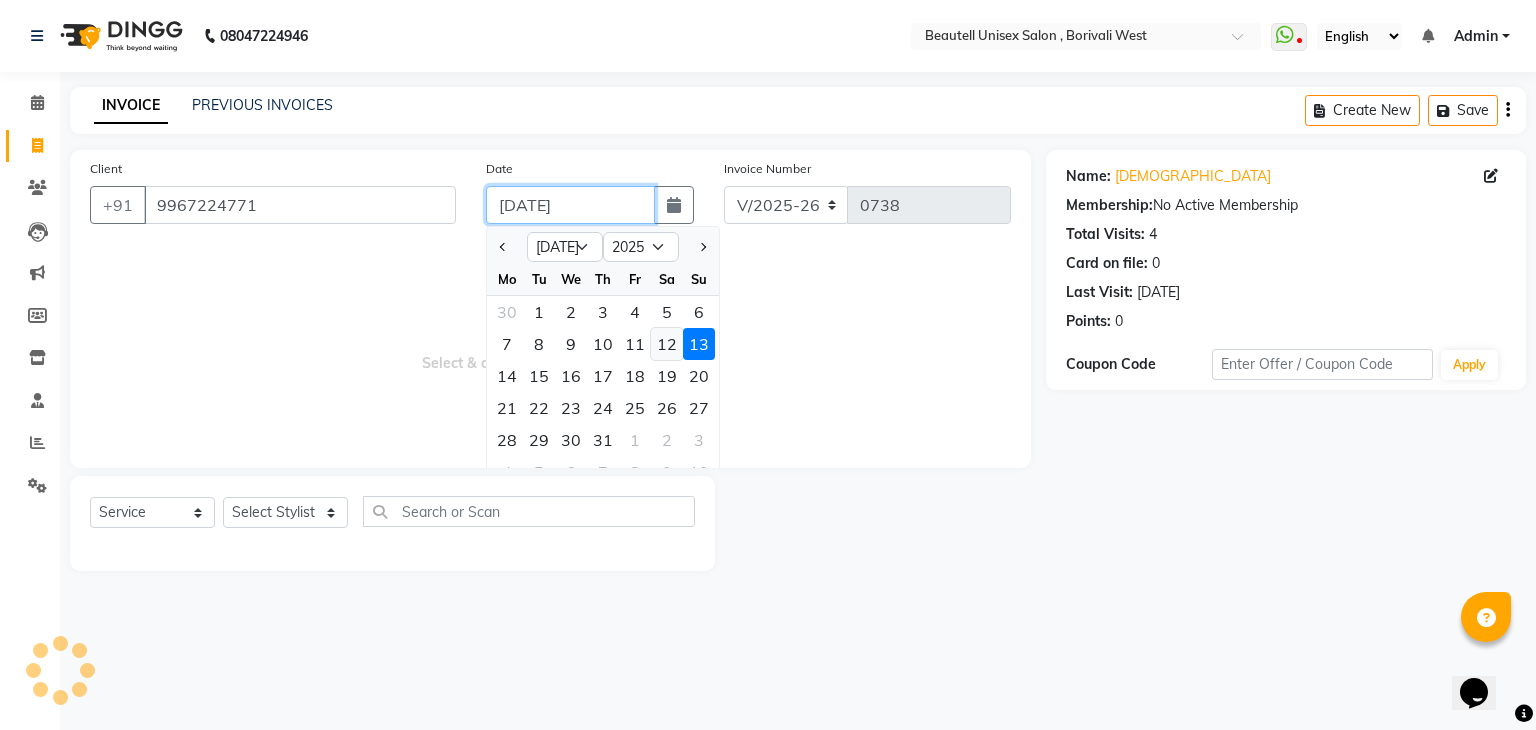 type on "12-07-2025" 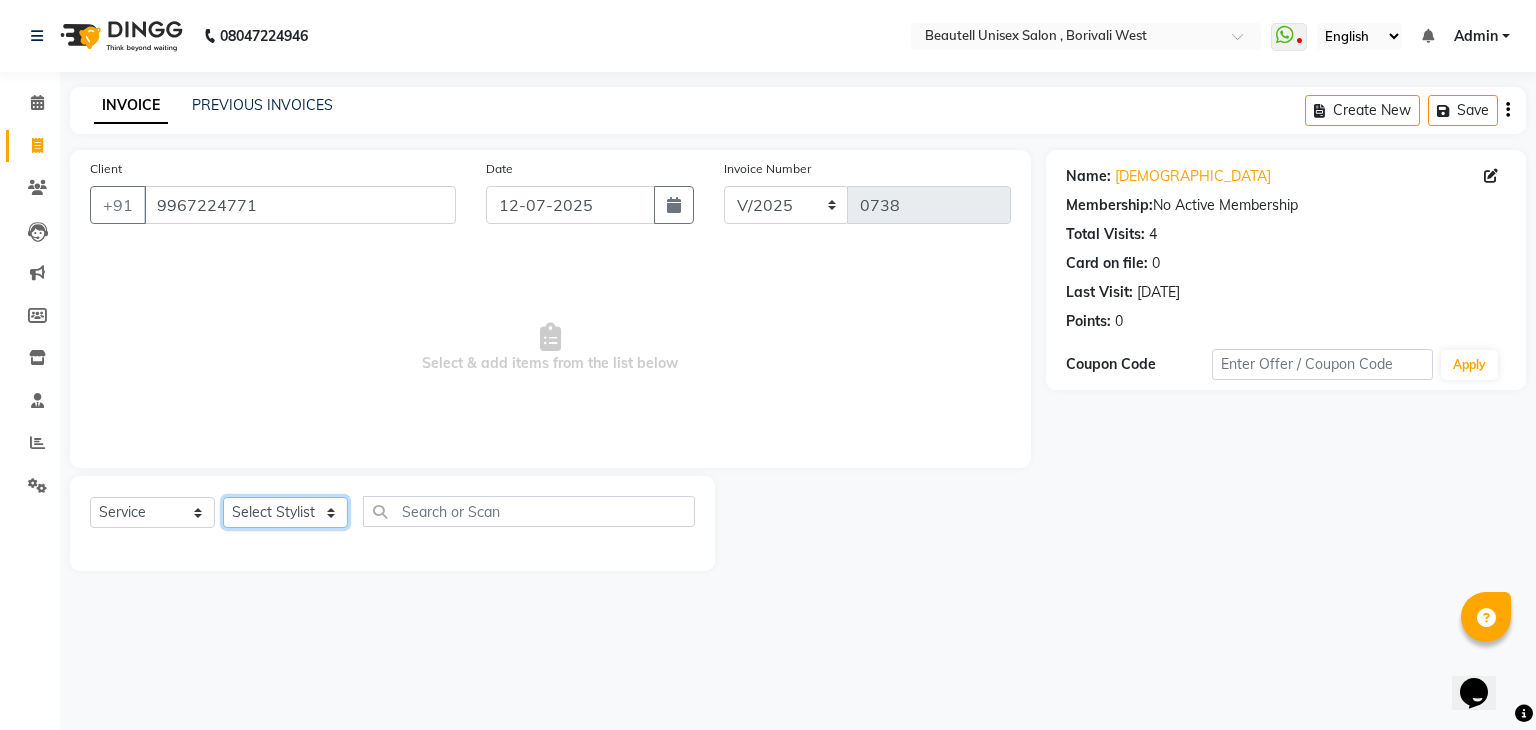 click on "Select Stylist [PERSON_NAME] Manager [PERSON_NAME] [PERSON_NAME] [PERSON_NAME]" 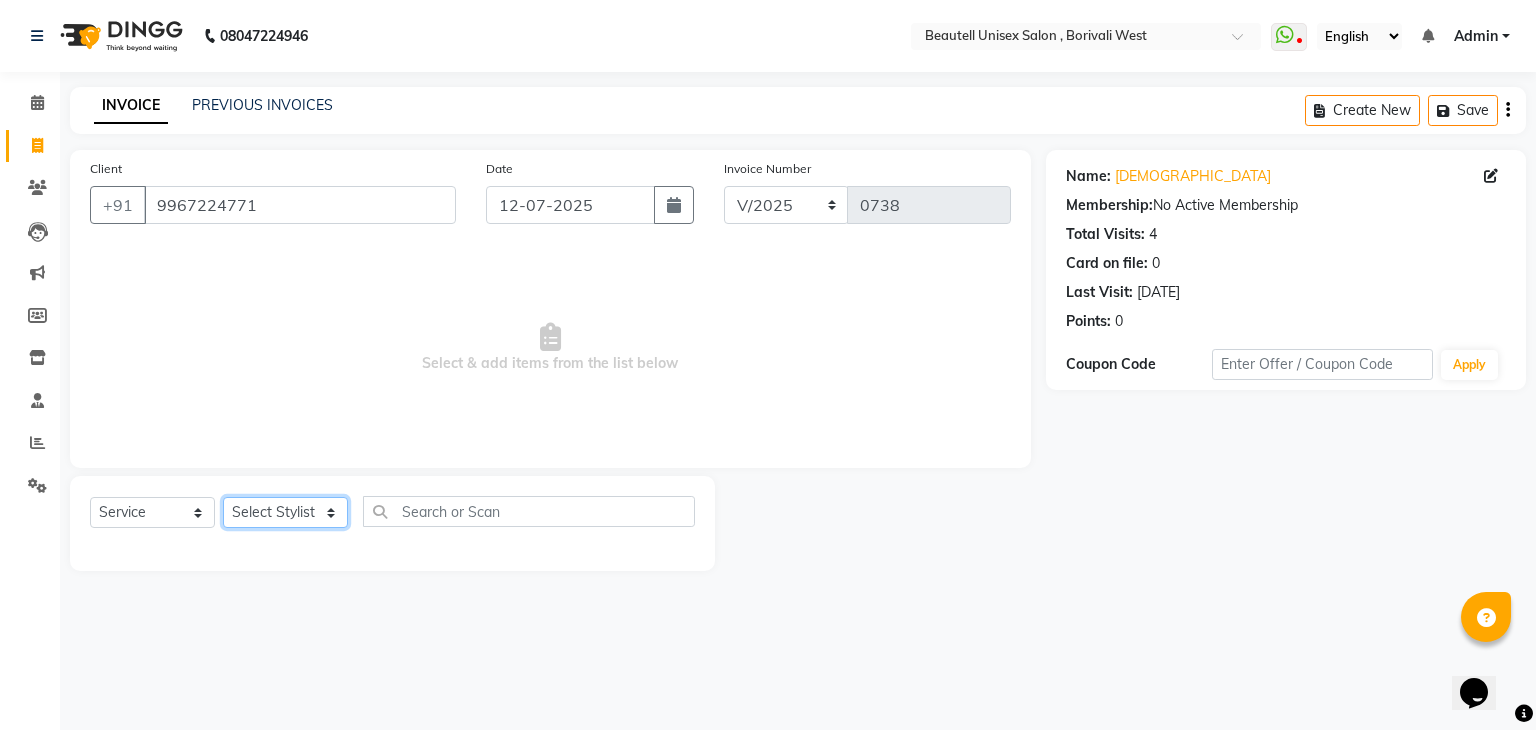 select on "68639" 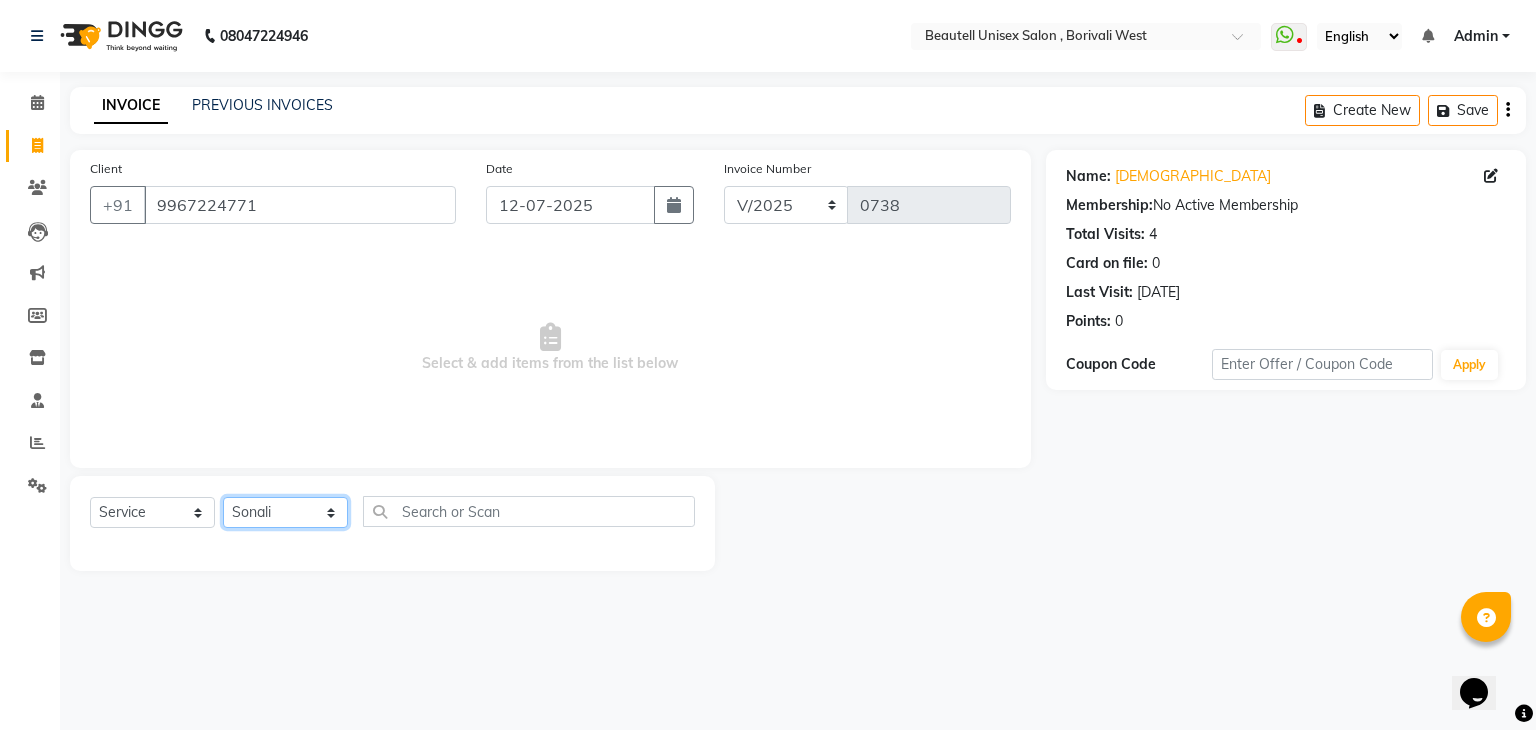 click on "Select Stylist [PERSON_NAME] Manager [PERSON_NAME] [PERSON_NAME] [PERSON_NAME]" 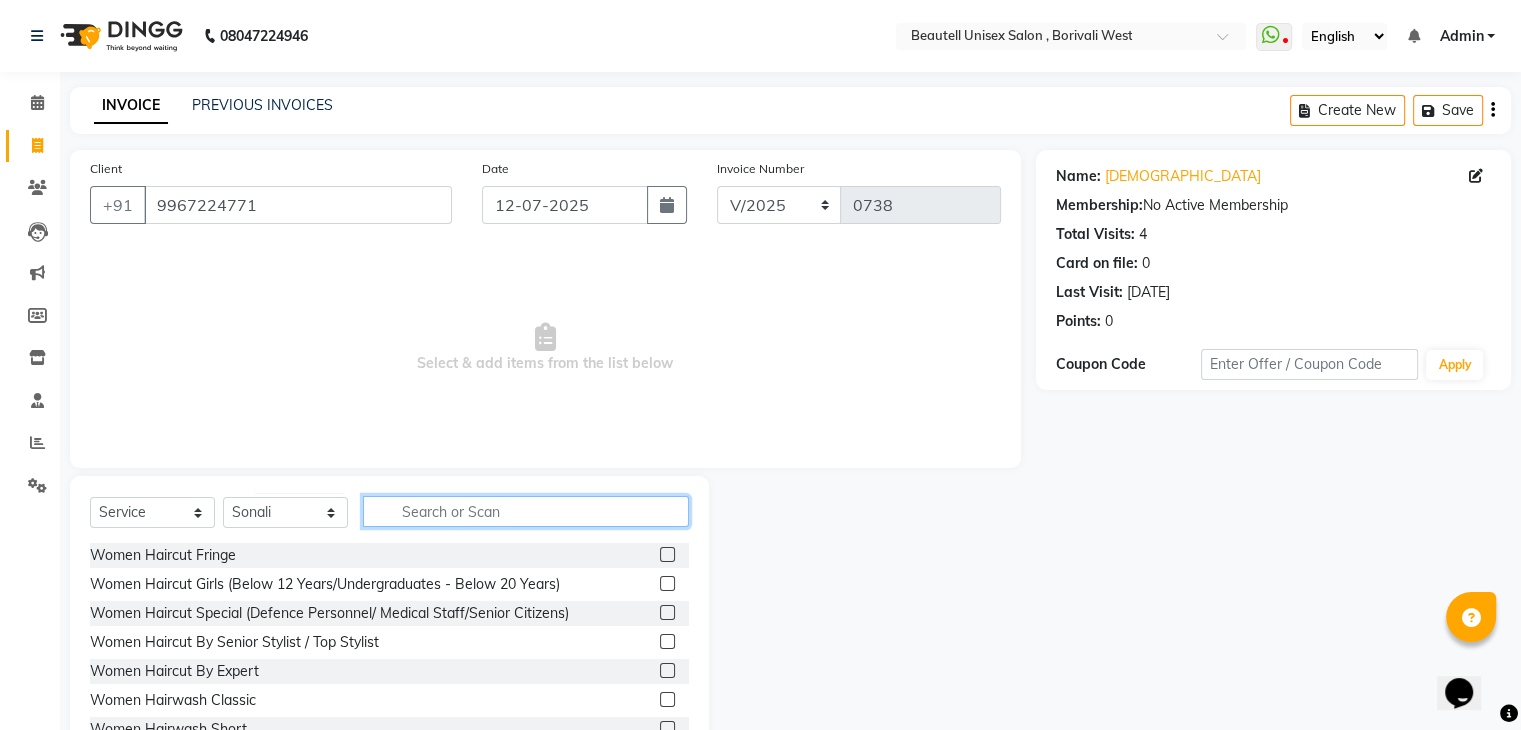 click 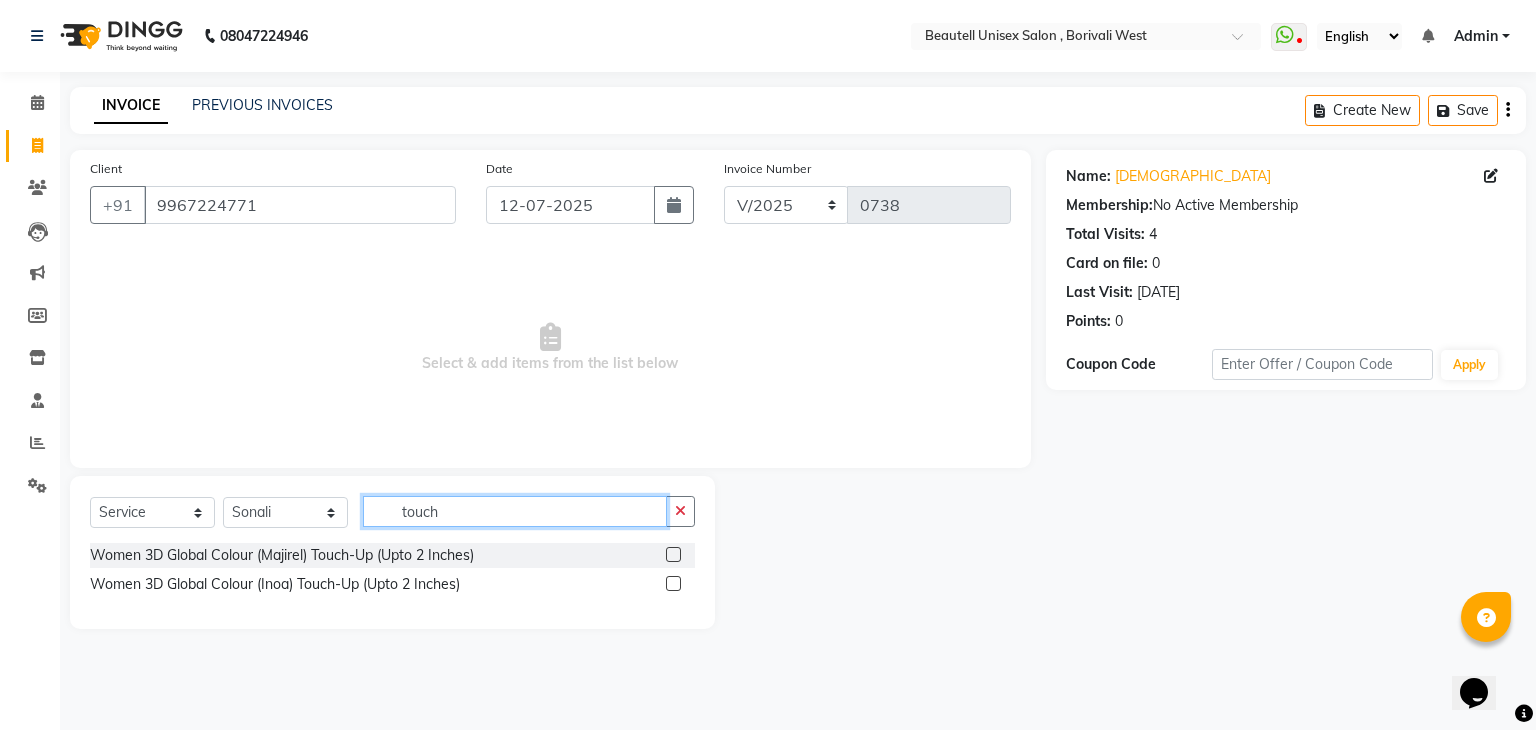 type on "touch" 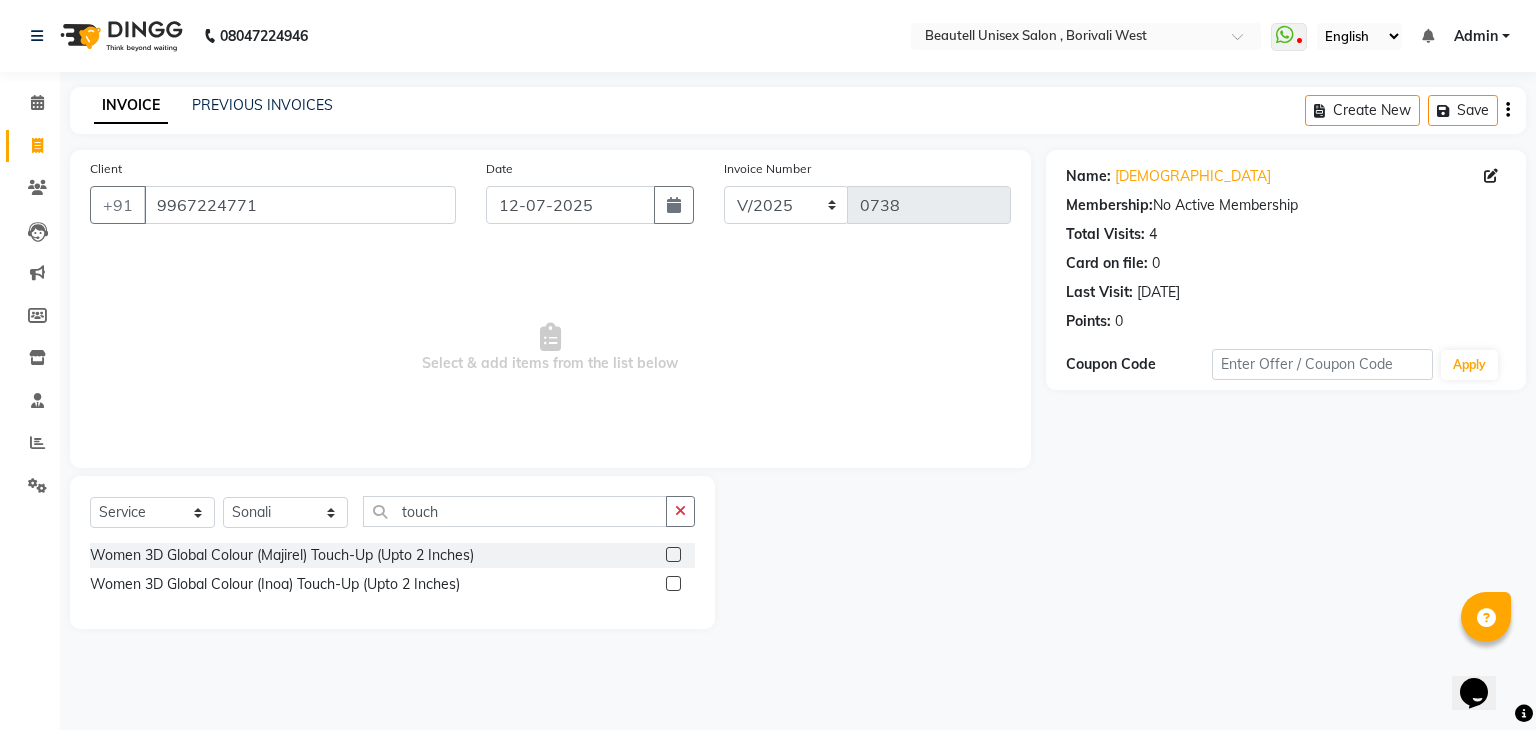 click 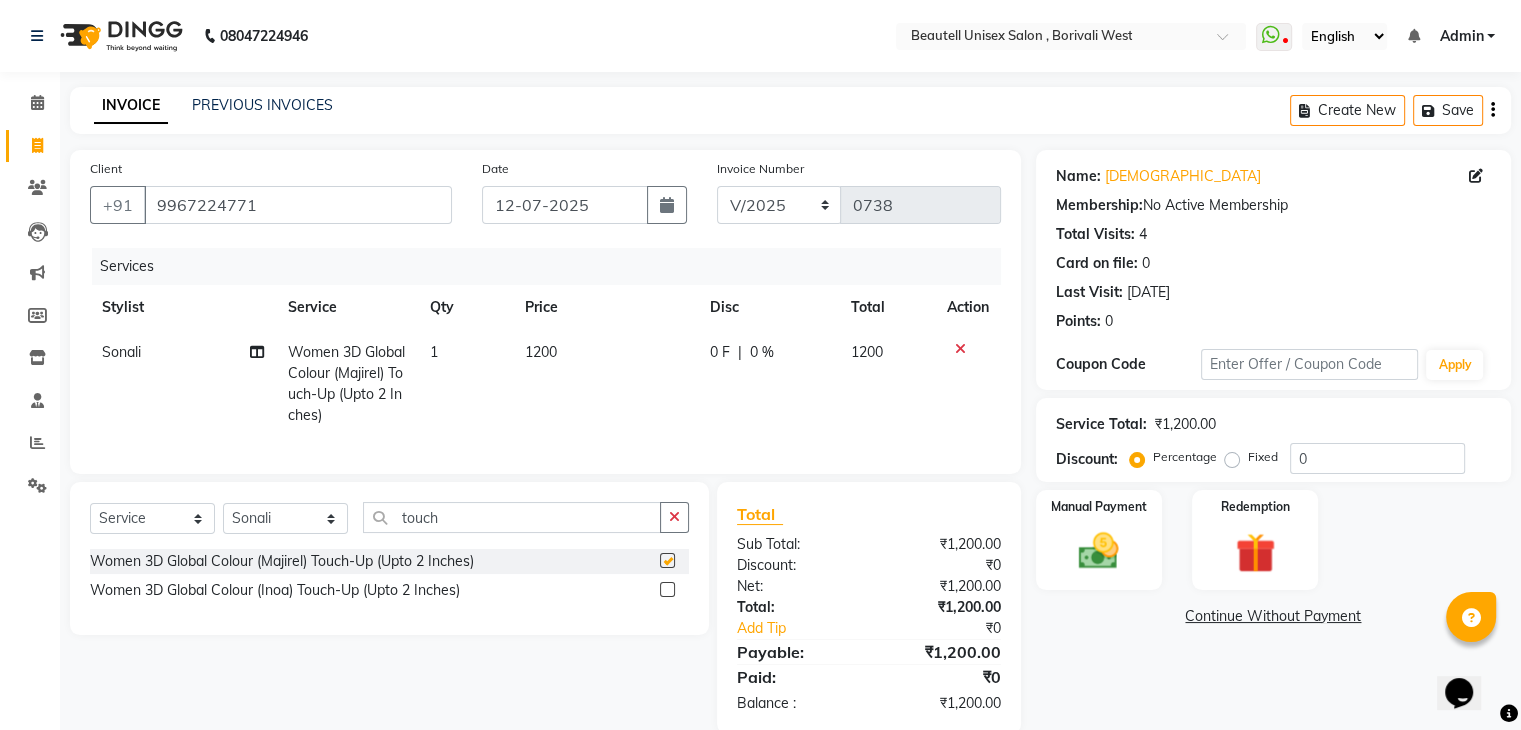 checkbox on "false" 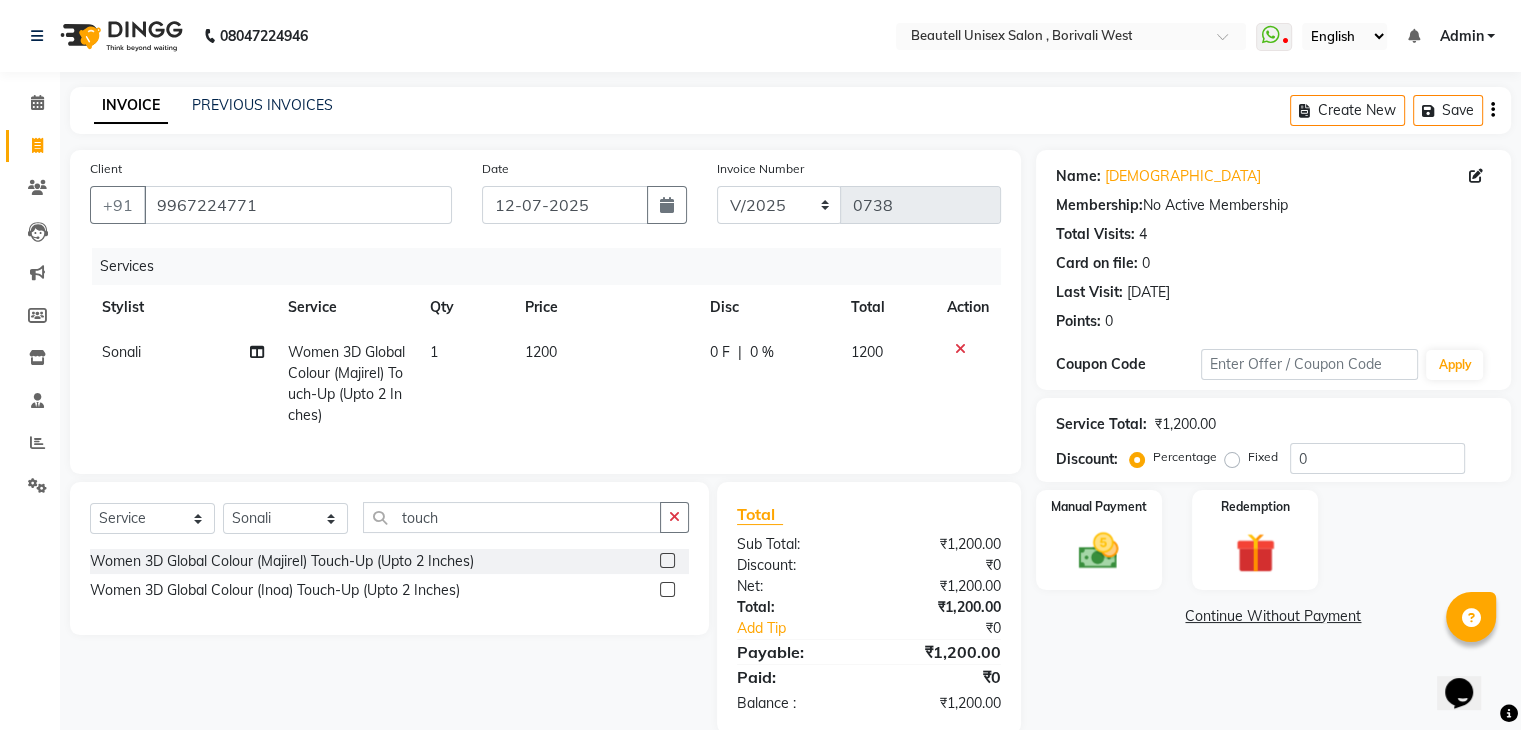 click on "1200" 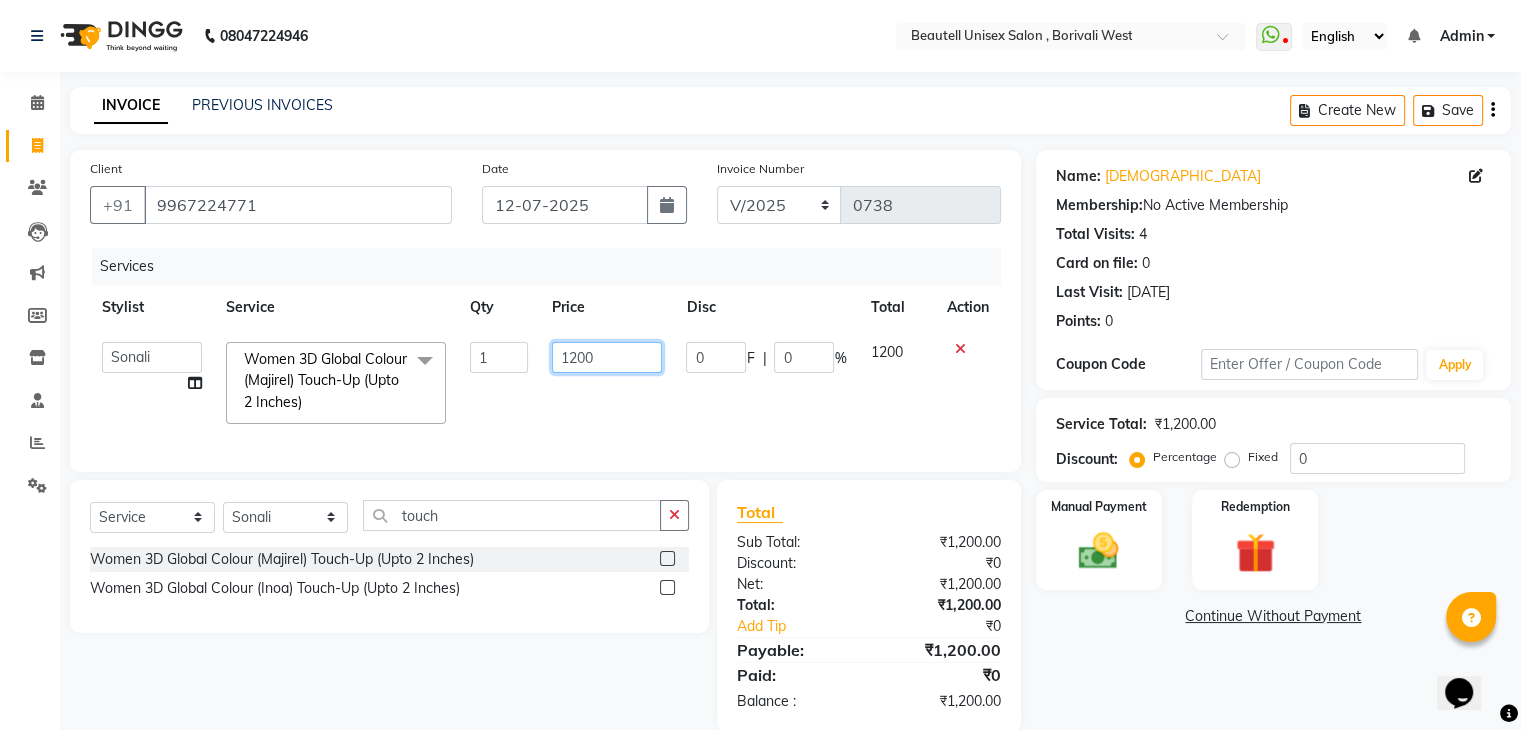 drag, startPoint x: 648, startPoint y: 350, endPoint x: 350, endPoint y: 388, distance: 300.41306 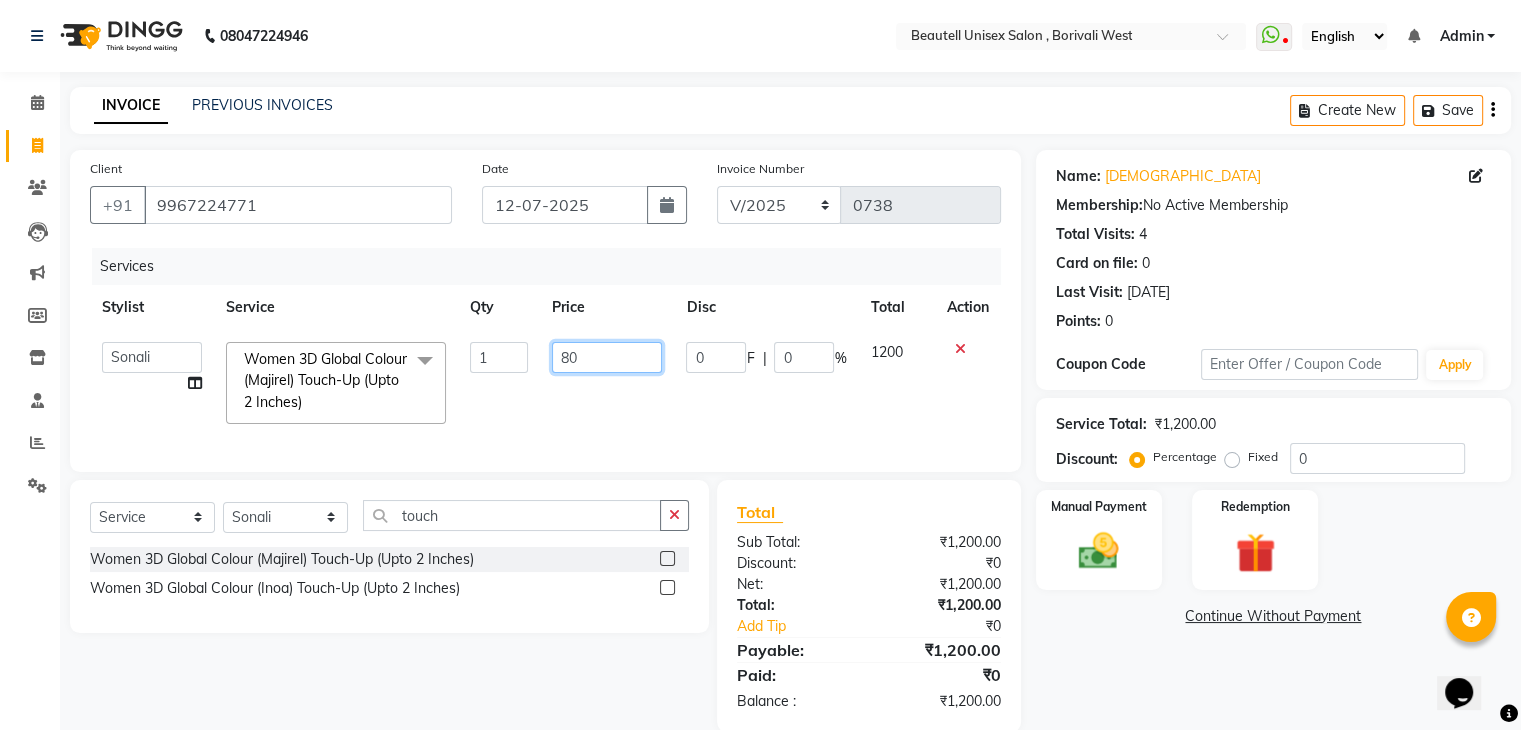 type on "800" 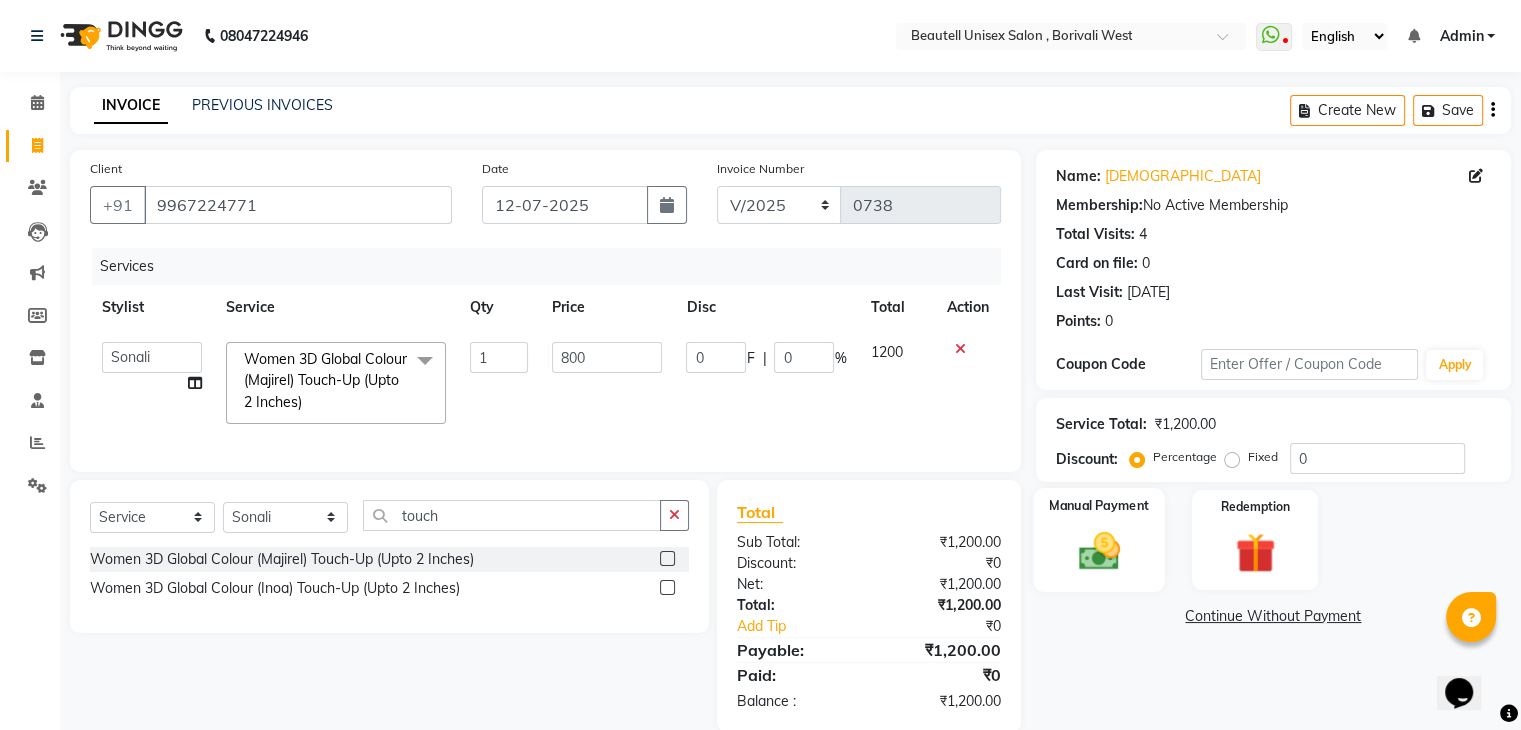 click 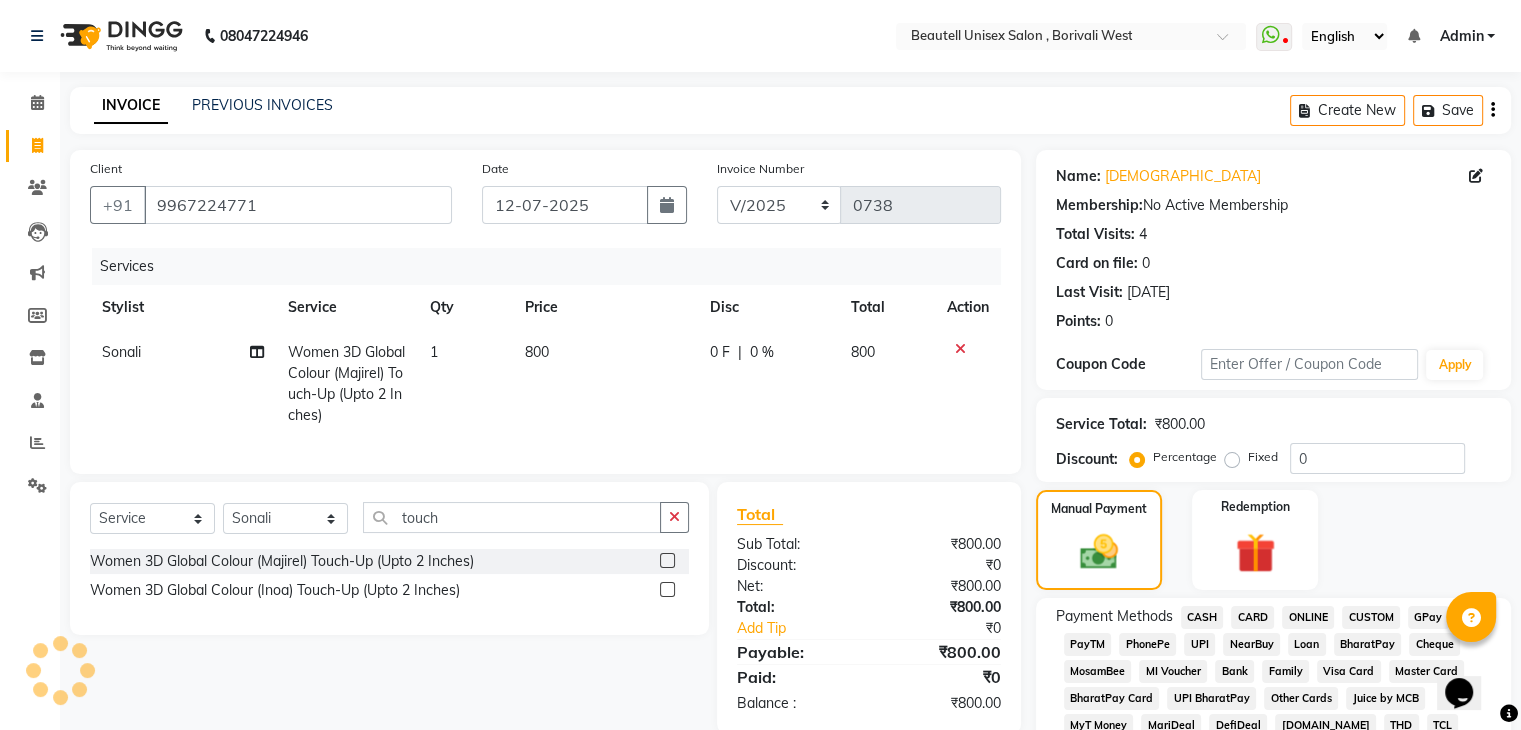 click on "CASH" 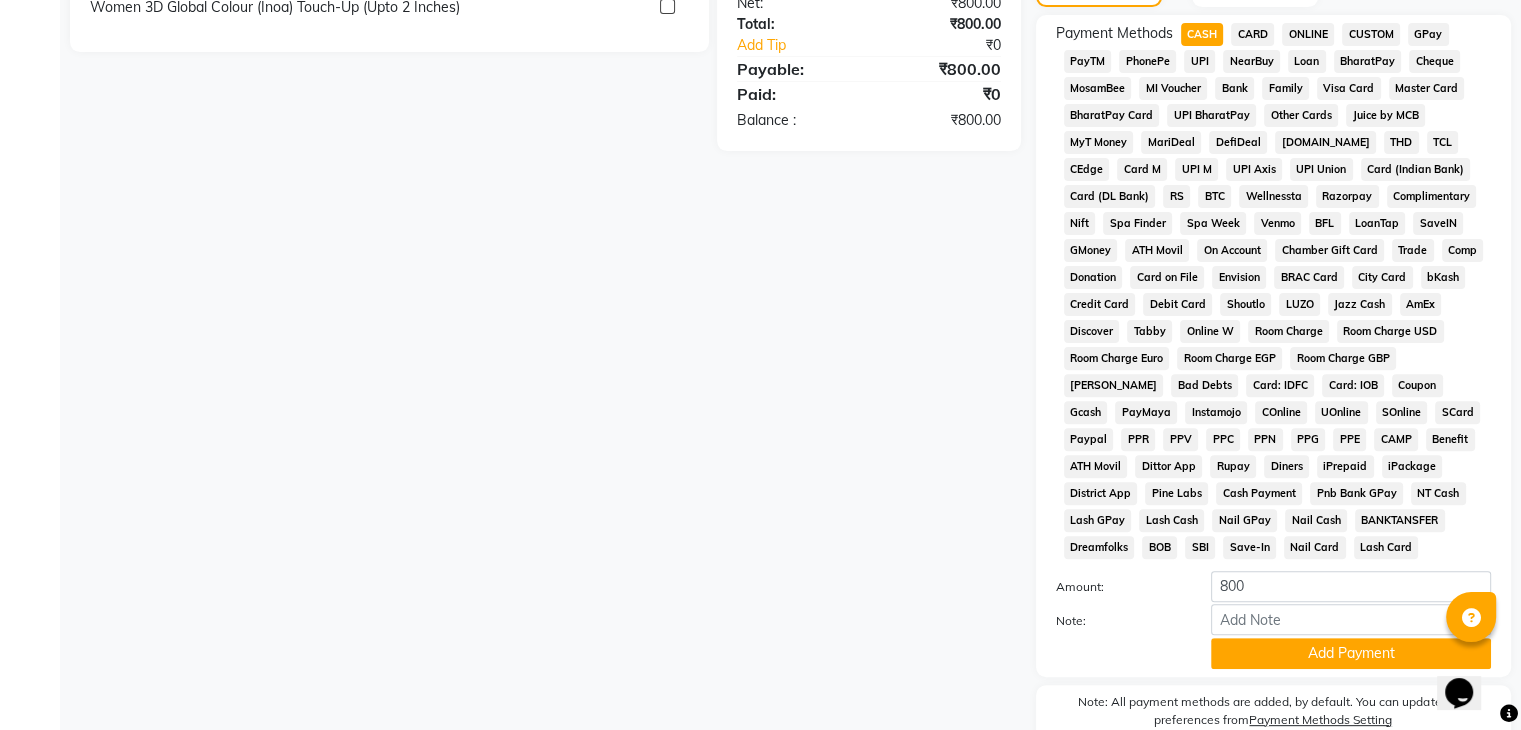 scroll, scrollTop: 693, scrollLeft: 0, axis: vertical 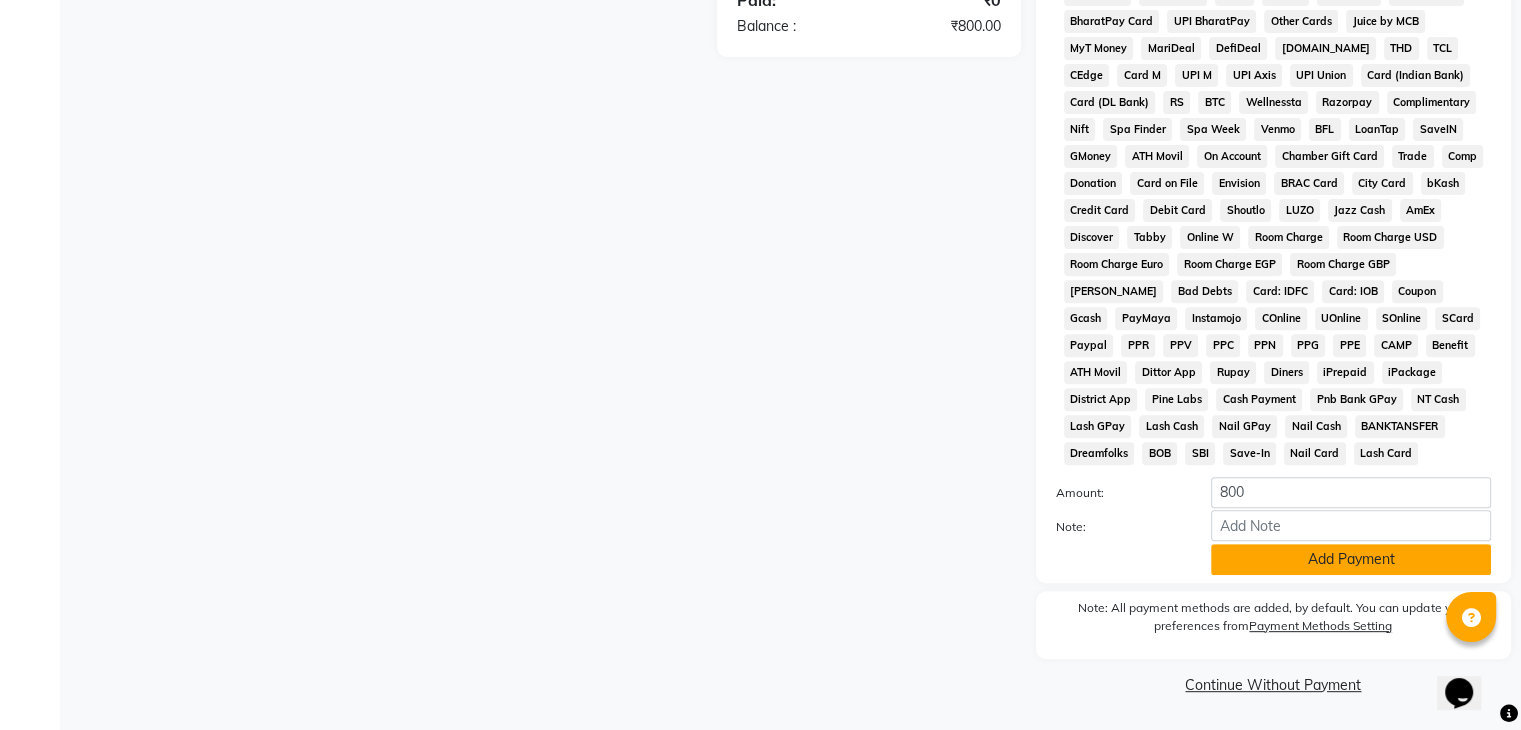 click on "Add Payment" 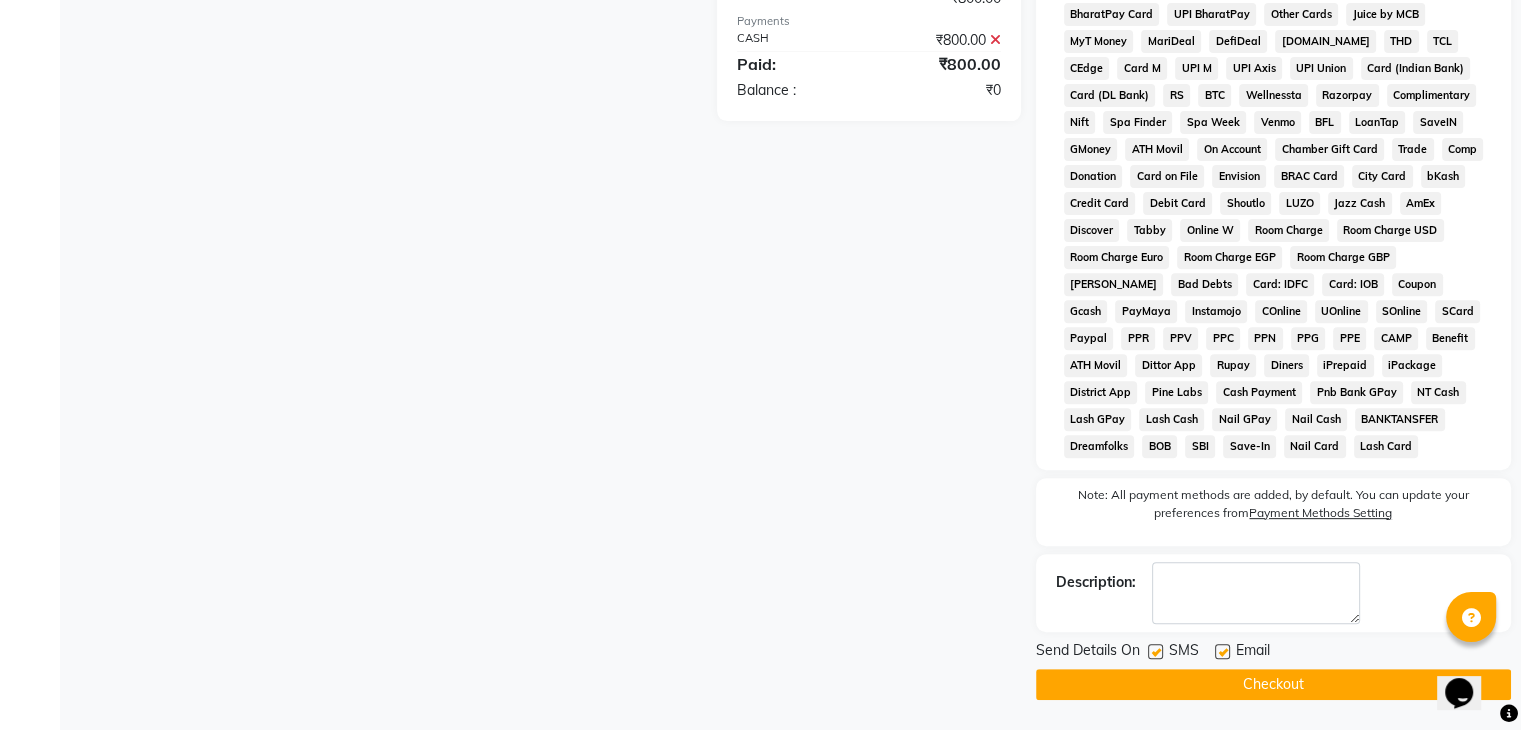 click 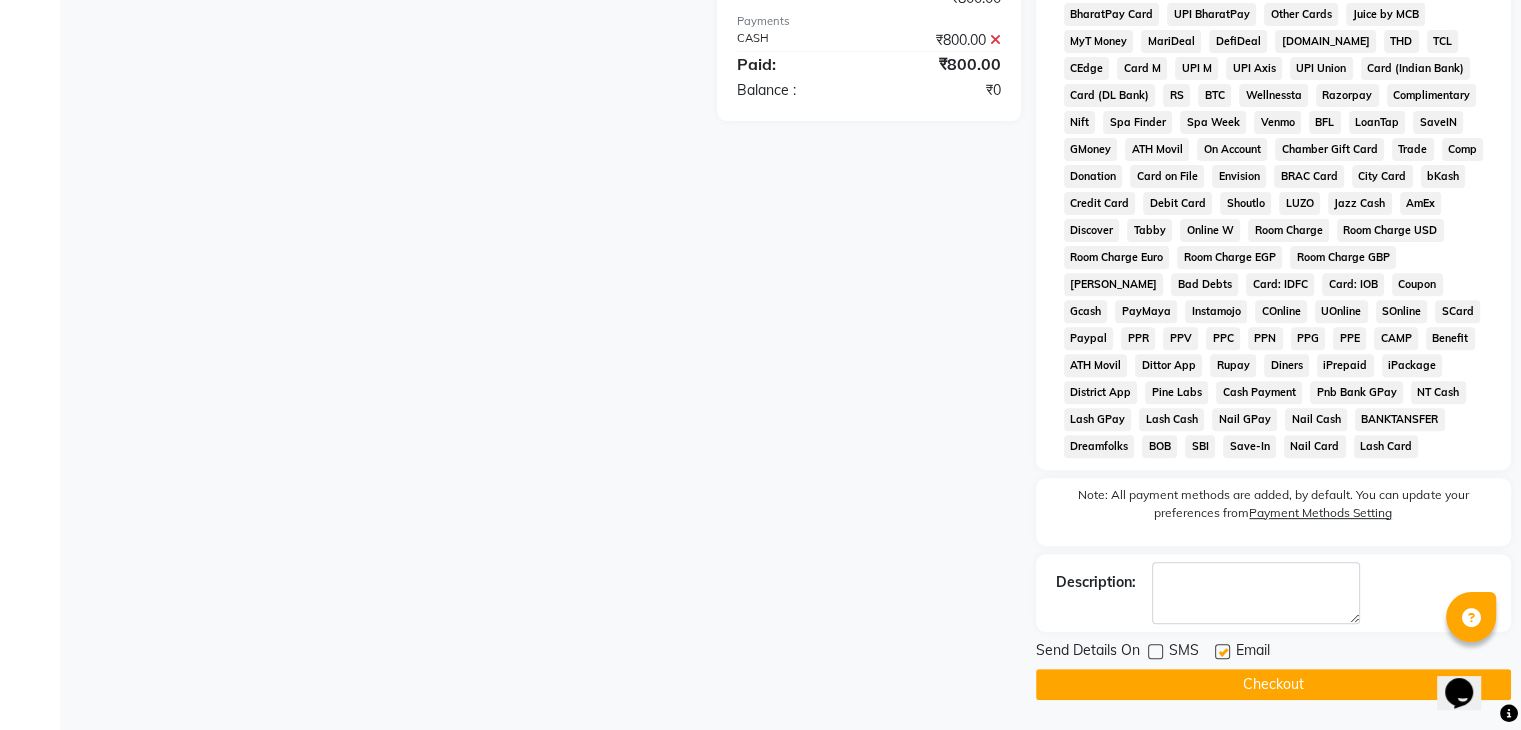 click on "Checkout" 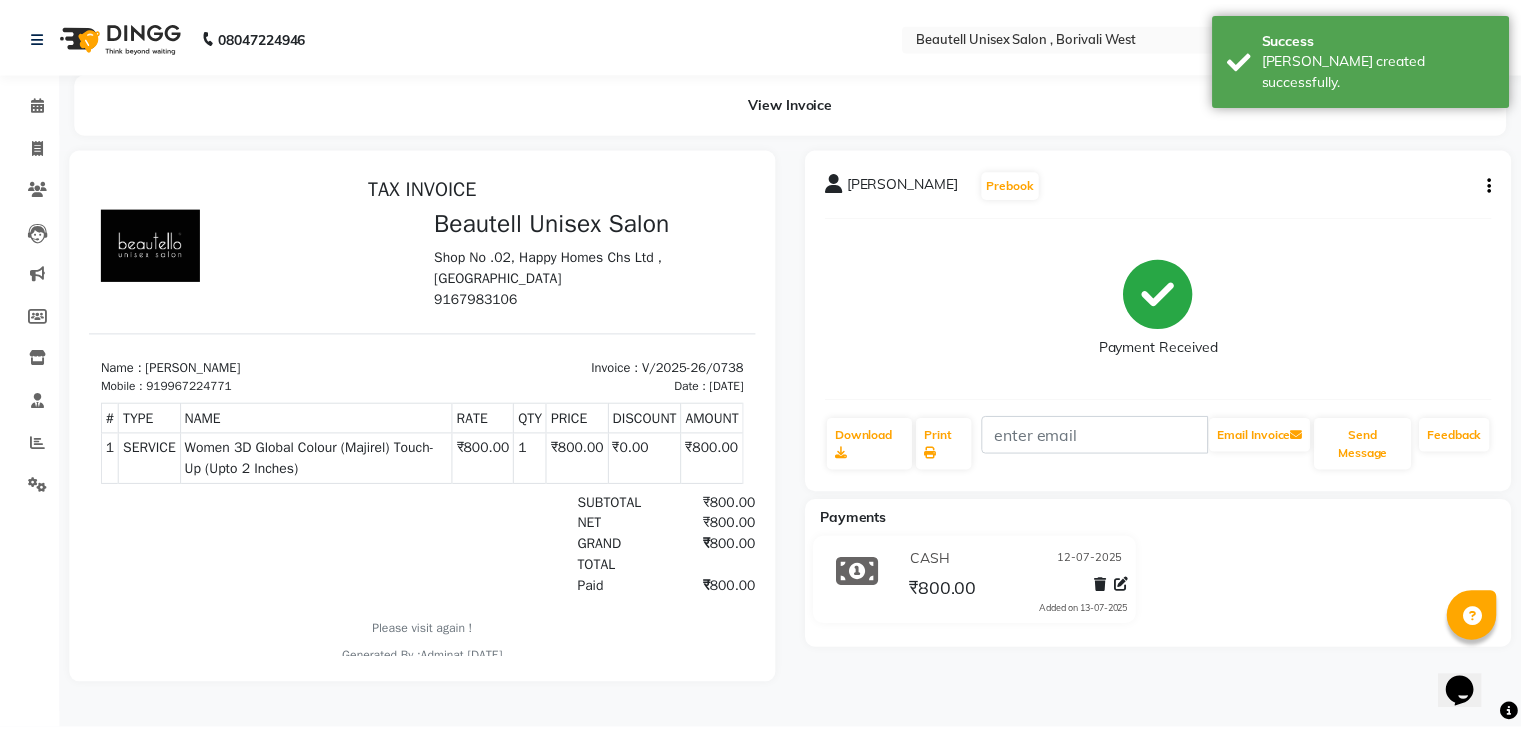 scroll, scrollTop: 0, scrollLeft: 0, axis: both 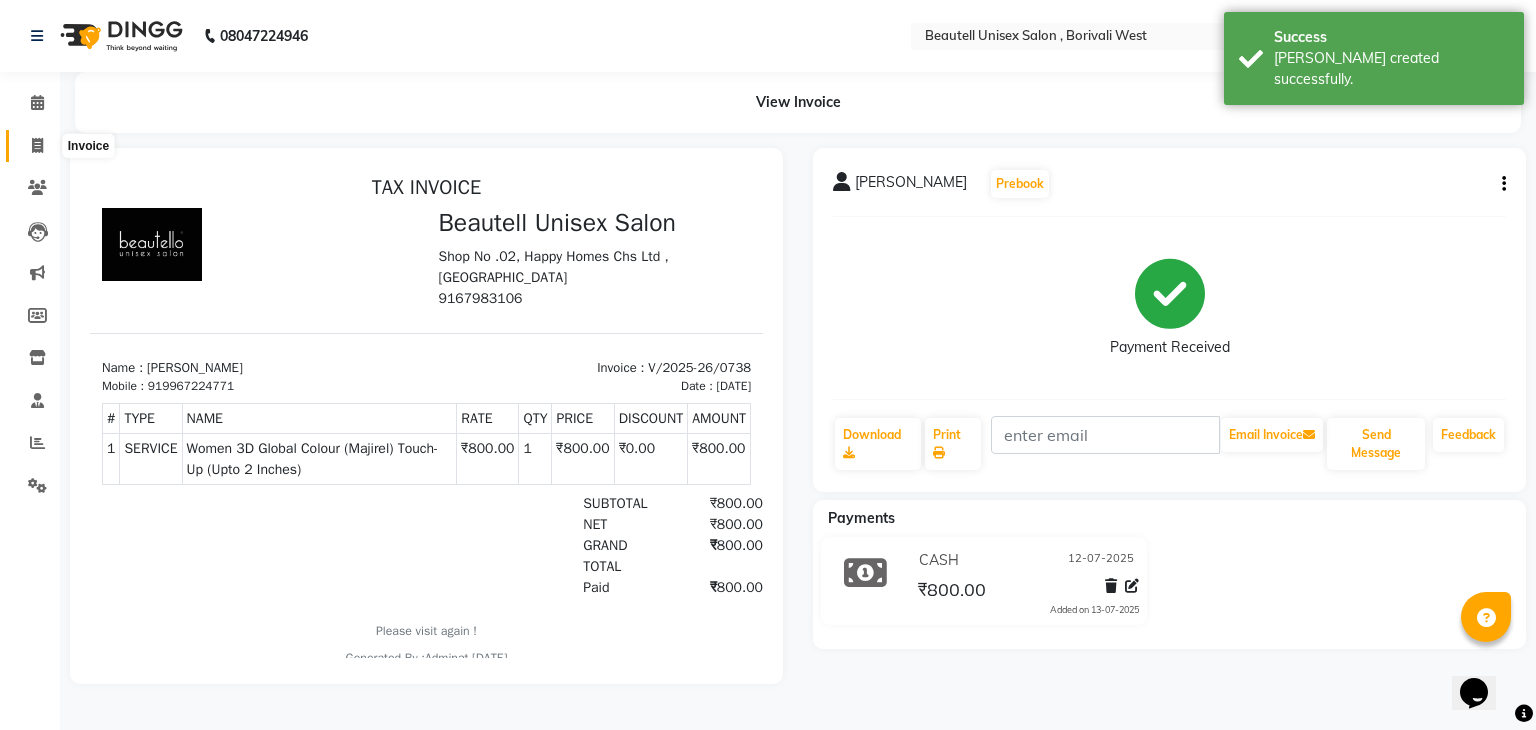 click 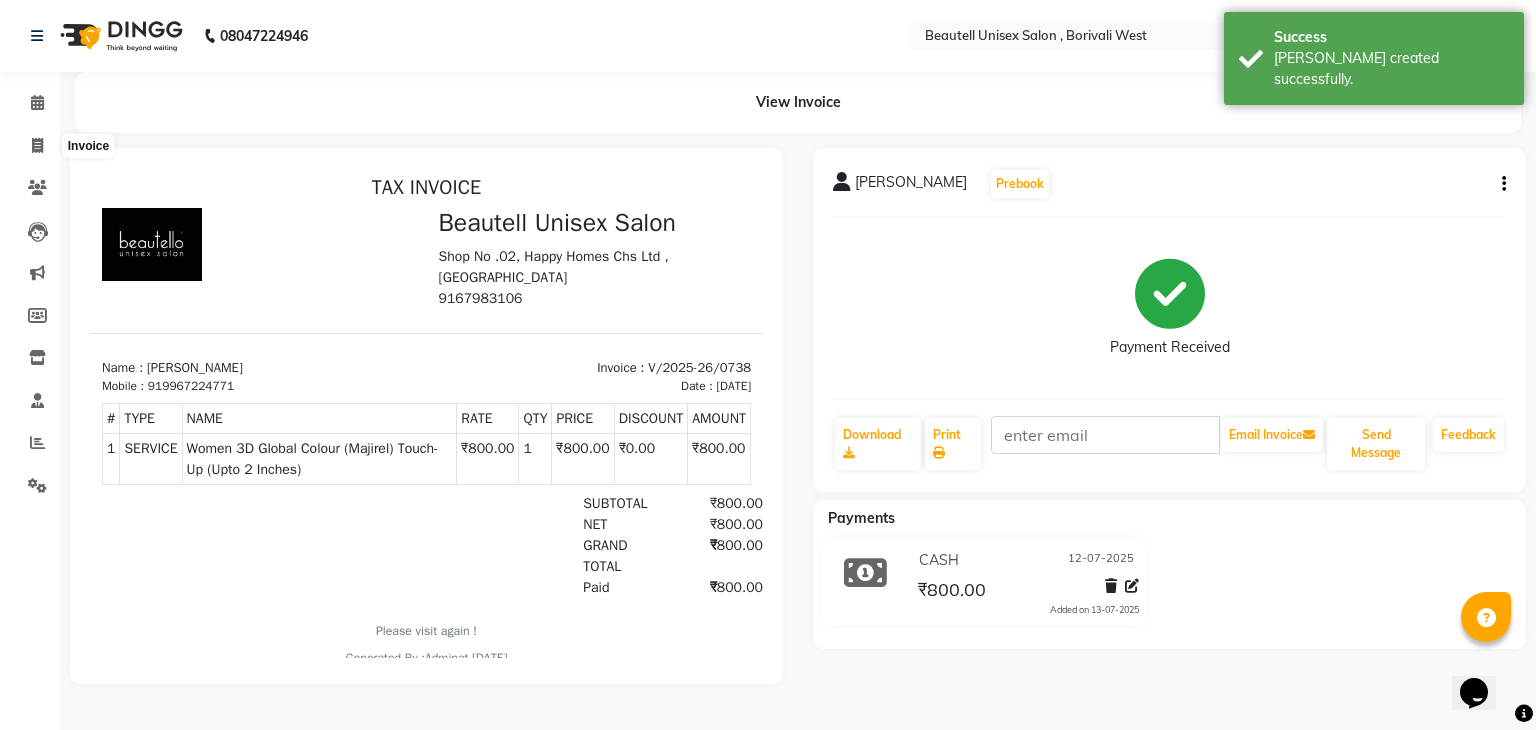 select on "7692" 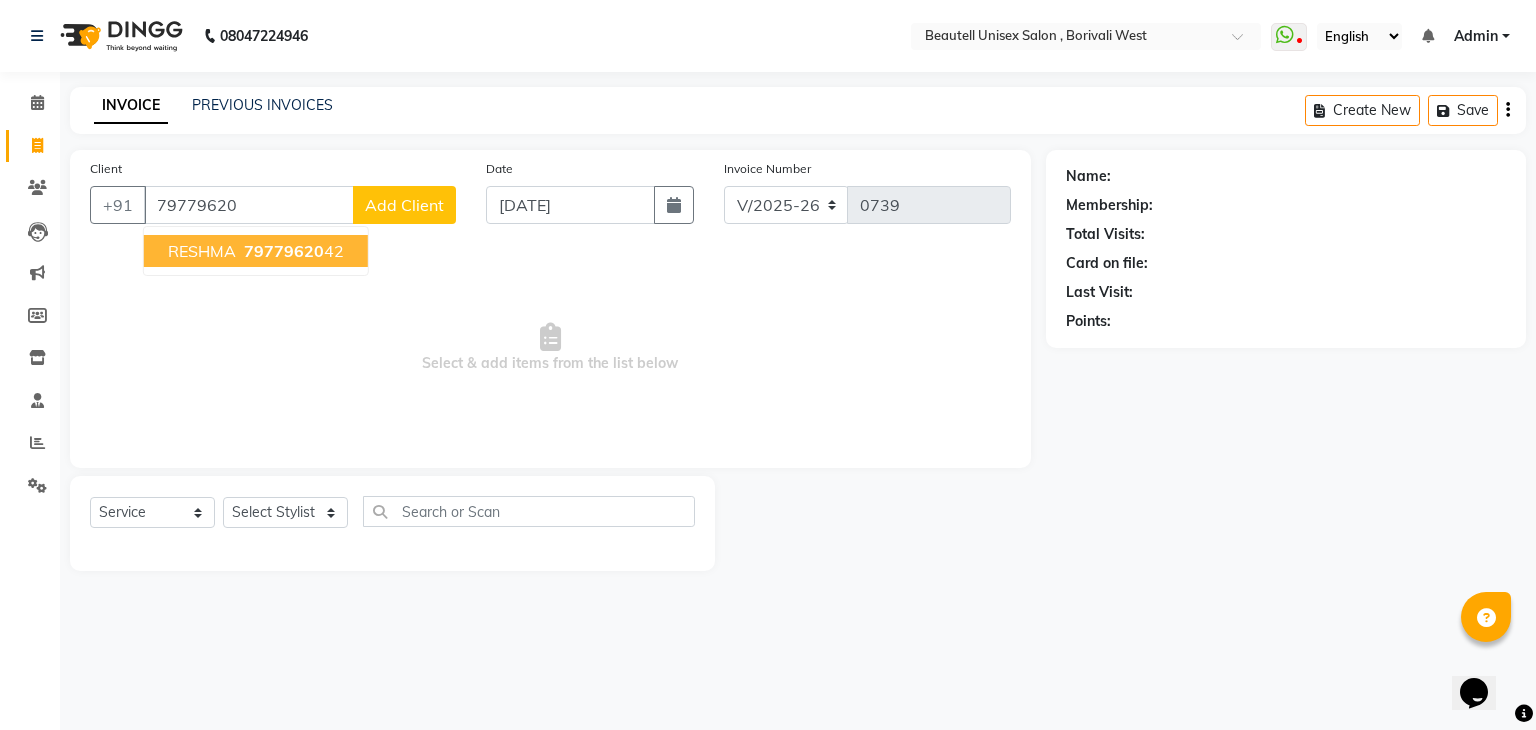 click on "79779620" at bounding box center [284, 251] 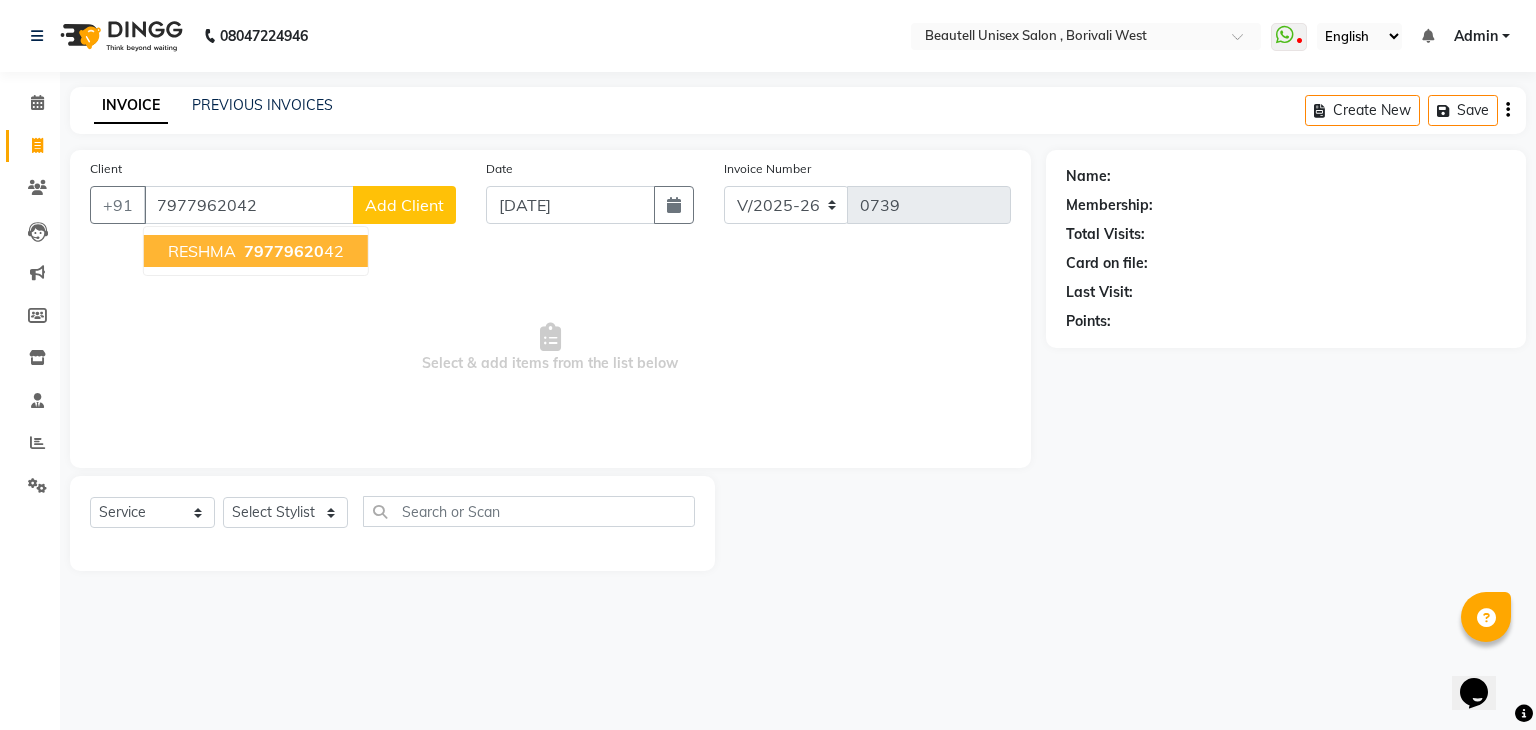 type on "7977962042" 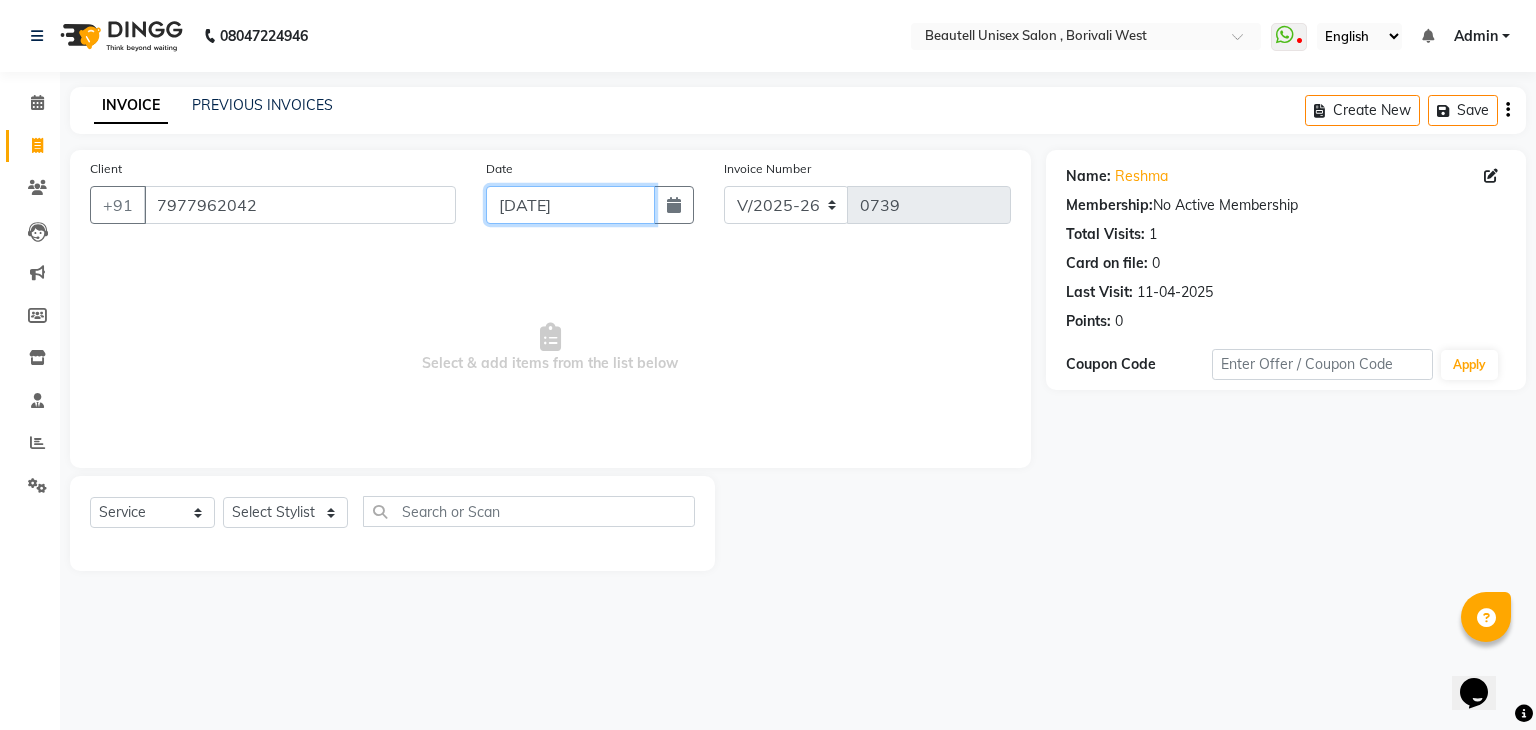 click on "[DATE]" 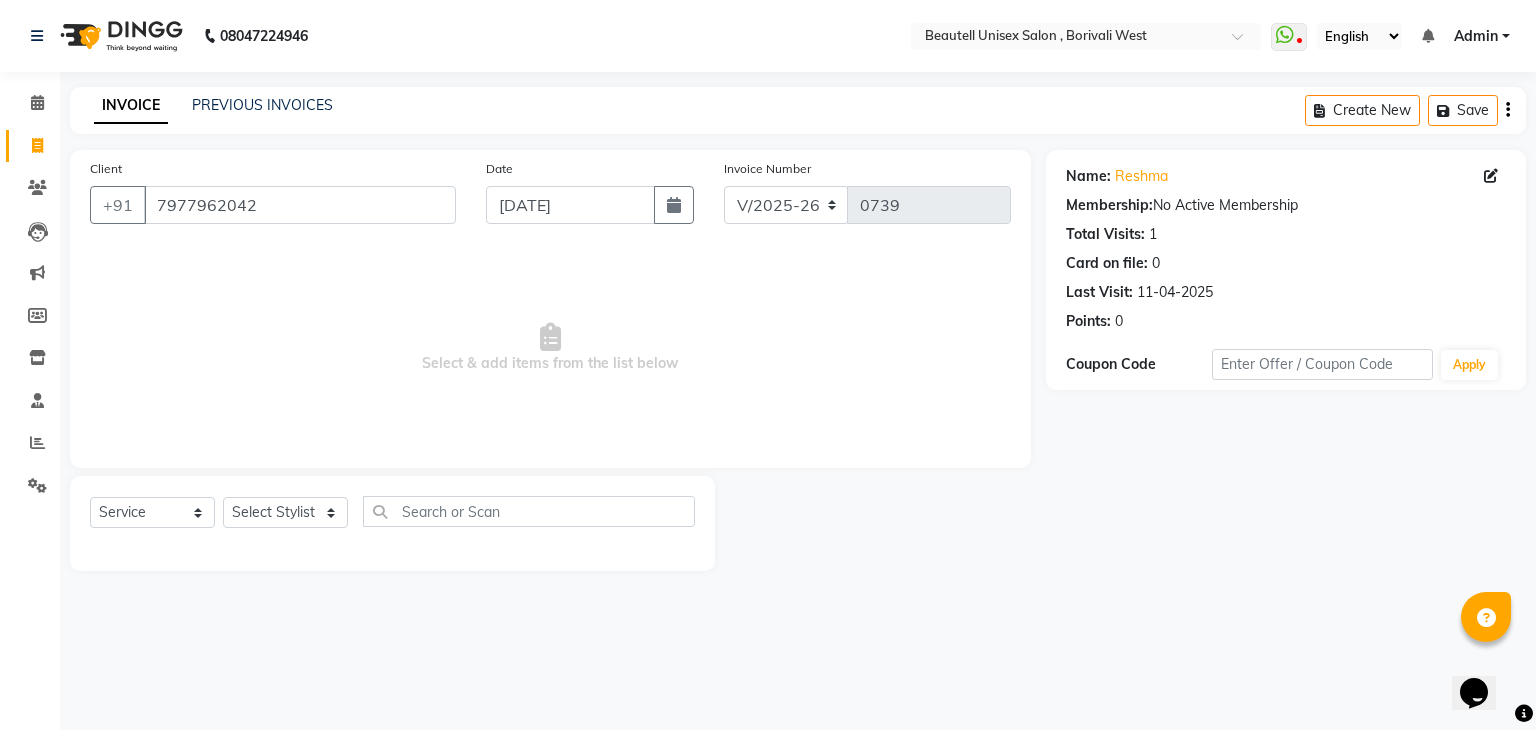 select on "7" 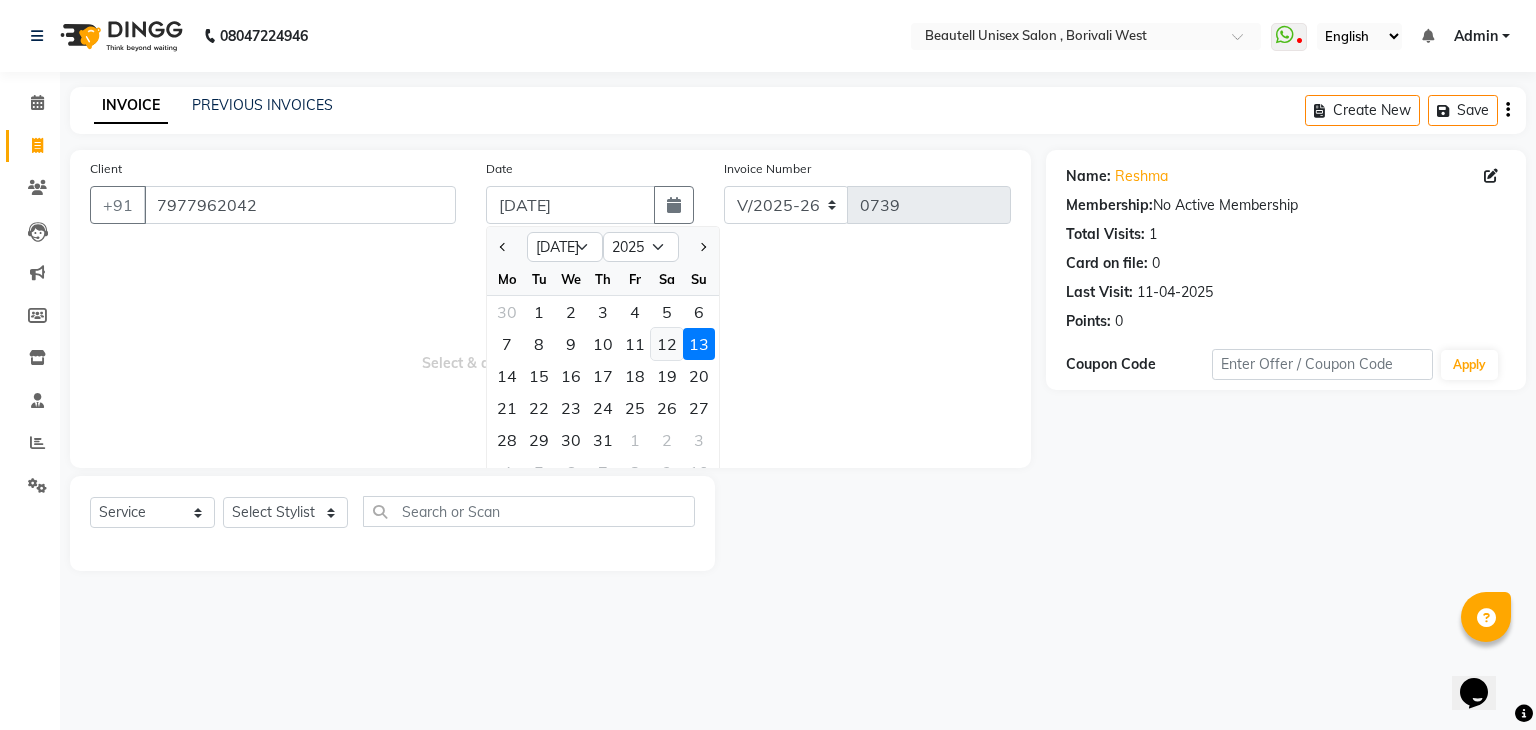 click on "12" 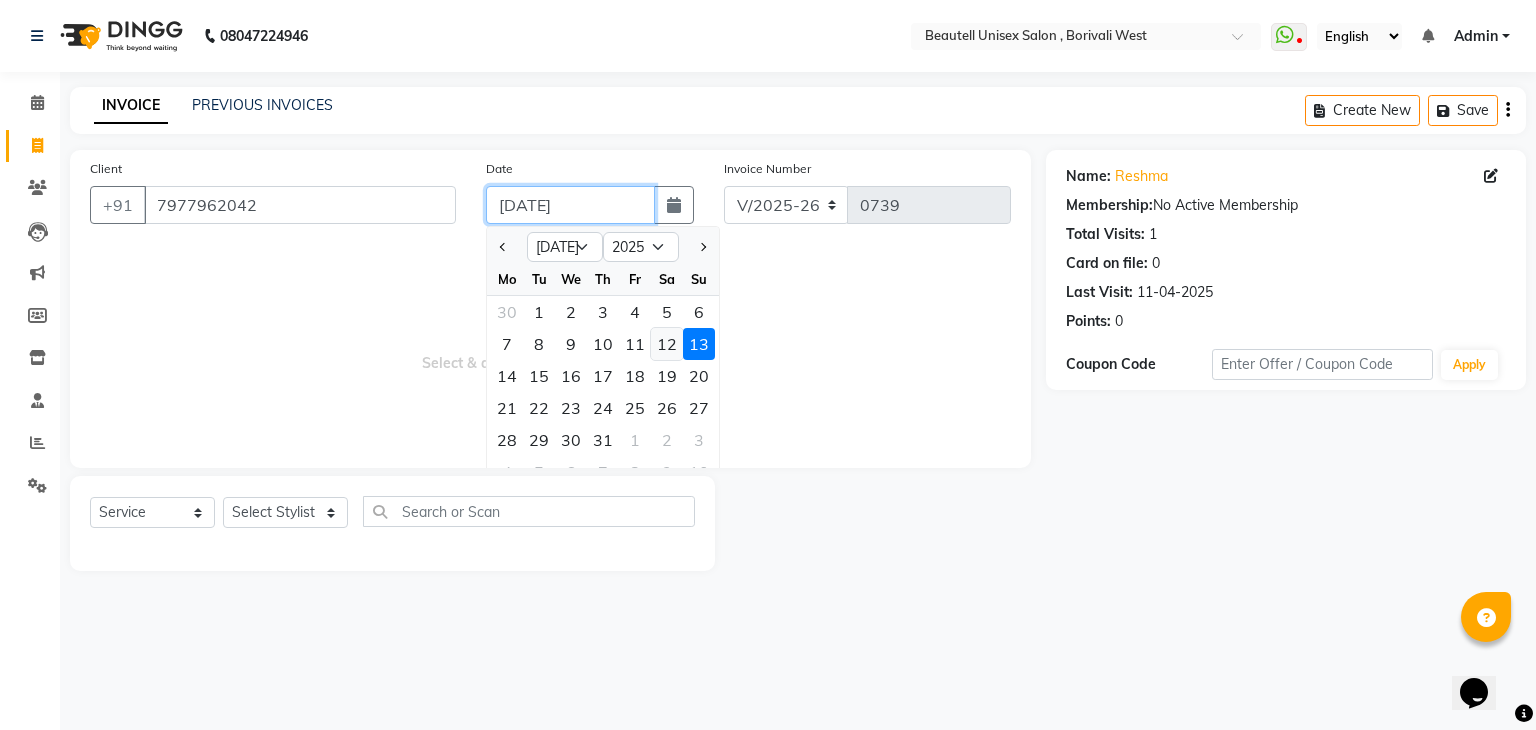 type on "12-07-2025" 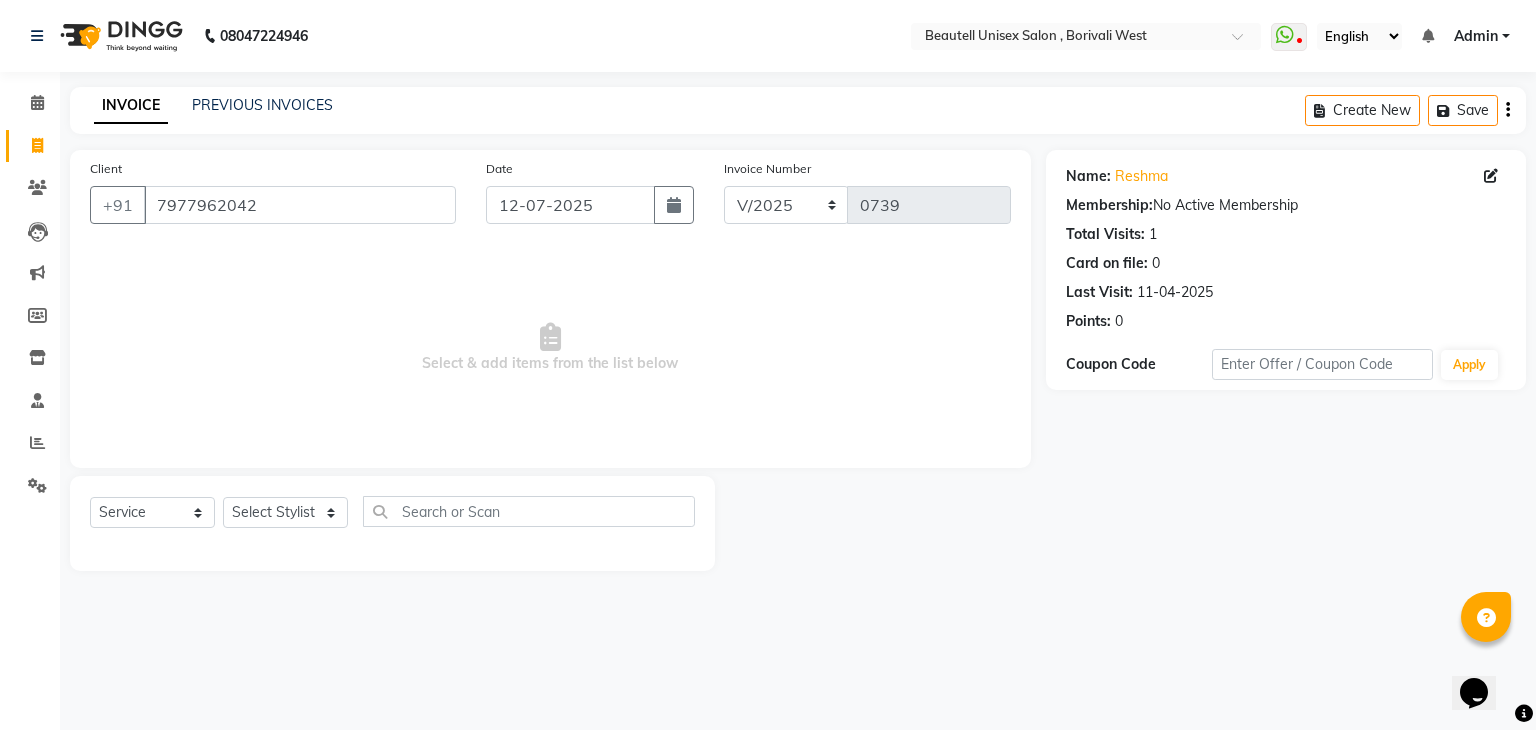 click on "Client [PHONE_NUMBER] Date [DATE] Invoice Number V/2025 V/[PHONE_NUMBER]  Select & add items from the list below" 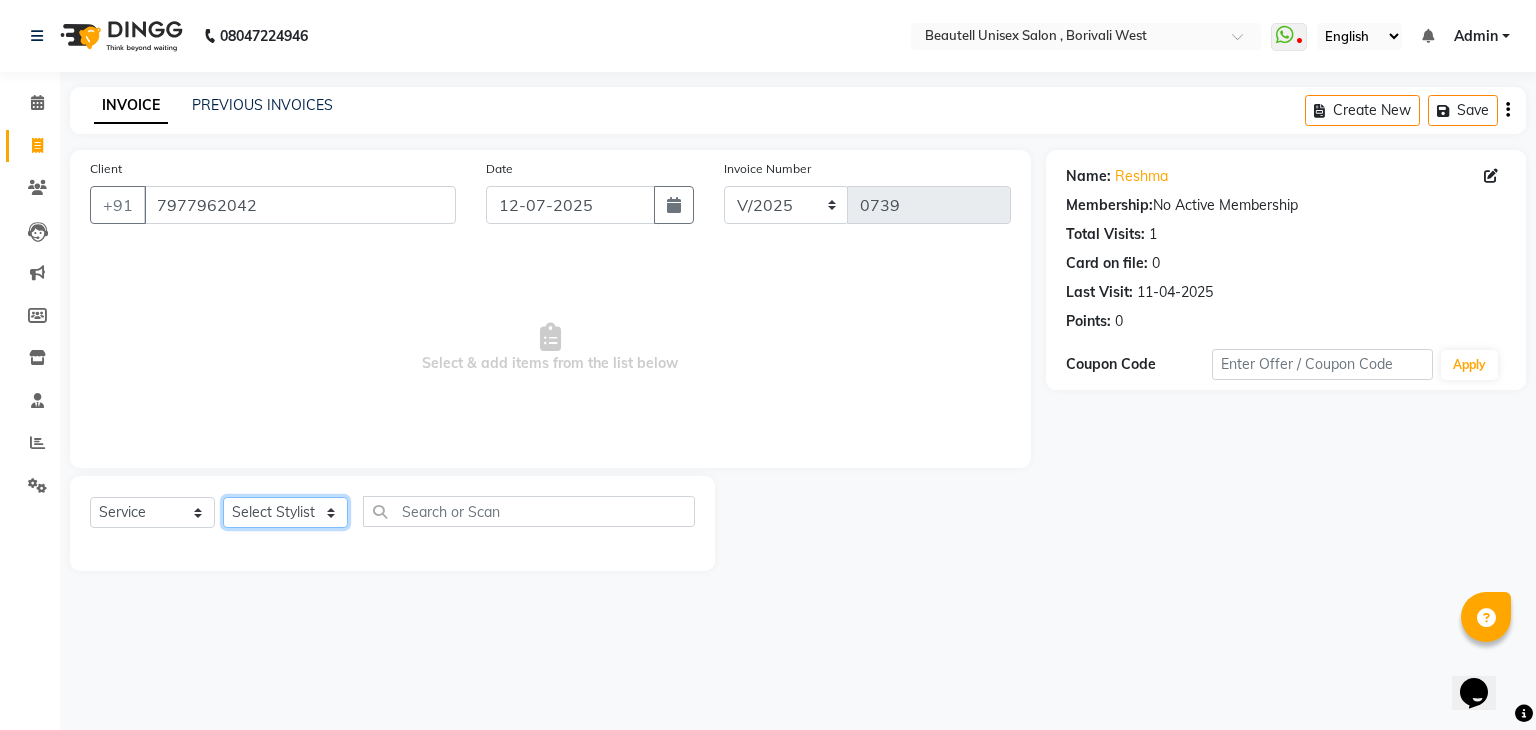 click on "Select Stylist [PERSON_NAME] Manager [PERSON_NAME] [PERSON_NAME] [PERSON_NAME]" 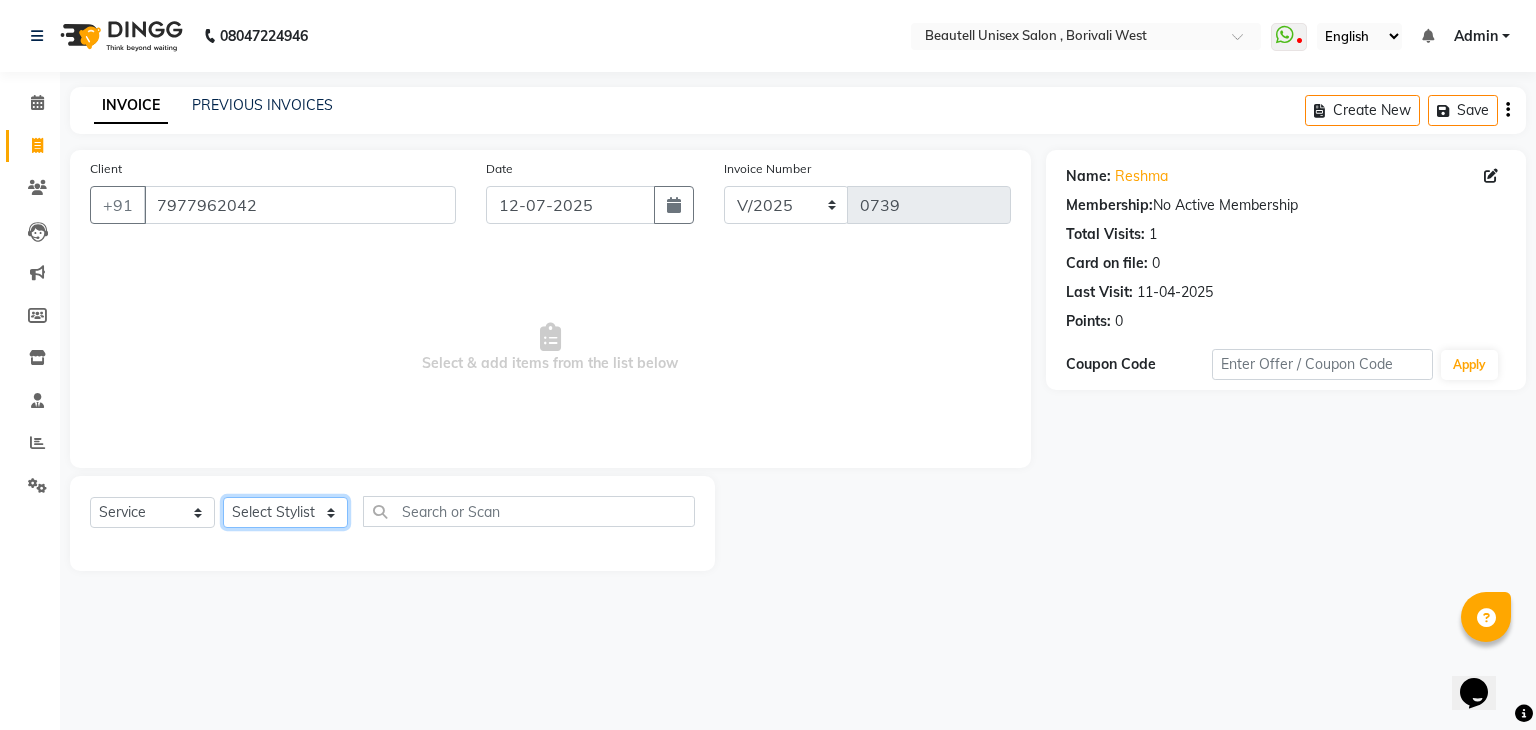 select on "78711" 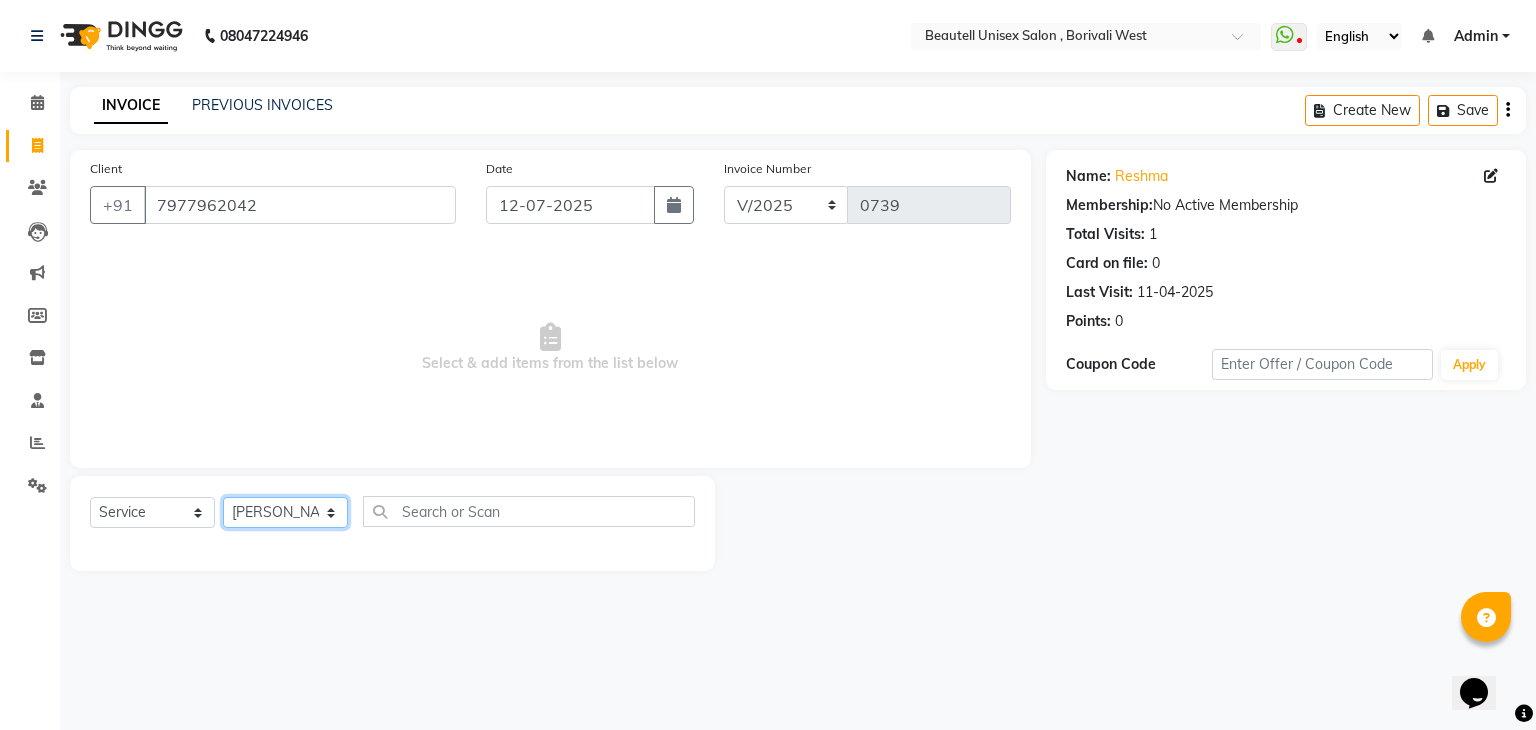 click on "Select Stylist [PERSON_NAME] Manager [PERSON_NAME] [PERSON_NAME] [PERSON_NAME]" 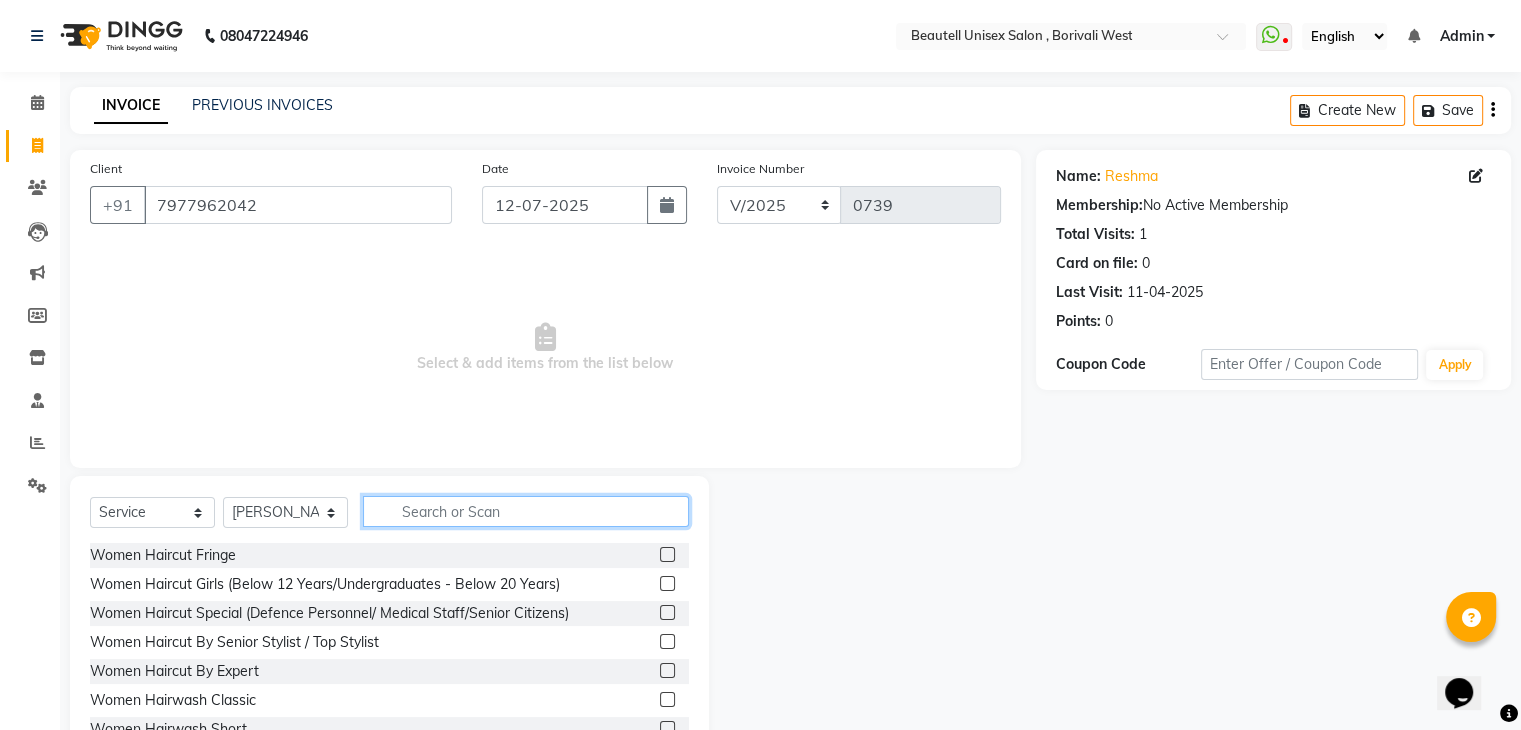 click 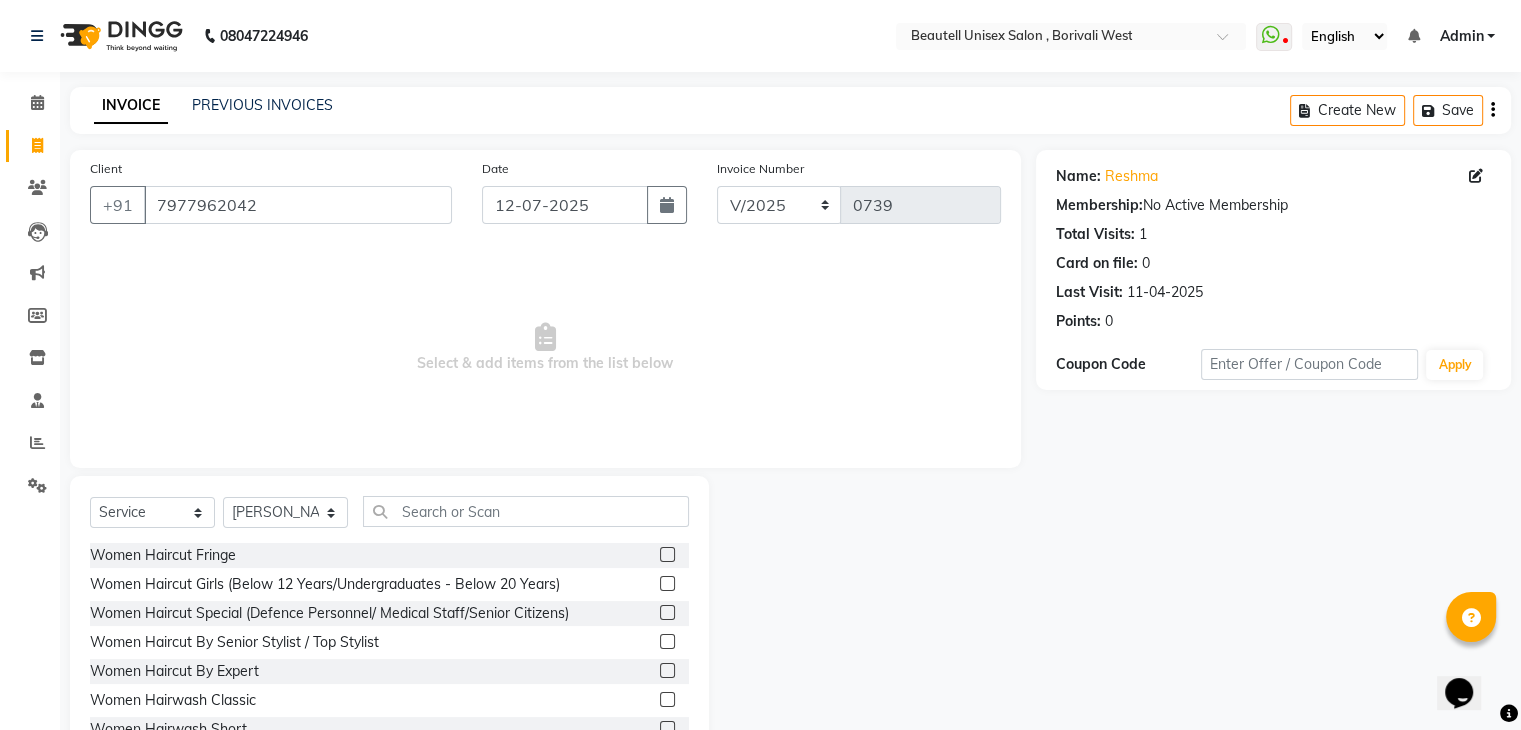 click 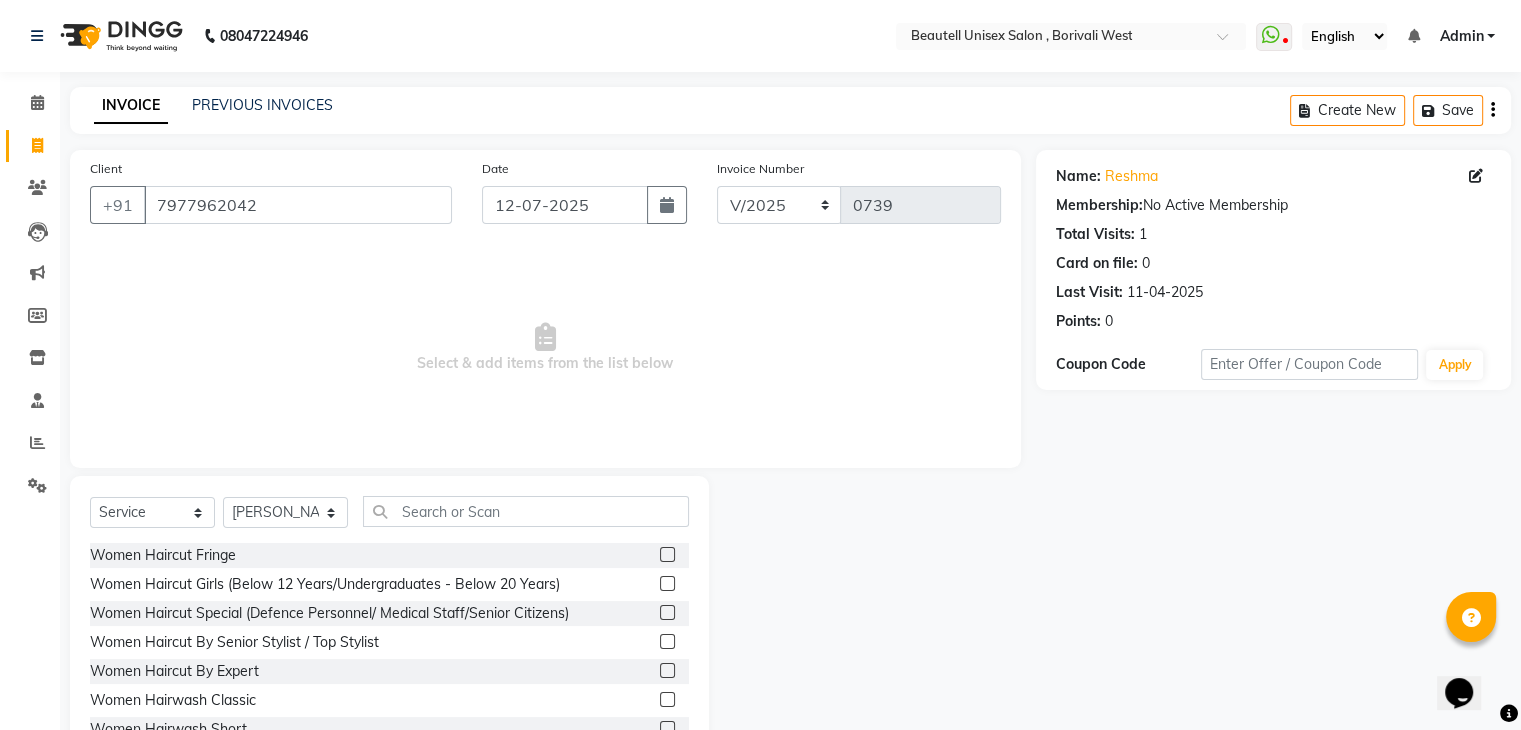 click at bounding box center (666, 555) 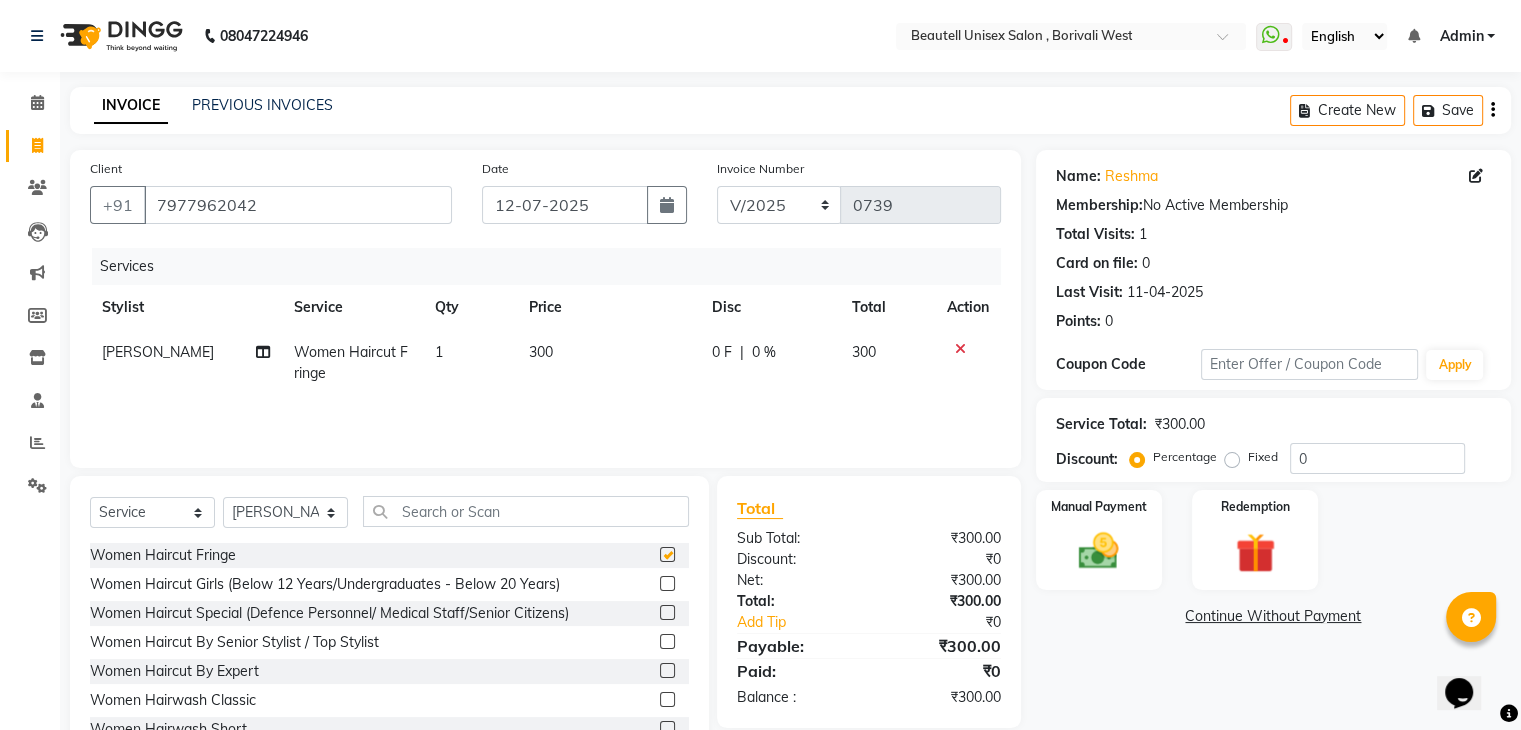 checkbox on "false" 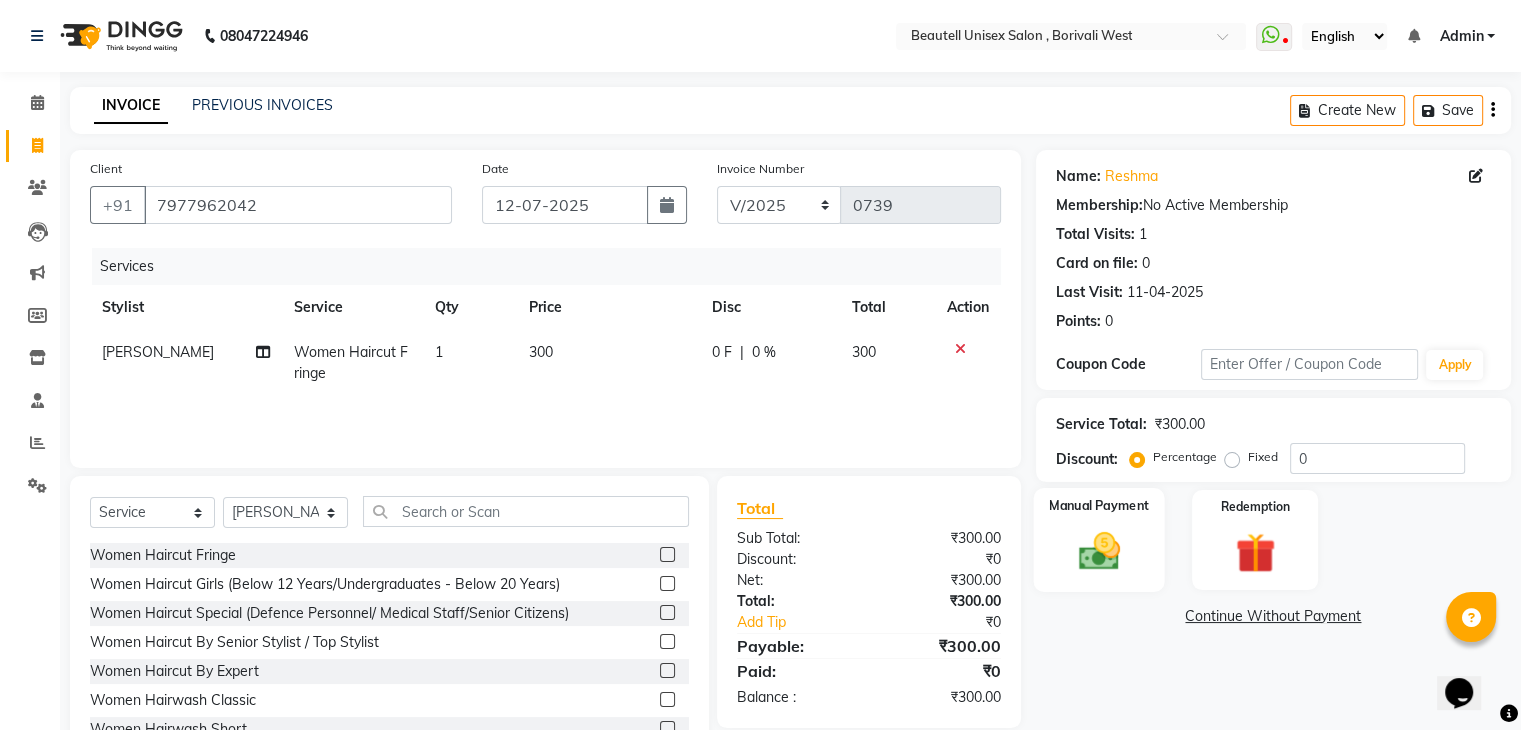 click 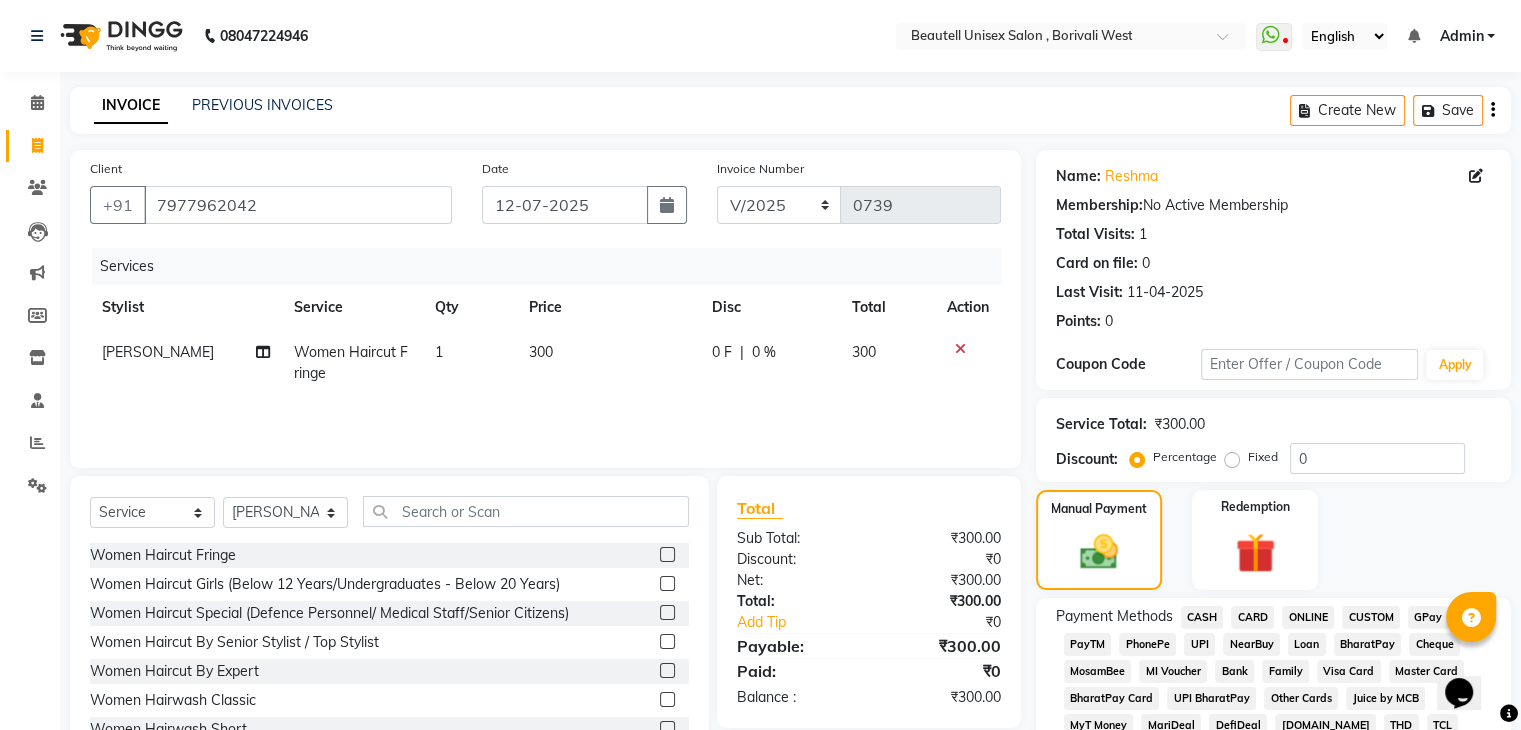 click on "CASH" 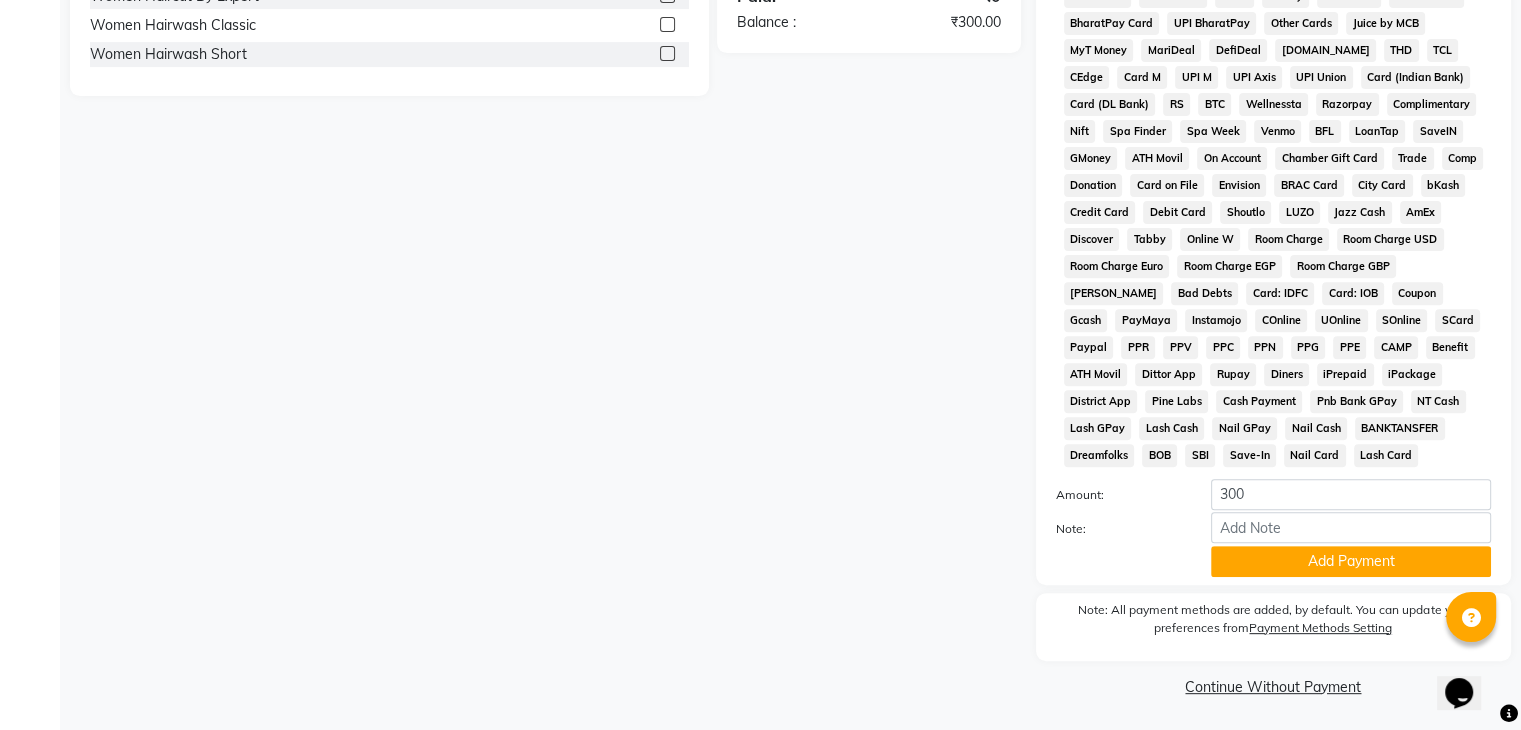 scroll, scrollTop: 693, scrollLeft: 0, axis: vertical 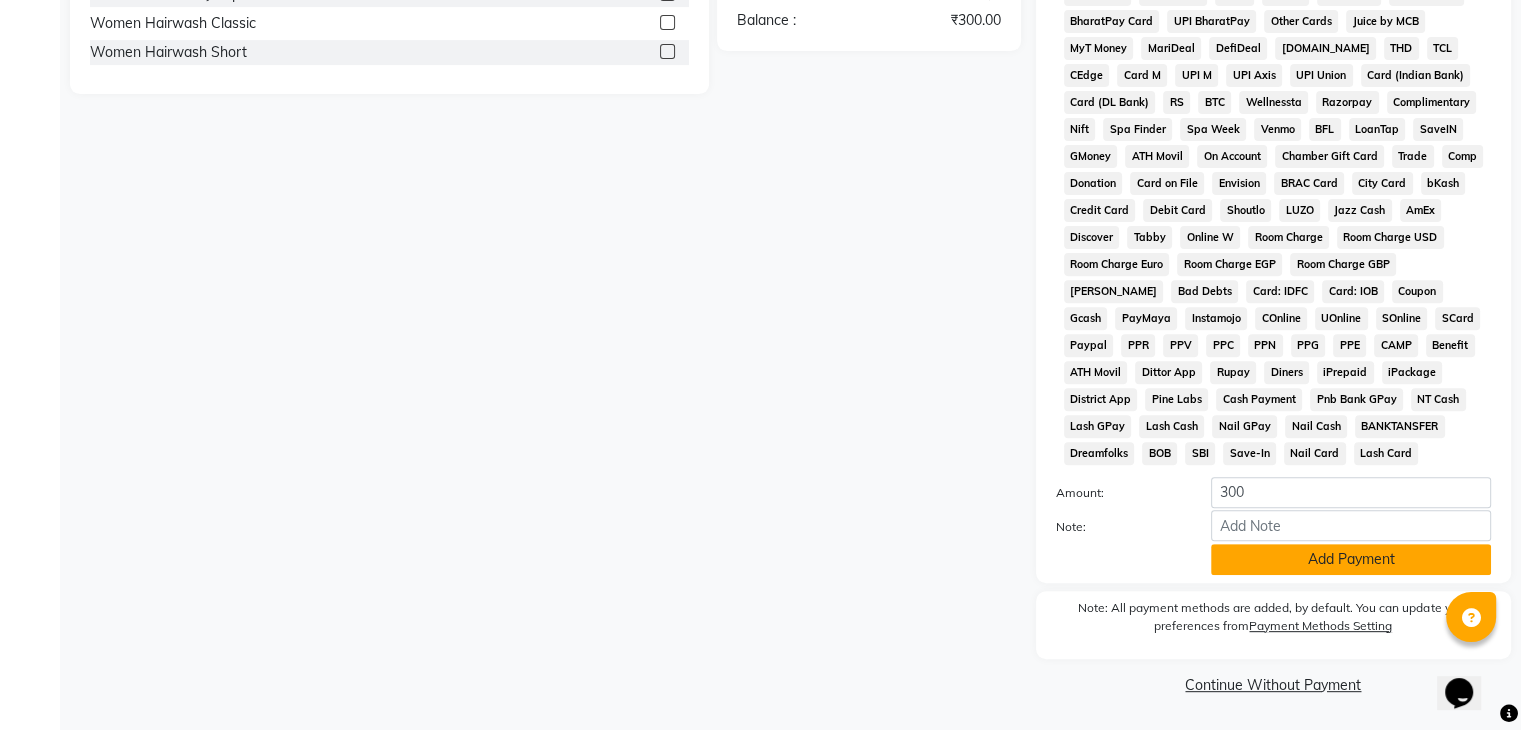 click on "Add Payment" 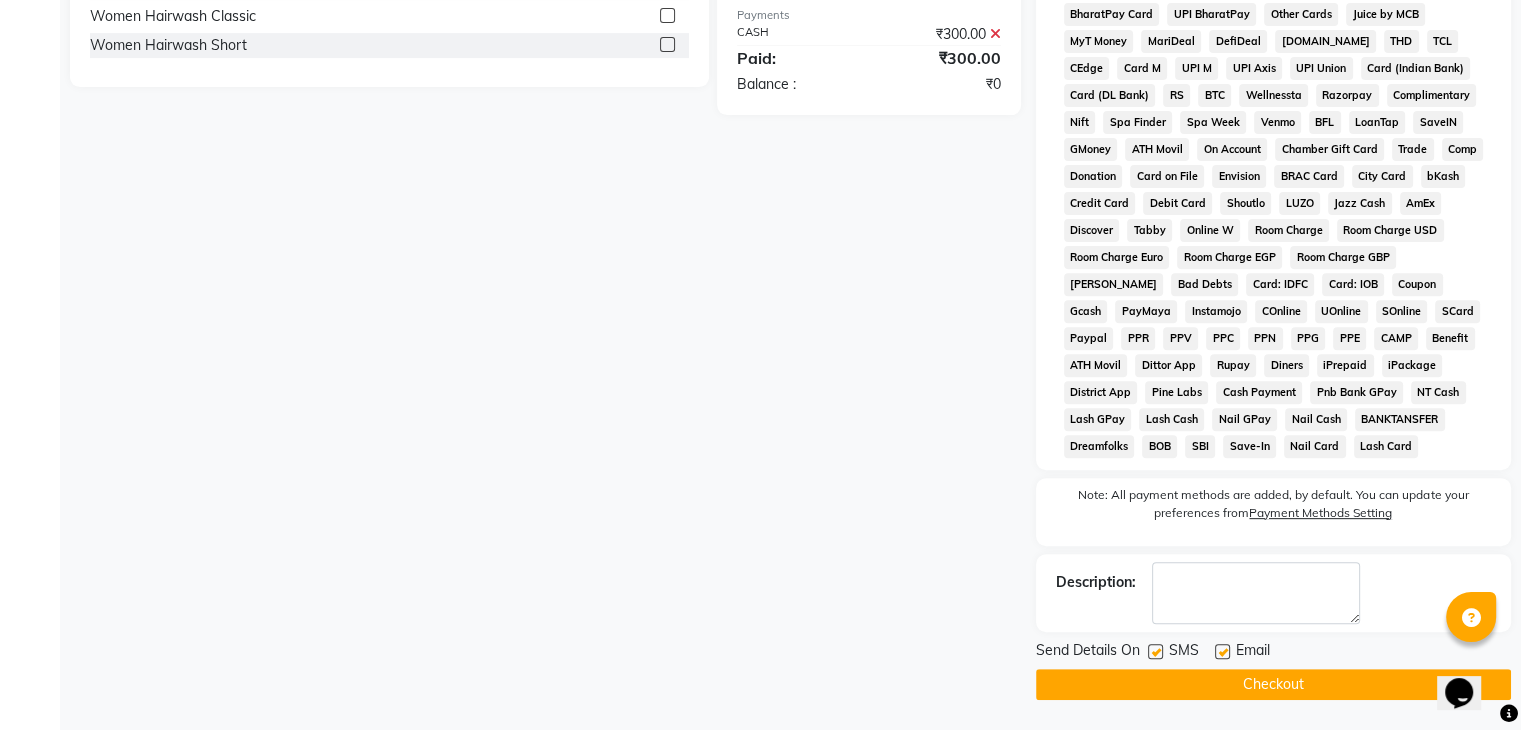 click 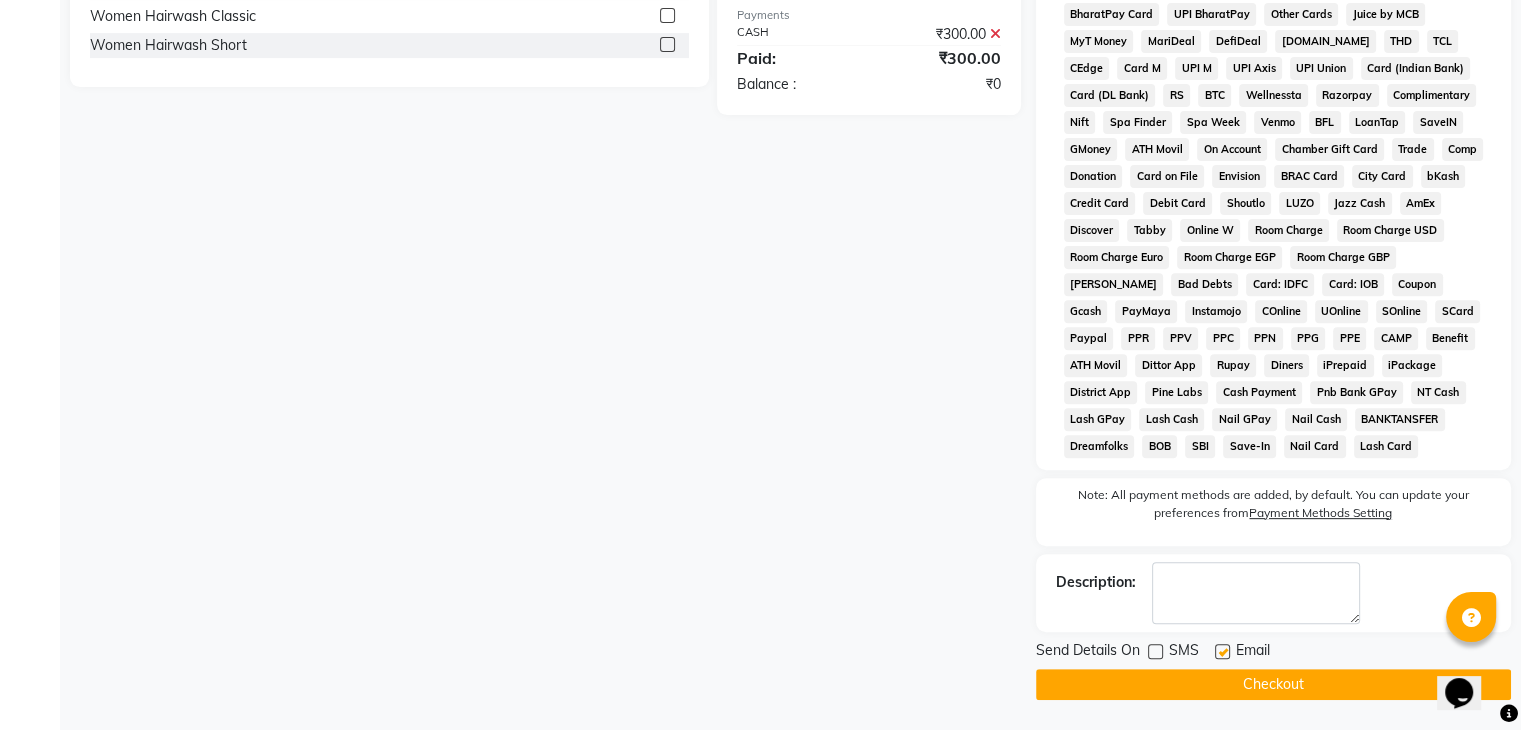 click on "Checkout" 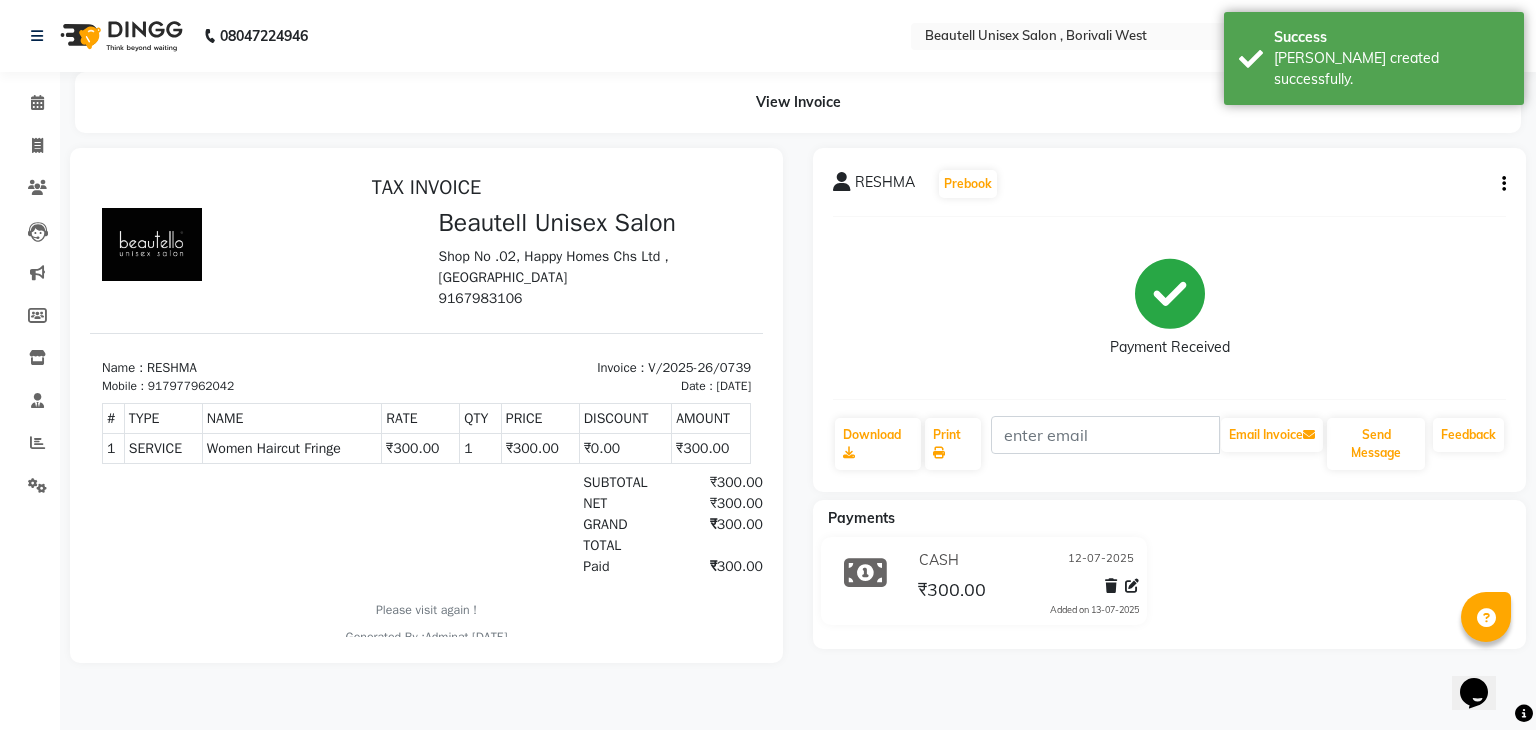 scroll, scrollTop: 0, scrollLeft: 0, axis: both 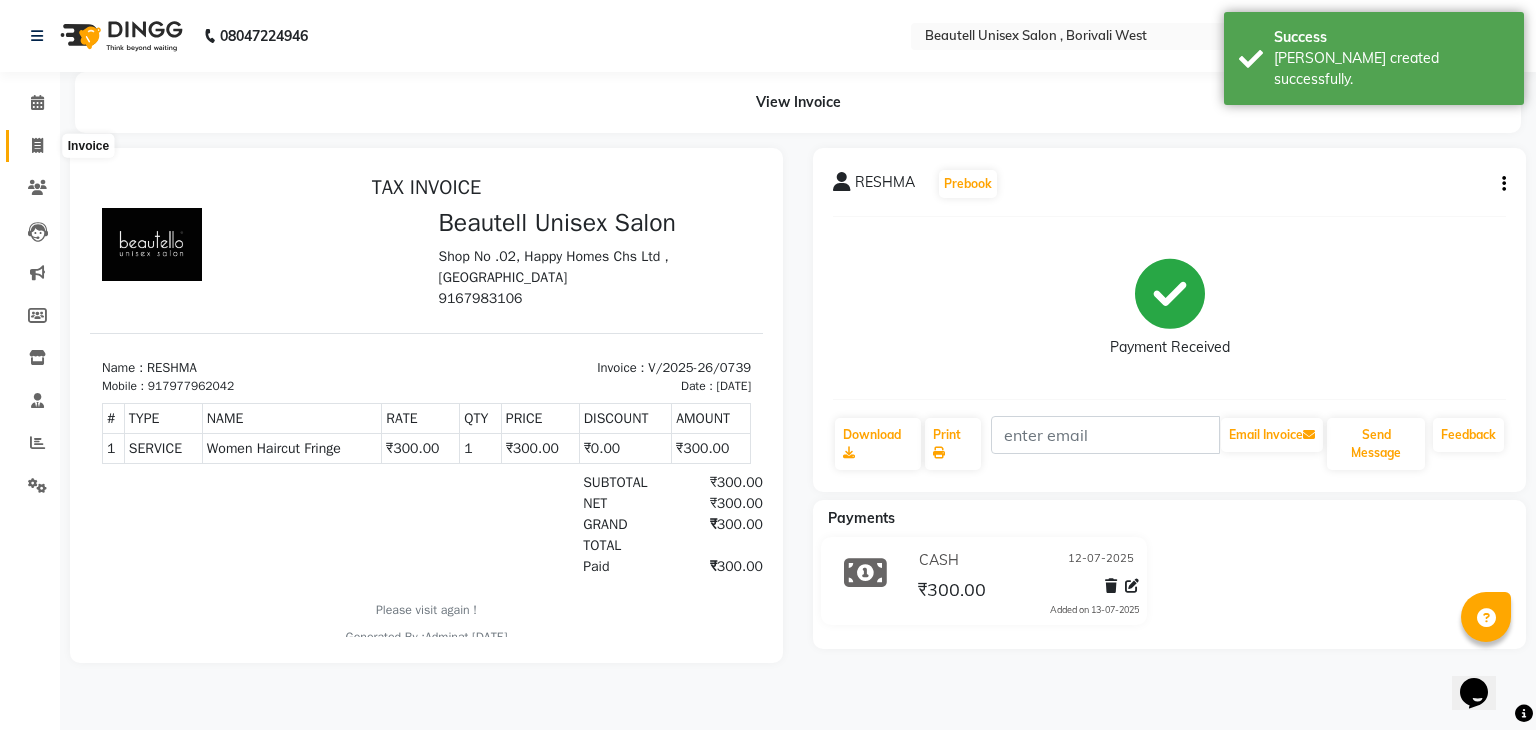 click 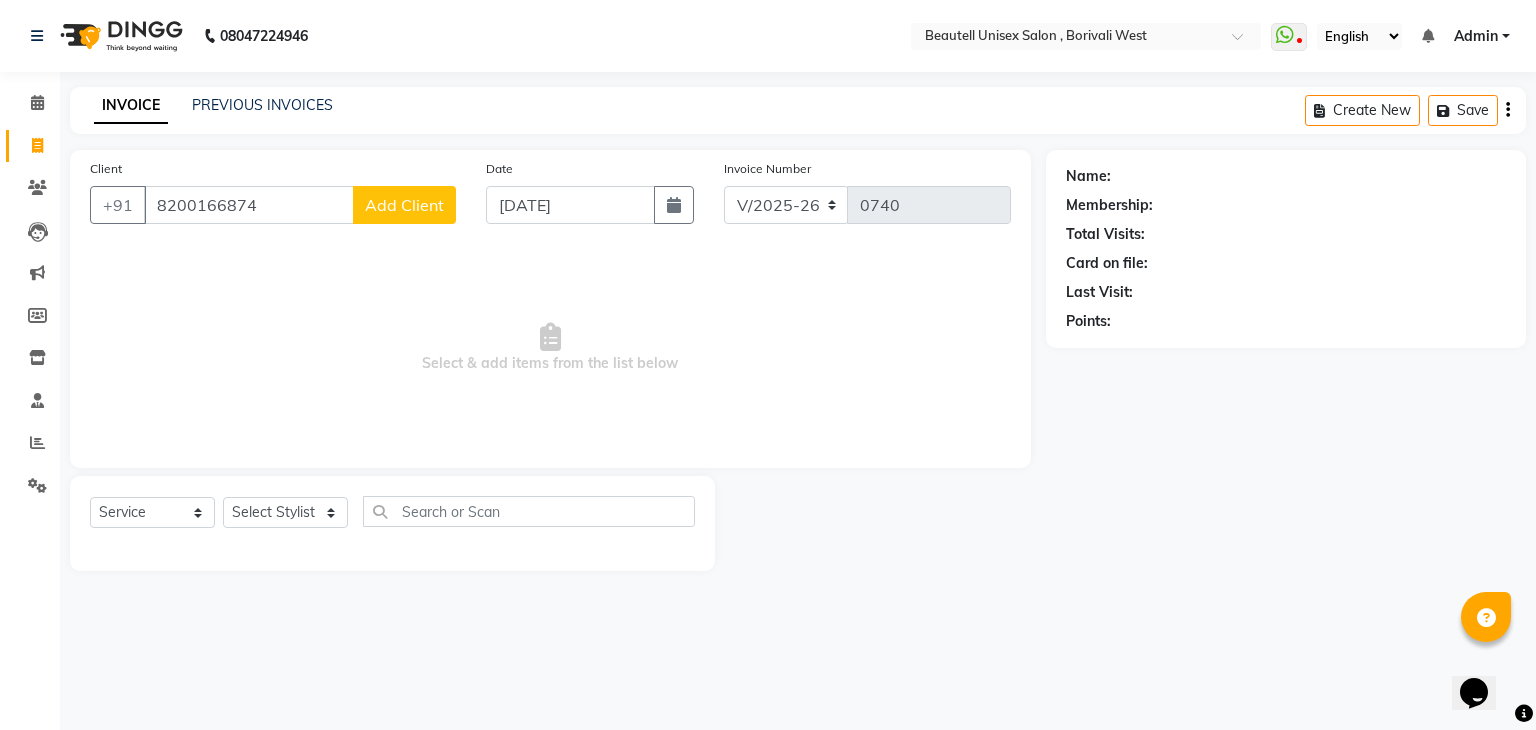 type on "8200166874" 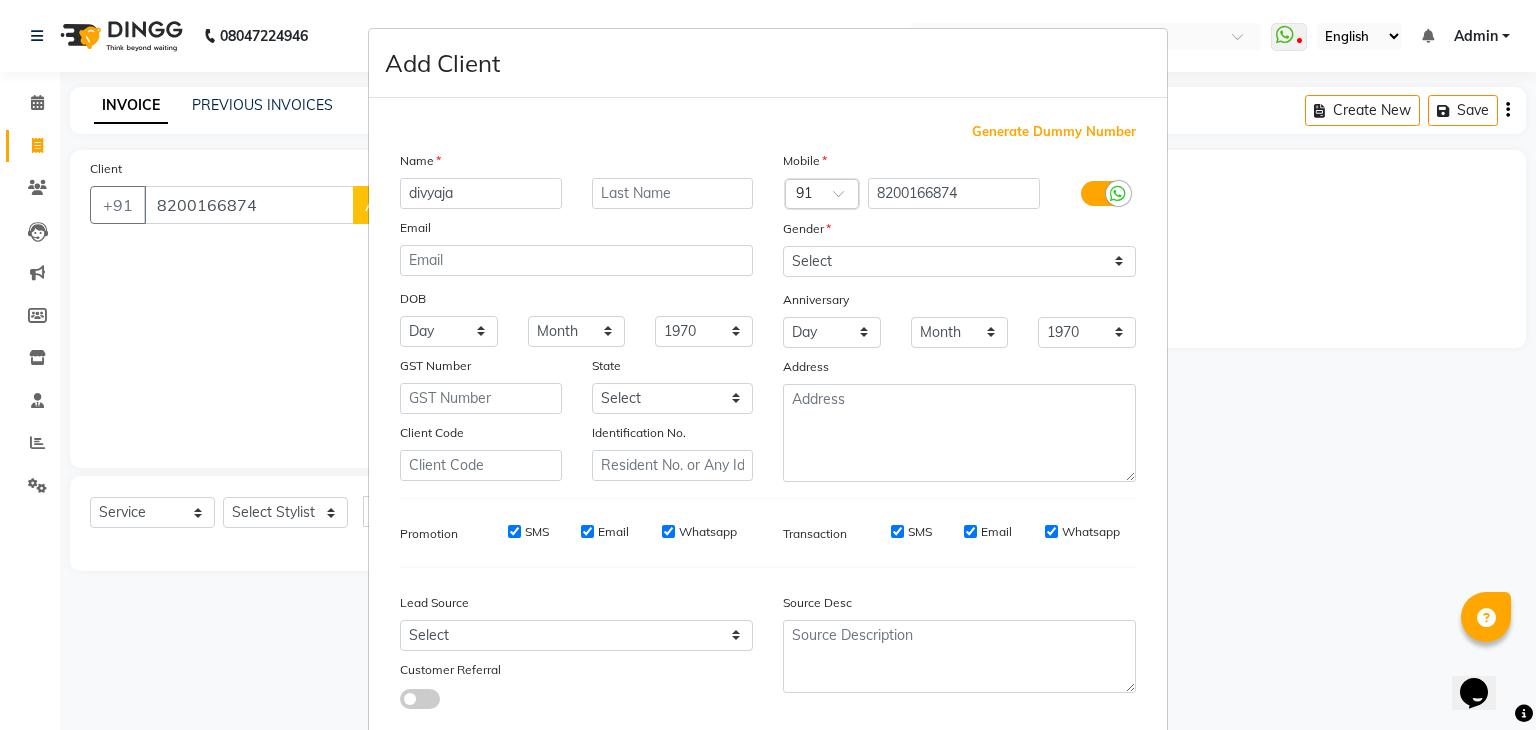 type on "divyaja" 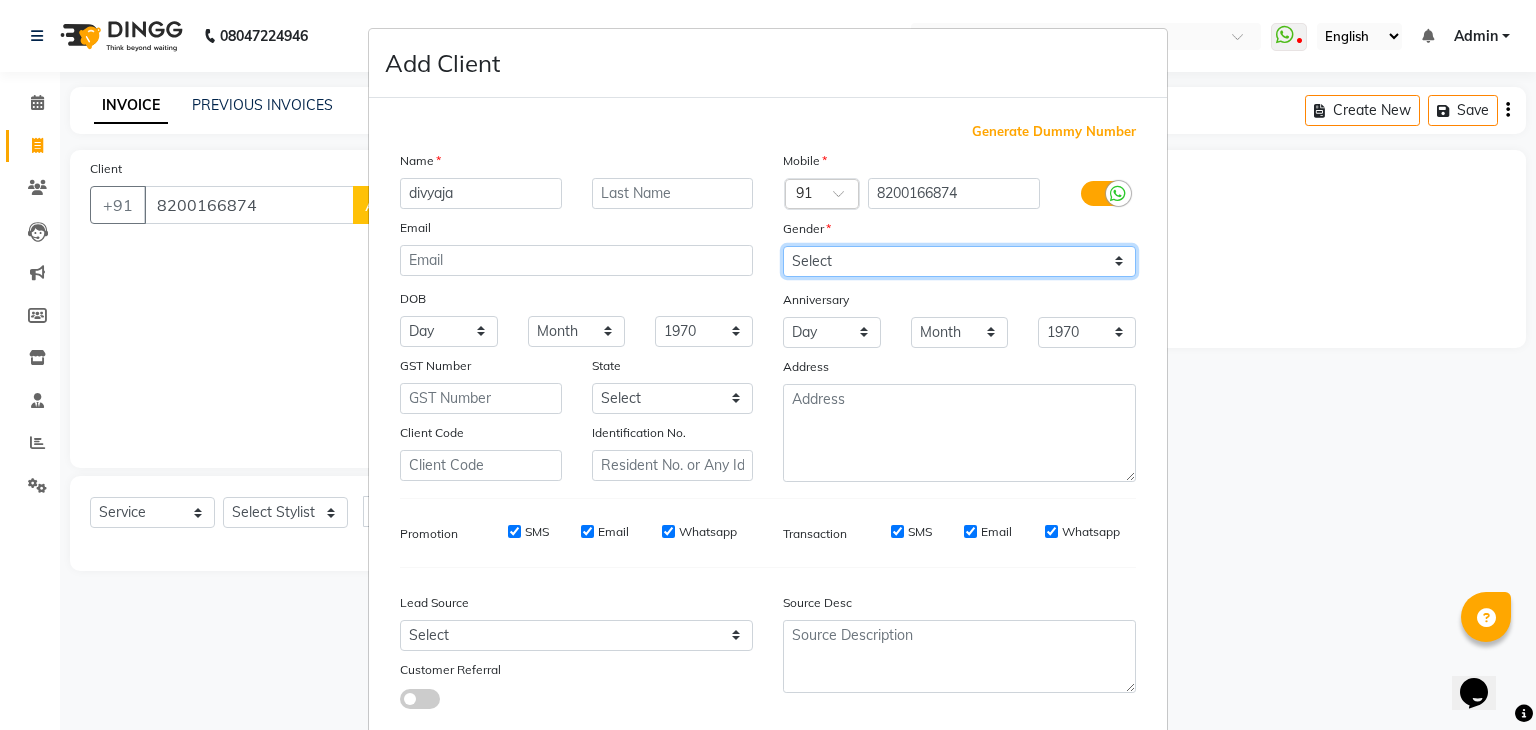 click on "Select [DEMOGRAPHIC_DATA] [DEMOGRAPHIC_DATA] Other Prefer Not To Say" at bounding box center [959, 261] 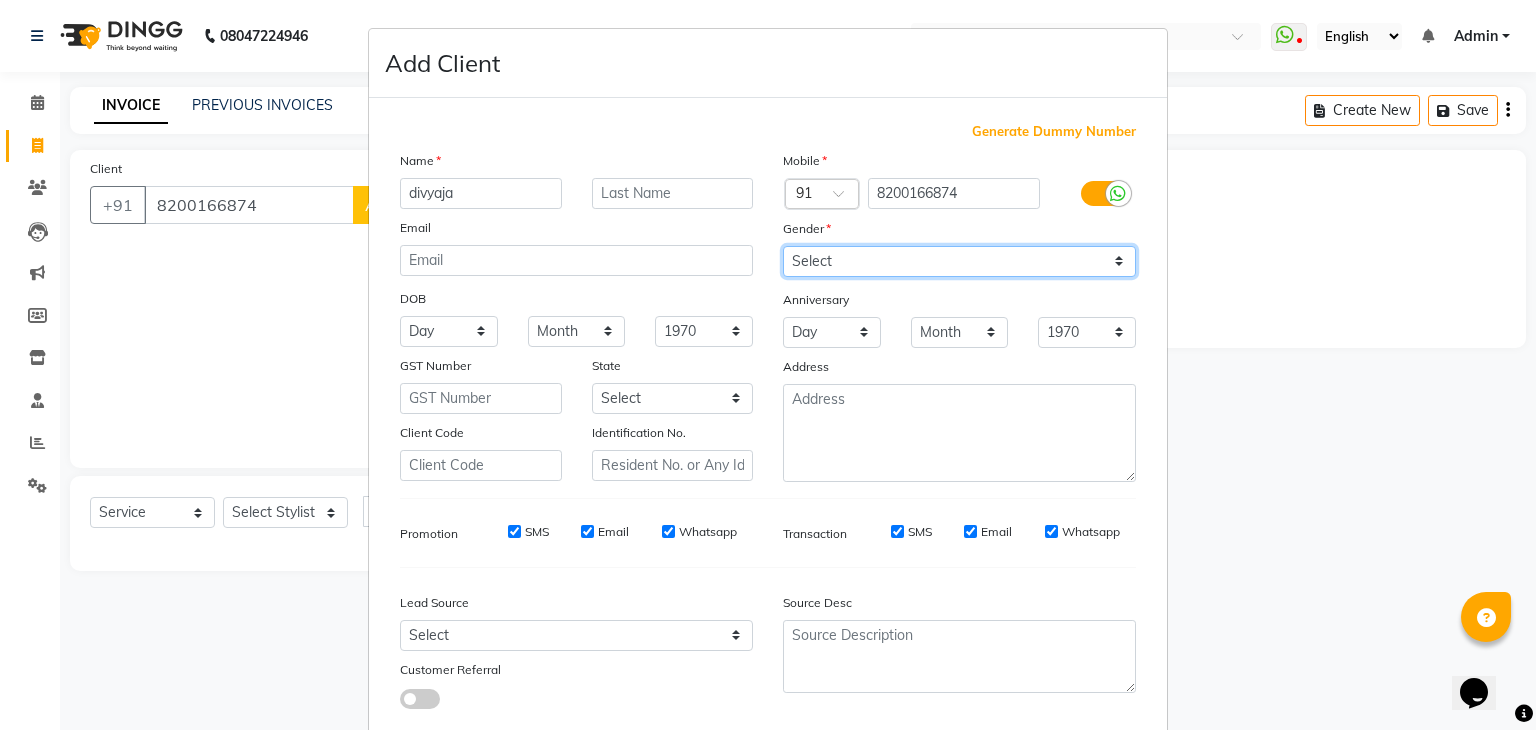 select on "[DEMOGRAPHIC_DATA]" 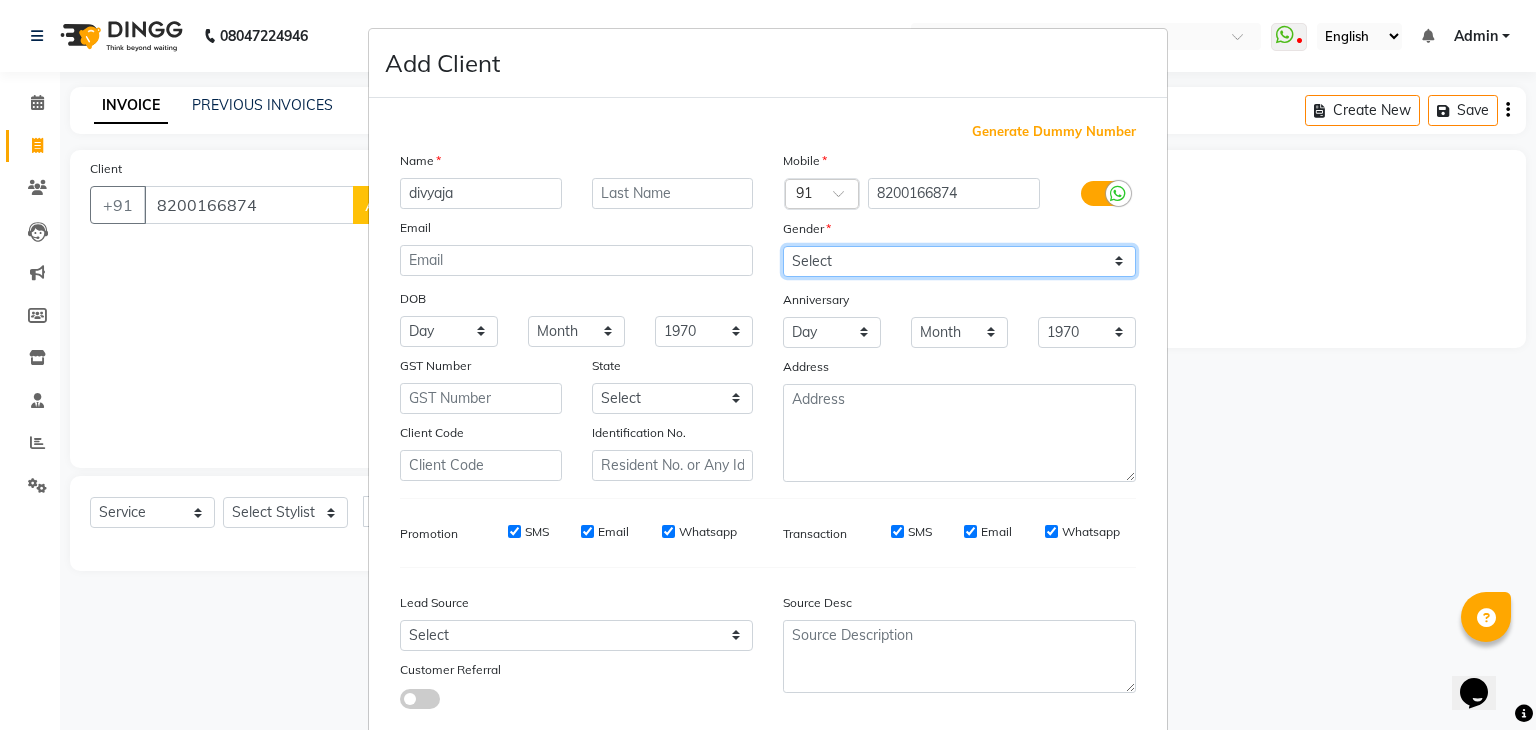 click on "Select [DEMOGRAPHIC_DATA] [DEMOGRAPHIC_DATA] Other Prefer Not To Say" at bounding box center (959, 261) 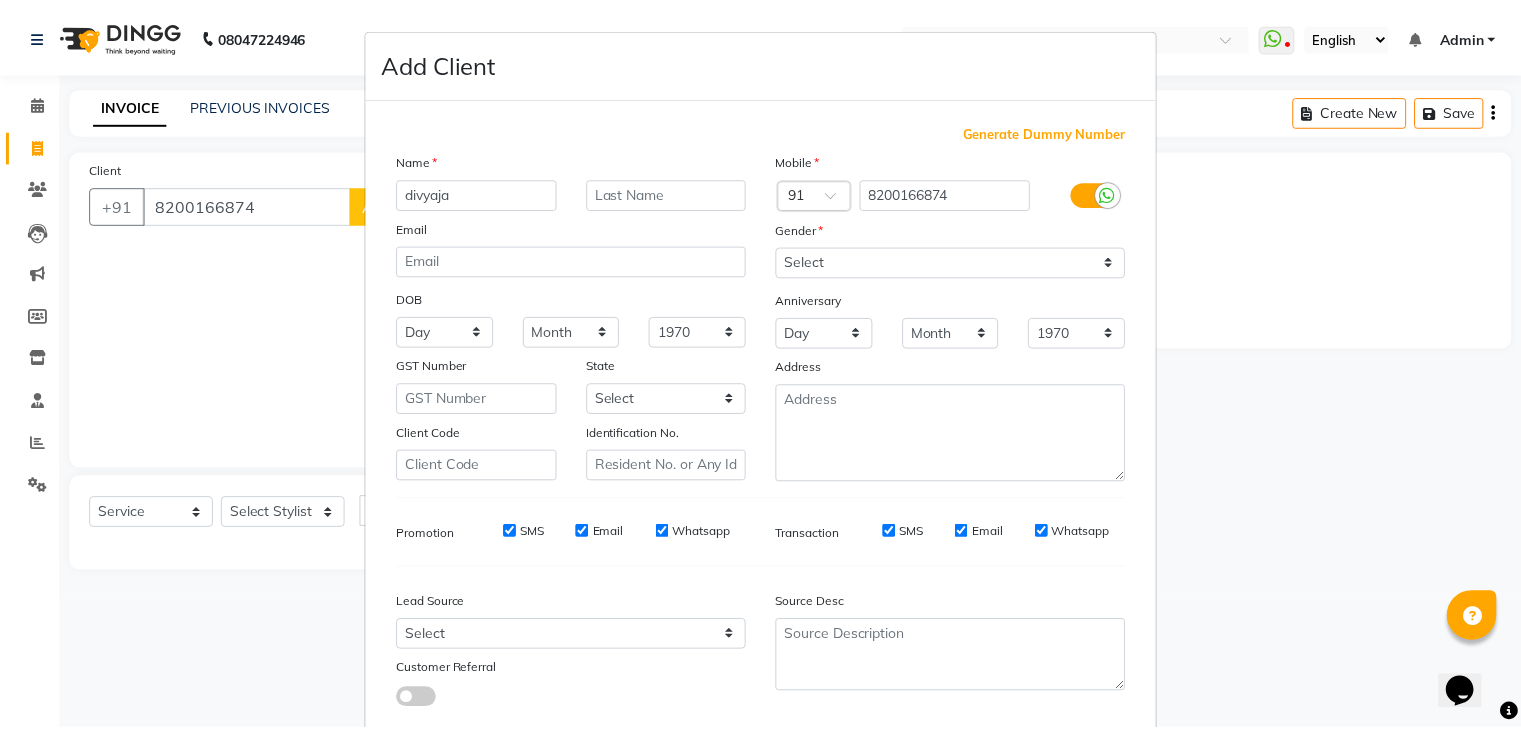 scroll, scrollTop: 127, scrollLeft: 0, axis: vertical 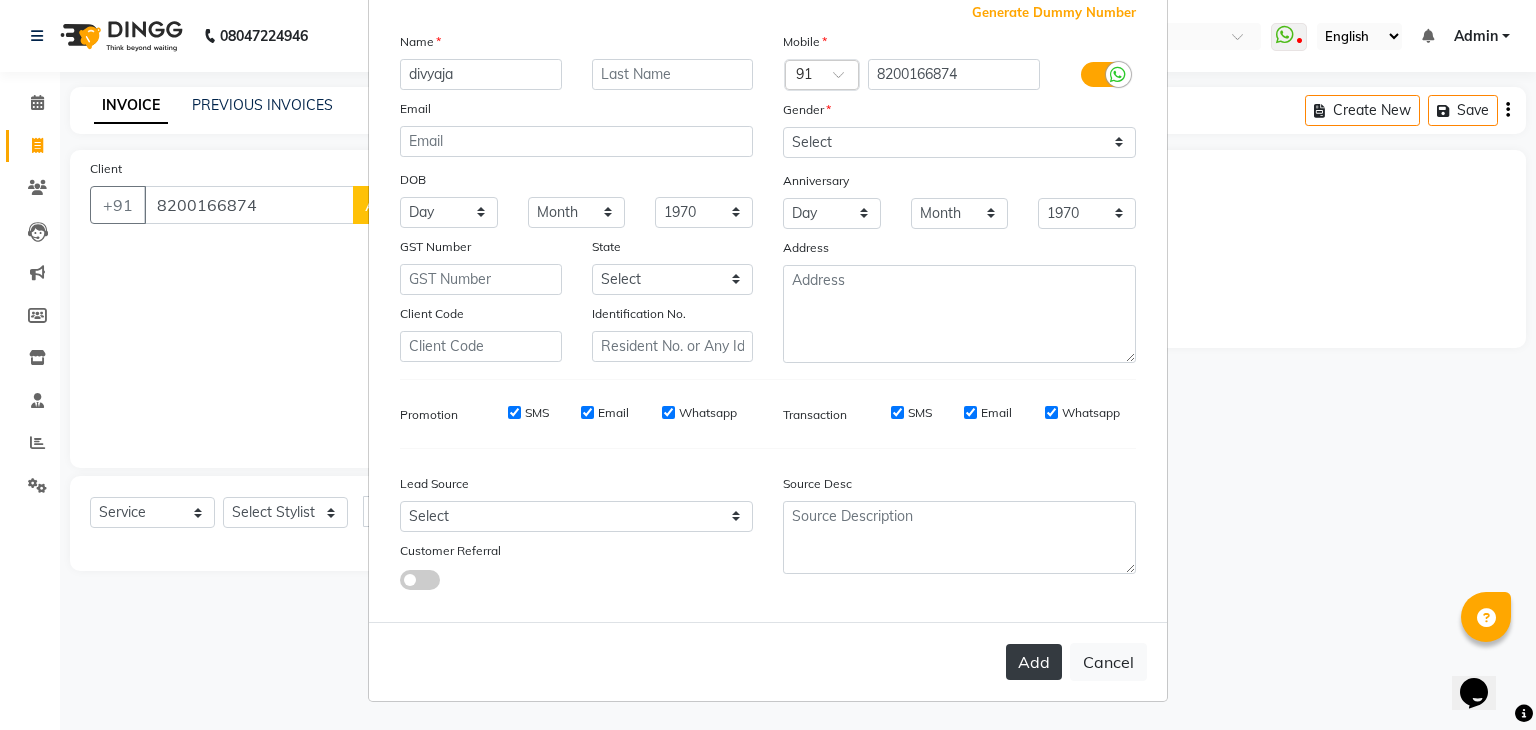 click on "Add" at bounding box center (1034, 662) 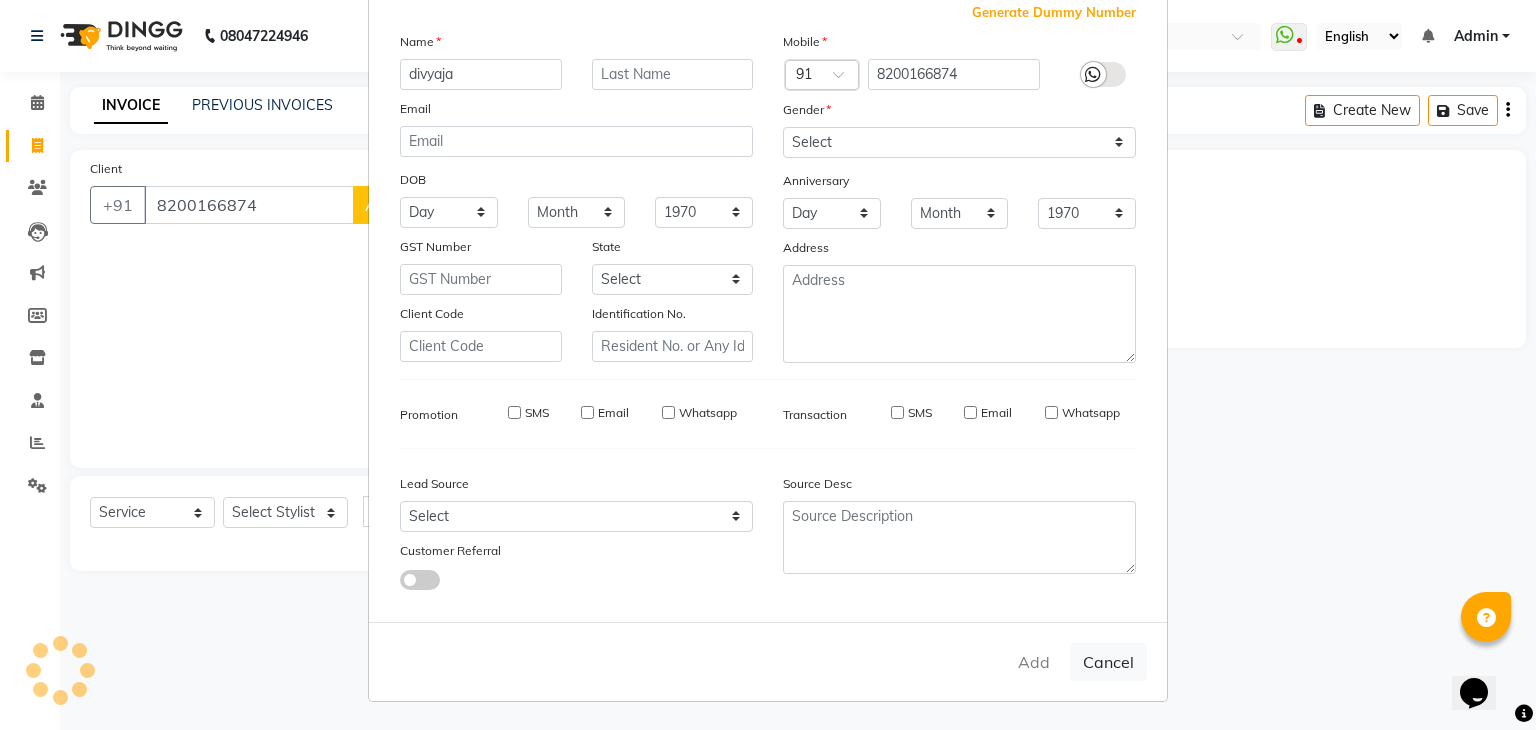 type 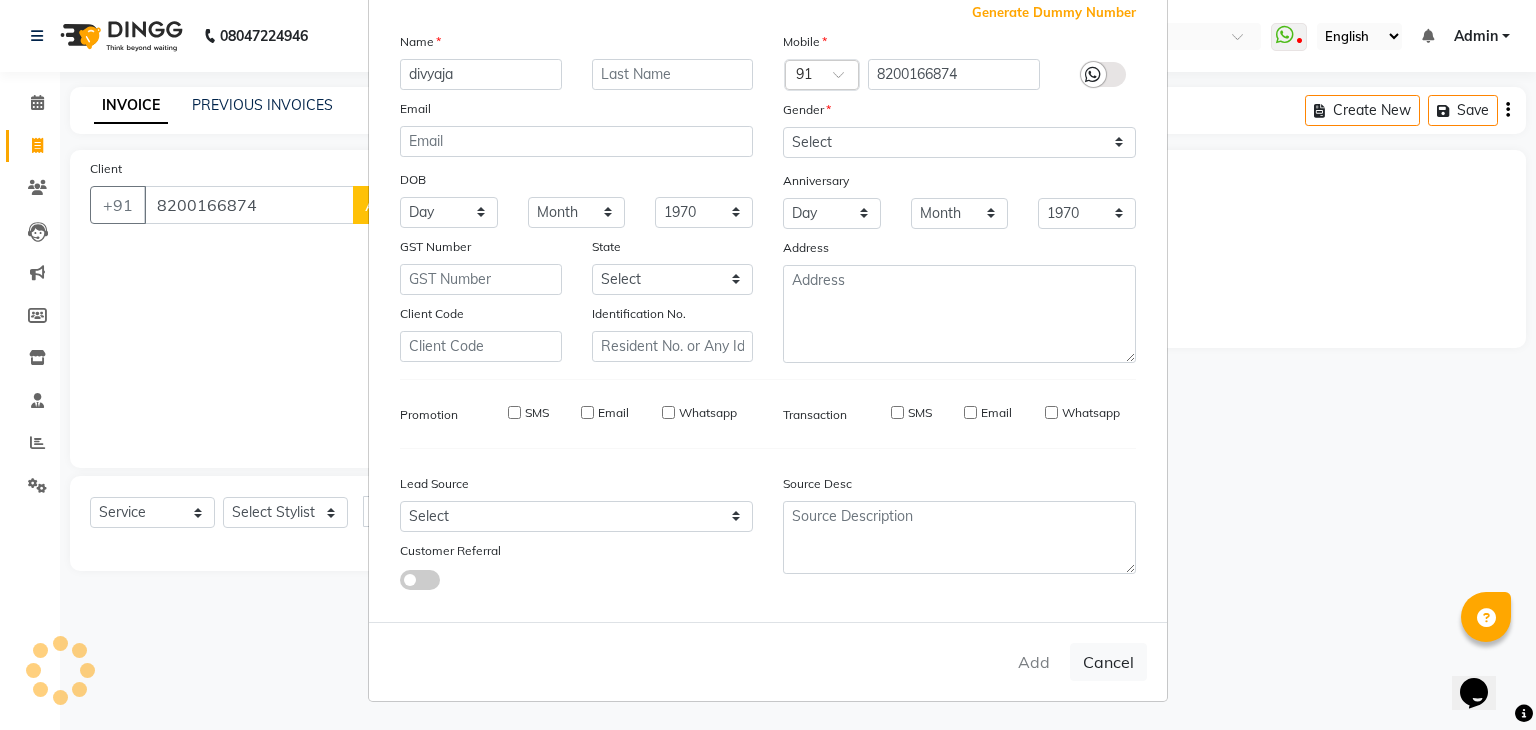 select 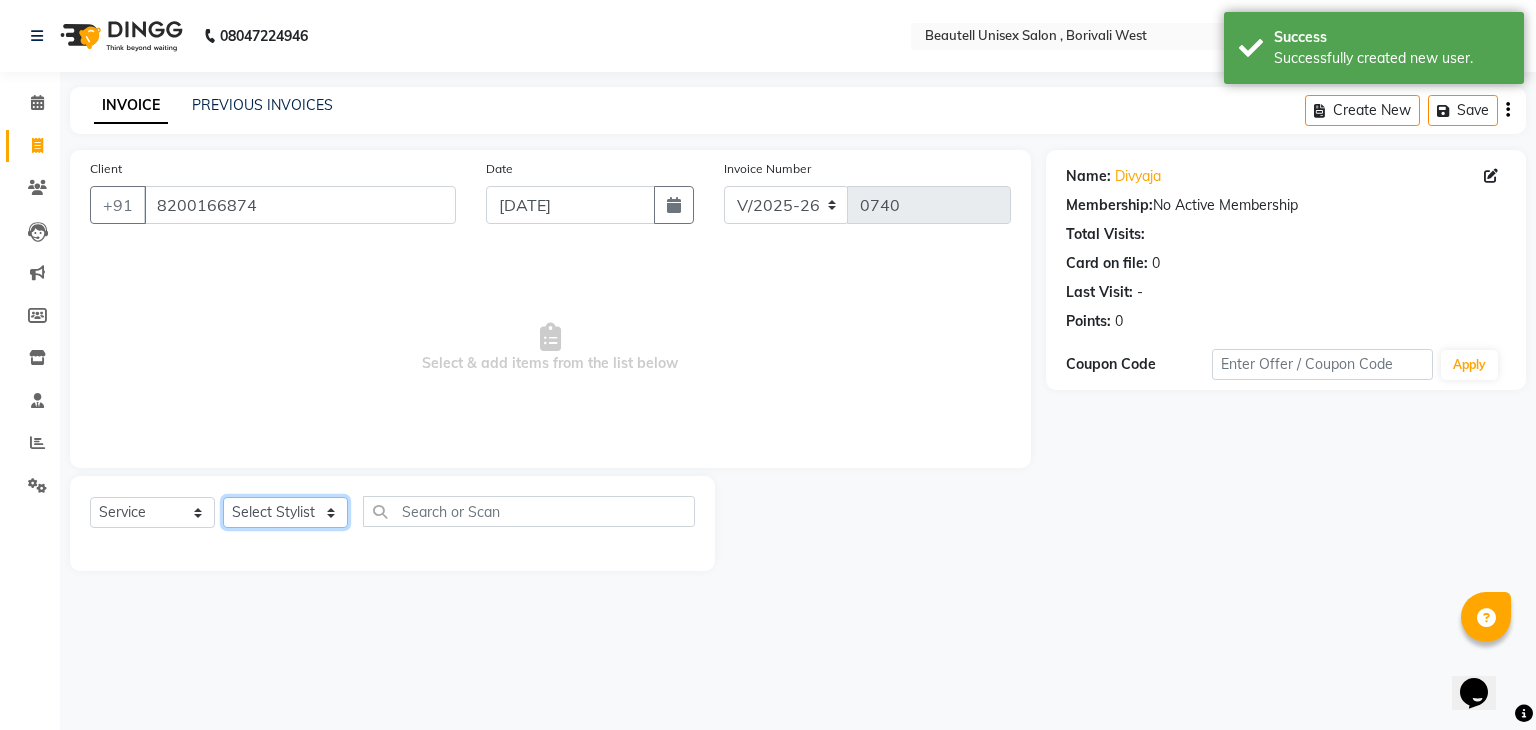 click on "Select Stylist [PERSON_NAME] Manager [PERSON_NAME] [PERSON_NAME] [PERSON_NAME]" 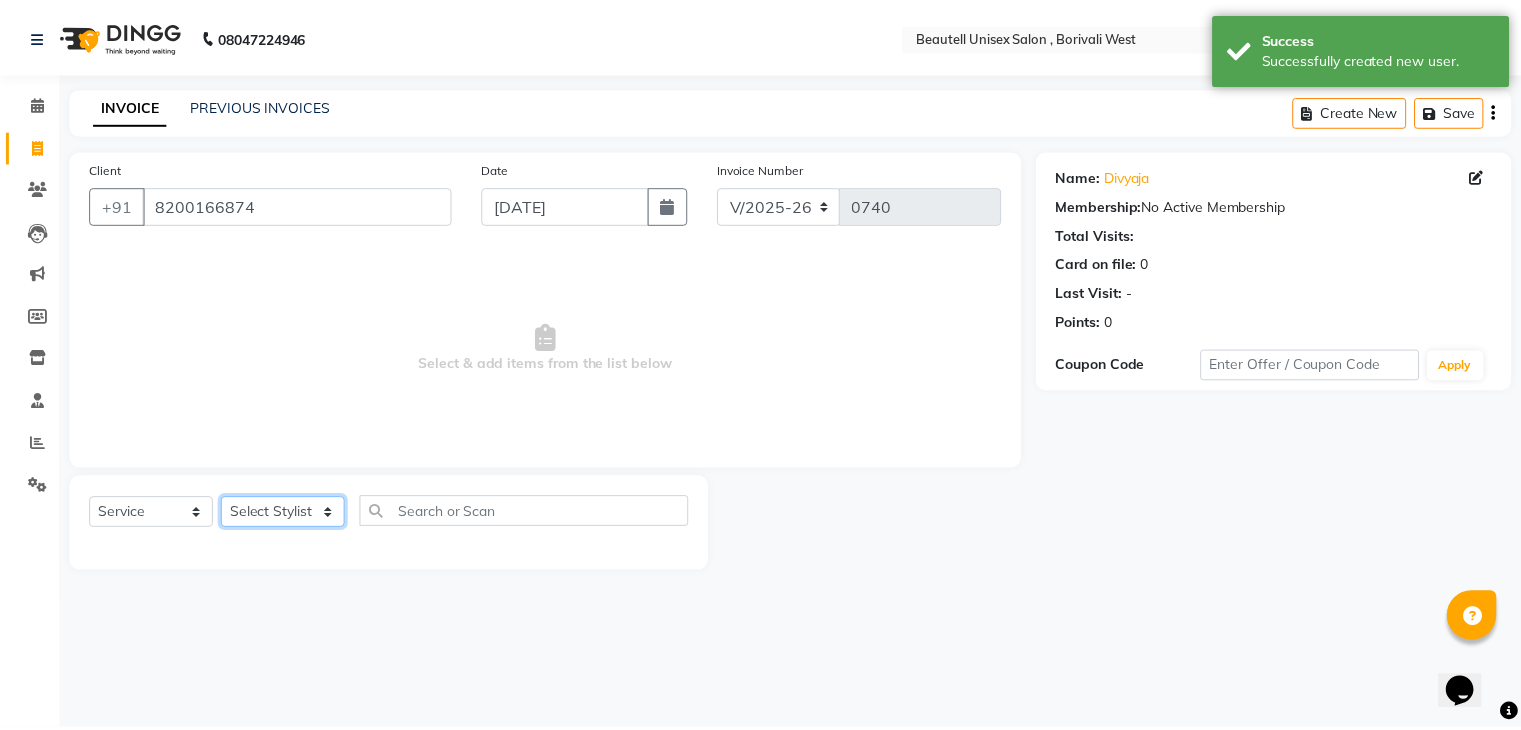 type 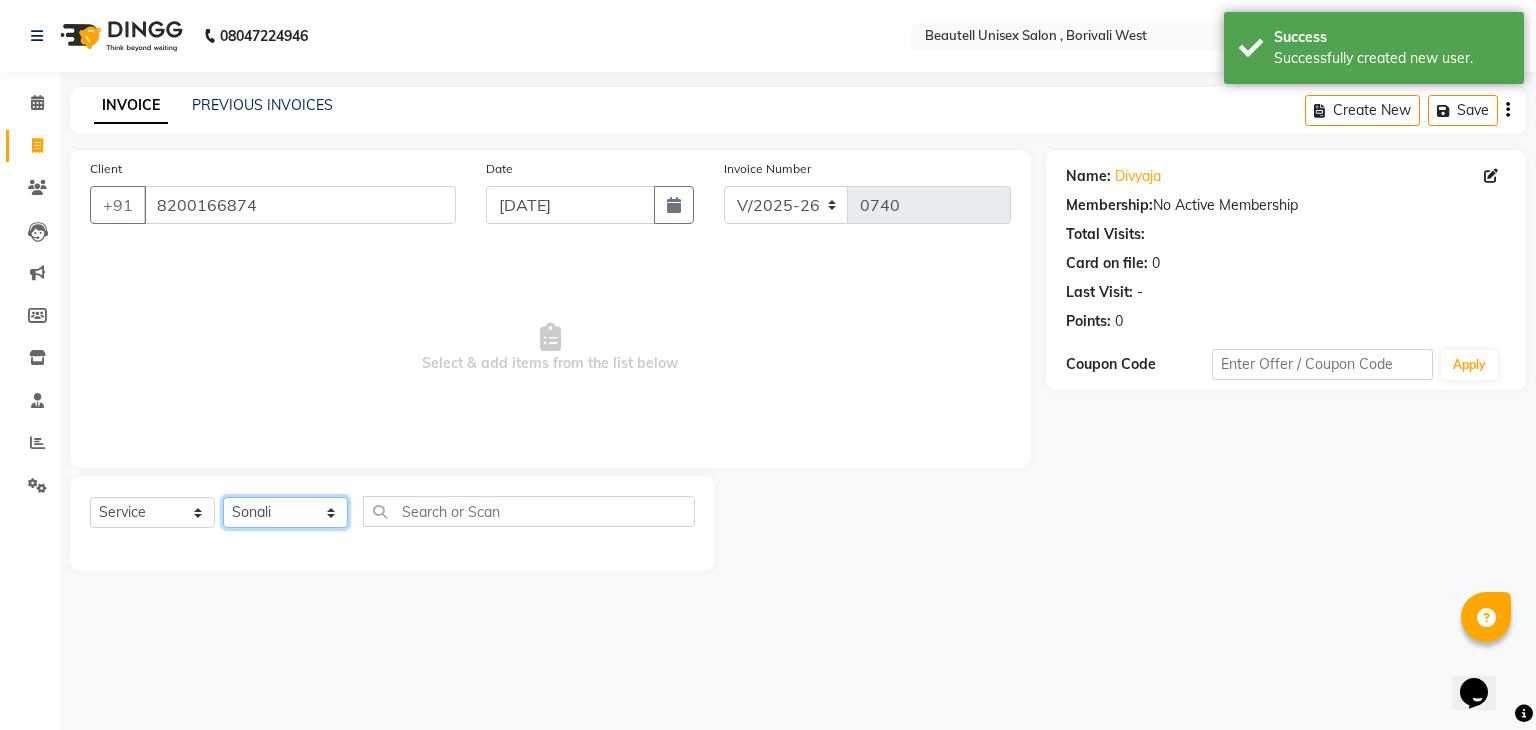 click on "Select Stylist [PERSON_NAME] Manager [PERSON_NAME] [PERSON_NAME] [PERSON_NAME]" 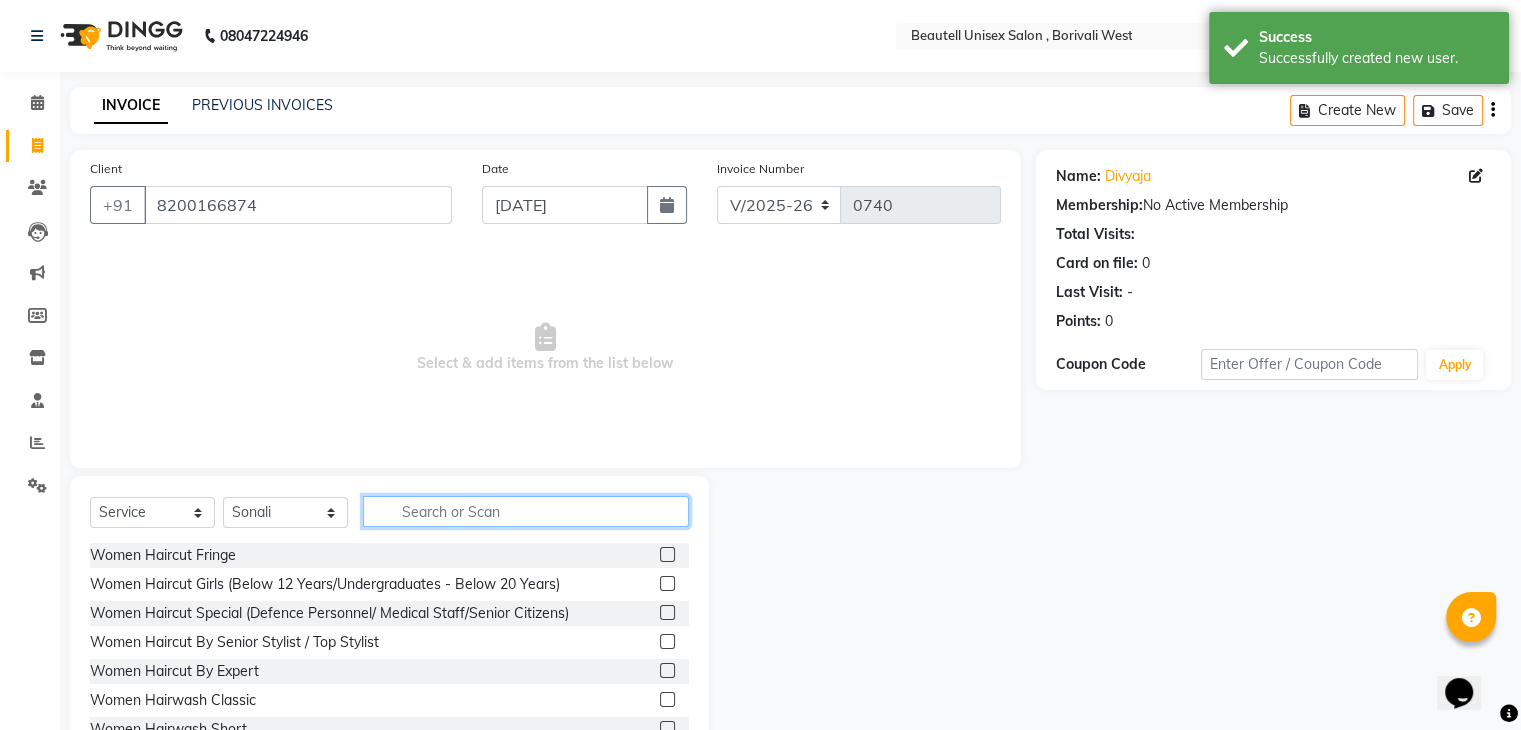 click 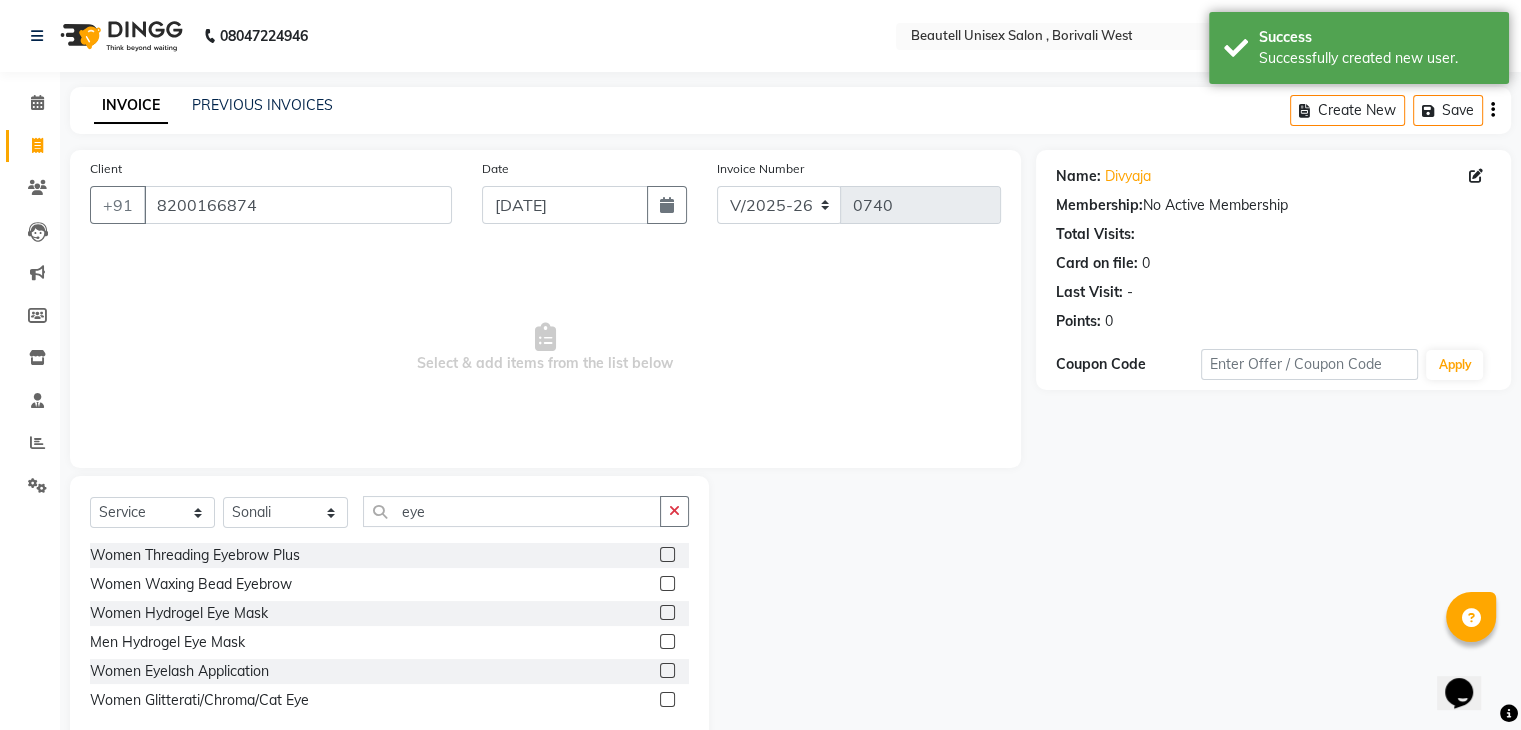 click 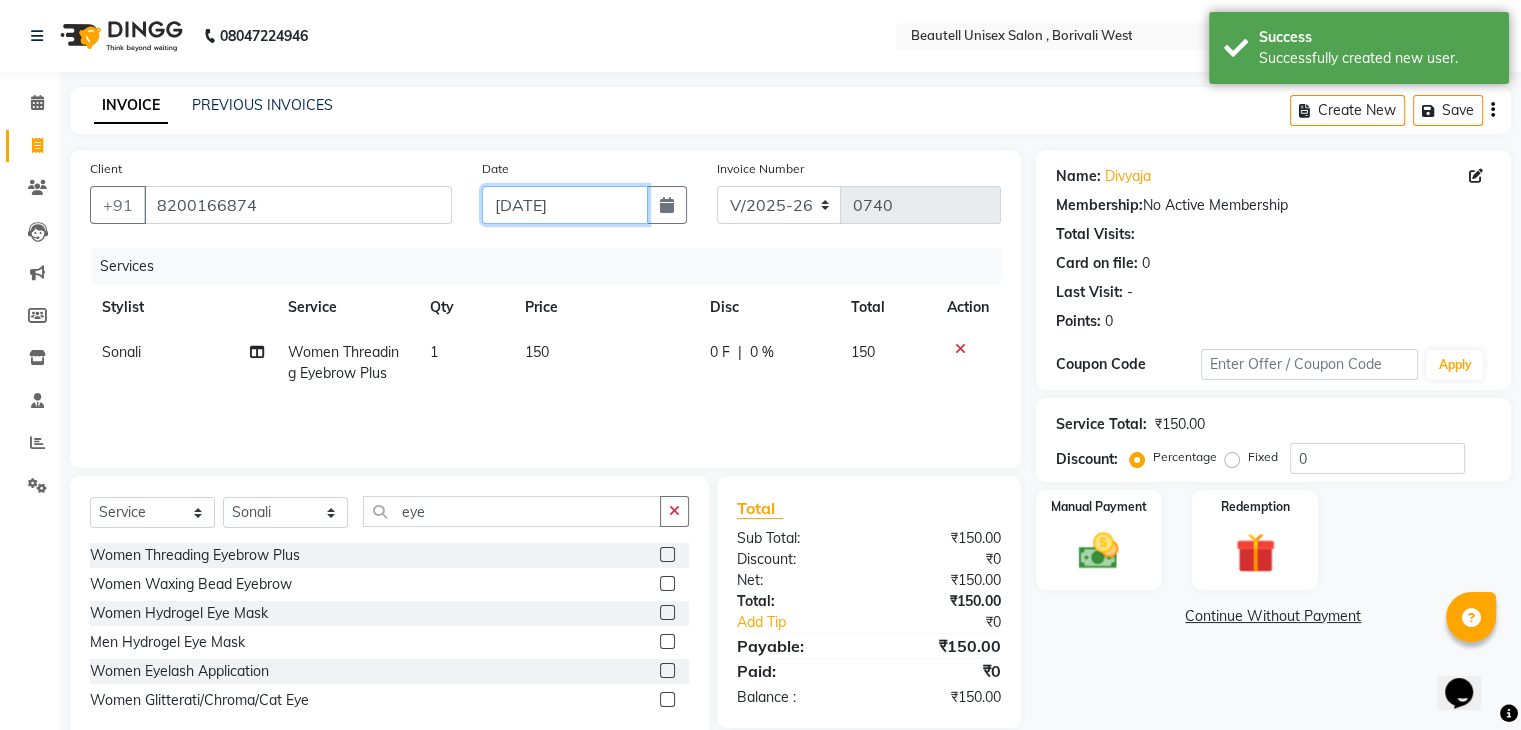 click on "[DATE]" 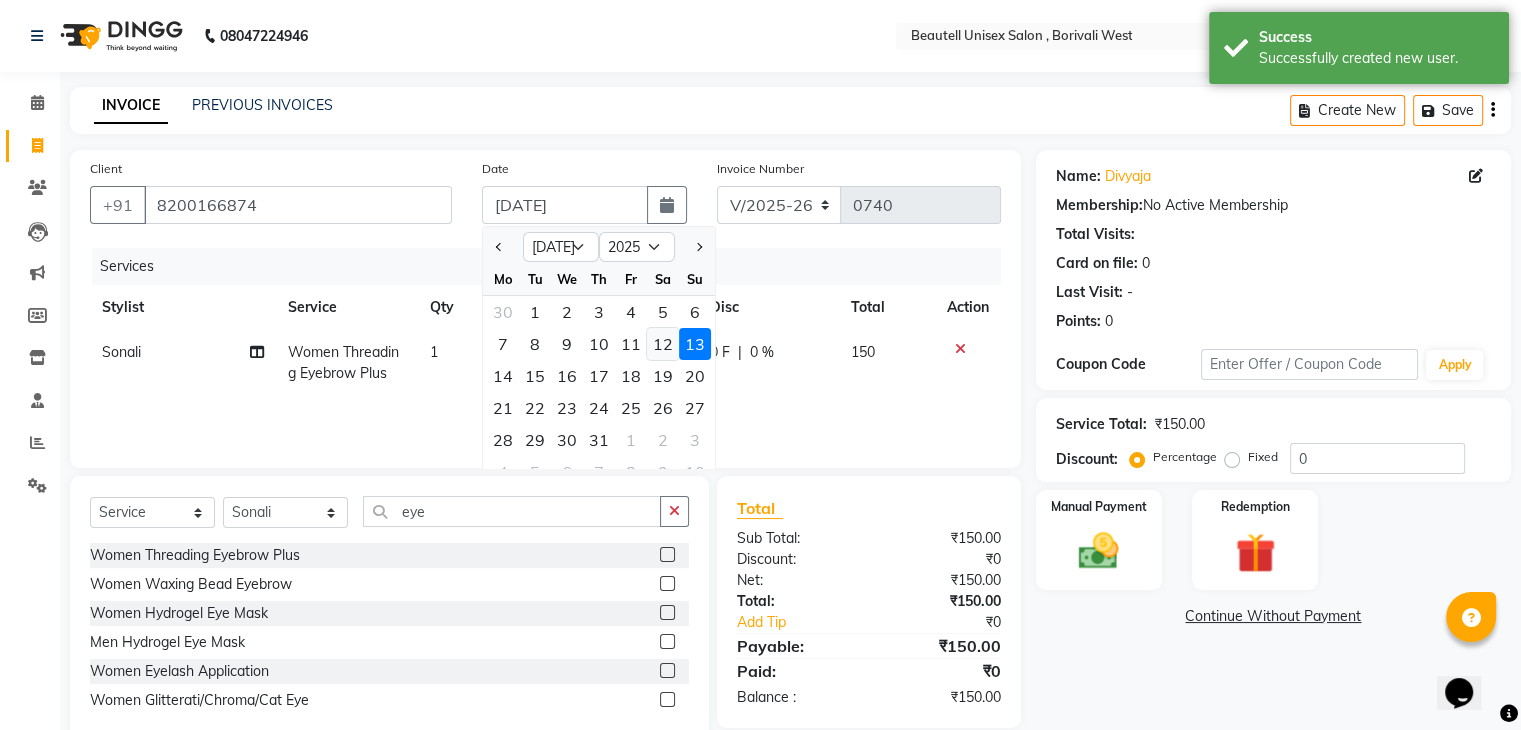 click on "12" 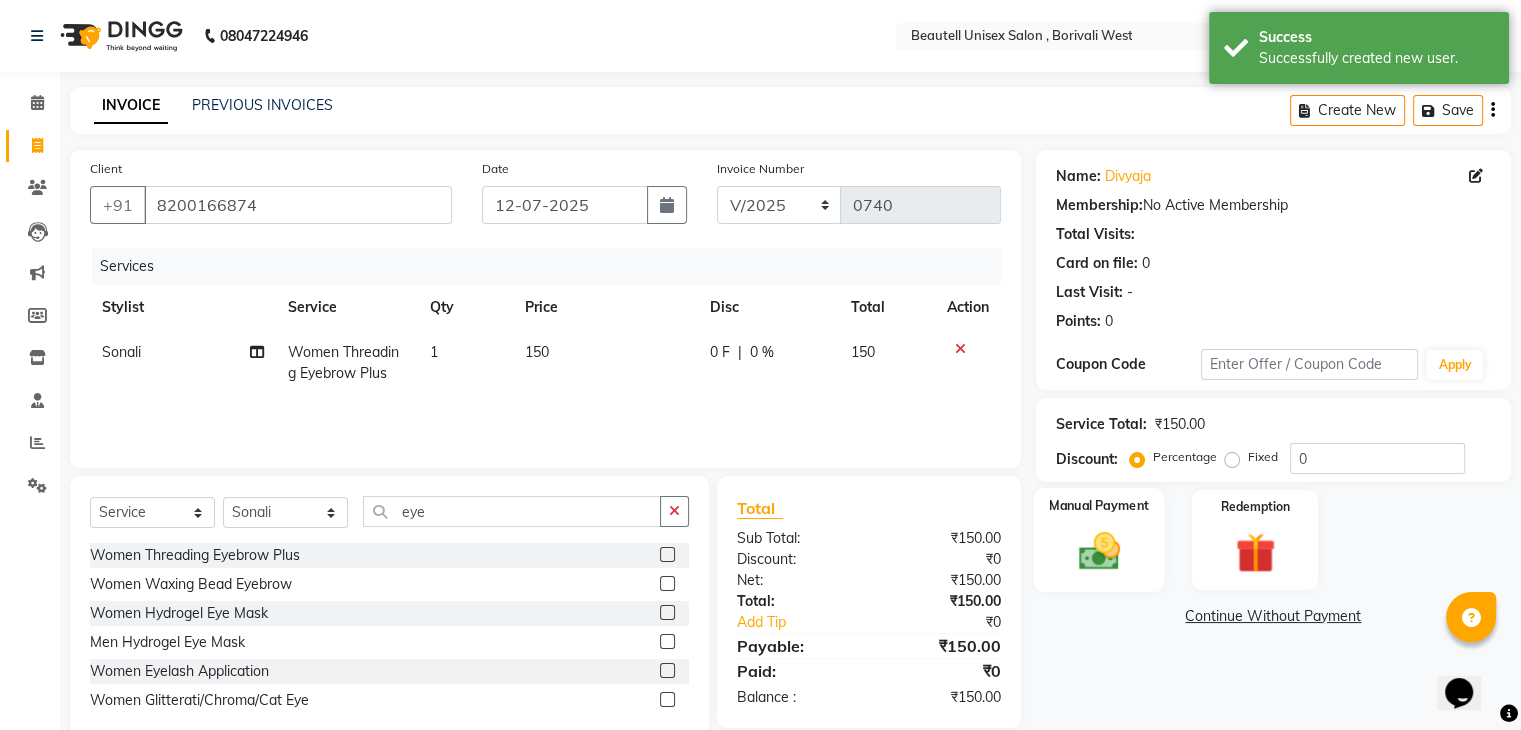 click 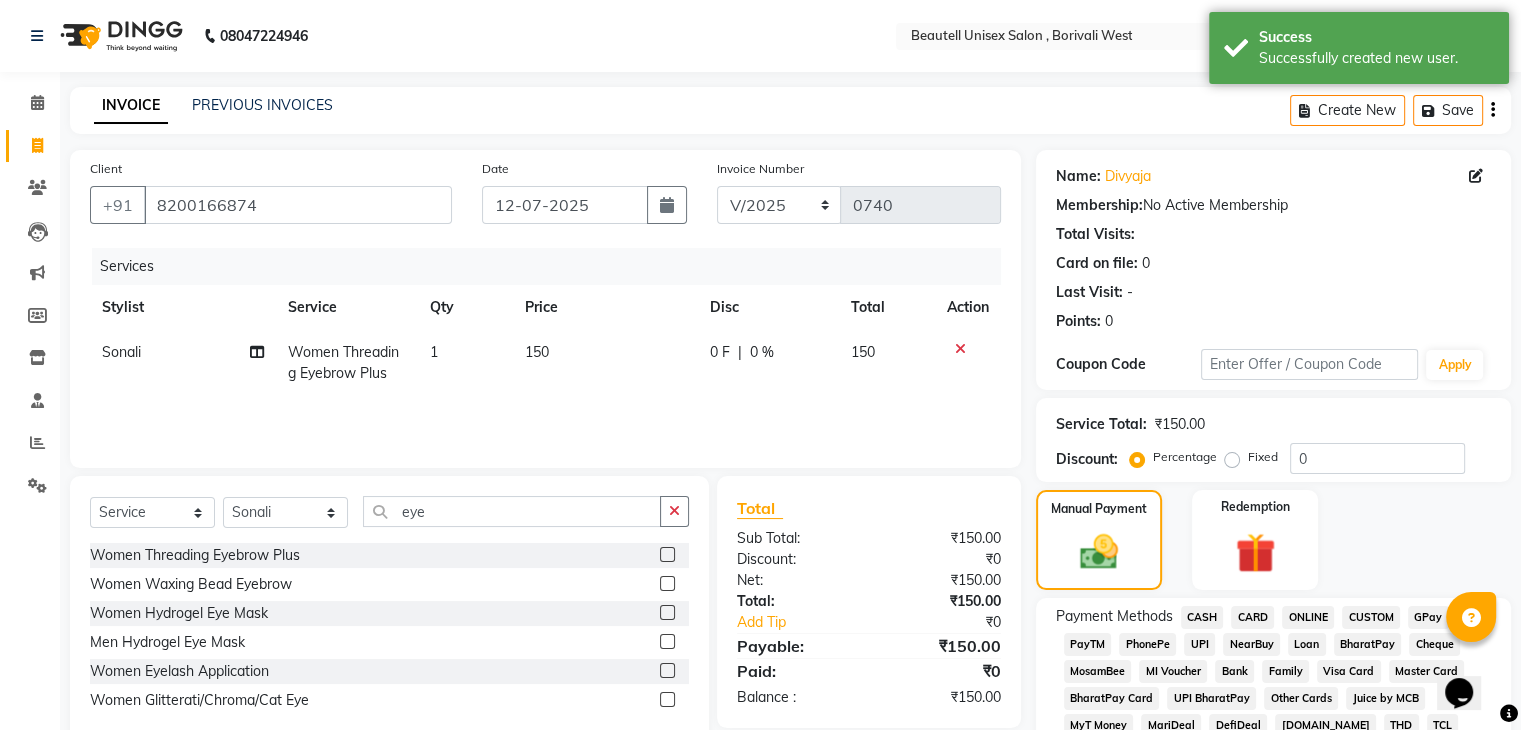 click on "PayTM" 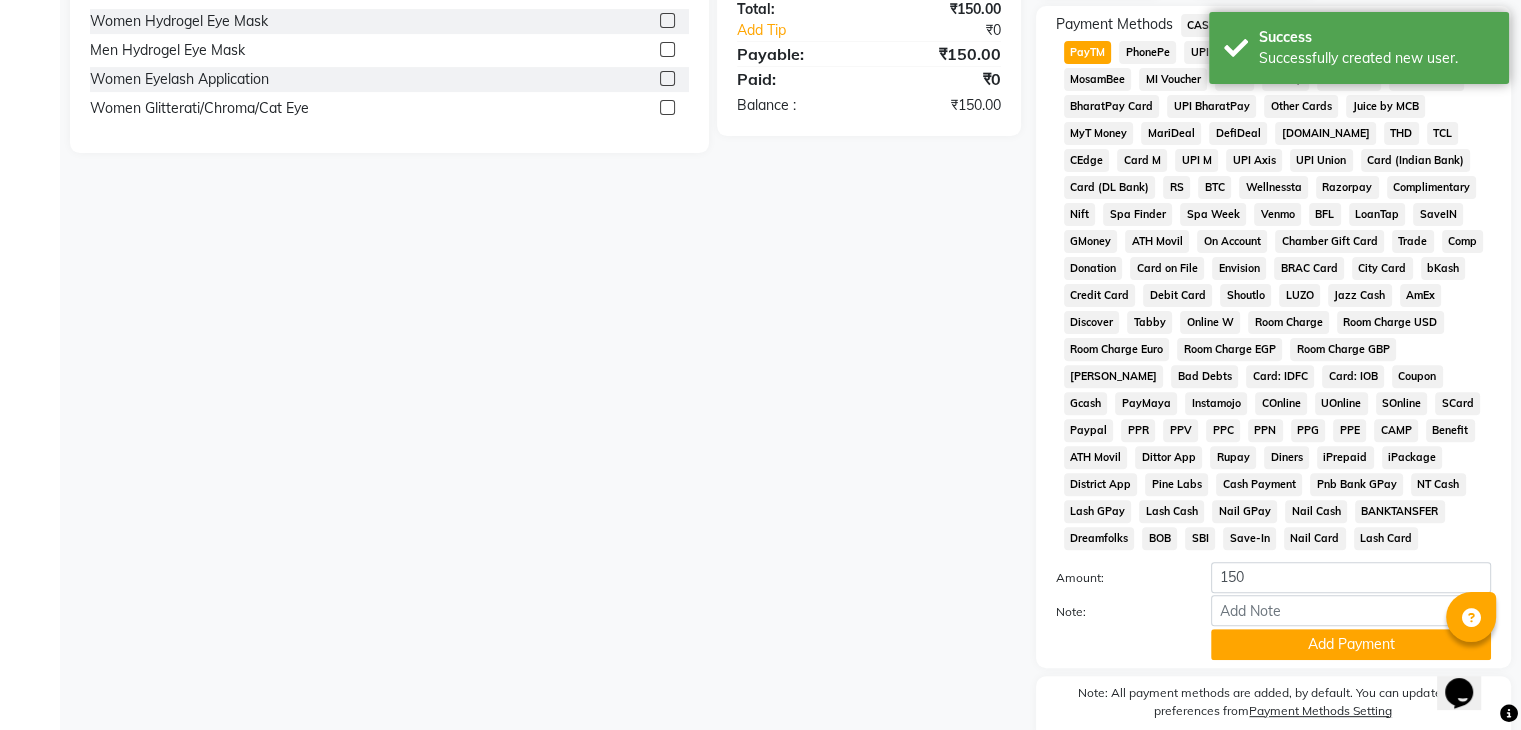 scroll, scrollTop: 693, scrollLeft: 0, axis: vertical 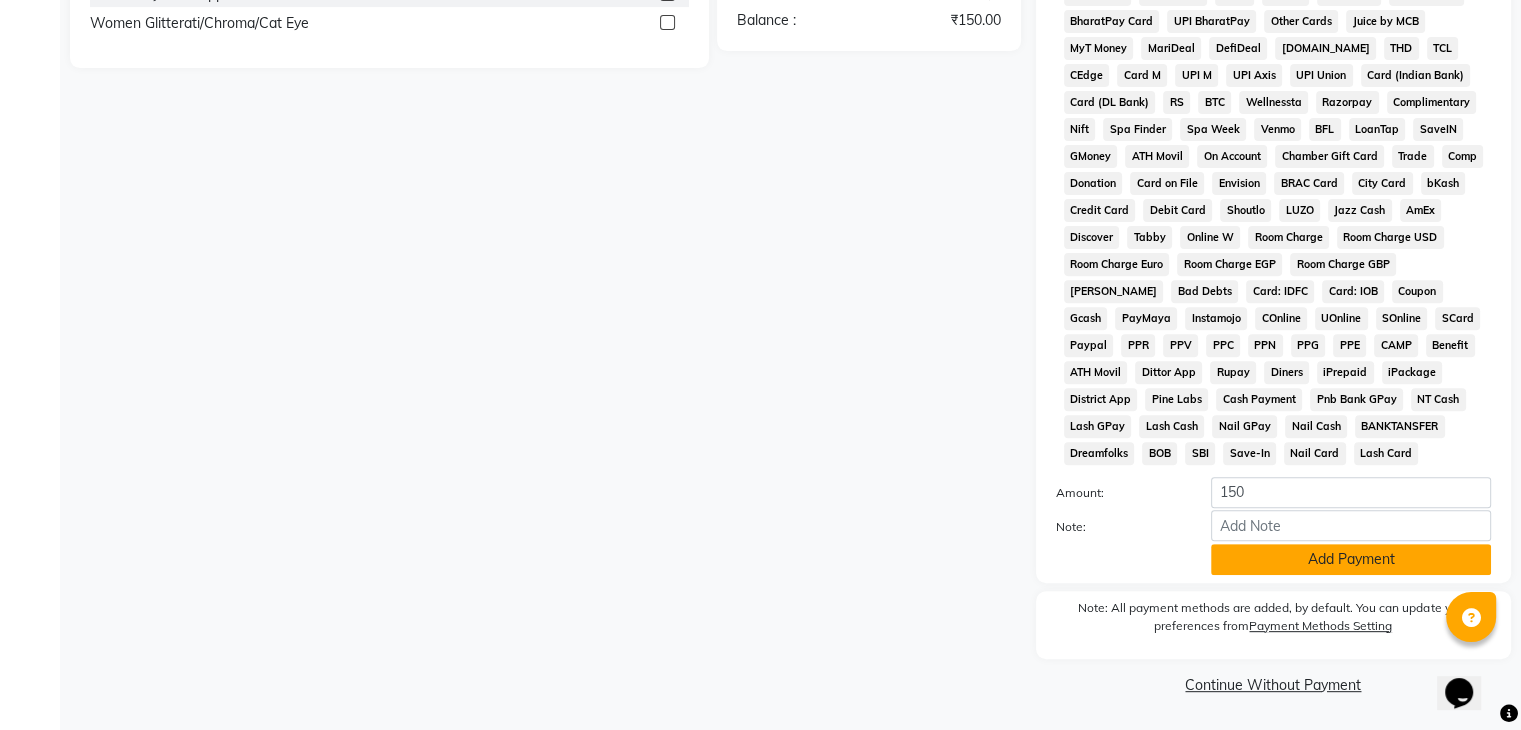 click on "Add Payment" 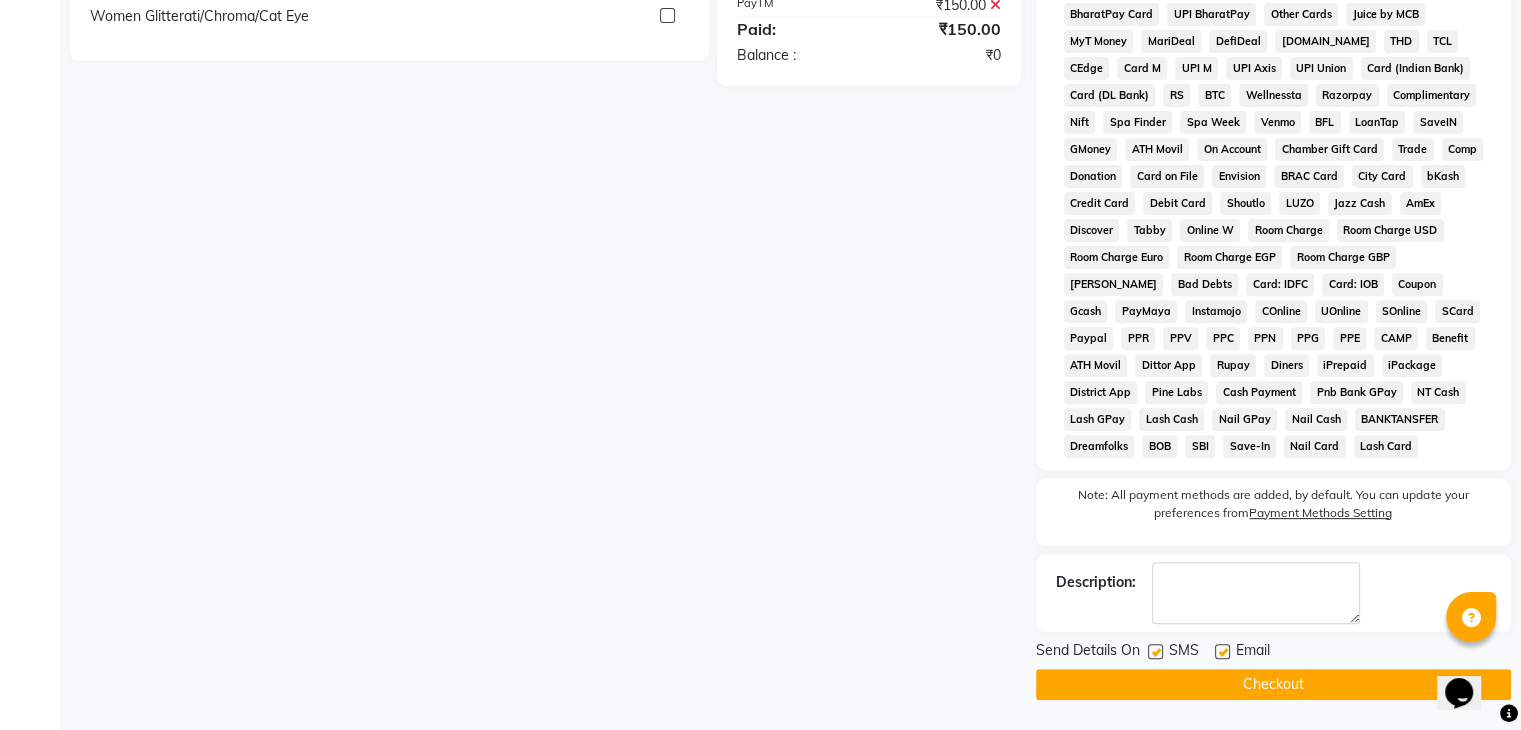 scroll, scrollTop: 699, scrollLeft: 0, axis: vertical 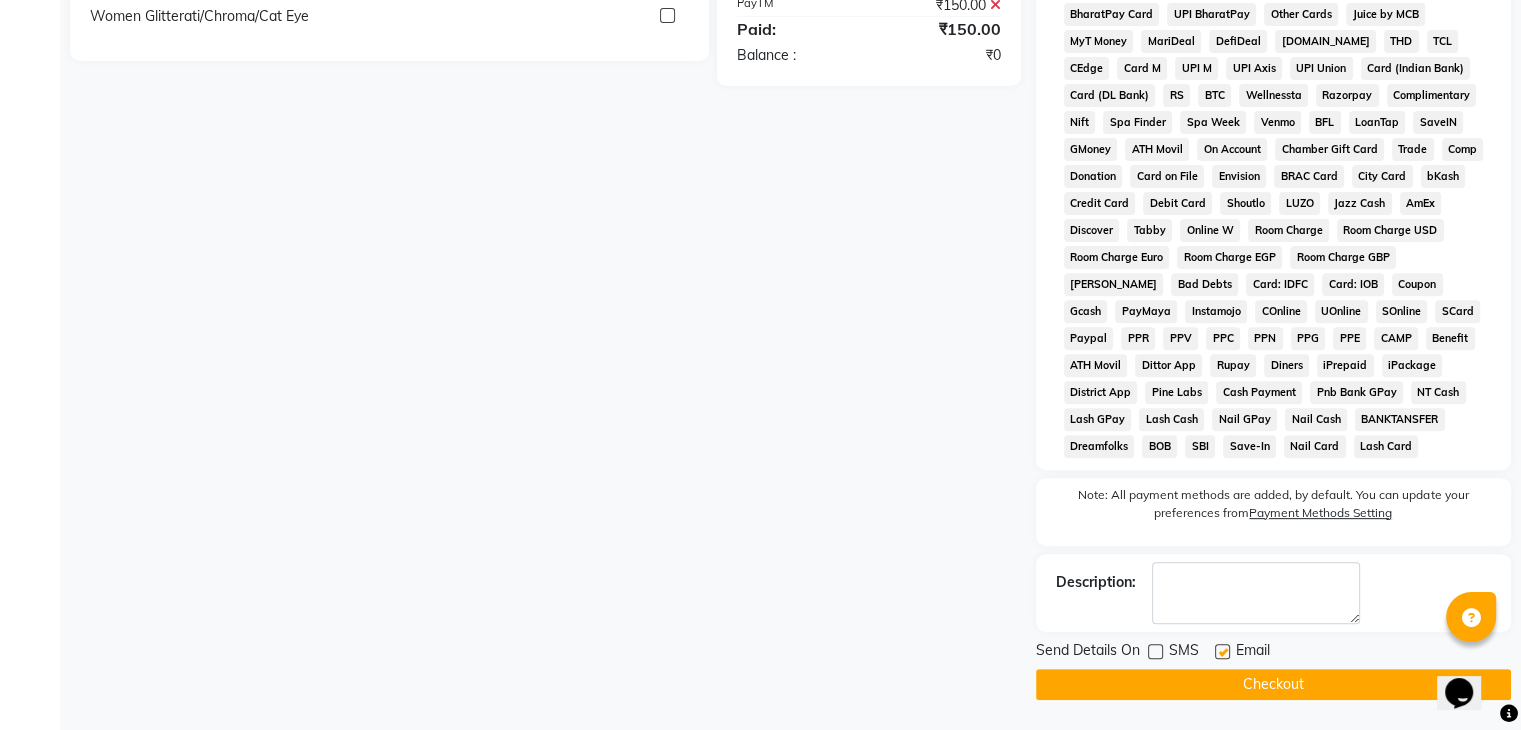 click on "Checkout" 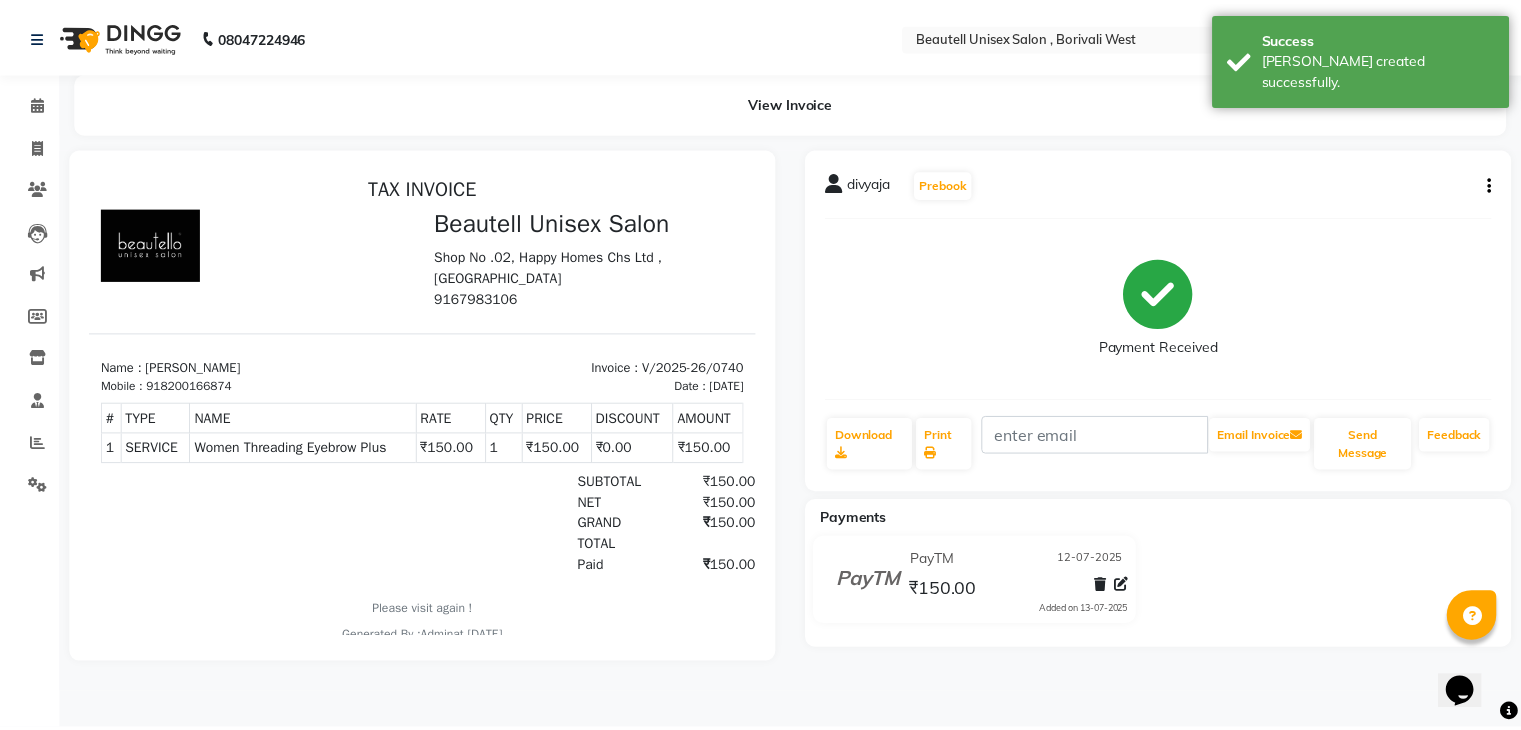 scroll, scrollTop: 0, scrollLeft: 0, axis: both 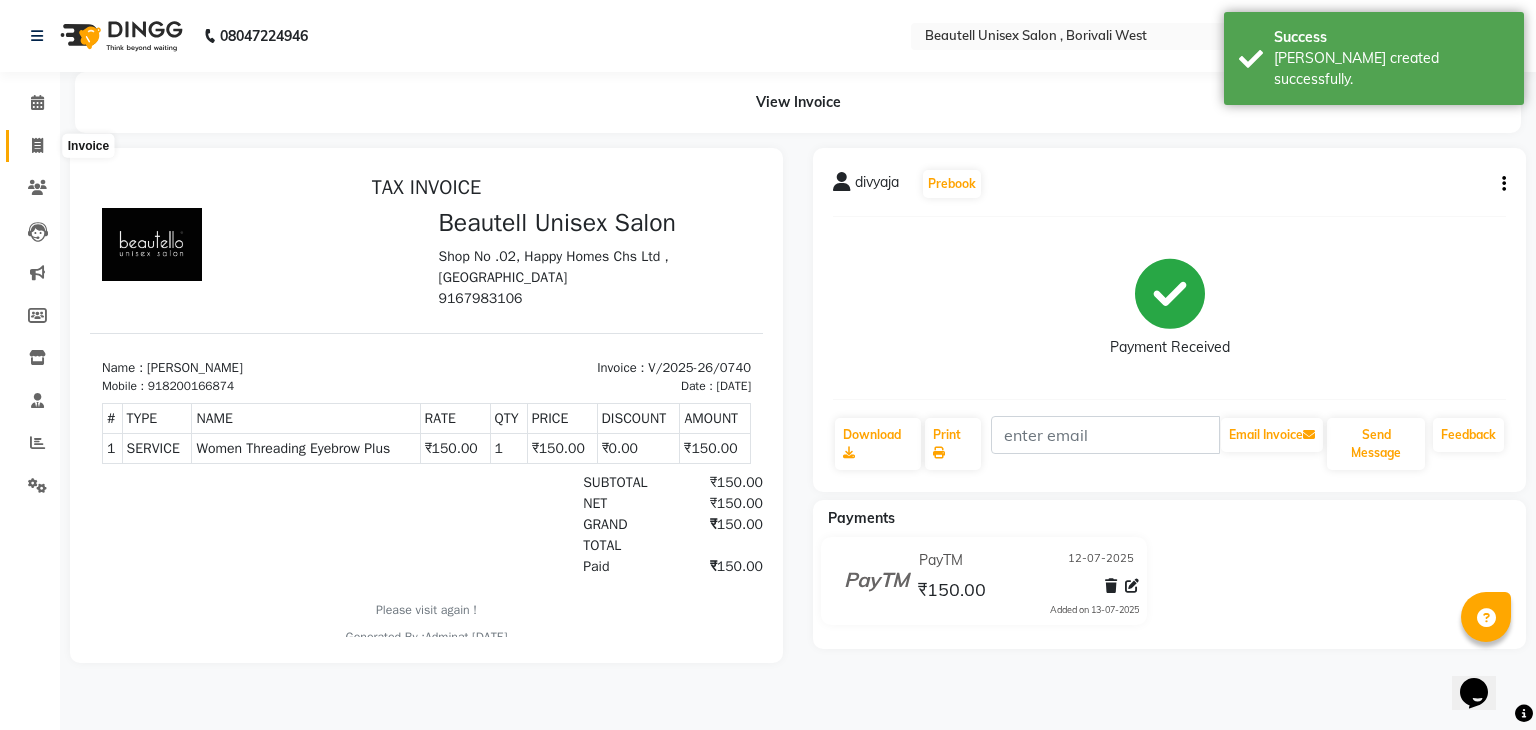 click 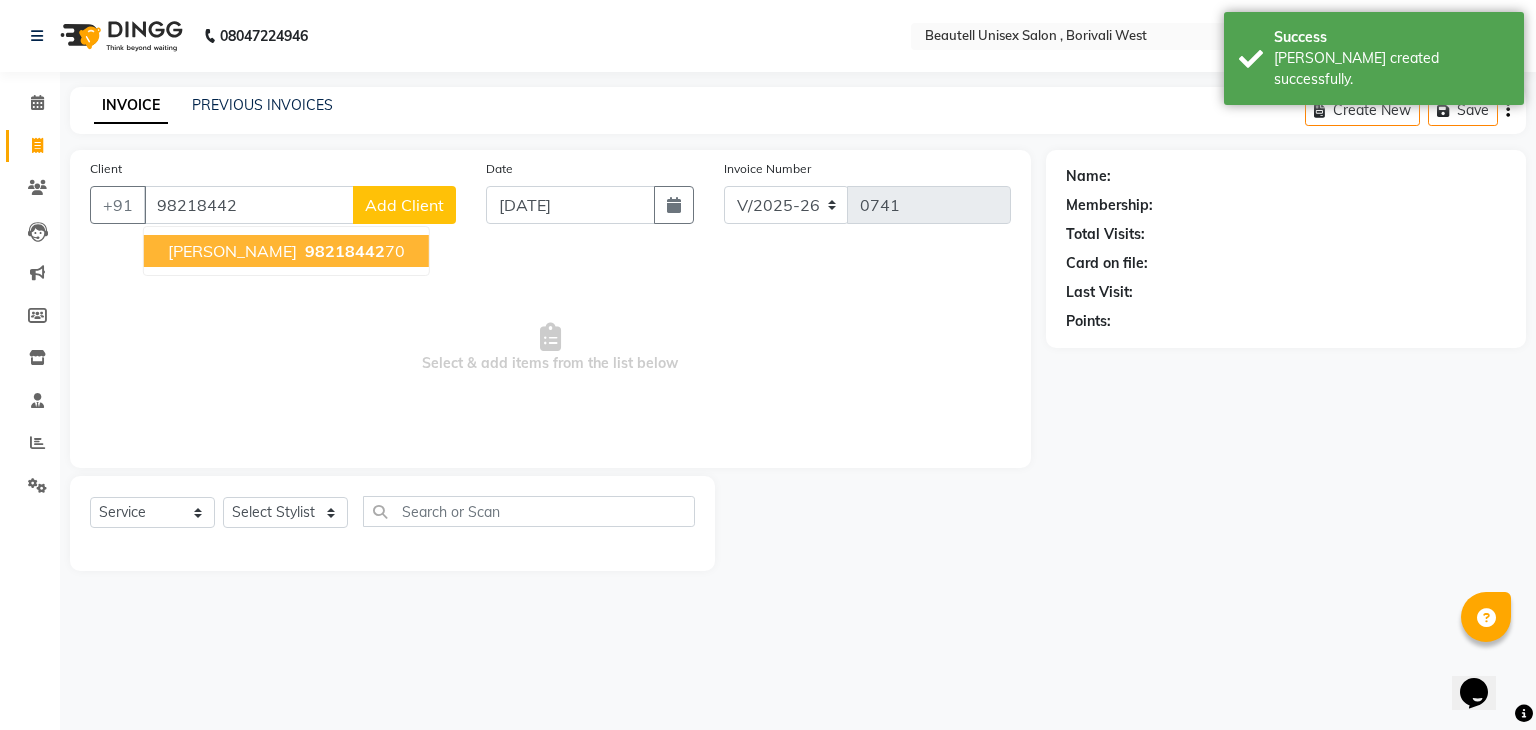 click on "[PERSON_NAME]   98218442 70" at bounding box center [286, 251] 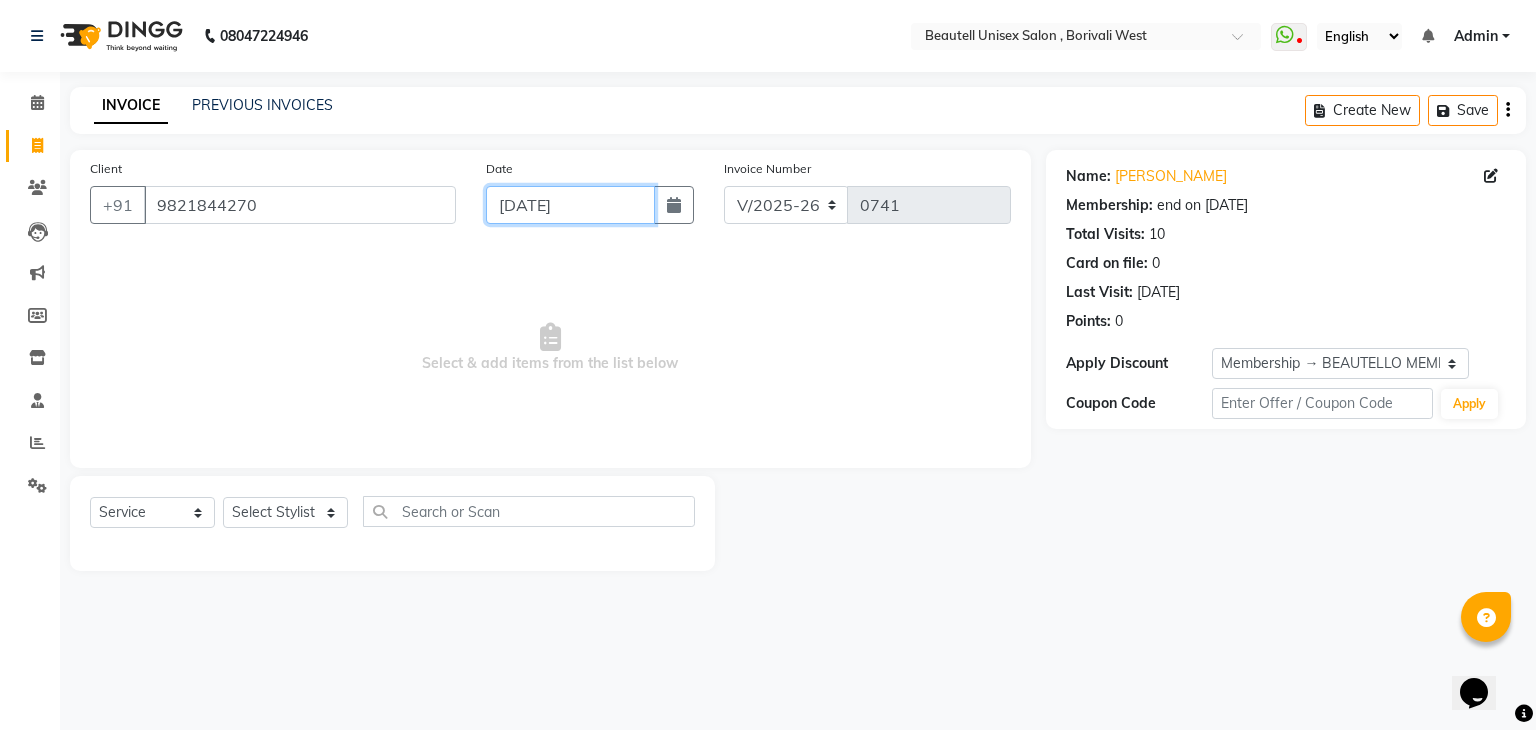 click on "[DATE]" 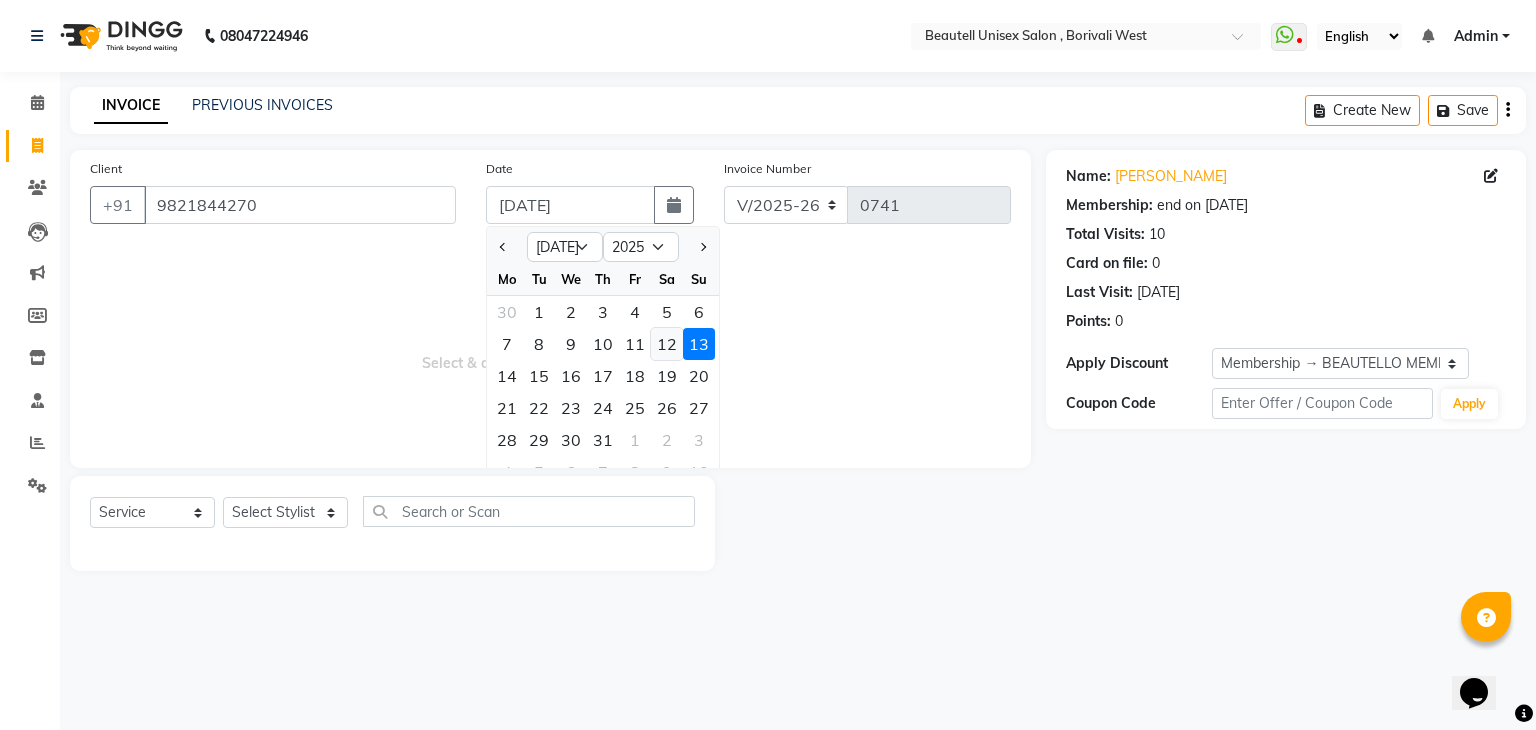 click on "12" 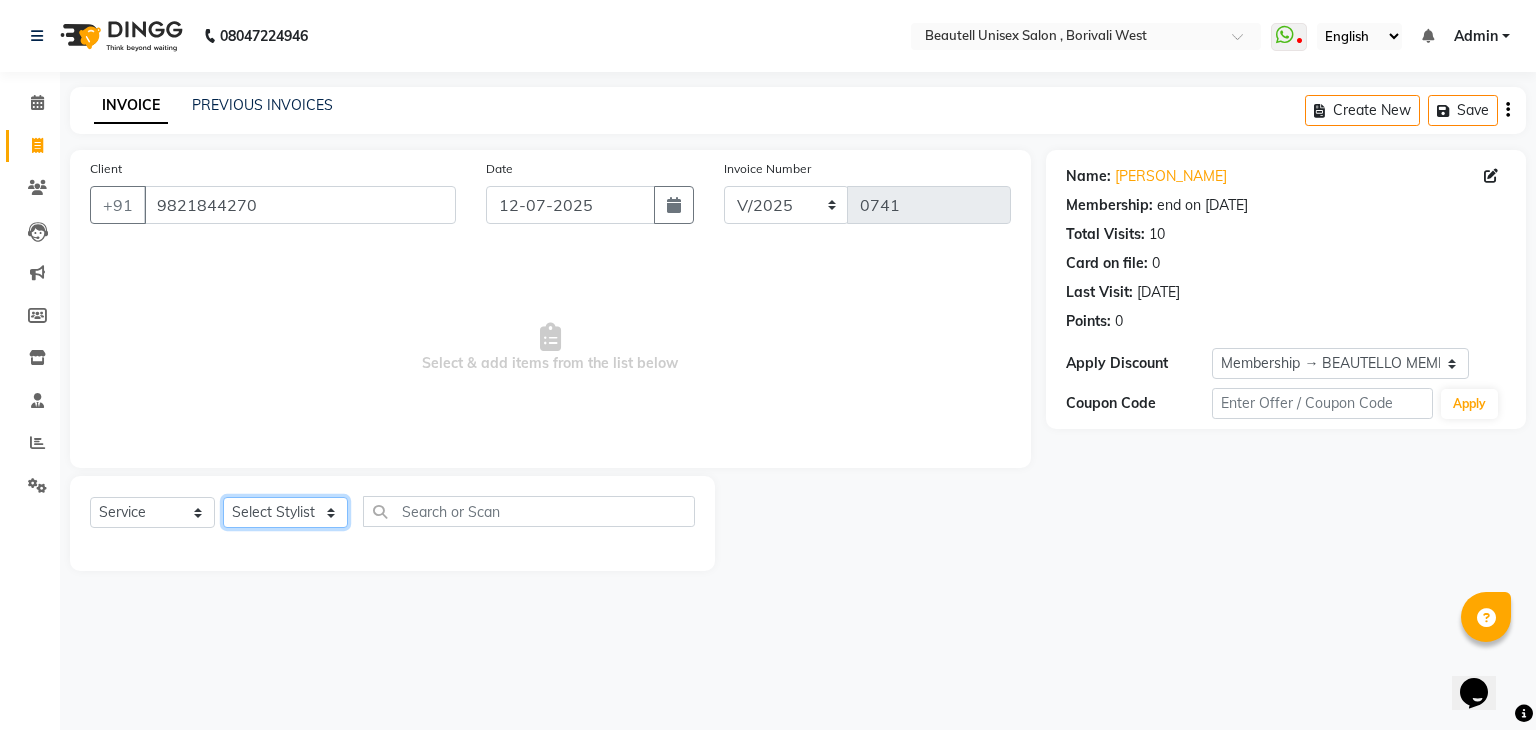 click on "Select Stylist [PERSON_NAME] Manager [PERSON_NAME] [PERSON_NAME] [PERSON_NAME]" 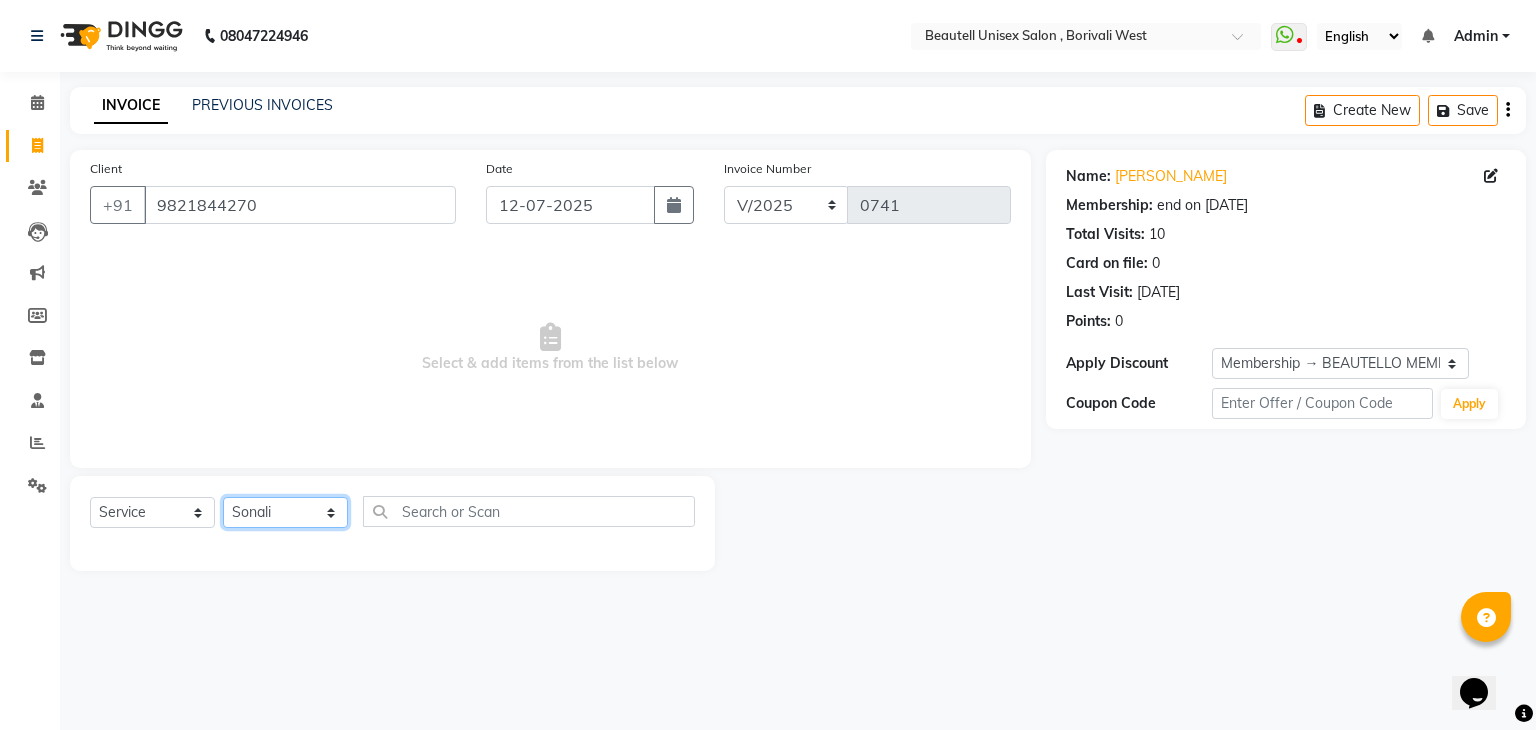 click on "Select Stylist [PERSON_NAME] Manager [PERSON_NAME] [PERSON_NAME] [PERSON_NAME]" 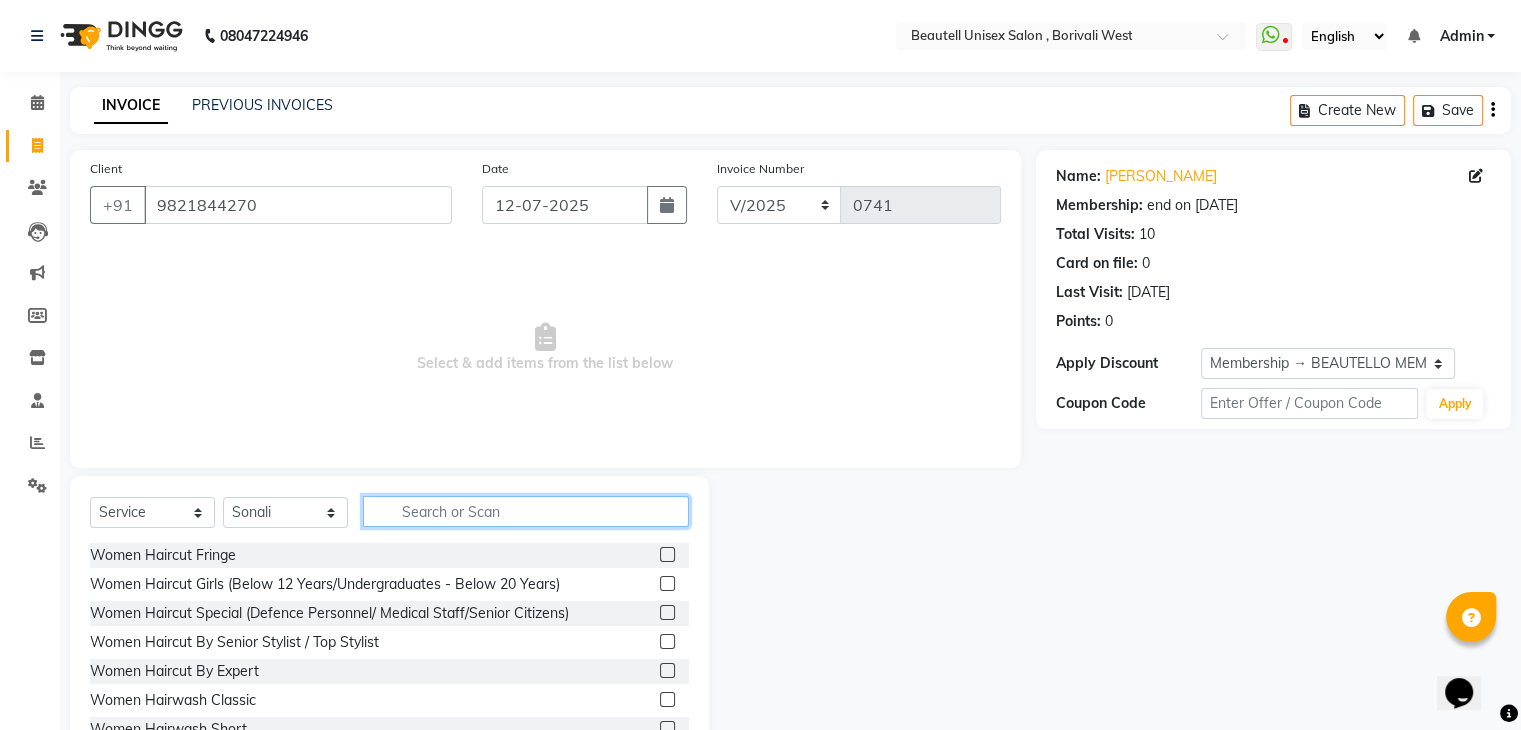 click 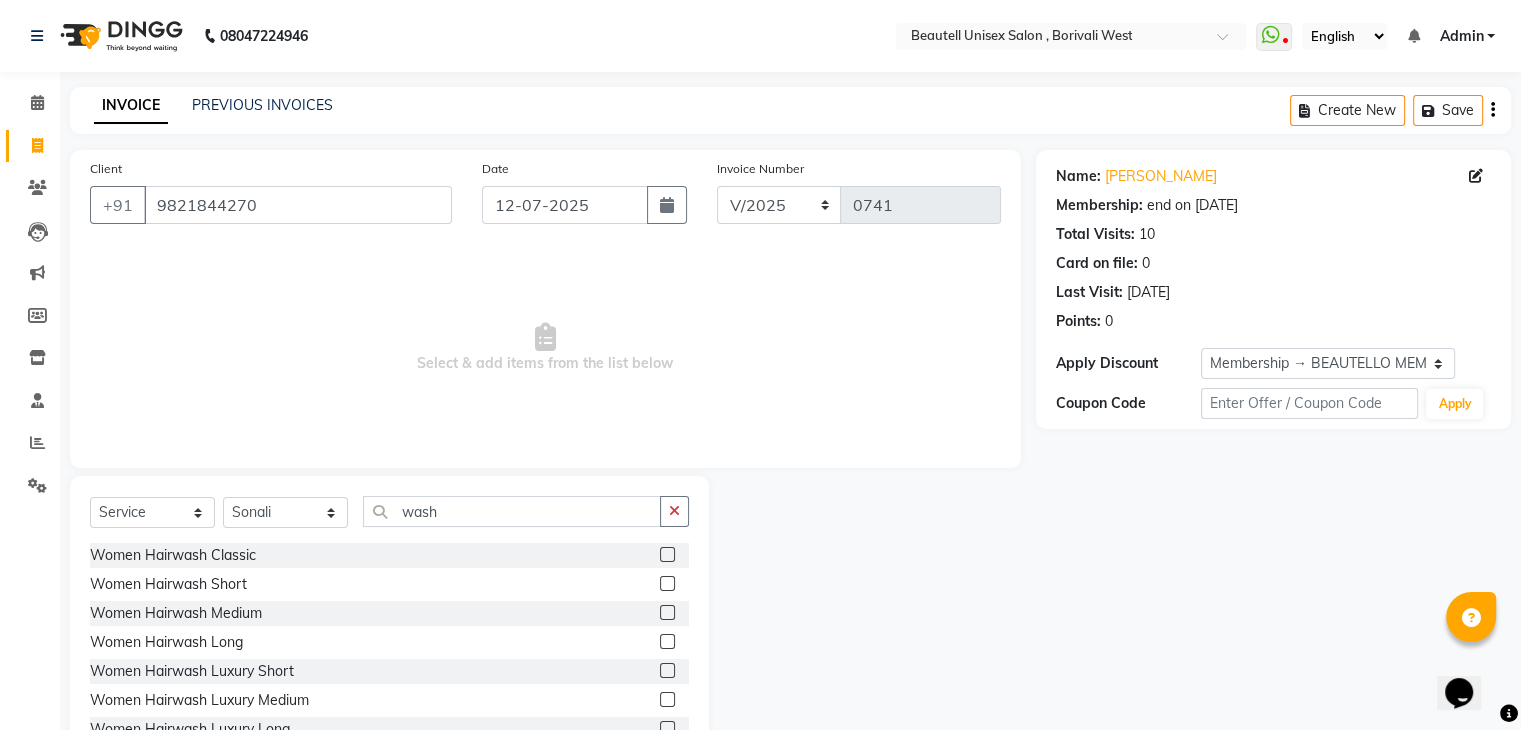 click 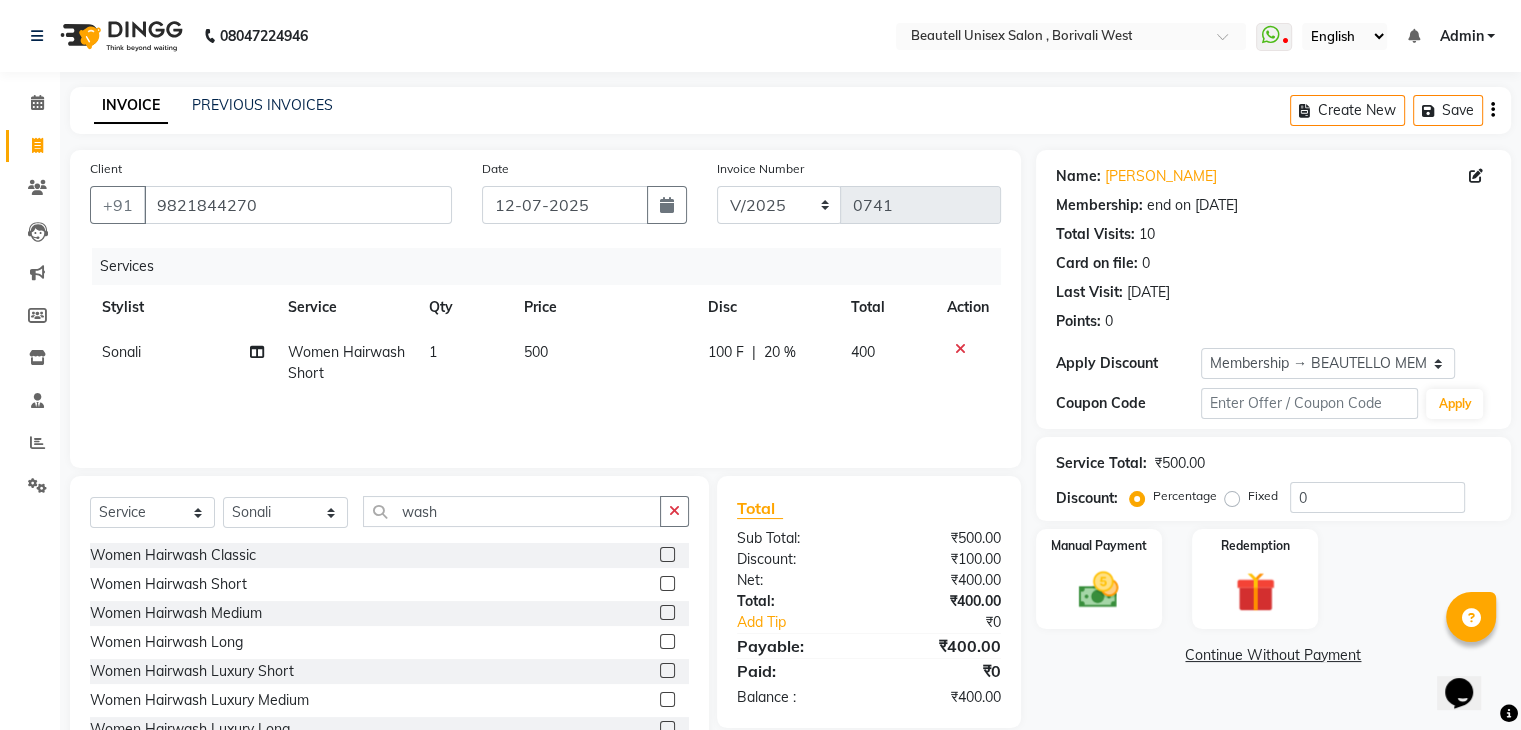 click on "500" 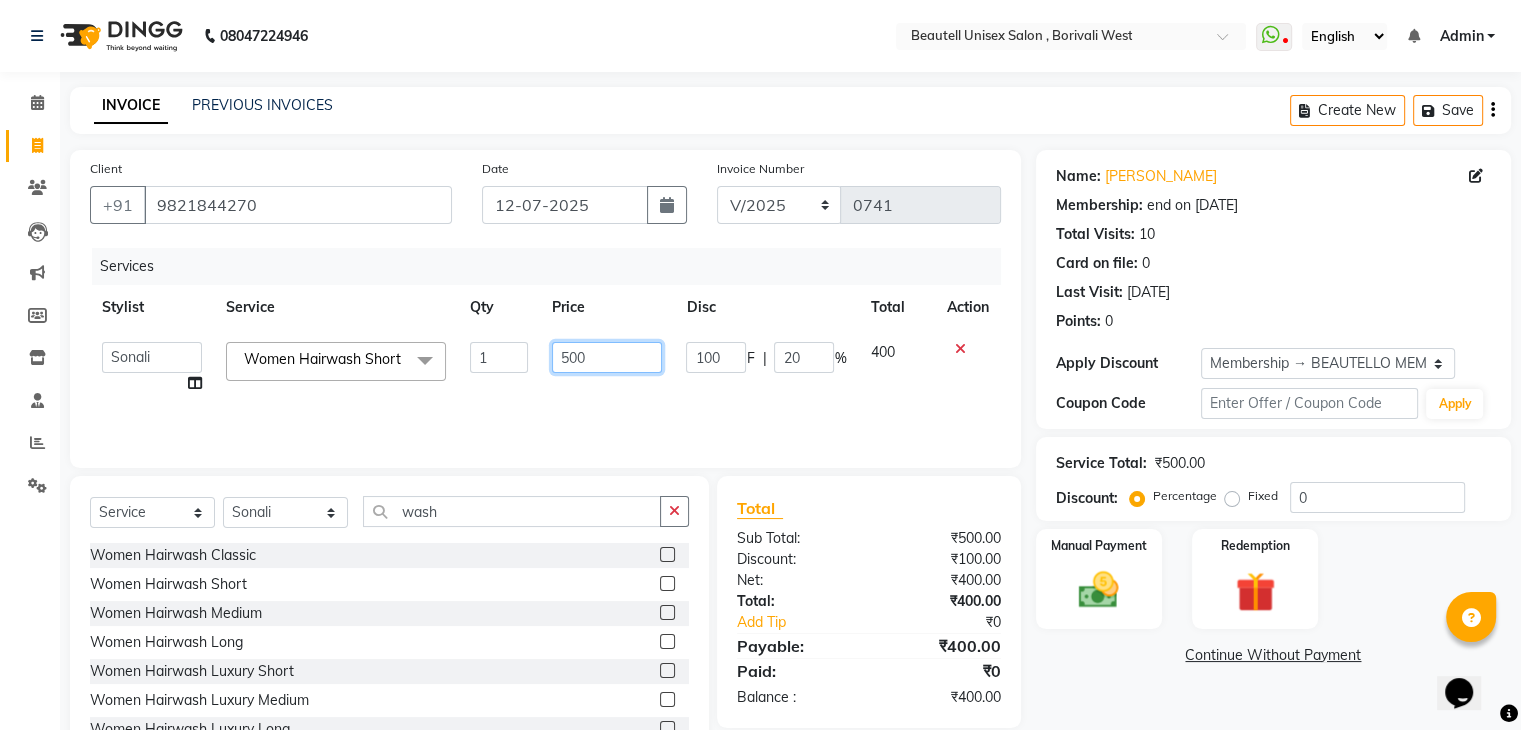 drag, startPoint x: 599, startPoint y: 358, endPoint x: 505, endPoint y: 357, distance: 94.00532 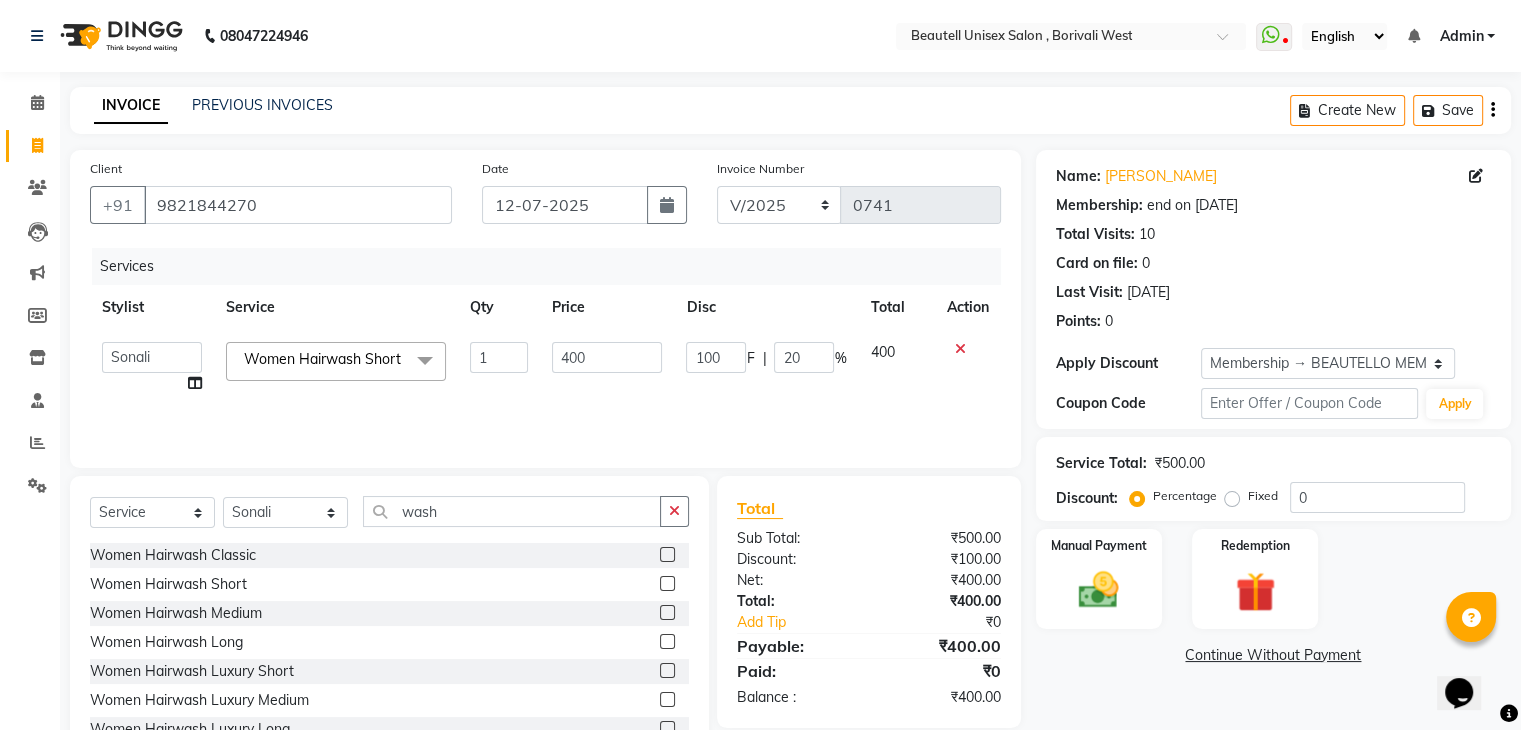 click on "Services" 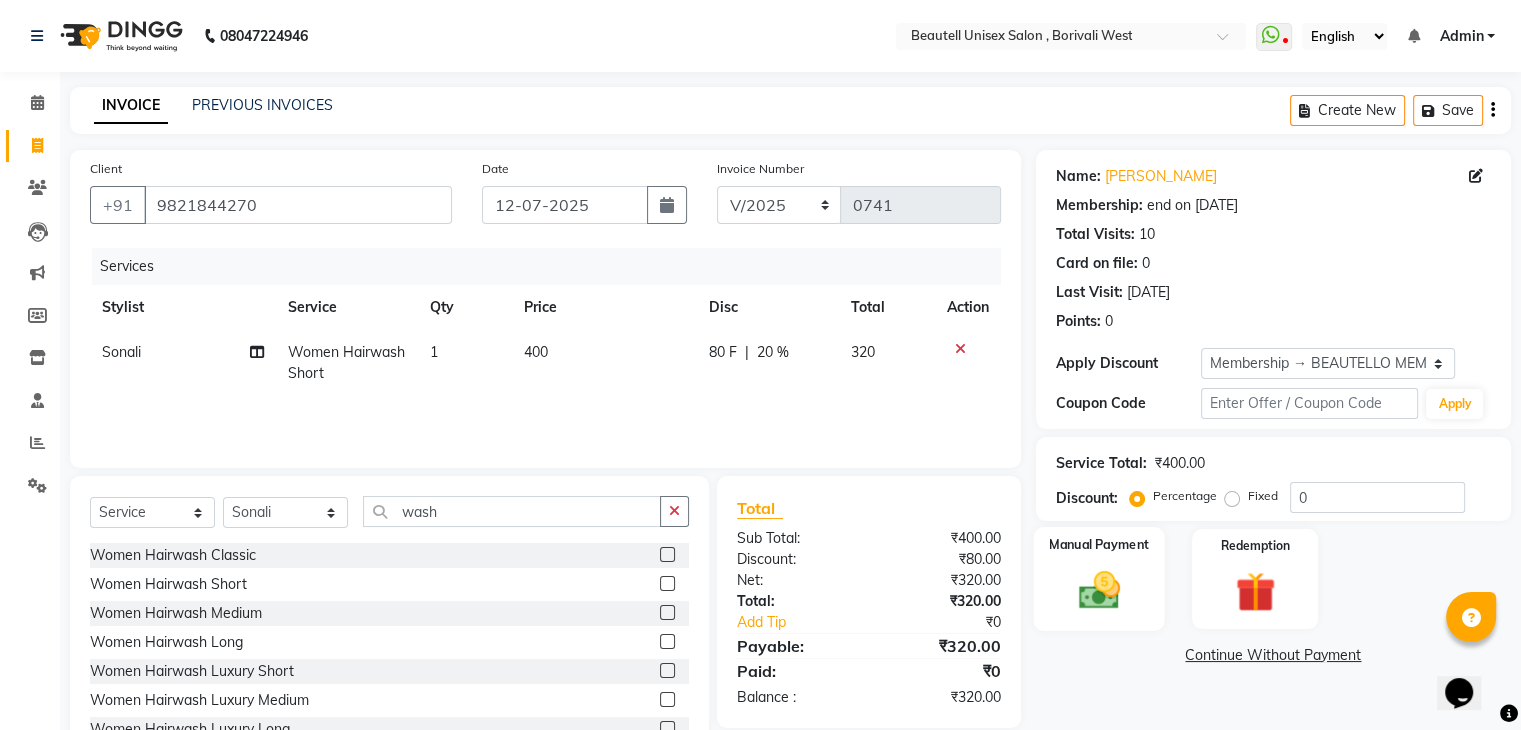 click 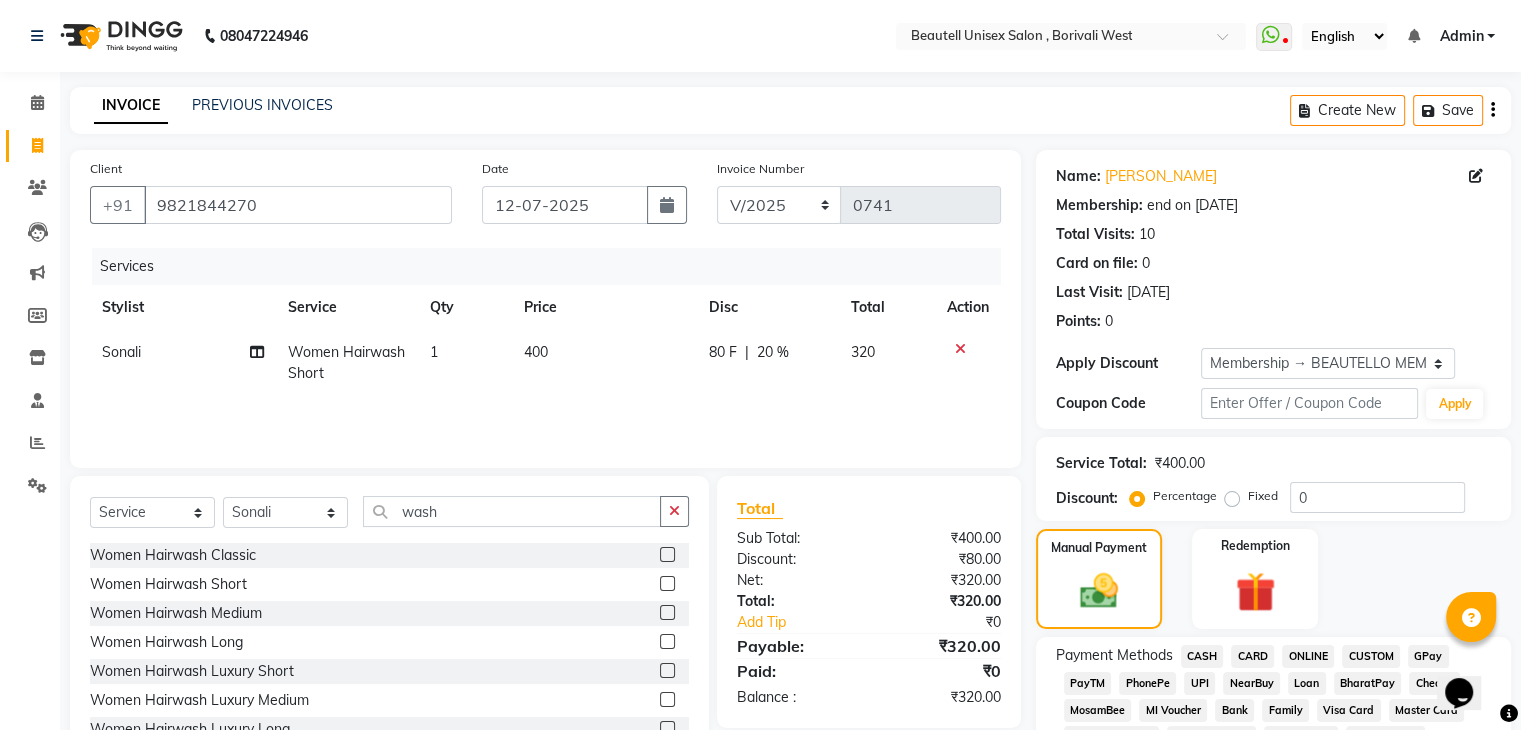 click on "PayTM" 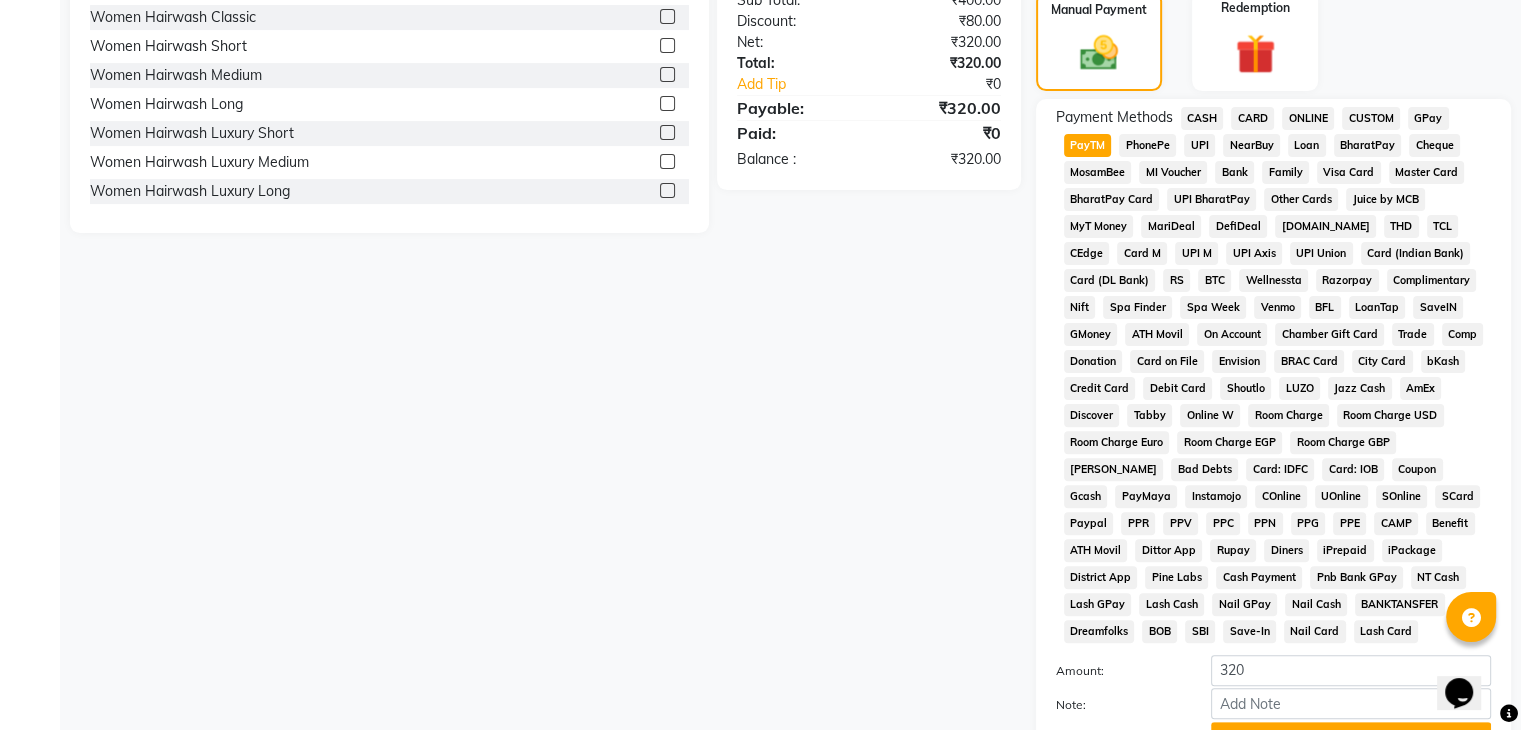 scroll, scrollTop: 732, scrollLeft: 0, axis: vertical 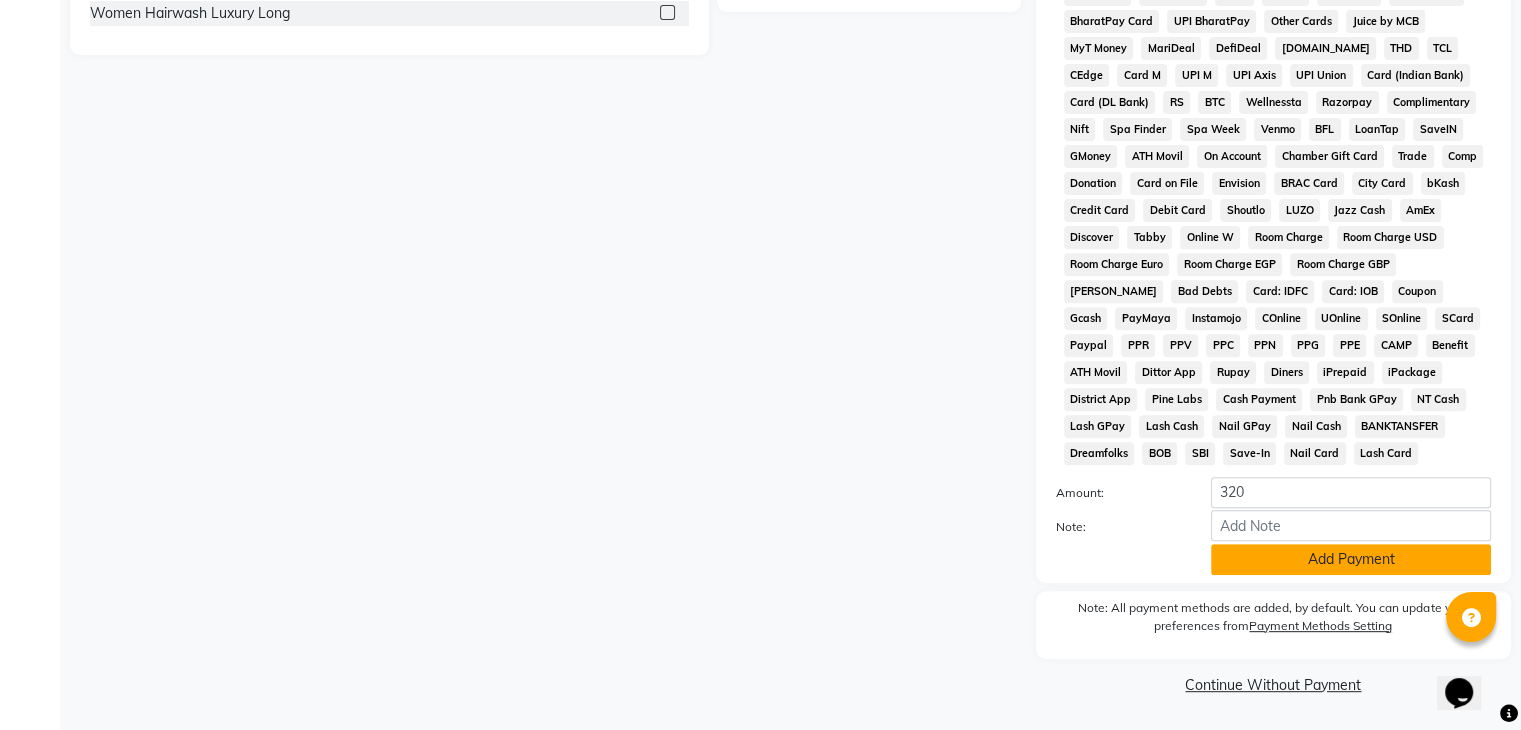 click on "Add Payment" 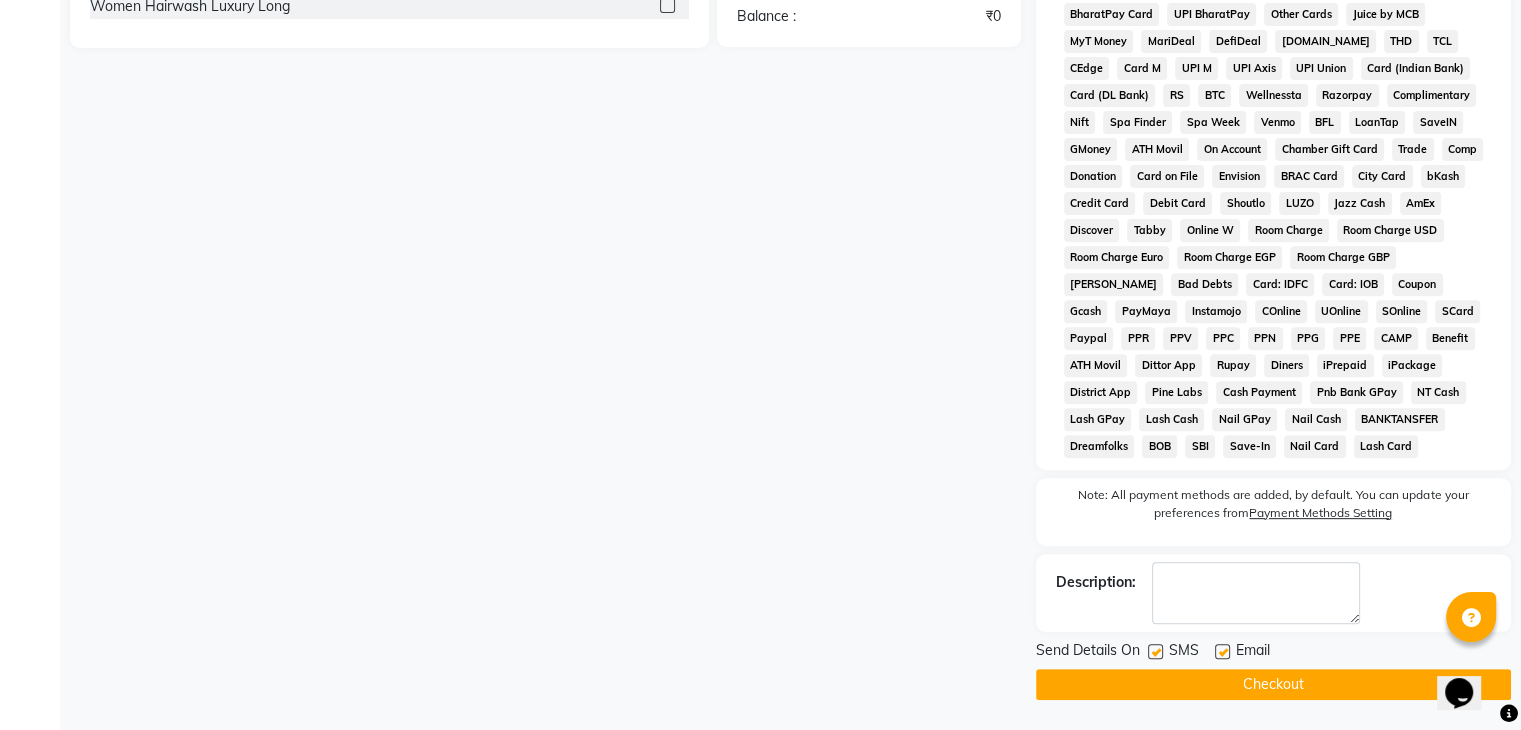 click 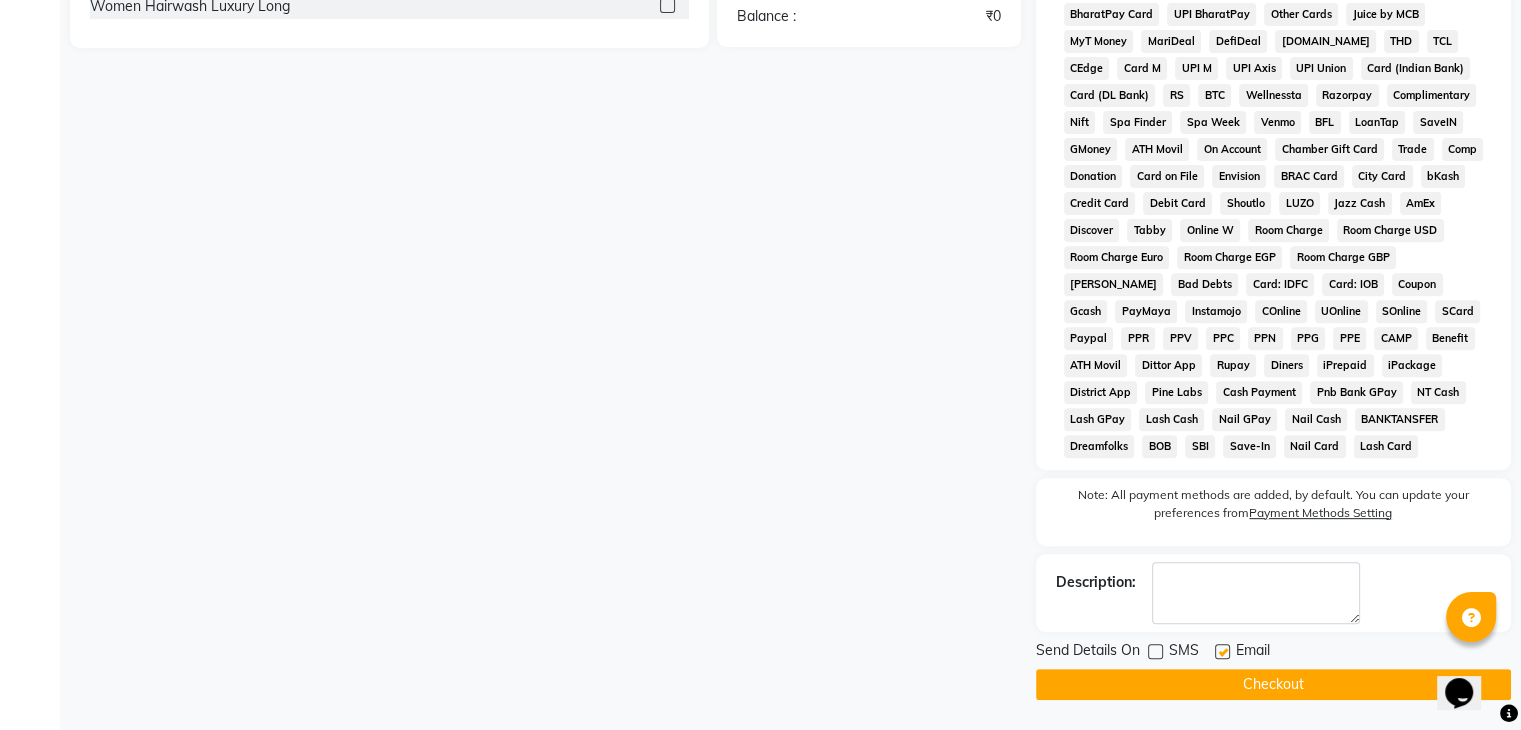 click on "Checkout" 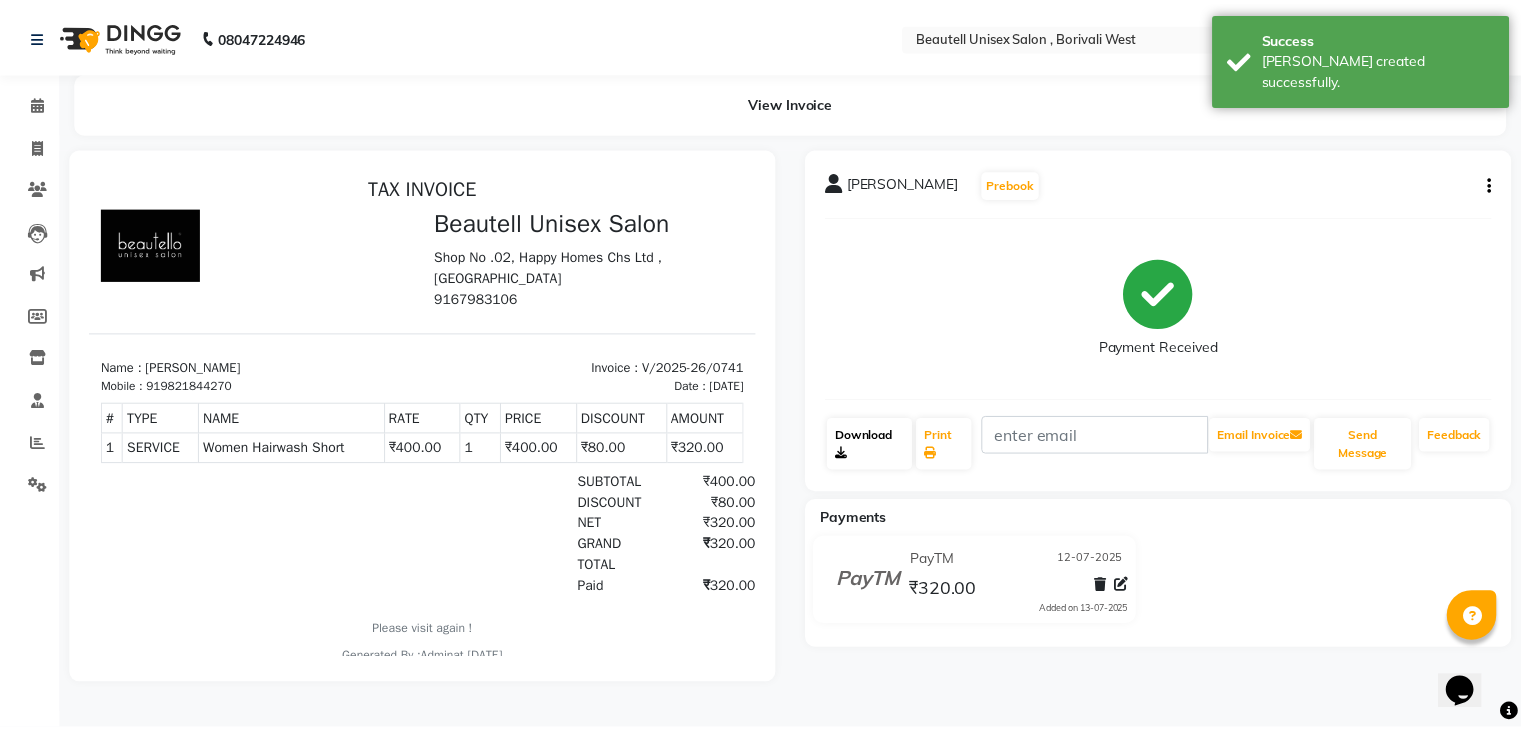 scroll, scrollTop: 0, scrollLeft: 0, axis: both 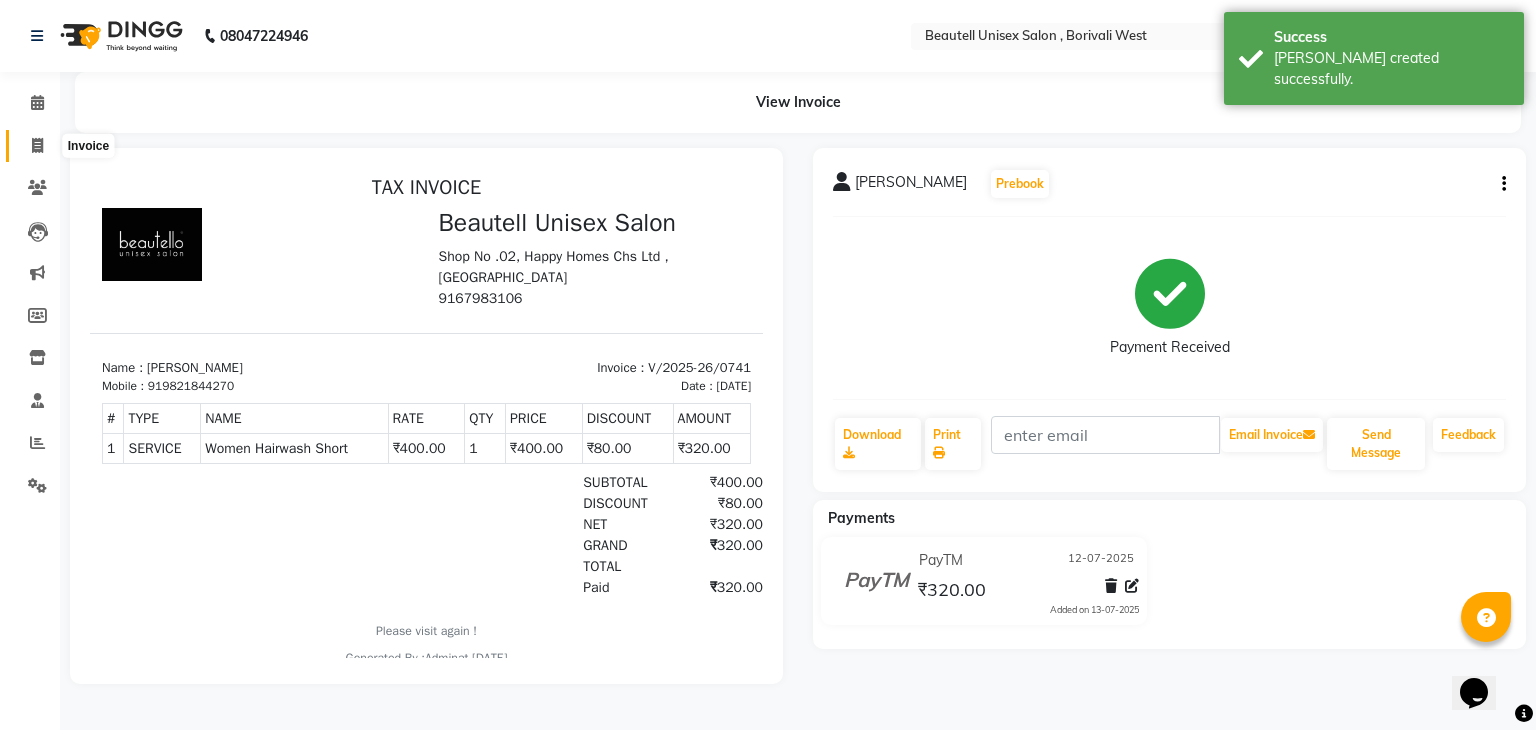click 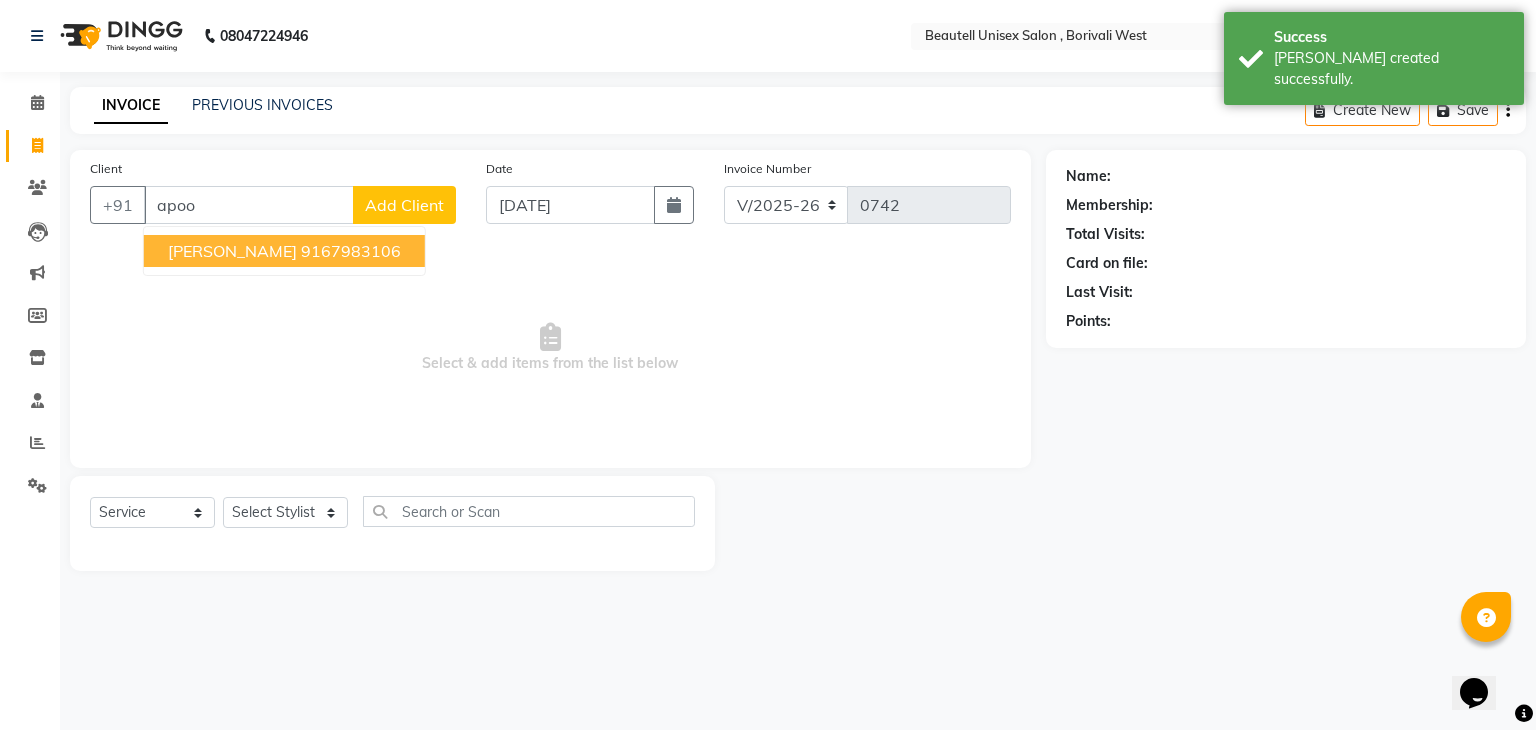 click on "[PERSON_NAME]" at bounding box center [232, 251] 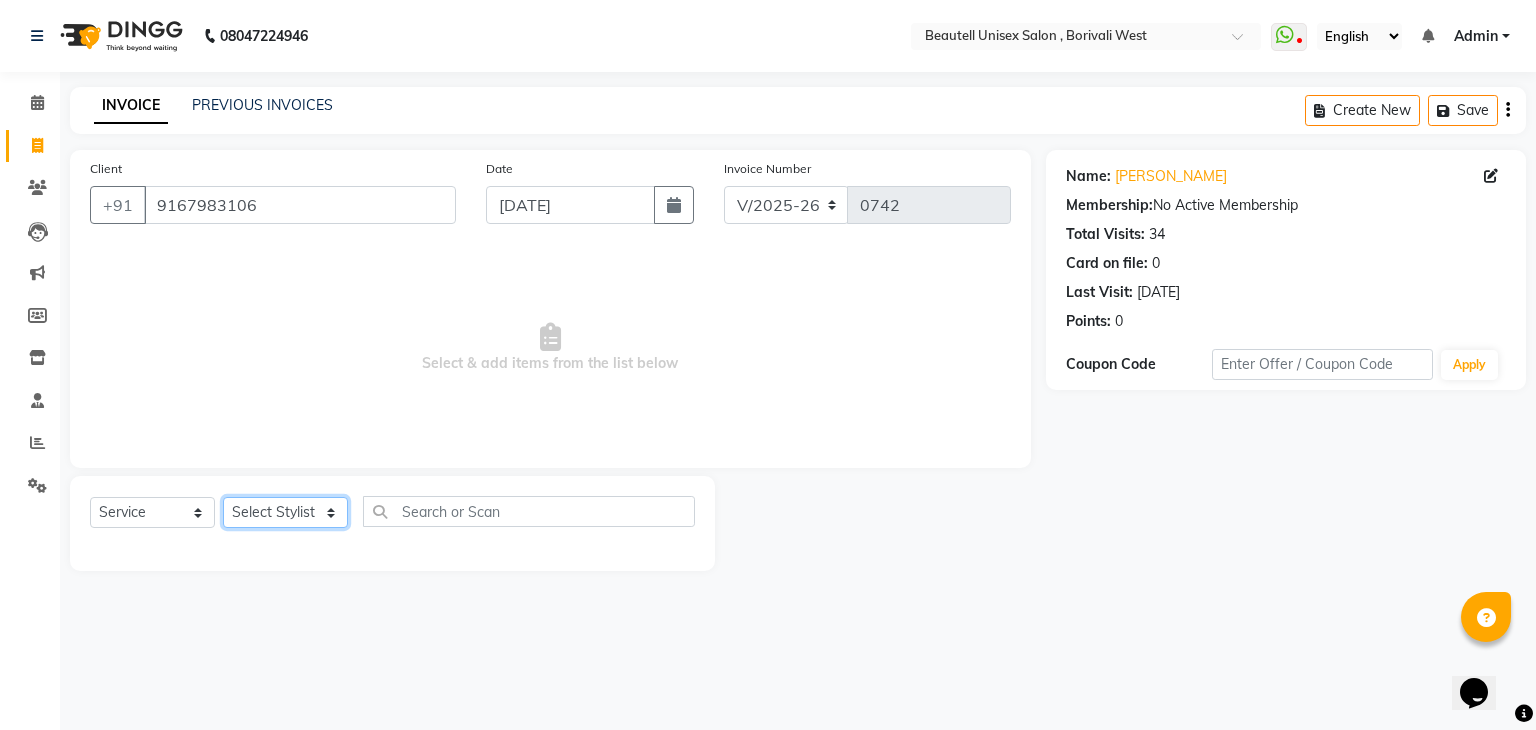 click on "Select Stylist [PERSON_NAME] Manager [PERSON_NAME] [PERSON_NAME] [PERSON_NAME]" 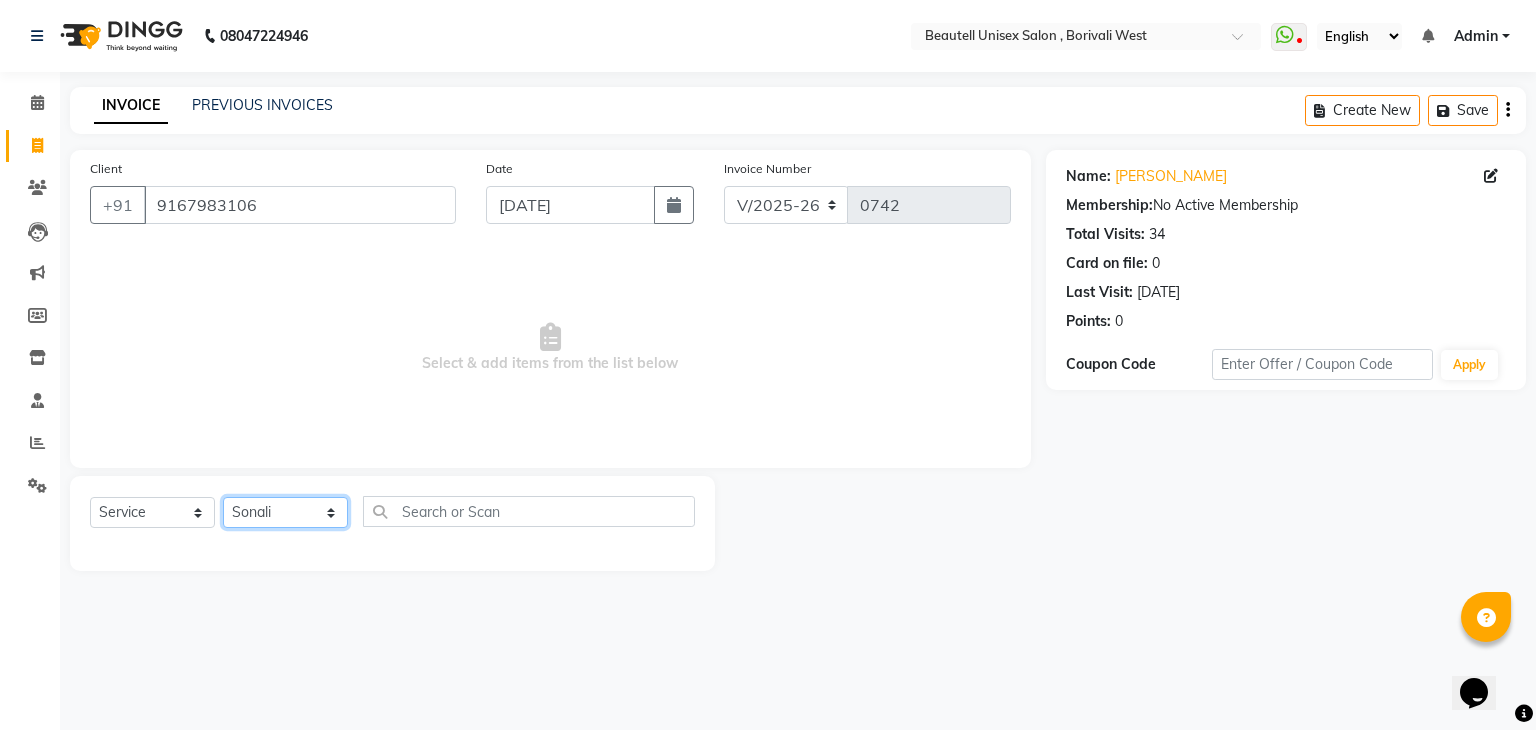 click on "Select Stylist [PERSON_NAME] Manager [PERSON_NAME] [PERSON_NAME] [PERSON_NAME]" 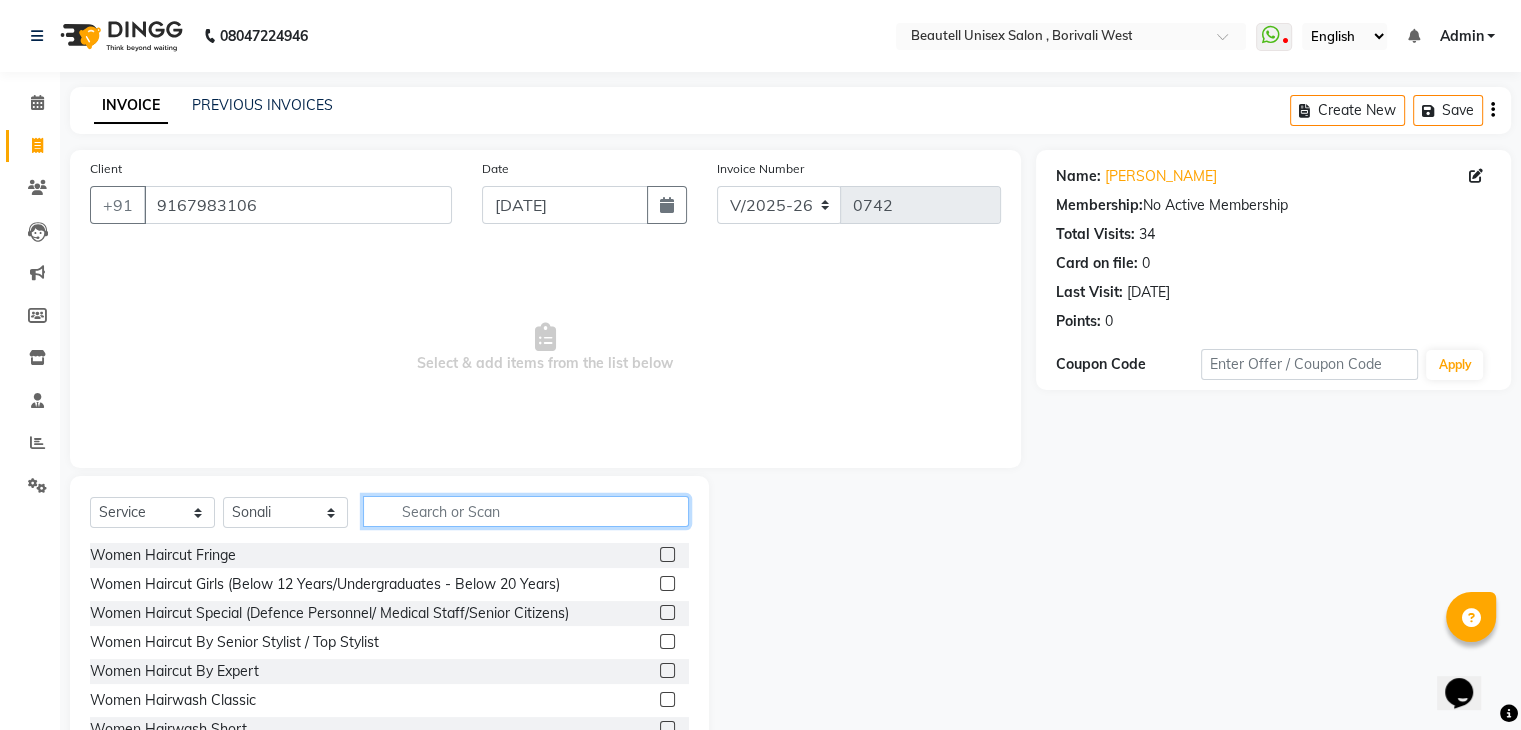 click 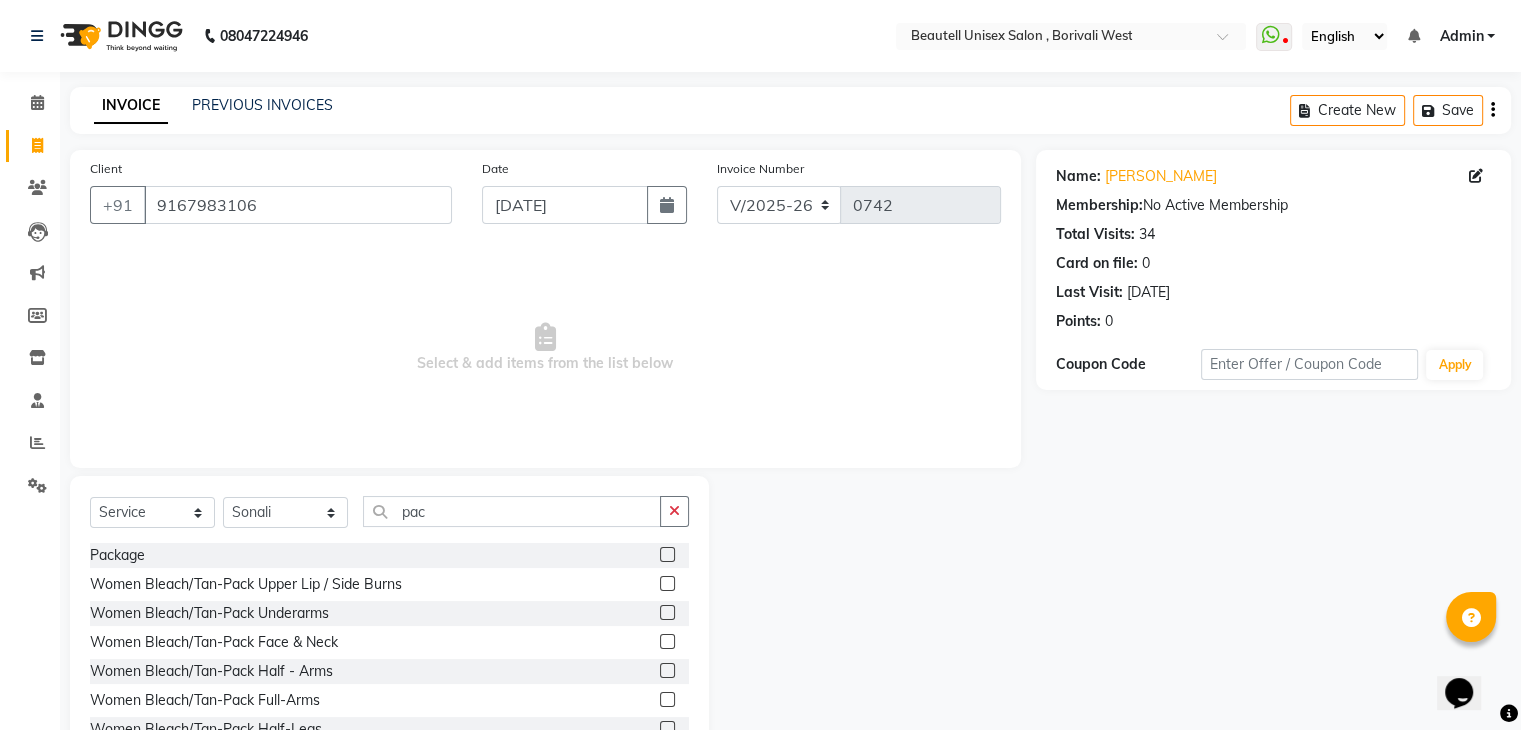 click 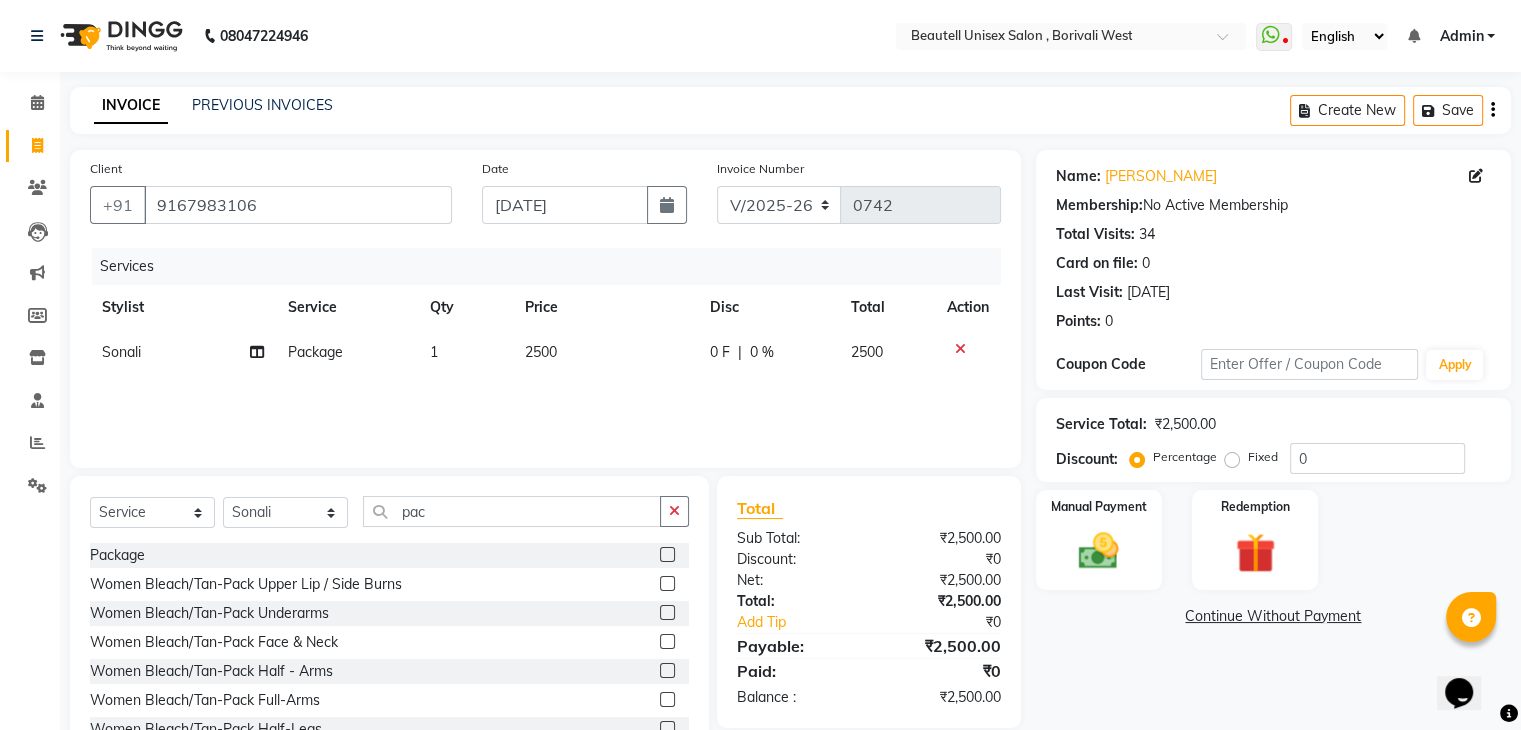 click on "2500" 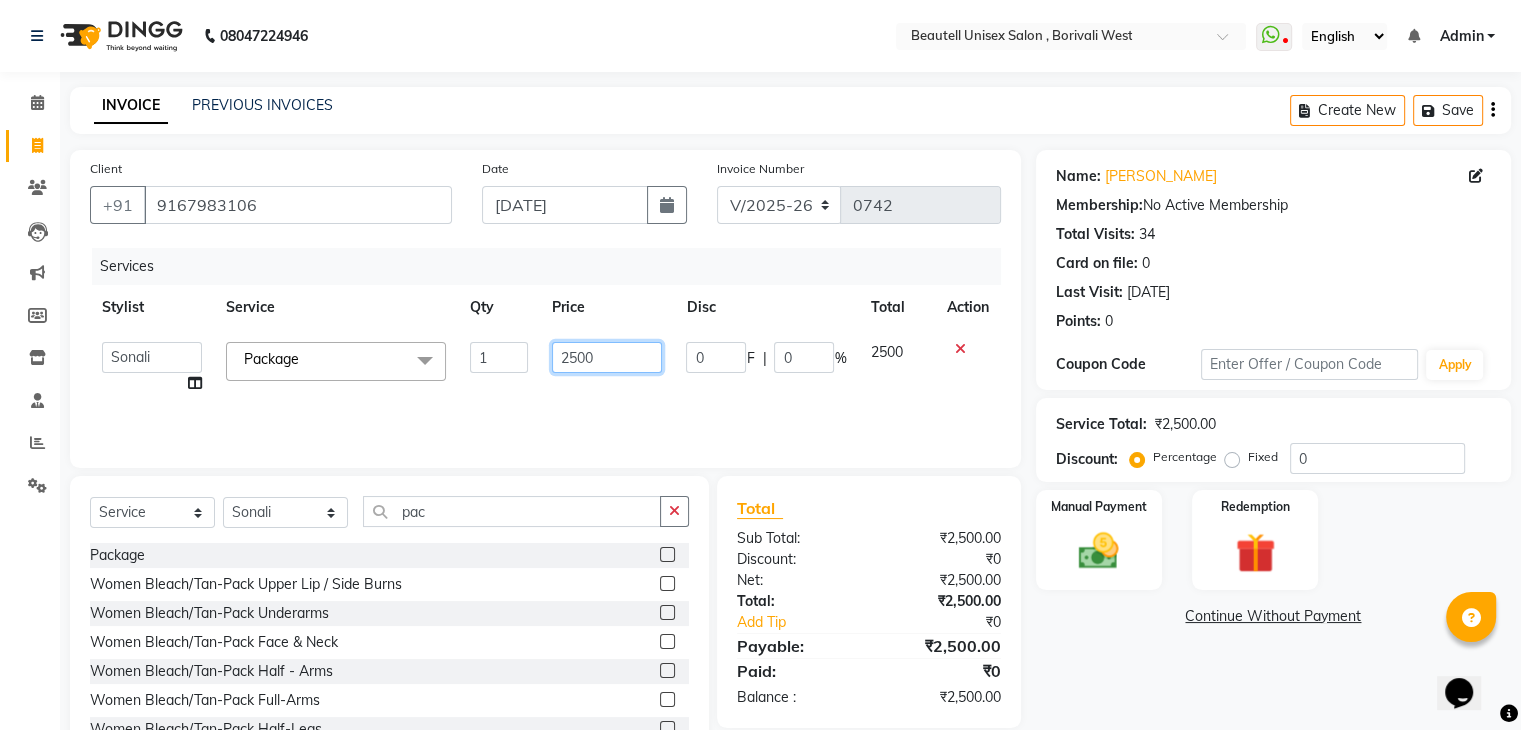 drag, startPoint x: 607, startPoint y: 357, endPoint x: 444, endPoint y: 352, distance: 163.07668 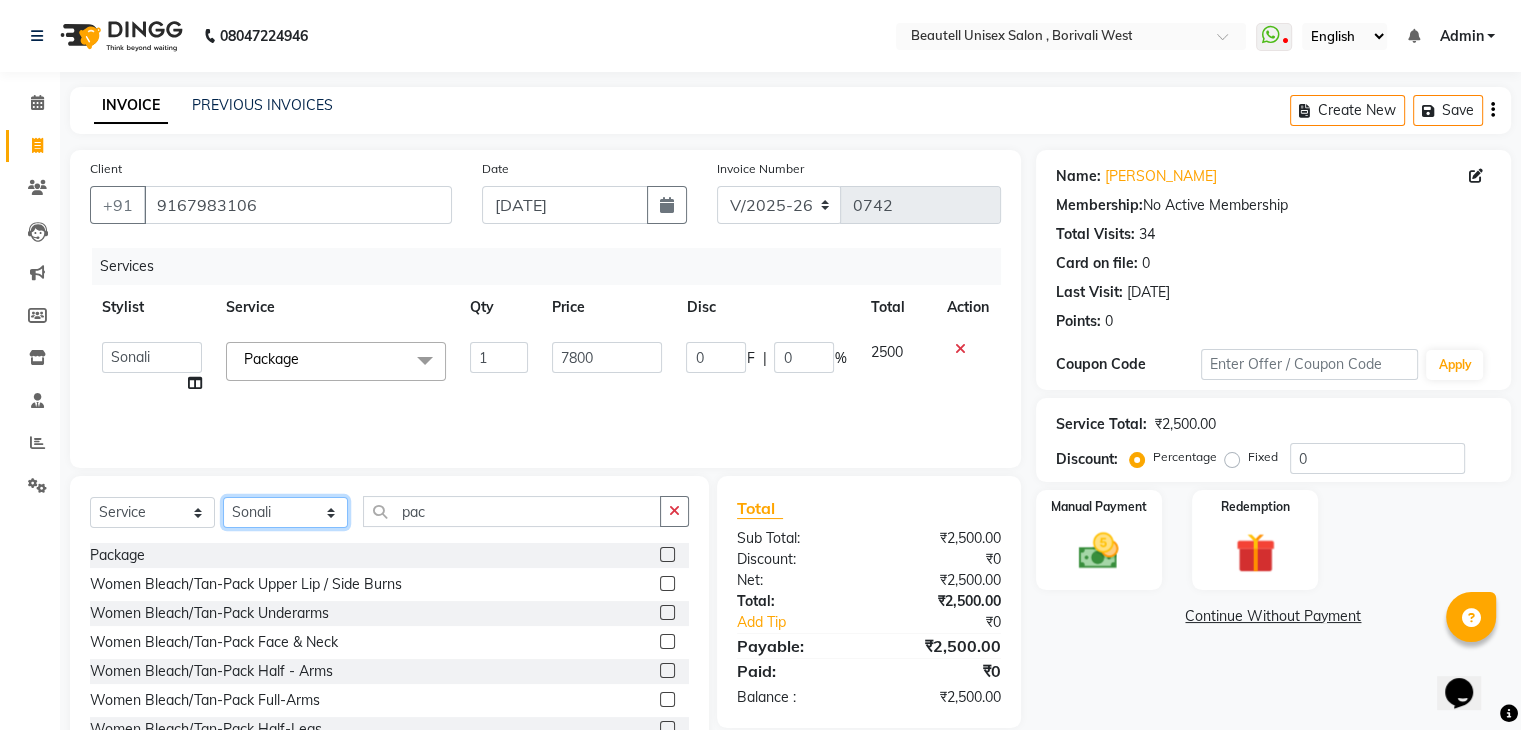 click on "Select Stylist [PERSON_NAME] Manager [PERSON_NAME] [PERSON_NAME] [PERSON_NAME]" 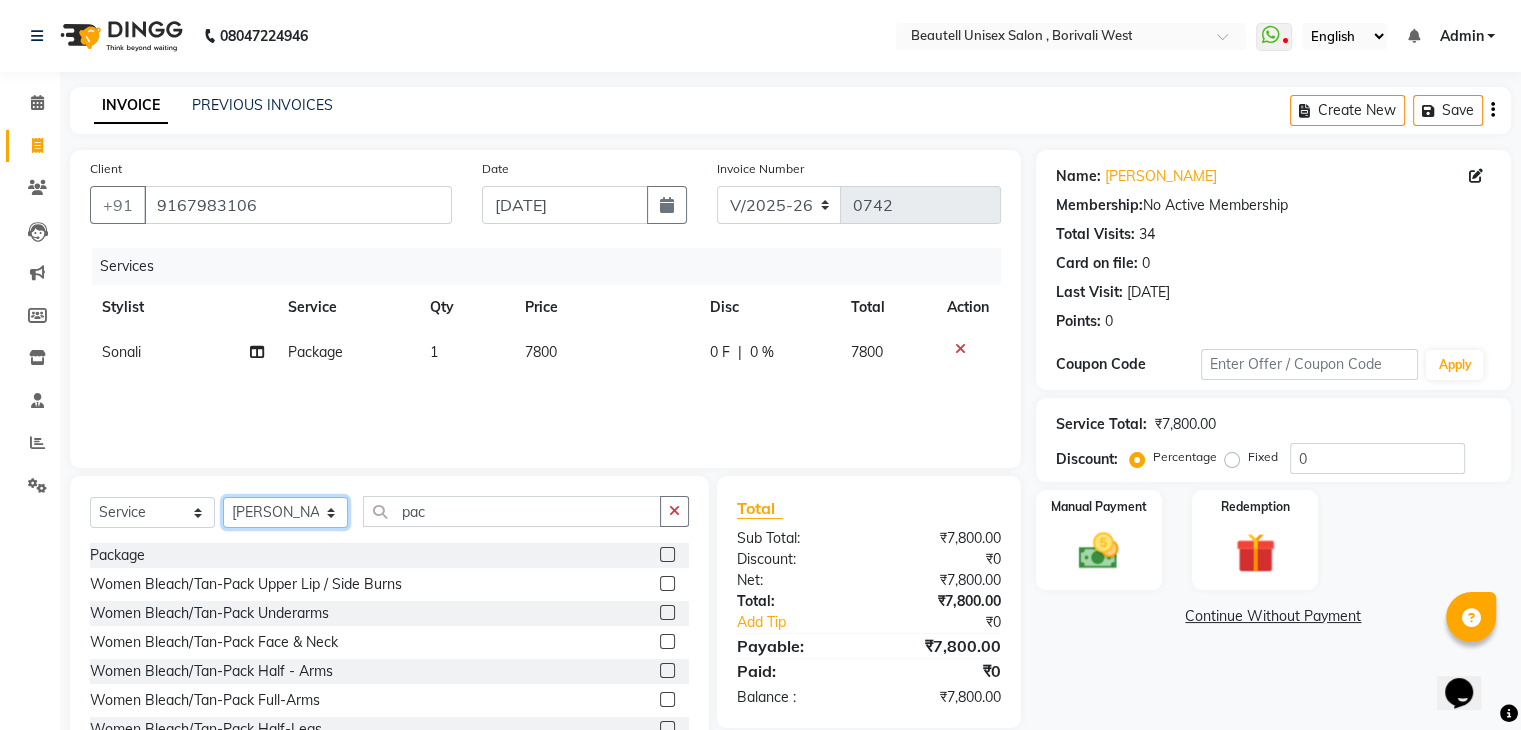 click on "Select Stylist [PERSON_NAME] Manager [PERSON_NAME] [PERSON_NAME] [PERSON_NAME]" 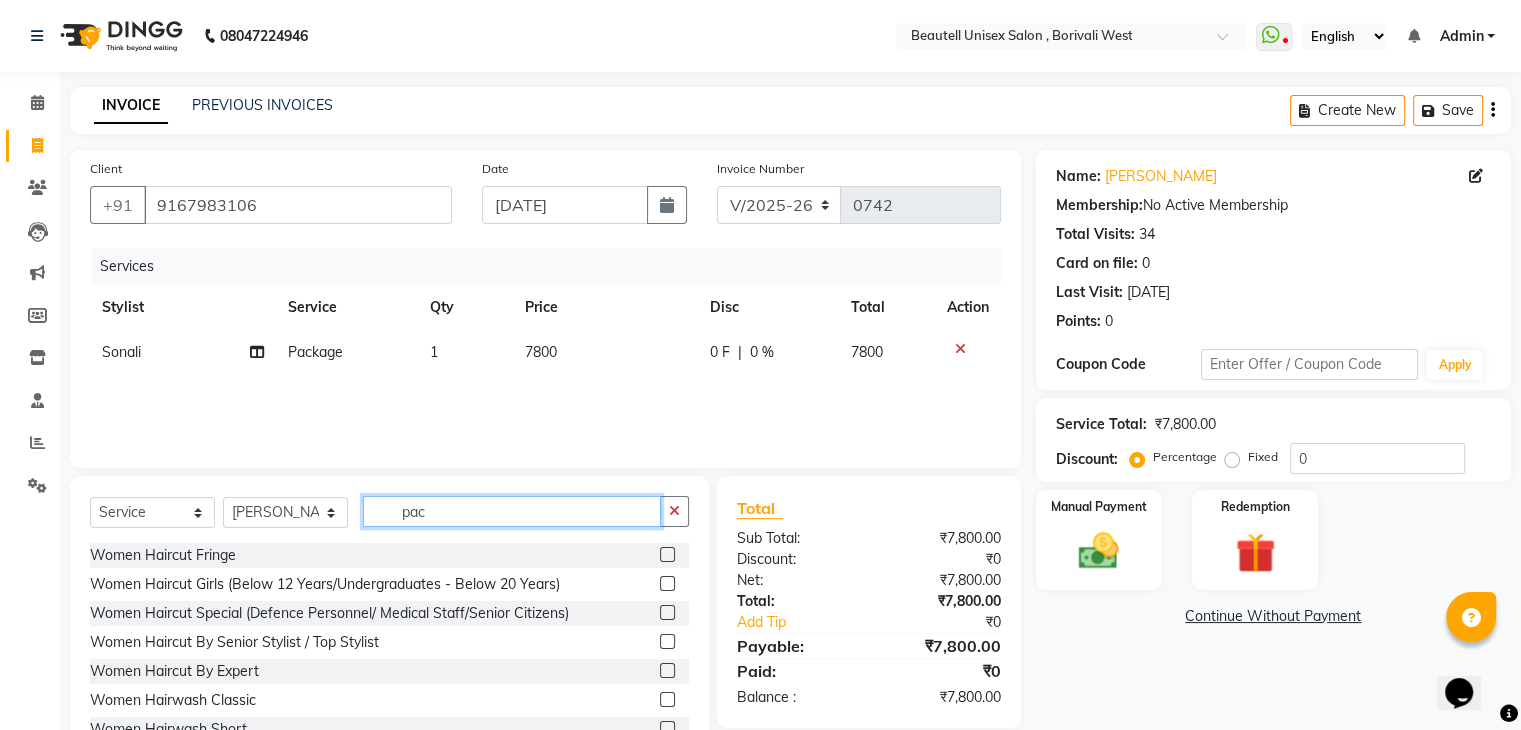 click on "pac" 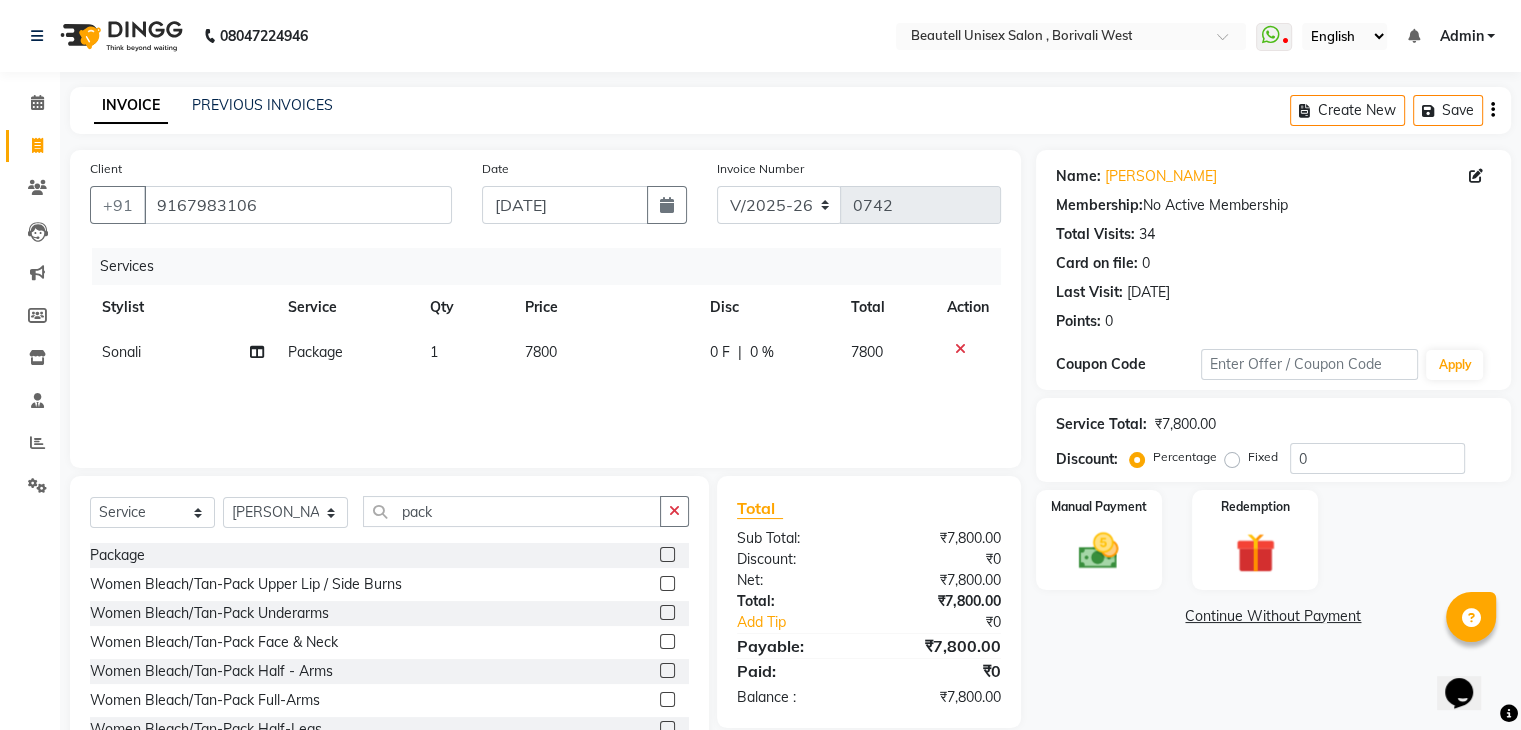 click 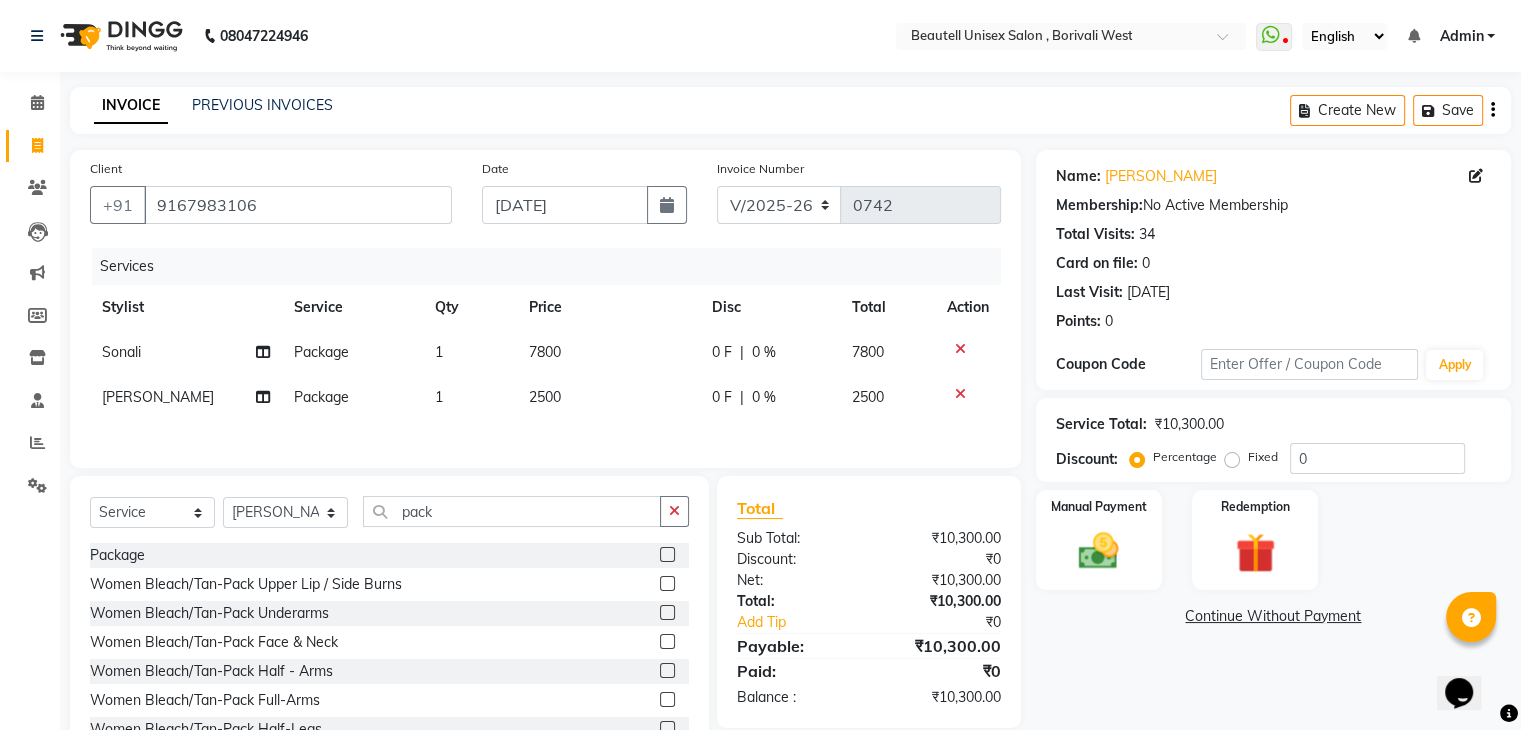 click on "2500" 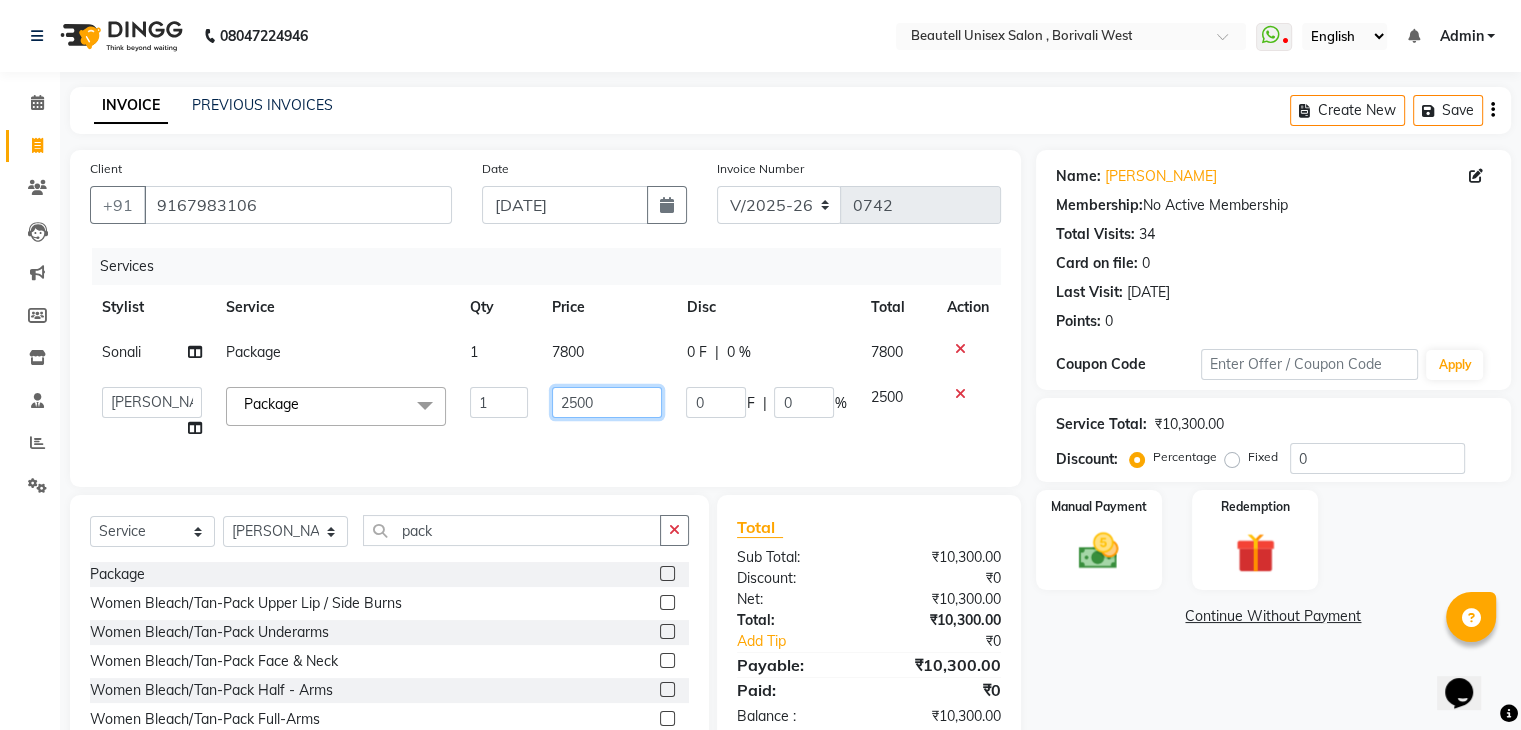 drag, startPoint x: 616, startPoint y: 404, endPoint x: 367, endPoint y: 424, distance: 249.80193 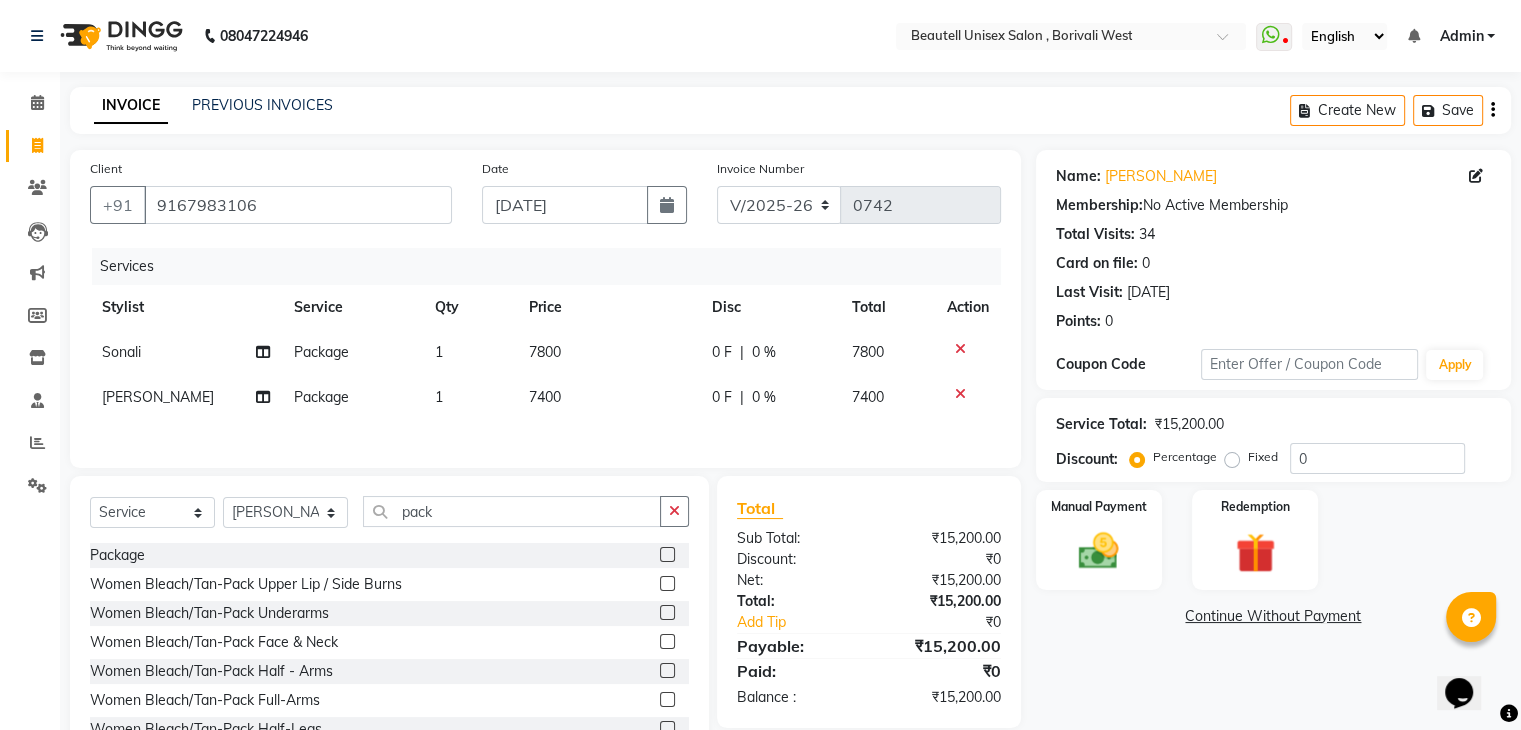 click on "Services" 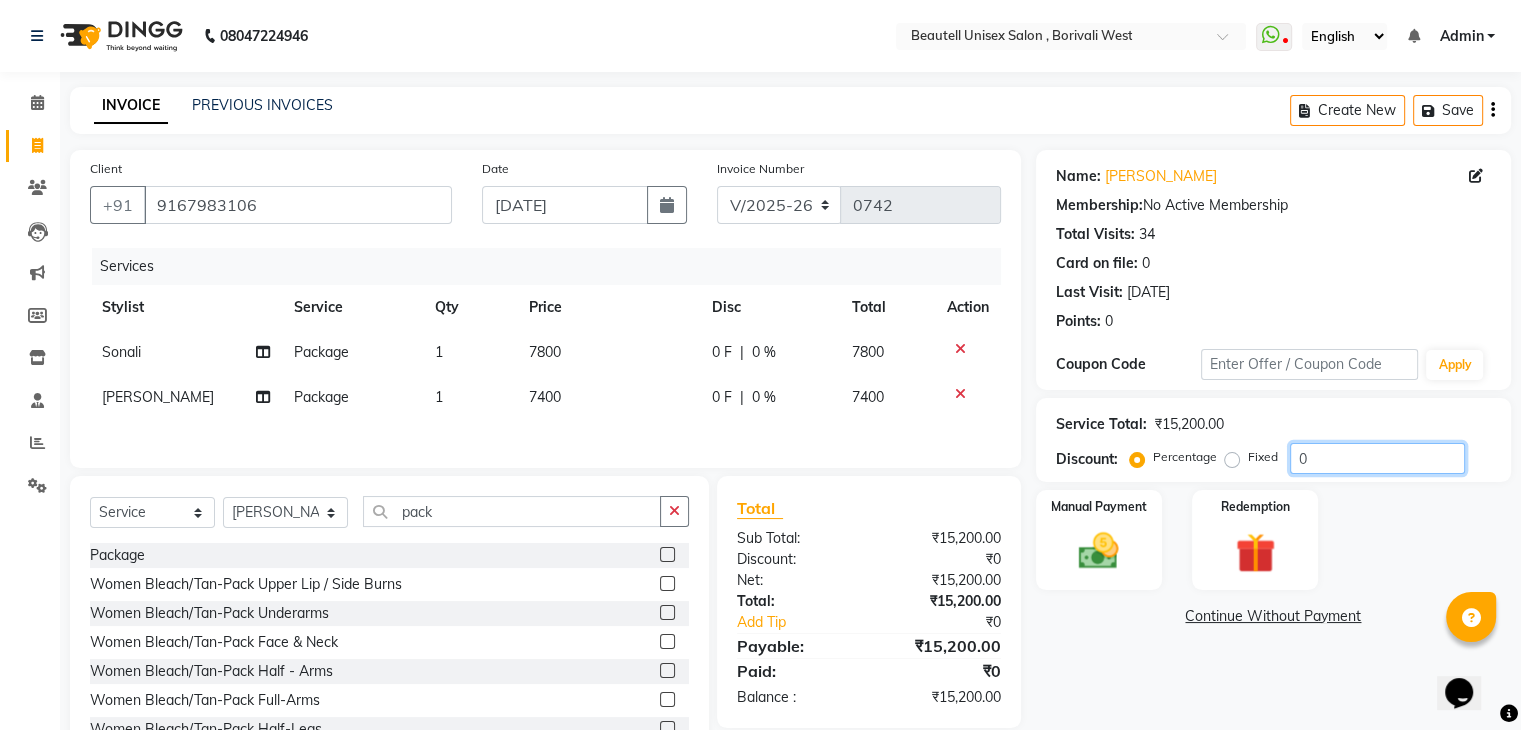 drag, startPoint x: 1328, startPoint y: 449, endPoint x: 1166, endPoint y: 458, distance: 162.2498 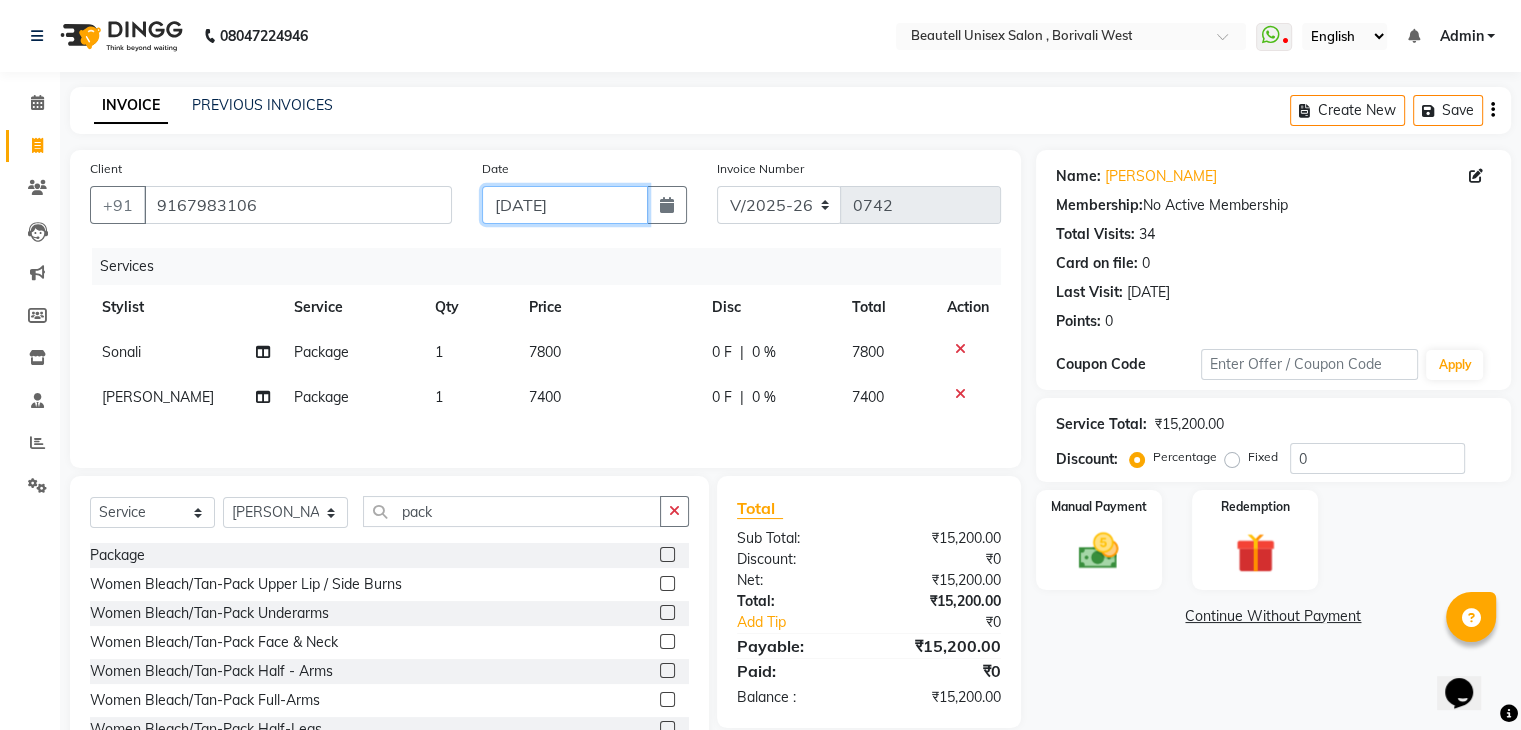 click on "[DATE]" 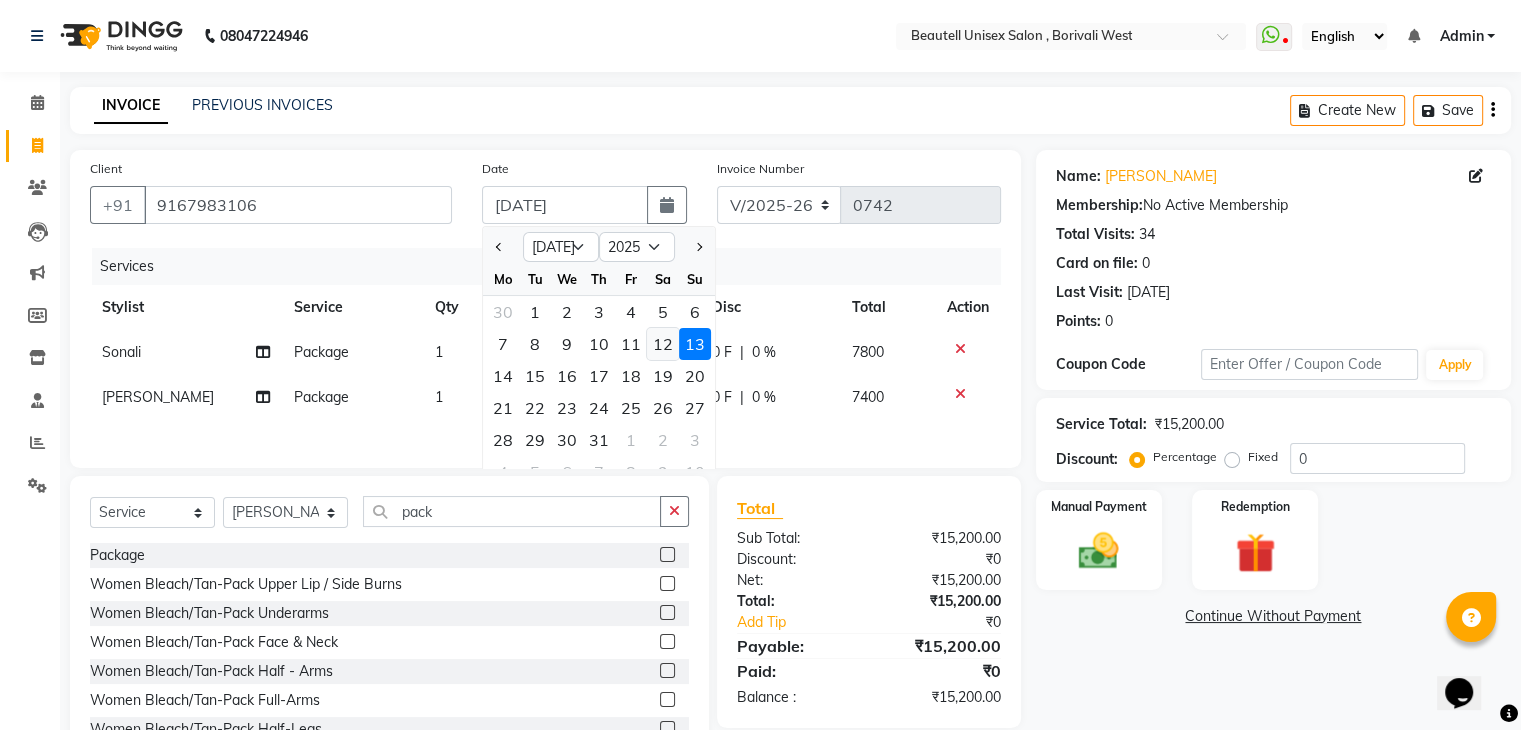 click on "12" 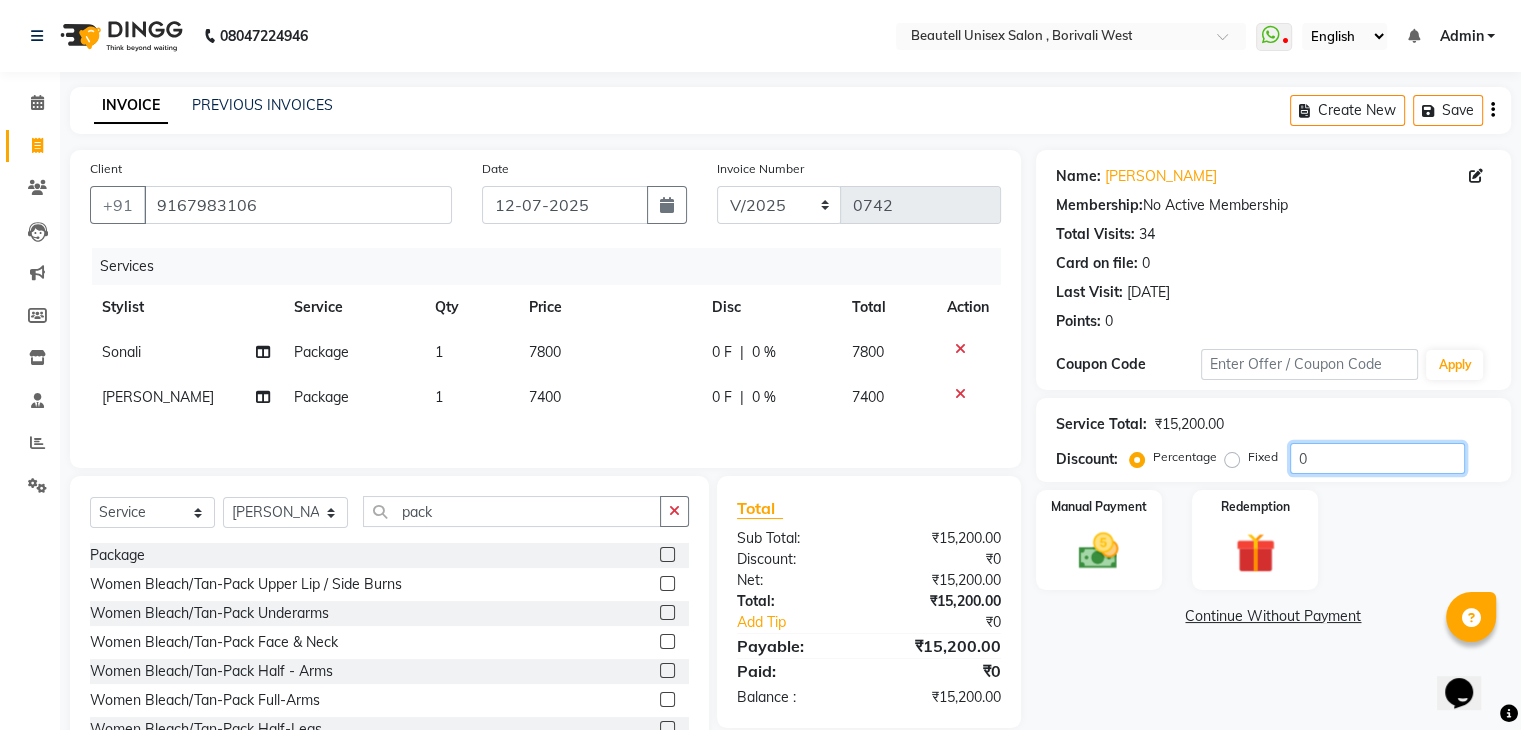 click on "0" 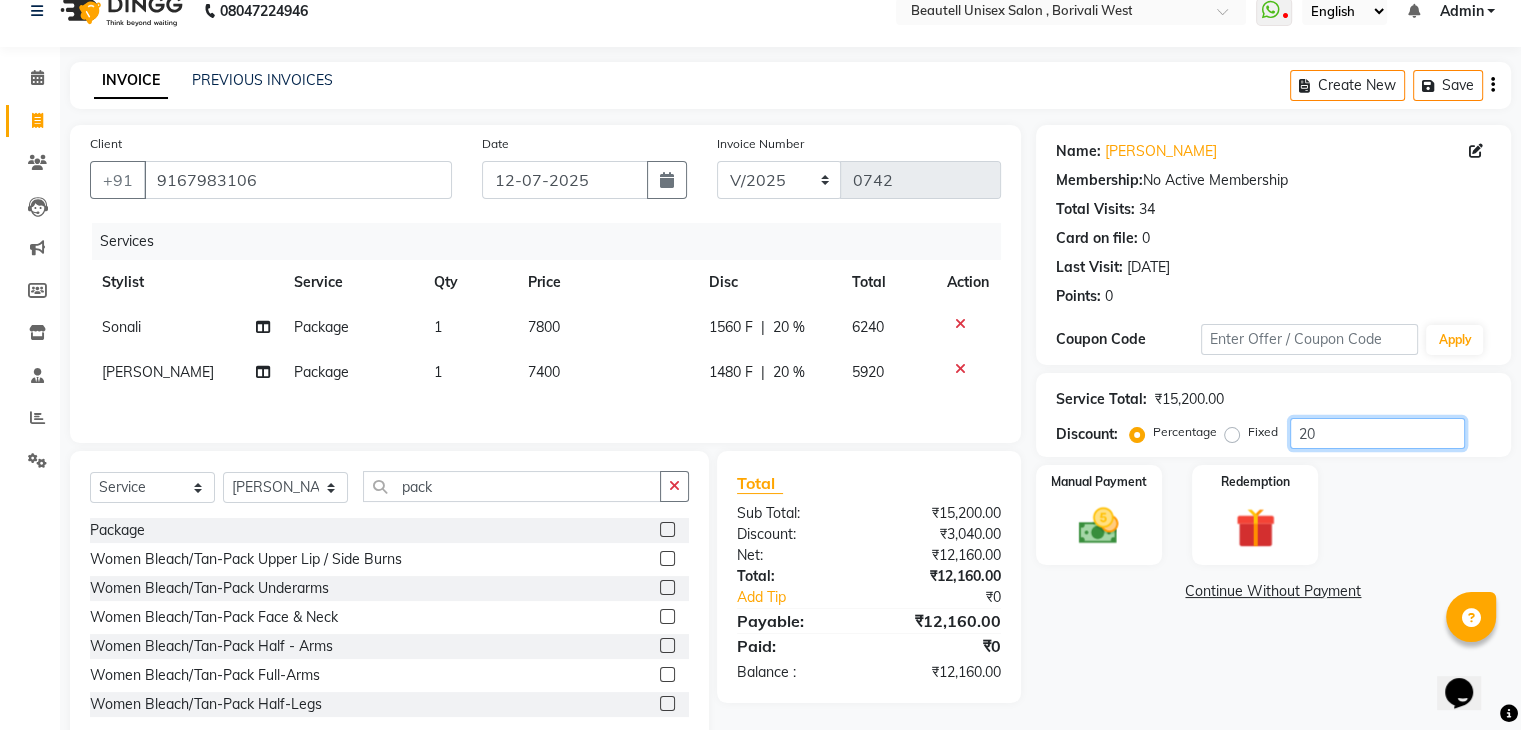 scroll, scrollTop: 28, scrollLeft: 0, axis: vertical 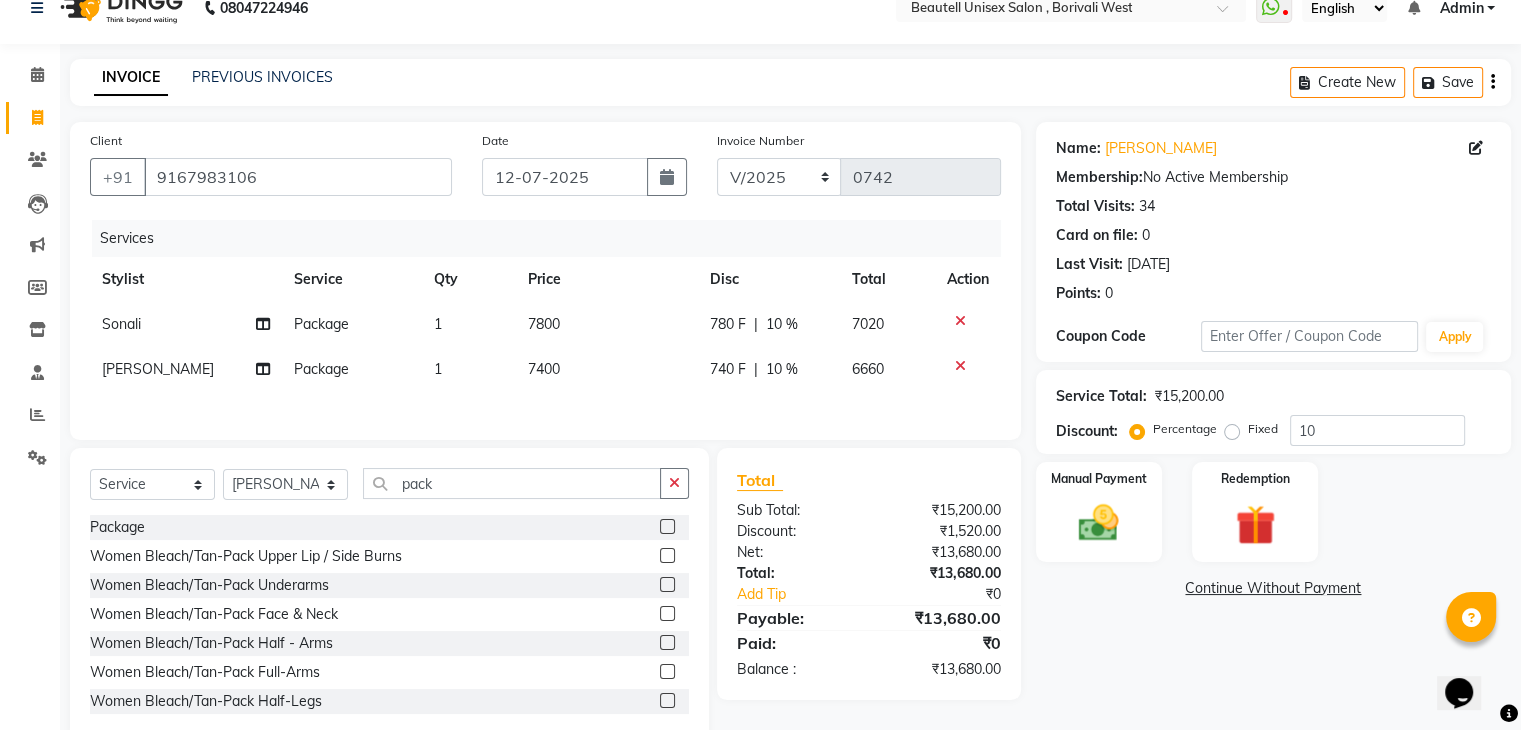 click on "INVOICE PREVIOUS INVOICES Create New   Save" 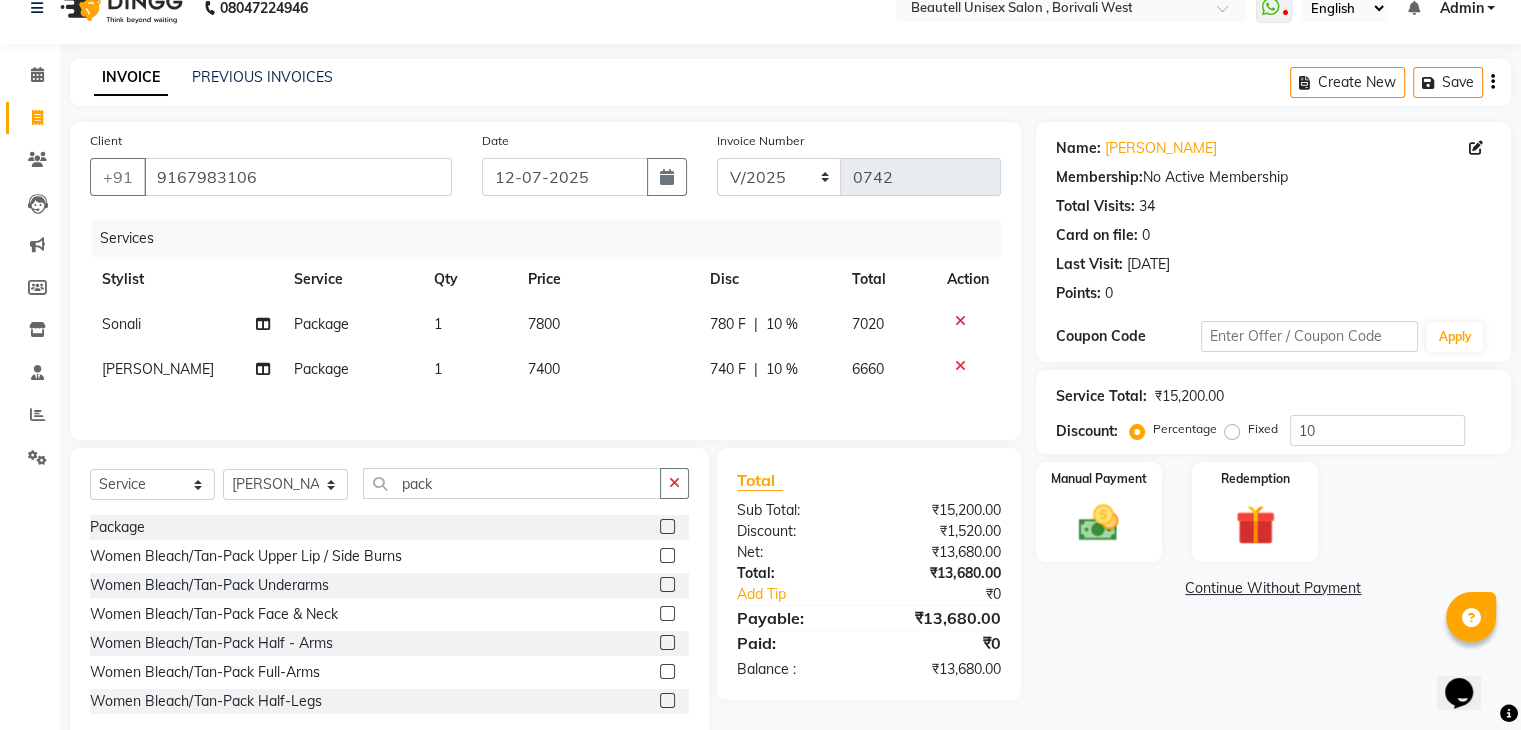 click on "Fixed" 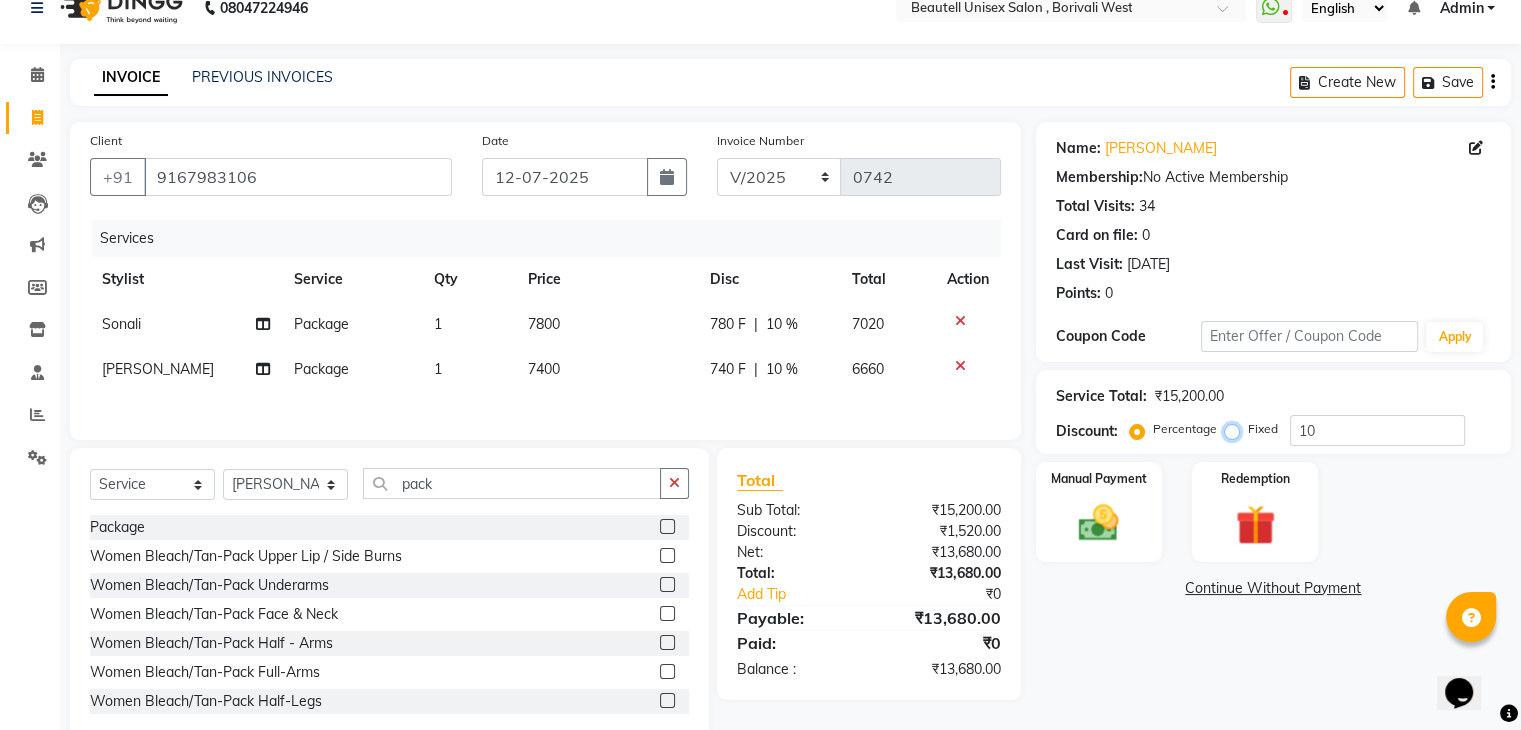 click on "Fixed" at bounding box center [1236, 429] 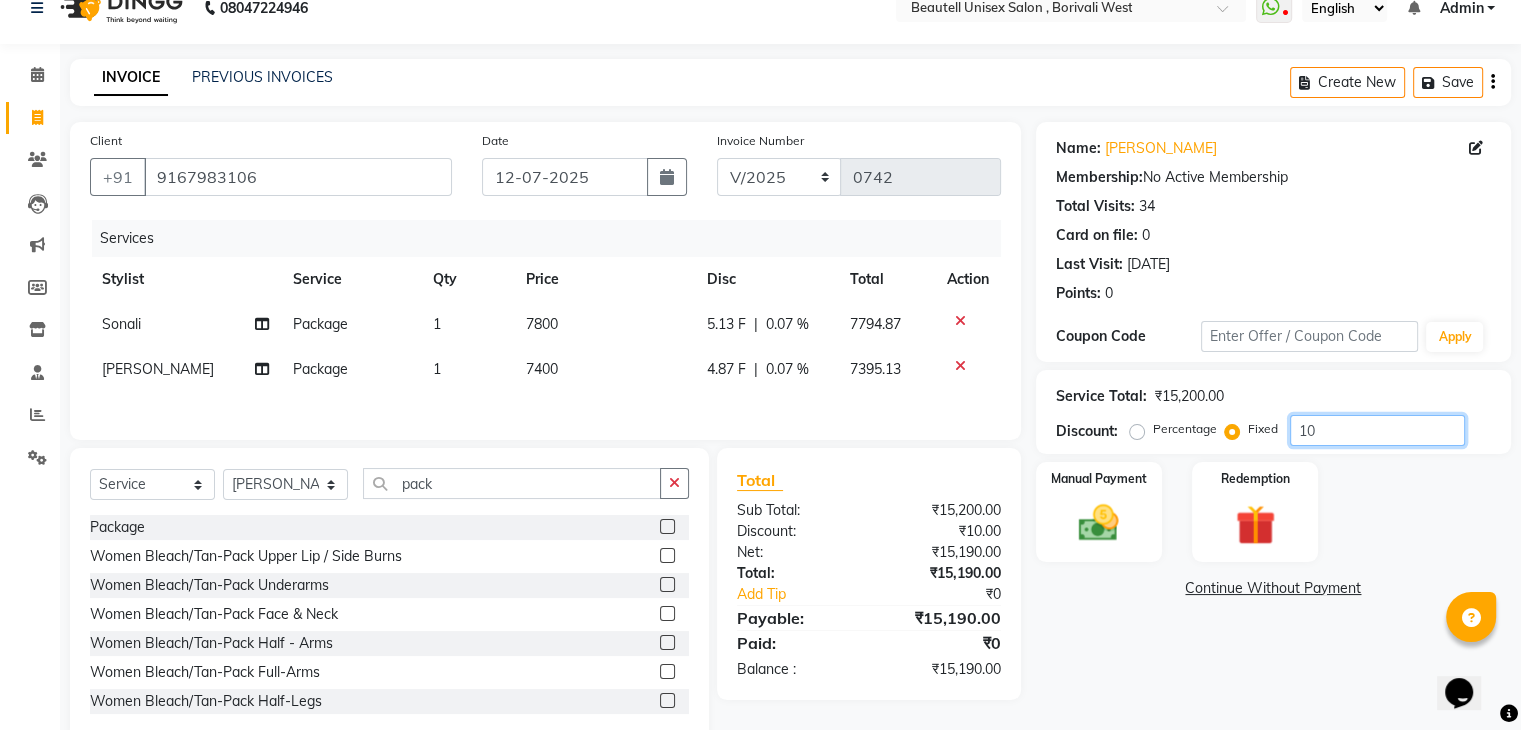 drag, startPoint x: 1338, startPoint y: 419, endPoint x: 1175, endPoint y: 456, distance: 167.14664 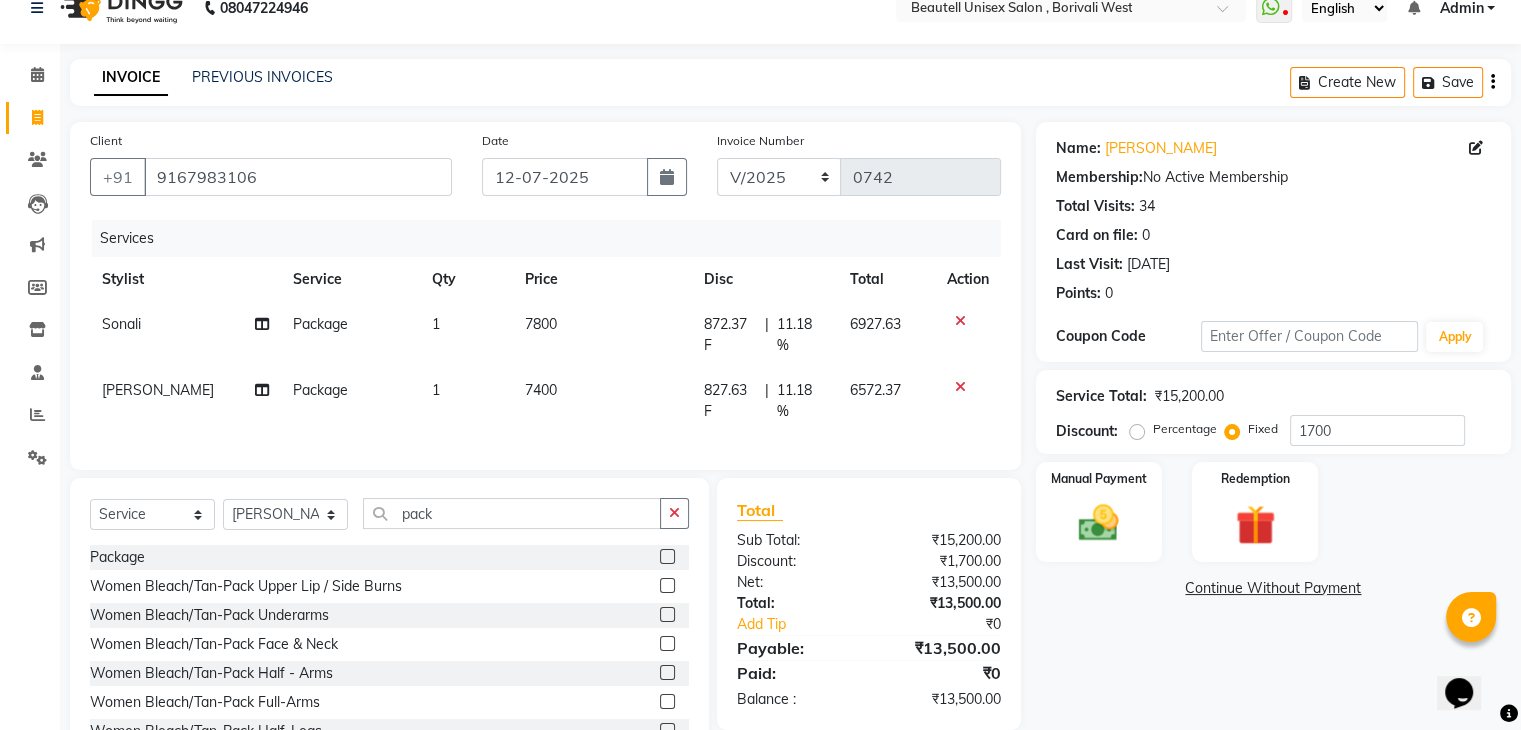 click on "Name: [PERSON_NAME]  Membership:  No Active Membership  Total Visits:  34 Card on file:  0 Last Visit:   [DATE] Points:   0  Coupon Code Apply Service Total:  ₹15,200.00  Discount:  Percentage   Fixed  1700 Manual Payment Redemption  Continue Without Payment" 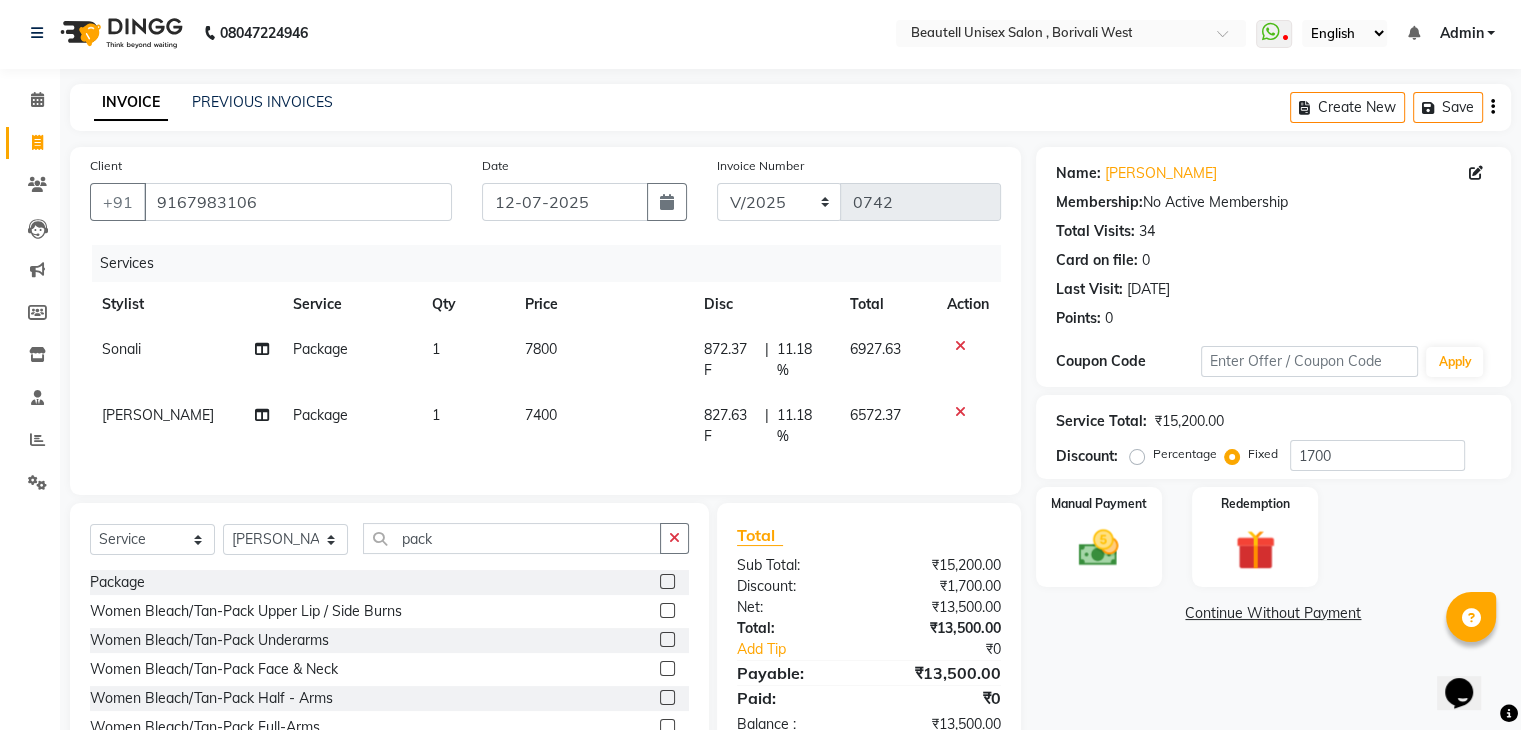 scroll, scrollTop: 0, scrollLeft: 0, axis: both 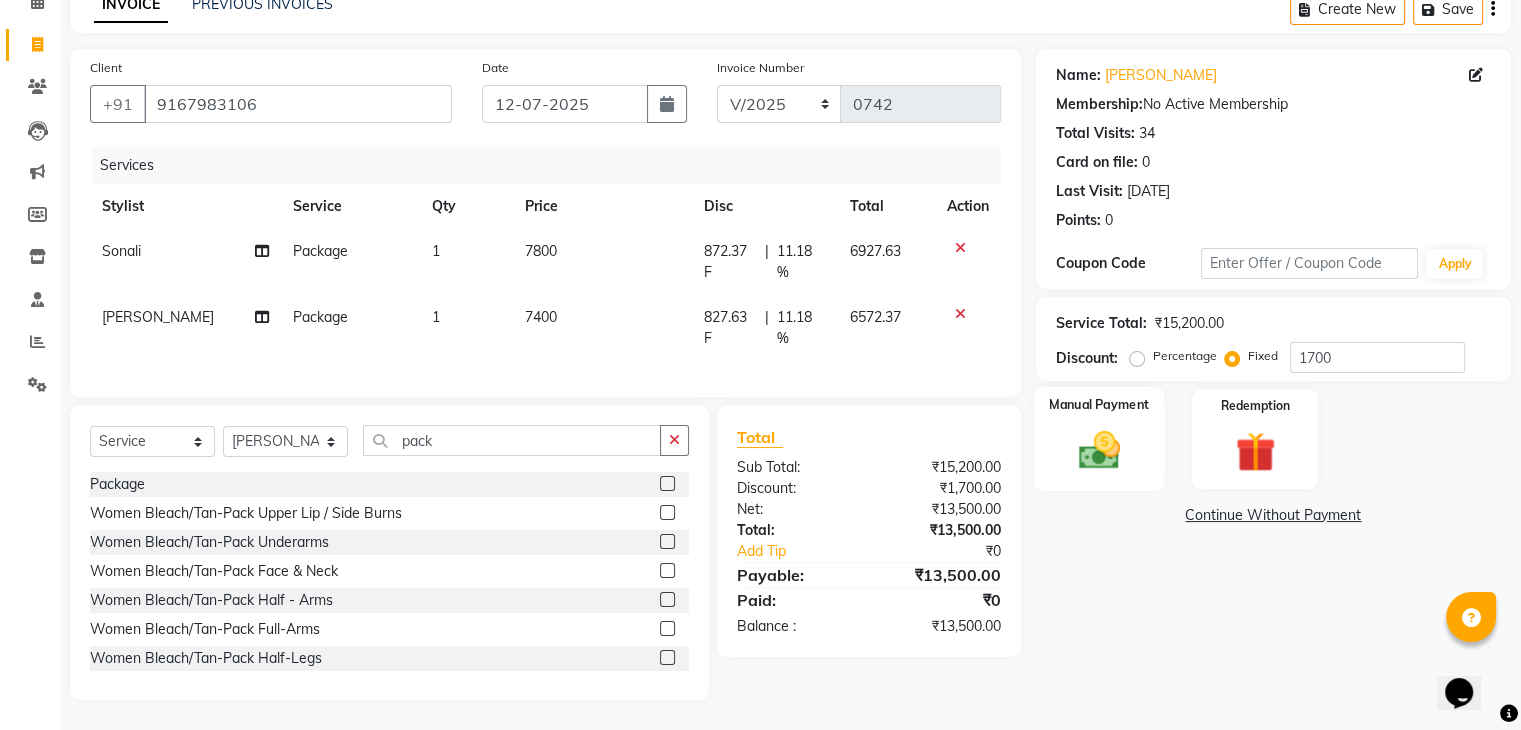 click 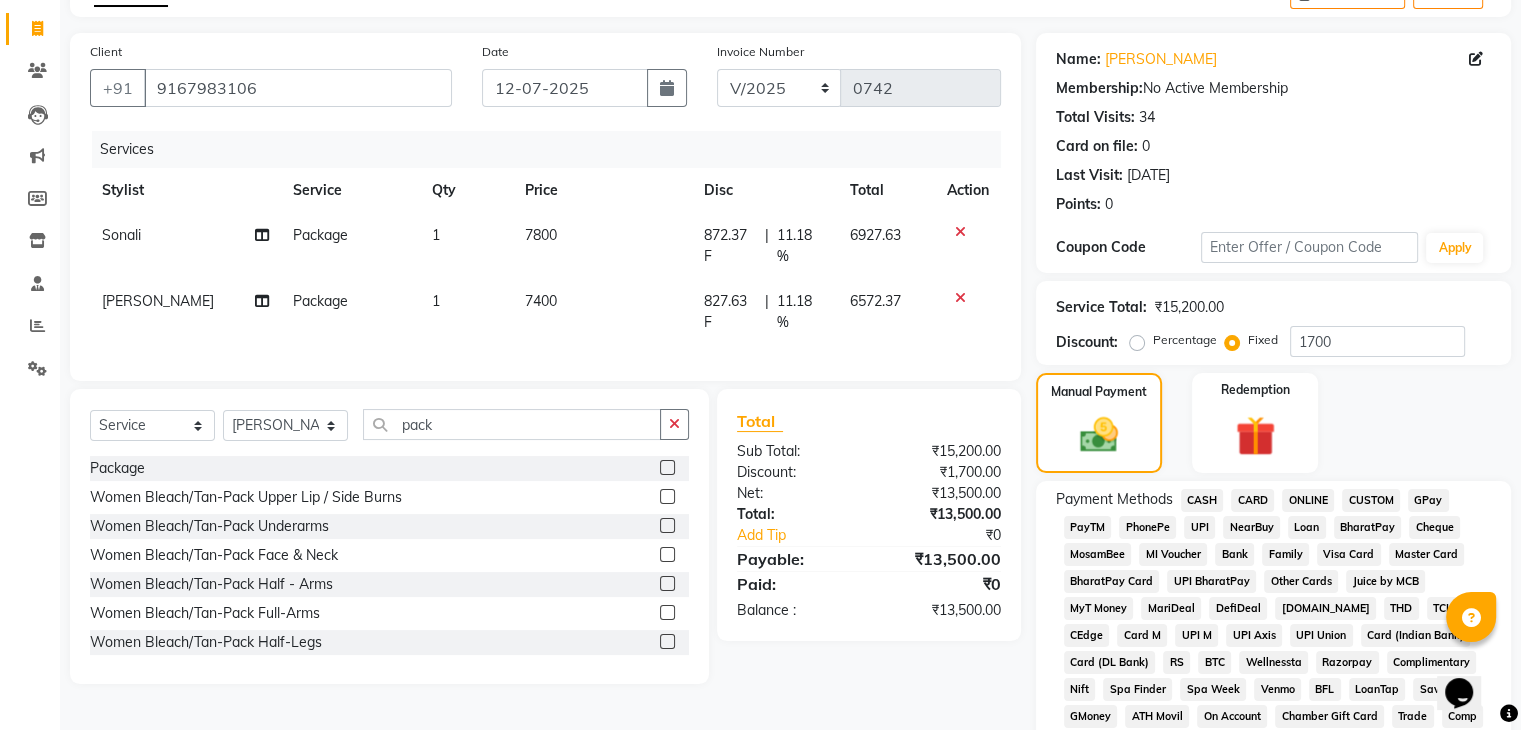 click on "PayTM" 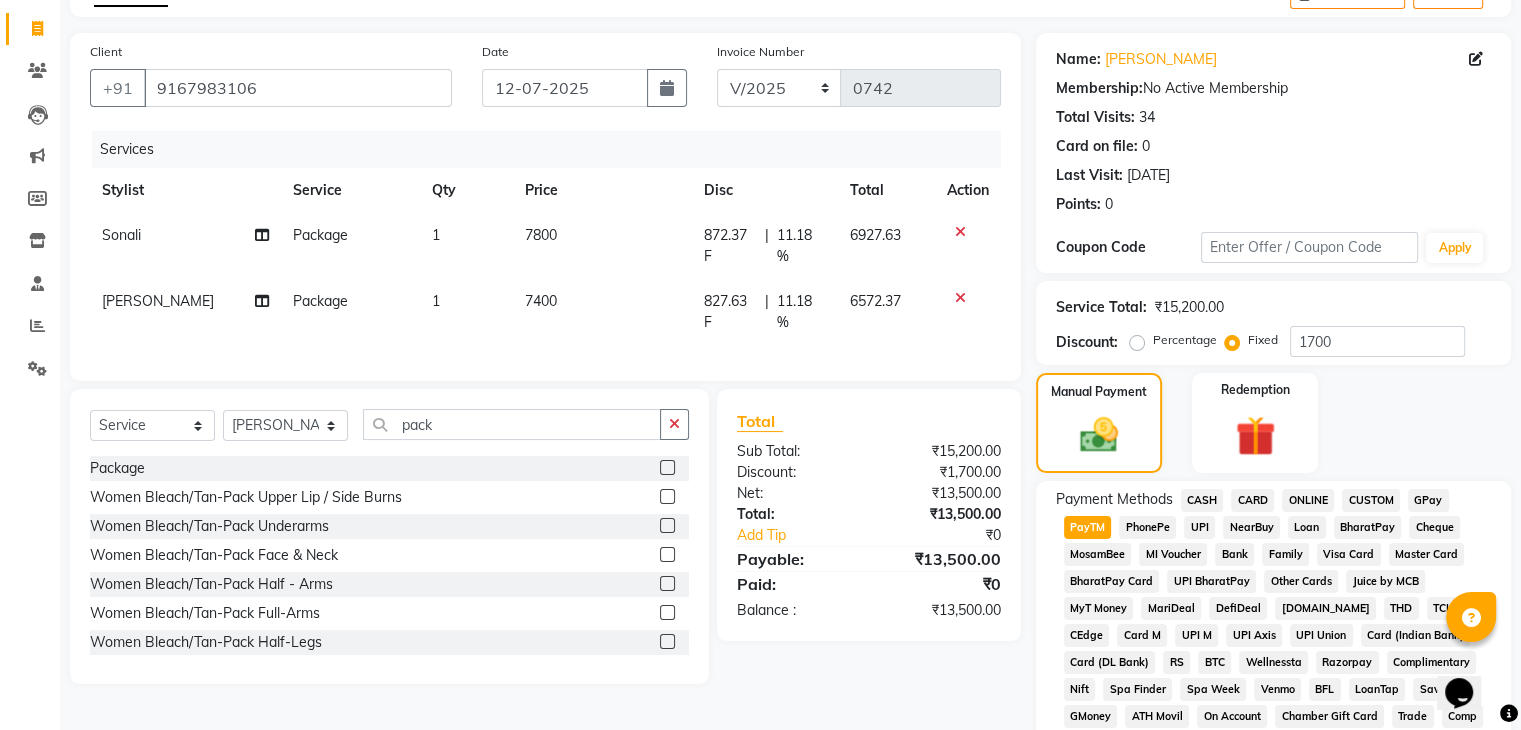 scroll, scrollTop: 693, scrollLeft: 0, axis: vertical 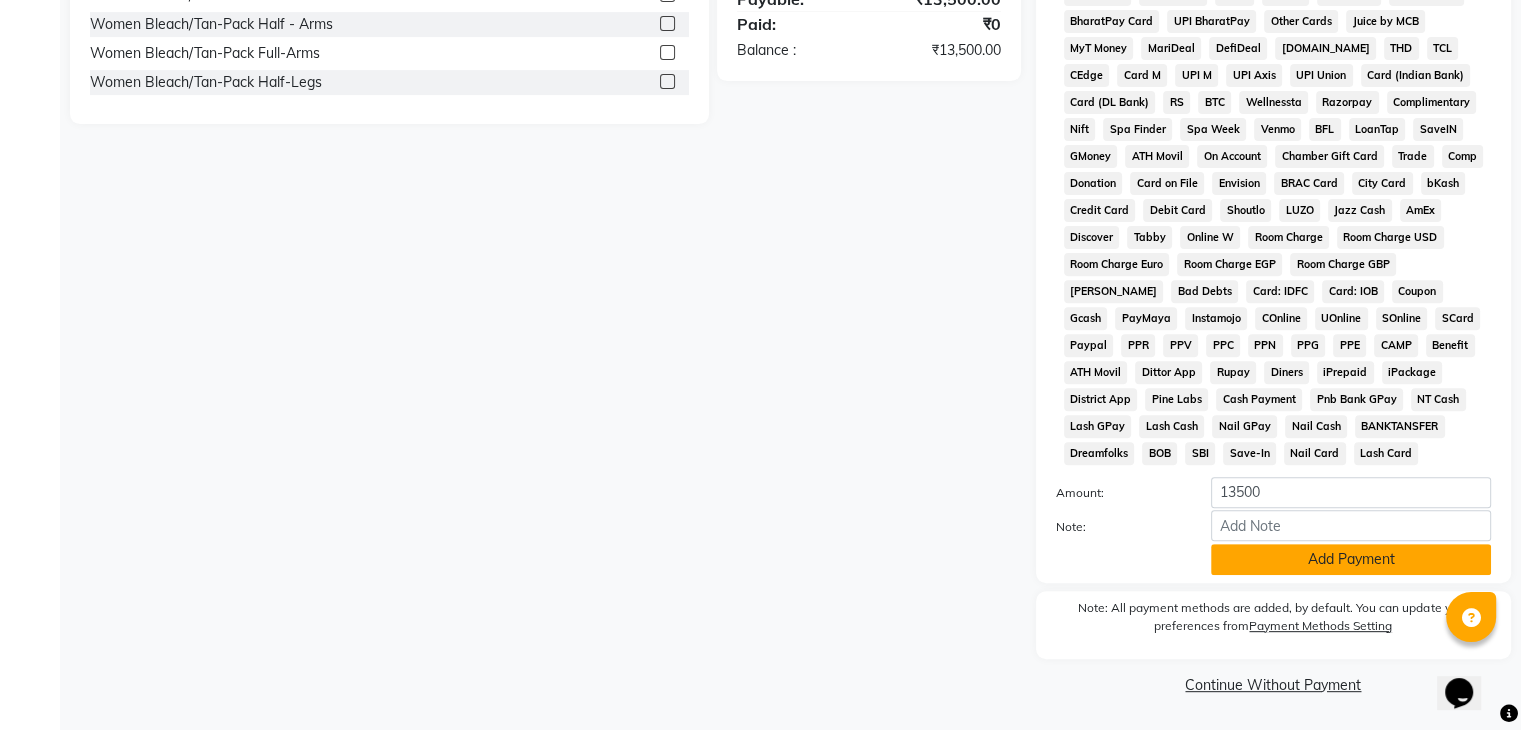click on "Add Payment" 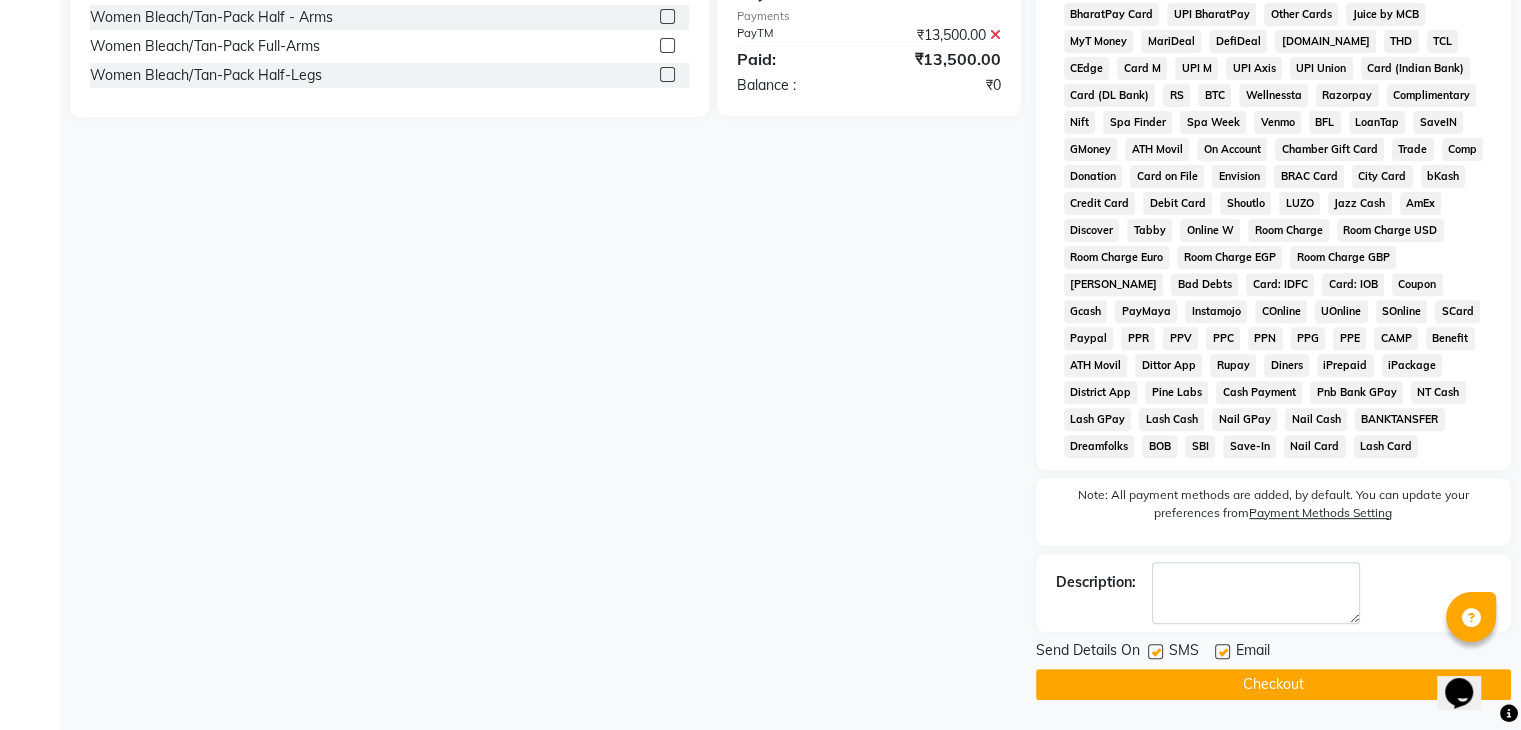 click 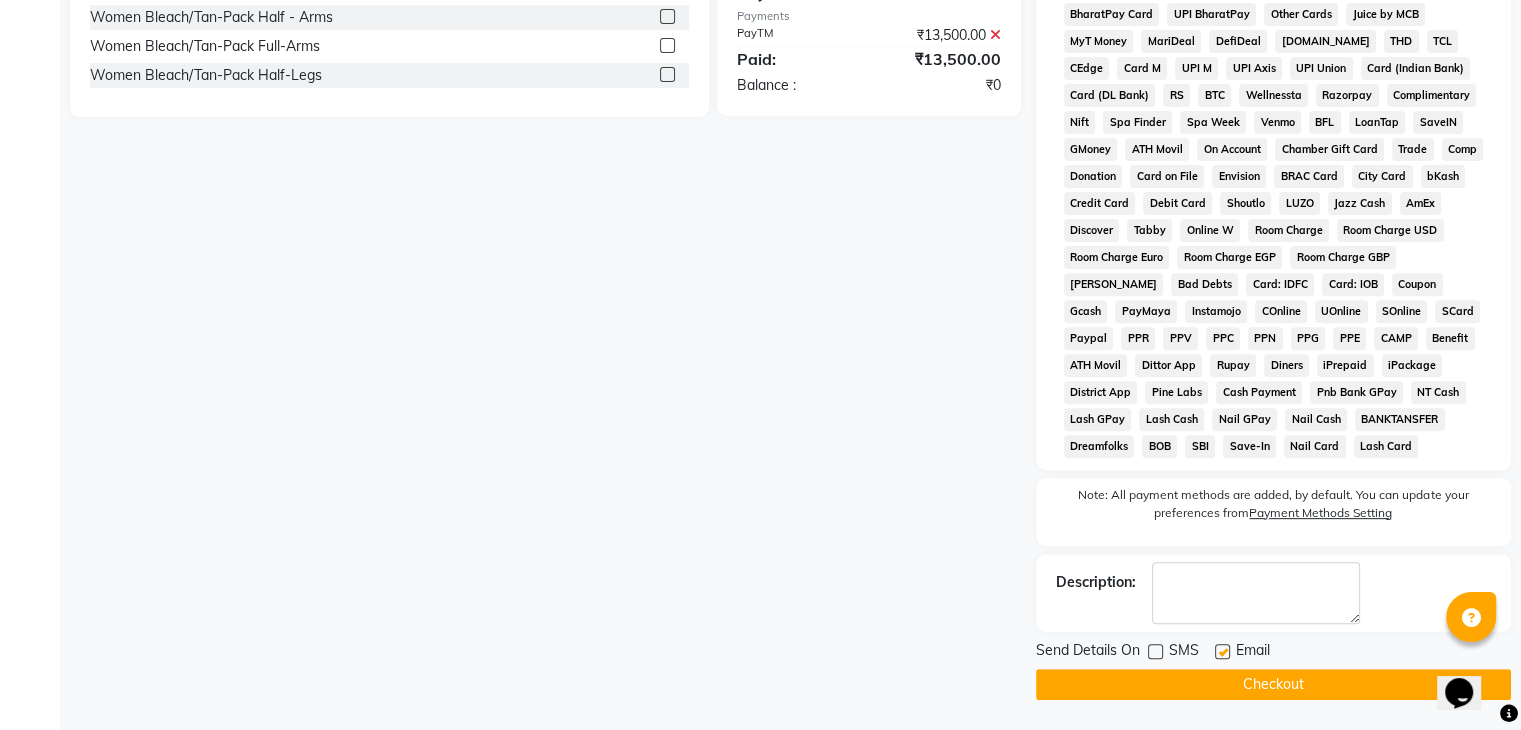 click on "Checkout" 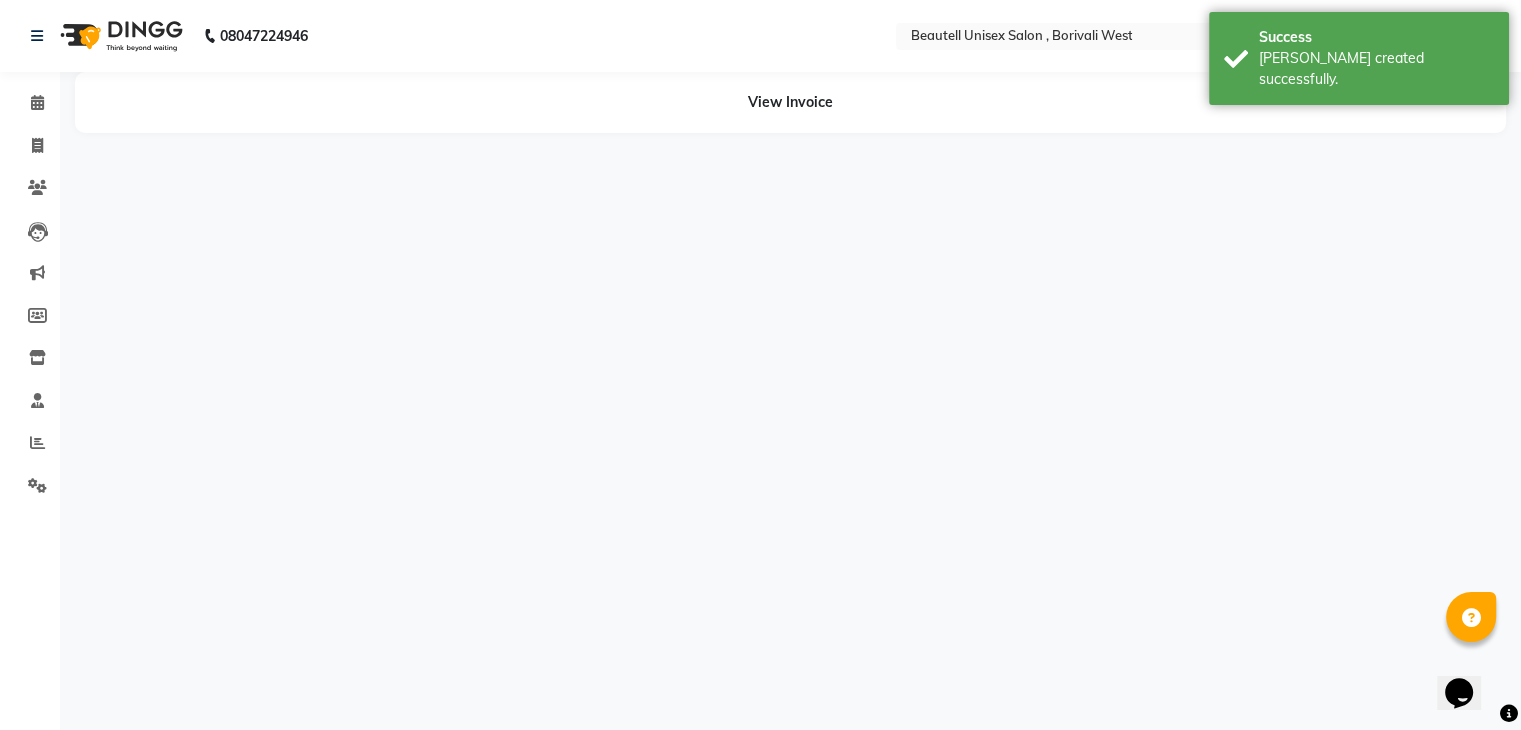 scroll, scrollTop: 0, scrollLeft: 0, axis: both 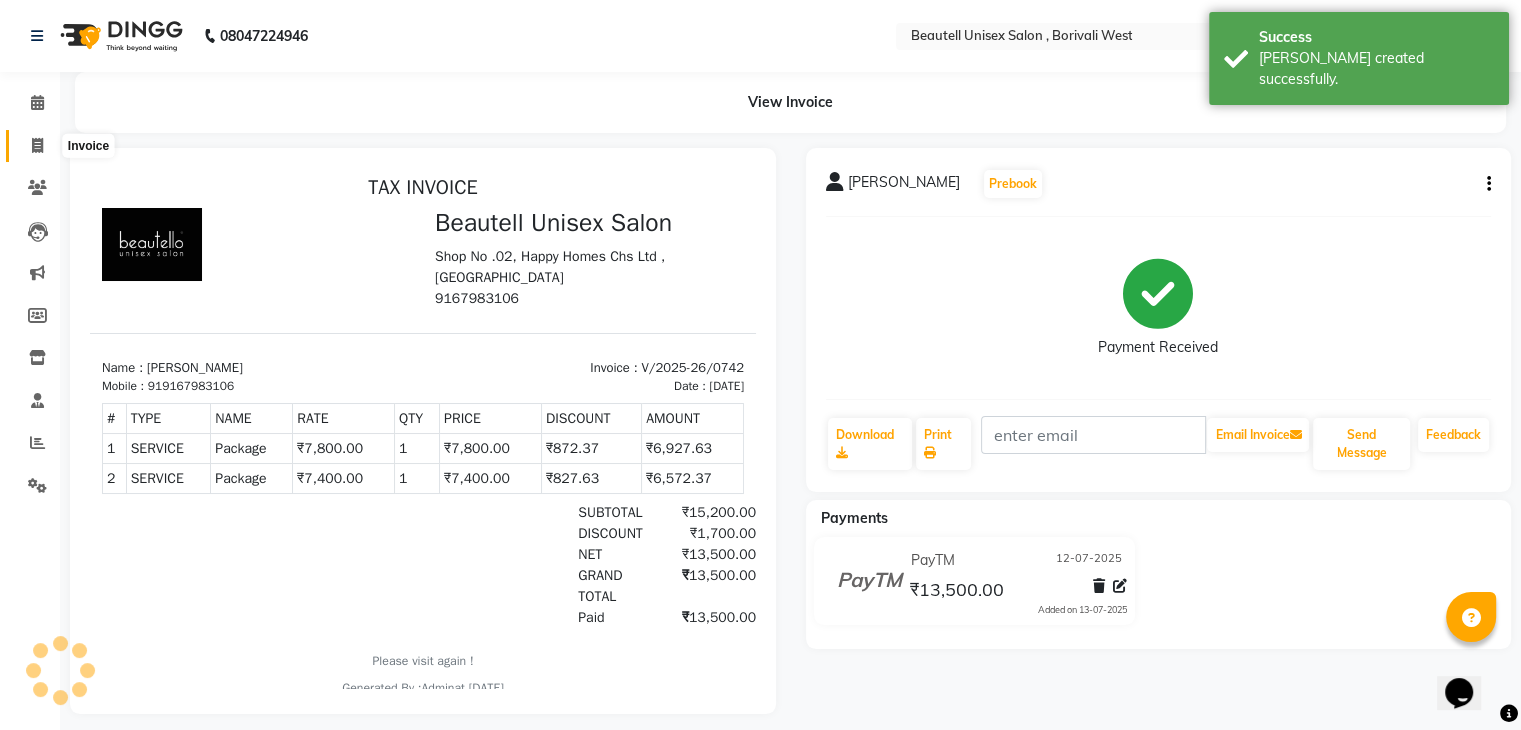 click 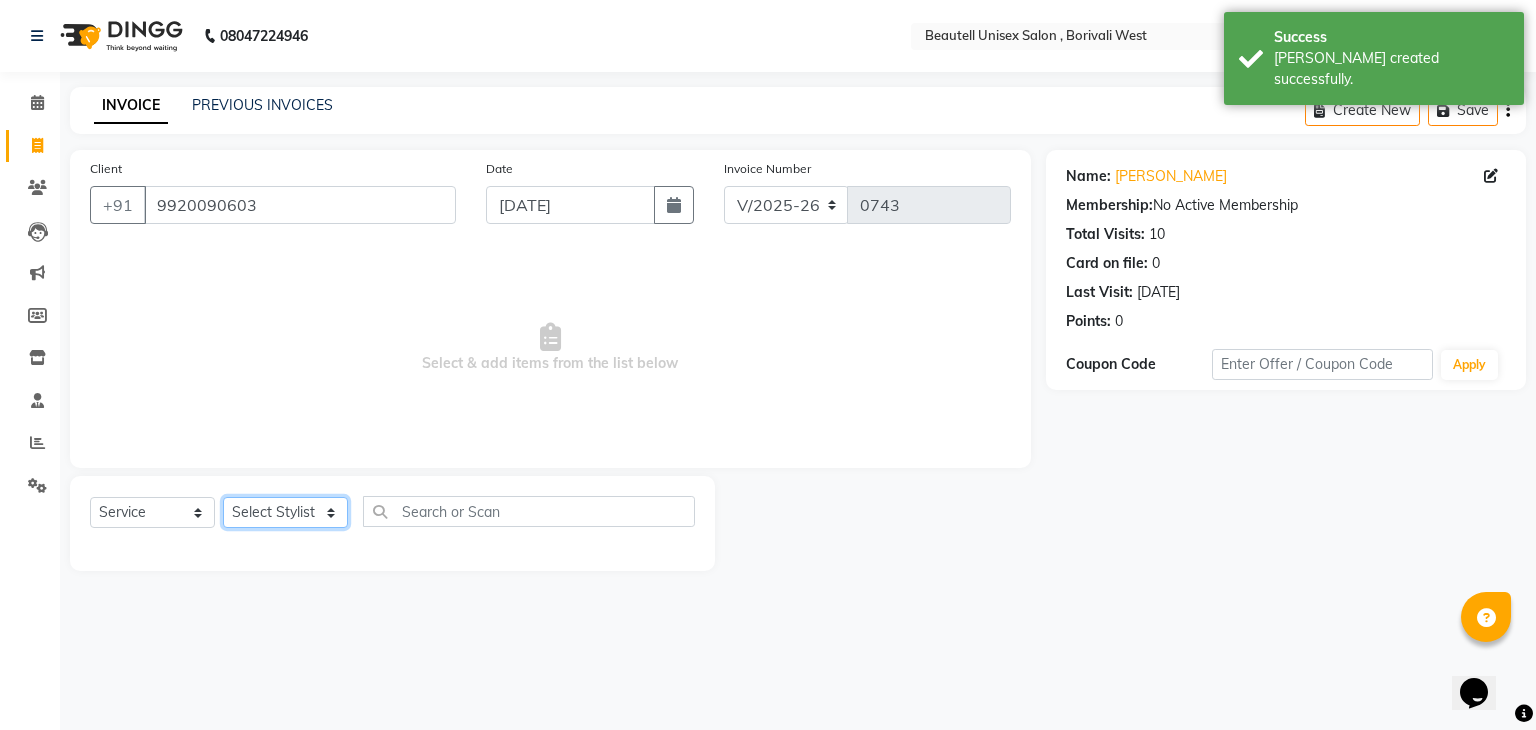 click on "Select Stylist [PERSON_NAME] Manager [PERSON_NAME] [PERSON_NAME] [PERSON_NAME]" 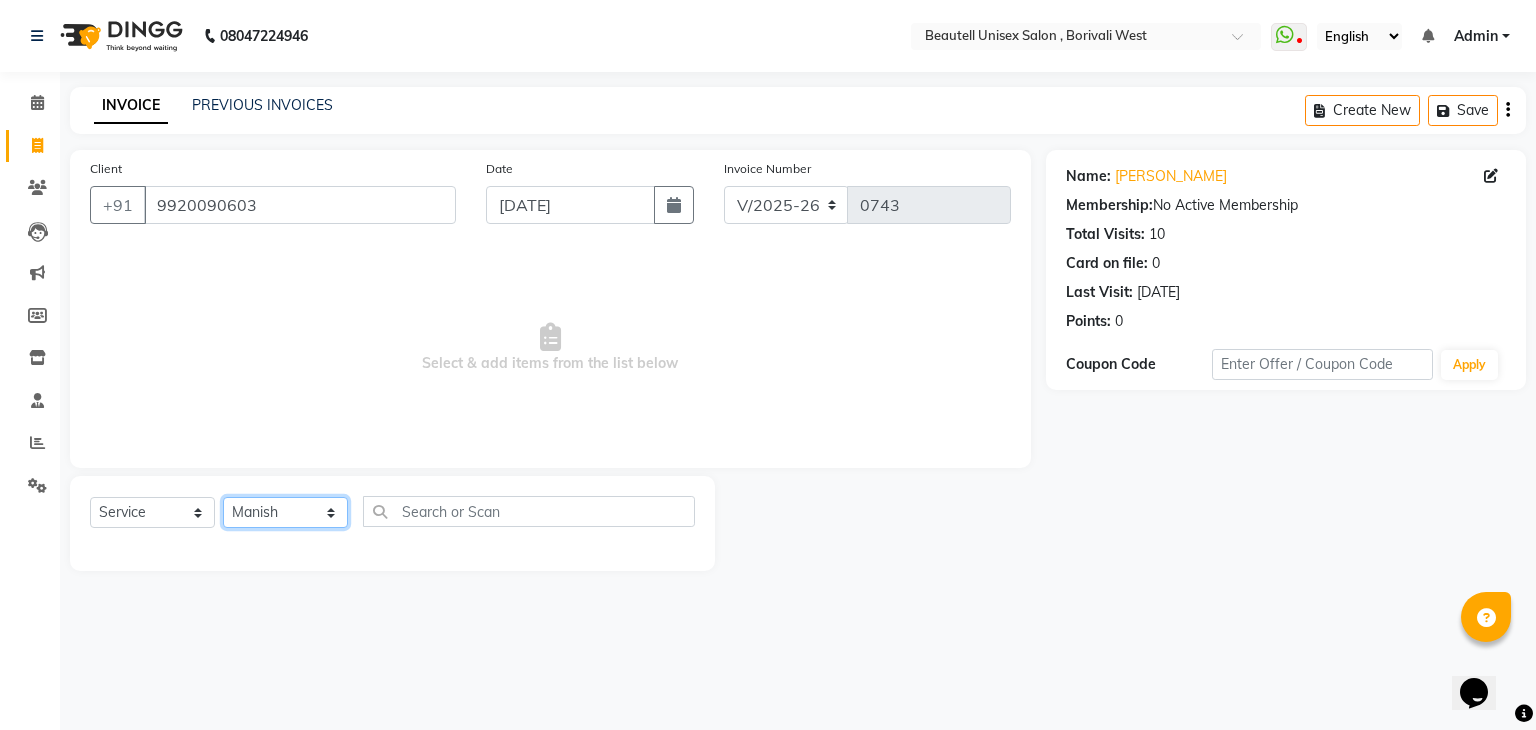 click on "Select Stylist [PERSON_NAME] Manager [PERSON_NAME] [PERSON_NAME] [PERSON_NAME]" 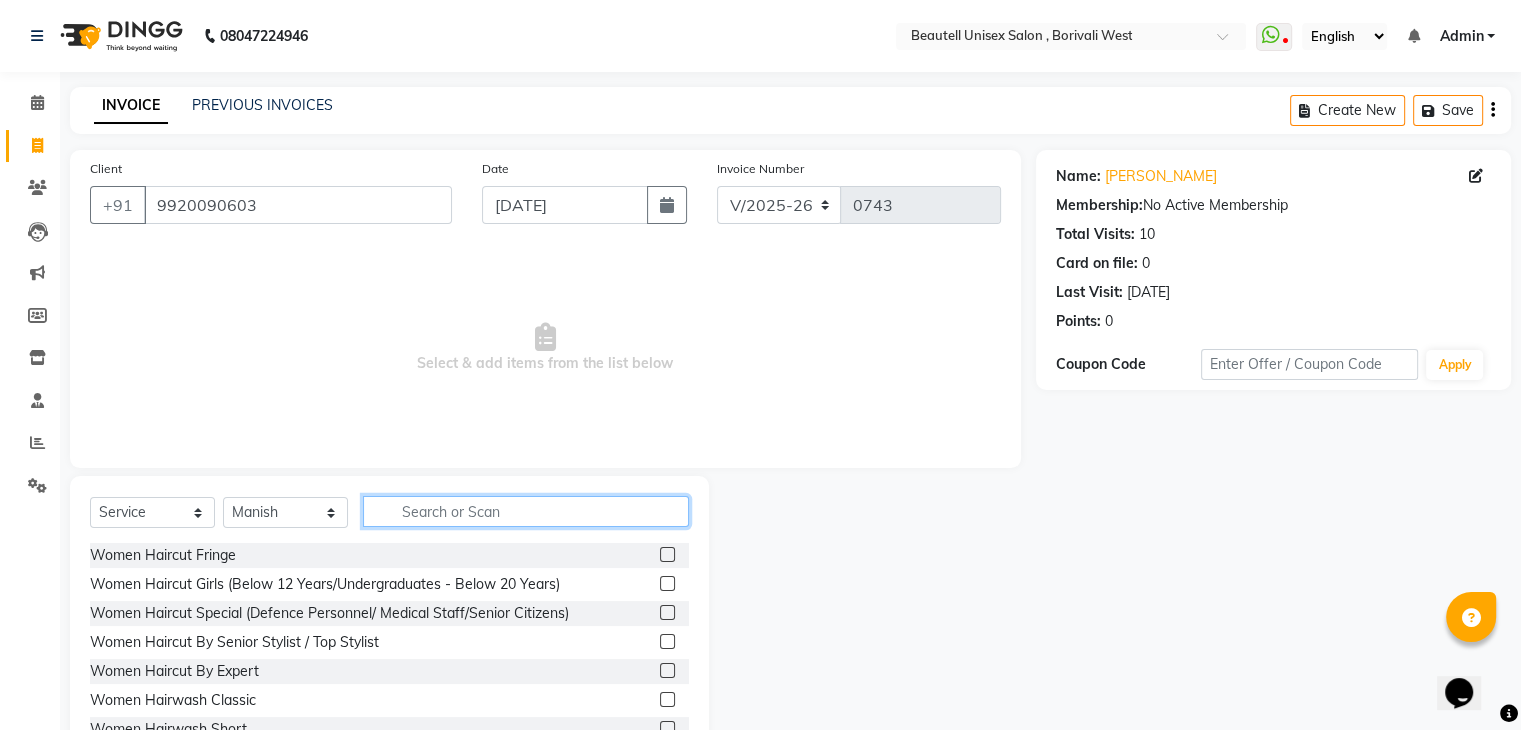 click 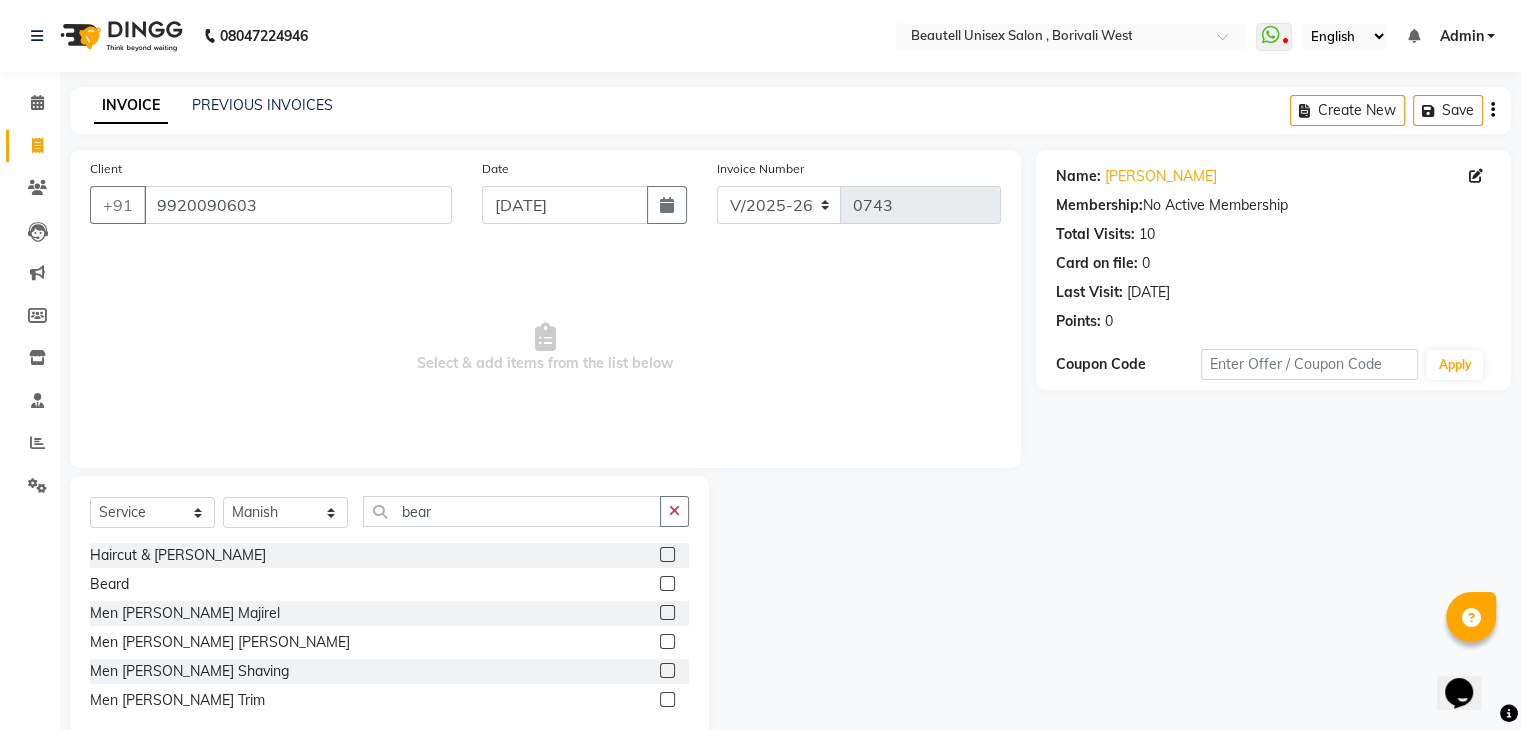 click 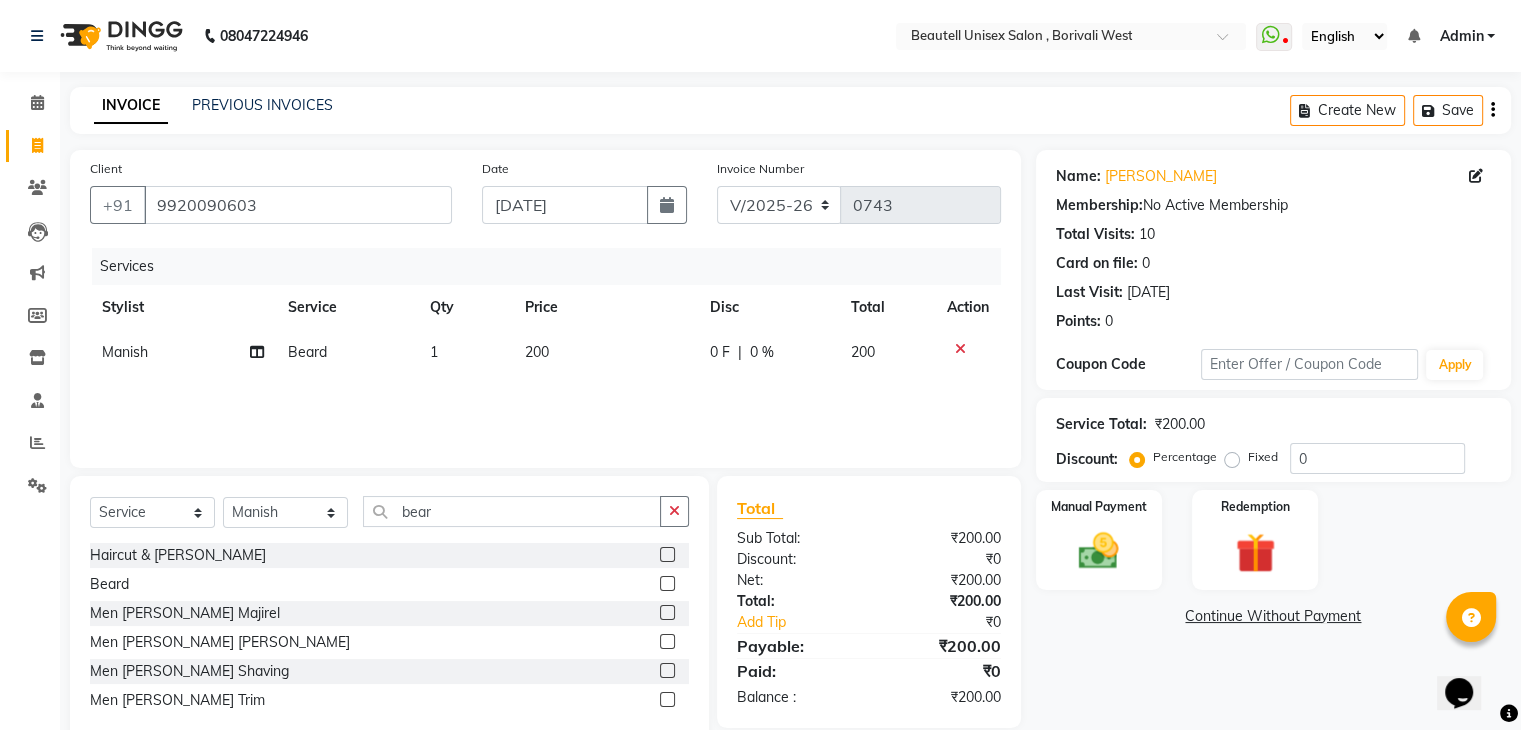 click on "200" 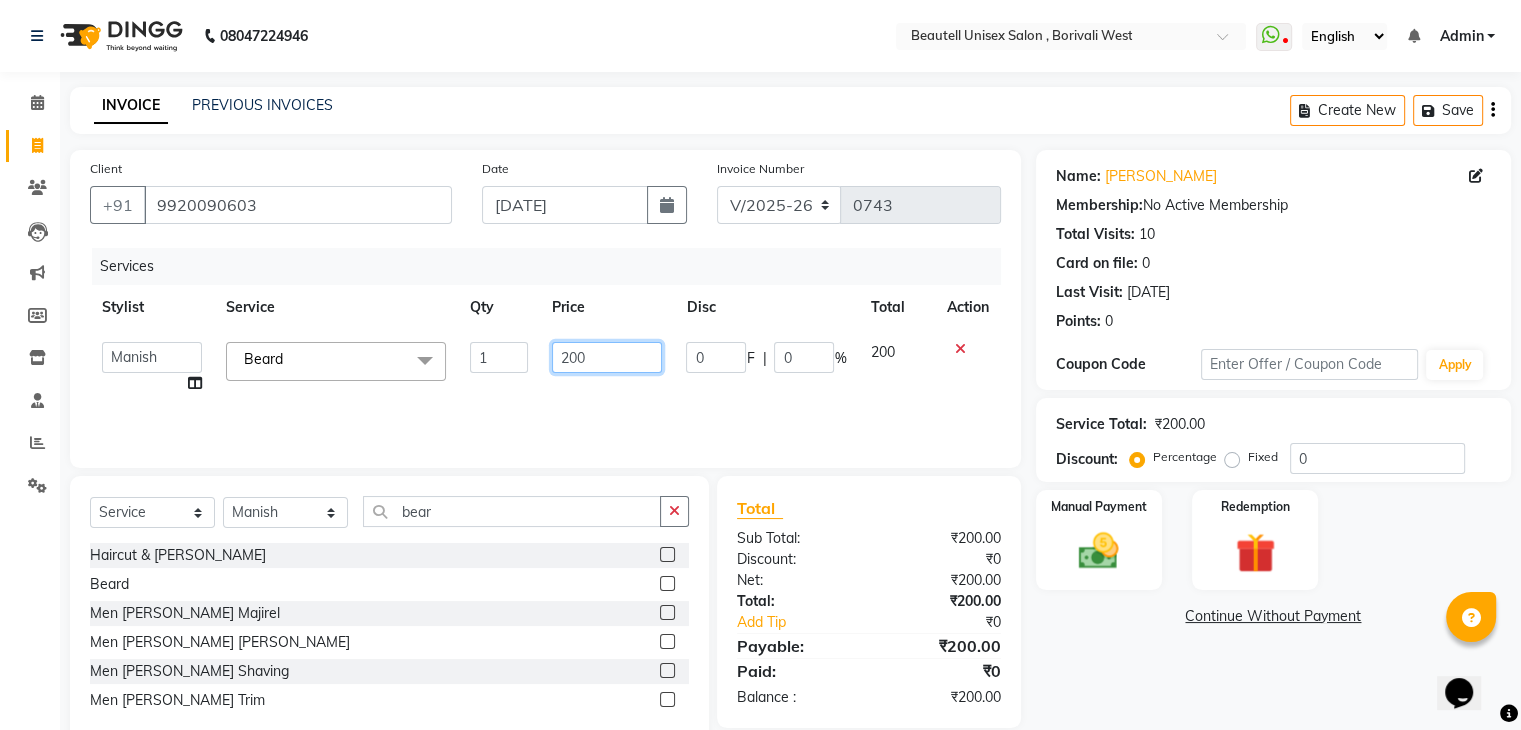 click on "200" 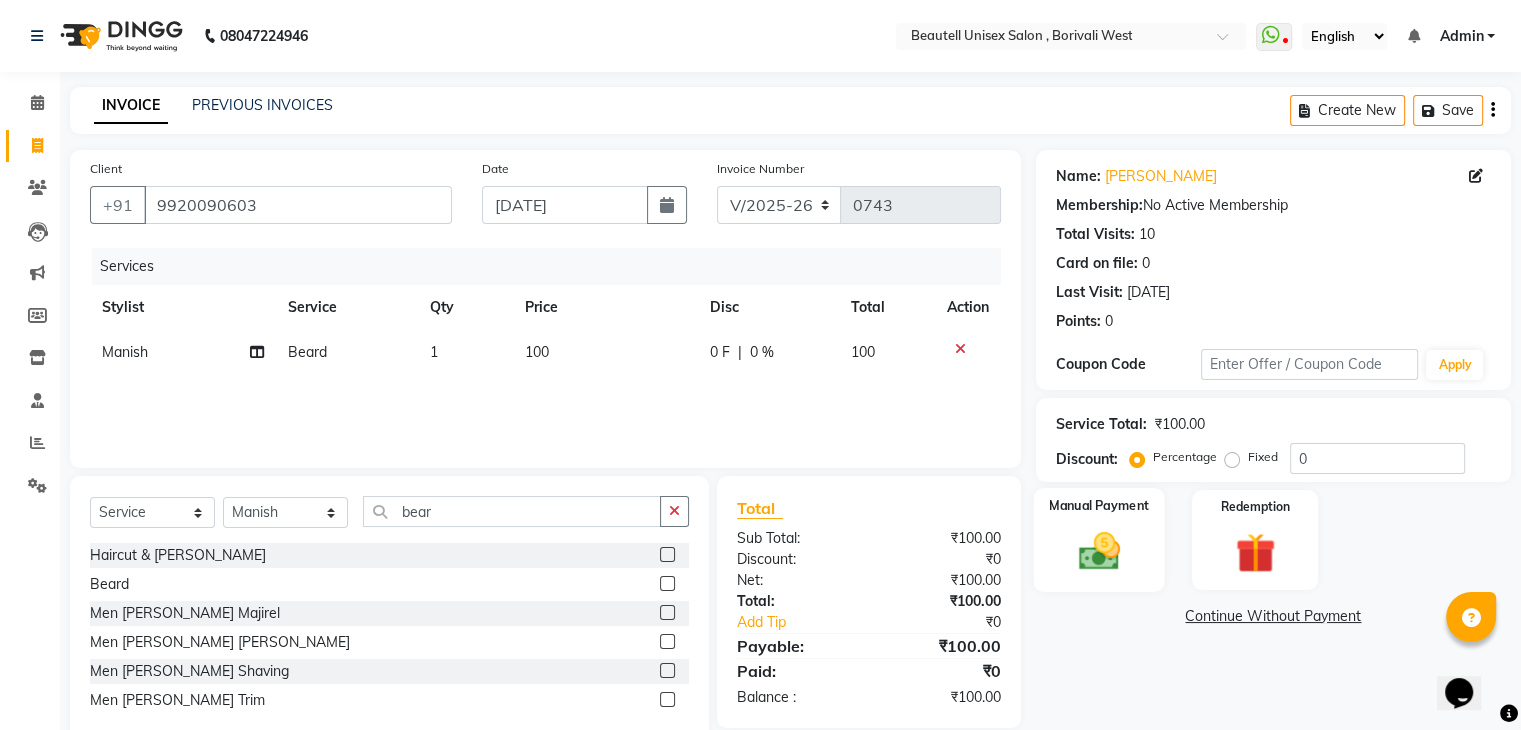 click 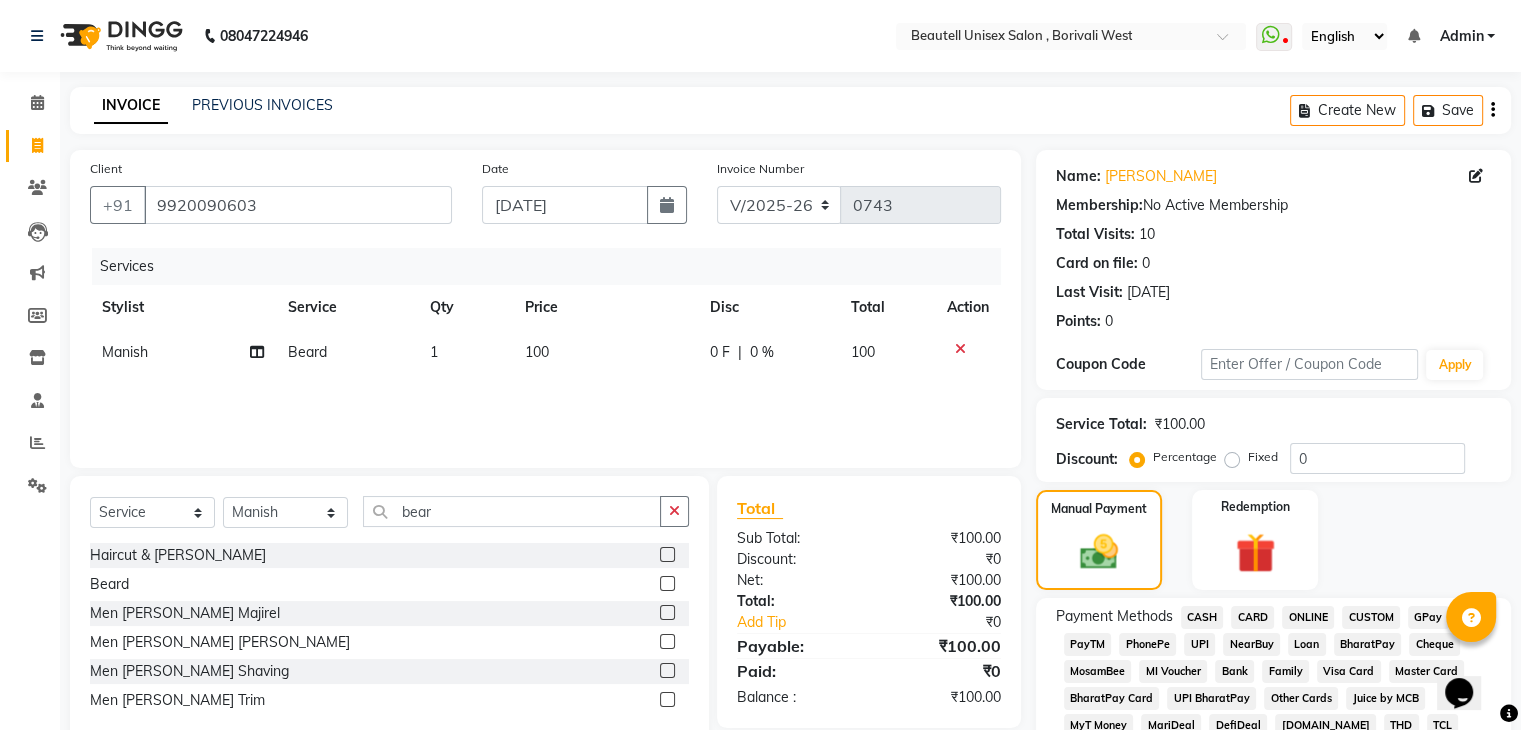 click on "PayTM" 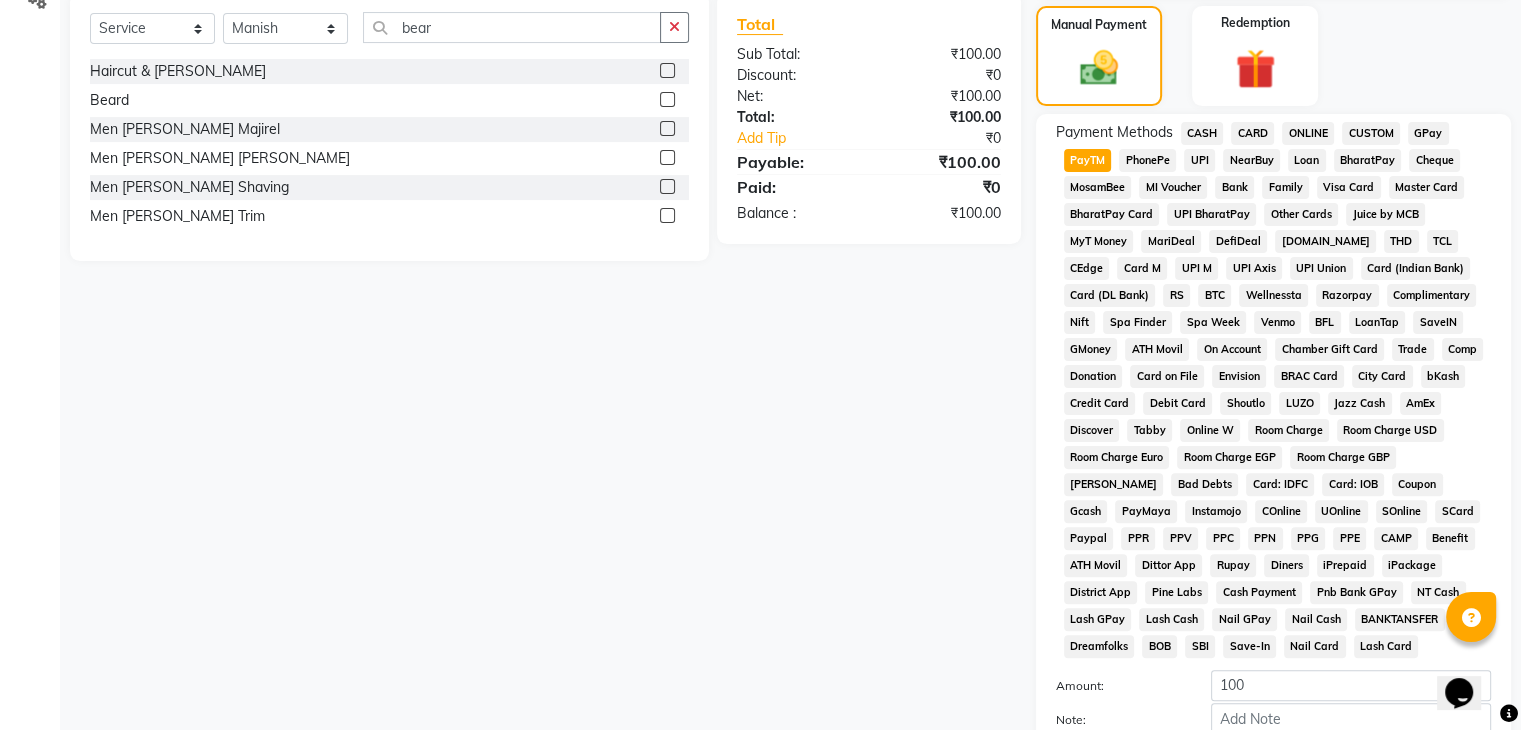 scroll, scrollTop: 693, scrollLeft: 0, axis: vertical 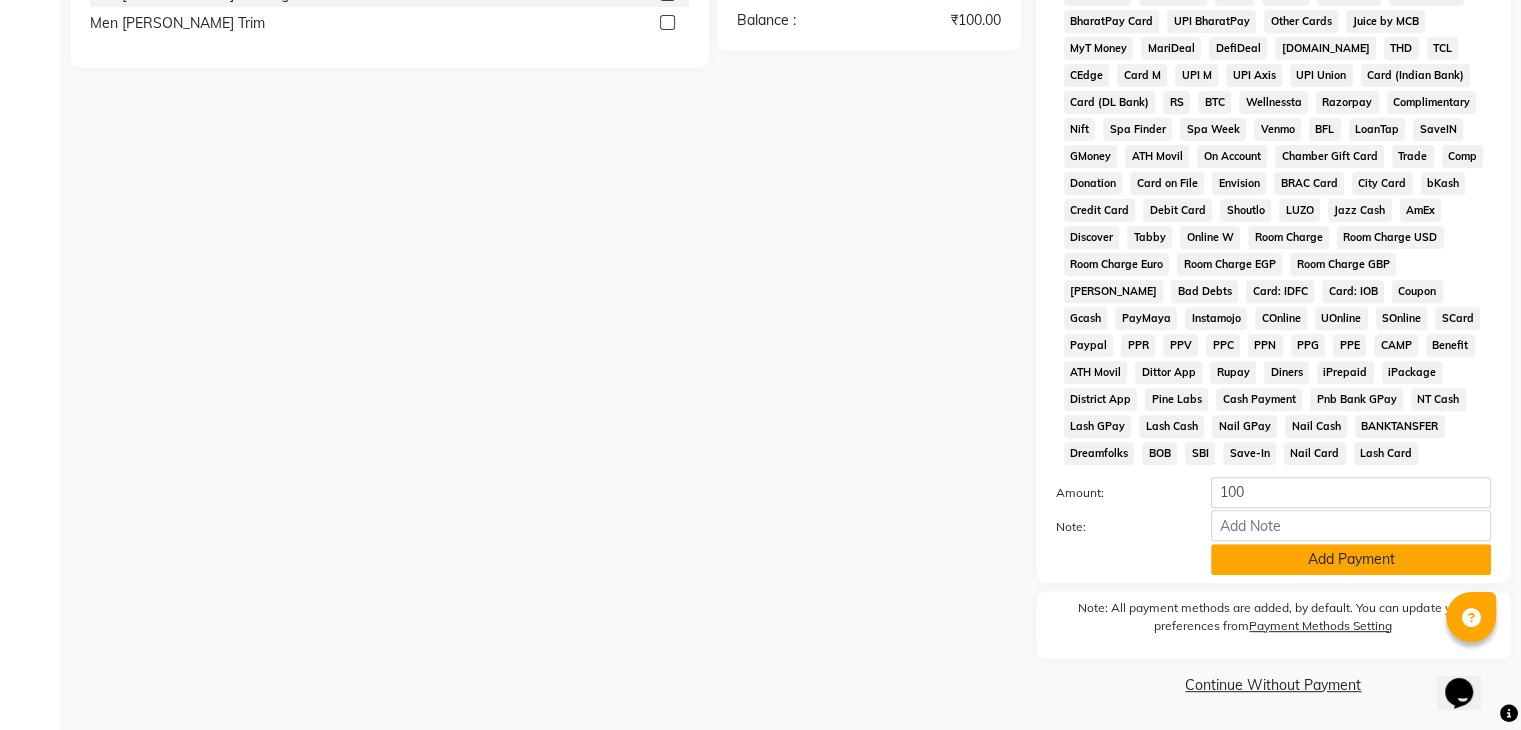 click on "Add Payment" 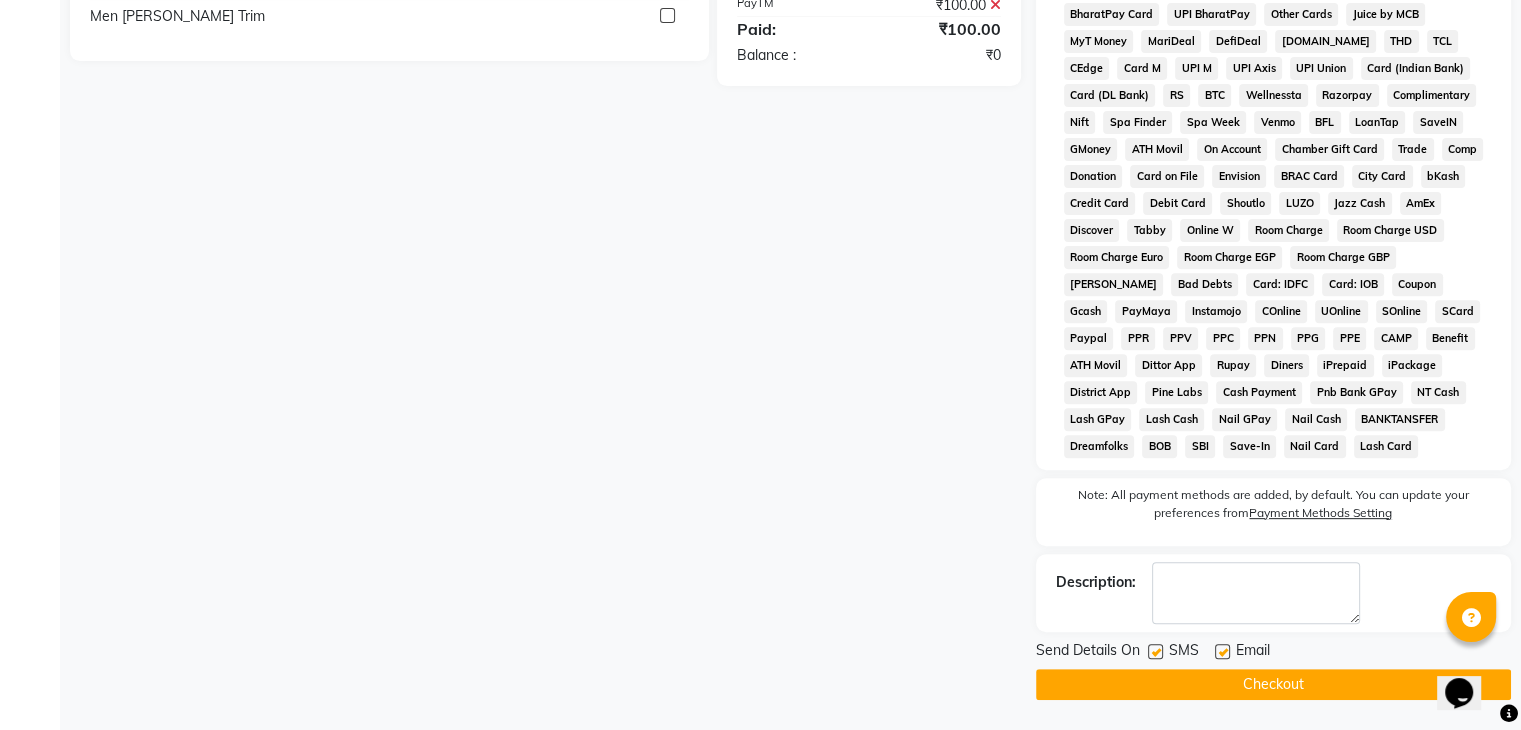 click 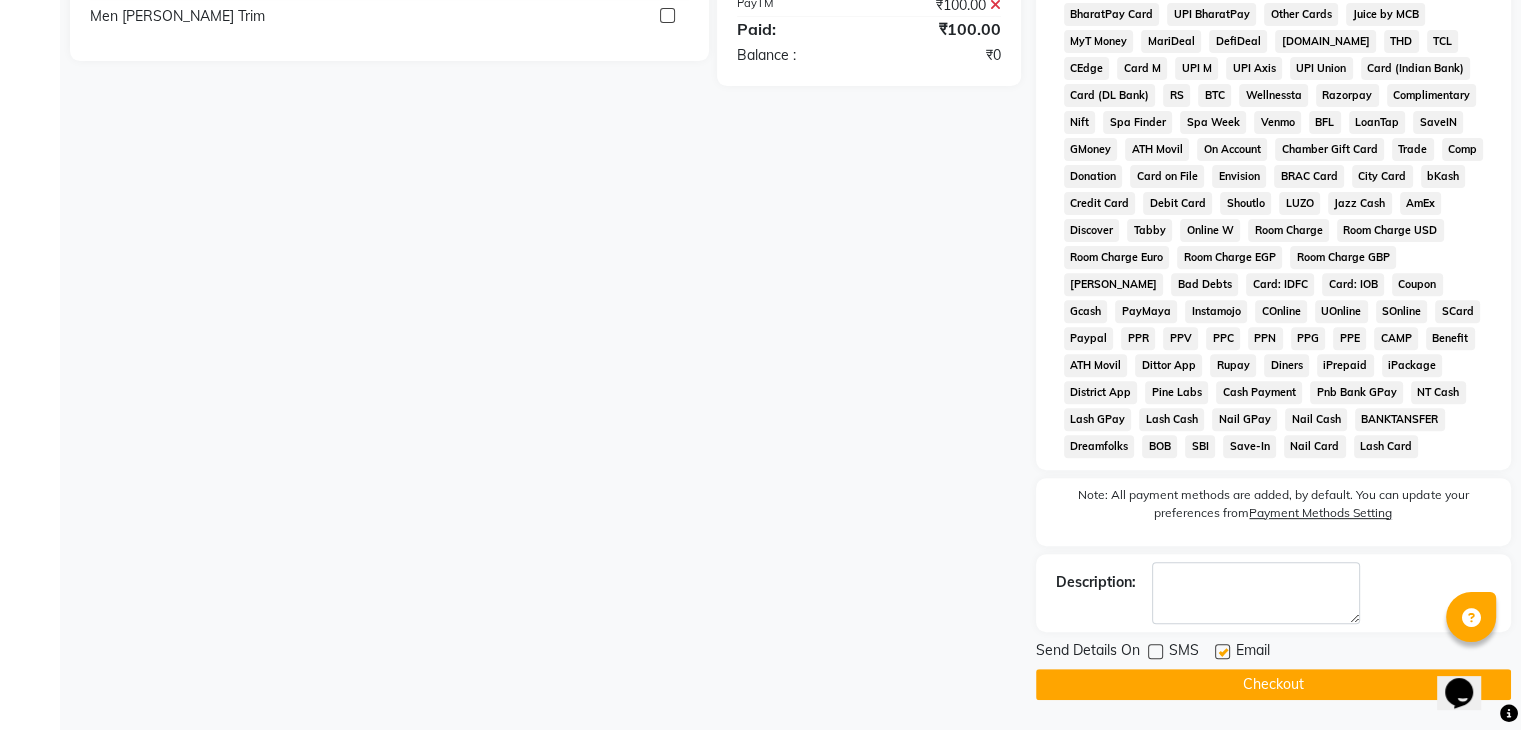 click on "Checkout" 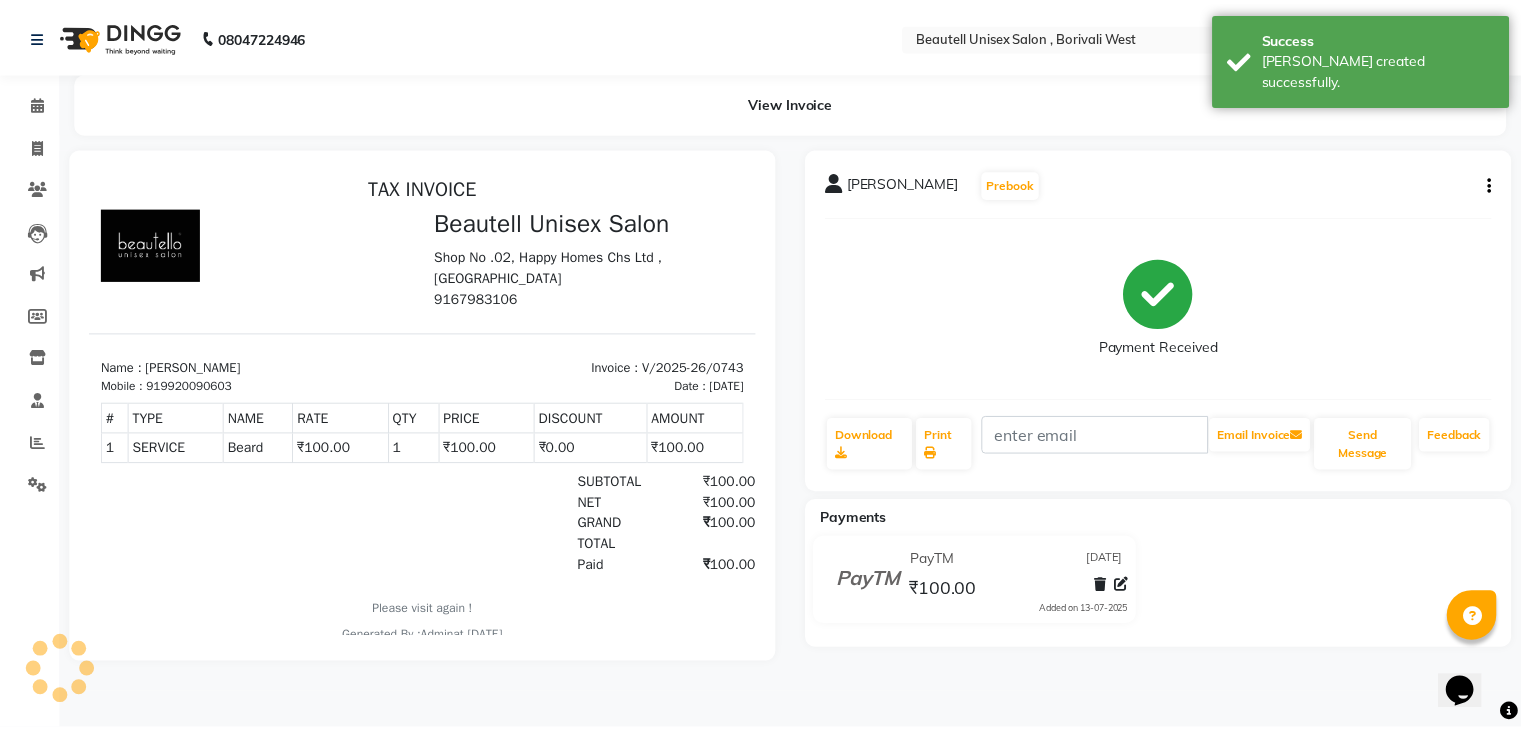 scroll, scrollTop: 0, scrollLeft: 0, axis: both 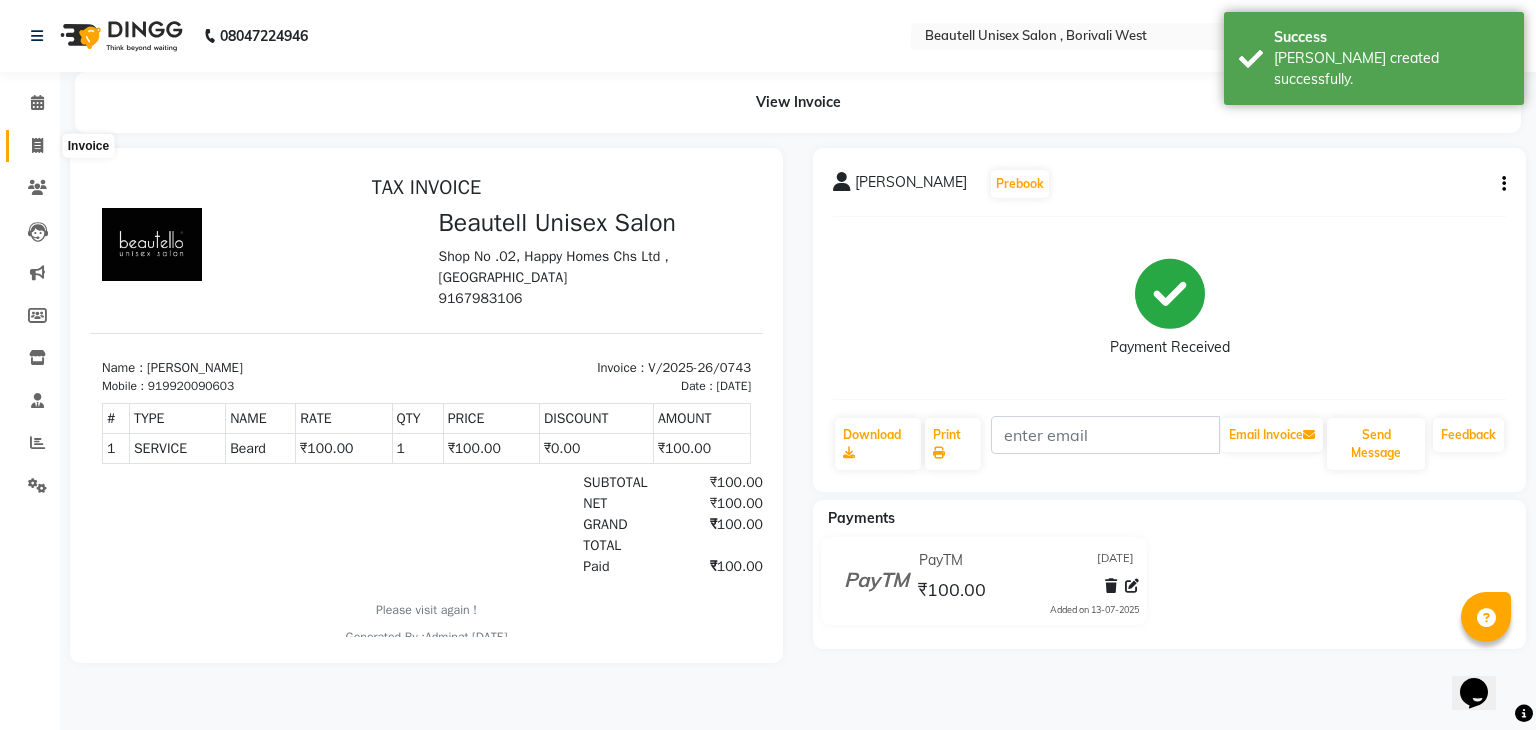click 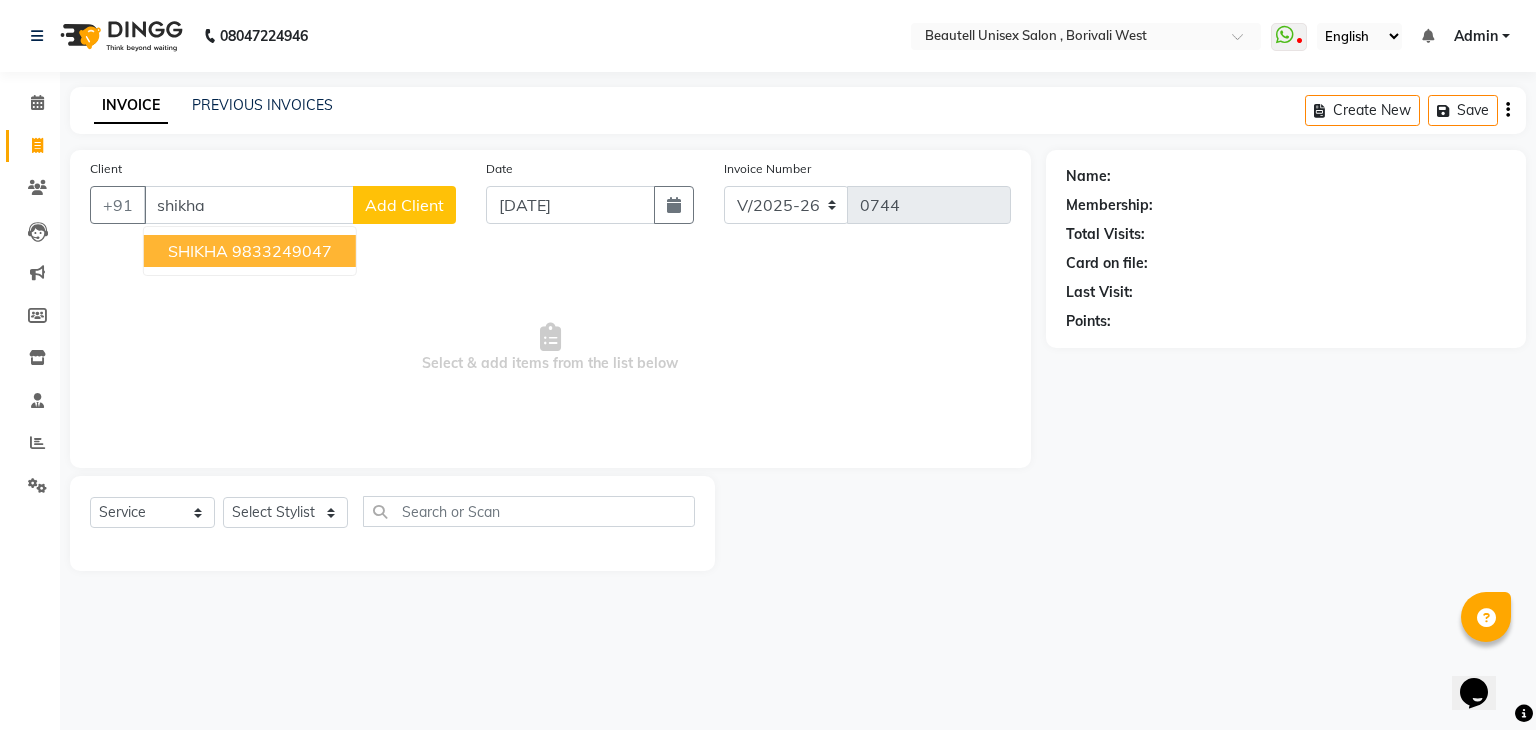 click on "9833249047" at bounding box center (282, 251) 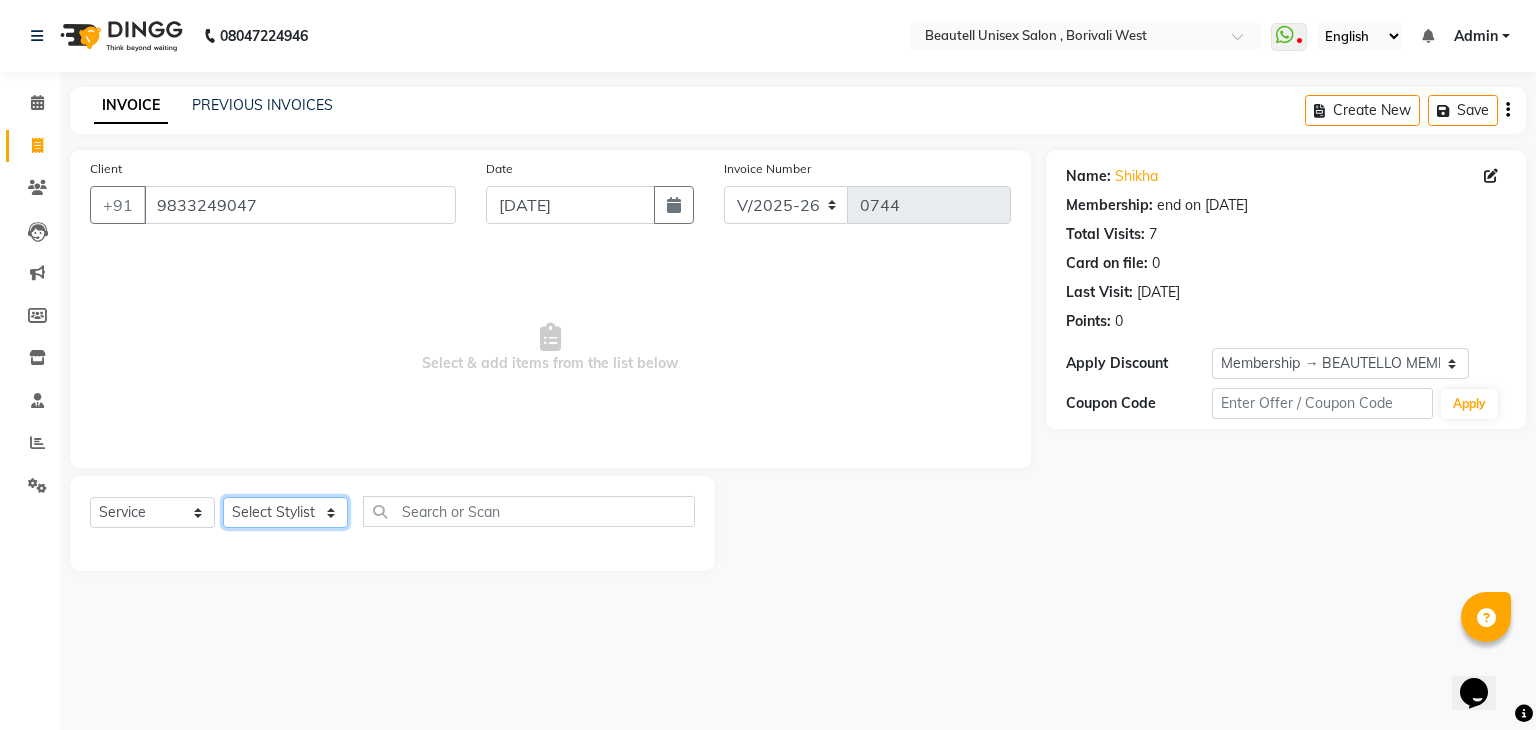 click on "Select Stylist [PERSON_NAME] Manager [PERSON_NAME] [PERSON_NAME] [PERSON_NAME]" 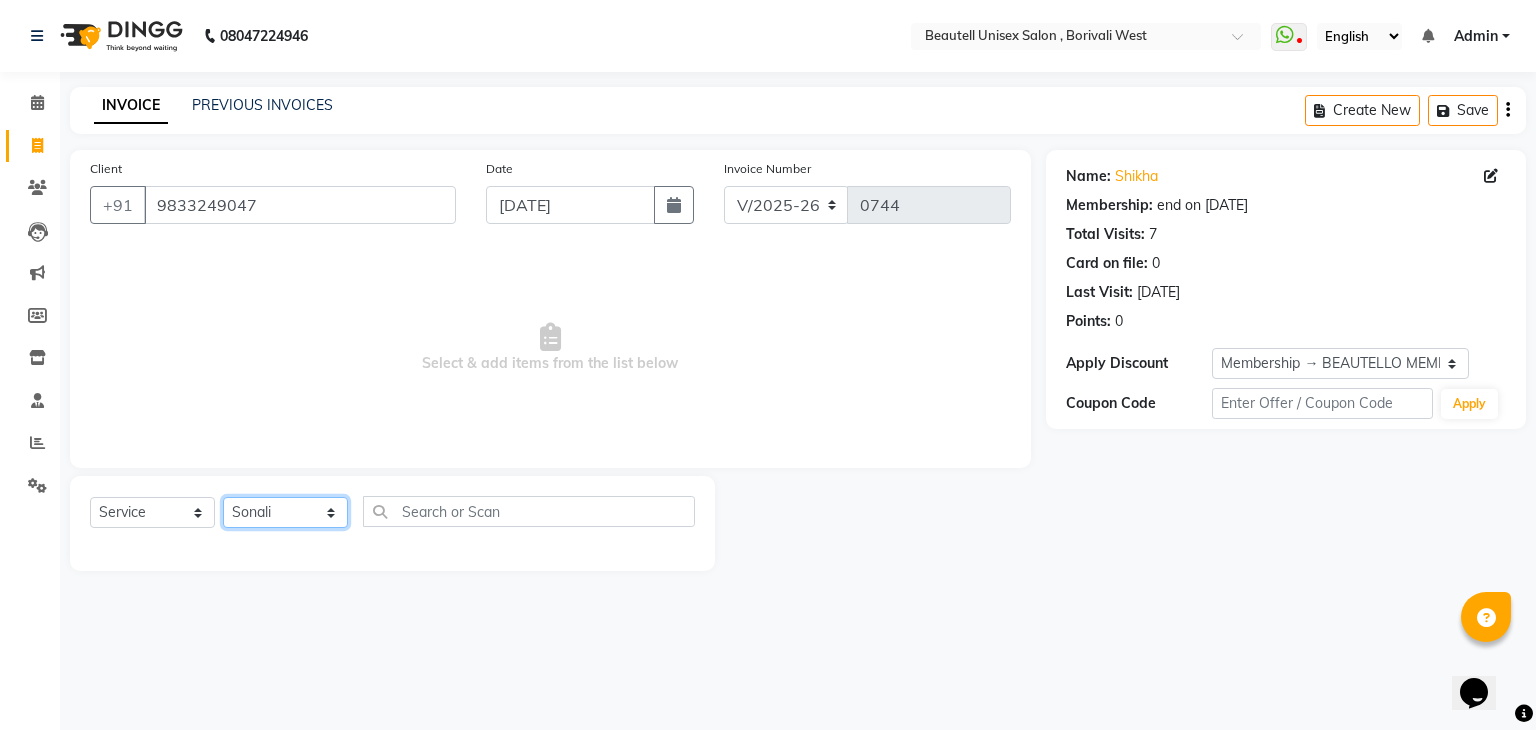 click on "Select Stylist [PERSON_NAME] Manager [PERSON_NAME] [PERSON_NAME] [PERSON_NAME]" 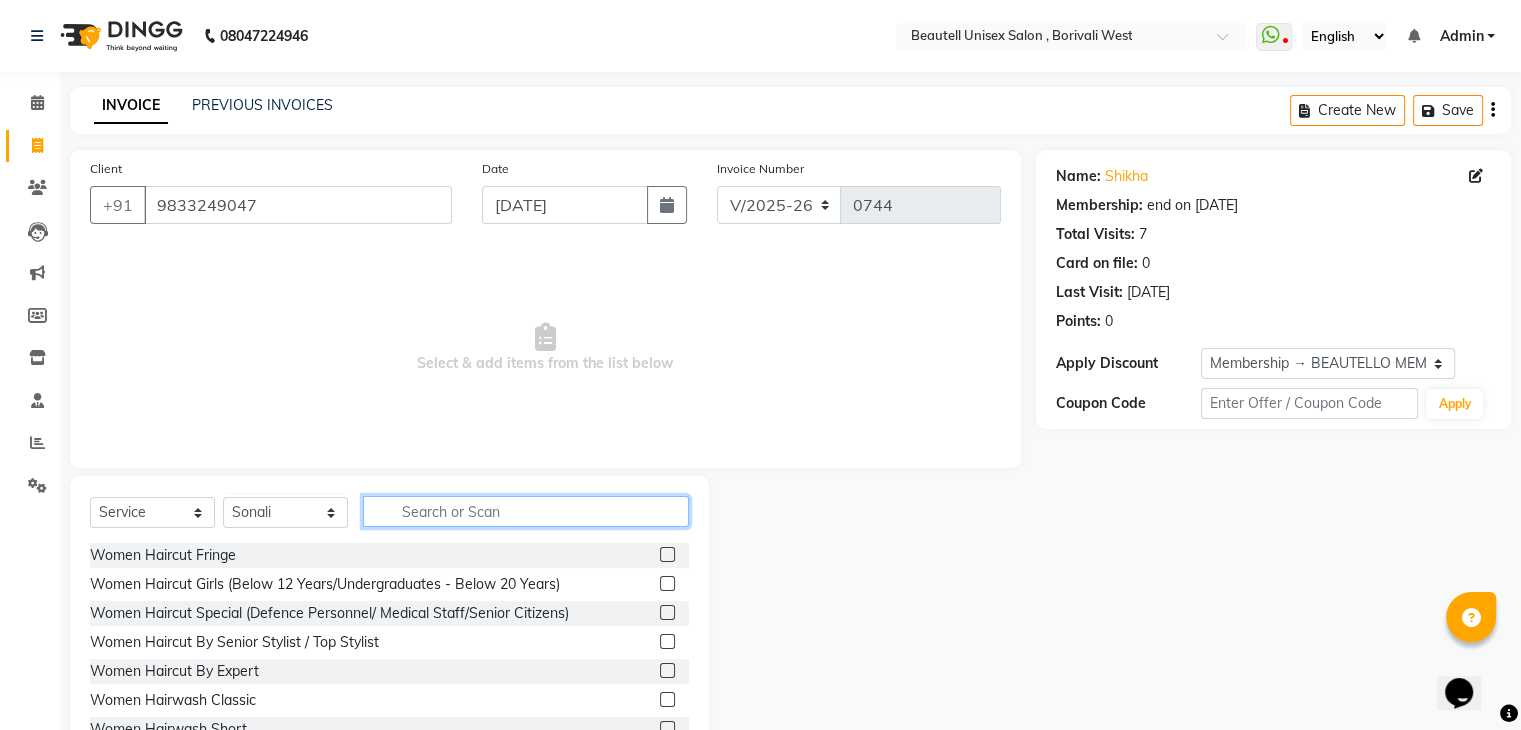 click 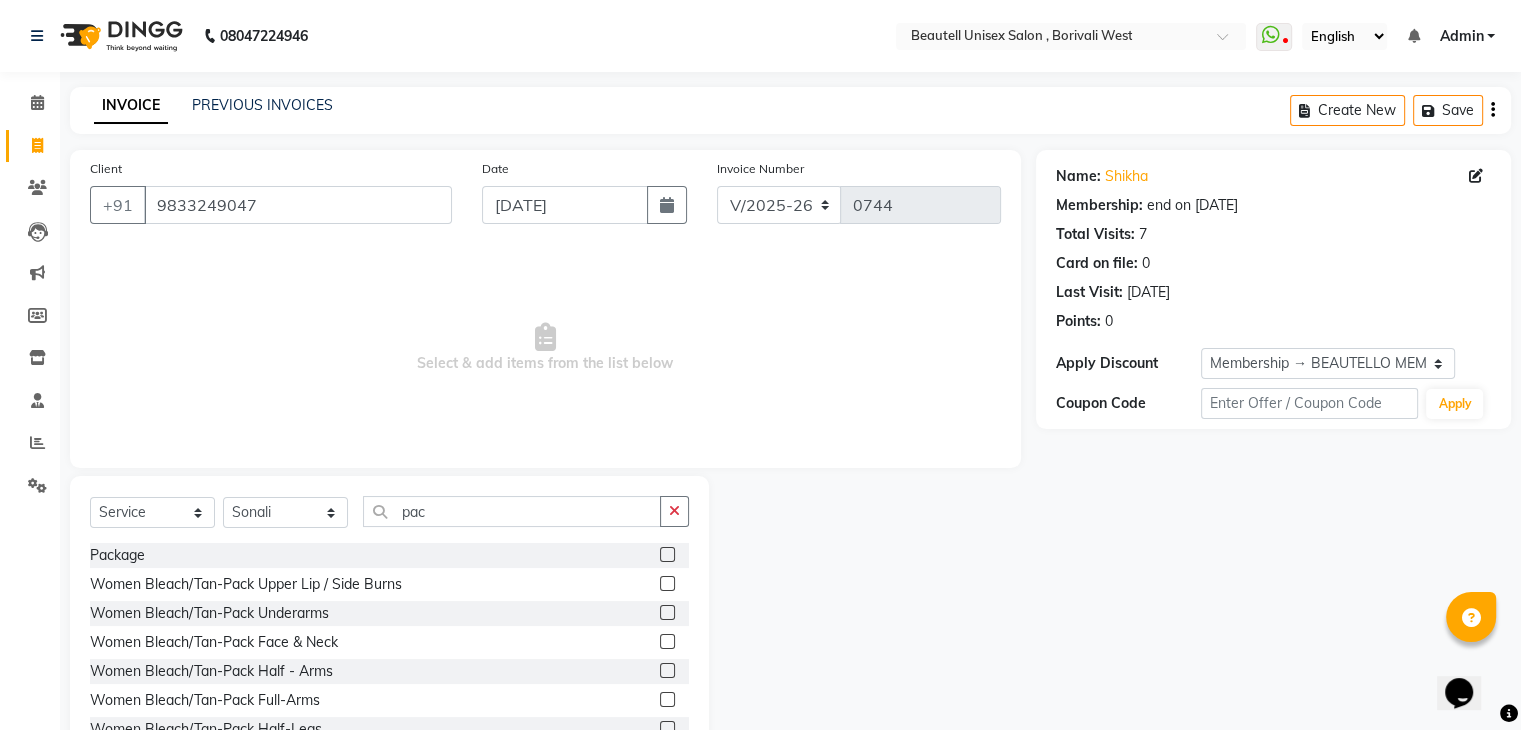 click 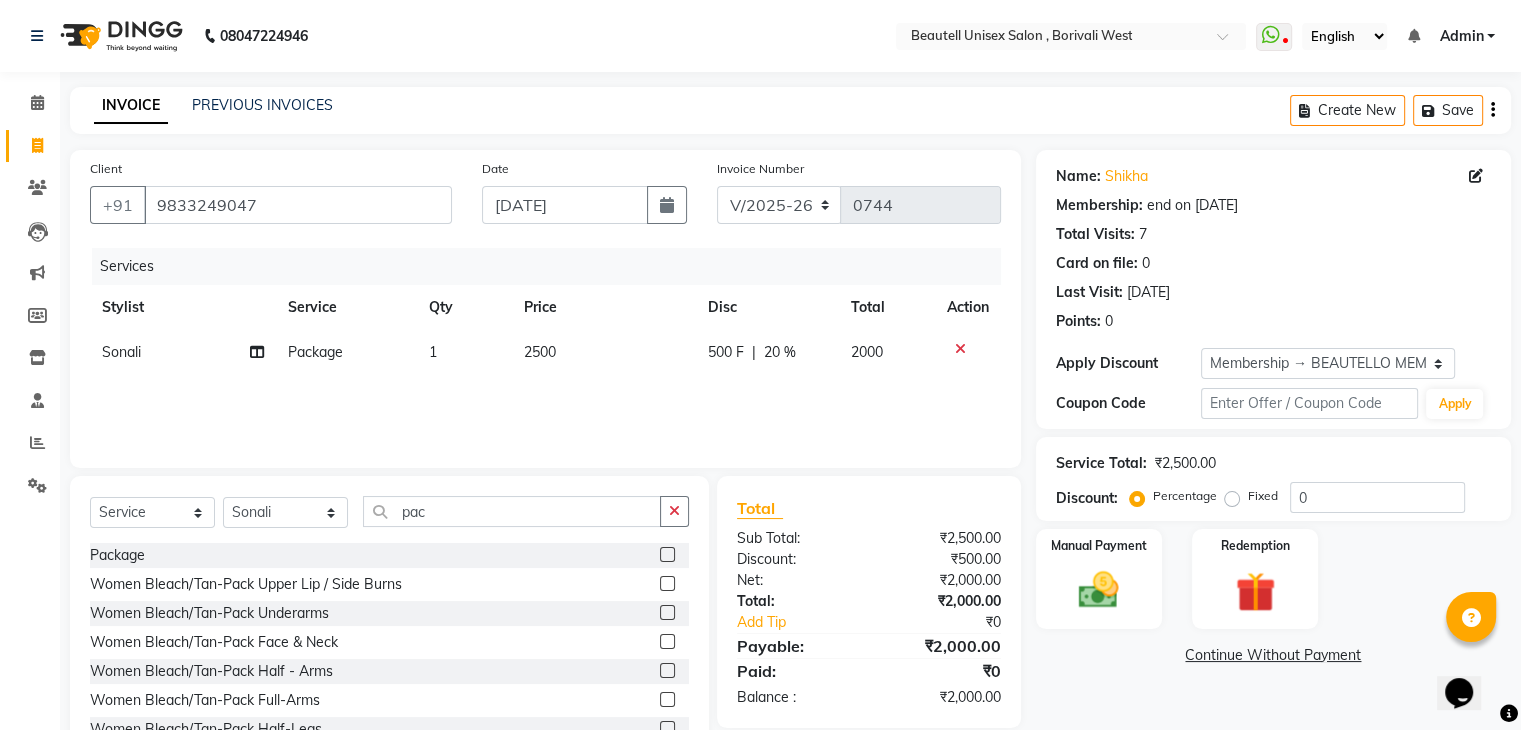 click on "2500" 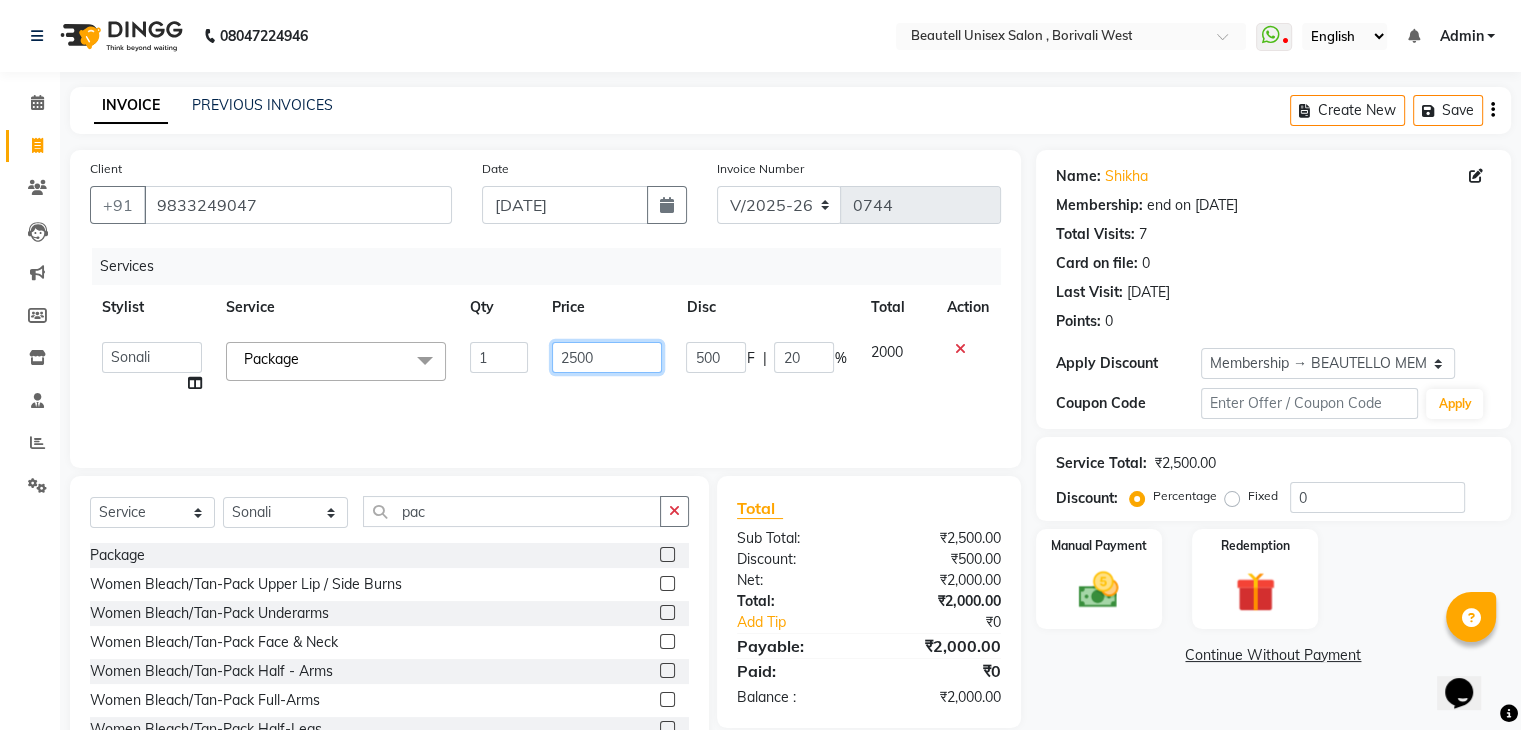 drag, startPoint x: 621, startPoint y: 355, endPoint x: 416, endPoint y: 383, distance: 206.90337 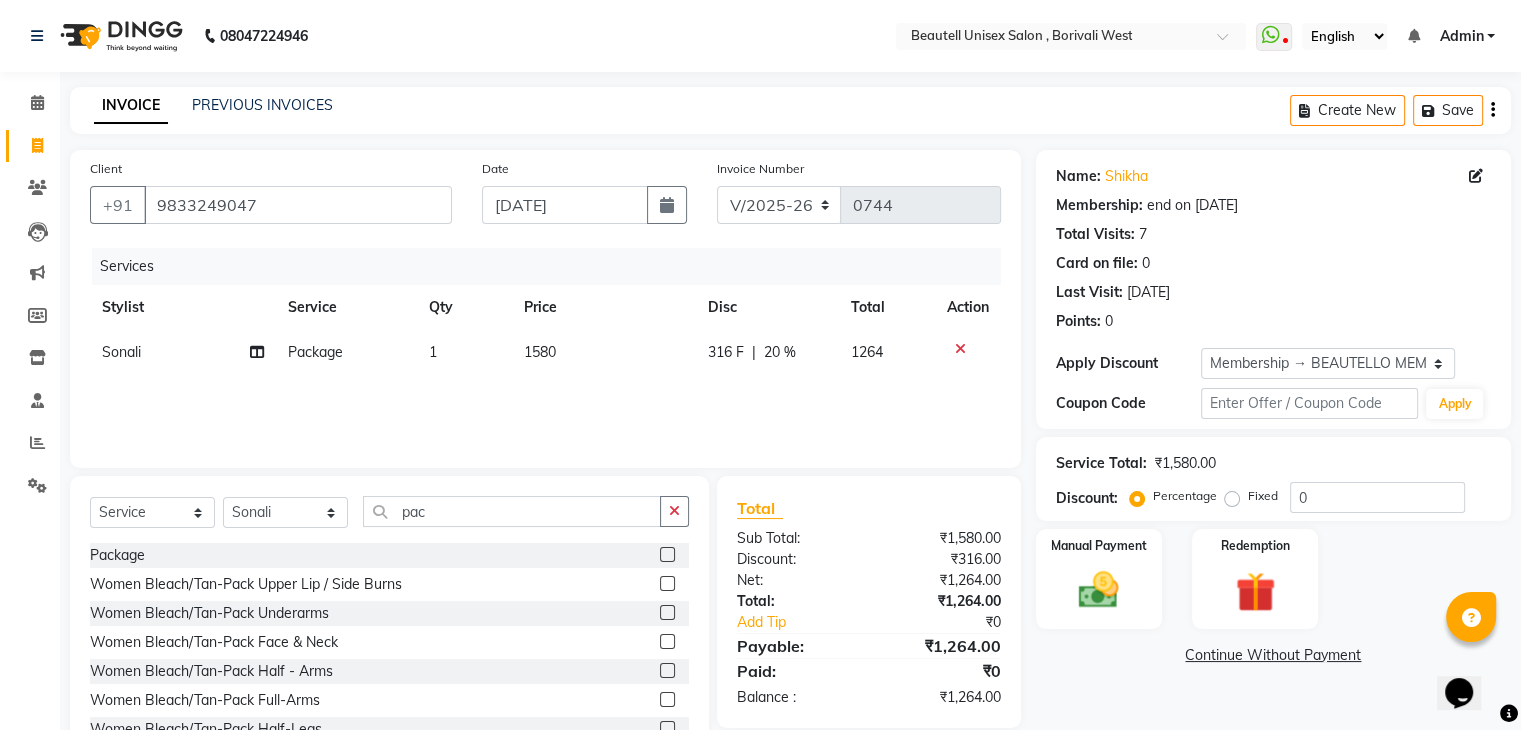 click on "Services" 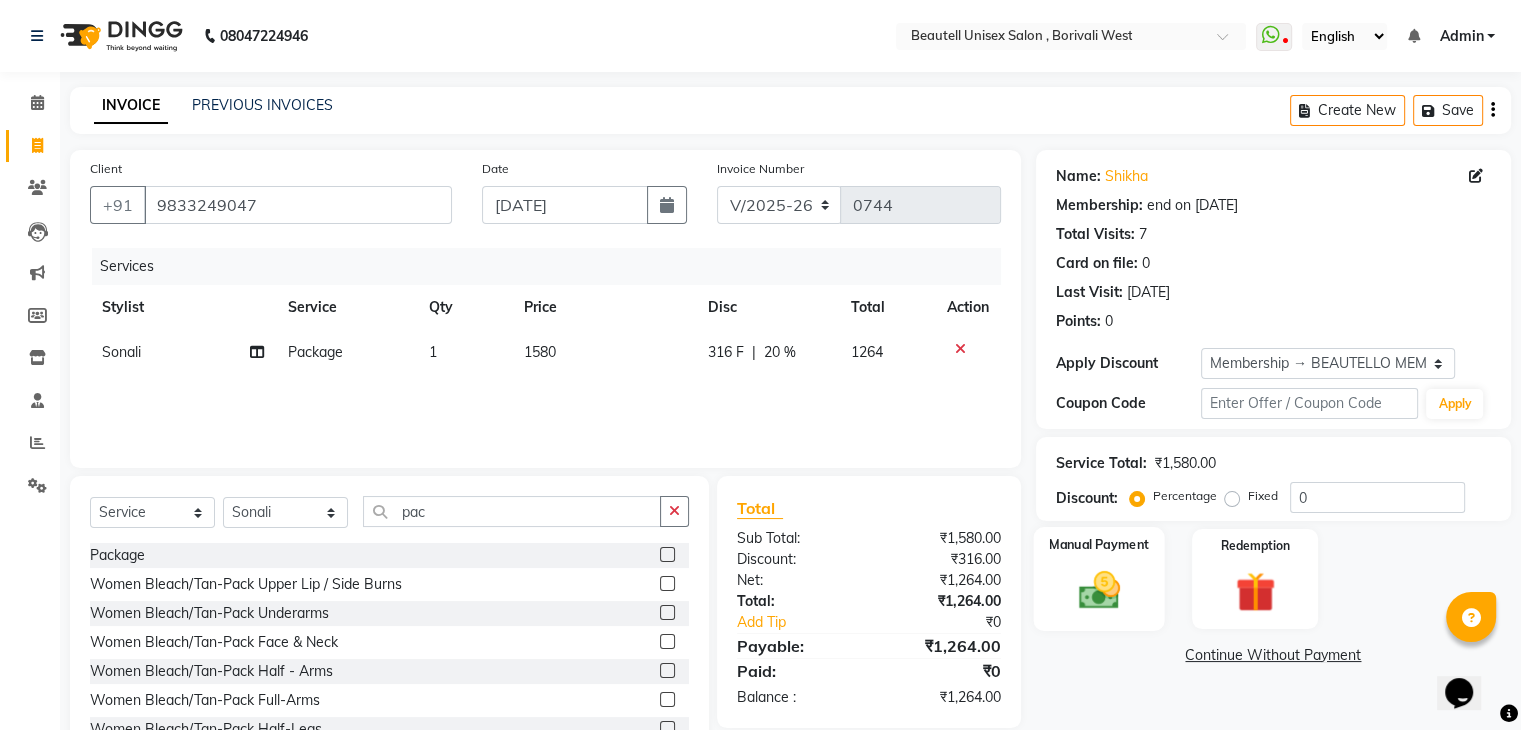 click on "Manual Payment" 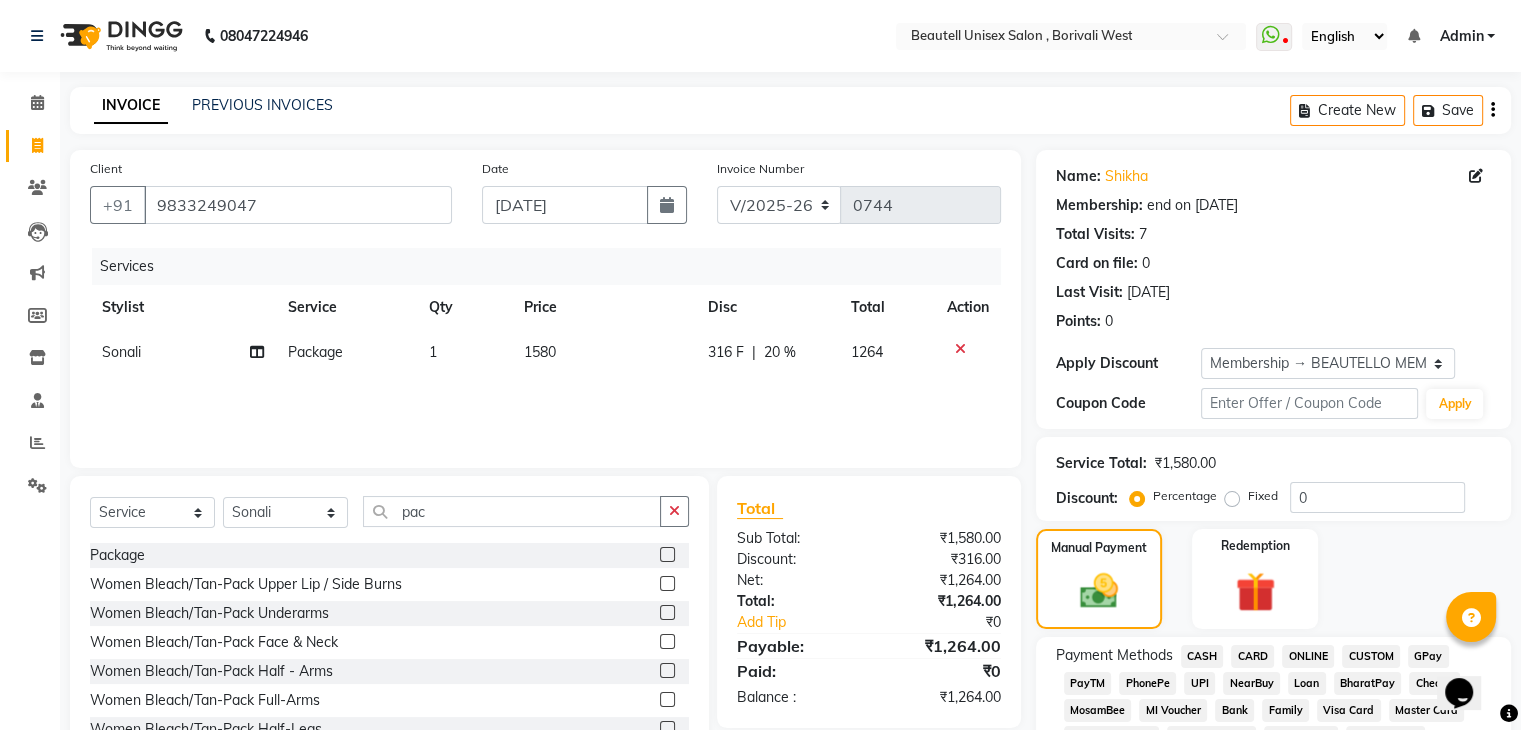 click on "PayTM" 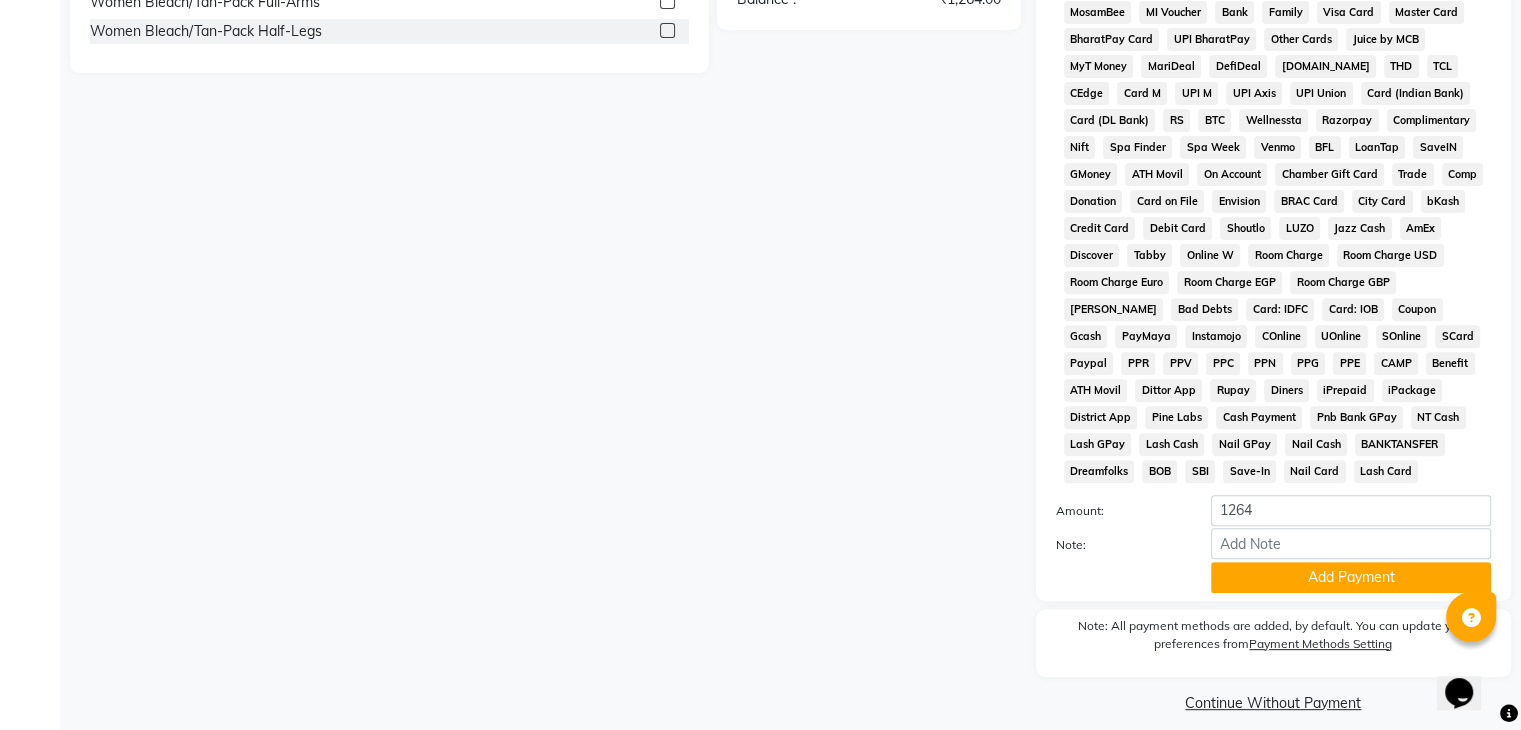 scroll, scrollTop: 732, scrollLeft: 0, axis: vertical 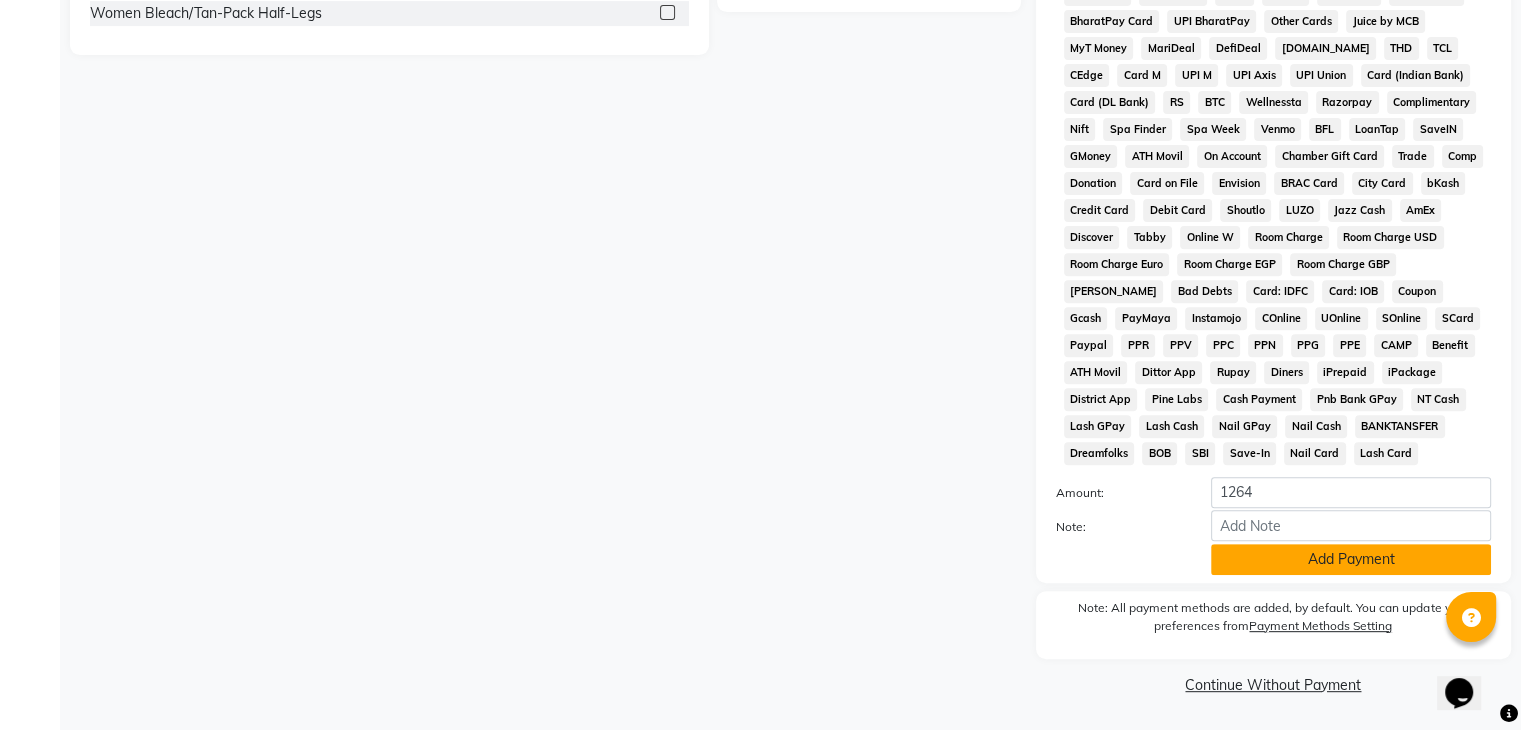 click on "Add Payment" 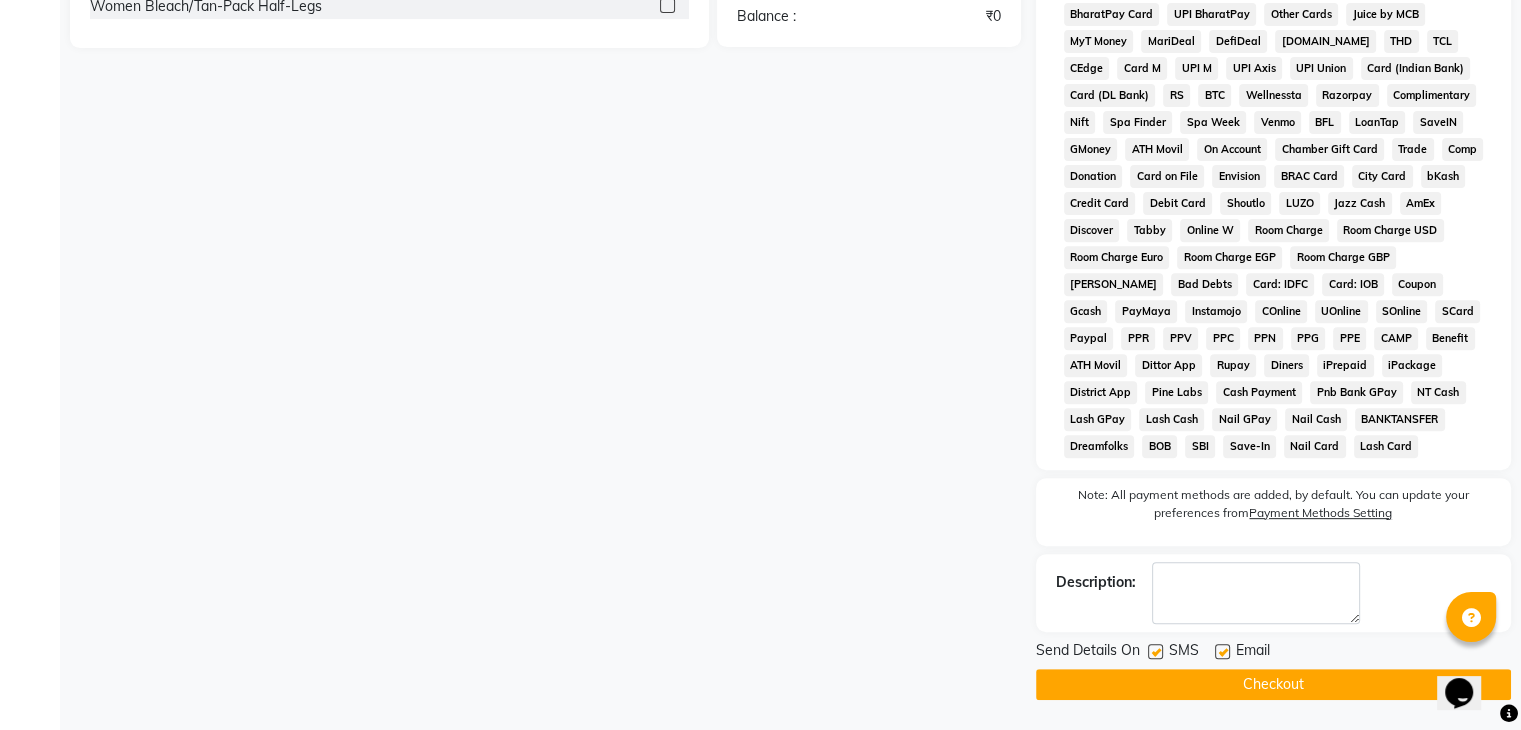click 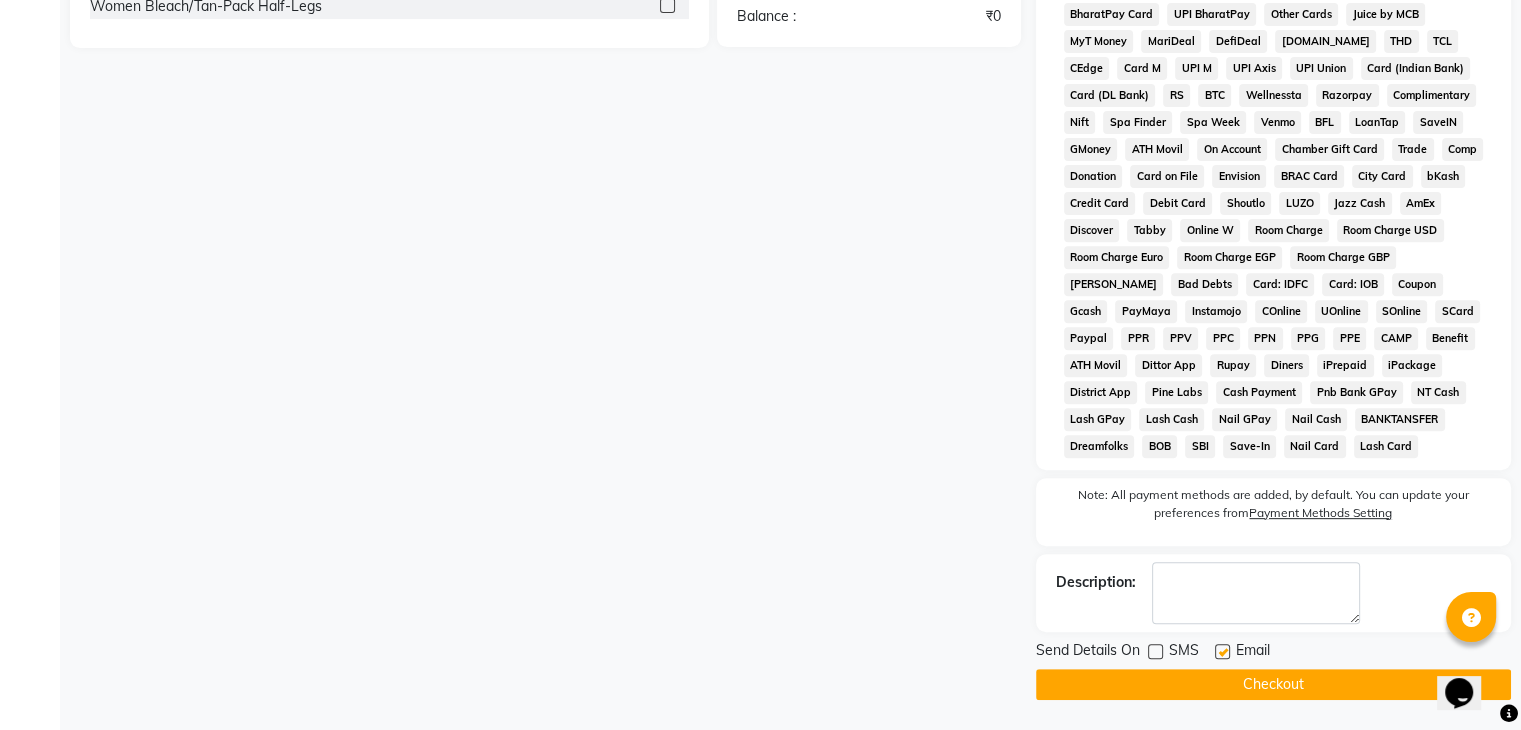 click on "Checkout" 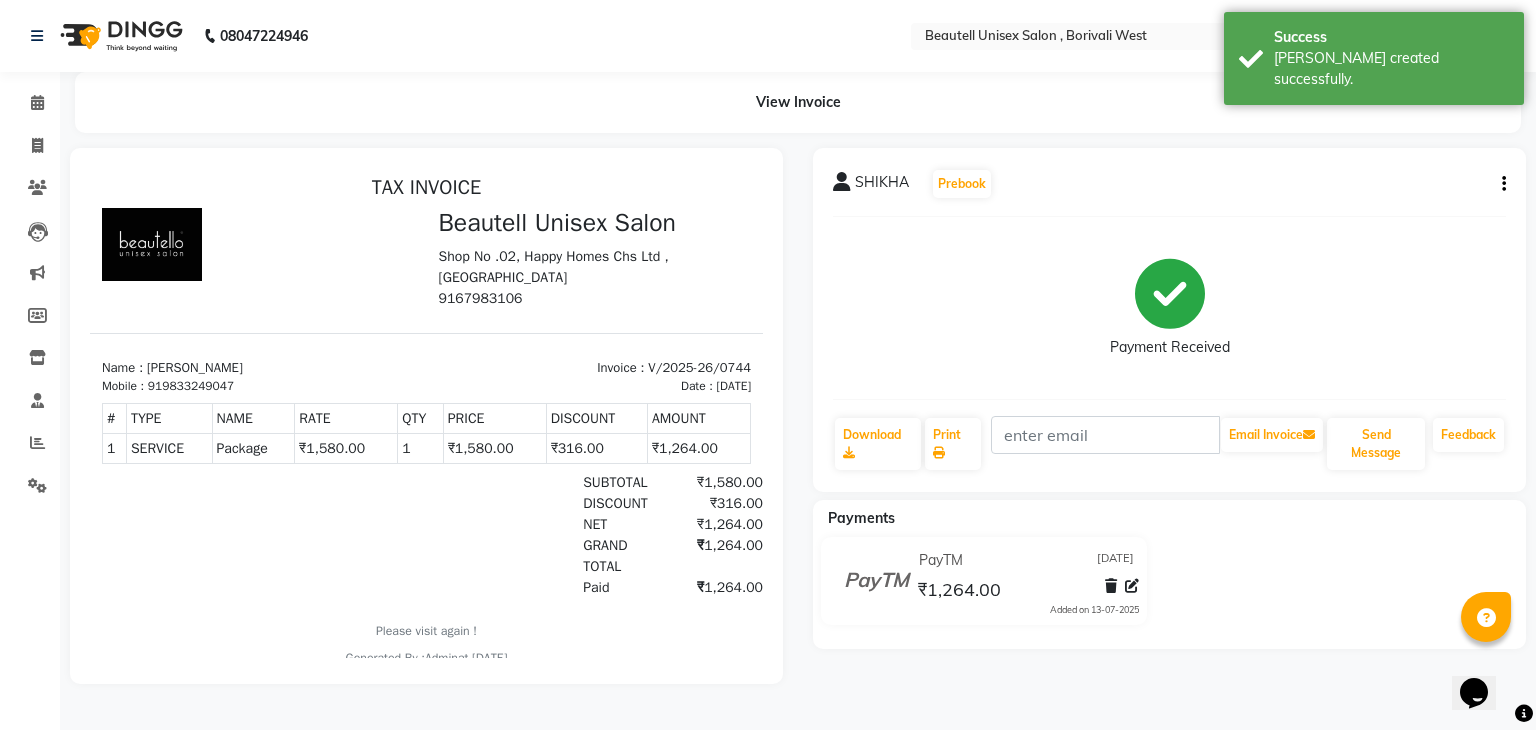 scroll, scrollTop: 0, scrollLeft: 0, axis: both 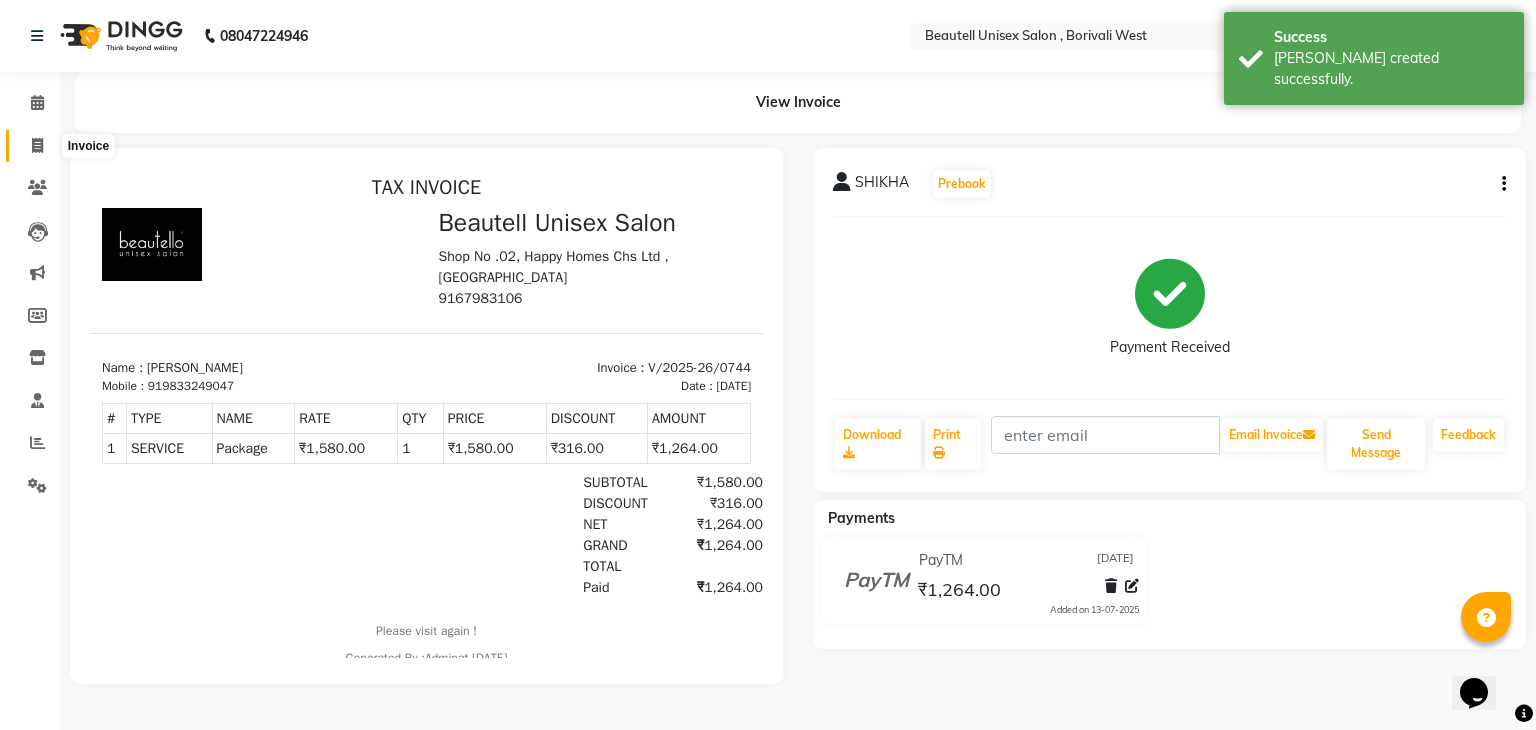 click 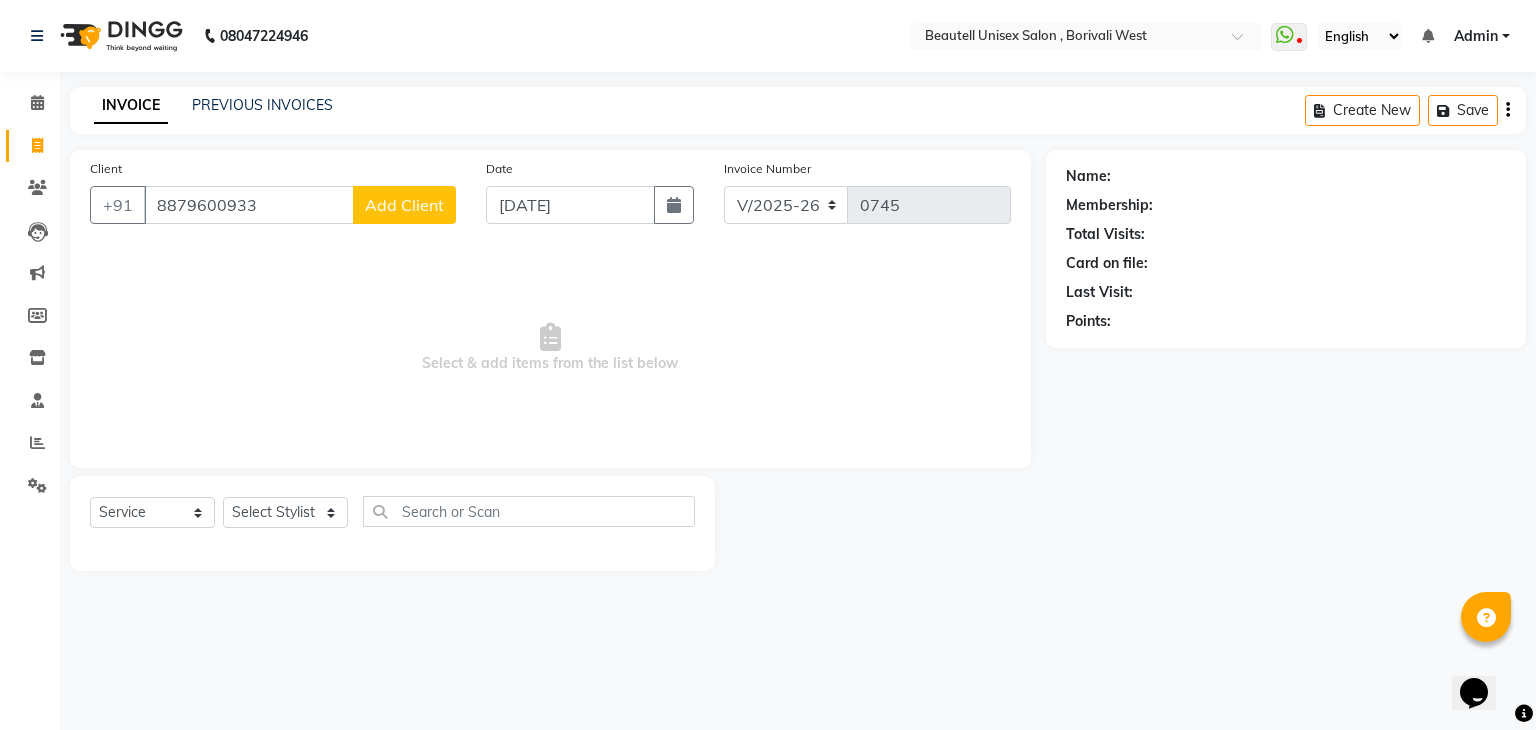 click on "Add Client" 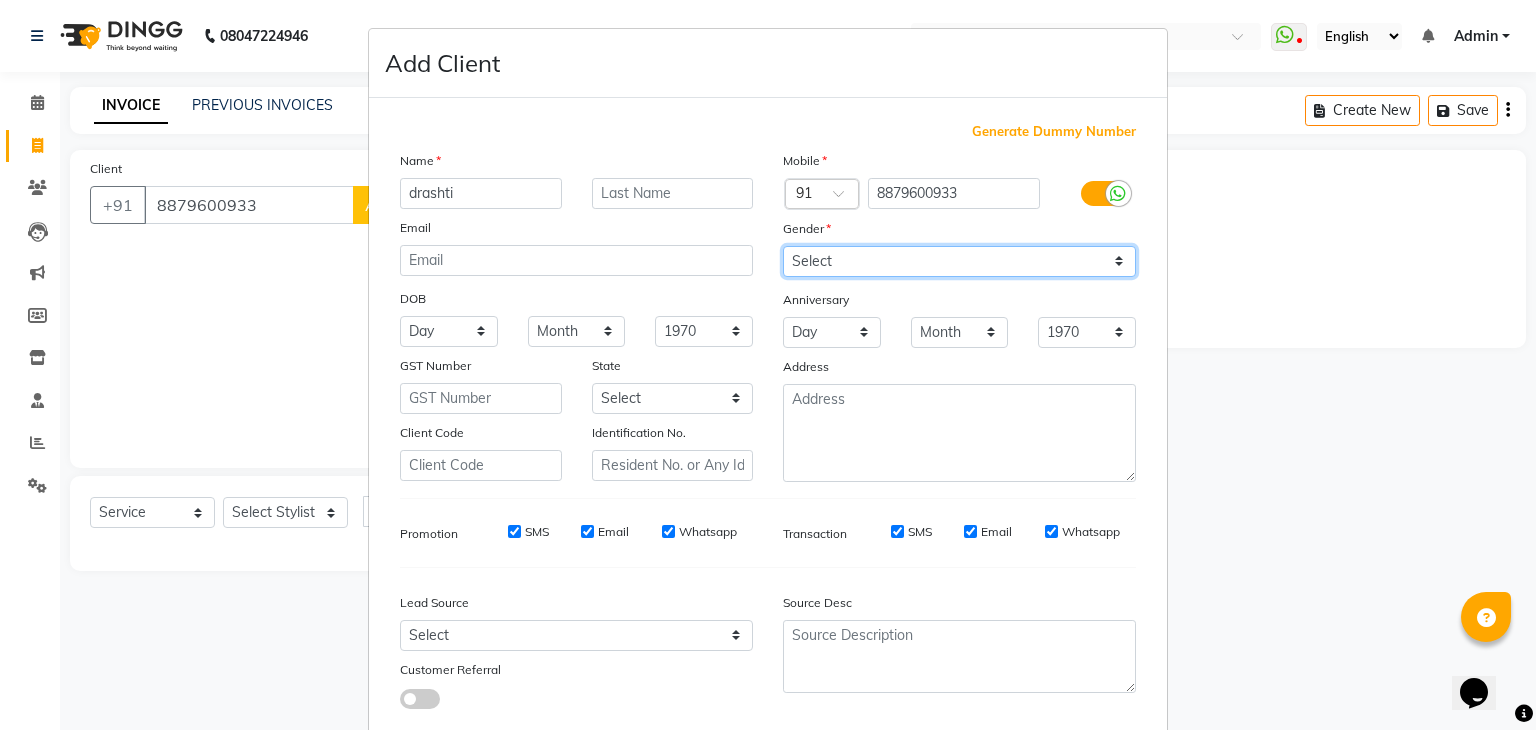 click on "Select [DEMOGRAPHIC_DATA] [DEMOGRAPHIC_DATA] Other Prefer Not To Say" at bounding box center [959, 261] 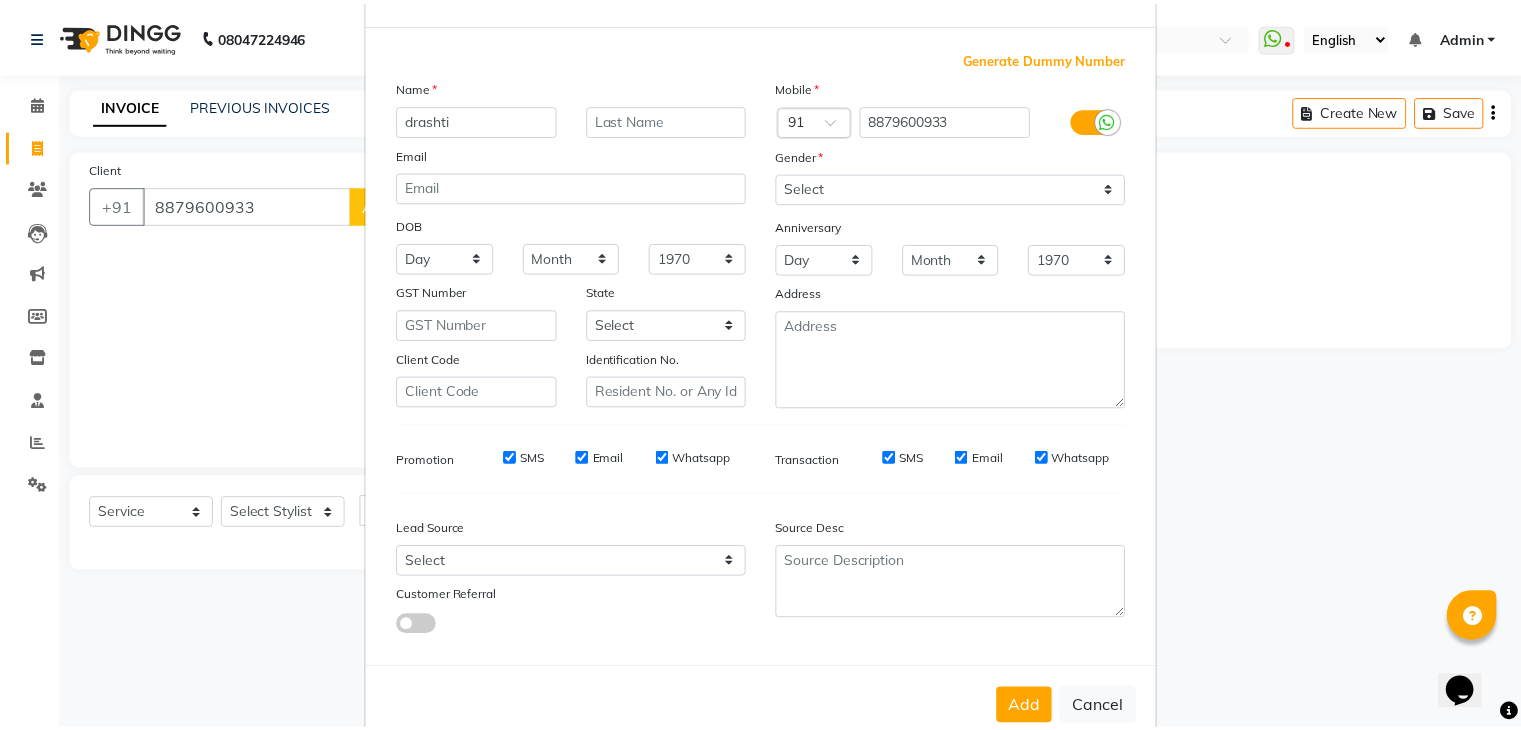 scroll, scrollTop: 127, scrollLeft: 0, axis: vertical 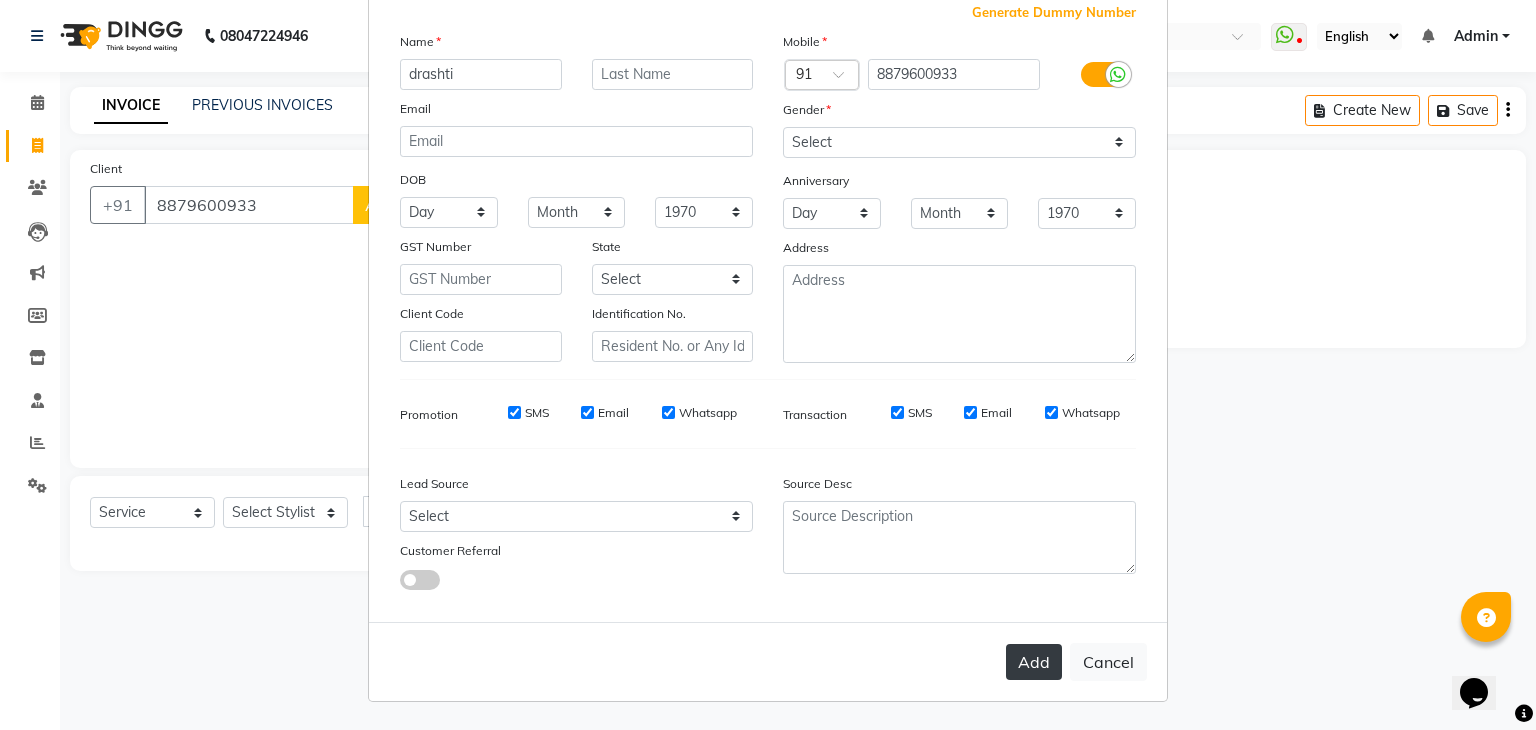 click on "Add" at bounding box center [1034, 662] 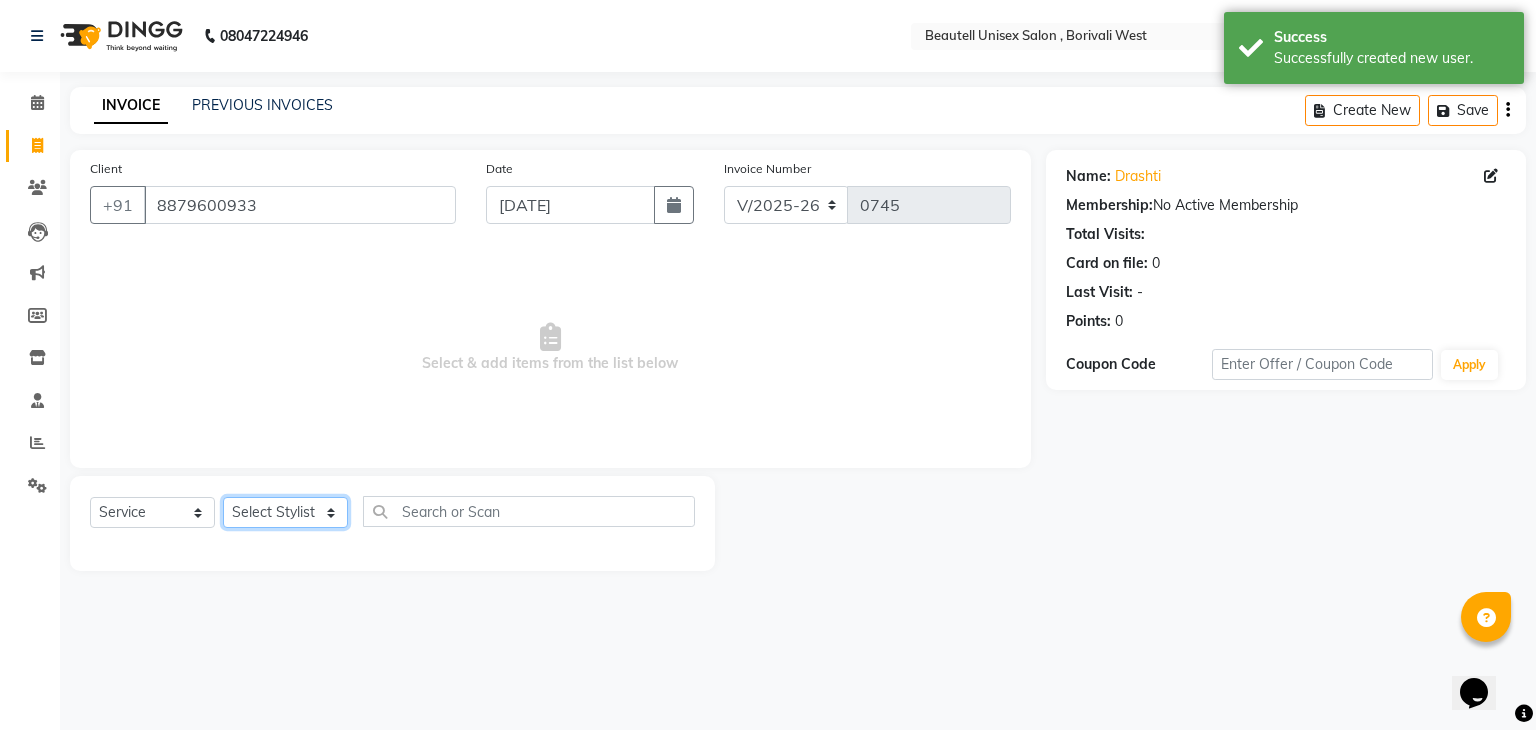 click on "Select Stylist [PERSON_NAME] Manager [PERSON_NAME] [PERSON_NAME] [PERSON_NAME]" 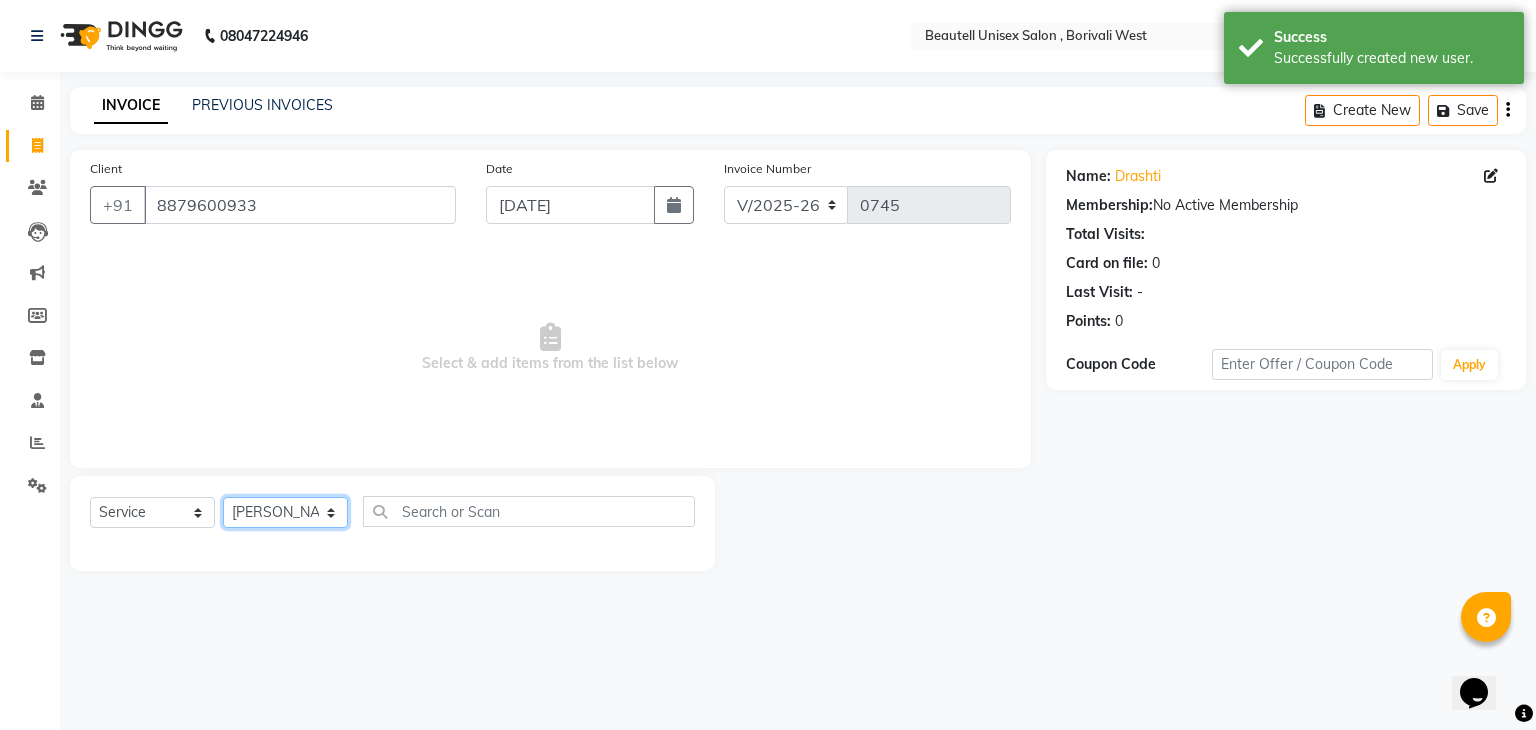 click on "Select Stylist [PERSON_NAME] Manager [PERSON_NAME] [PERSON_NAME] [PERSON_NAME]" 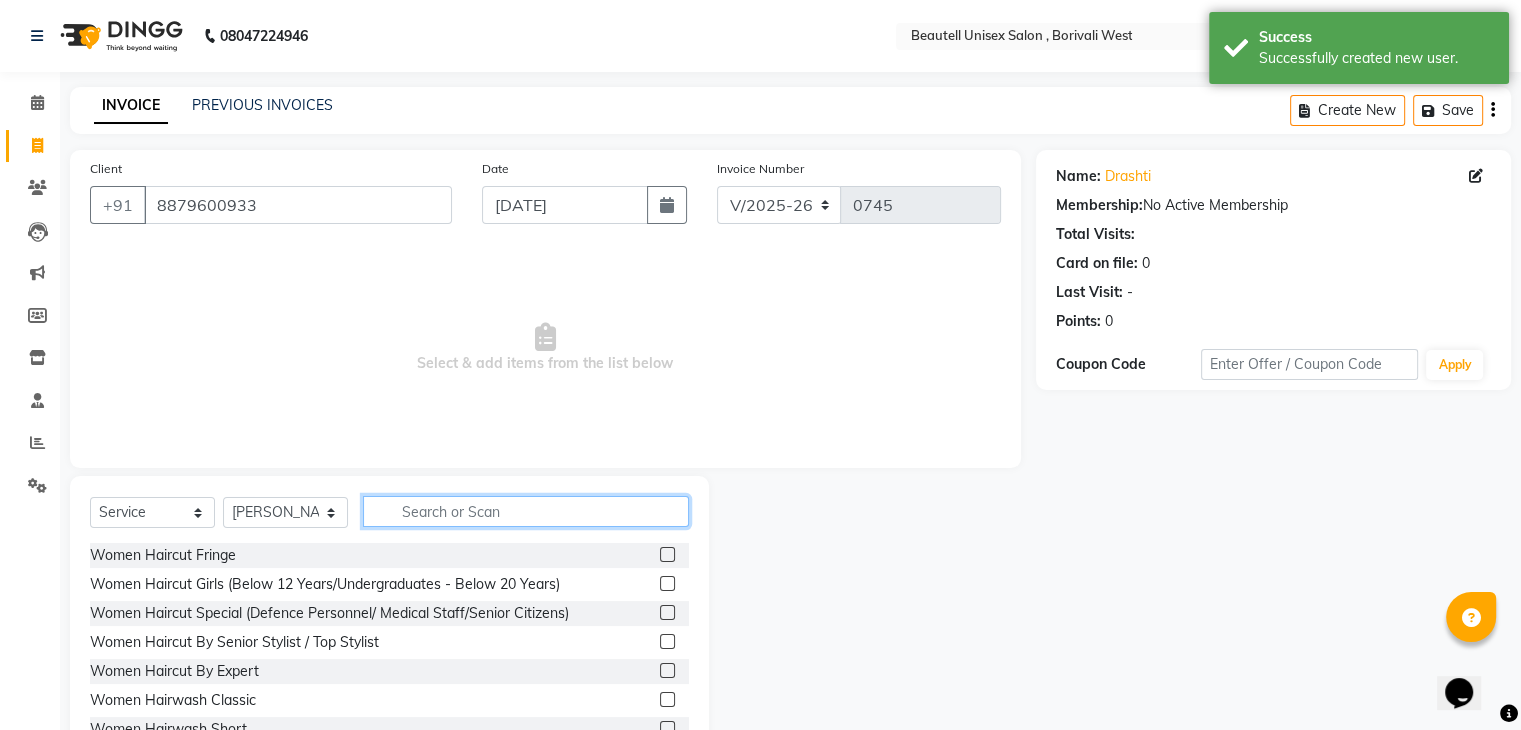 click 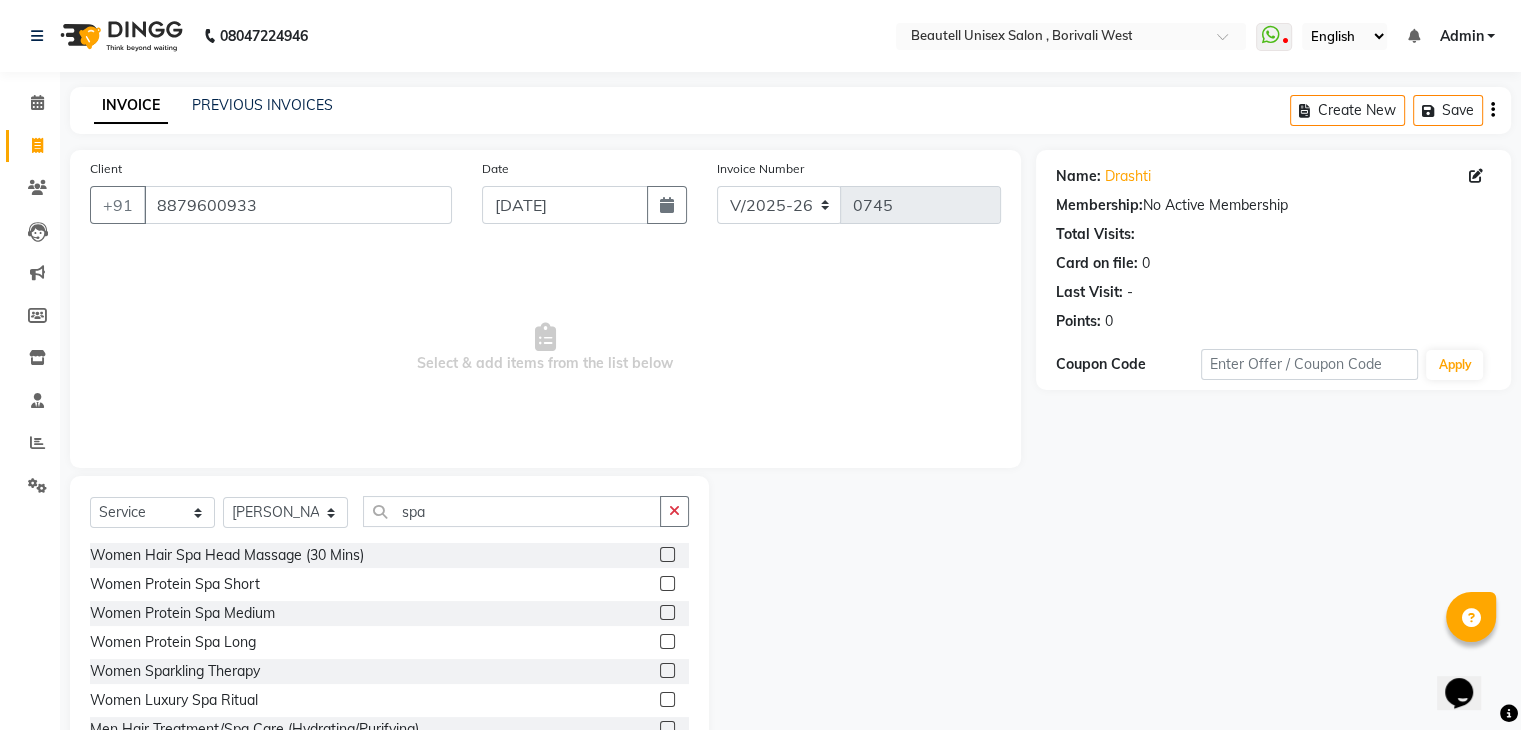 click 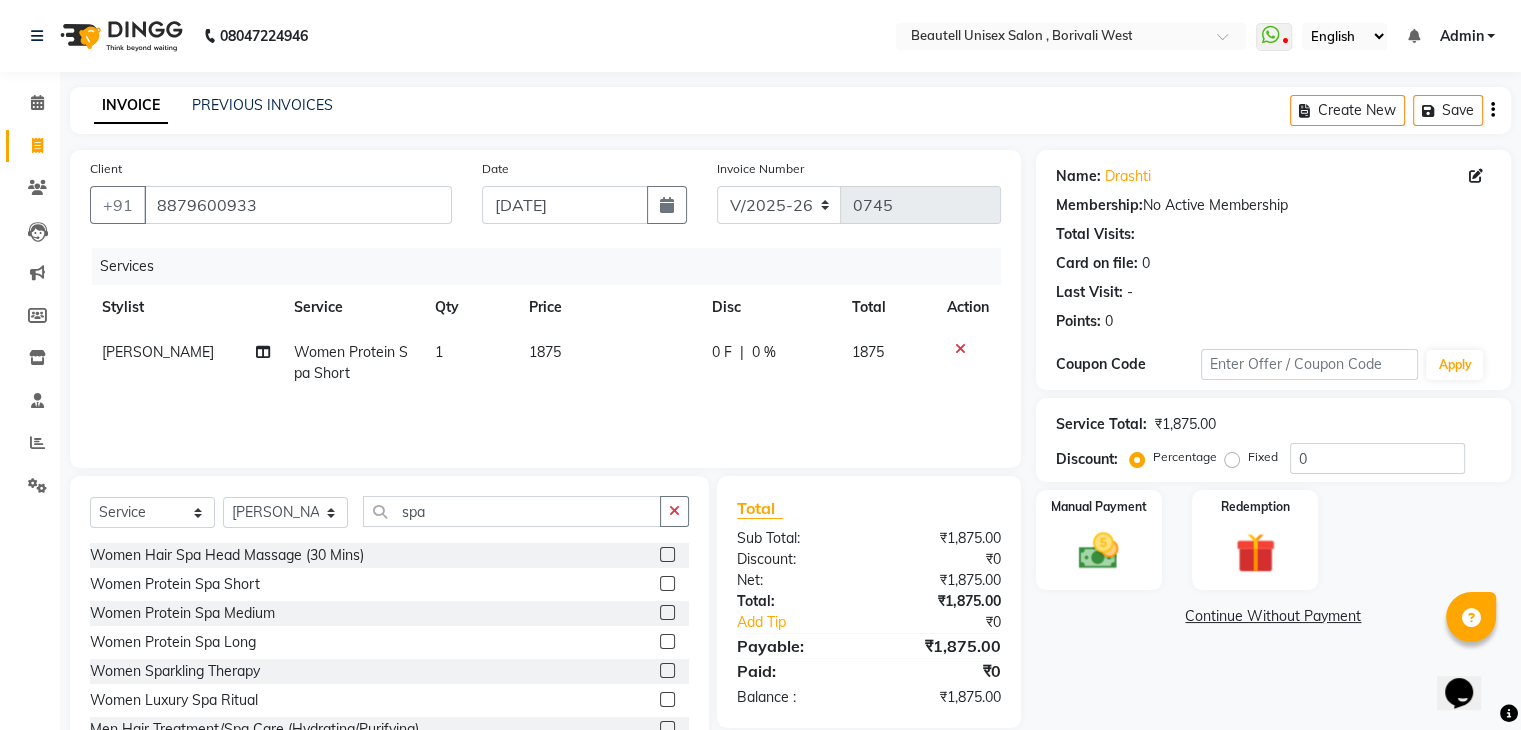 click on "1875" 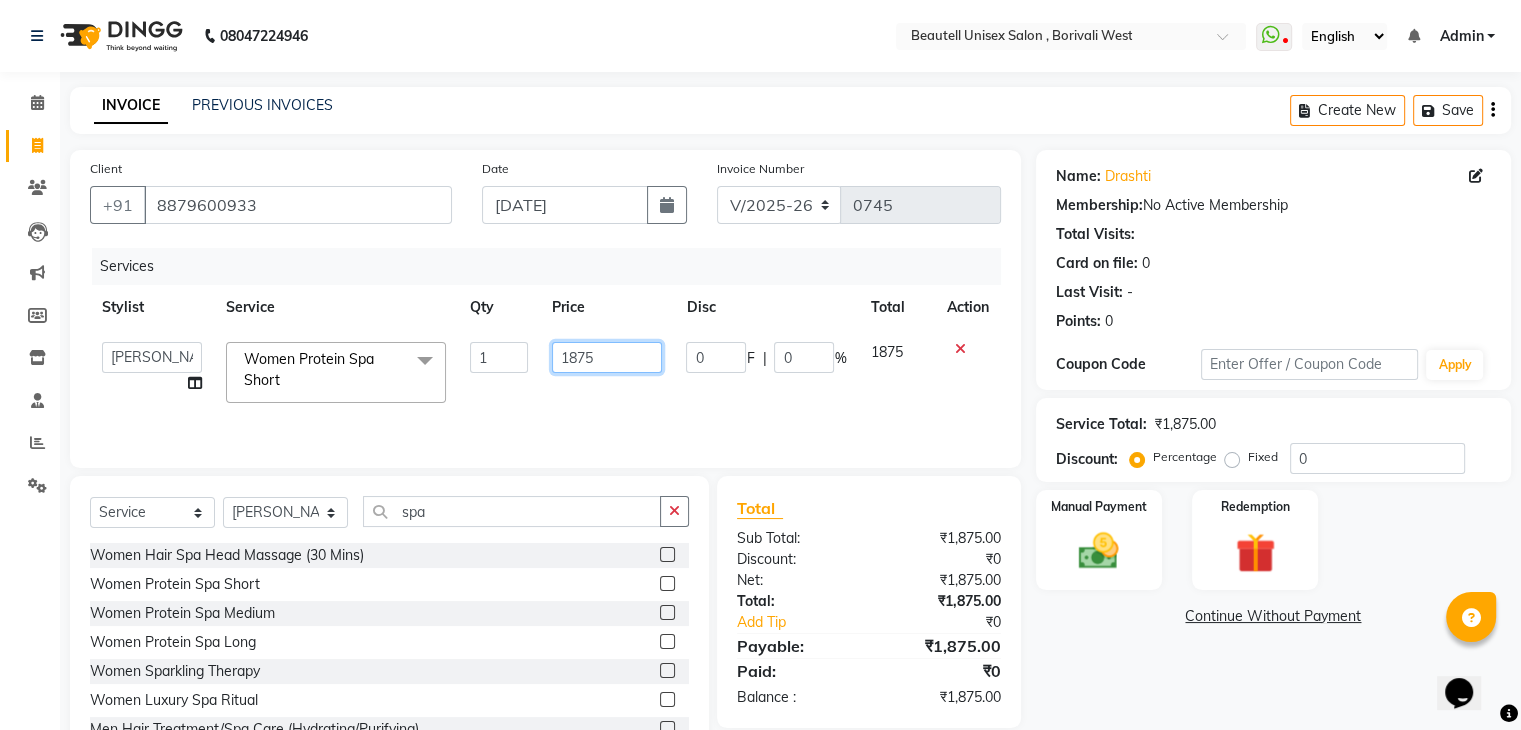drag, startPoint x: 621, startPoint y: 365, endPoint x: 310, endPoint y: 341, distance: 311.92468 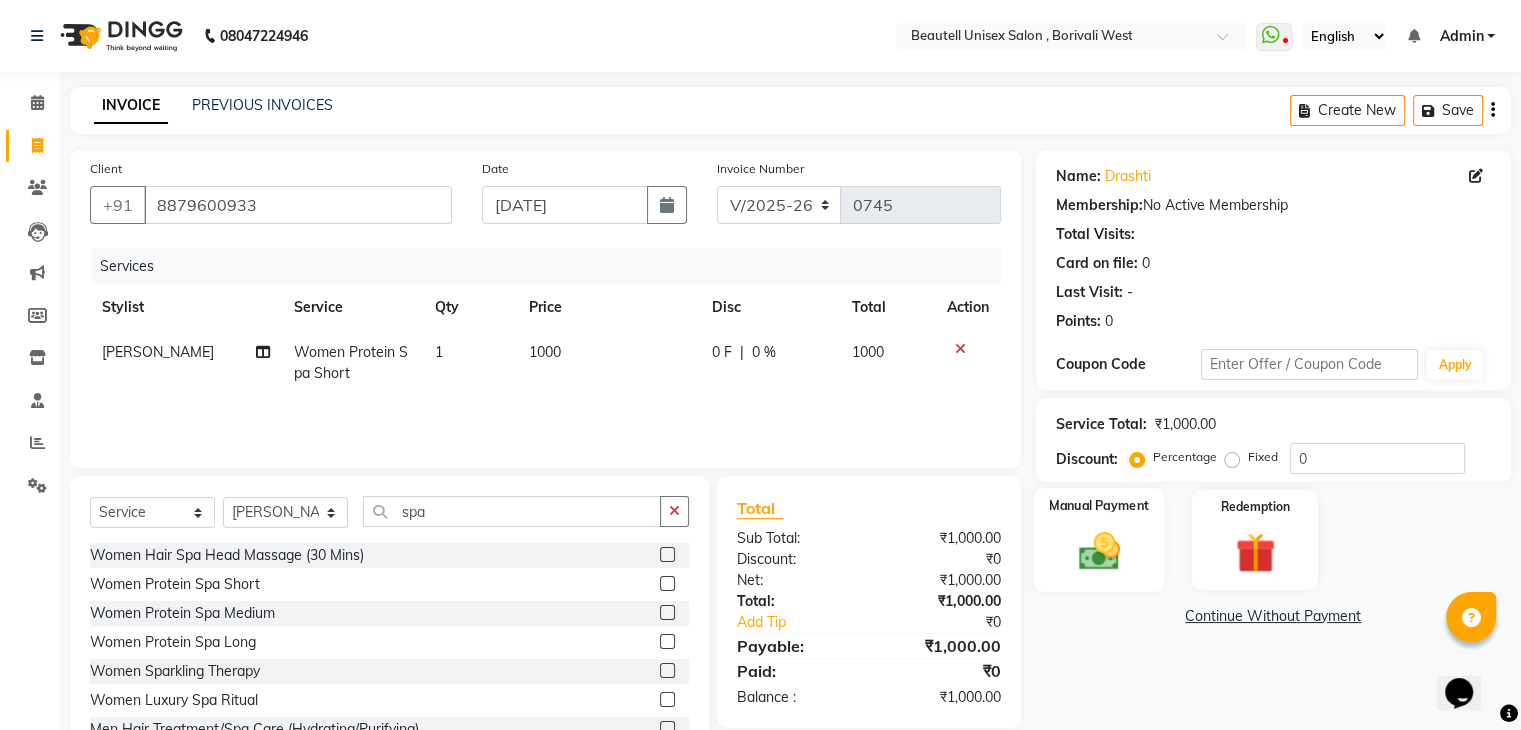 click 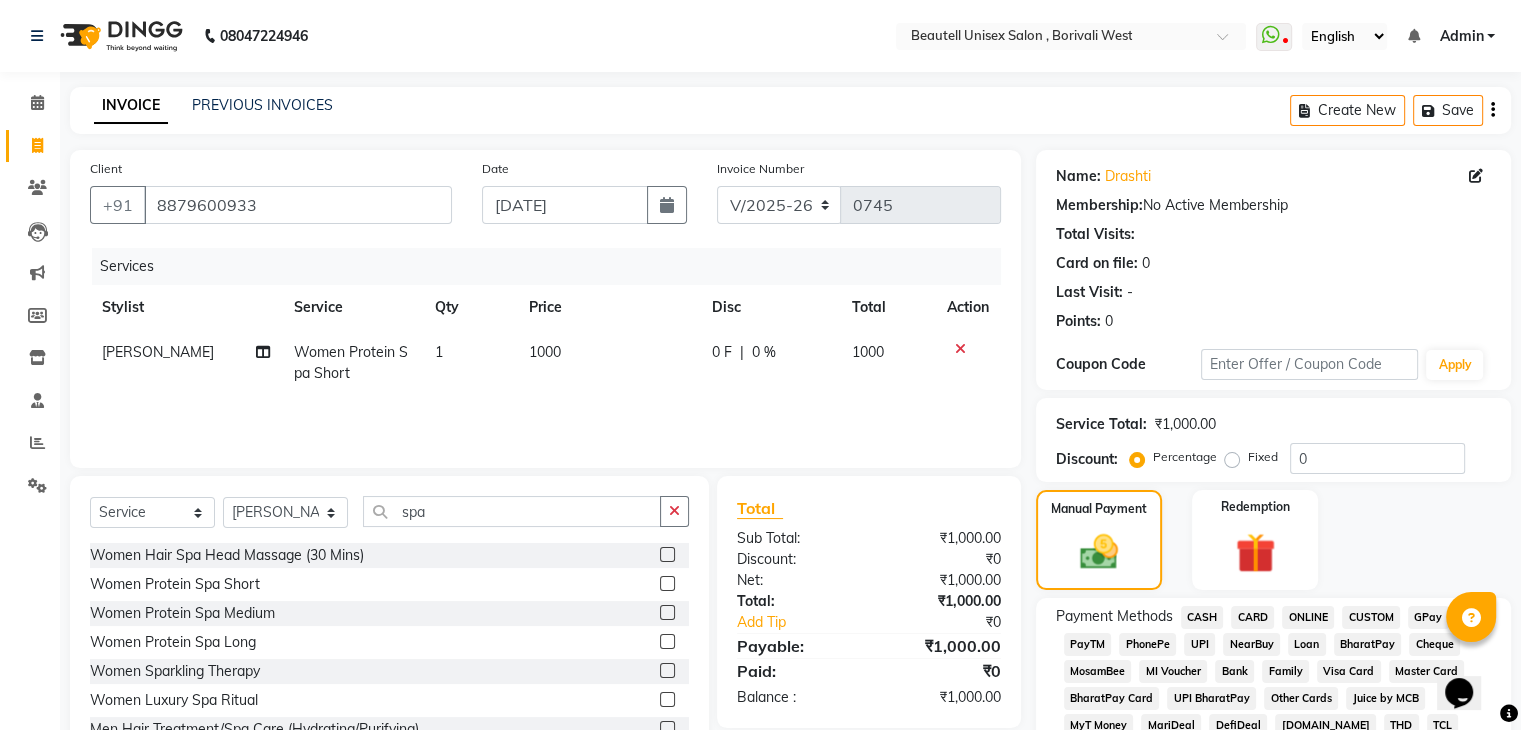 click on "PayTM" 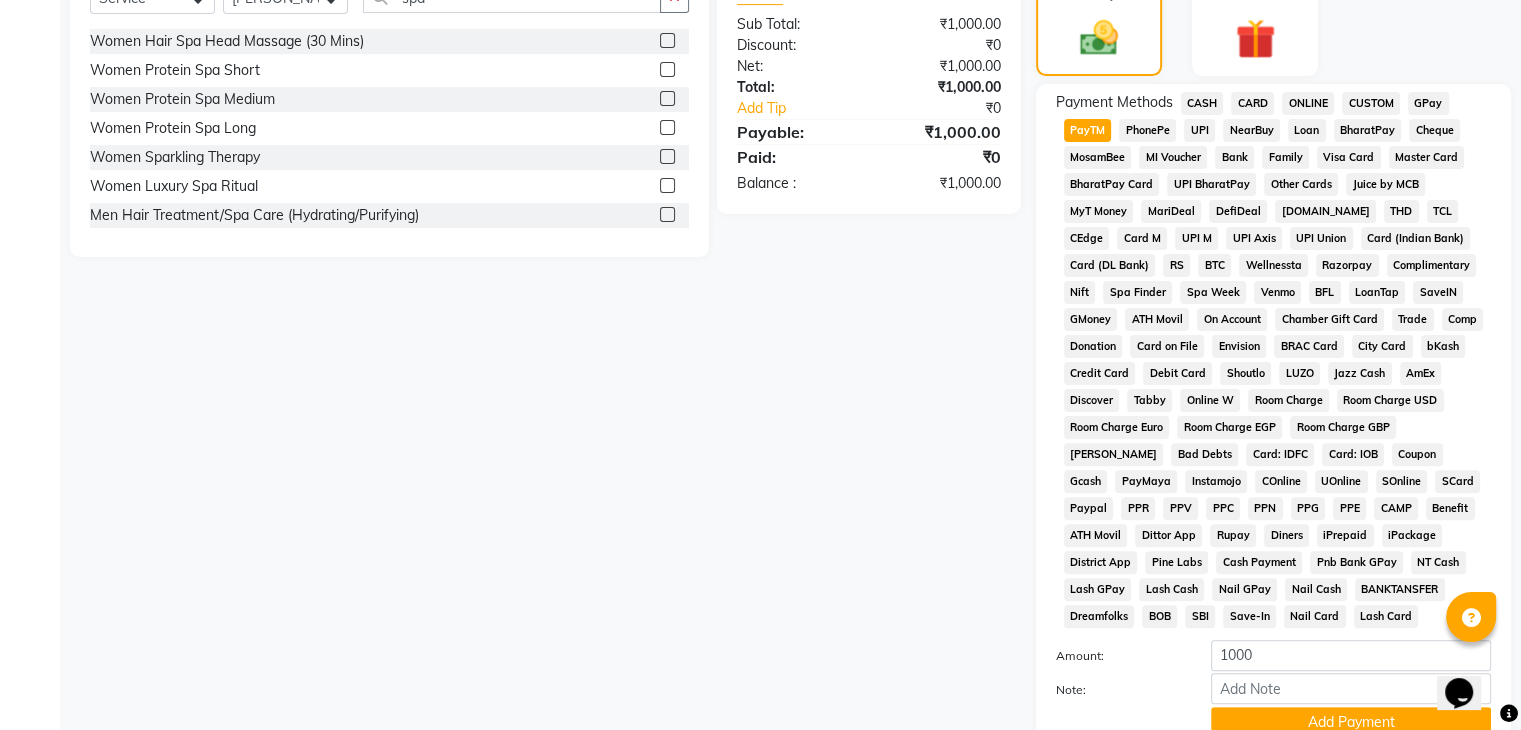 scroll, scrollTop: 693, scrollLeft: 0, axis: vertical 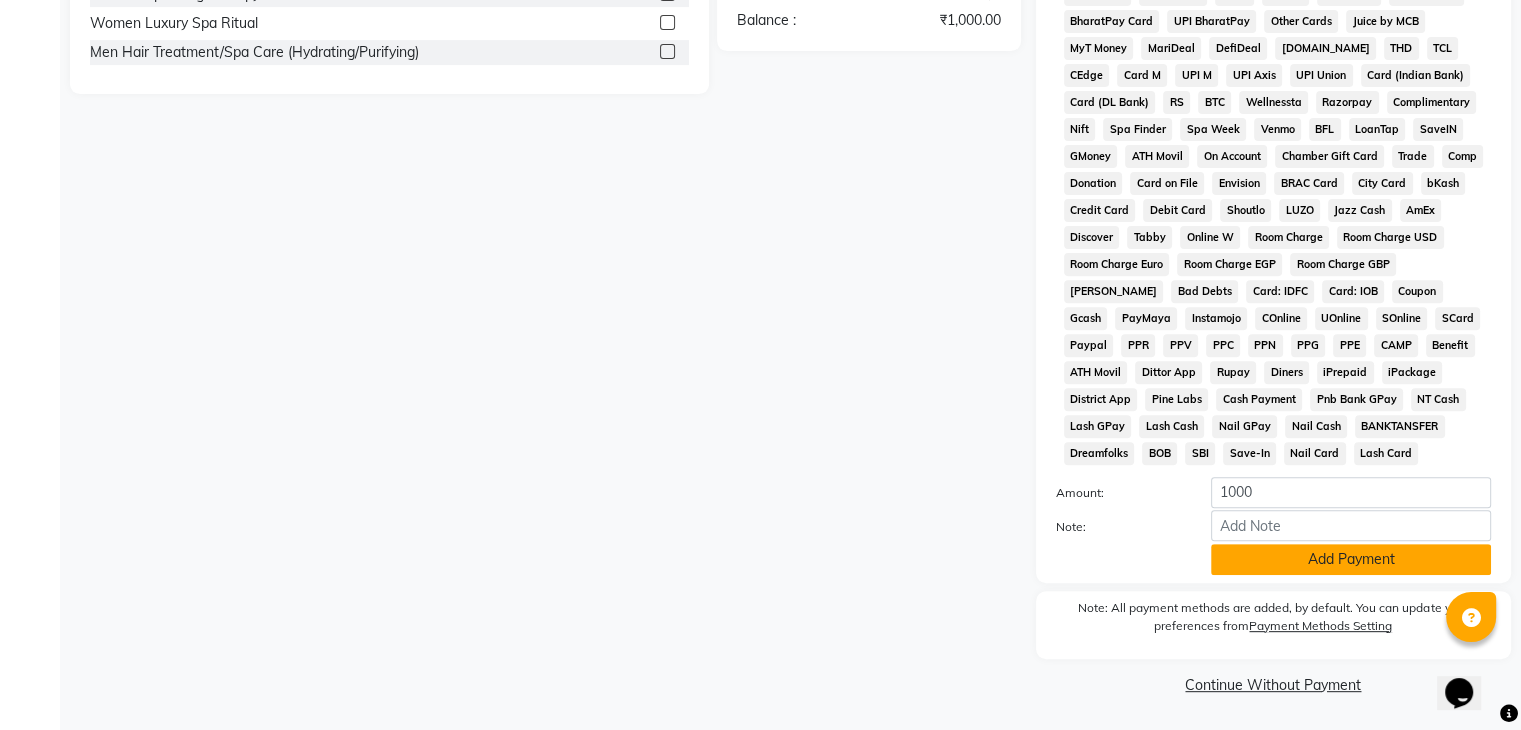 click on "Add Payment" 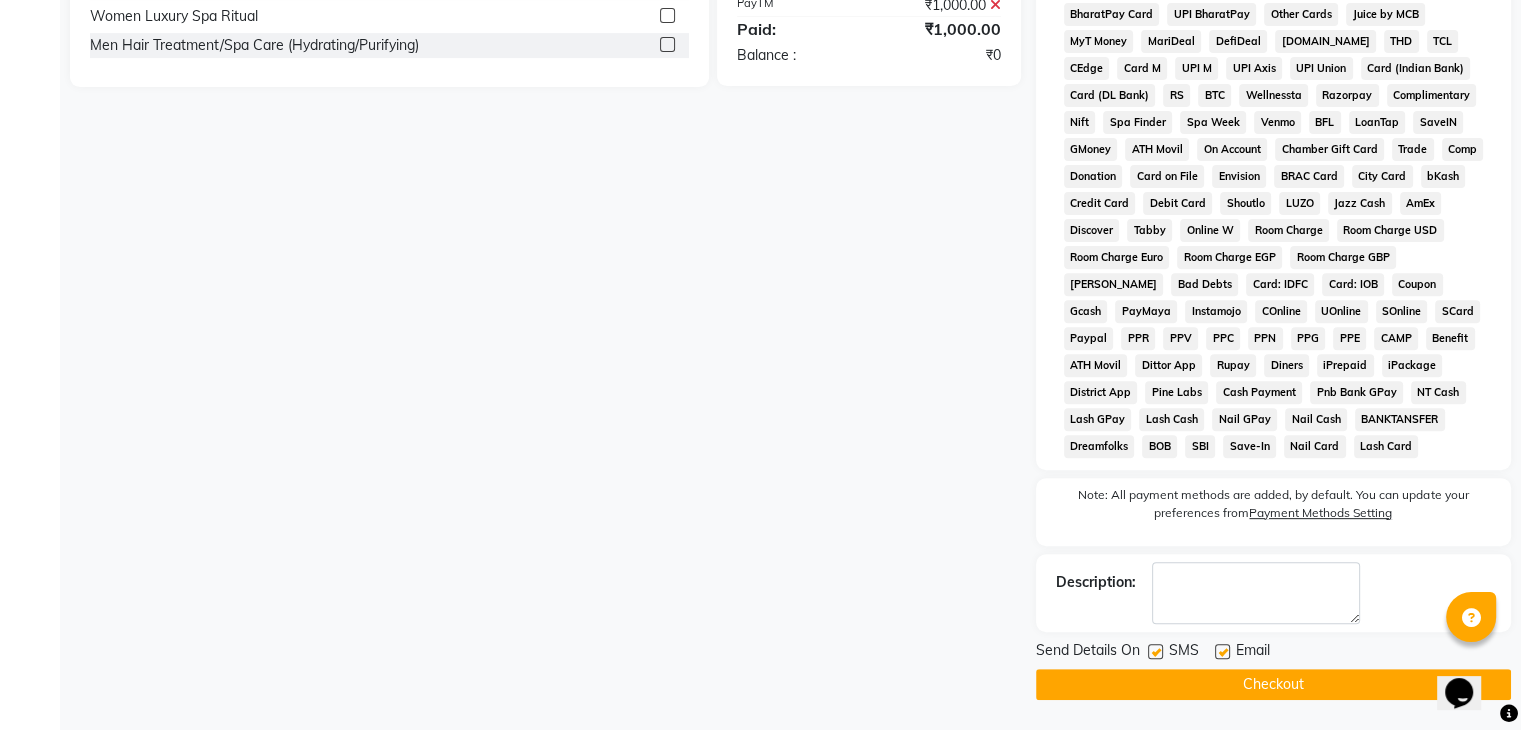 click 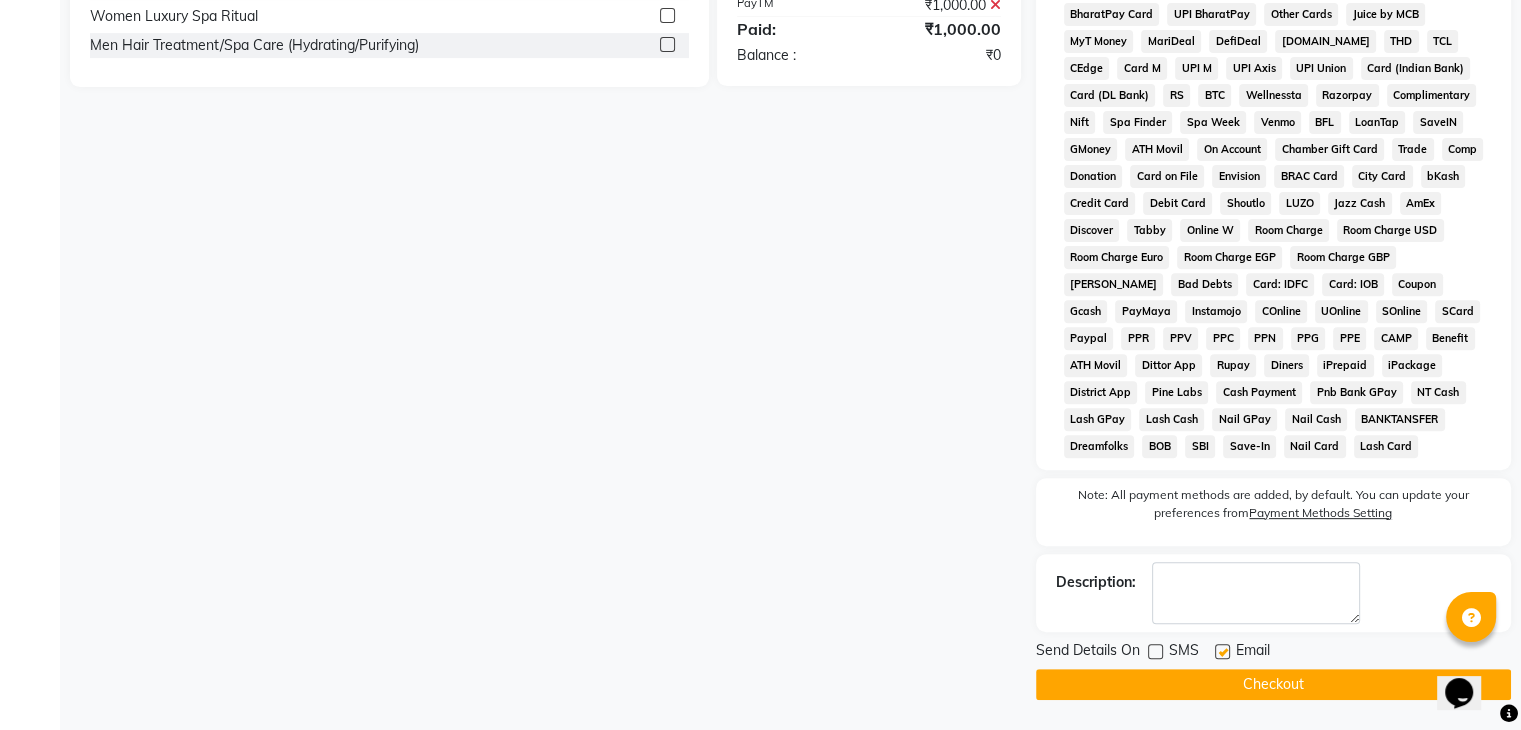click on "Checkout" 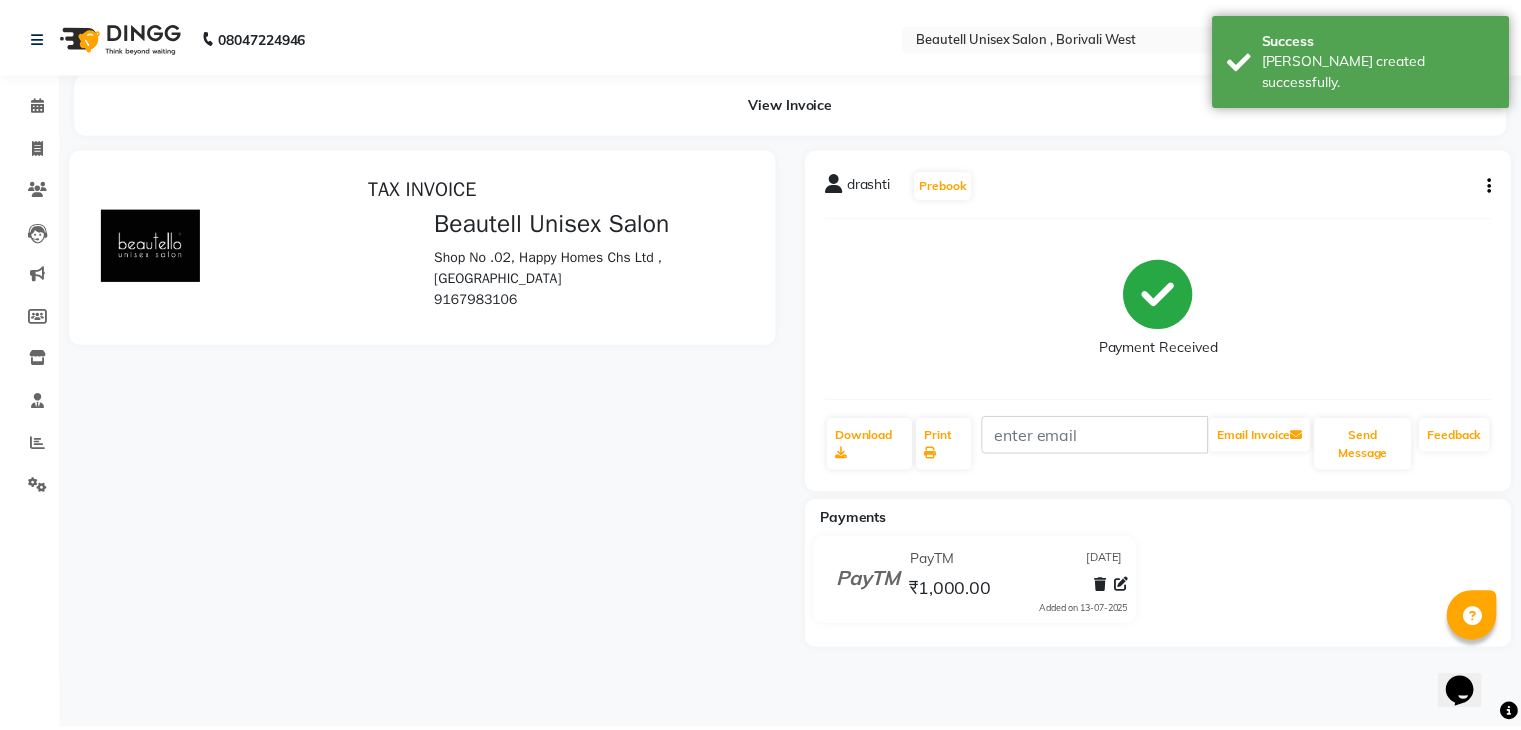scroll, scrollTop: 0, scrollLeft: 0, axis: both 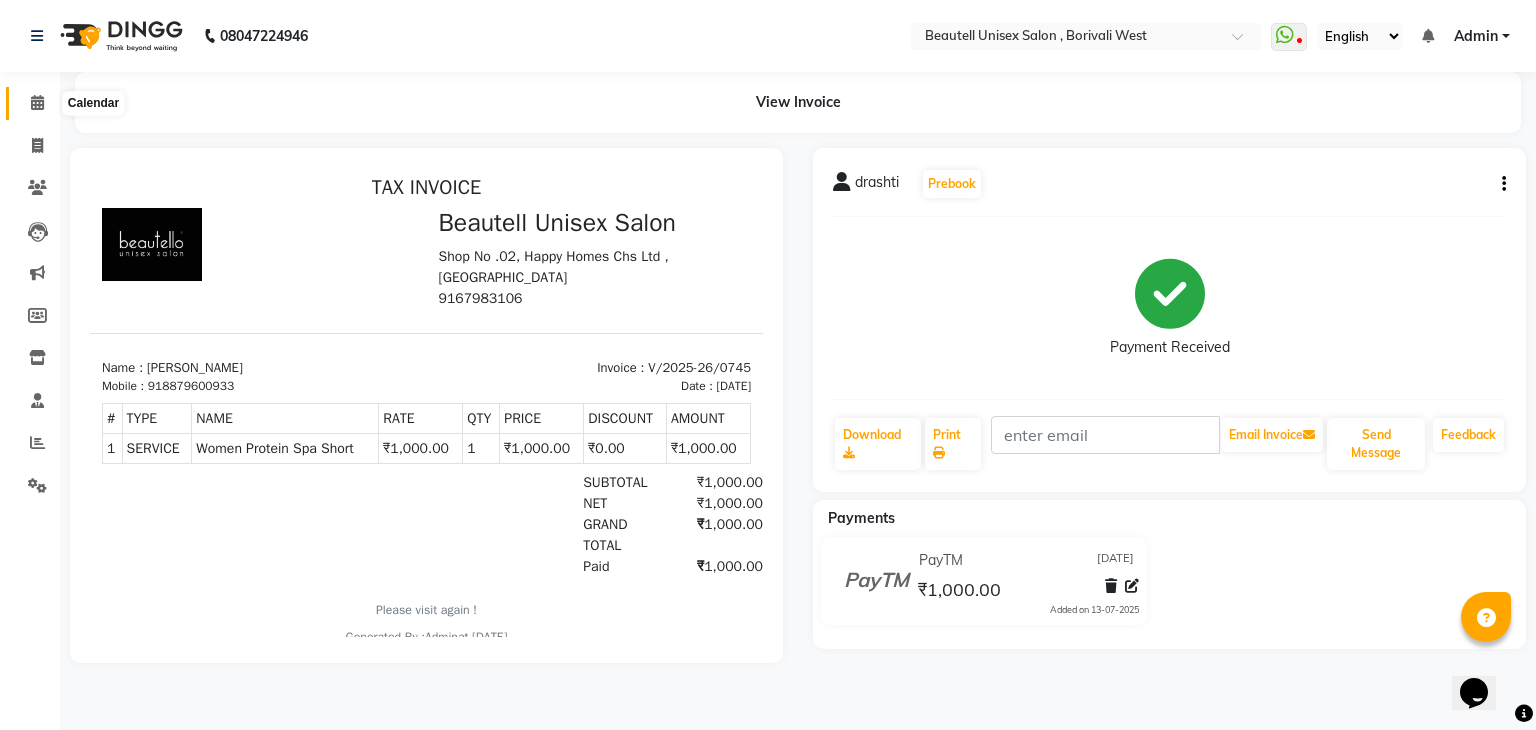 click 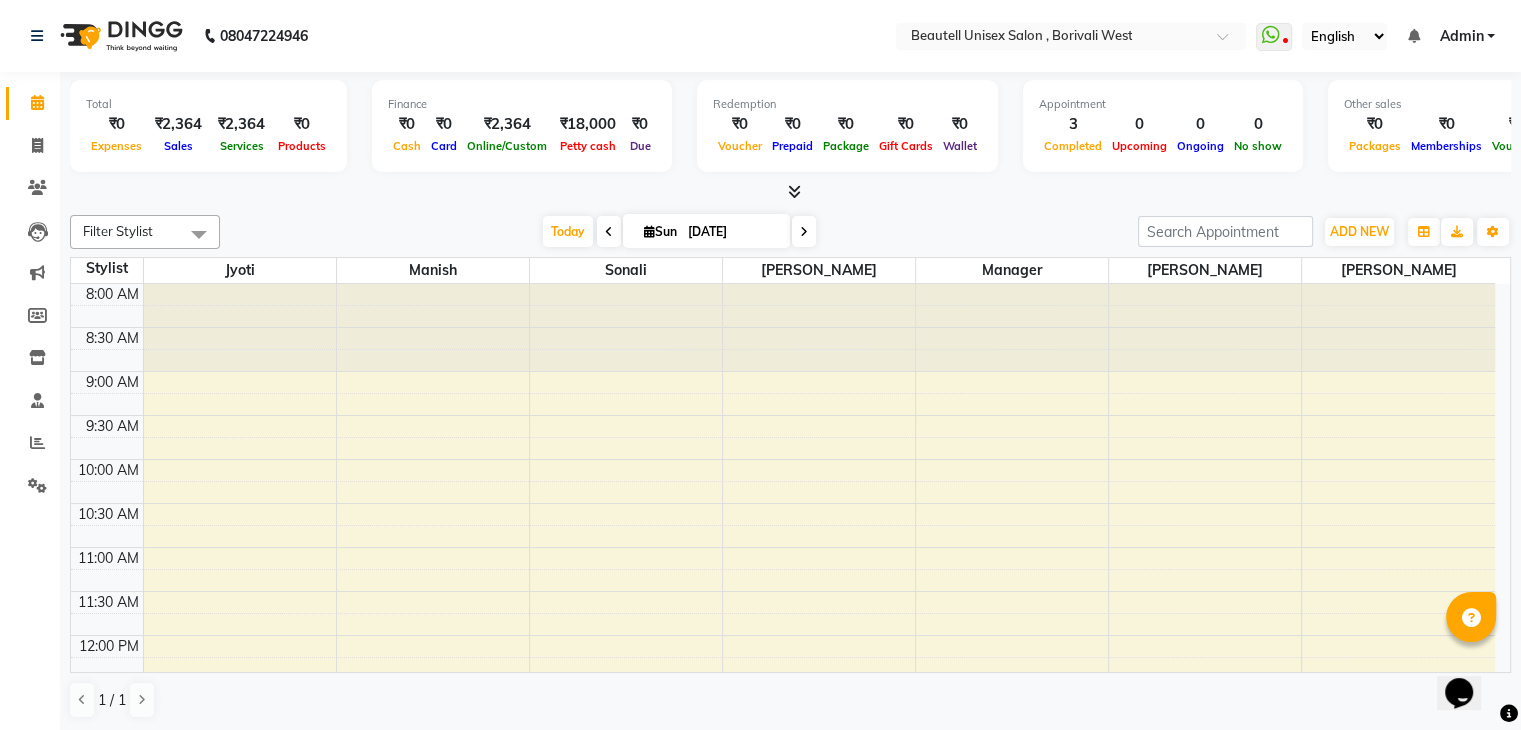 click at bounding box center [794, 191] 